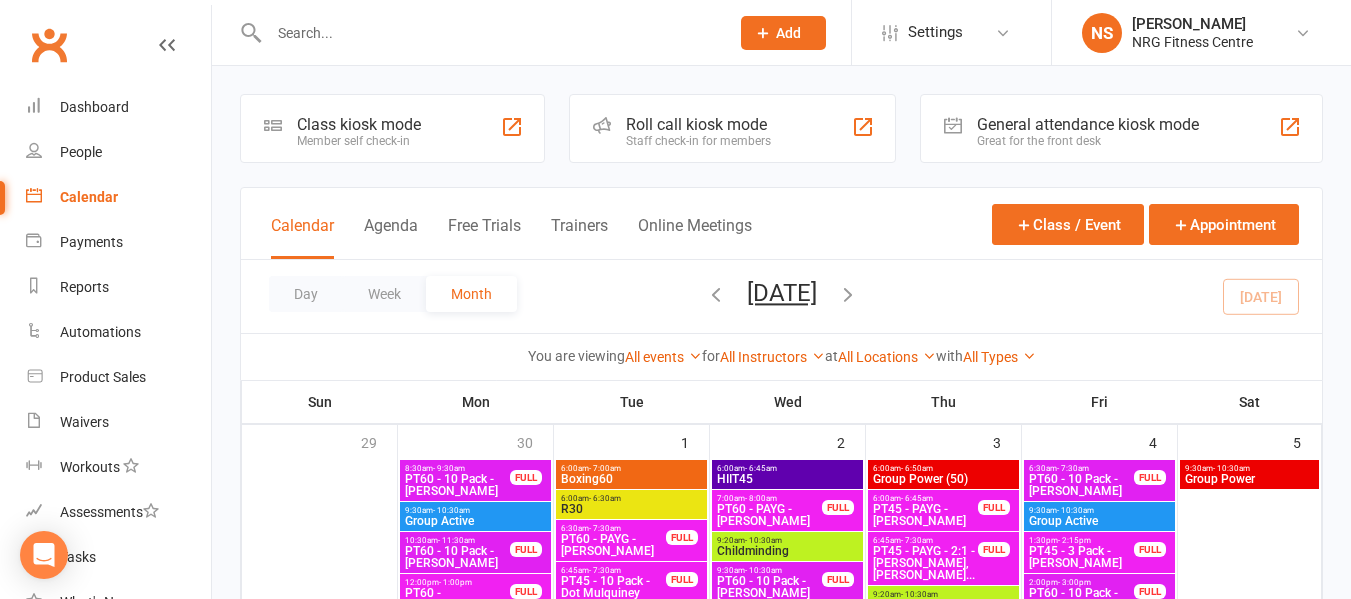 scroll, scrollTop: 500, scrollLeft: 0, axis: vertical 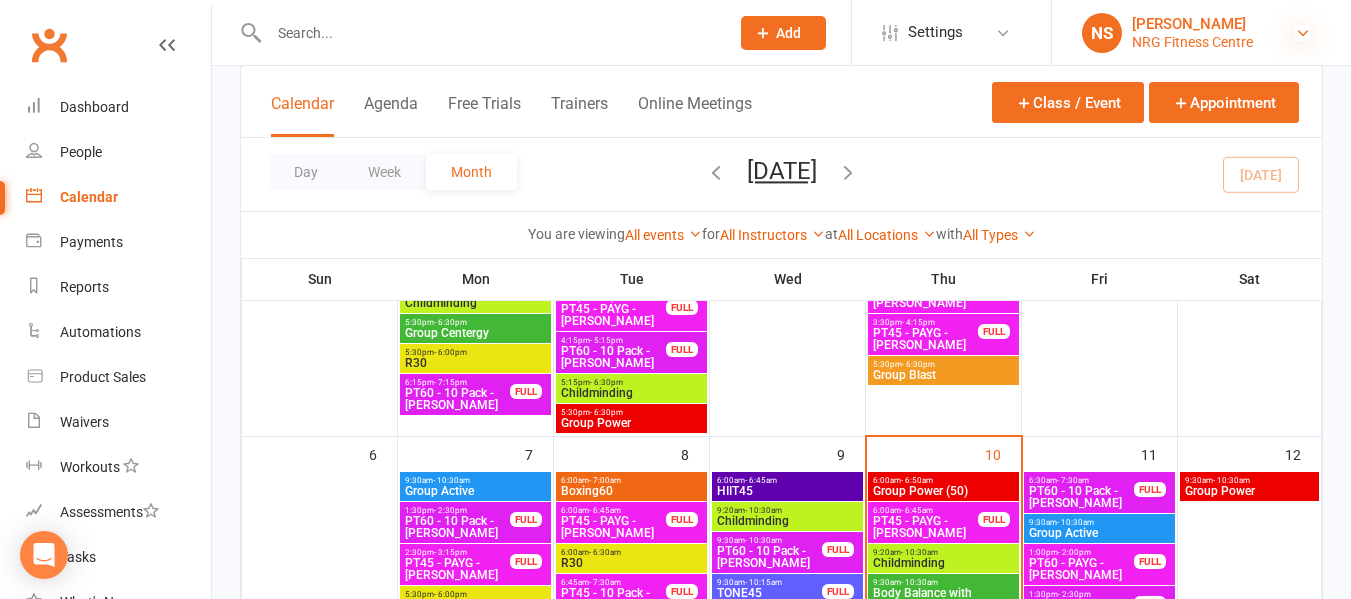 click at bounding box center [1303, 33] 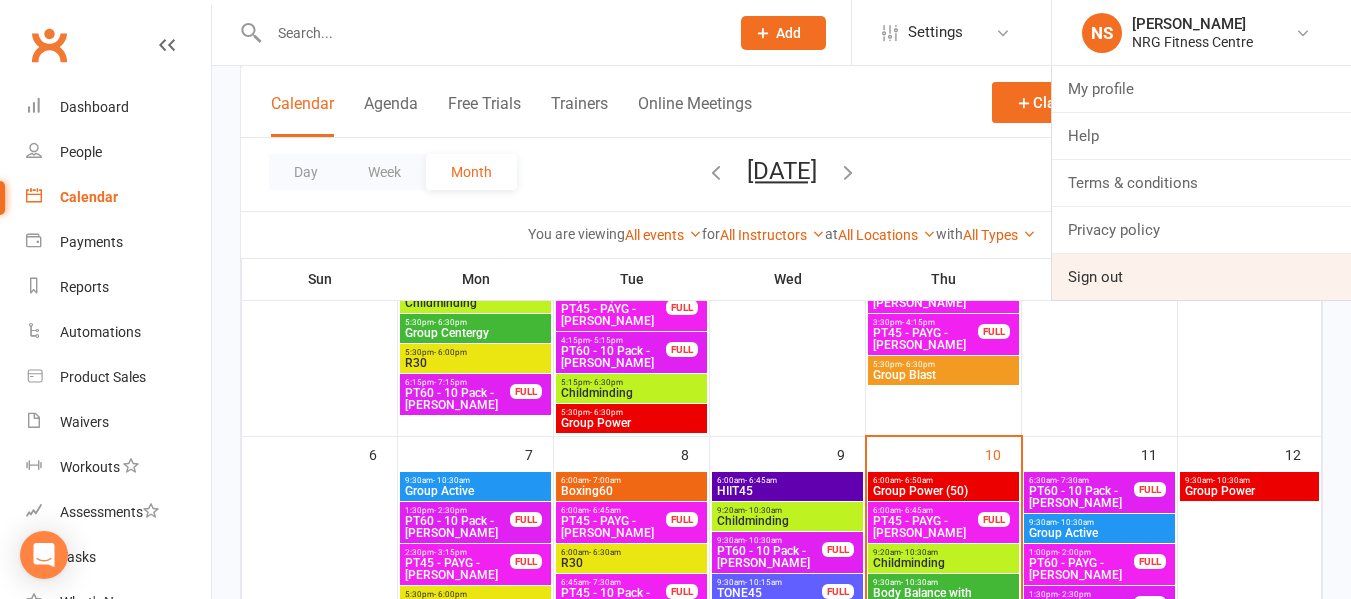 click on "Sign out" at bounding box center [1201, 277] 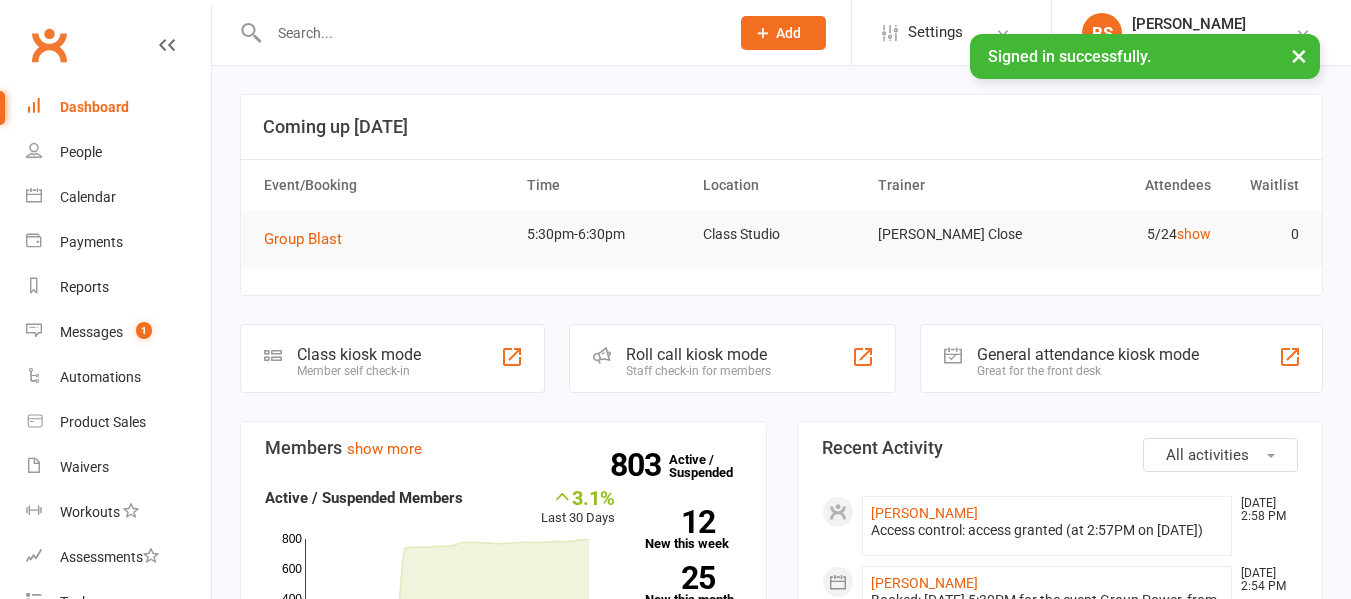 scroll, scrollTop: 0, scrollLeft: 0, axis: both 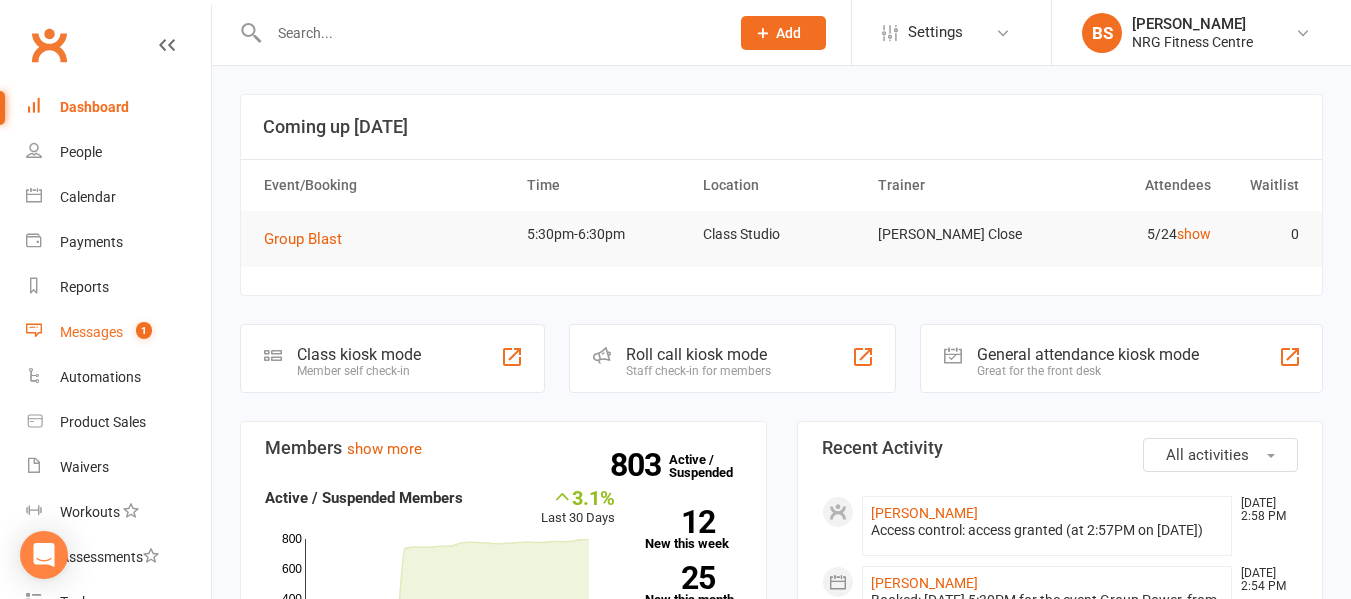 click on "1" at bounding box center [144, 330] 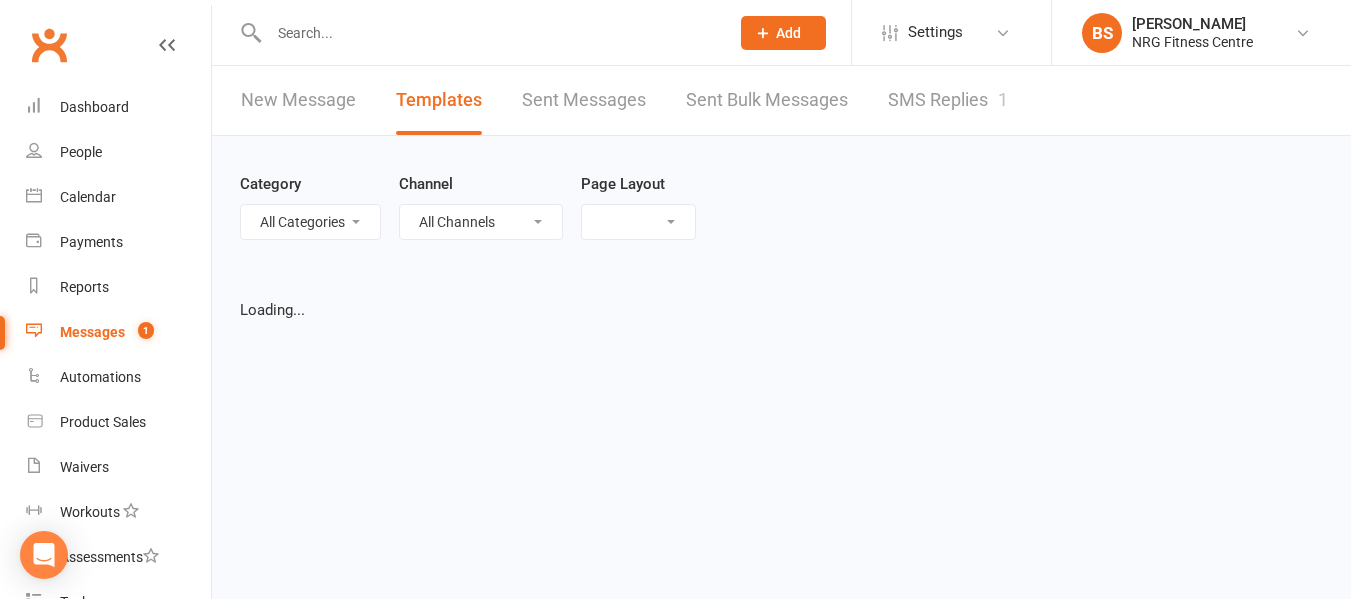 select on "grid" 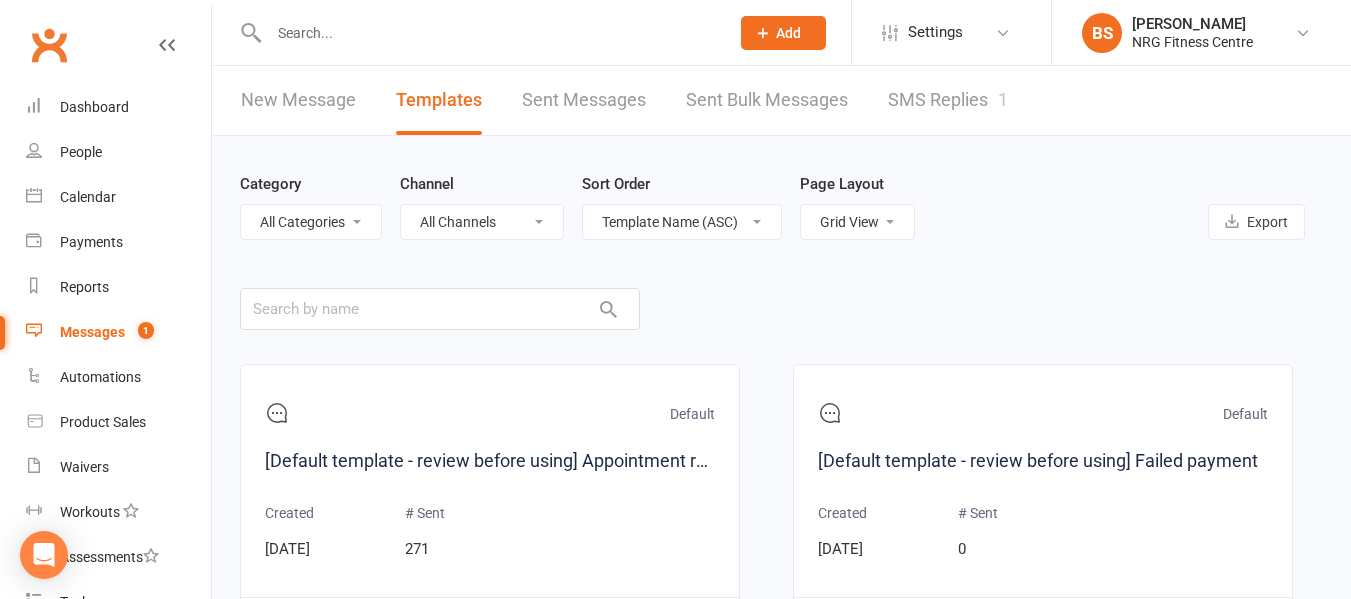click on "SMS Replies 1" at bounding box center [948, 100] 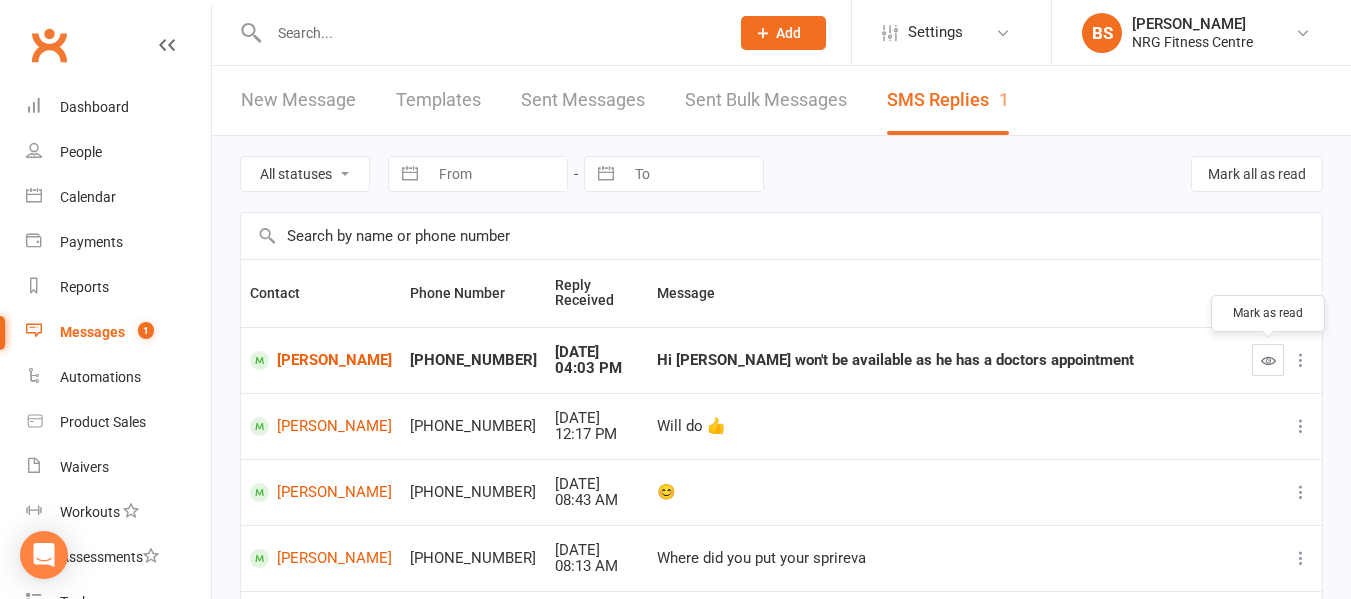 click at bounding box center (1268, 360) 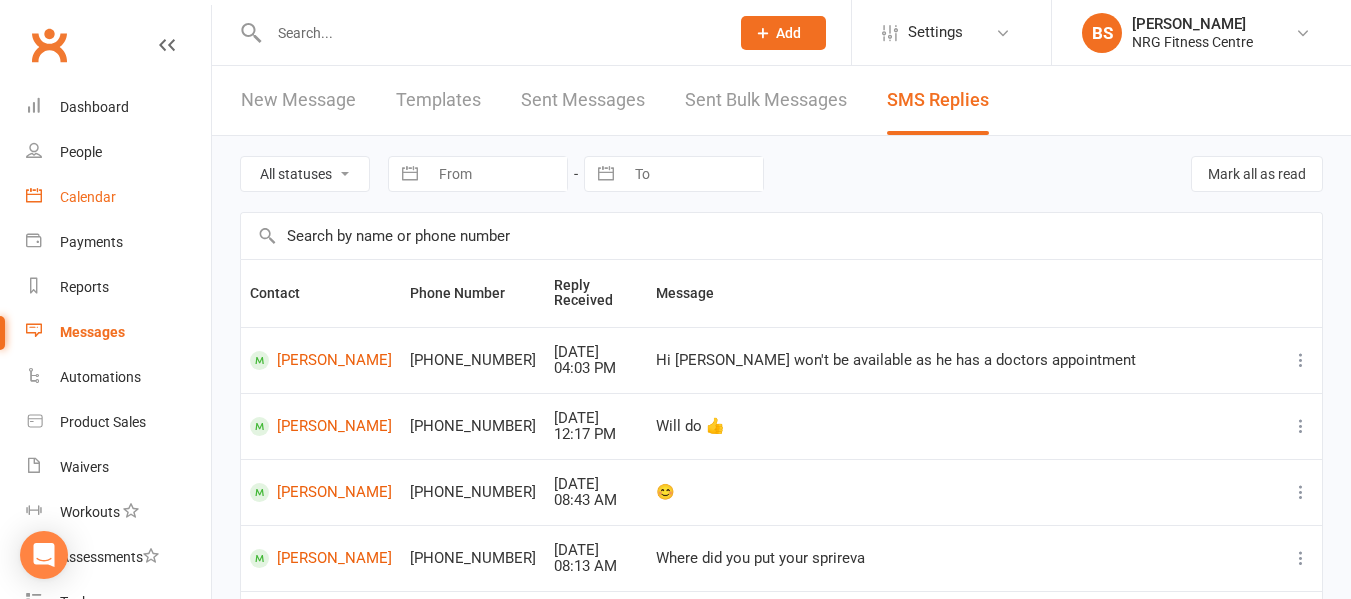 click on "Calendar" at bounding box center (88, 197) 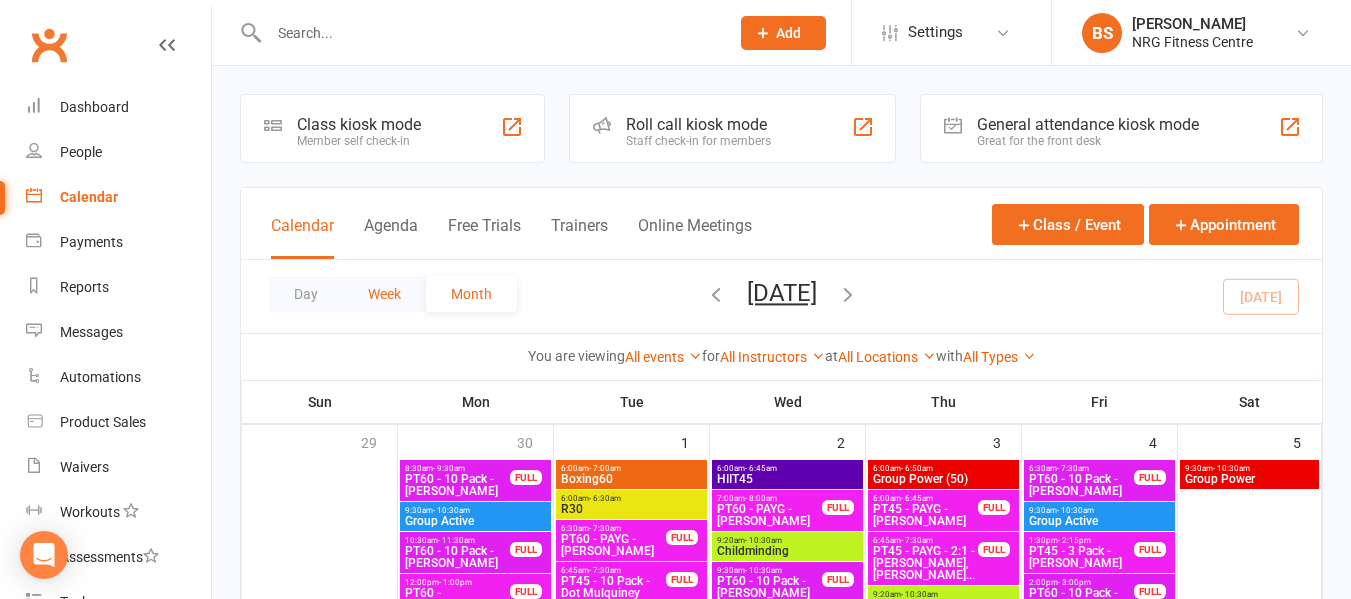 click on "Week" at bounding box center [384, 294] 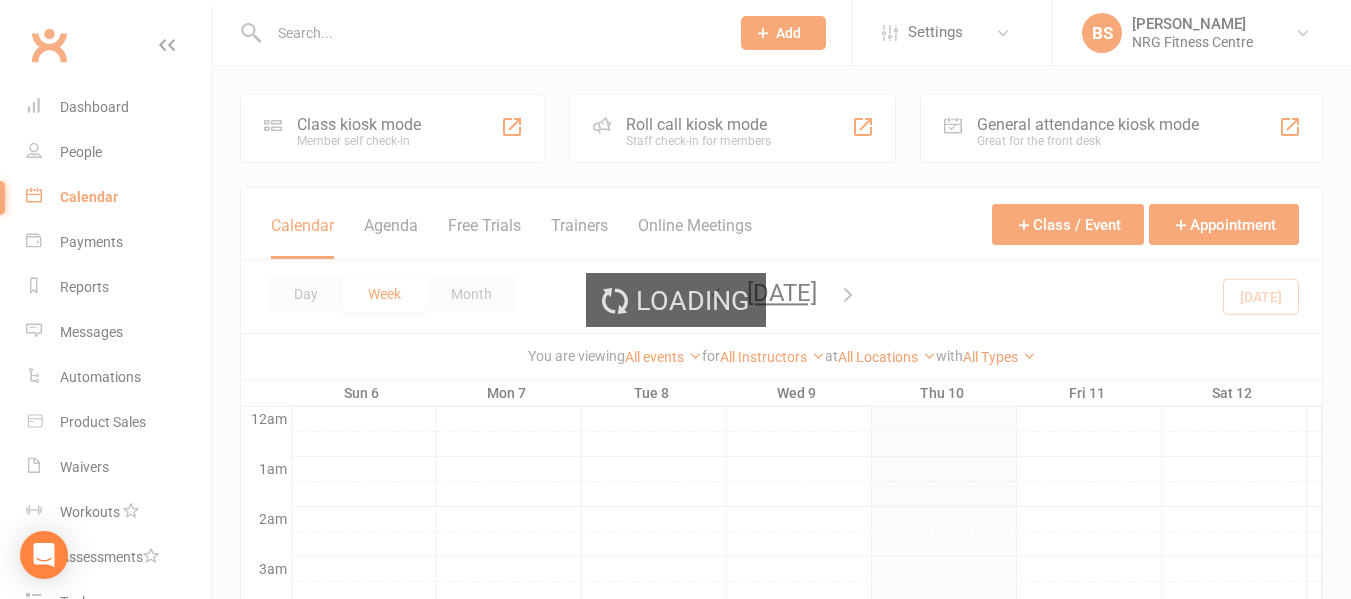scroll, scrollTop: 0, scrollLeft: 0, axis: both 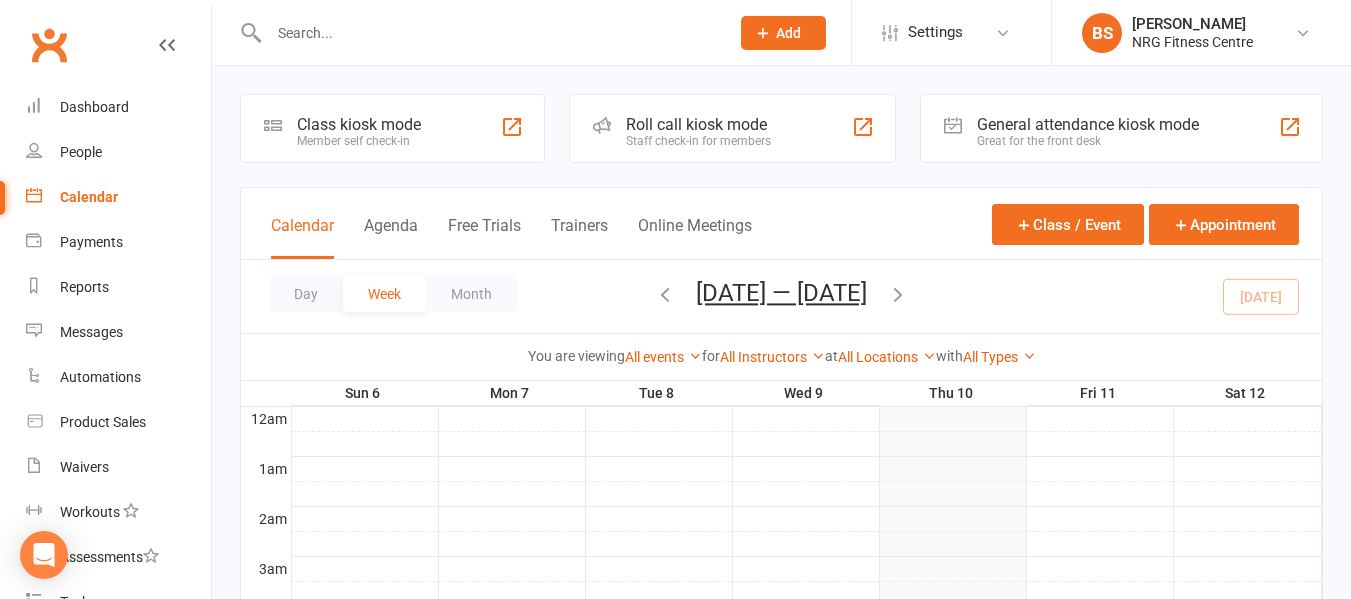 click at bounding box center [898, 294] 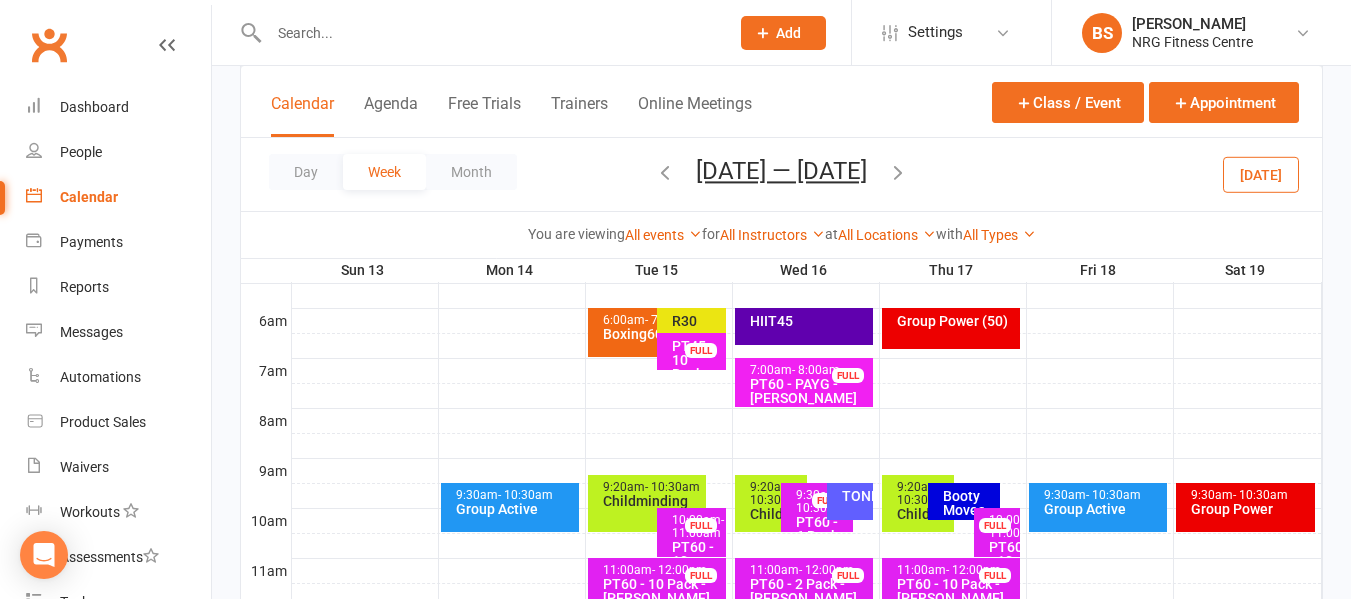 scroll, scrollTop: 400, scrollLeft: 0, axis: vertical 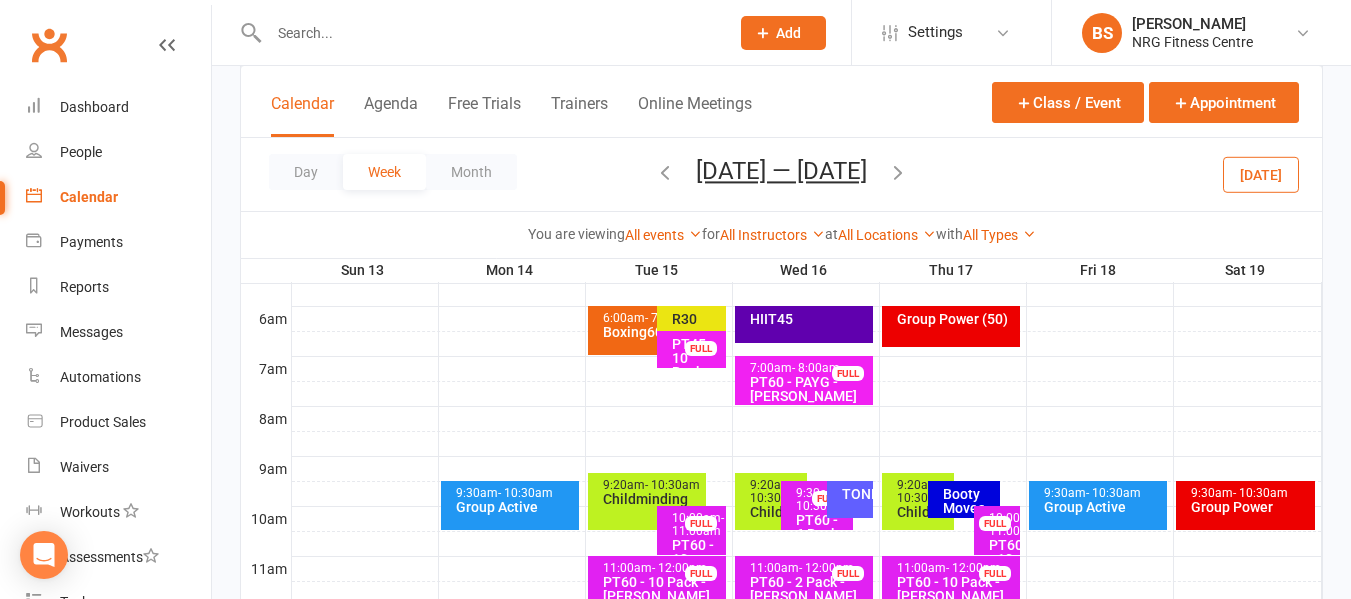 click on "Booty Moves" at bounding box center (969, 501) 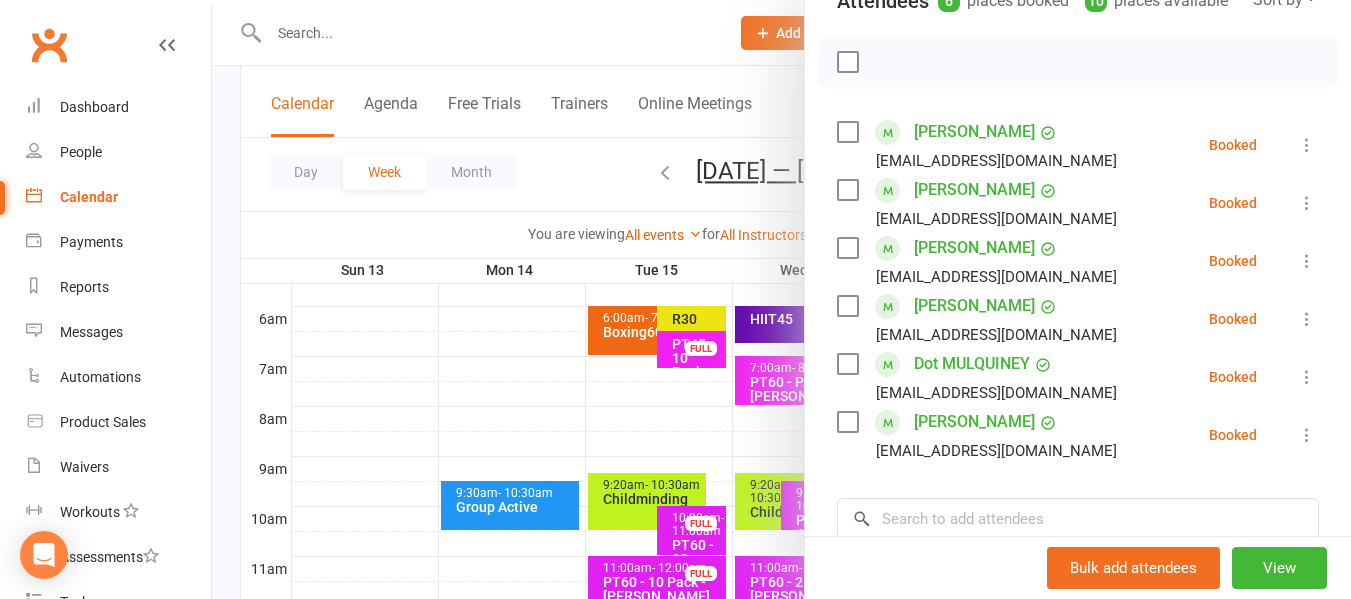 scroll, scrollTop: 300, scrollLeft: 0, axis: vertical 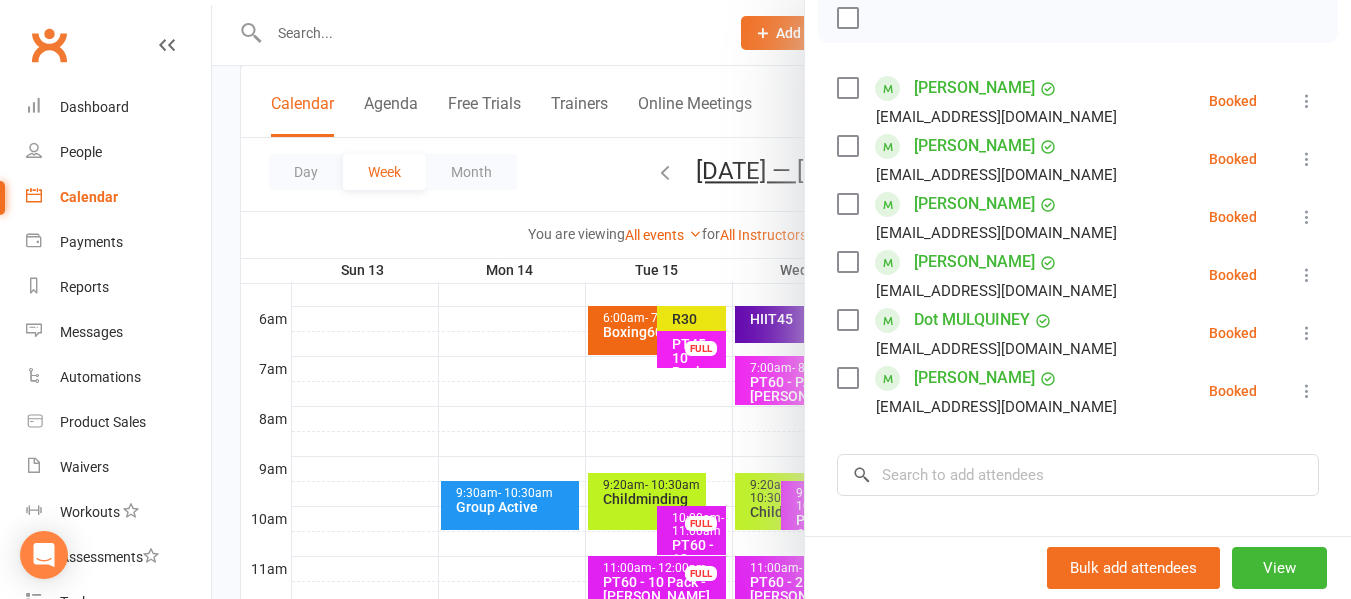 click at bounding box center [781, 299] 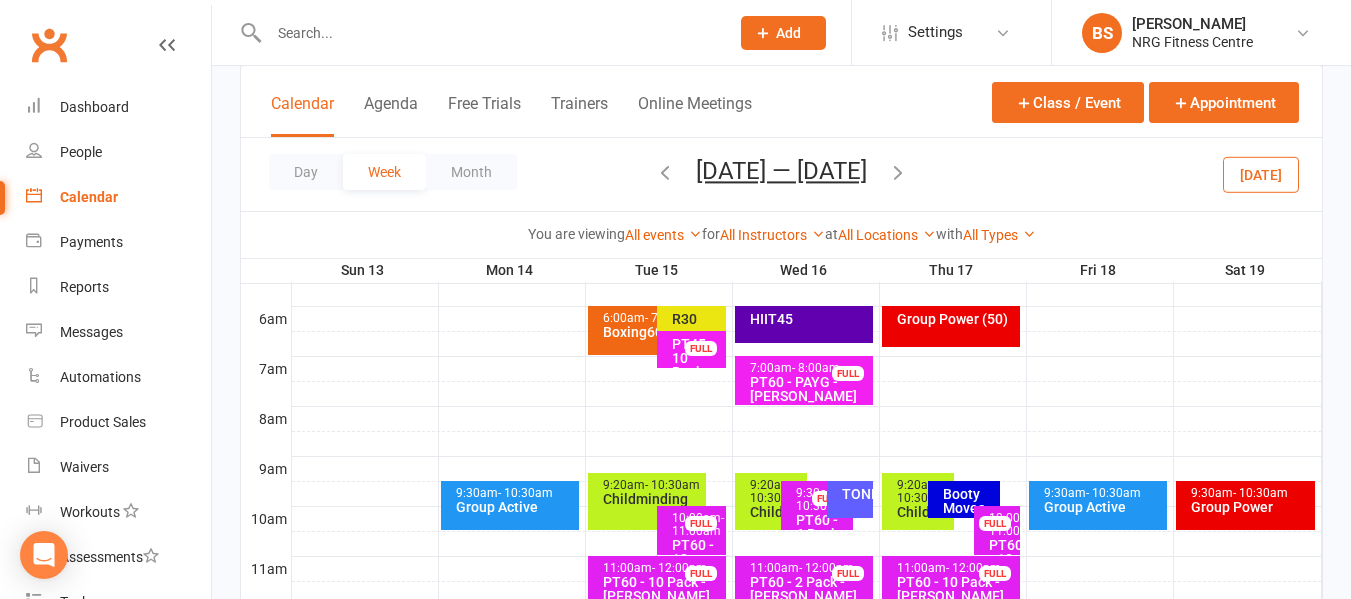 scroll, scrollTop: 0, scrollLeft: 0, axis: both 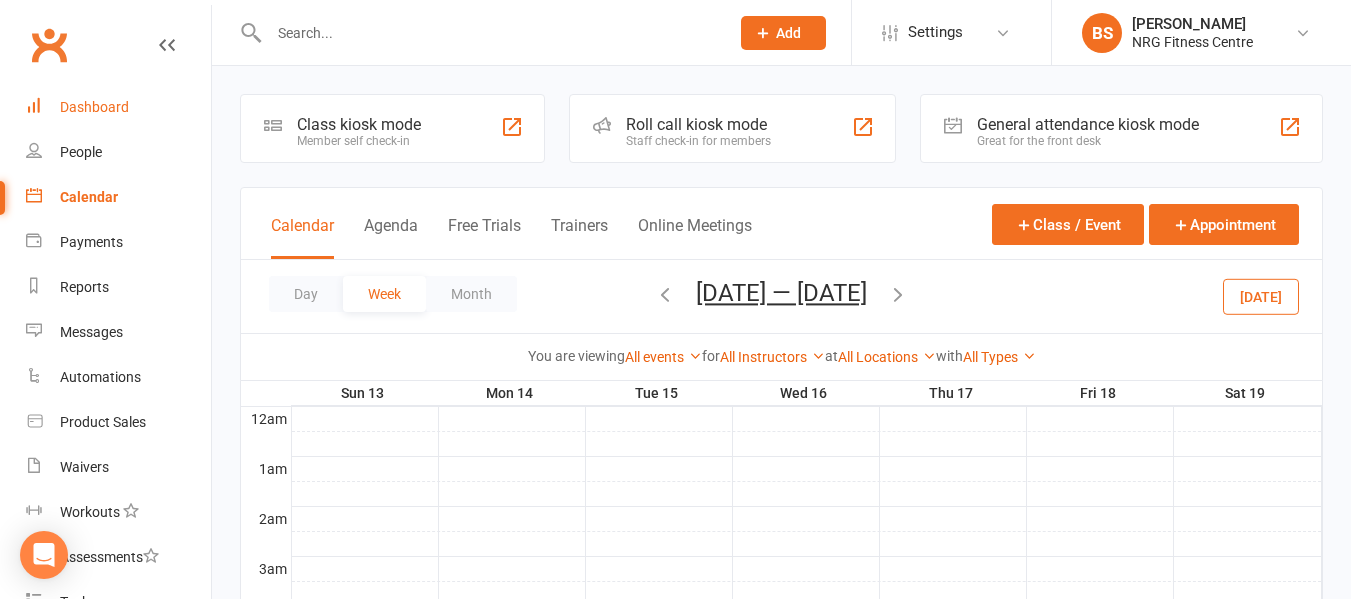 click on "Dashboard" at bounding box center [94, 107] 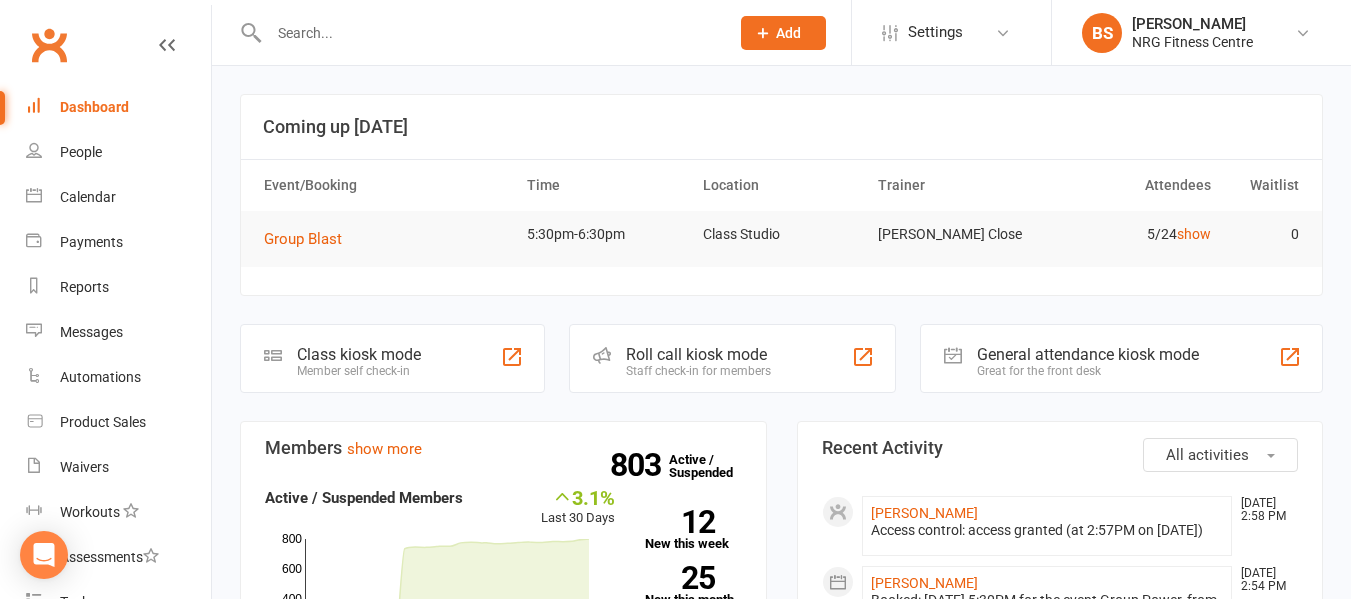 click at bounding box center (489, 33) 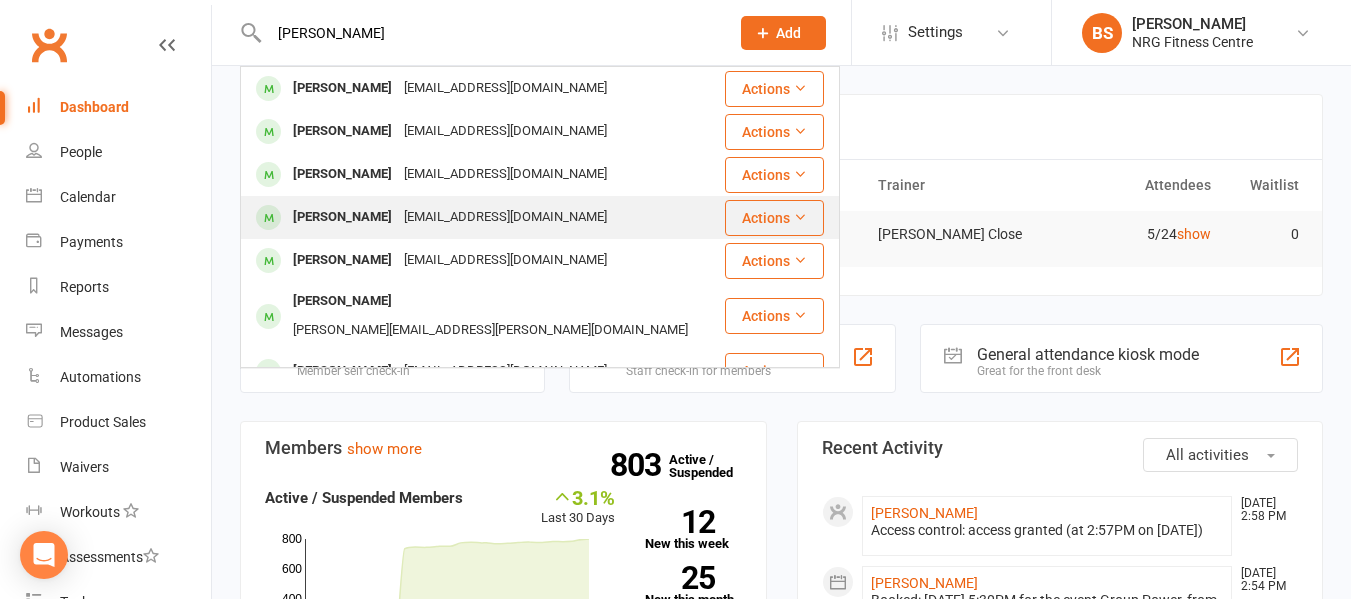 type on "casey" 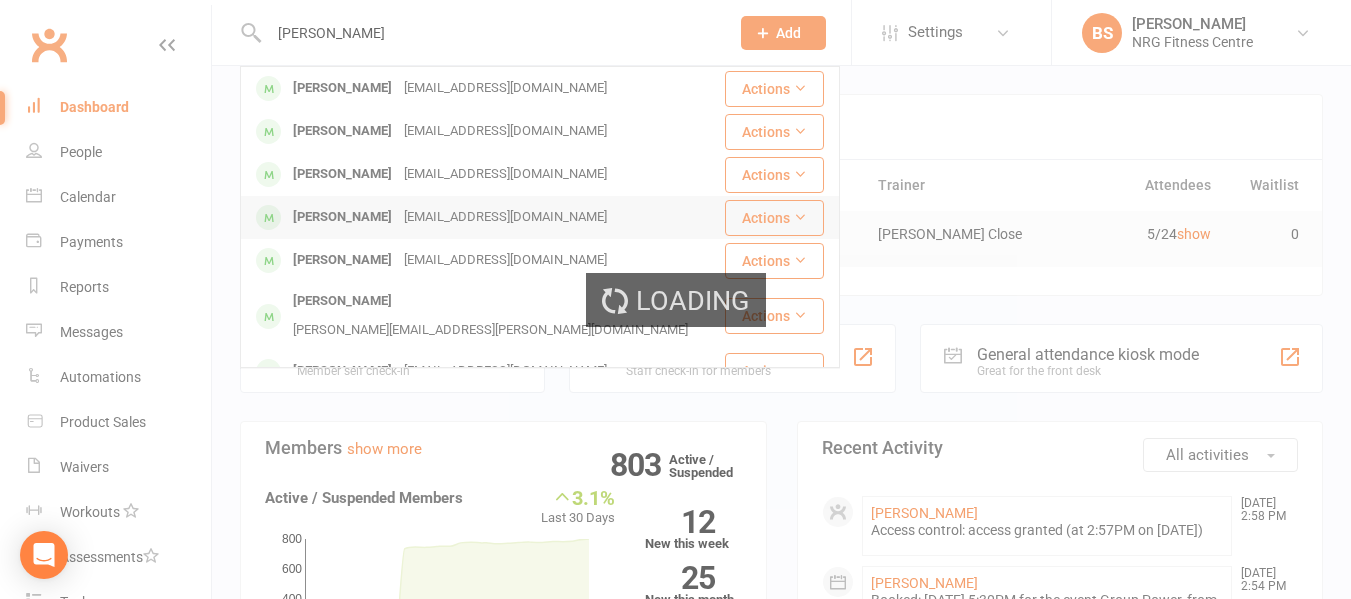 type 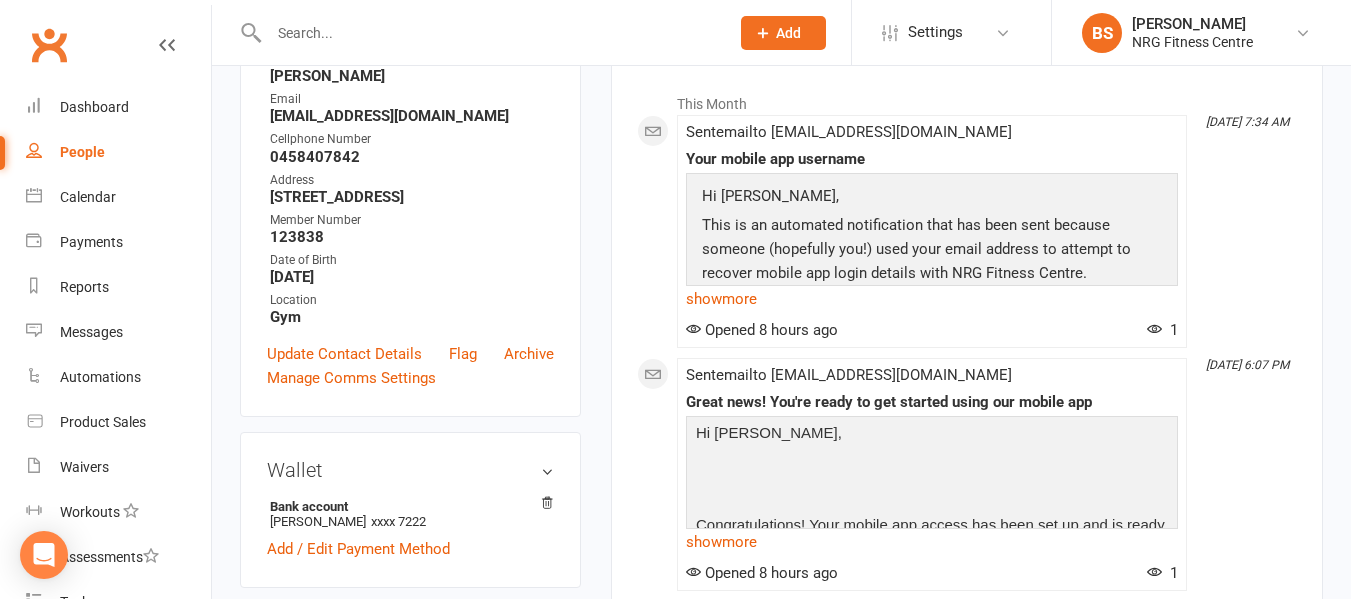 scroll, scrollTop: 300, scrollLeft: 0, axis: vertical 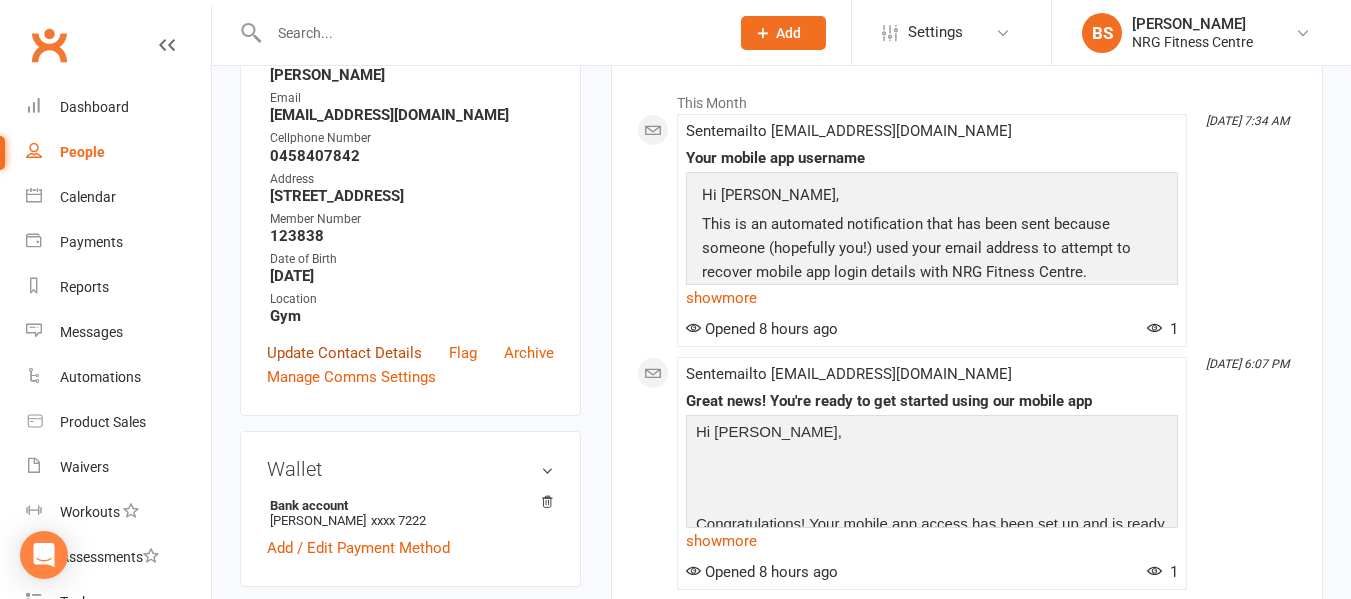 click on "Update Contact Details" at bounding box center [344, 353] 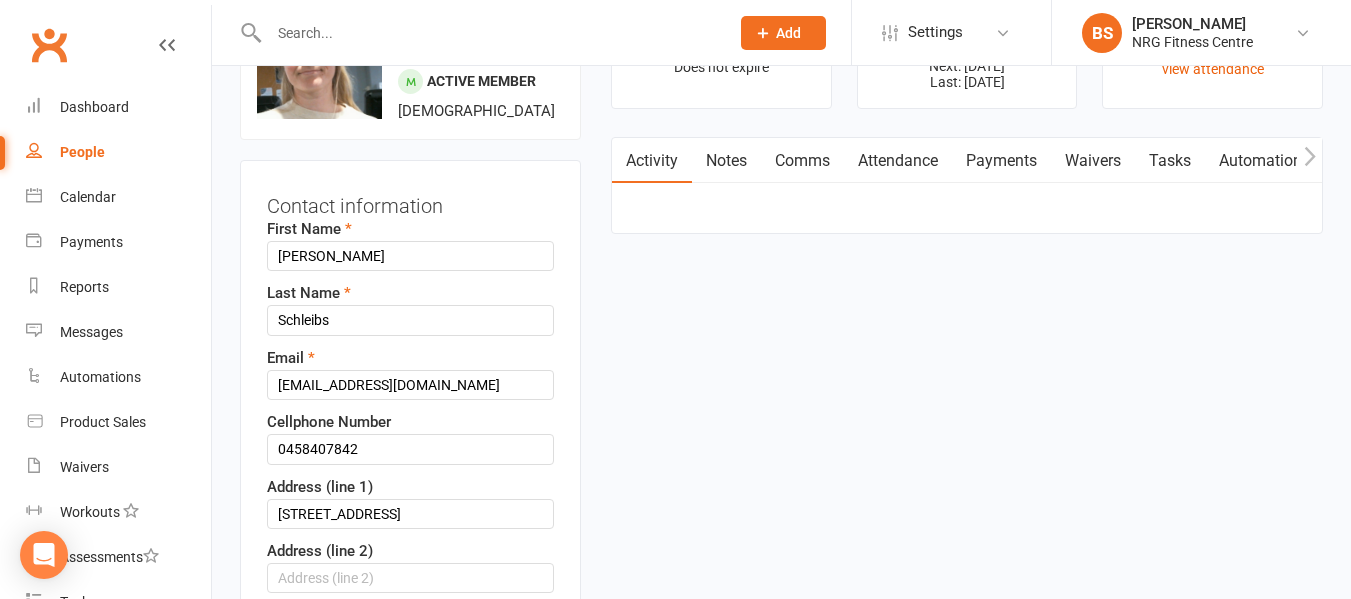 scroll, scrollTop: 94, scrollLeft: 0, axis: vertical 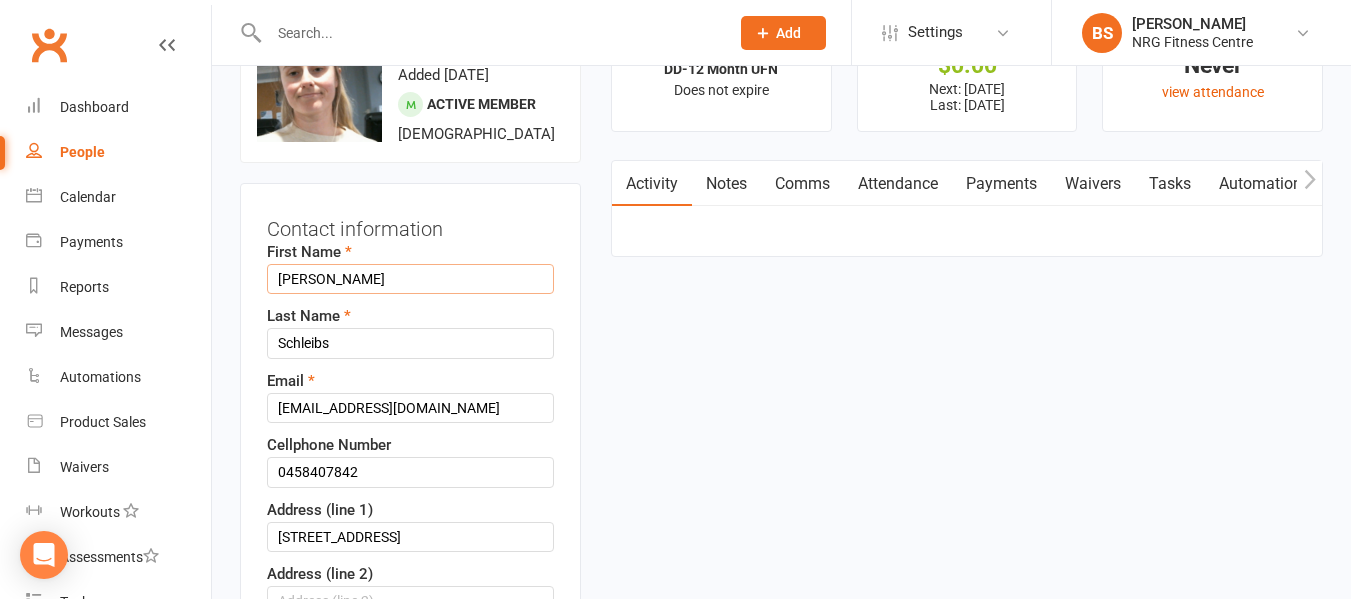 drag, startPoint x: 283, startPoint y: 281, endPoint x: 257, endPoint y: 281, distance: 26 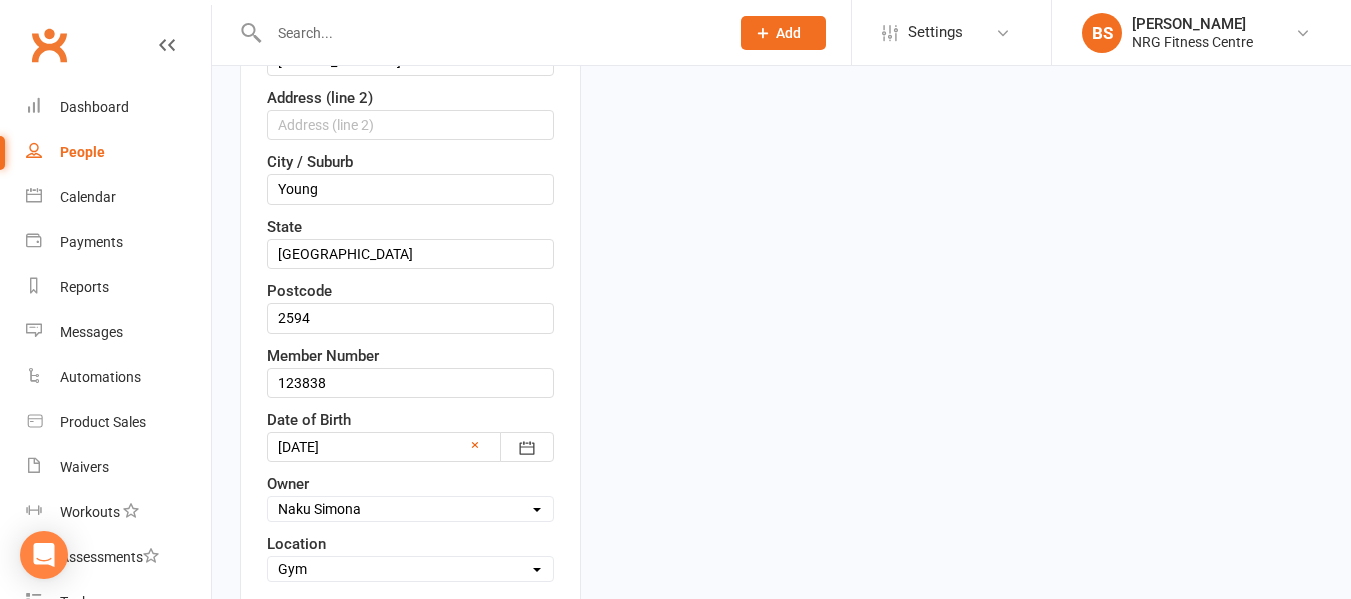 scroll, scrollTop: 694, scrollLeft: 0, axis: vertical 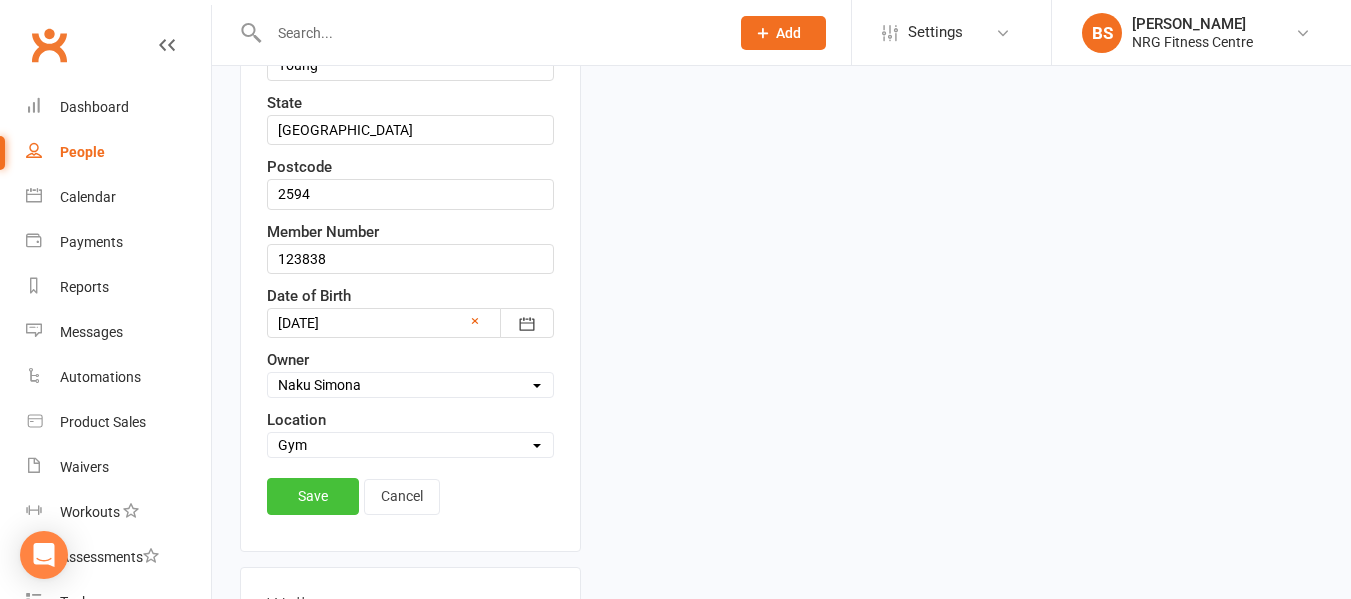 type on "Casey" 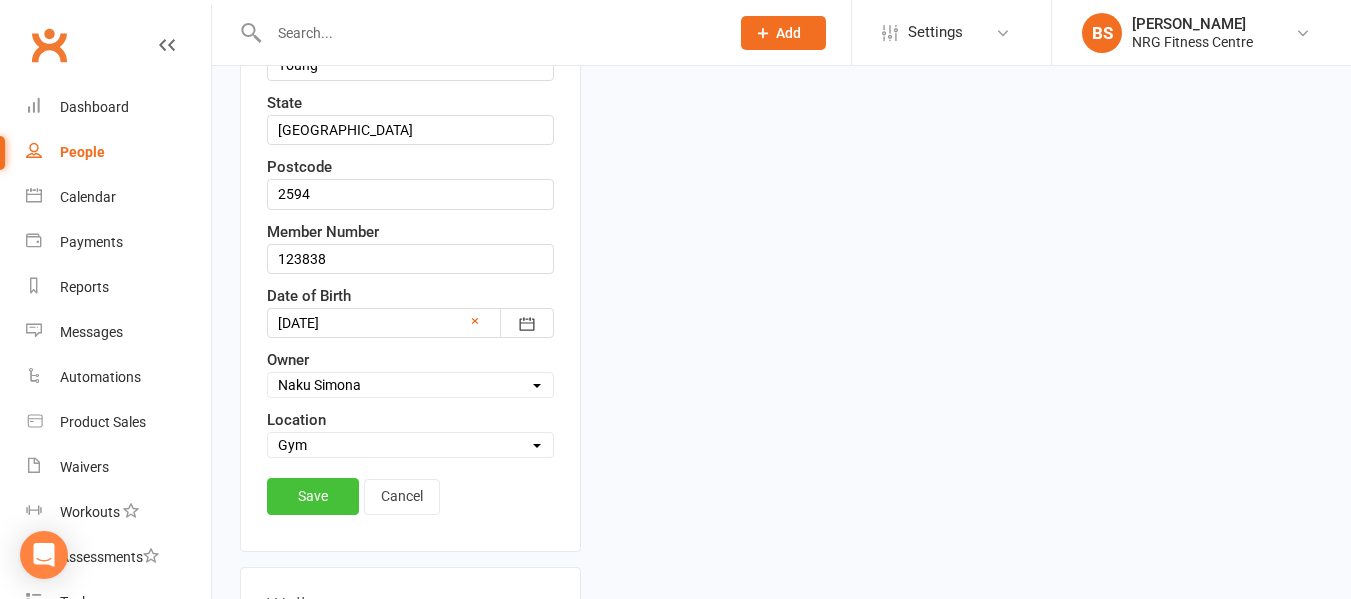 click on "Save" at bounding box center (313, 496) 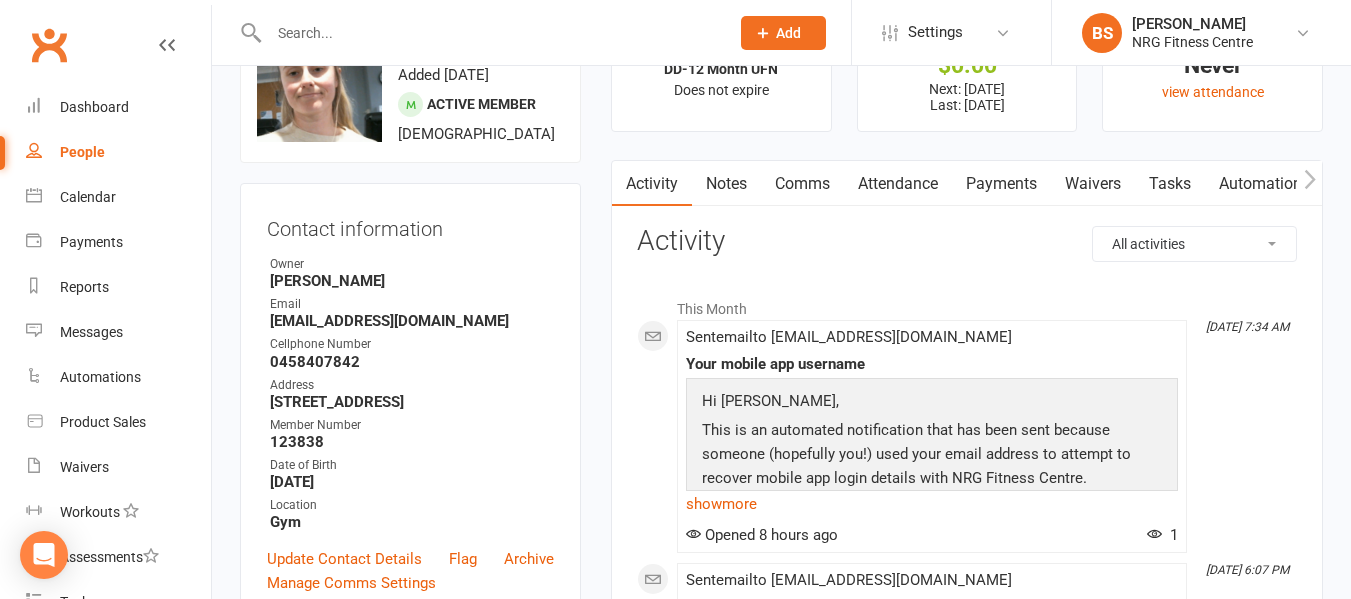 scroll, scrollTop: 0, scrollLeft: 0, axis: both 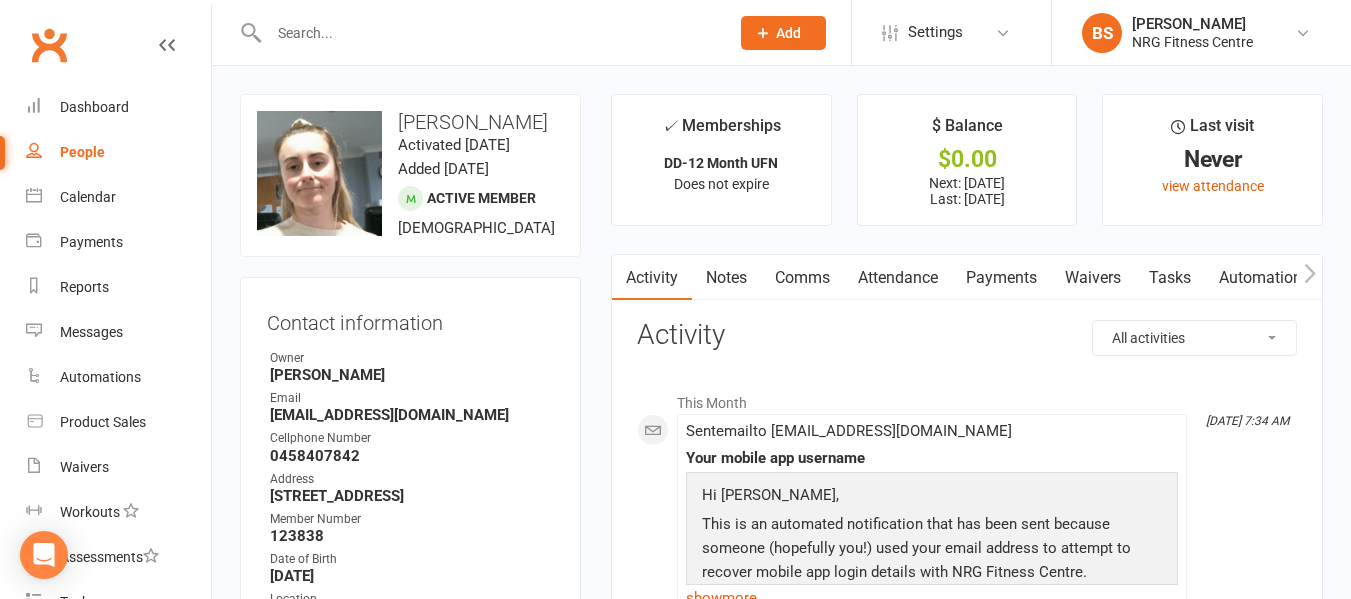 click on "Payments" at bounding box center (1001, 278) 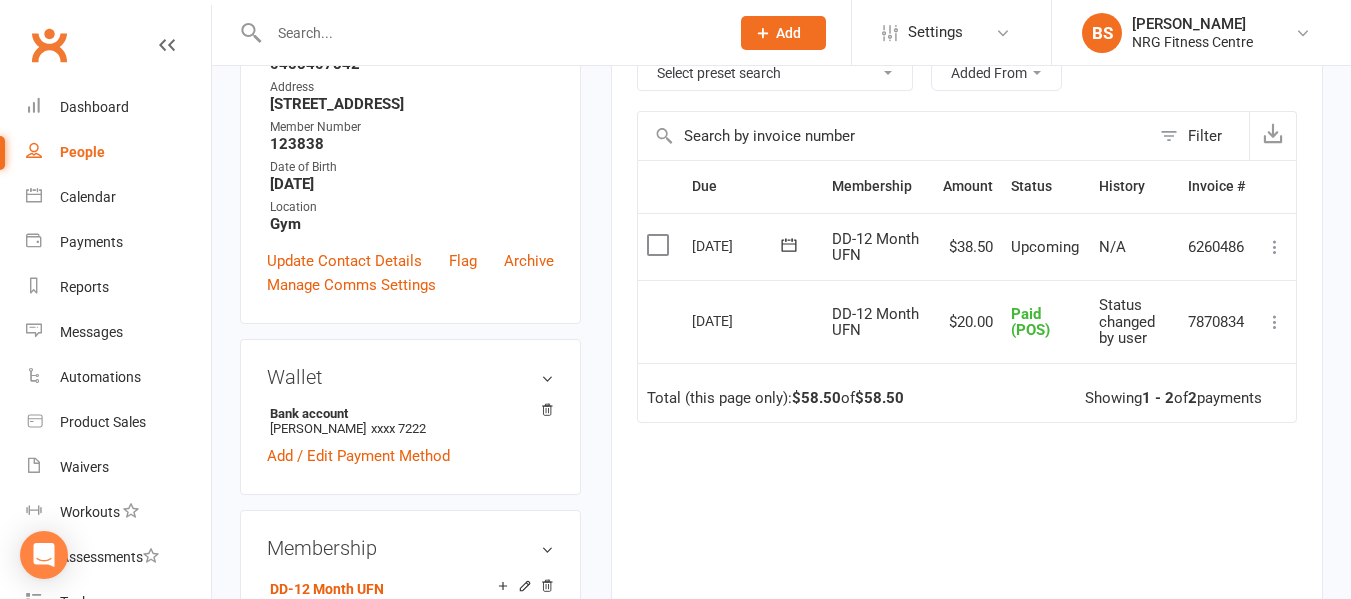 scroll, scrollTop: 400, scrollLeft: 0, axis: vertical 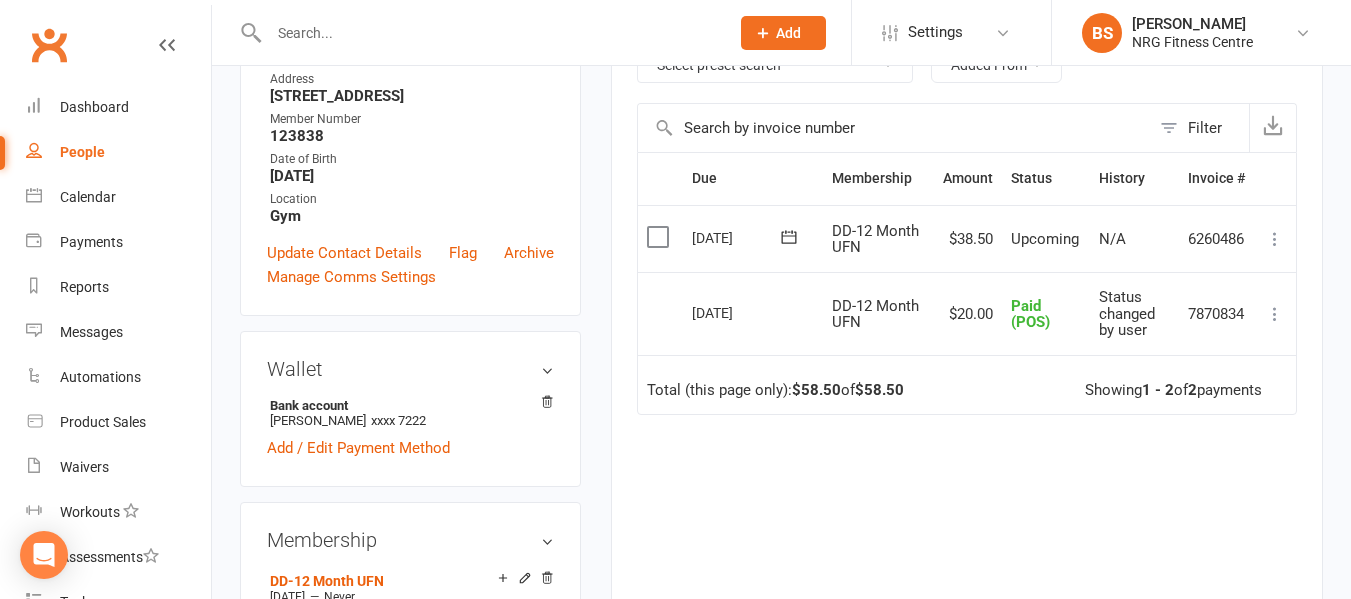 click at bounding box center (489, 33) 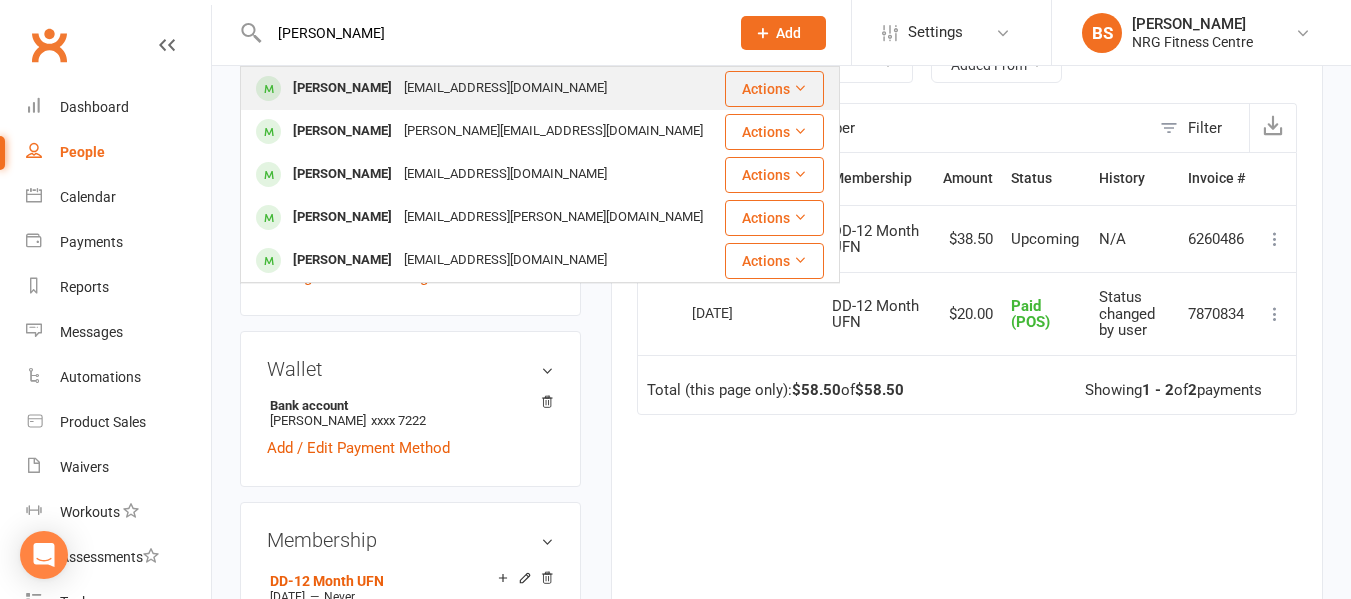 type on "nadine" 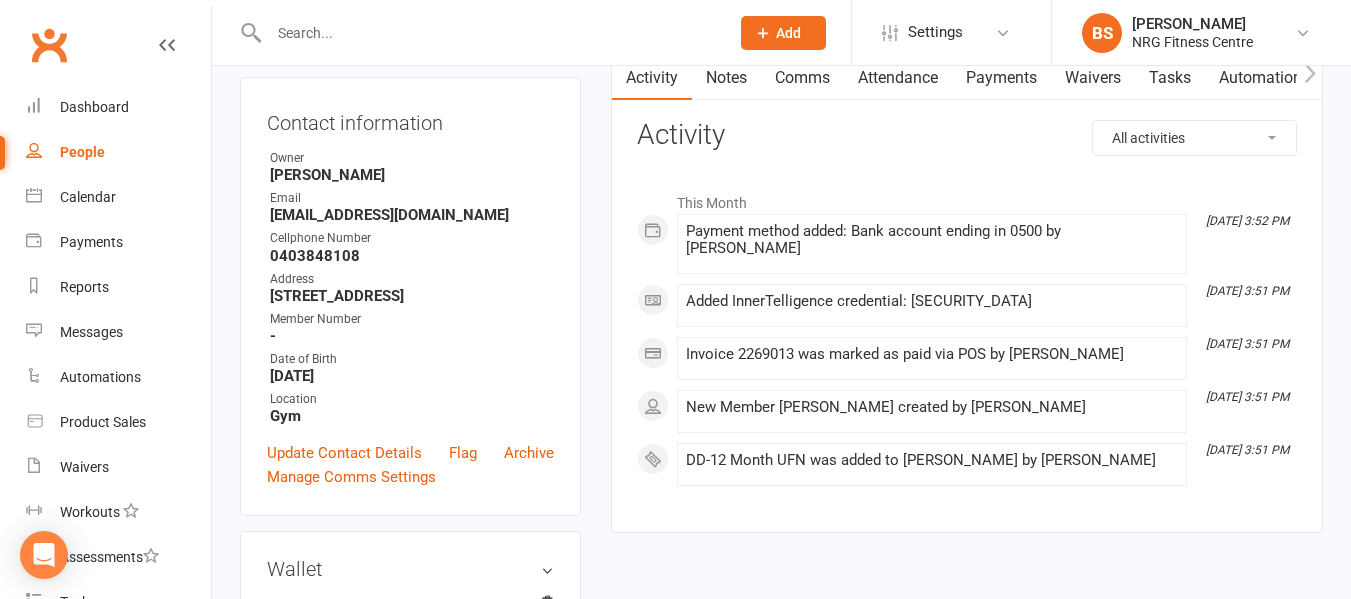 scroll, scrollTop: 0, scrollLeft: 0, axis: both 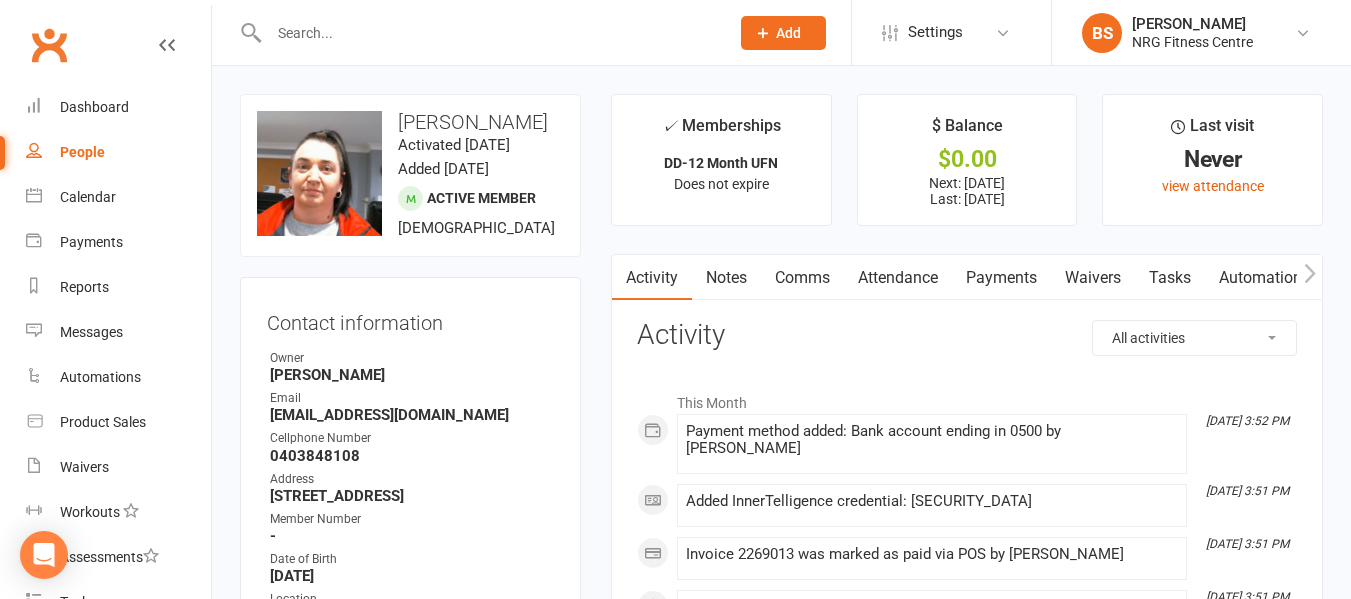 click on "Payments" at bounding box center (1001, 278) 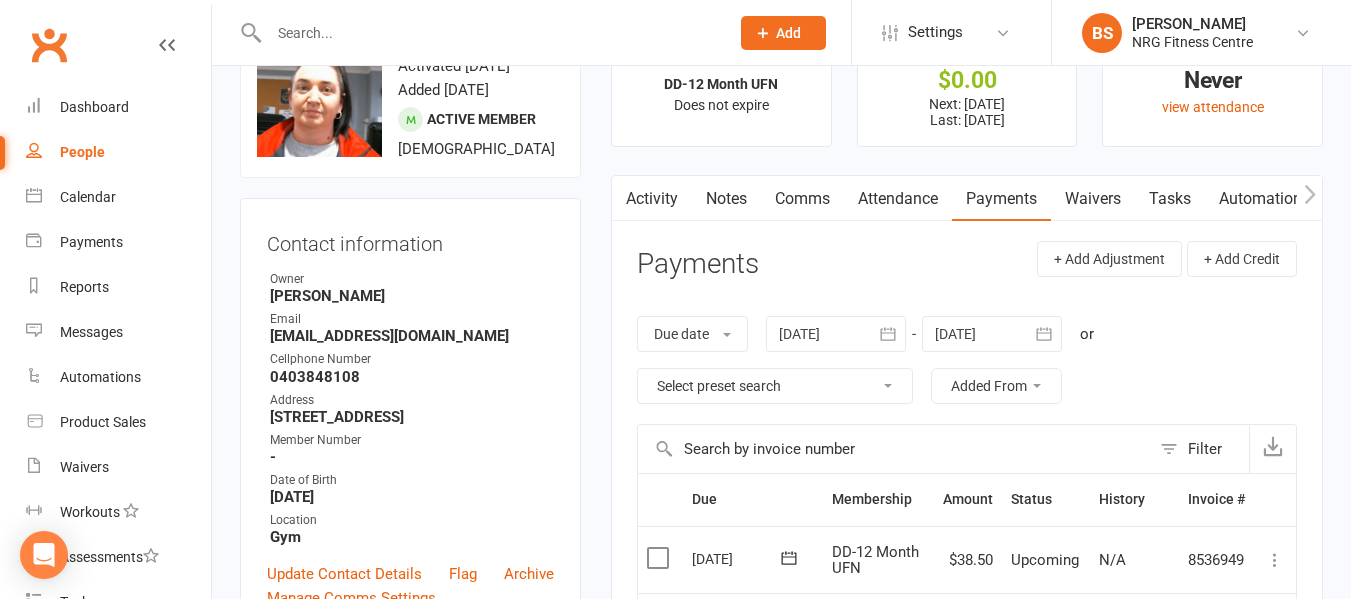 scroll, scrollTop: 400, scrollLeft: 0, axis: vertical 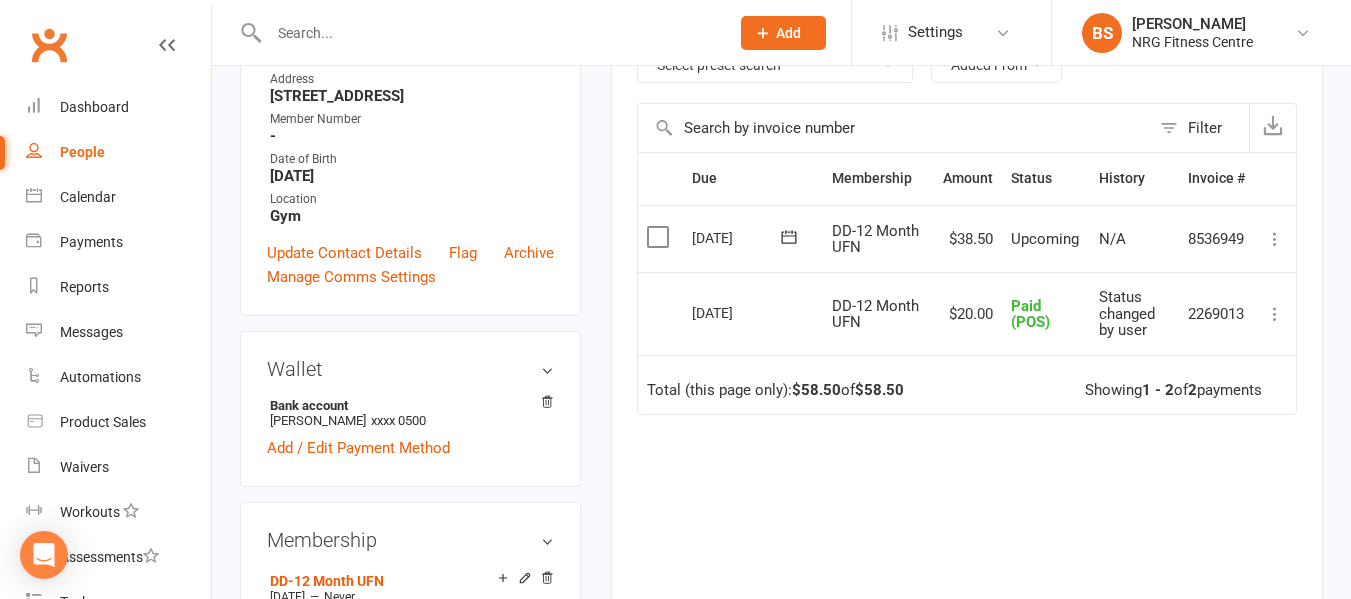 click at bounding box center (489, 33) 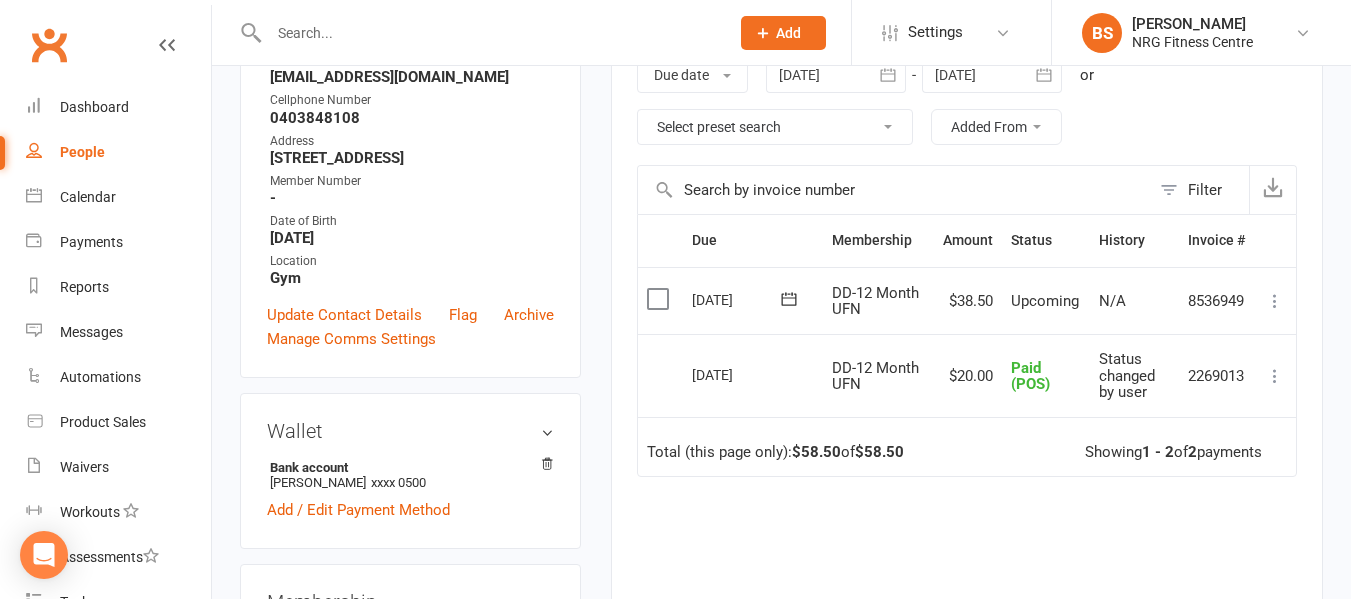 scroll, scrollTop: 400, scrollLeft: 0, axis: vertical 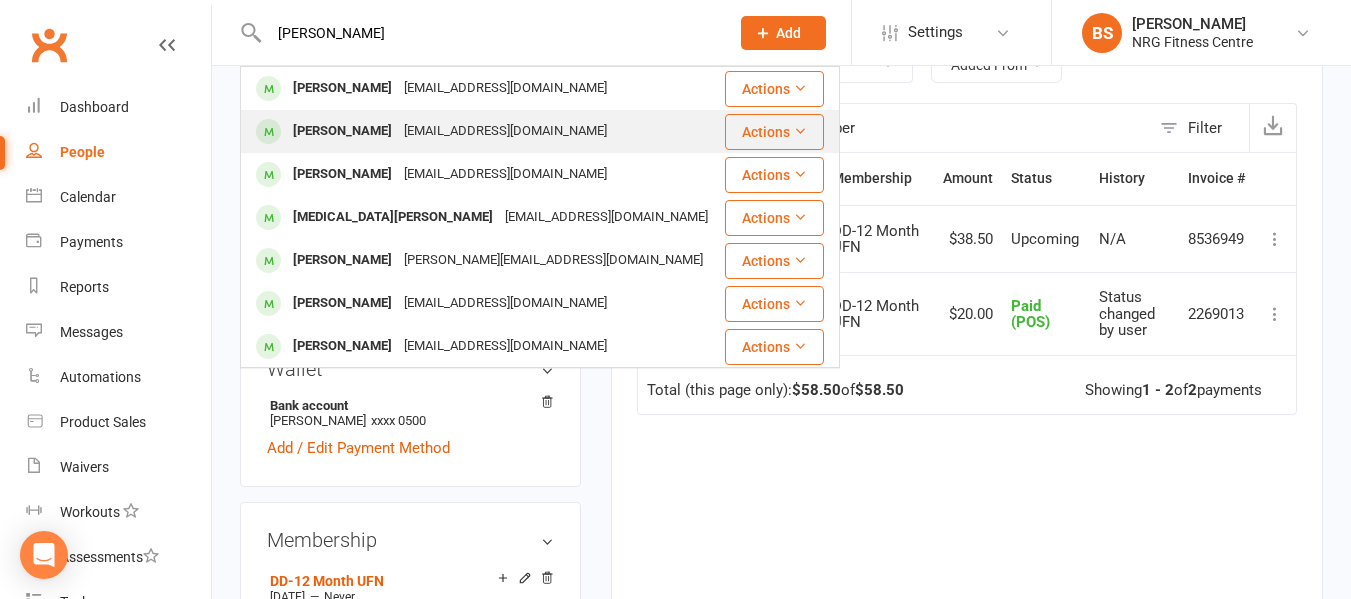 type on "fisher" 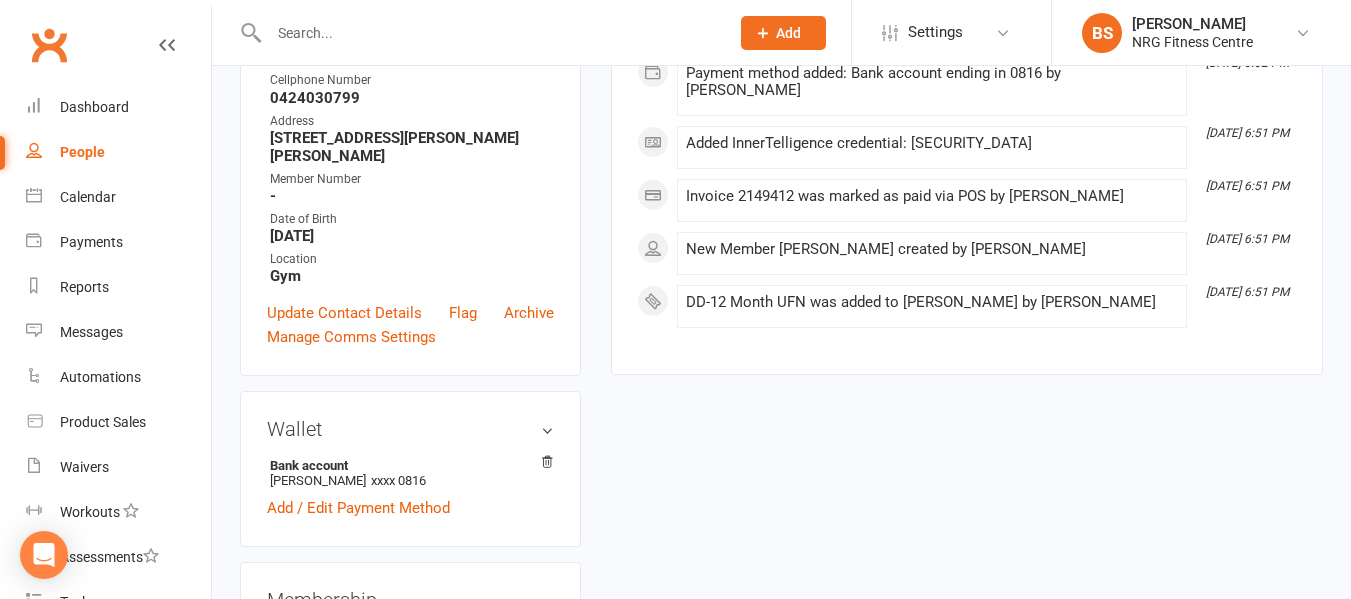 scroll, scrollTop: 200, scrollLeft: 0, axis: vertical 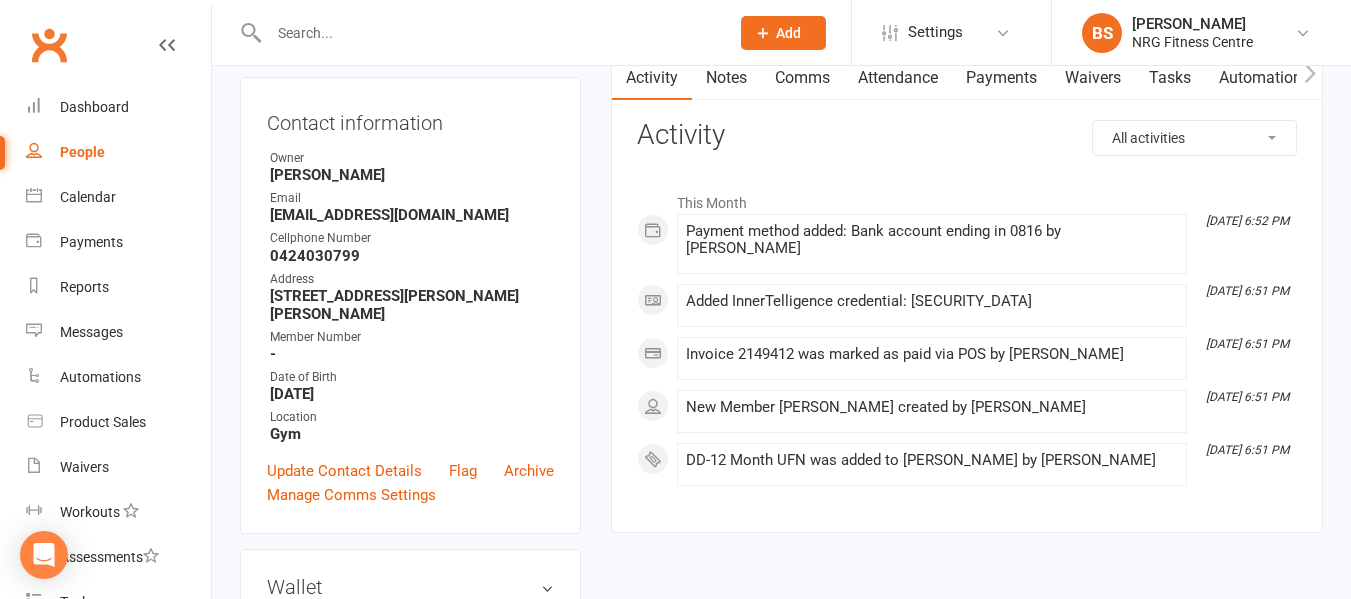 click on "Payments" at bounding box center (1001, 78) 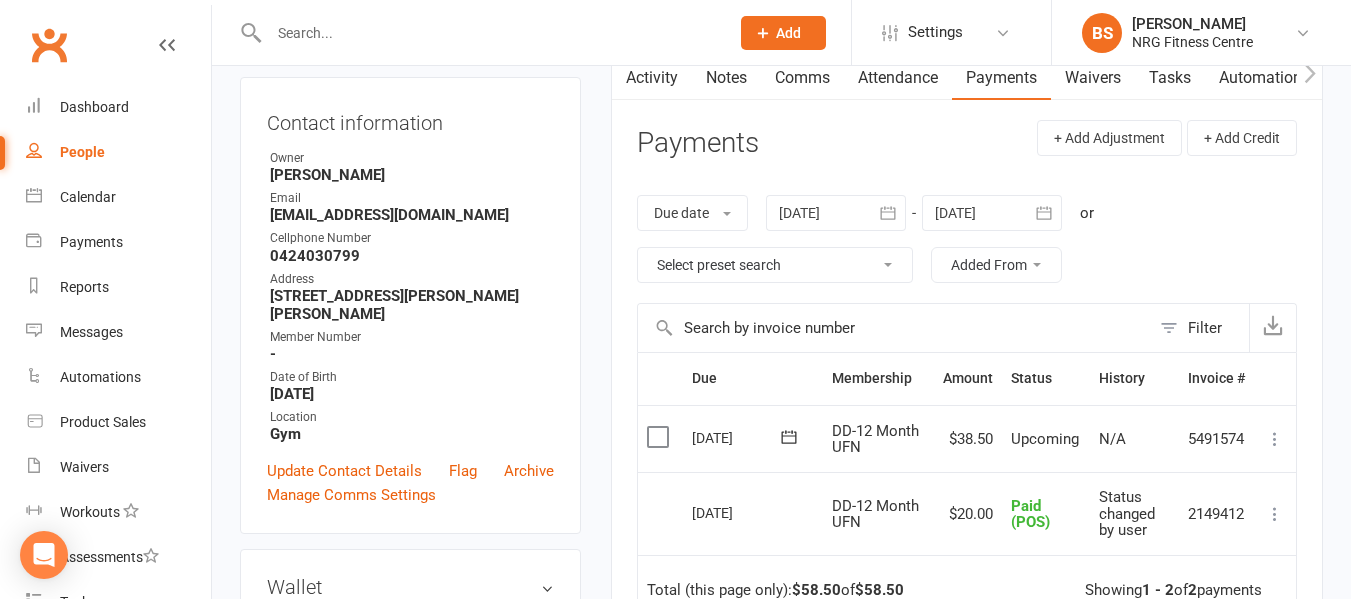 click at bounding box center (1309, 77) 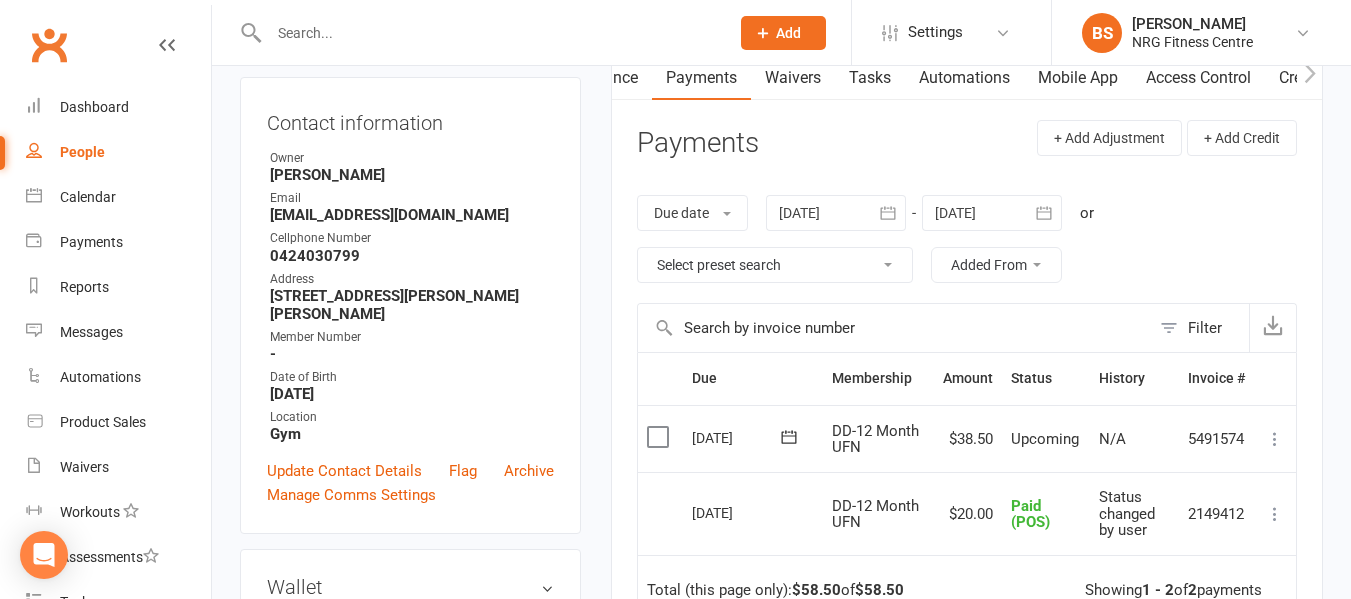 click at bounding box center [1309, 77] 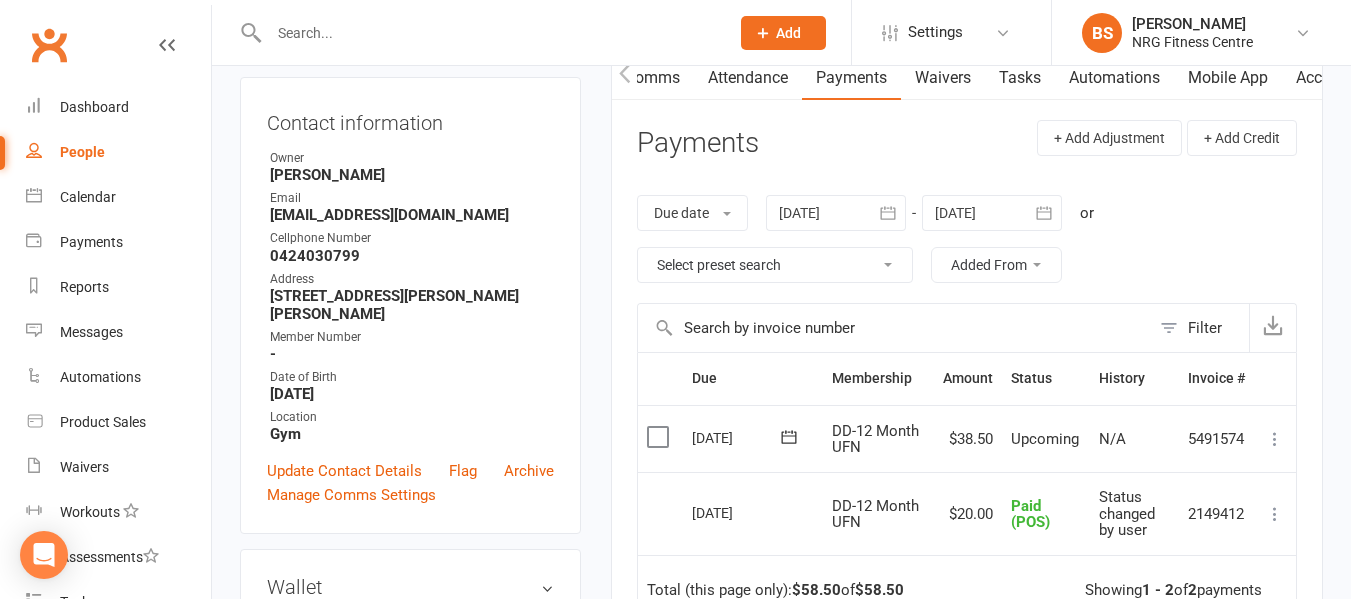 scroll, scrollTop: 0, scrollLeft: 382, axis: horizontal 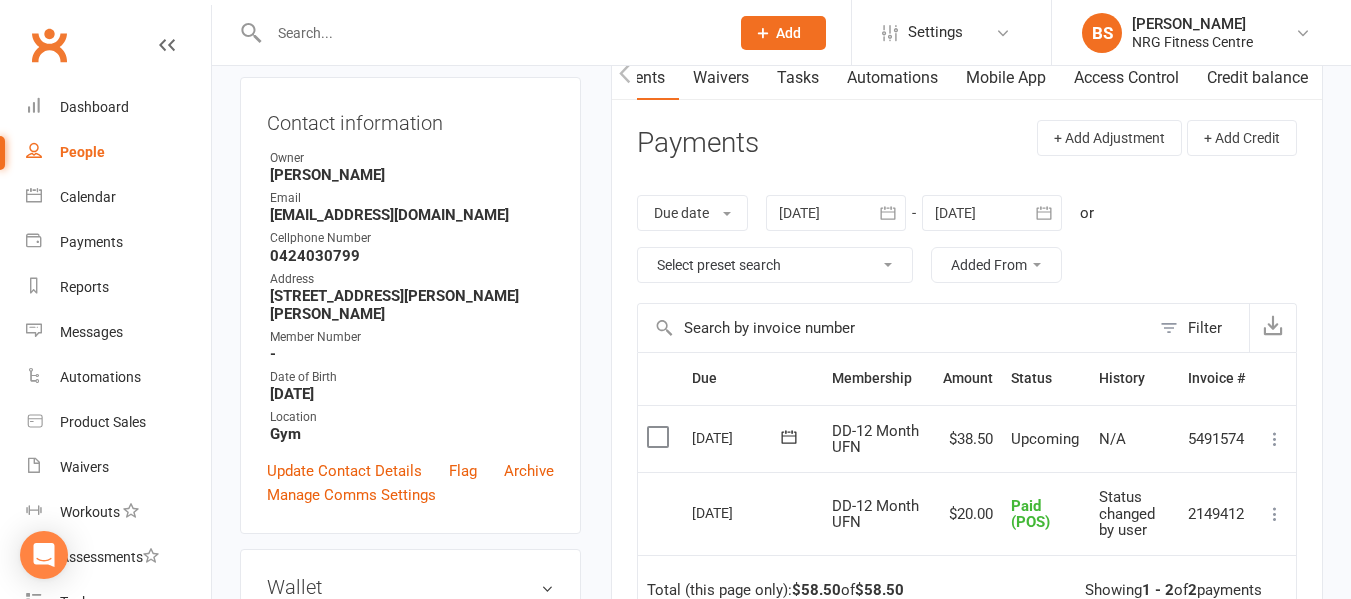 click on "Access Control" at bounding box center (1126, 78) 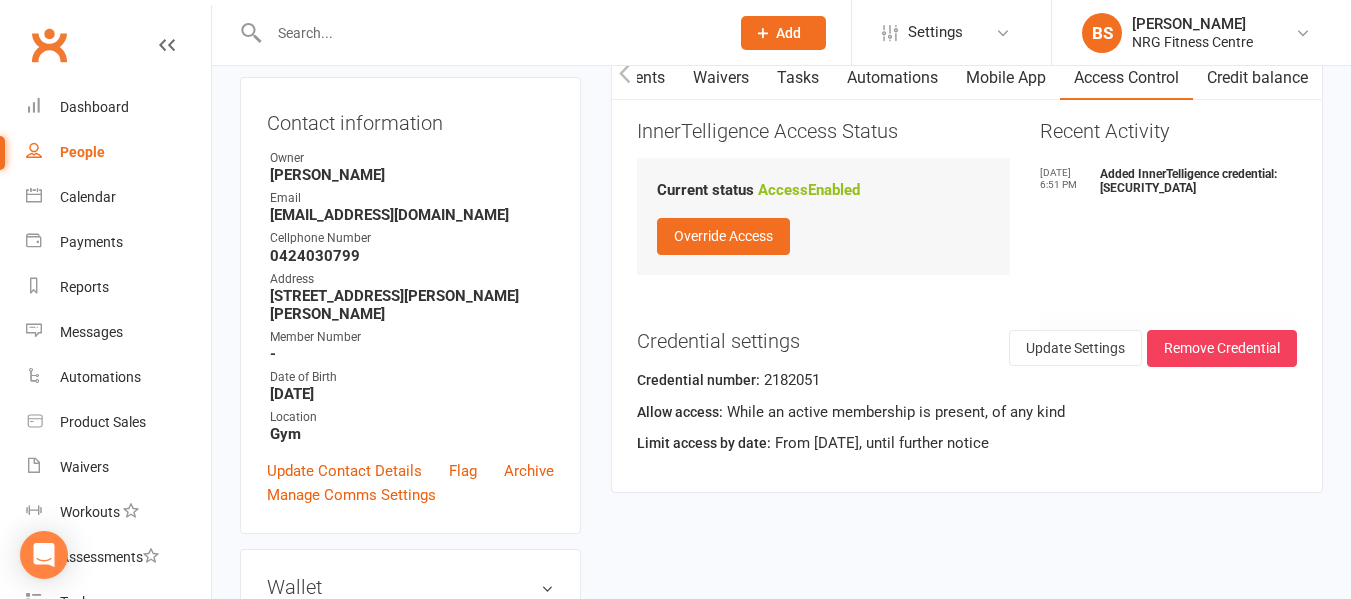 click at bounding box center (489, 33) 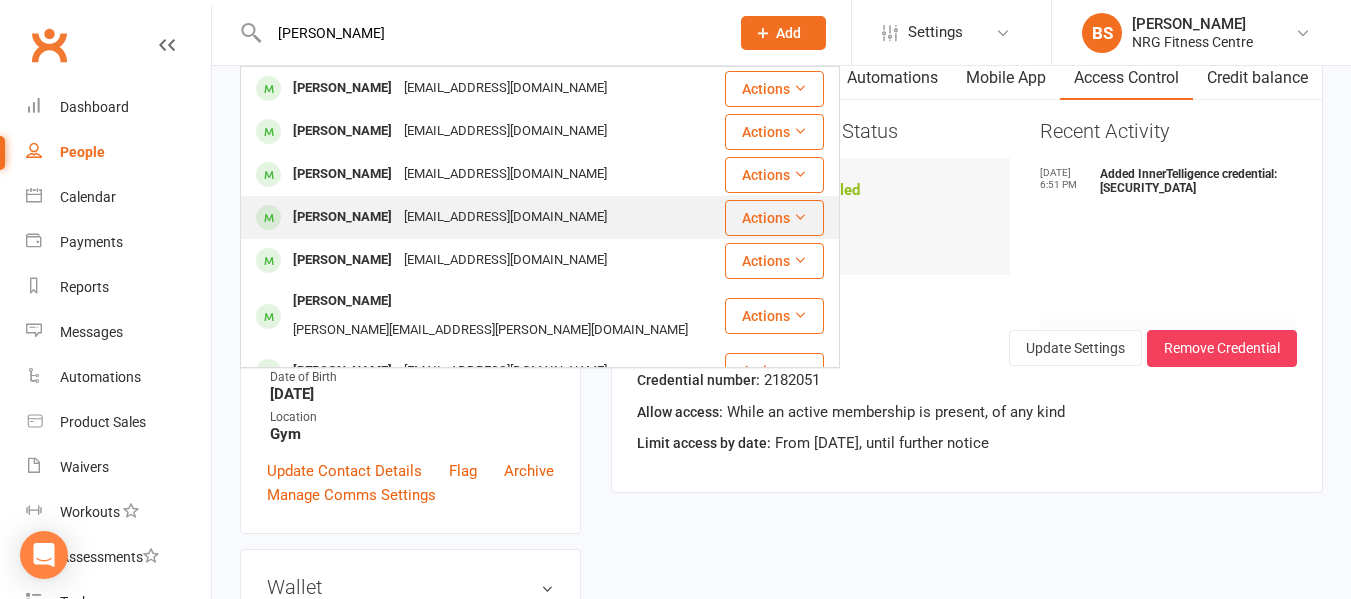 type on "casey" 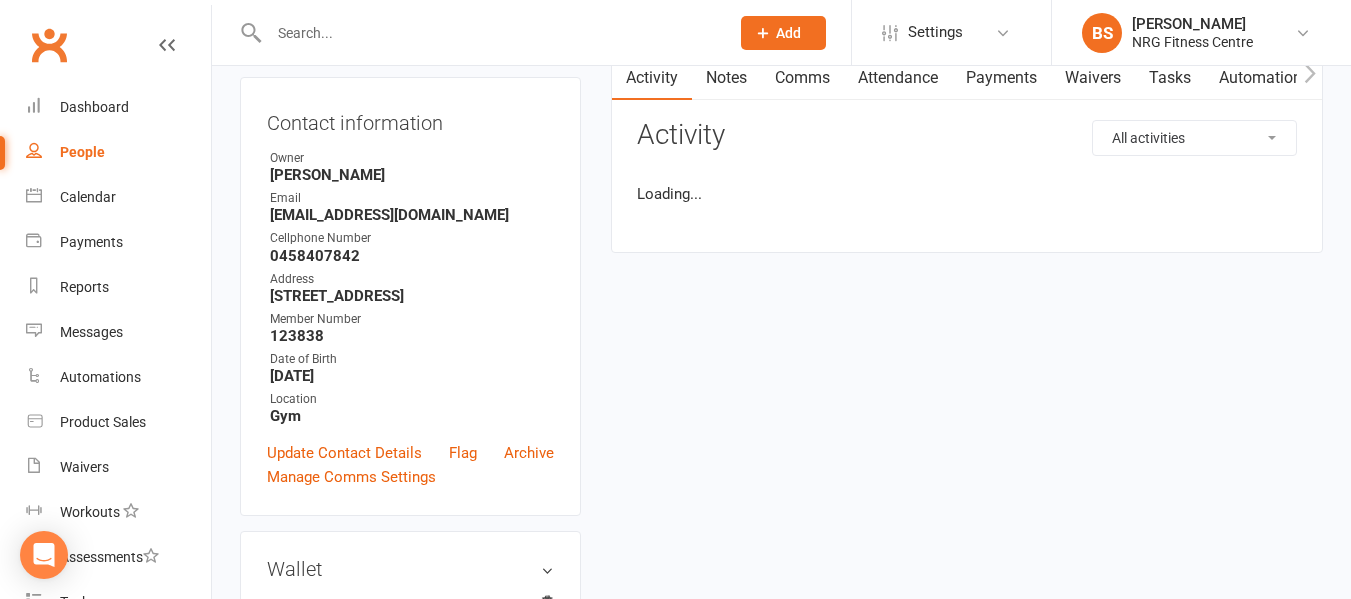 scroll, scrollTop: 0, scrollLeft: 0, axis: both 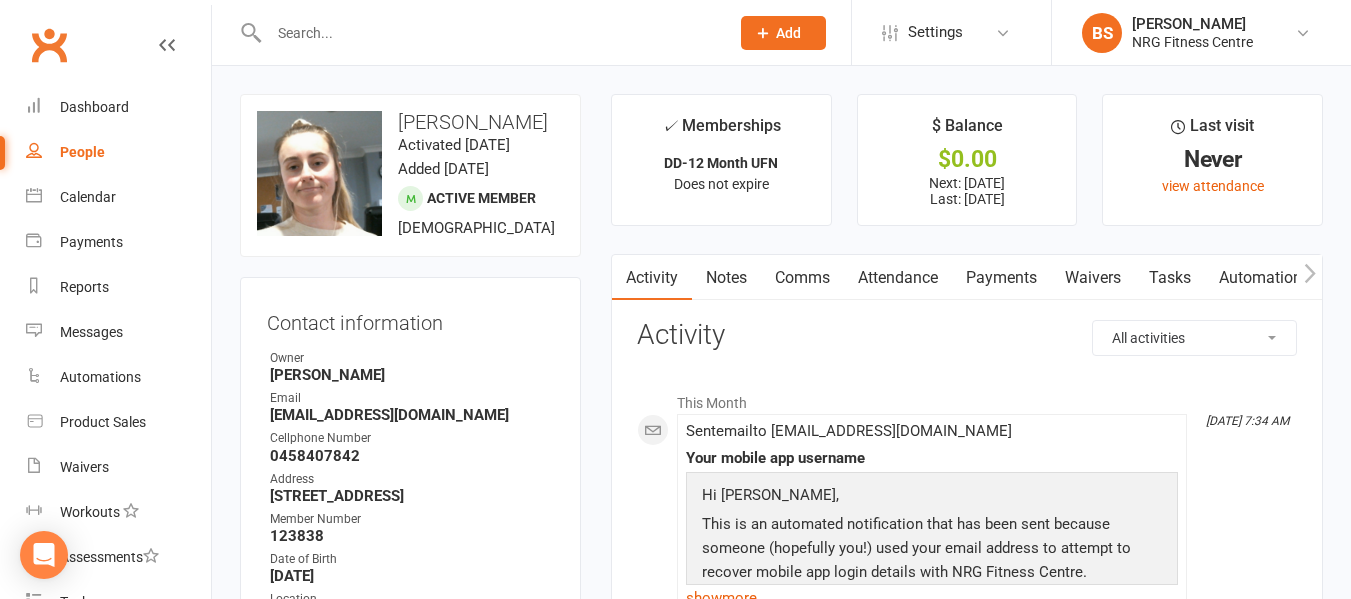 click 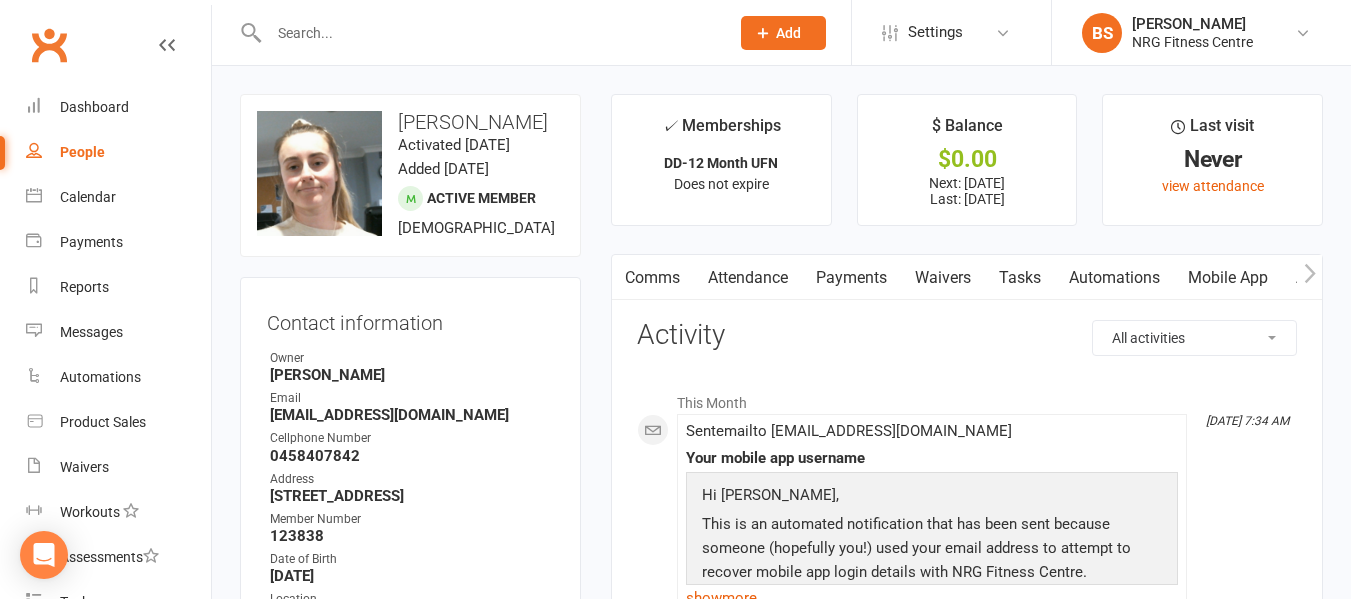 click 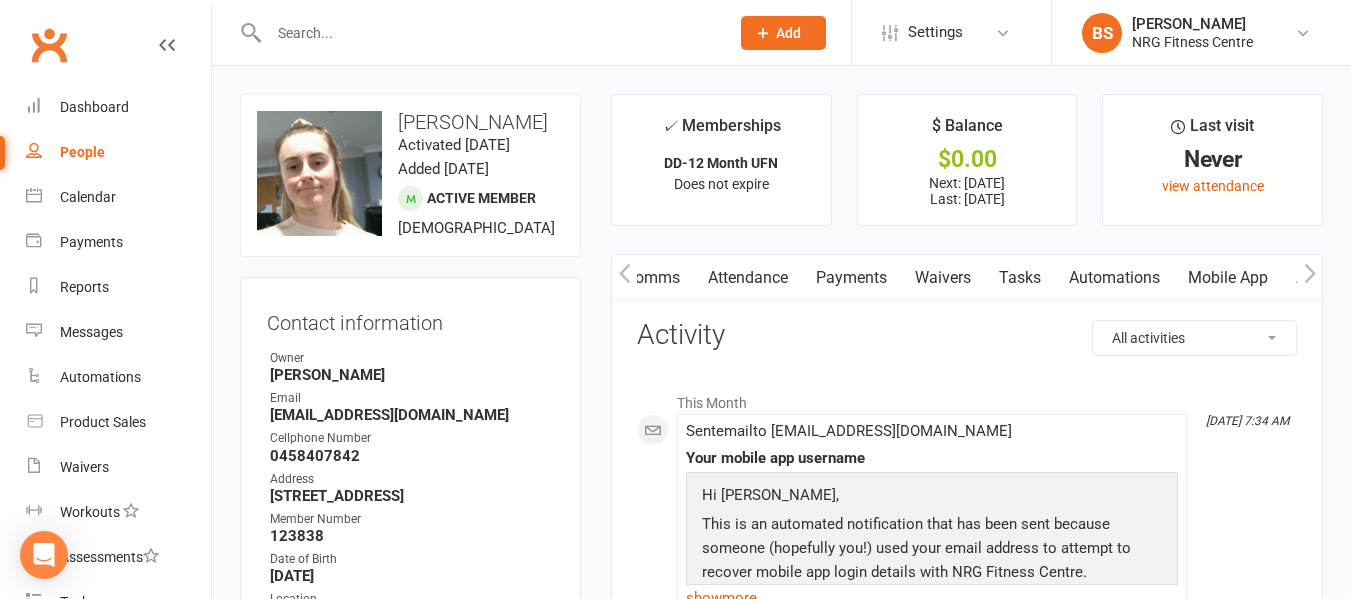scroll, scrollTop: 0, scrollLeft: 382, axis: horizontal 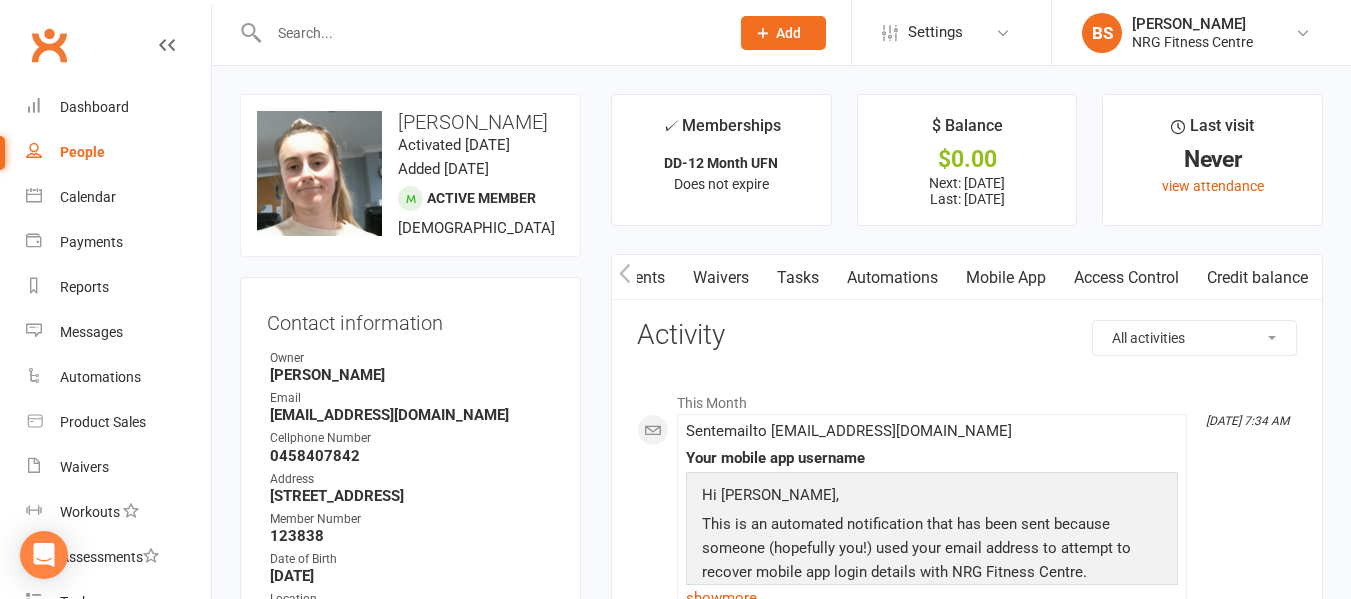 click on "Access Control" at bounding box center [1126, 278] 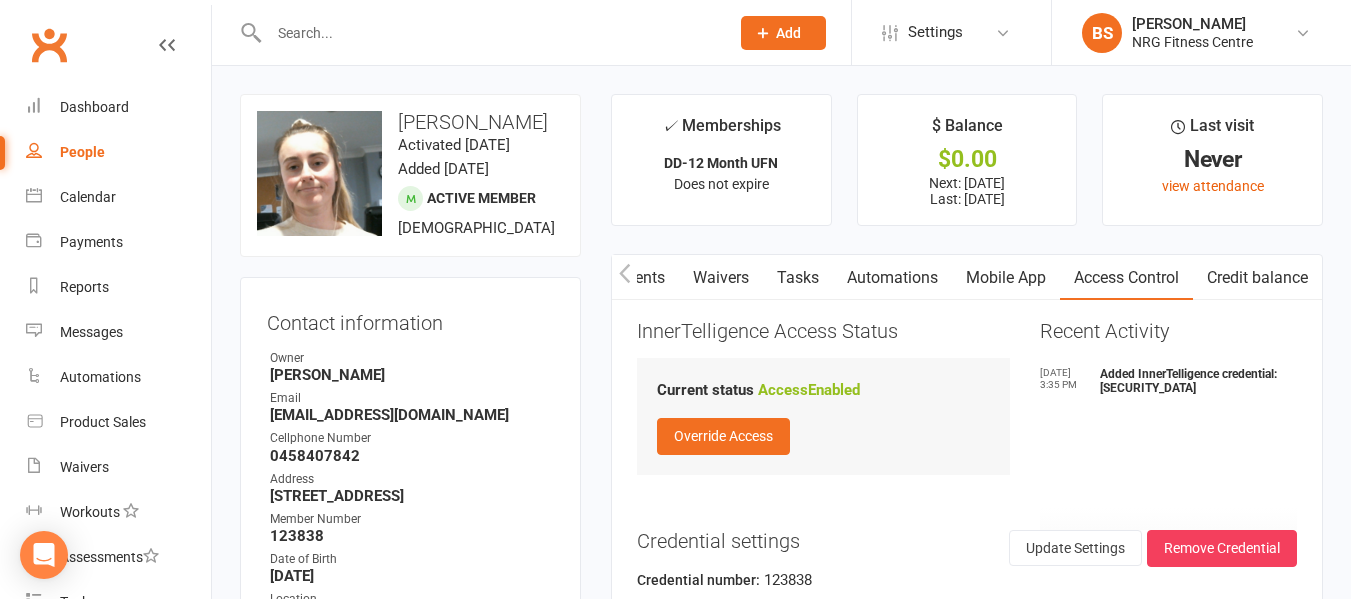 click at bounding box center (489, 33) 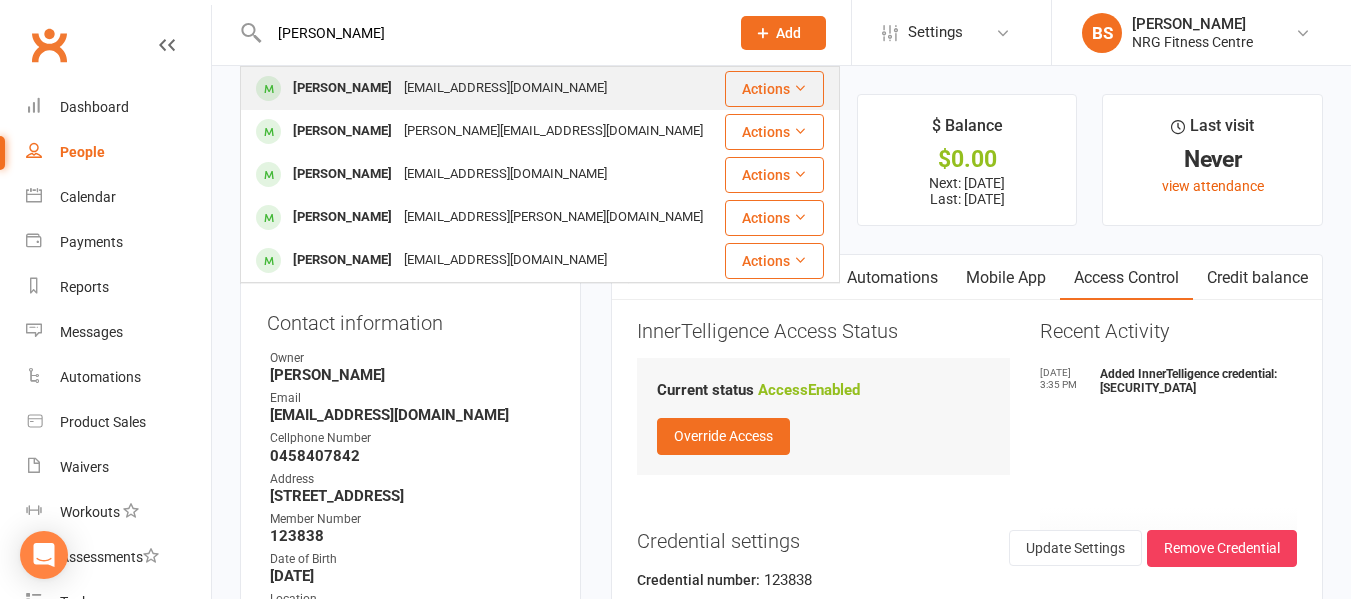 type on "nadine" 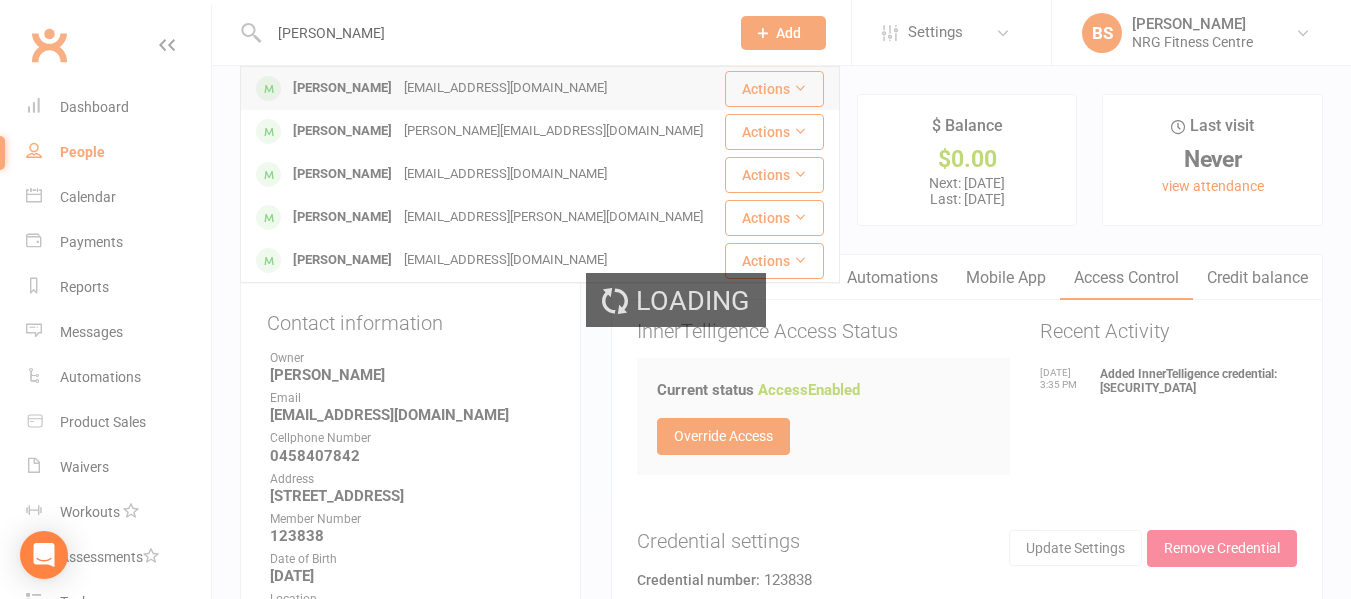 type 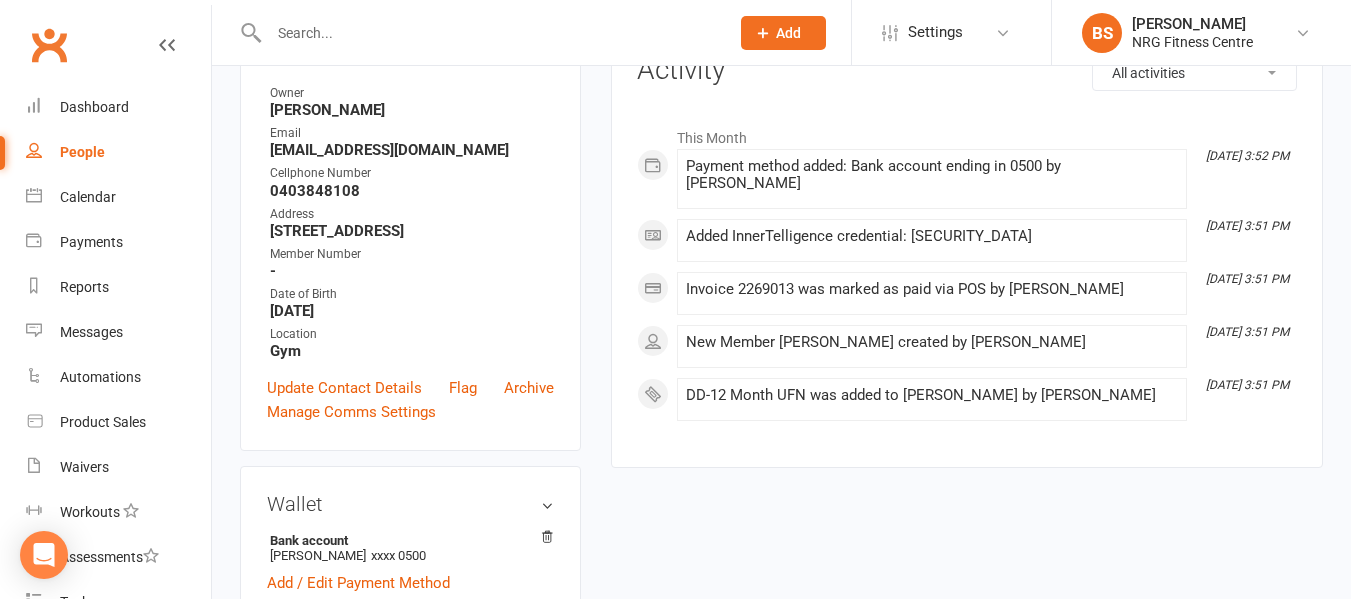 scroll, scrollTop: 300, scrollLeft: 0, axis: vertical 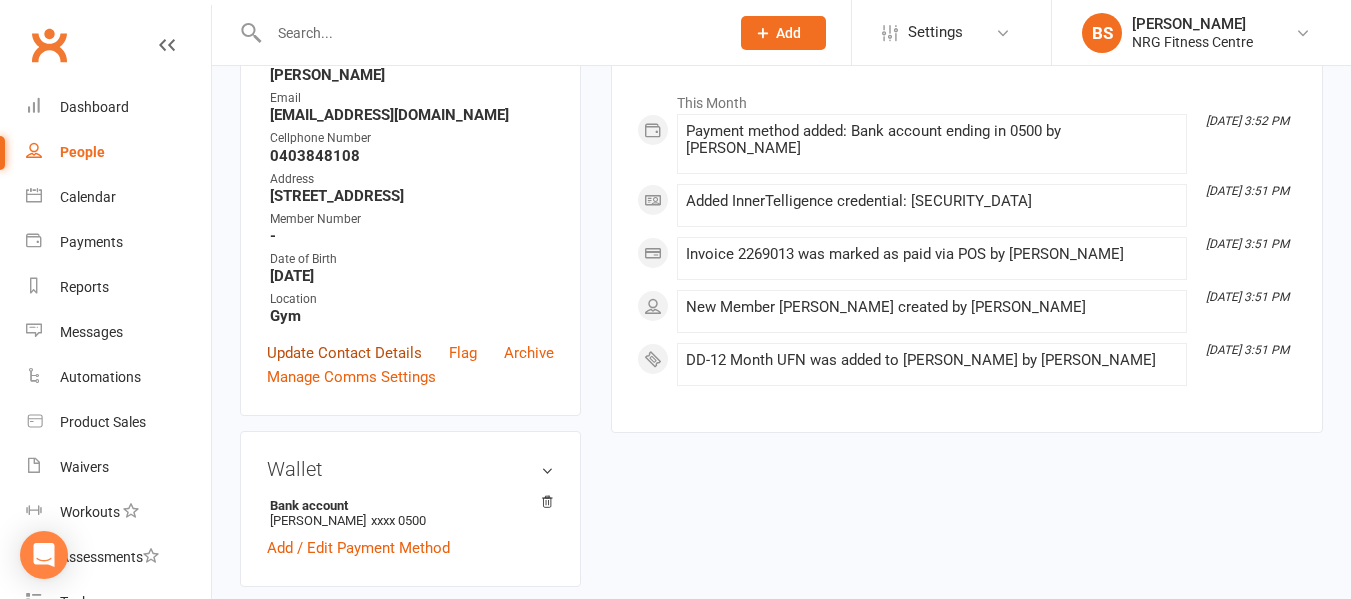 click on "Update Contact Details" at bounding box center [344, 353] 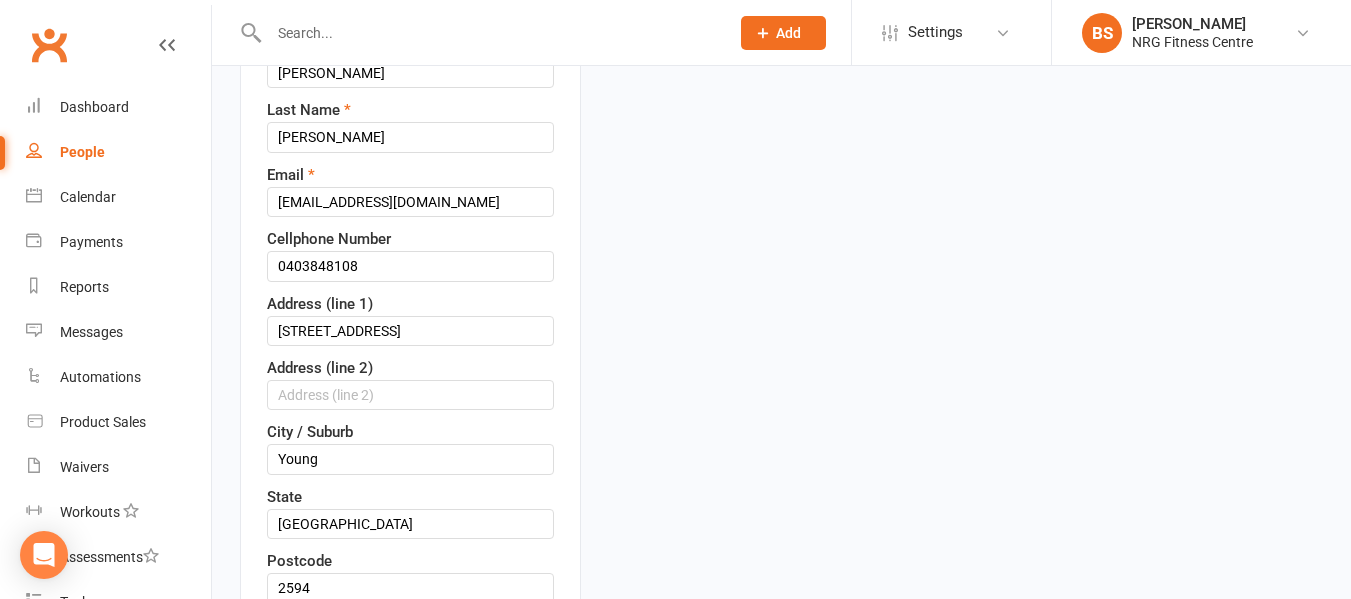 scroll, scrollTop: 94, scrollLeft: 0, axis: vertical 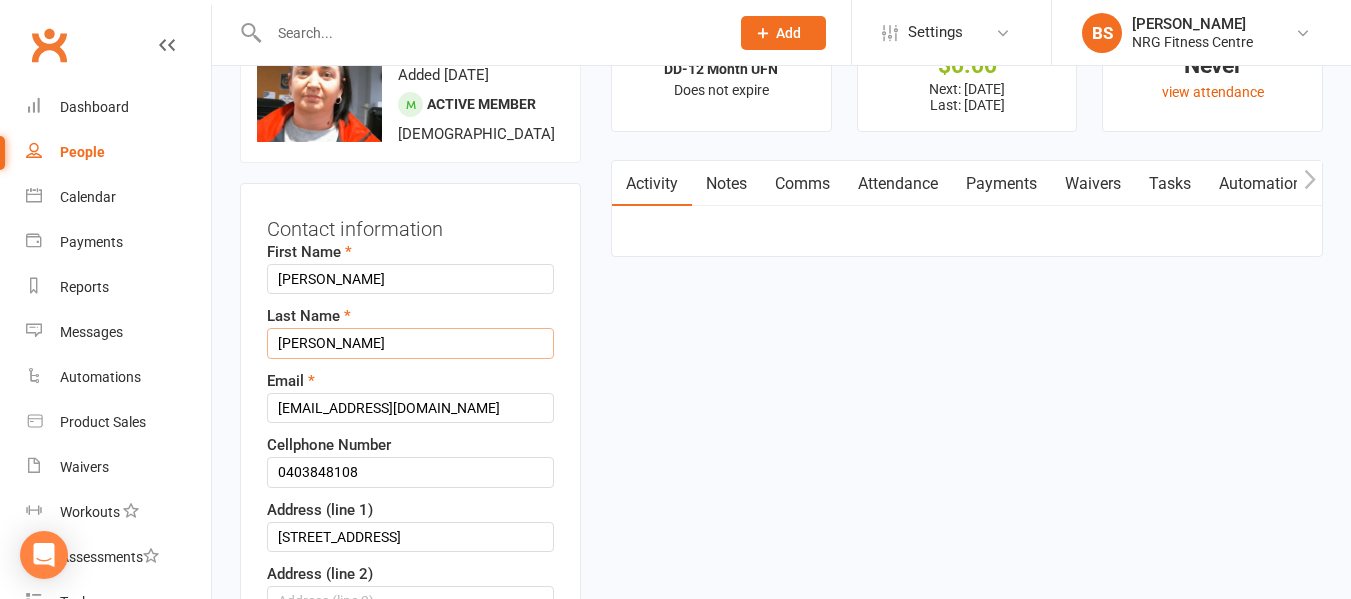 click on "Wilkison" at bounding box center (410, 343) 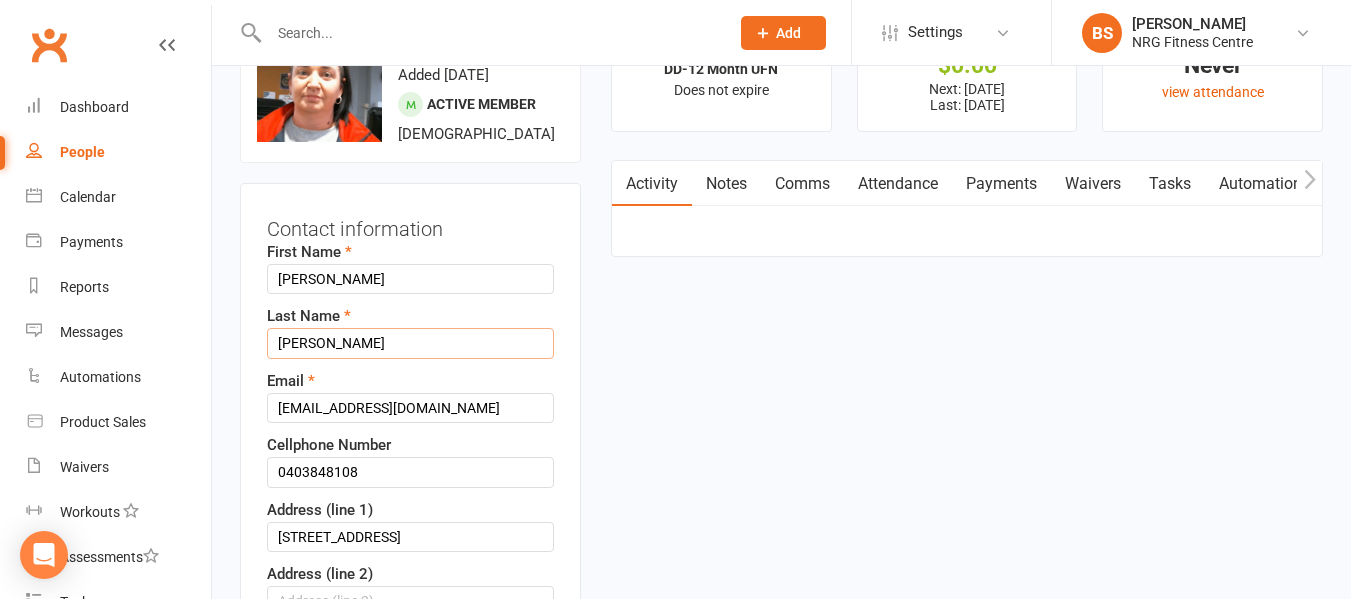 type on "Wilkinson" 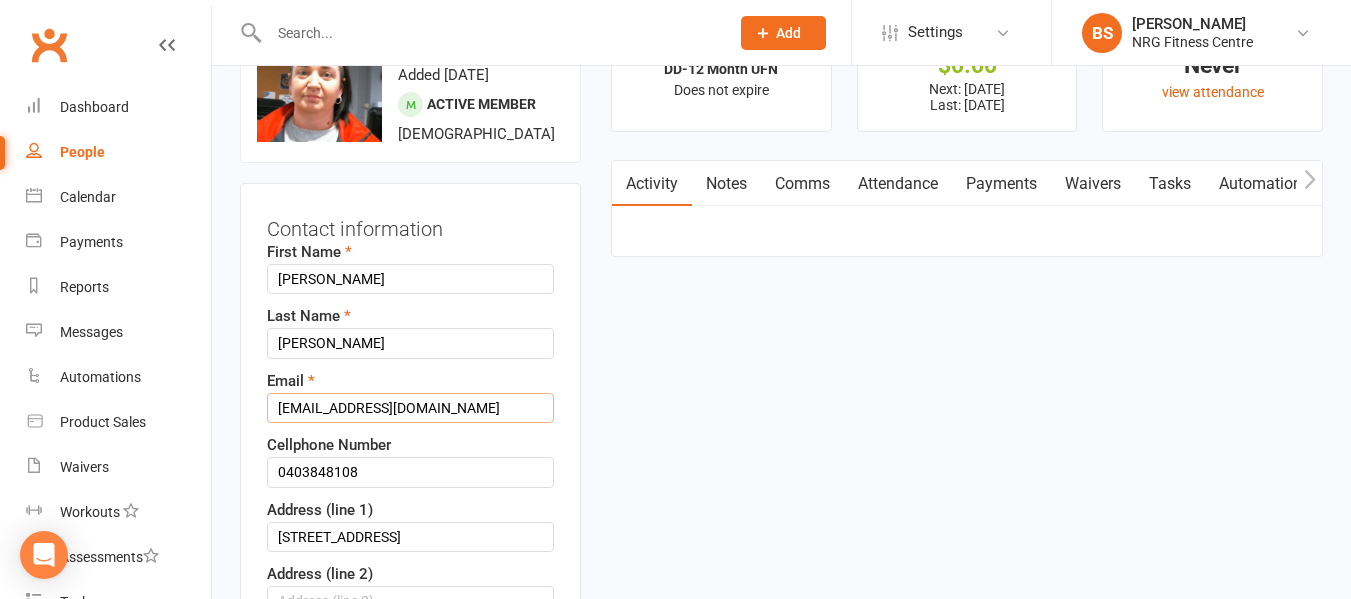 click on "nadinewilkison@outlook.com" at bounding box center (410, 408) 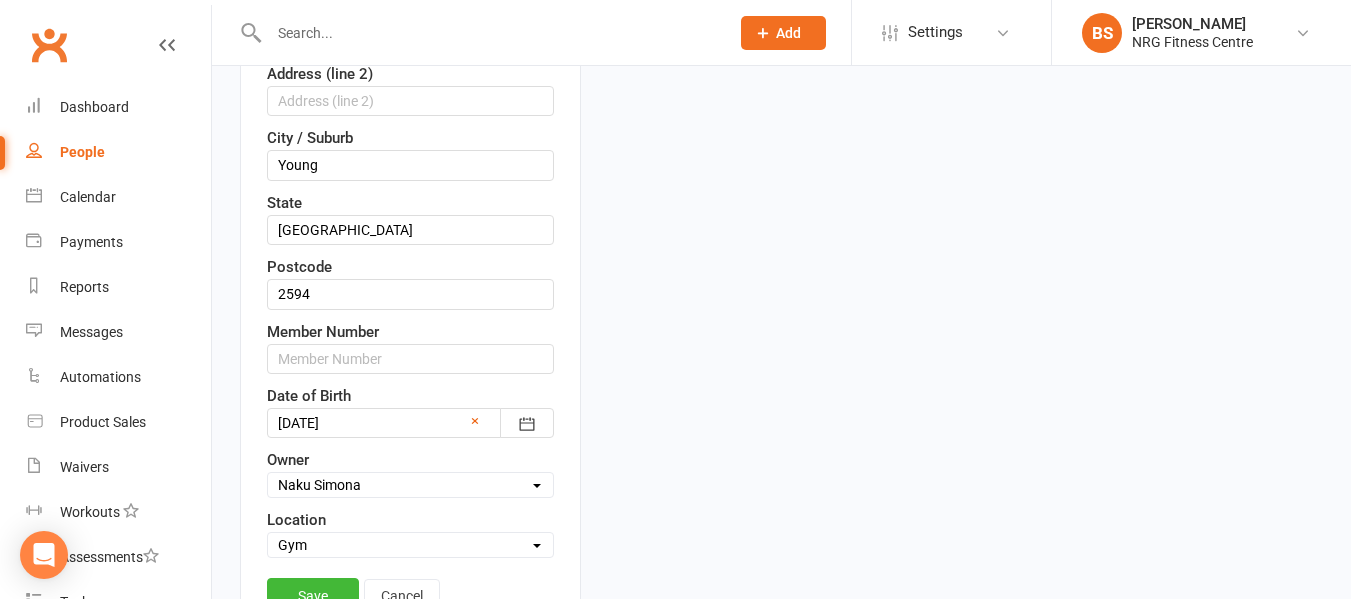 scroll, scrollTop: 694, scrollLeft: 0, axis: vertical 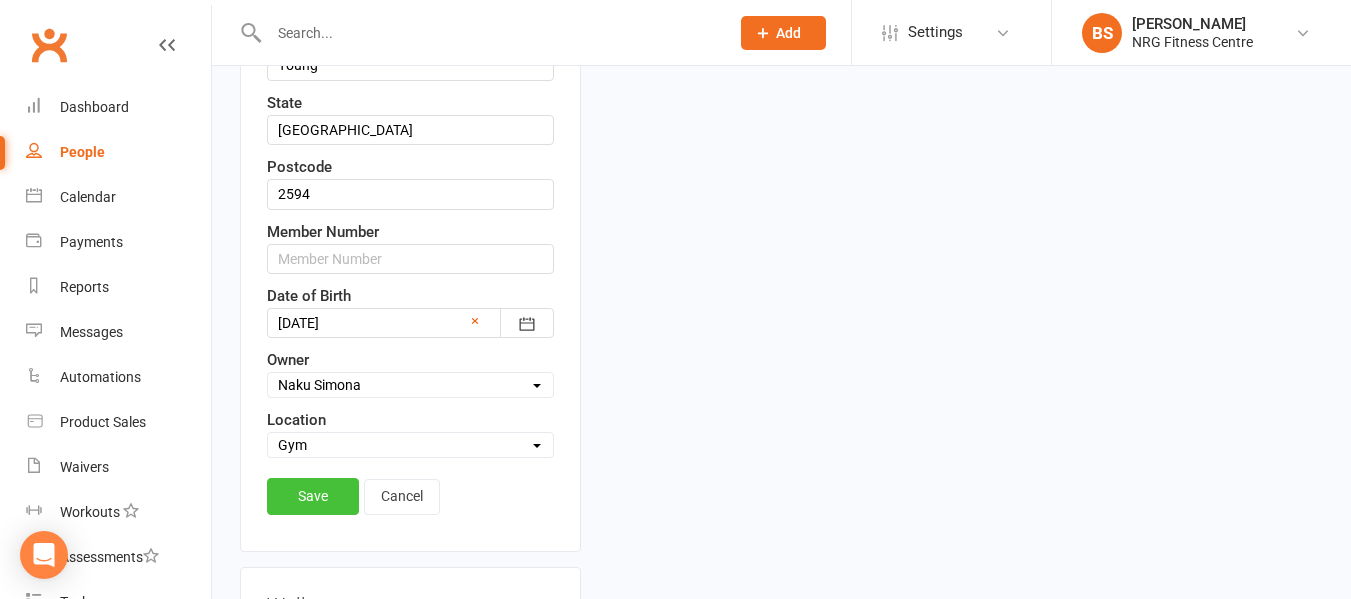 type on "nadinewilkinson@outlook.com" 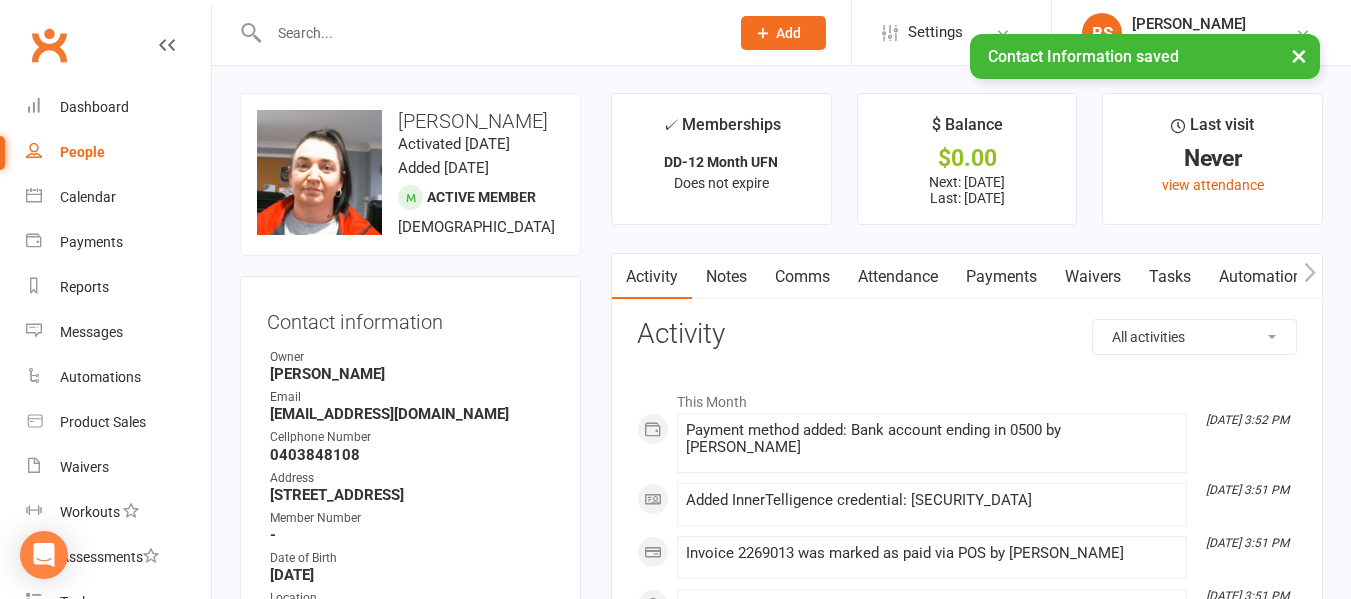 scroll, scrollTop: 0, scrollLeft: 0, axis: both 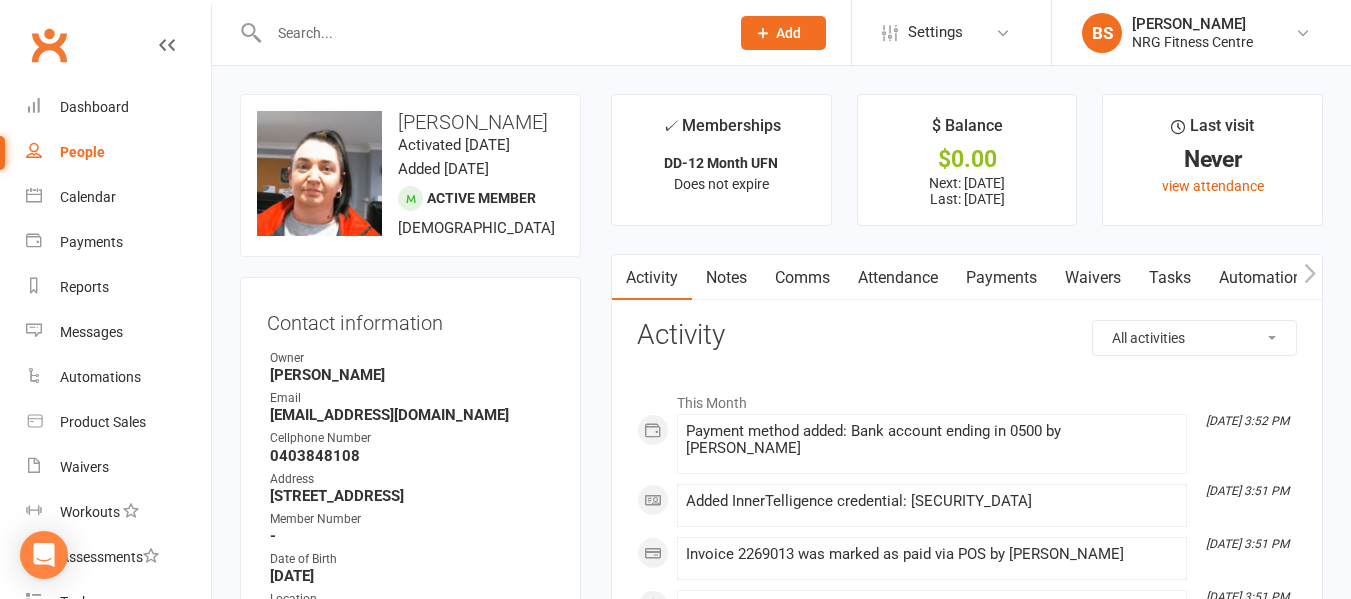 click 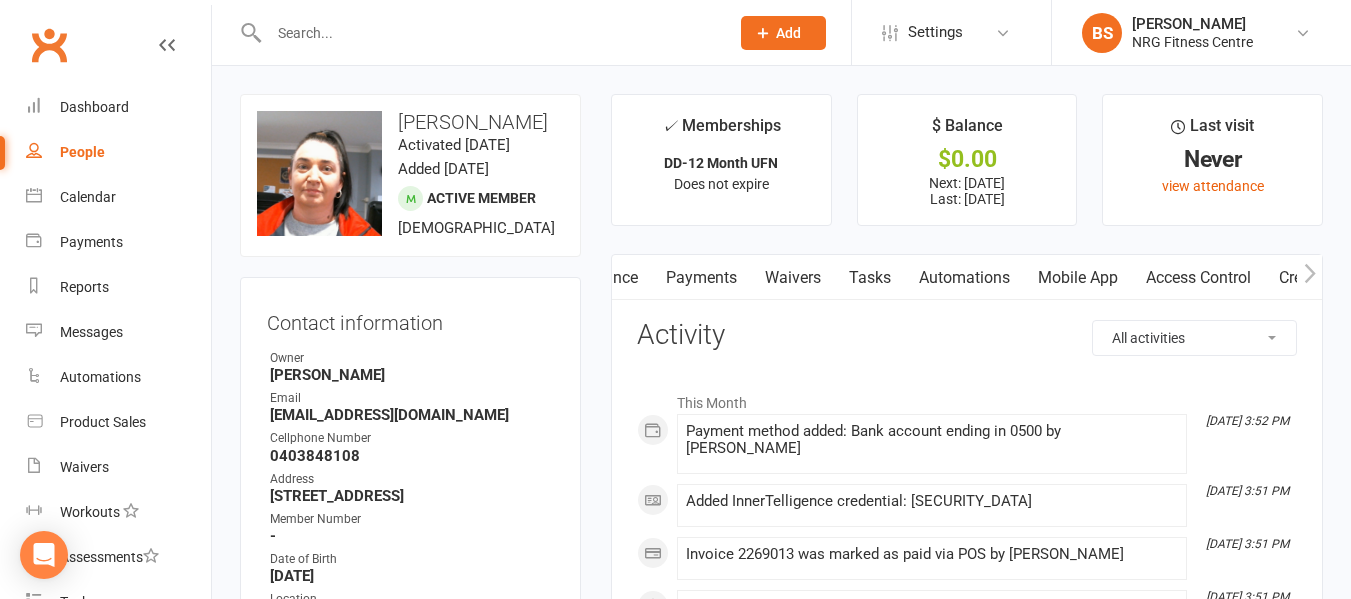 click 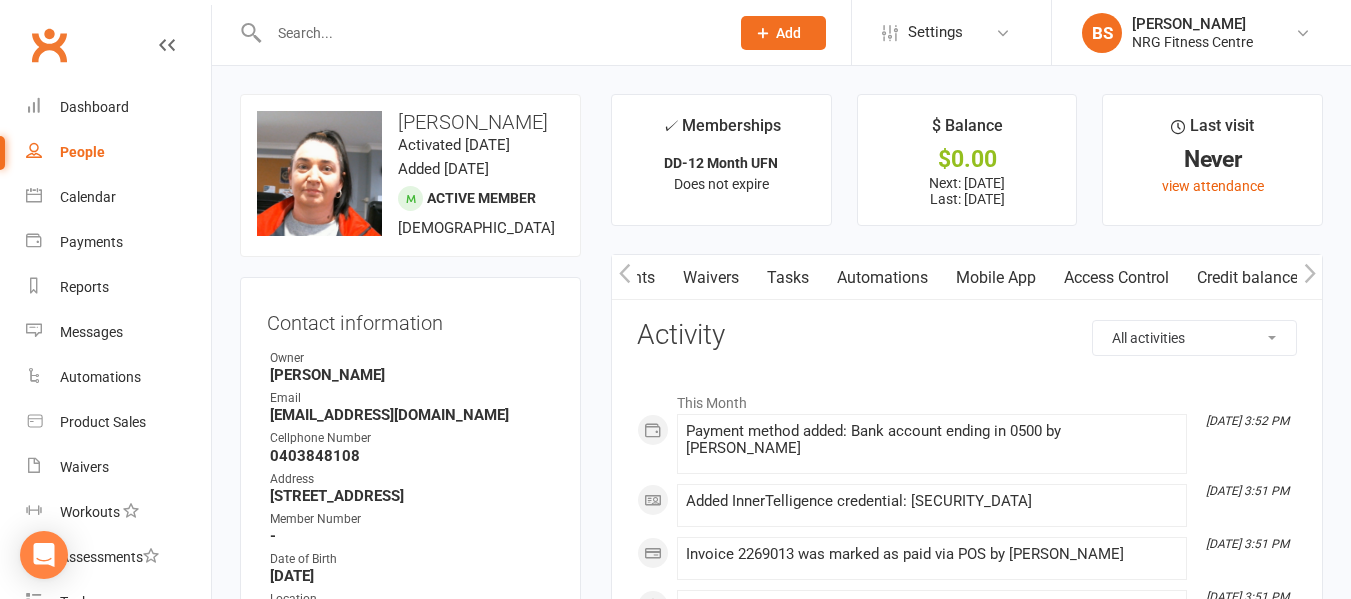 scroll, scrollTop: 0, scrollLeft: 382, axis: horizontal 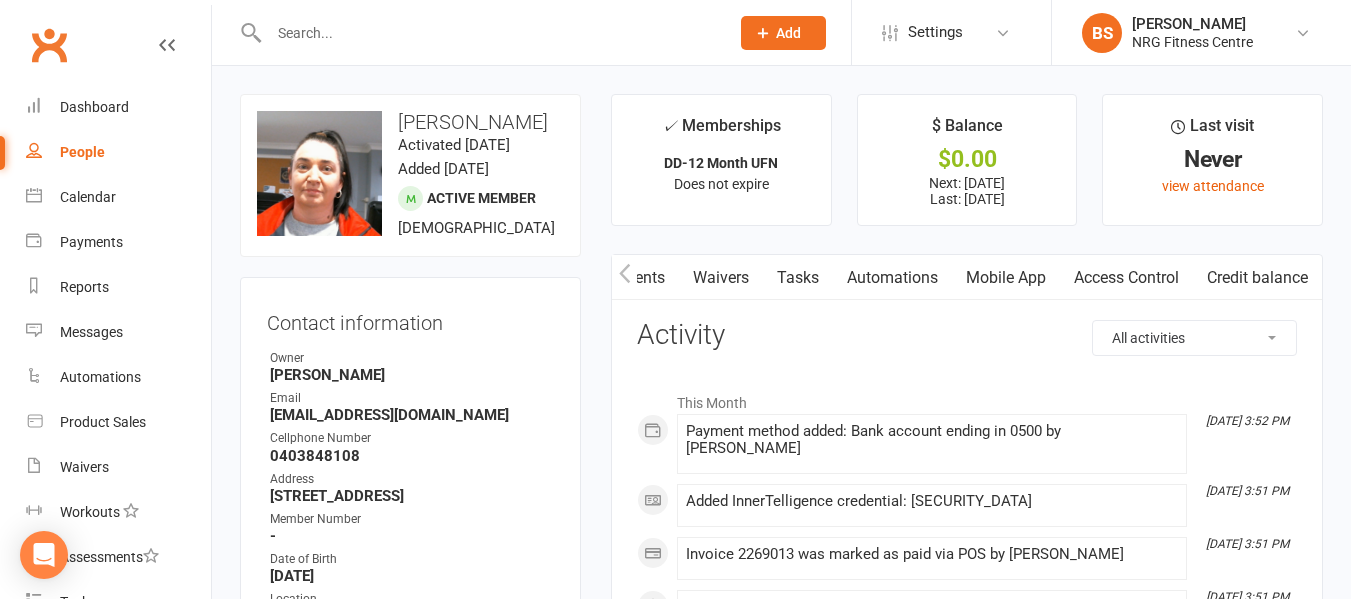 click on "Access Control" at bounding box center (1126, 278) 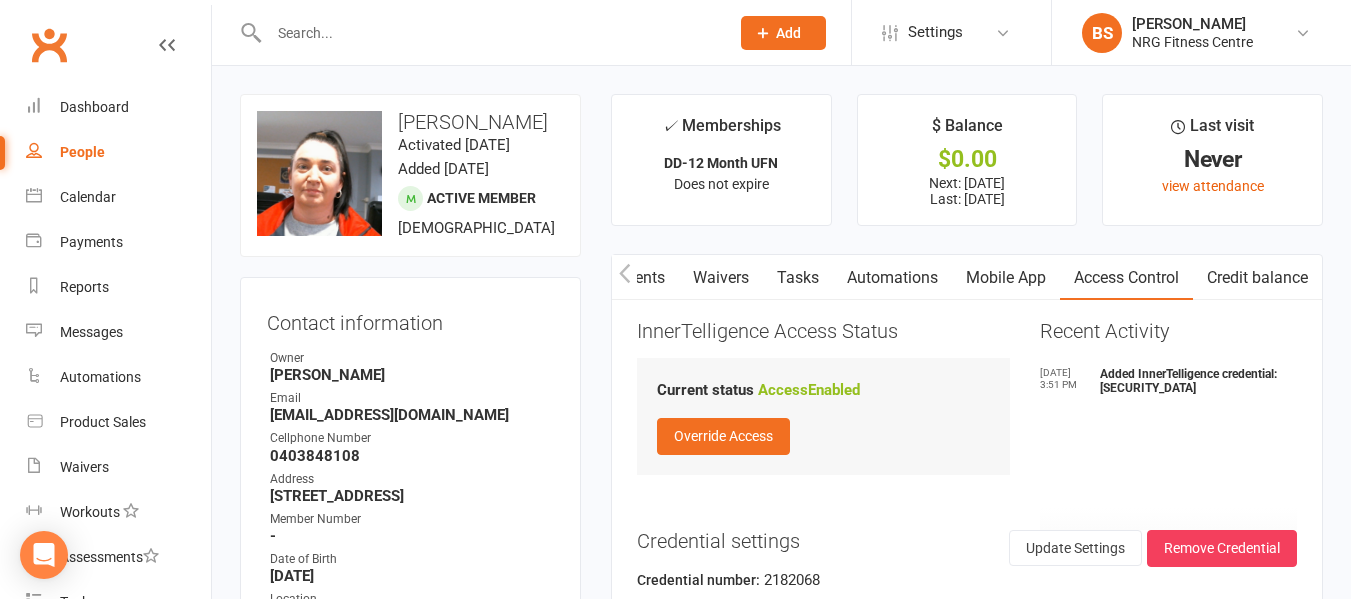 click at bounding box center [489, 33] 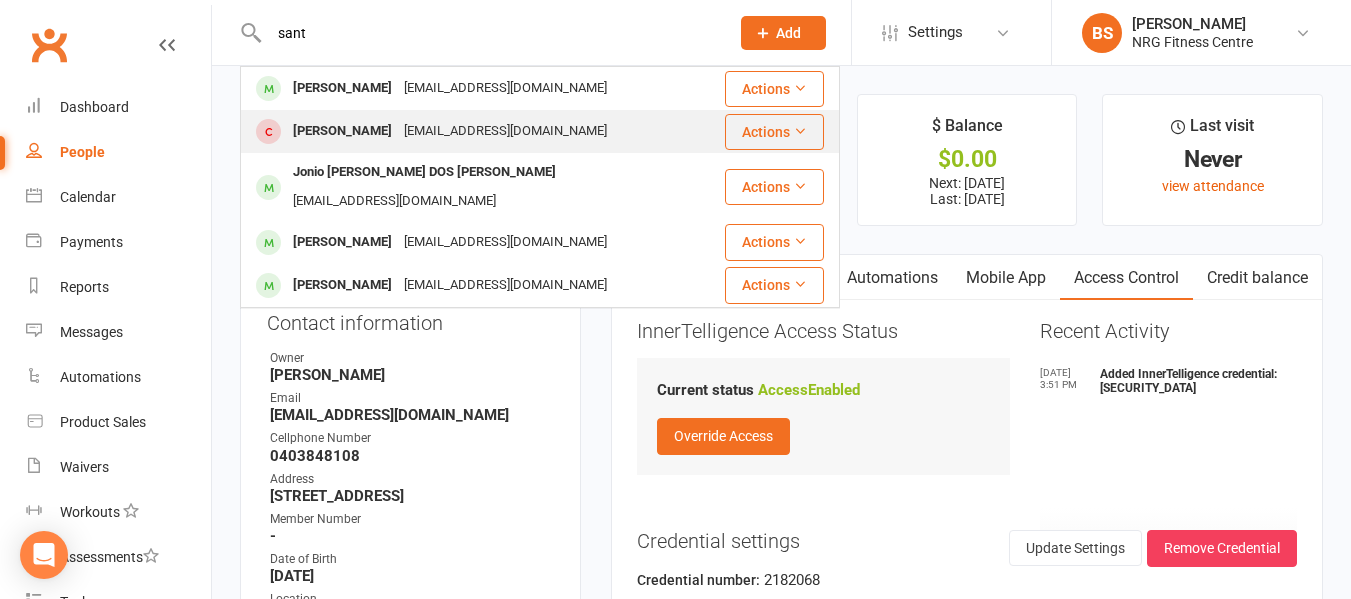 type on "sant" 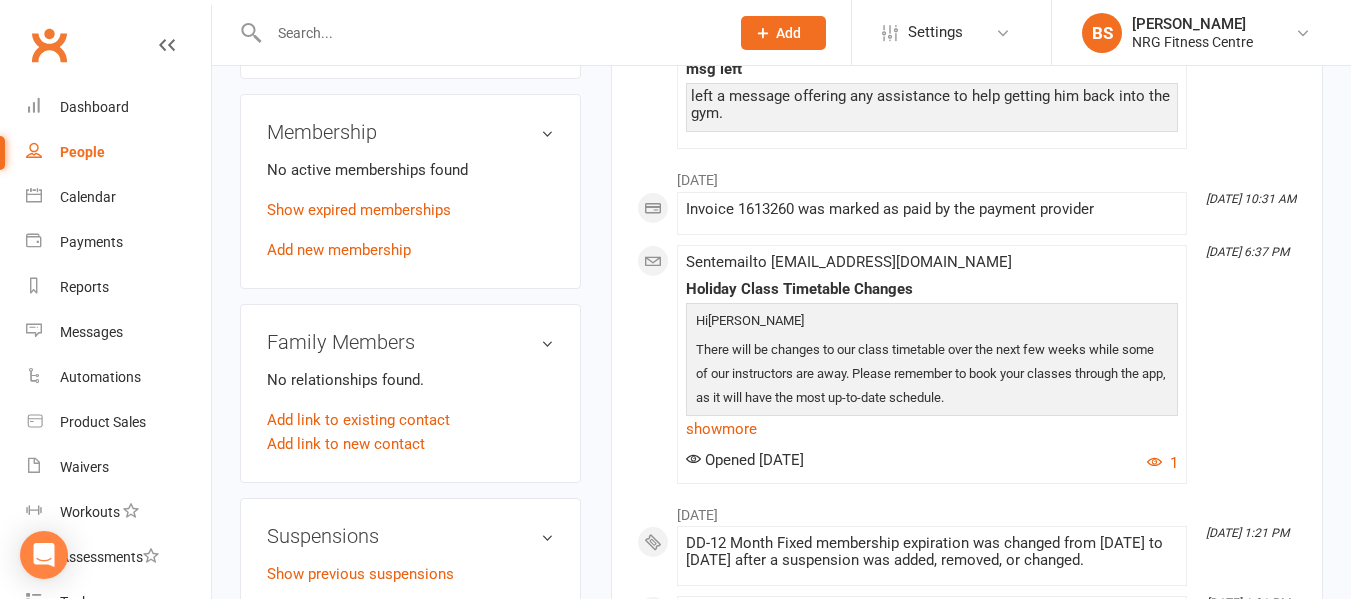 scroll, scrollTop: 800, scrollLeft: 0, axis: vertical 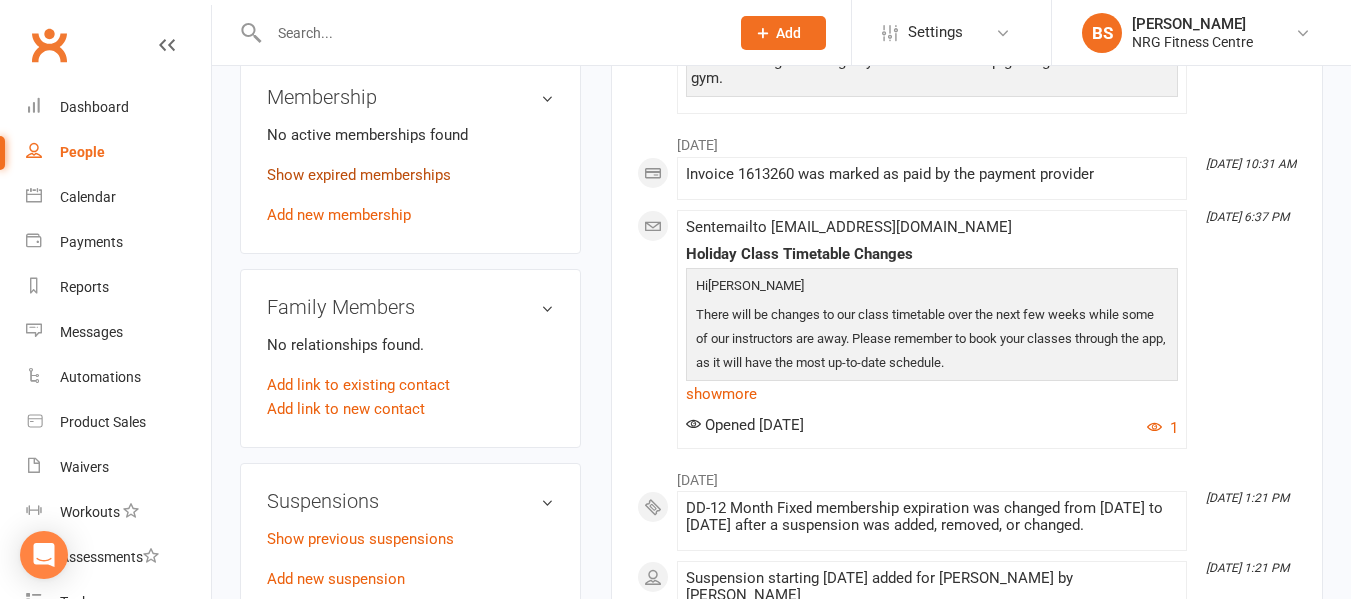 click on "Show expired memberships" at bounding box center (359, 175) 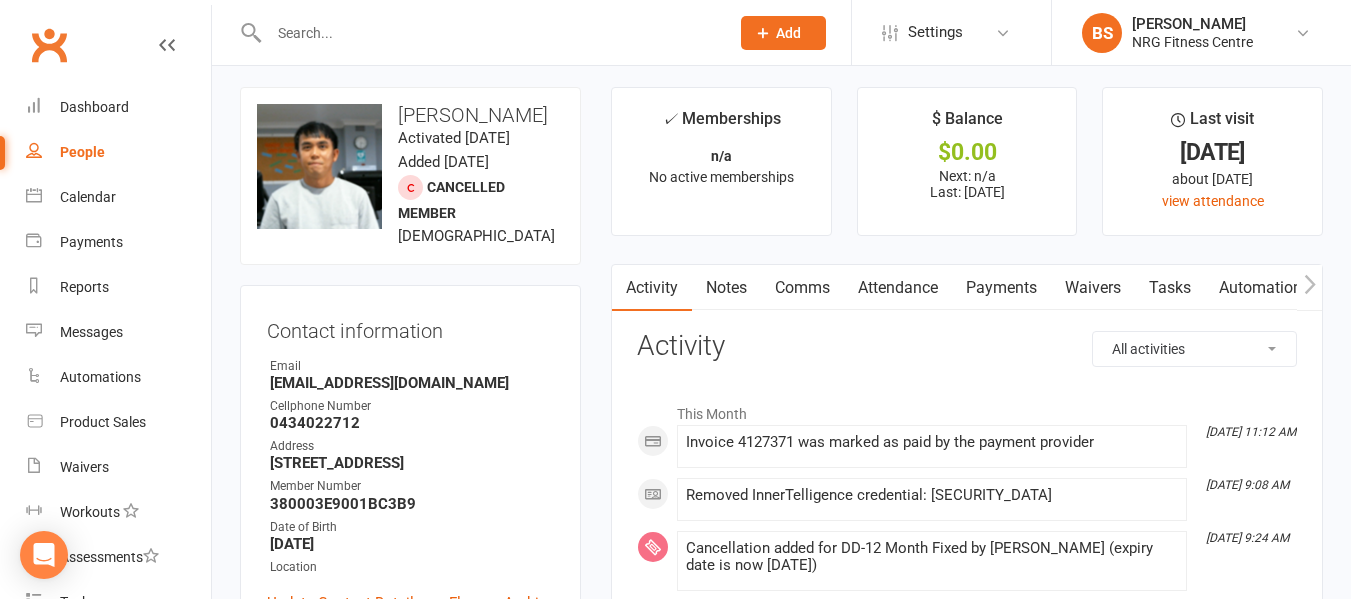scroll, scrollTop: 0, scrollLeft: 0, axis: both 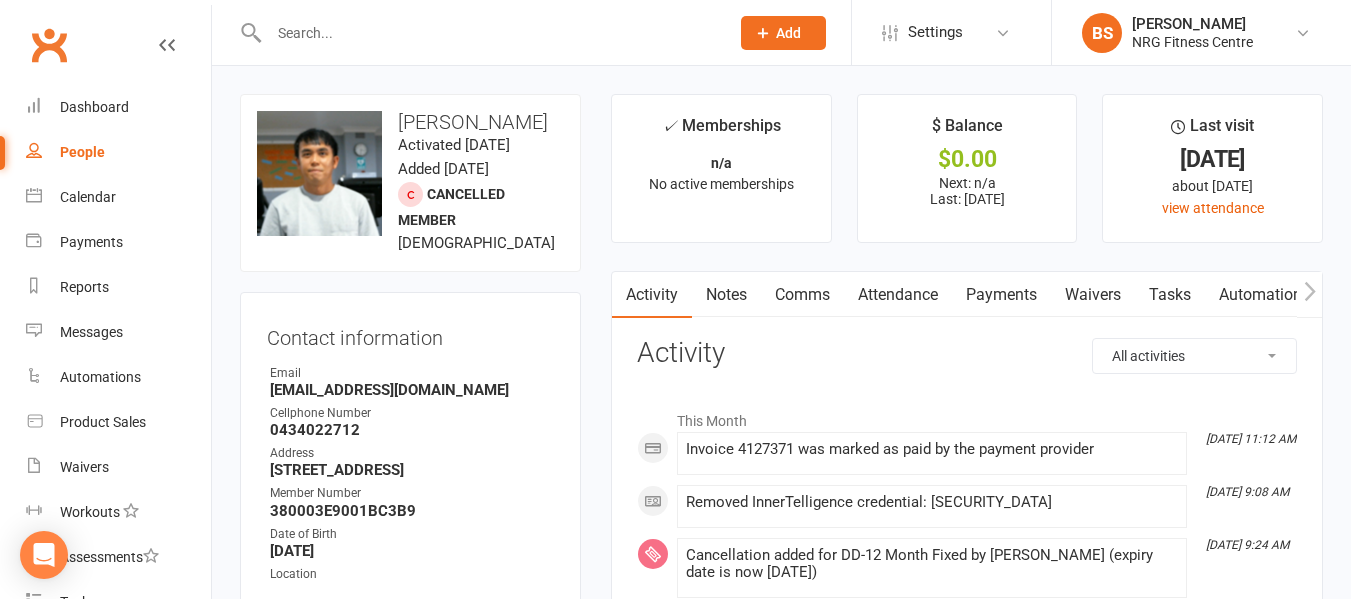 click on "Payments" at bounding box center [1001, 295] 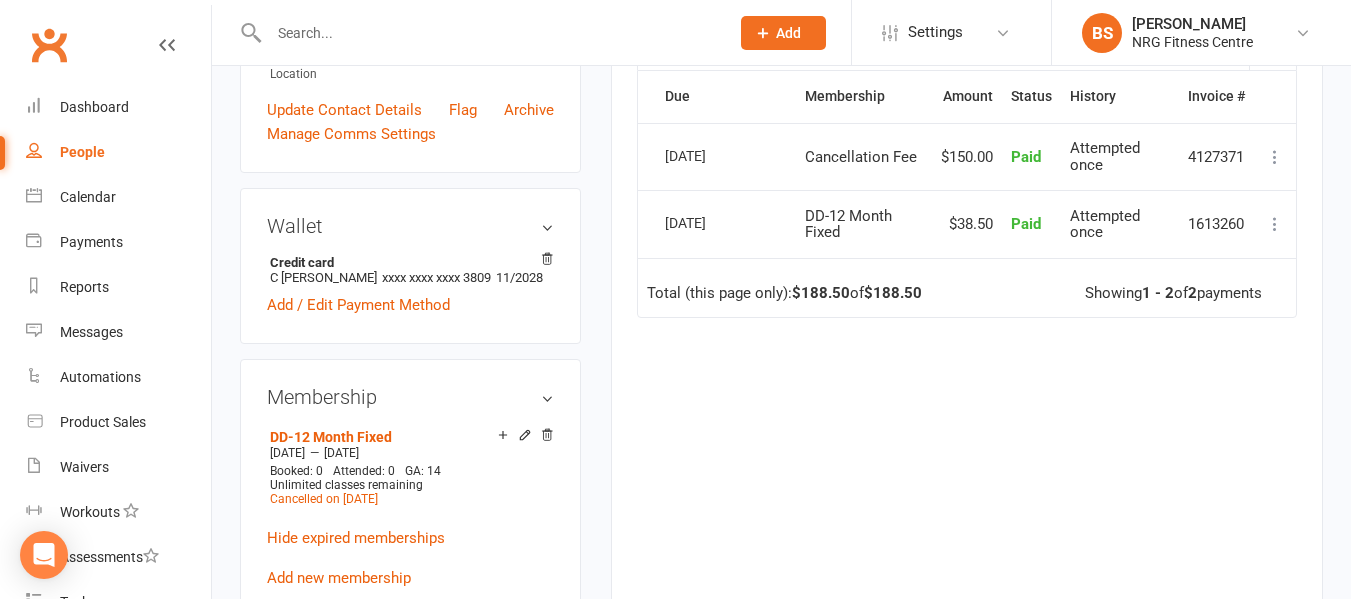 scroll, scrollTop: 100, scrollLeft: 0, axis: vertical 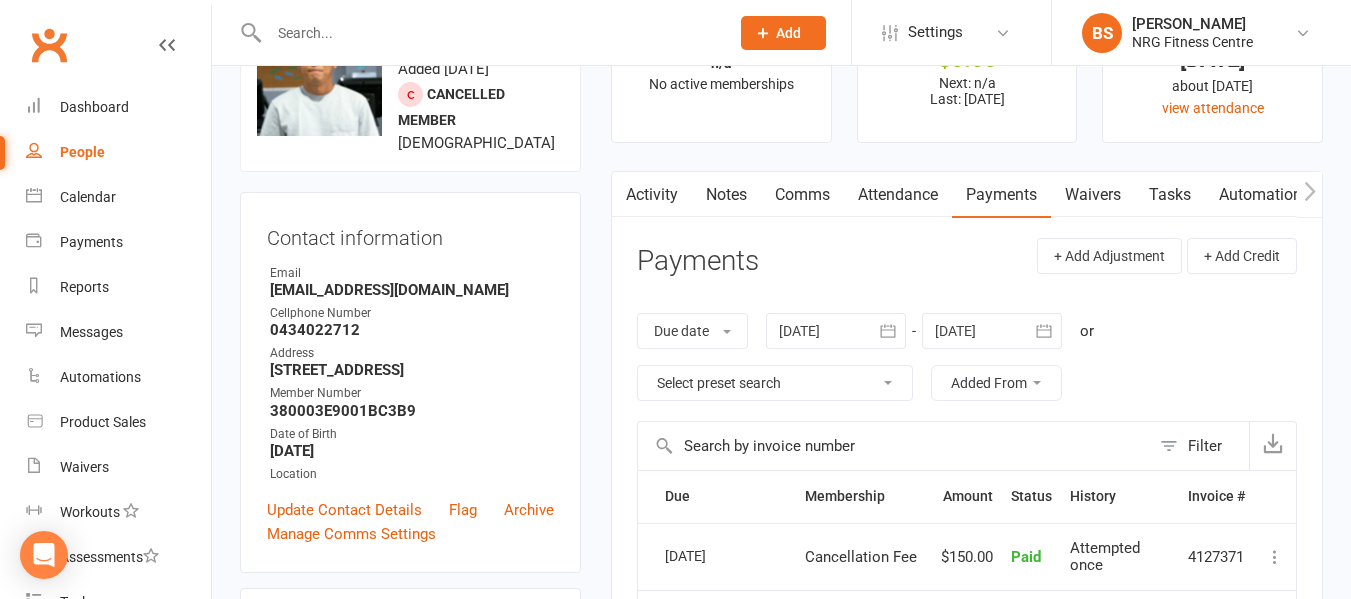 click at bounding box center (489, 33) 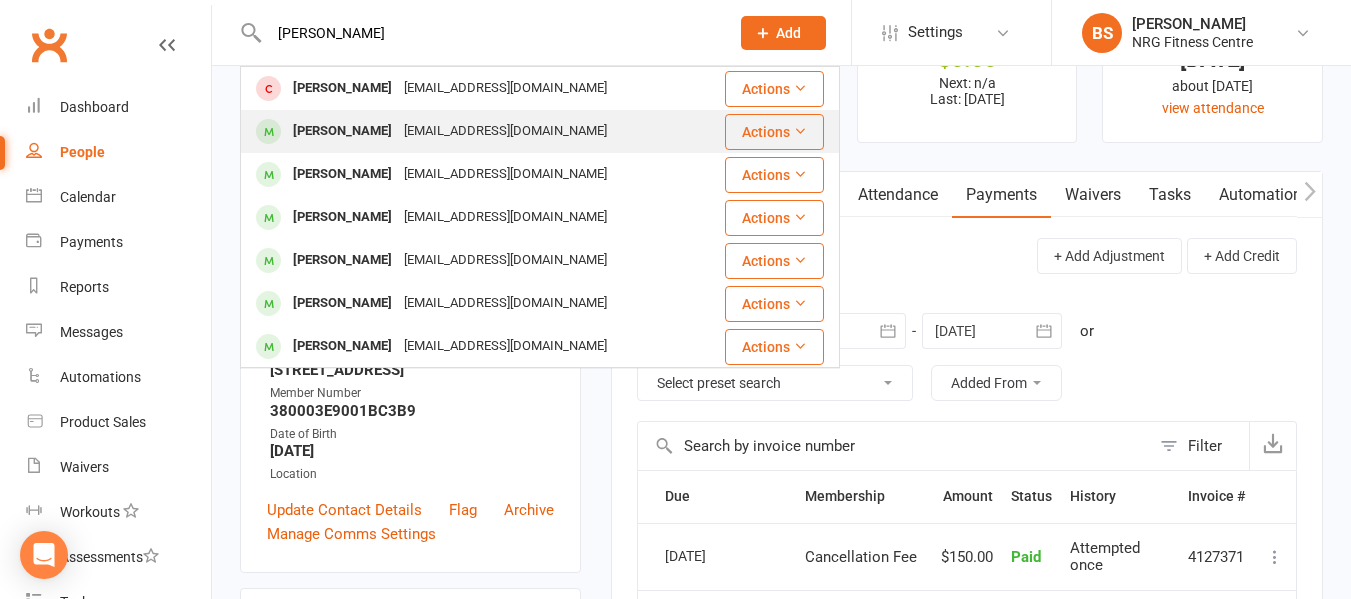 type on "ella" 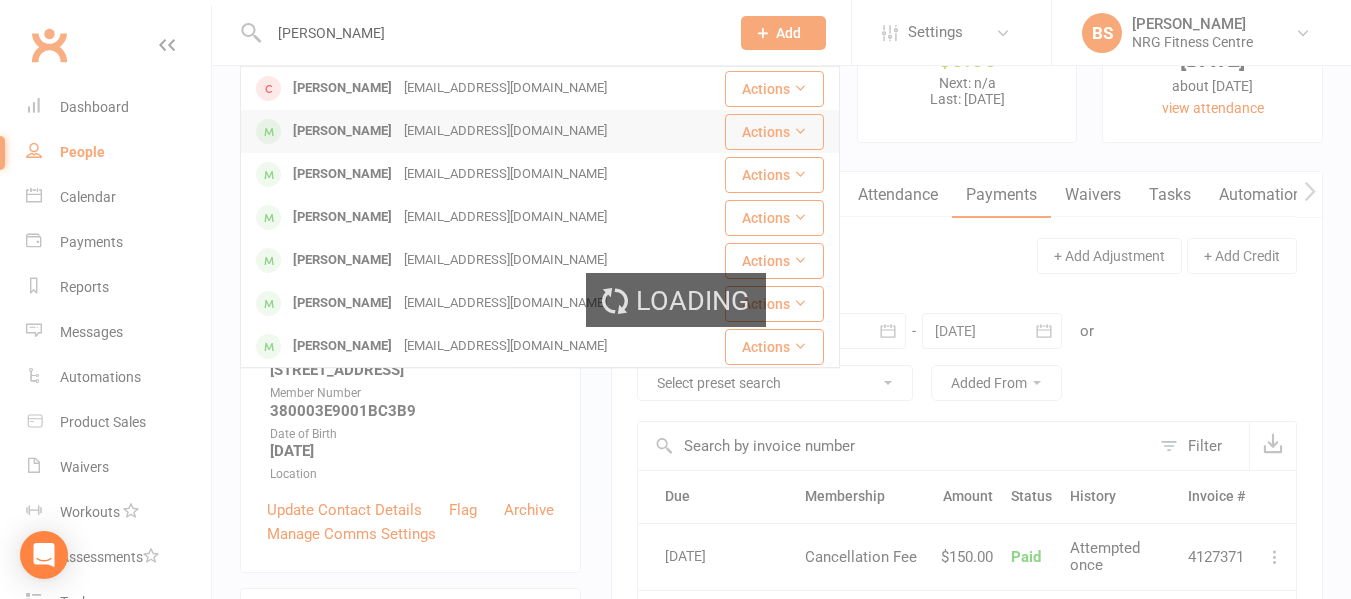 type 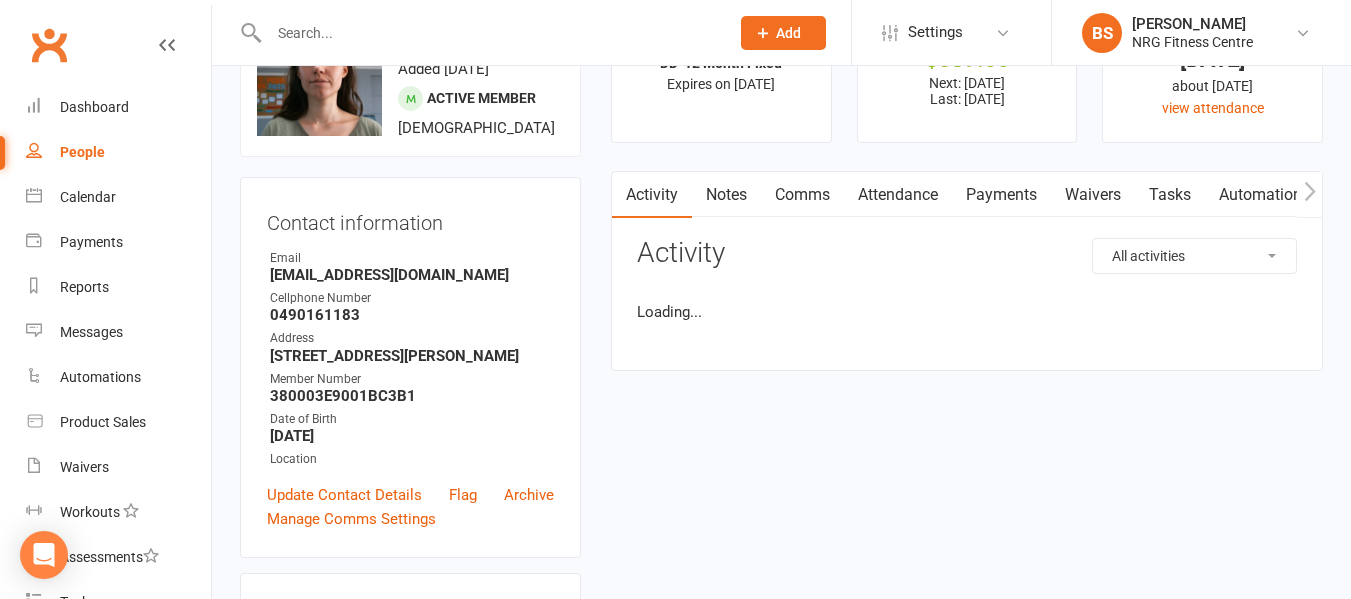 scroll, scrollTop: 0, scrollLeft: 0, axis: both 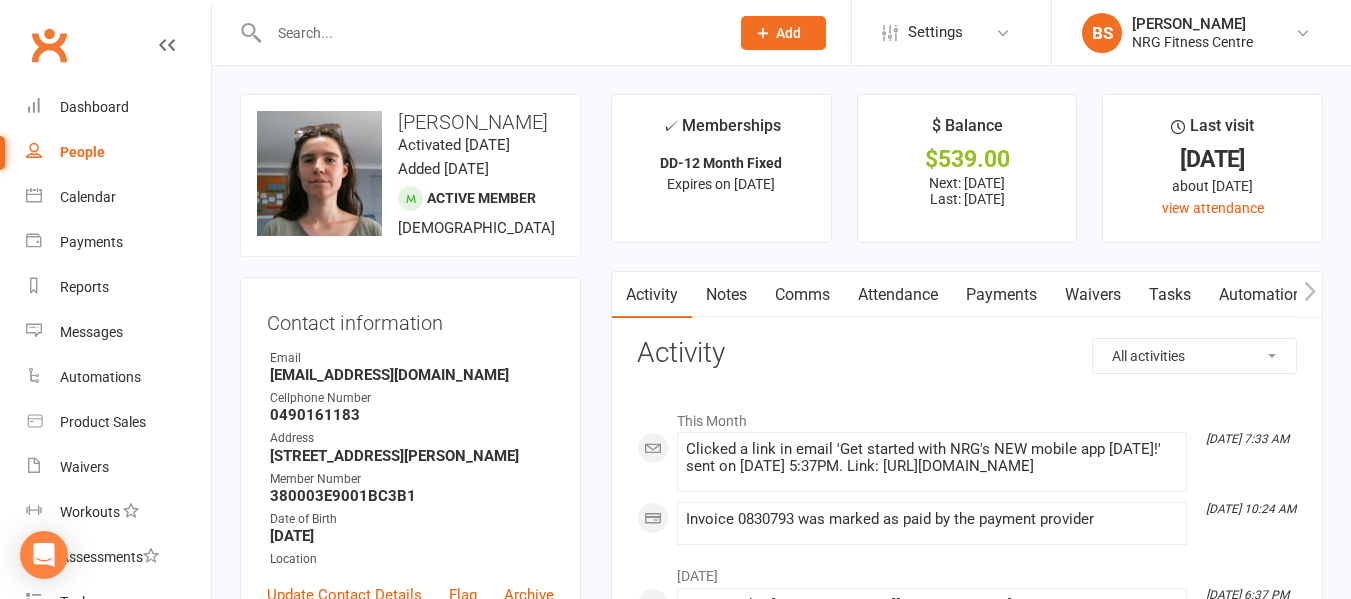 click on "Payments" at bounding box center (1001, 295) 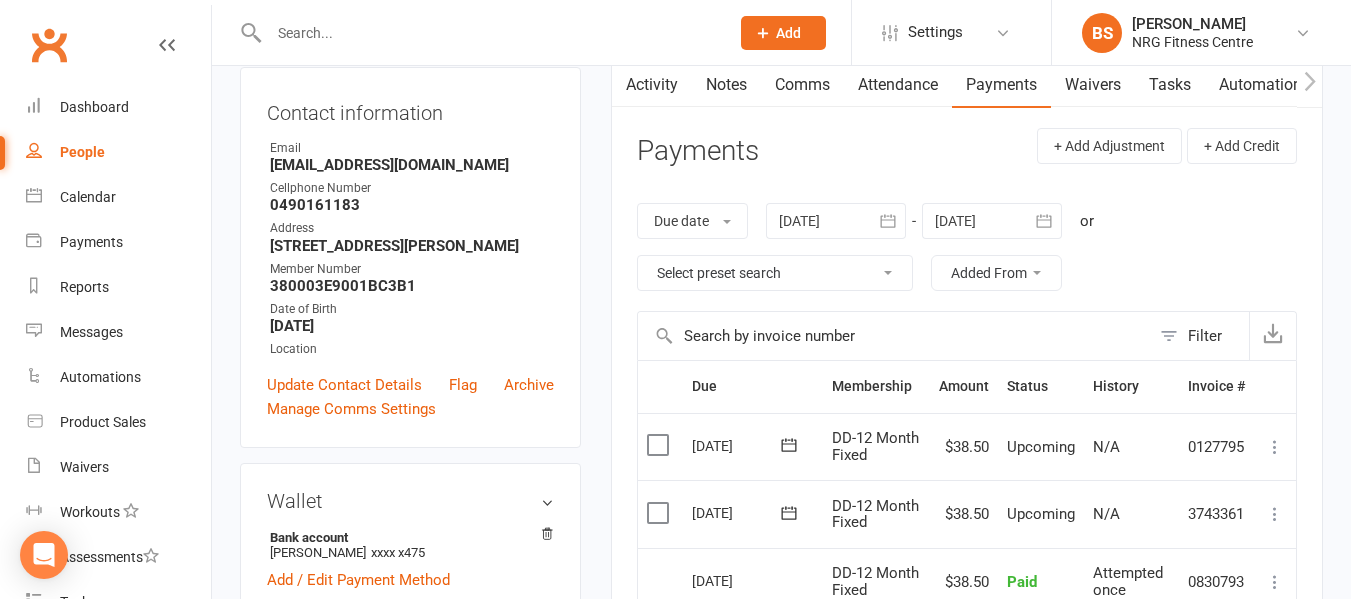 scroll, scrollTop: 500, scrollLeft: 0, axis: vertical 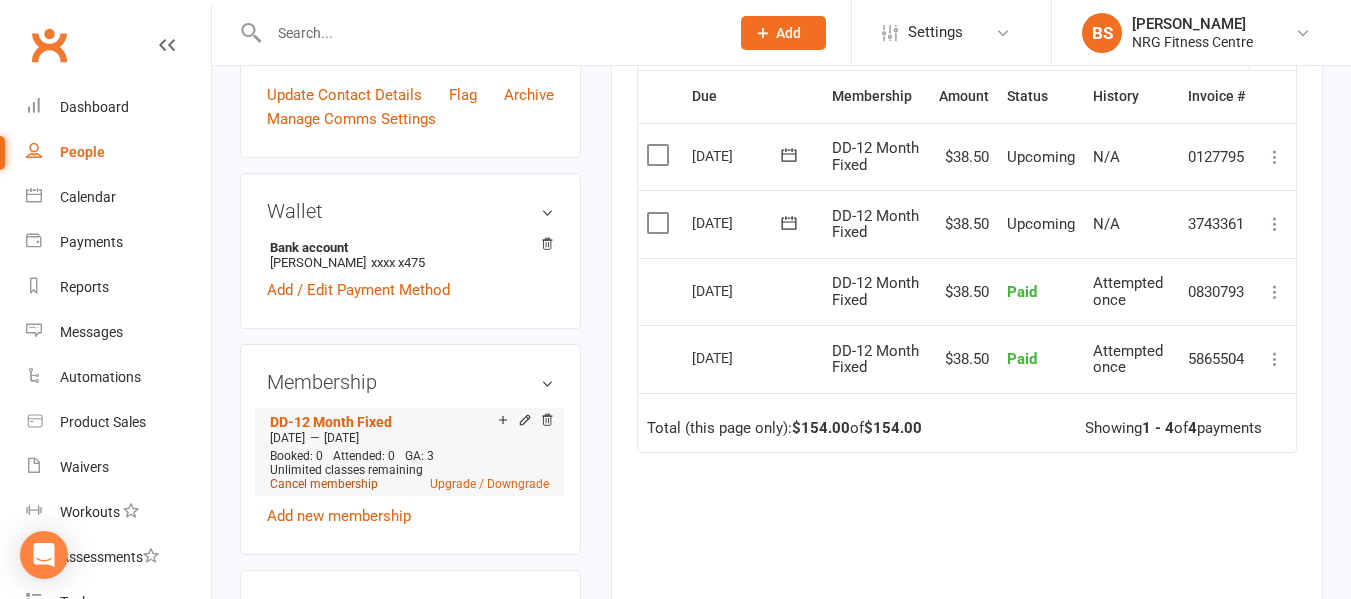 click on "Cancel membership" at bounding box center [324, 484] 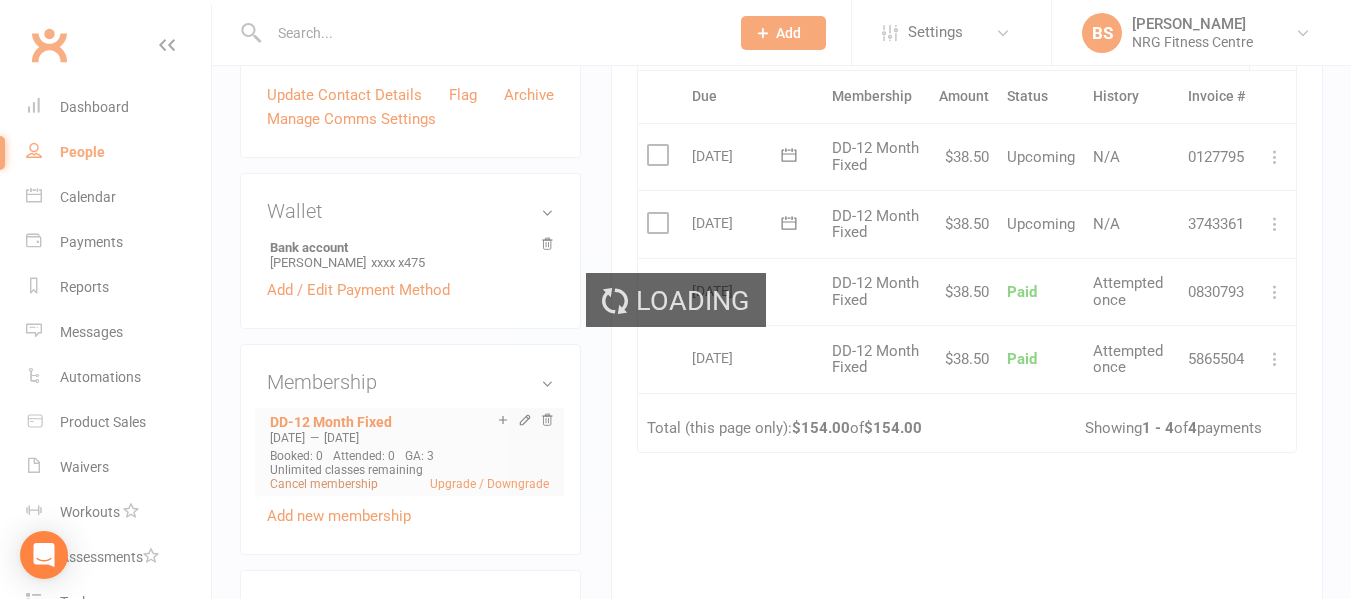 scroll, scrollTop: 0, scrollLeft: 0, axis: both 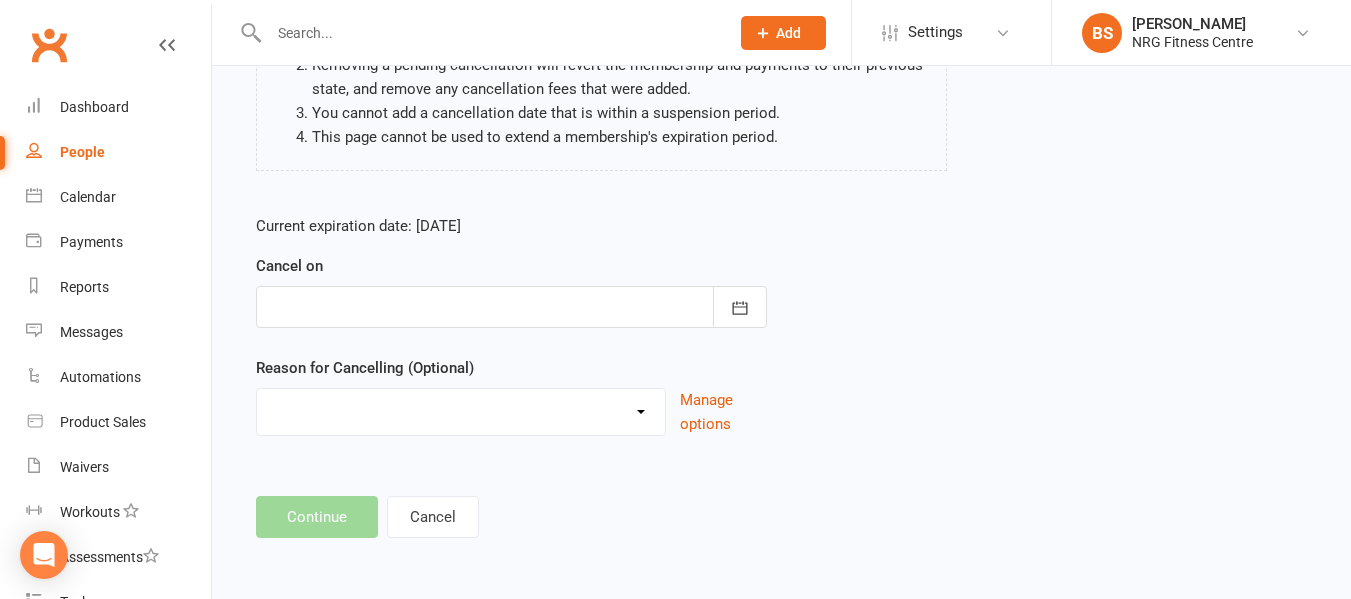 click at bounding box center (511, 307) 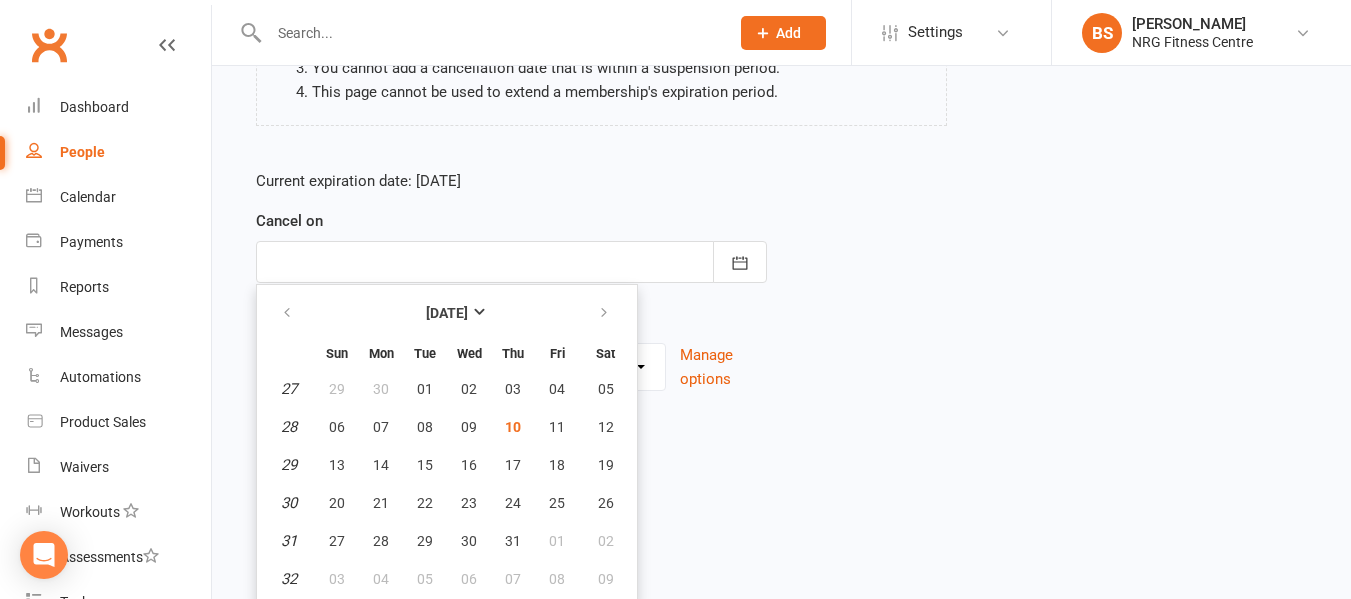 click on "Cancel on
July 2025
Sun Mon Tue Wed Thu Fri Sat
27
29
30
01
02
03
04
05
28
06
07
08
09
10
11
12
29
13
14
15
16
17
18
19
30
20
21
22
23
24
25
26
31
27
28
29
30
31
01
02
32
03 04 05" at bounding box center [511, 246] 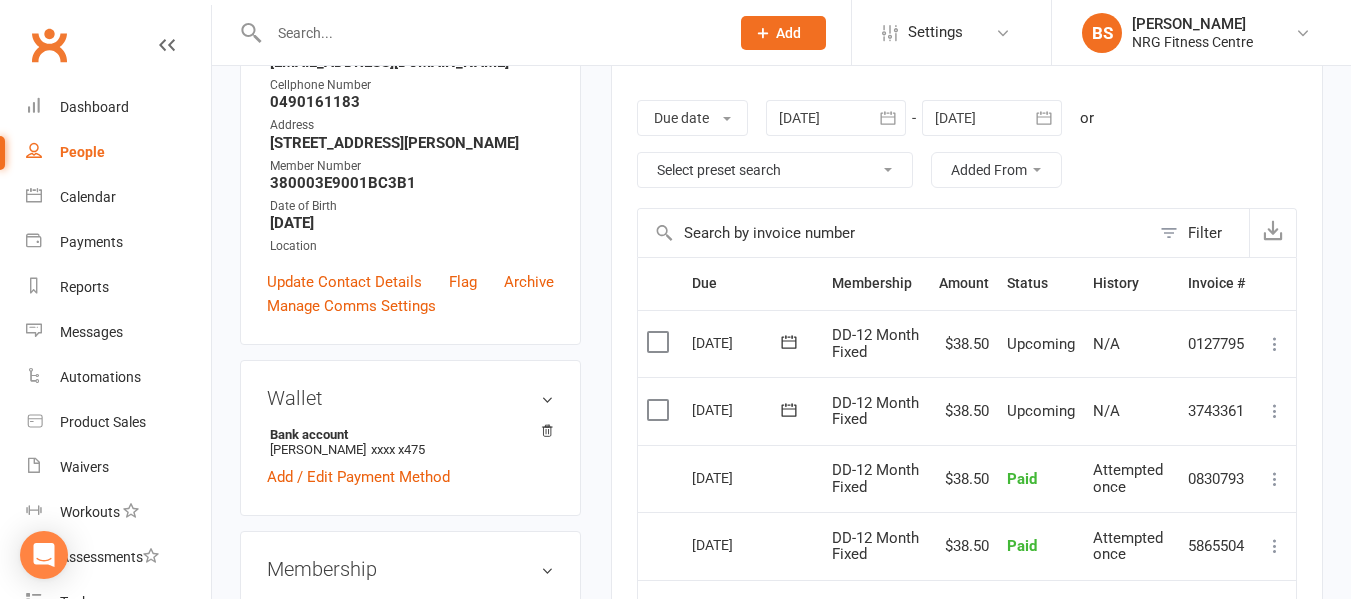 scroll, scrollTop: 500, scrollLeft: 0, axis: vertical 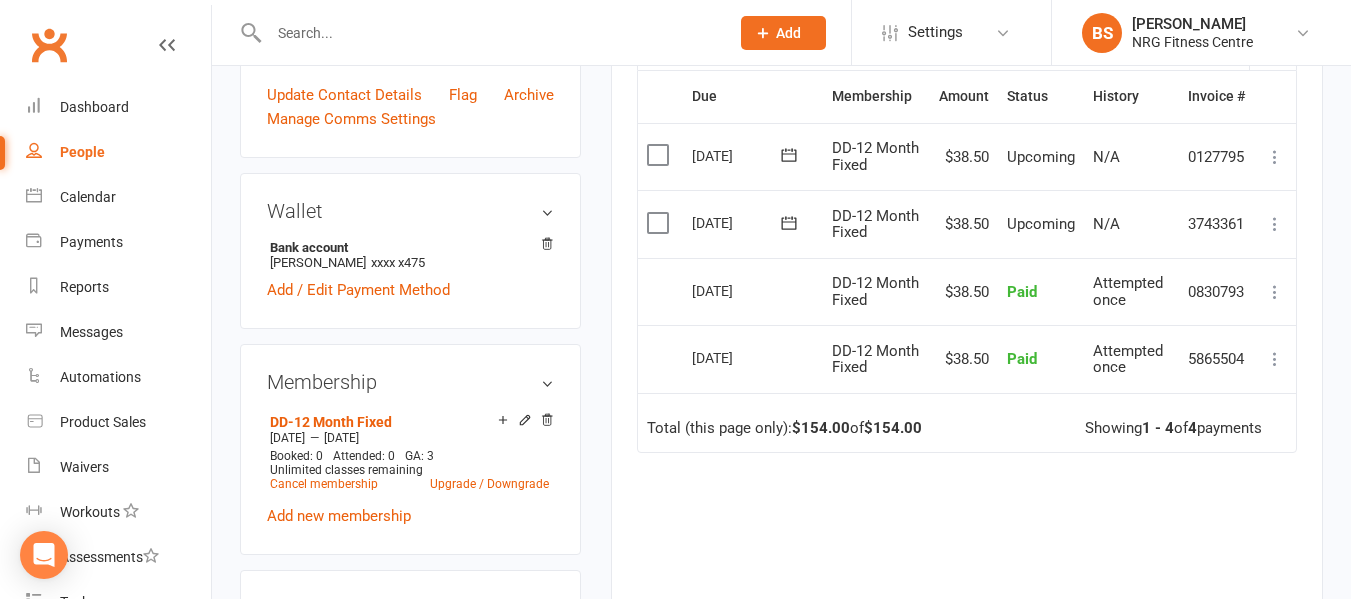 click on "Activity Notes Comms Attendance Payments Waivers Tasks Automations Mobile App Access Control Credit balance
Payments + Add Adjustment + Add Credit Due date  Due date Date paid Date failed Date settled 09 Jun 2025
June 2025
Sun Mon Tue Wed Thu Fri Sat
23
01
02
03
04
05
06
07
24
08
09
10
11
12
13
14
25
15
16
17
18
19
20
21
26
22
23
24
25
26
27
28" at bounding box center (967, 256) 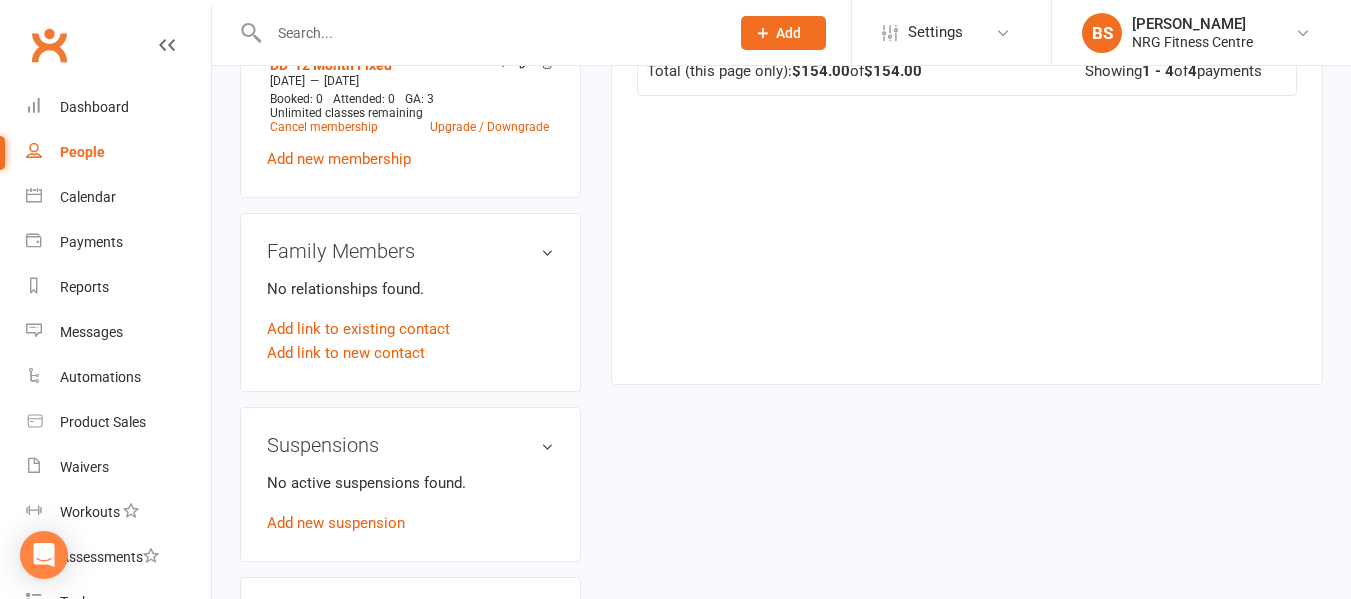 scroll, scrollTop: 900, scrollLeft: 0, axis: vertical 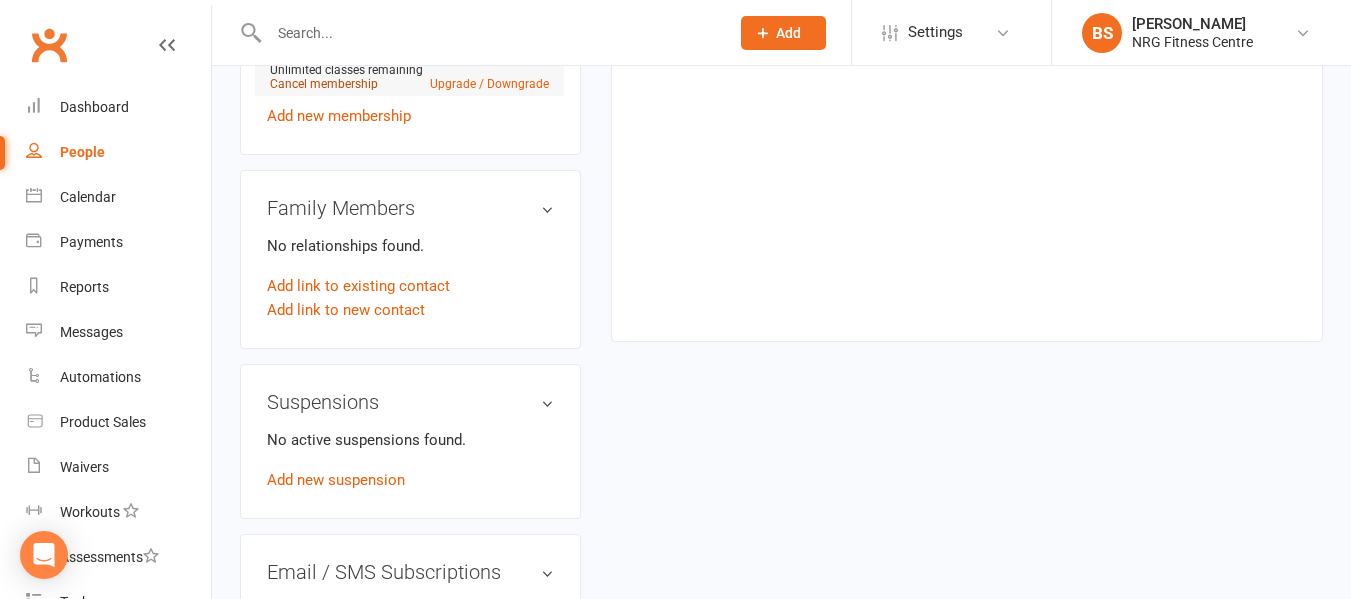 click on "Cancel membership" at bounding box center [324, 84] 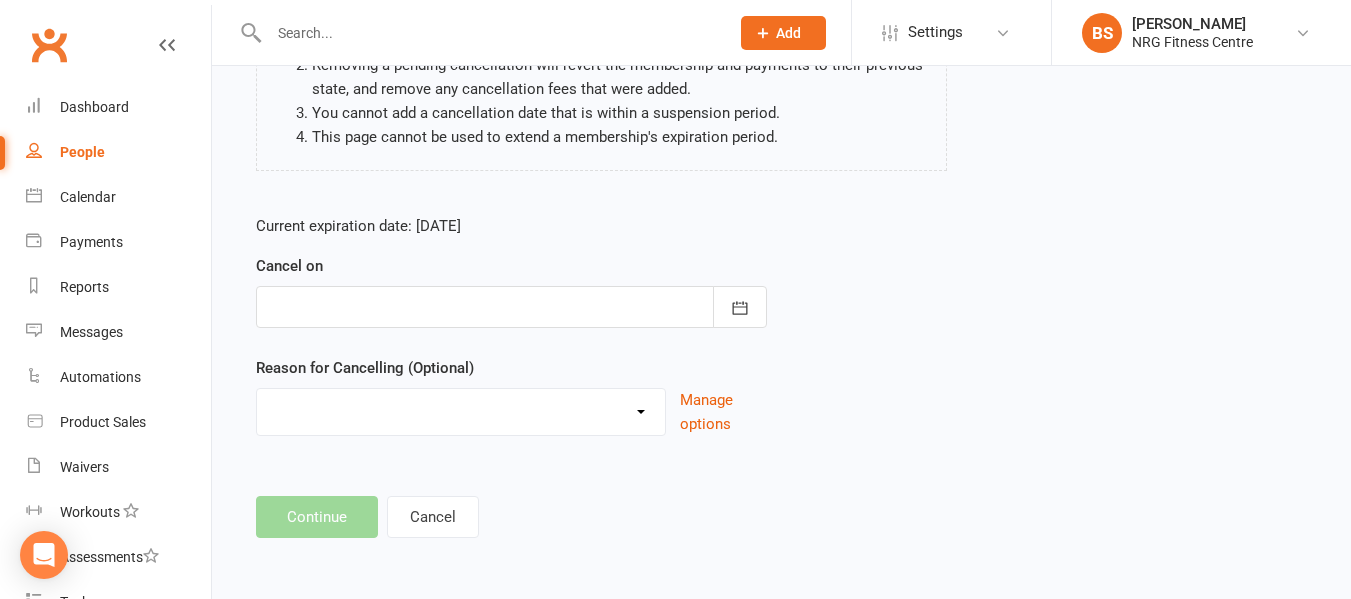 scroll, scrollTop: 0, scrollLeft: 0, axis: both 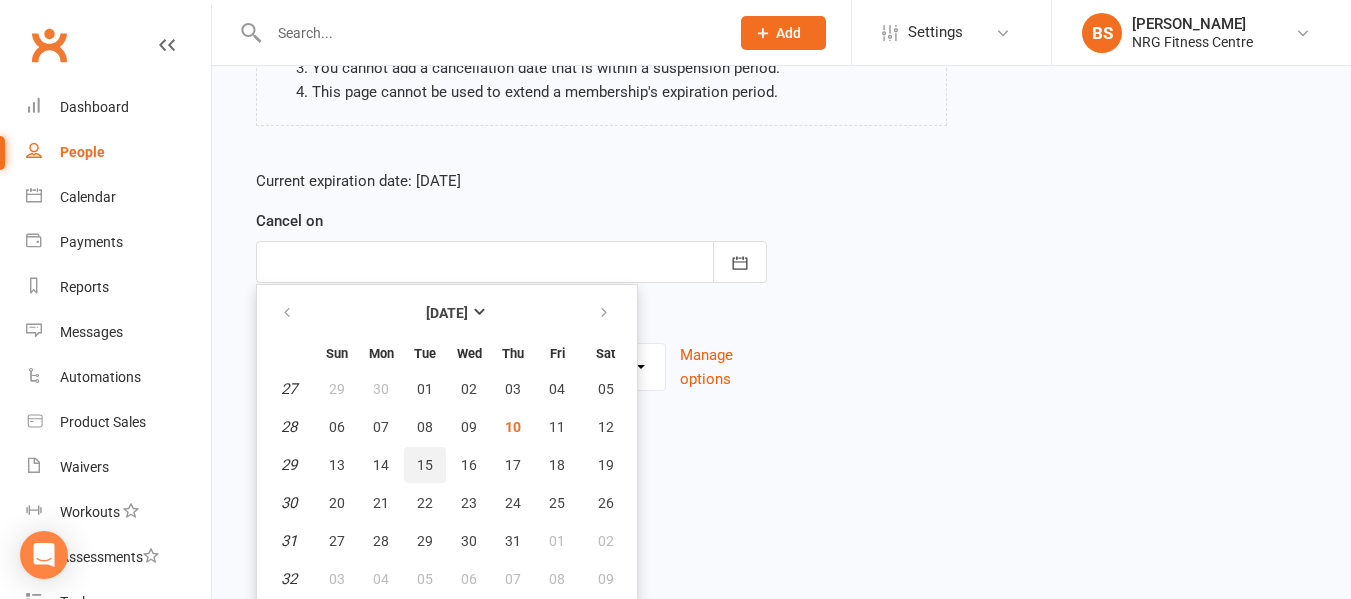 click on "15" at bounding box center [425, 465] 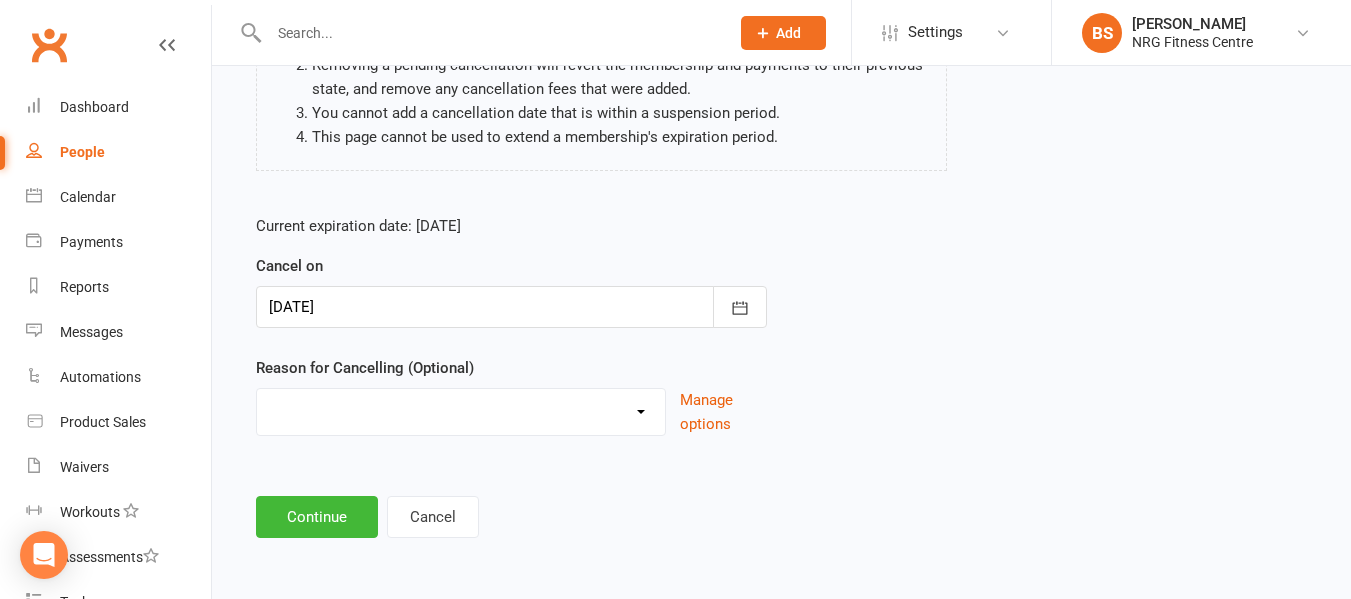 scroll, scrollTop: 265, scrollLeft: 0, axis: vertical 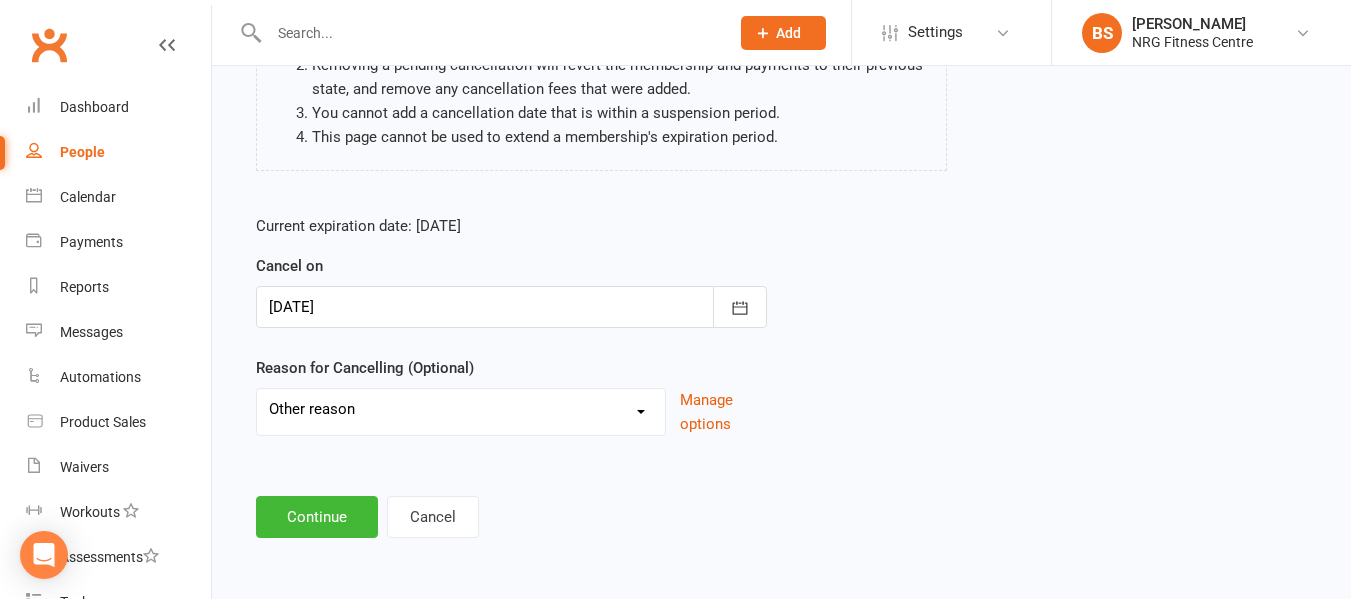 click on "Excessive failed payments Holiday Injury Medical Moving Other reason" at bounding box center [461, 409] 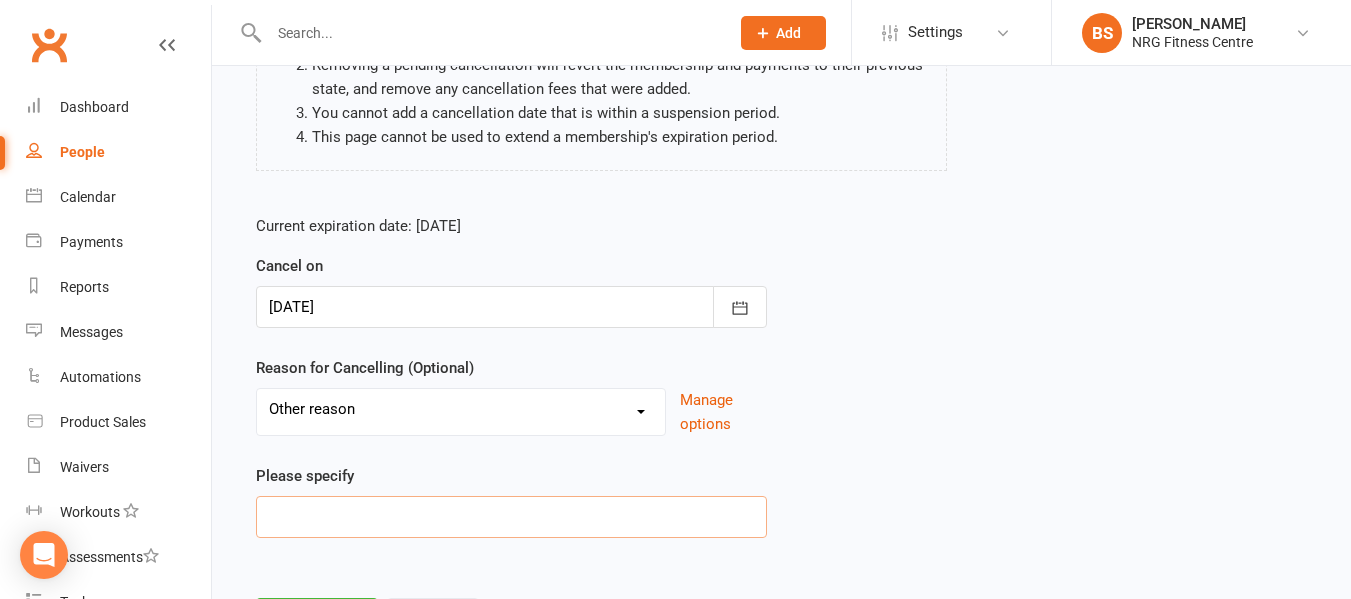 click at bounding box center [511, 517] 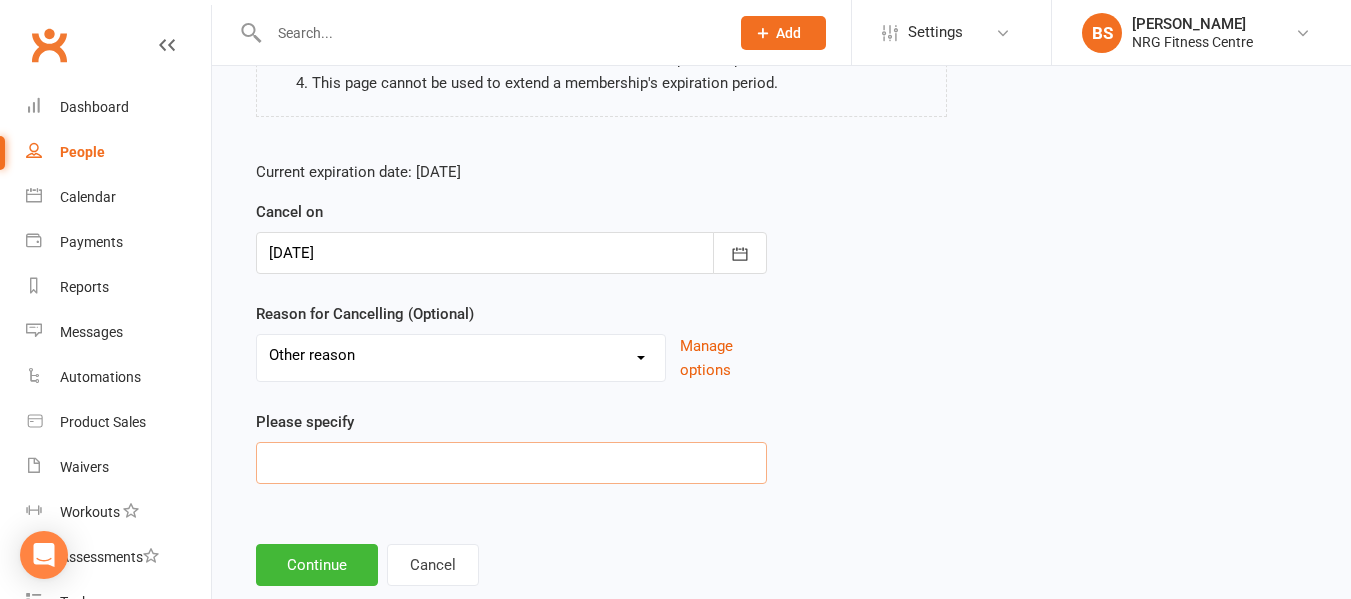 scroll, scrollTop: 367, scrollLeft: 0, axis: vertical 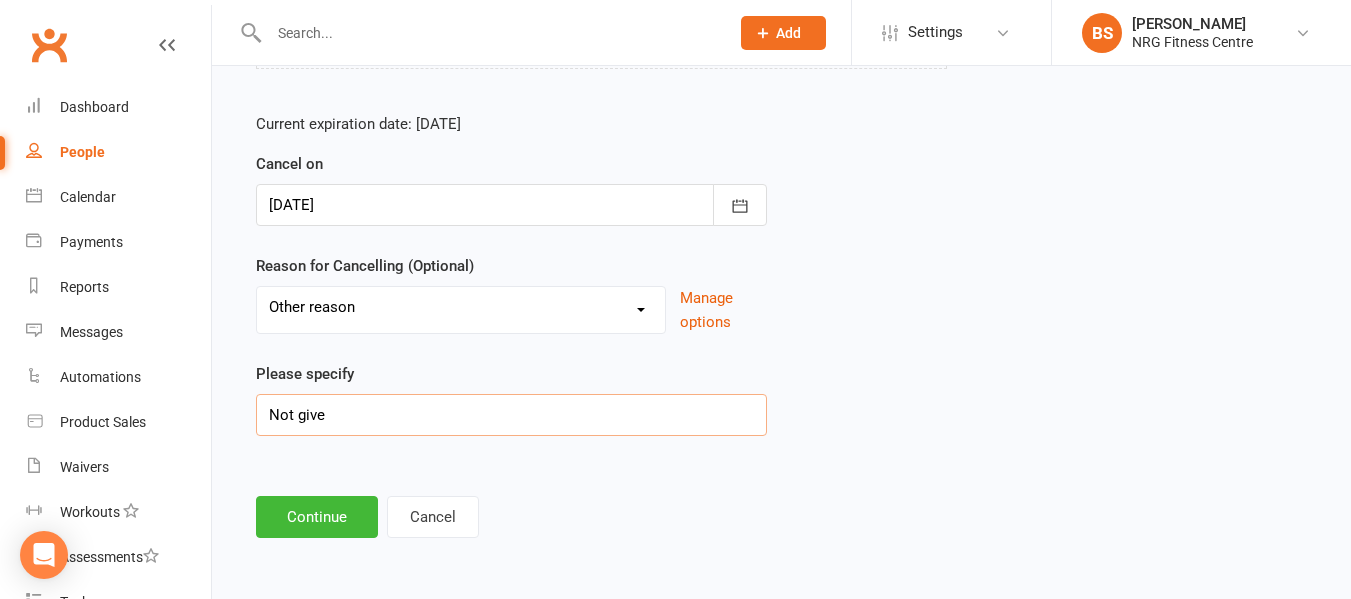 type on "Not given" 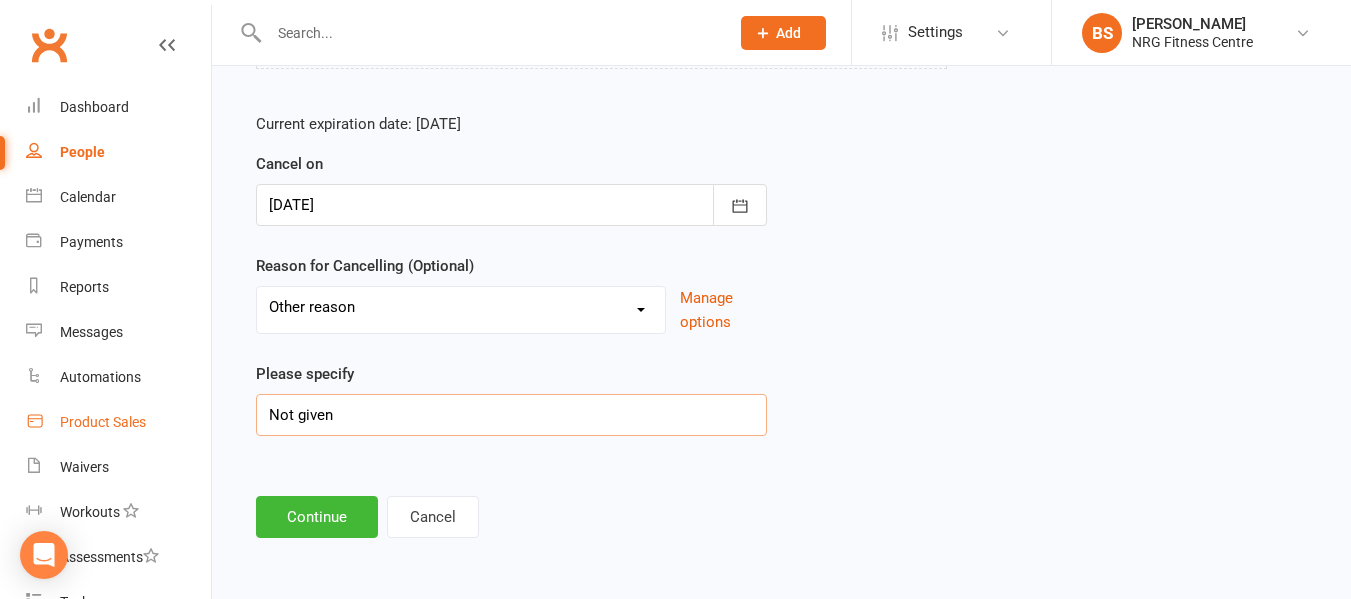 drag, startPoint x: 335, startPoint y: 423, endPoint x: 166, endPoint y: 431, distance: 169.18924 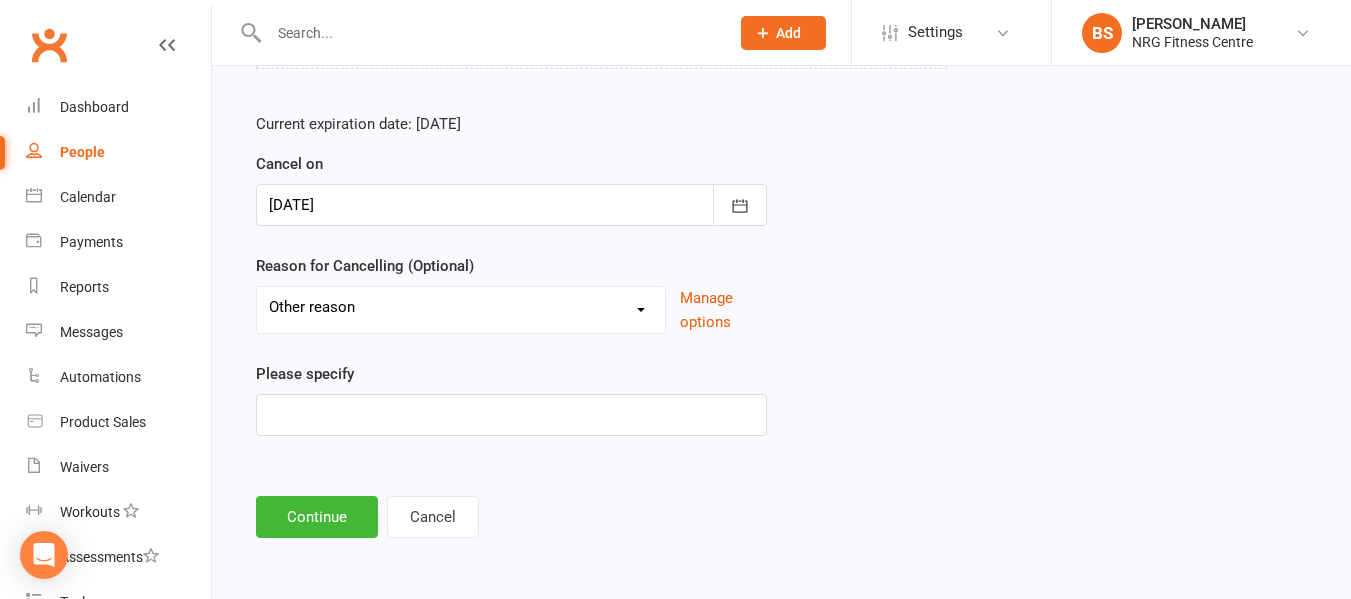 click on "Excessive failed payments Holiday Injury Medical Moving Other reason" at bounding box center [461, 307] 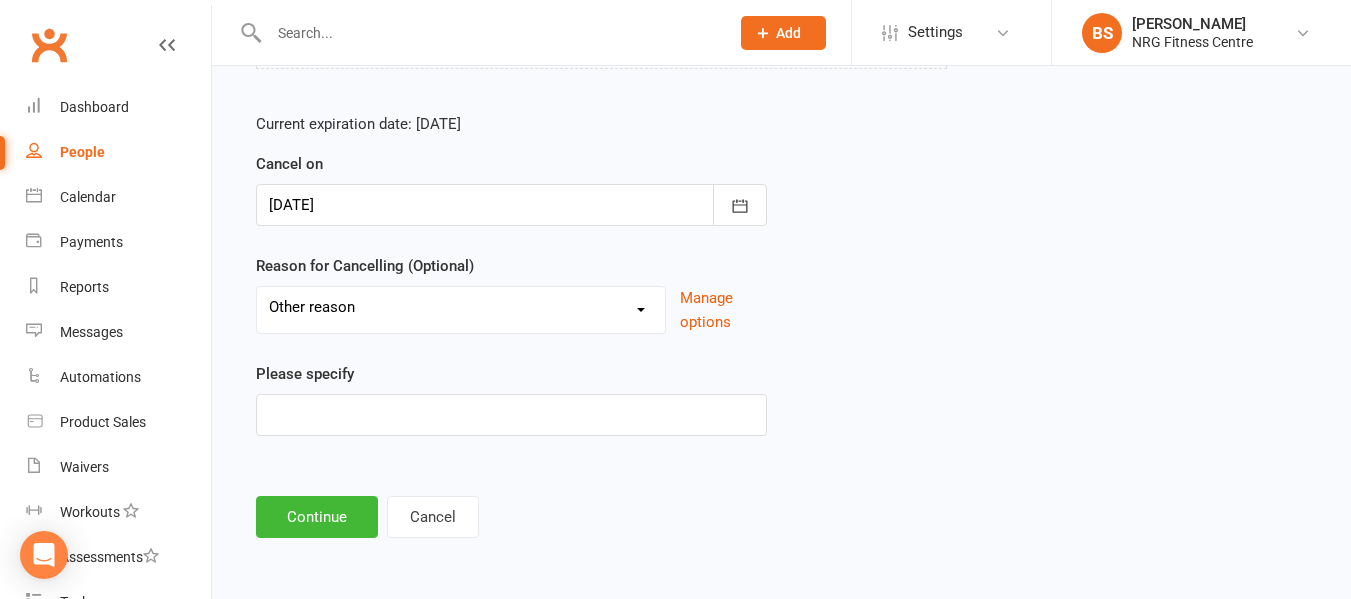 select on "4" 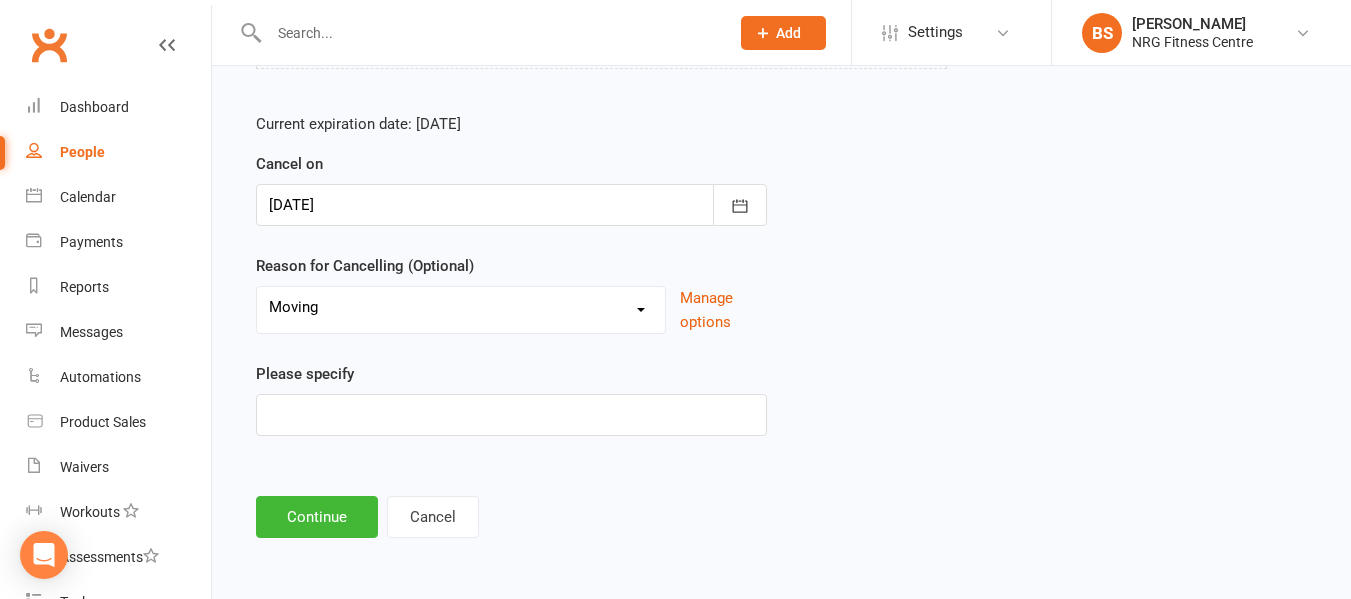 click on "Excessive failed payments Holiday Injury Medical Moving Other reason" at bounding box center (461, 307) 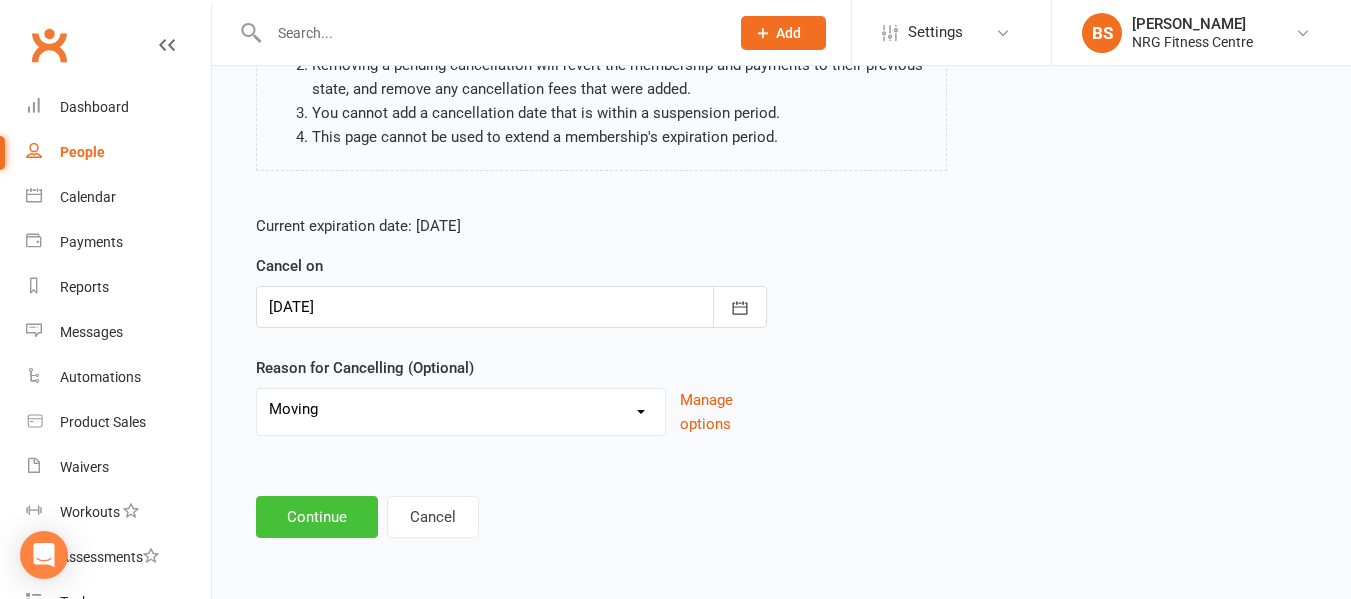 click on "Continue" at bounding box center (317, 517) 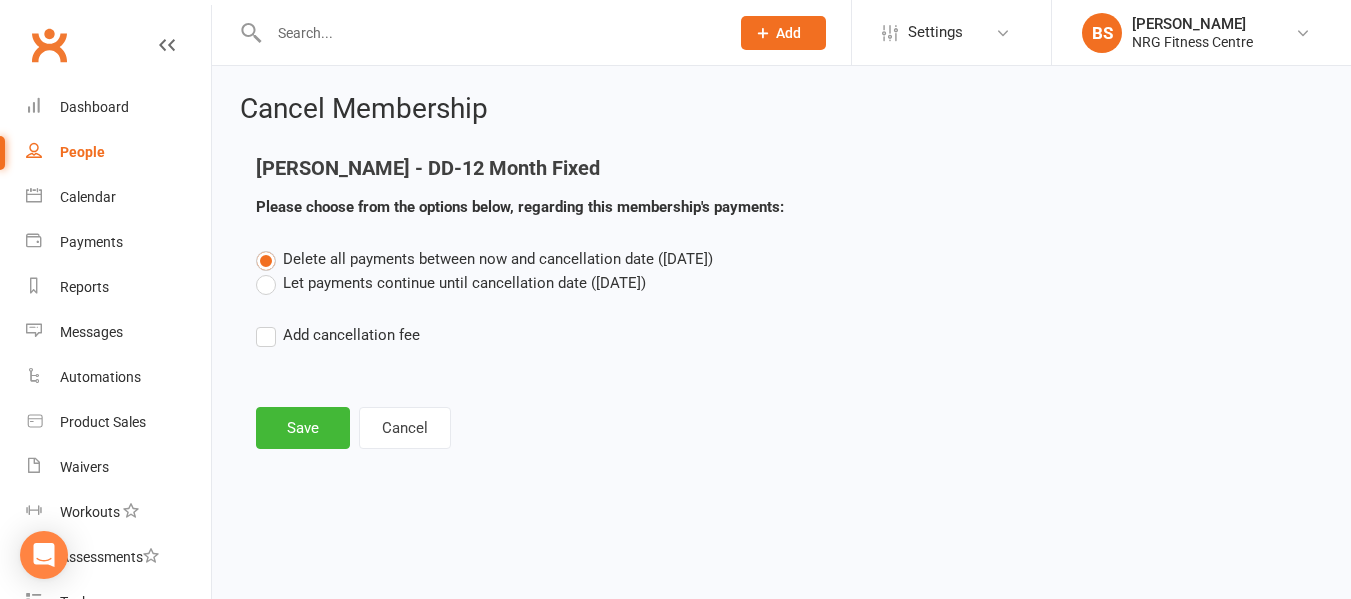 scroll, scrollTop: 0, scrollLeft: 0, axis: both 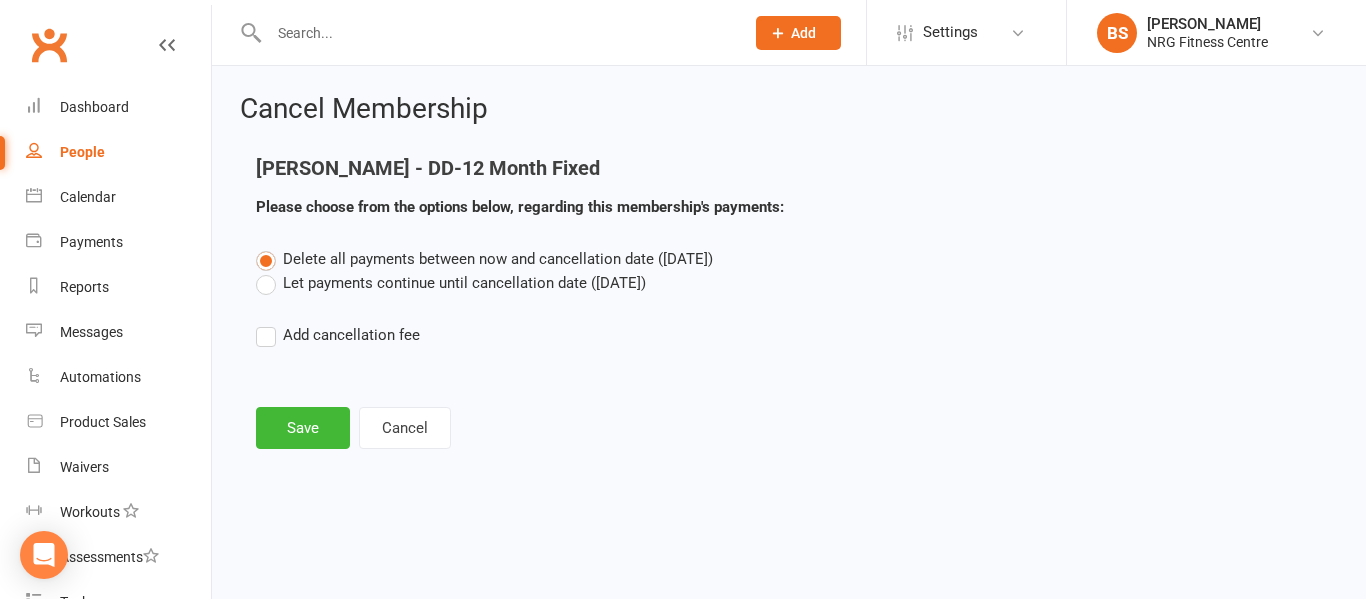 click on "Add cancellation fee" at bounding box center (338, 335) 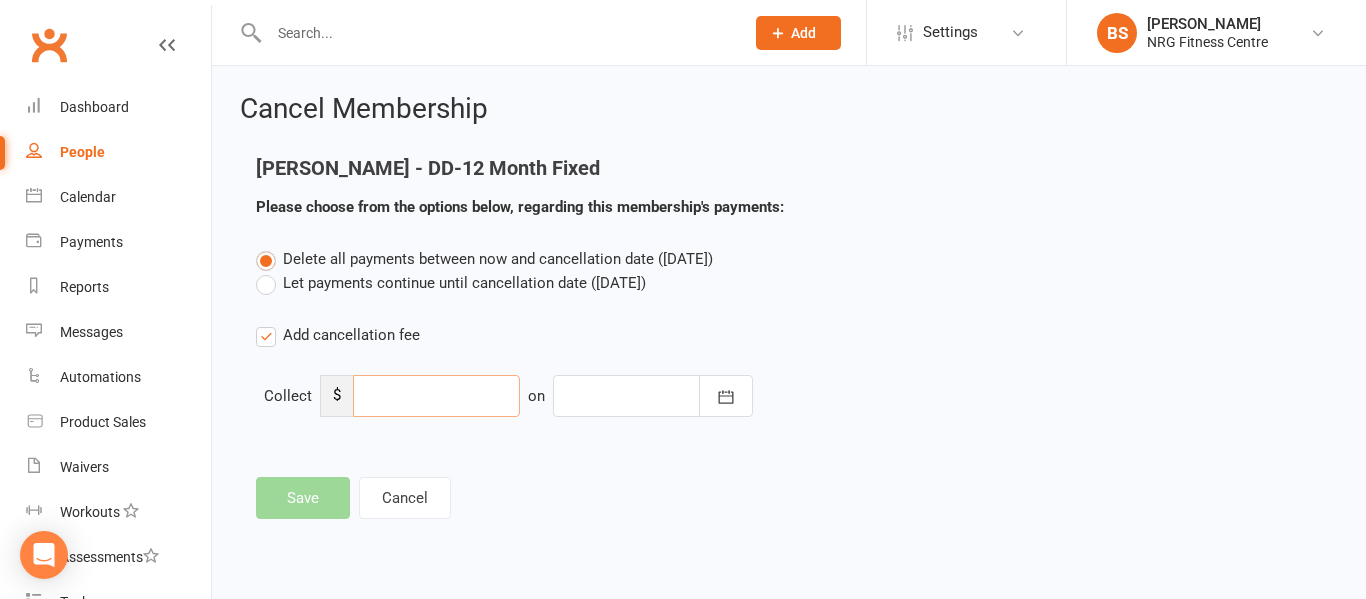 click at bounding box center [436, 396] 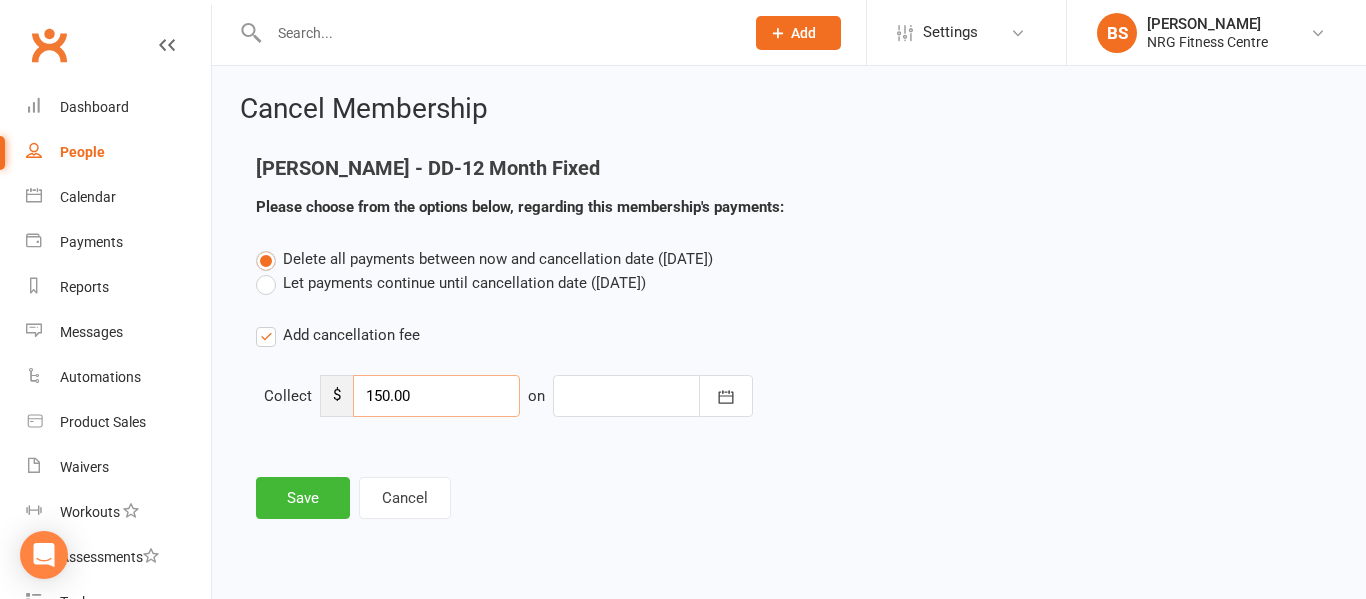 type on "150.00" 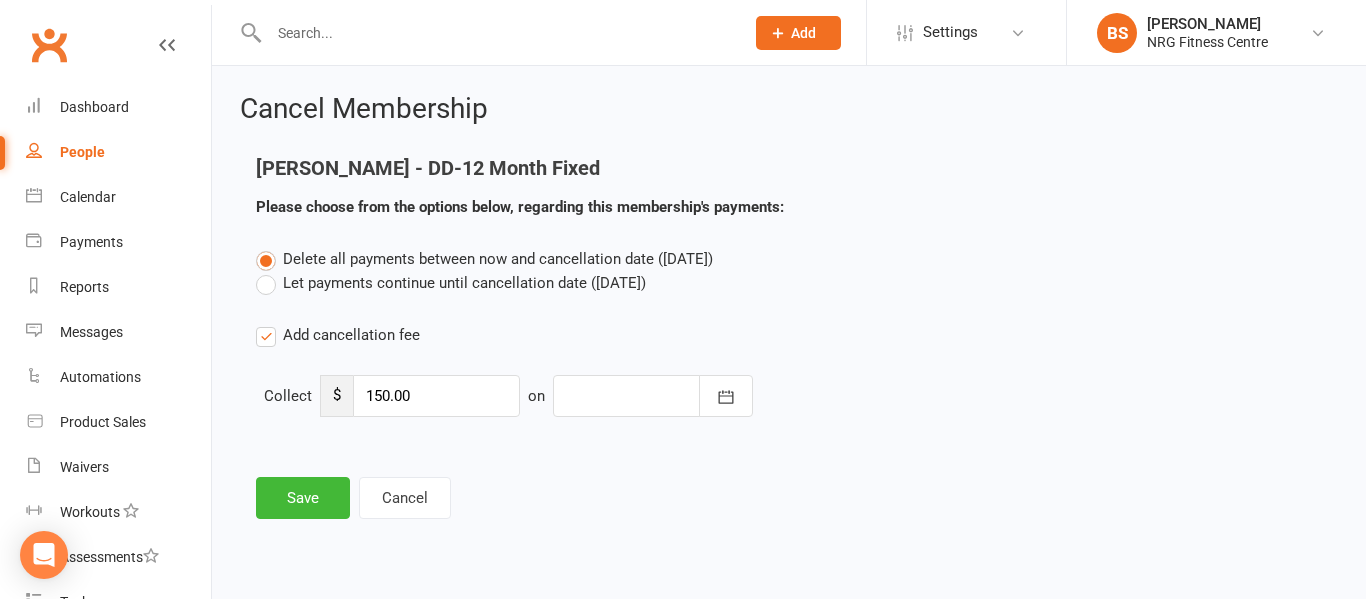 click at bounding box center (653, 396) 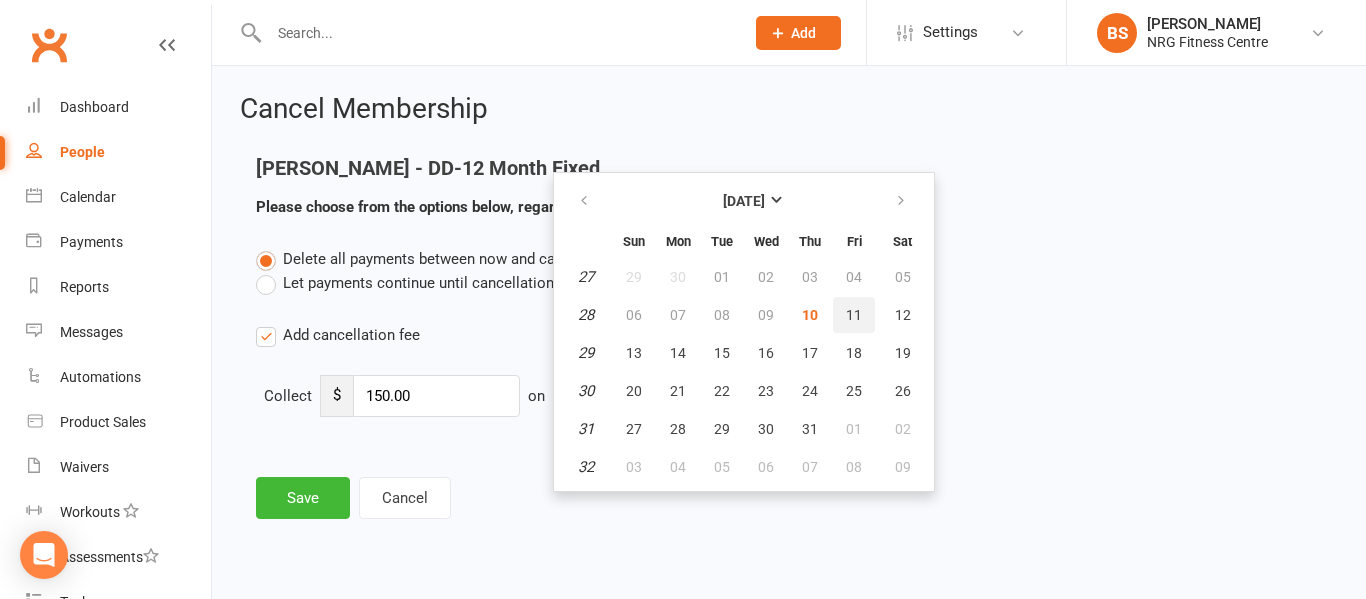 click on "11" at bounding box center [854, 315] 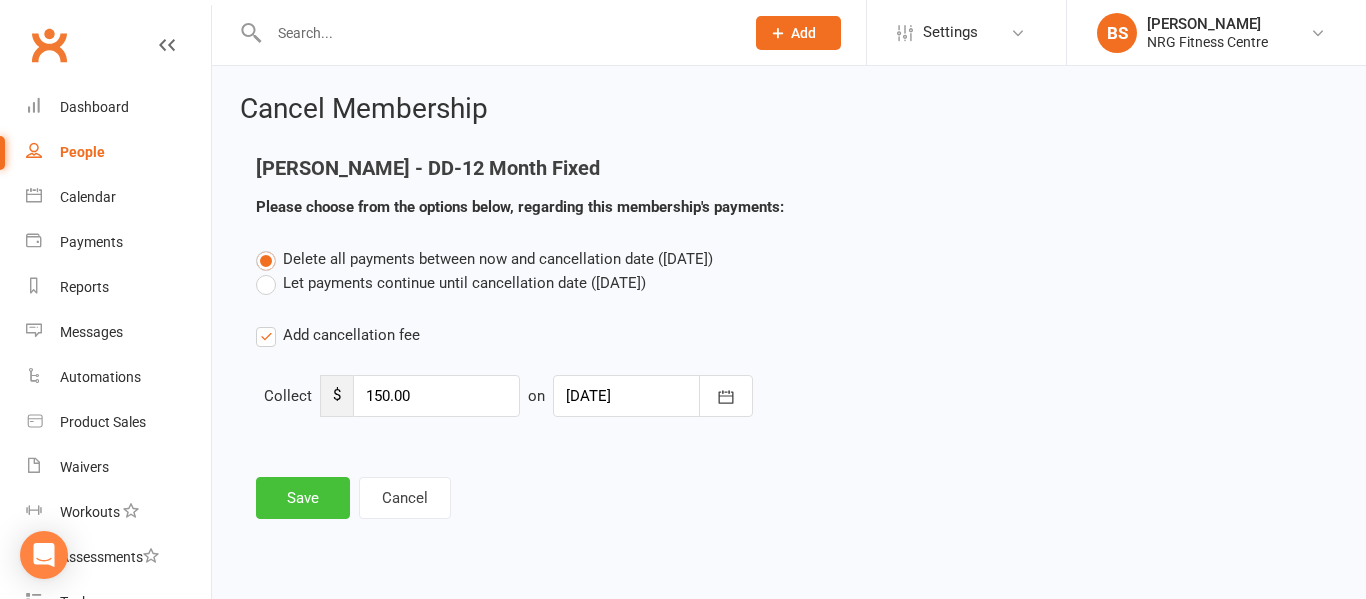 click on "Save" at bounding box center (303, 498) 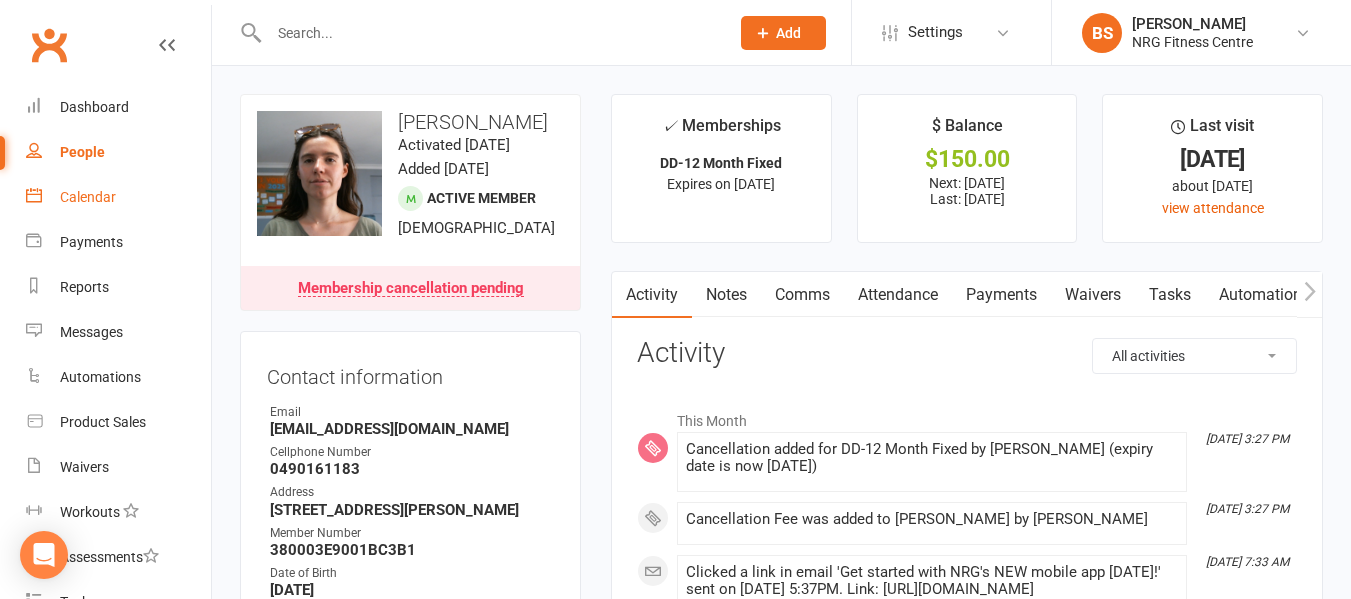click on "Calendar" at bounding box center [88, 197] 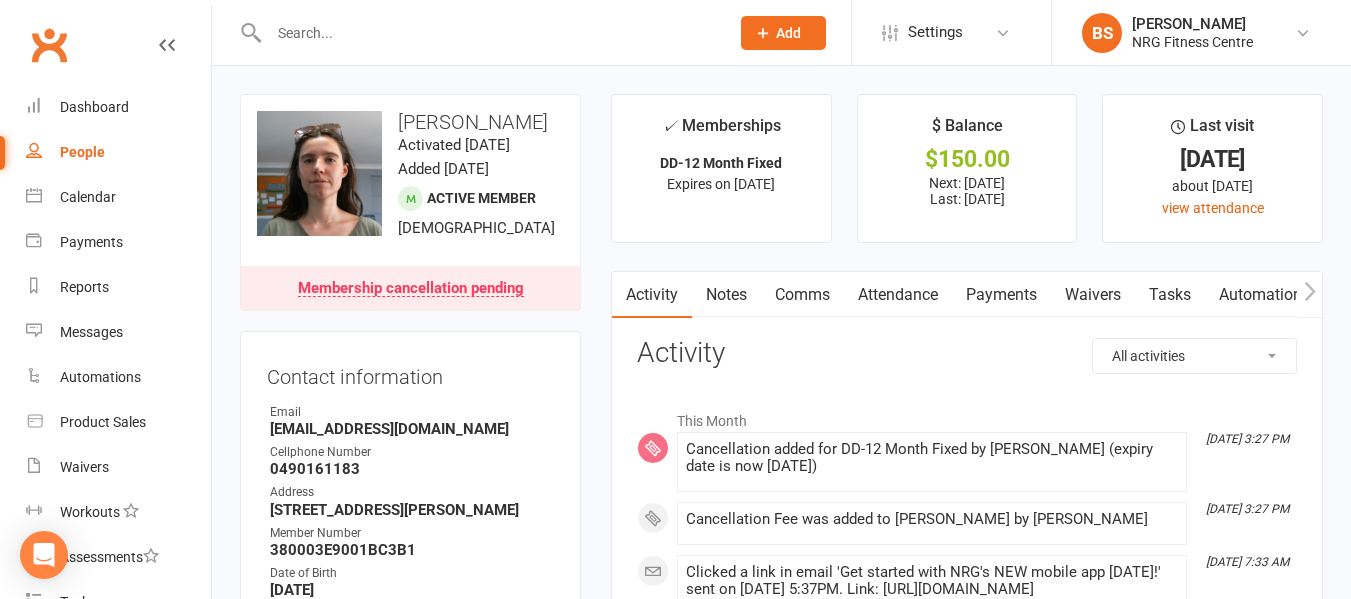 click 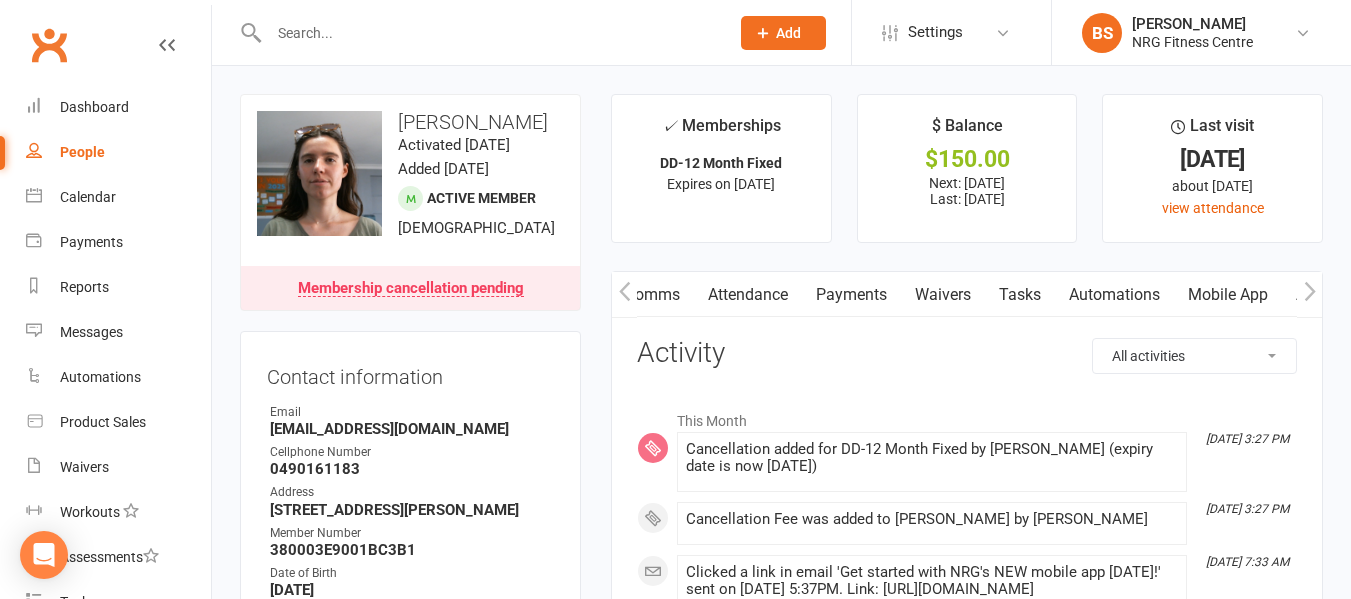 click 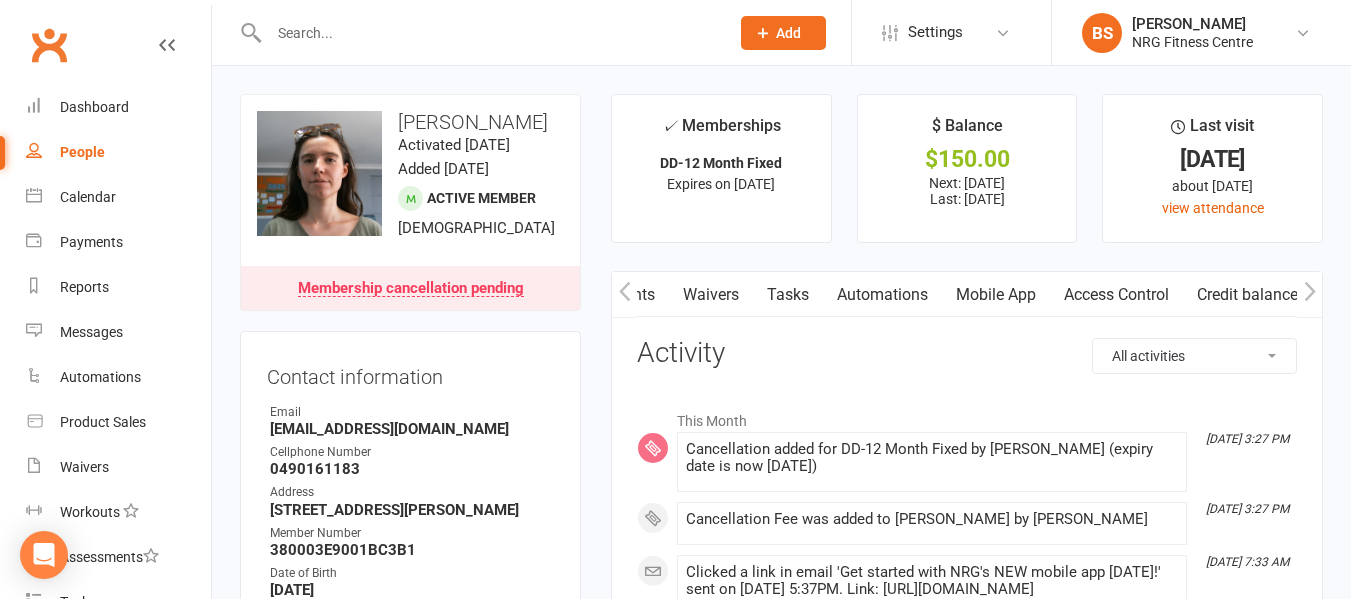 scroll, scrollTop: 0, scrollLeft: 382, axis: horizontal 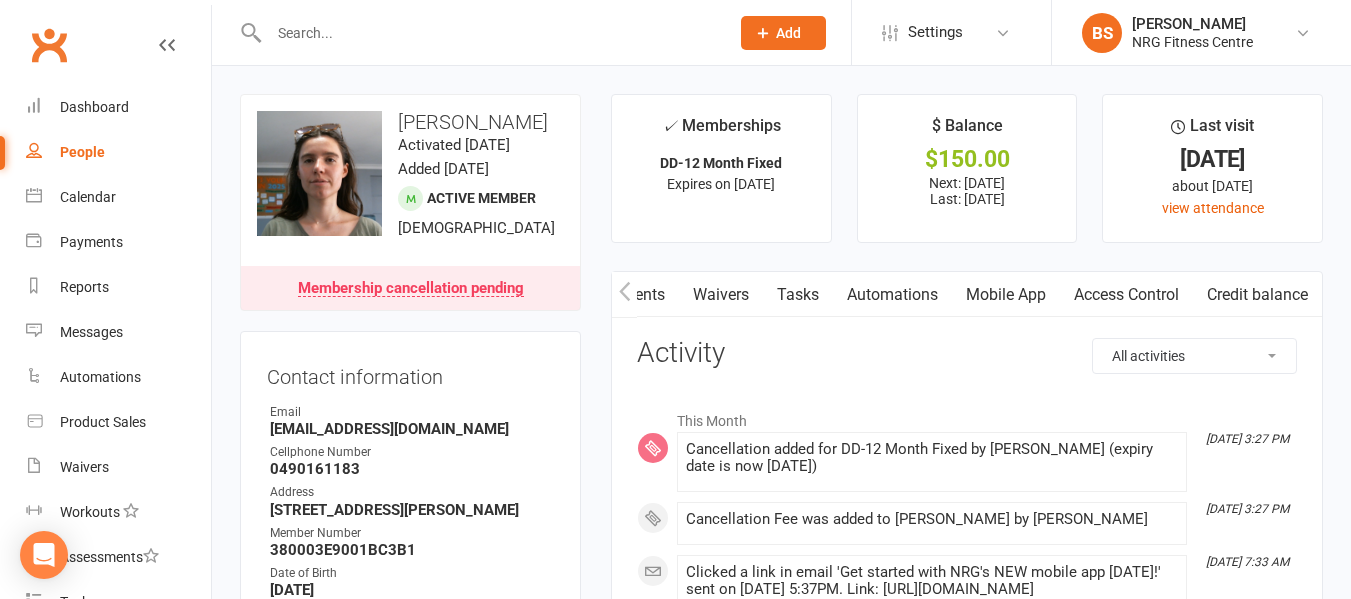 click on "Access Control" at bounding box center (1126, 295) 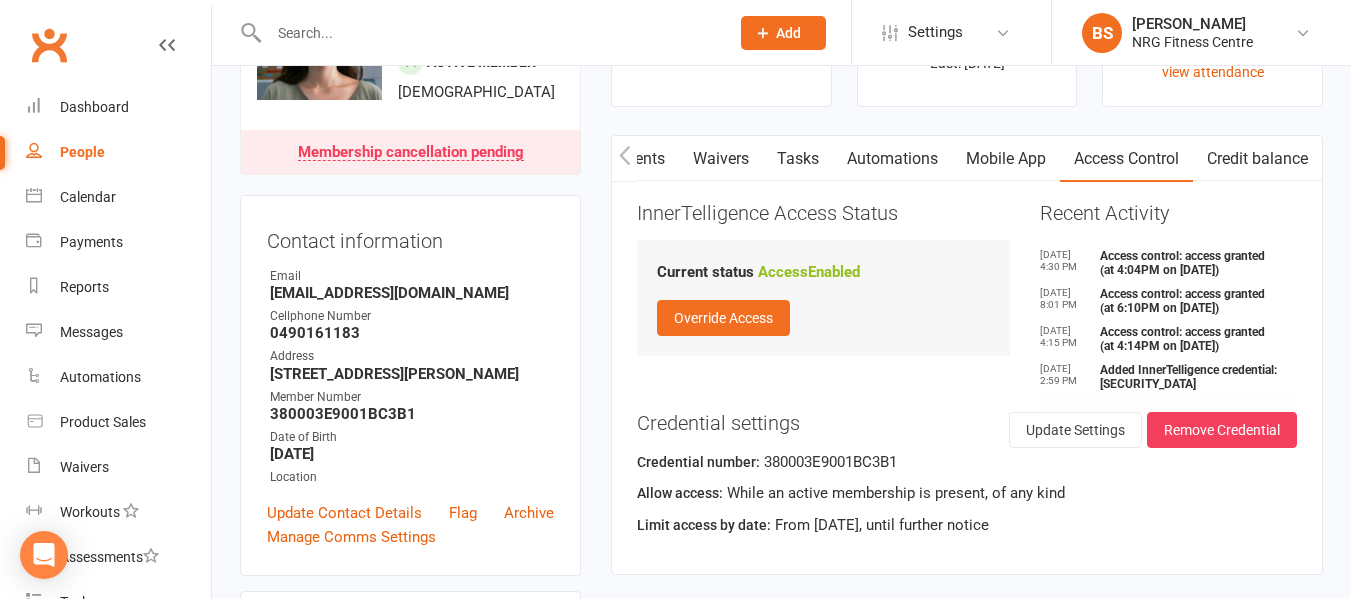 scroll, scrollTop: 200, scrollLeft: 0, axis: vertical 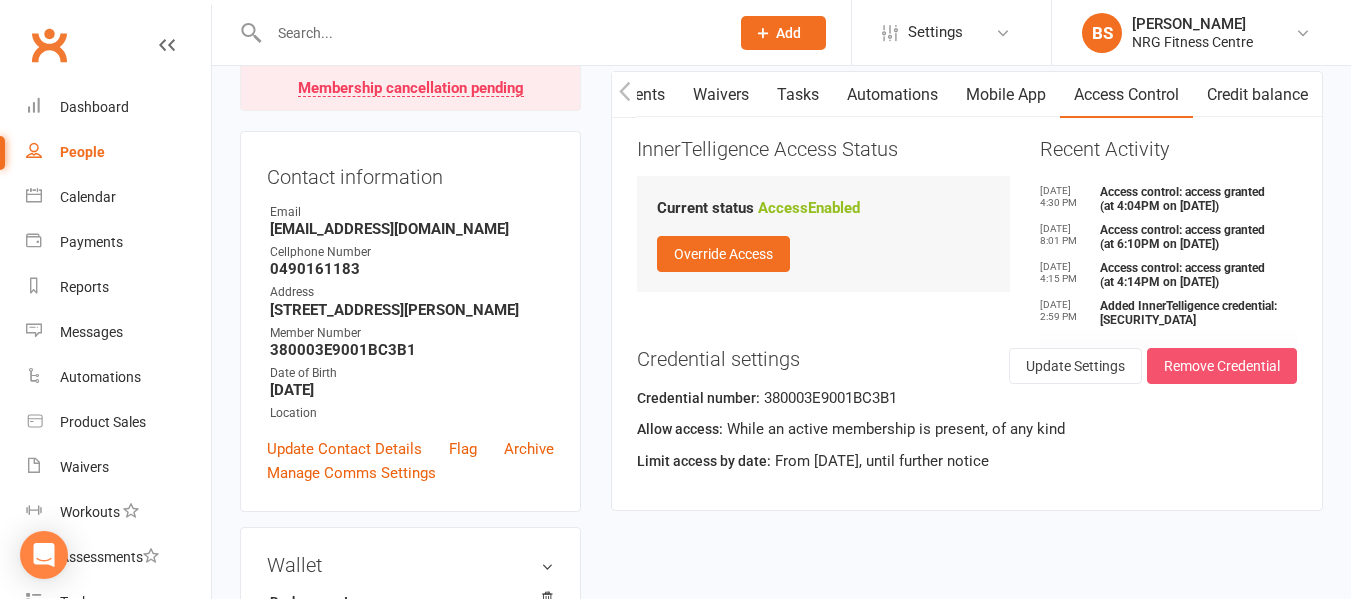 click on "Remove Credential" at bounding box center [1222, 366] 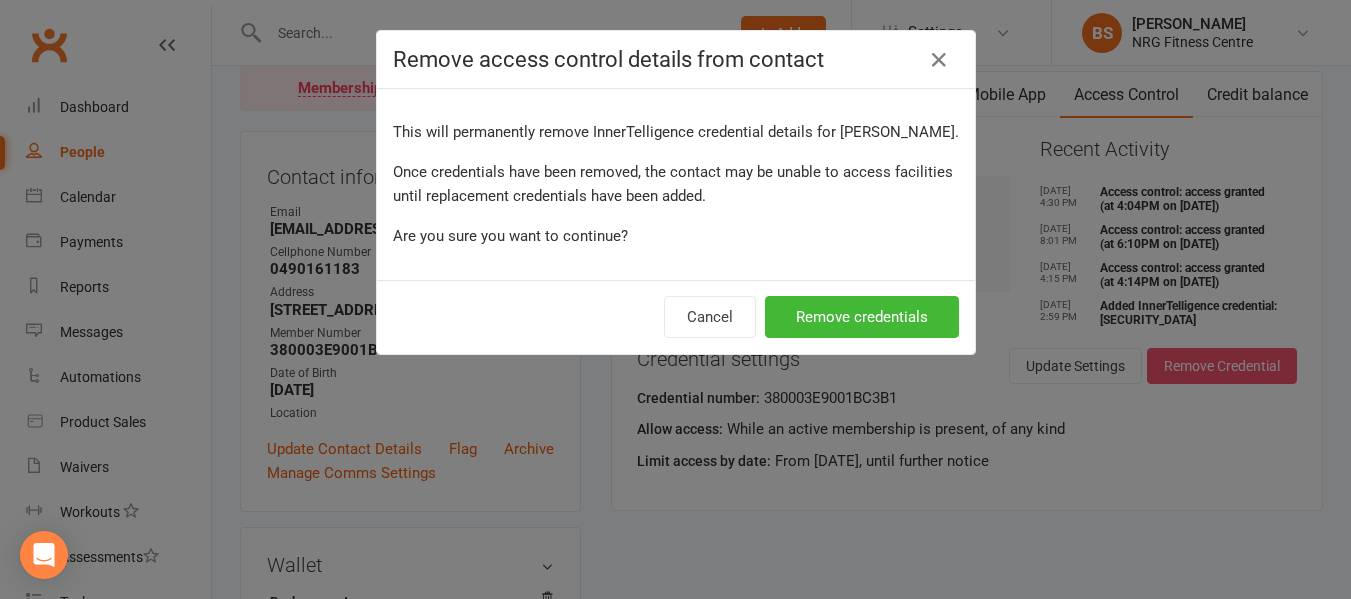 scroll, scrollTop: 0, scrollLeft: 372, axis: horizontal 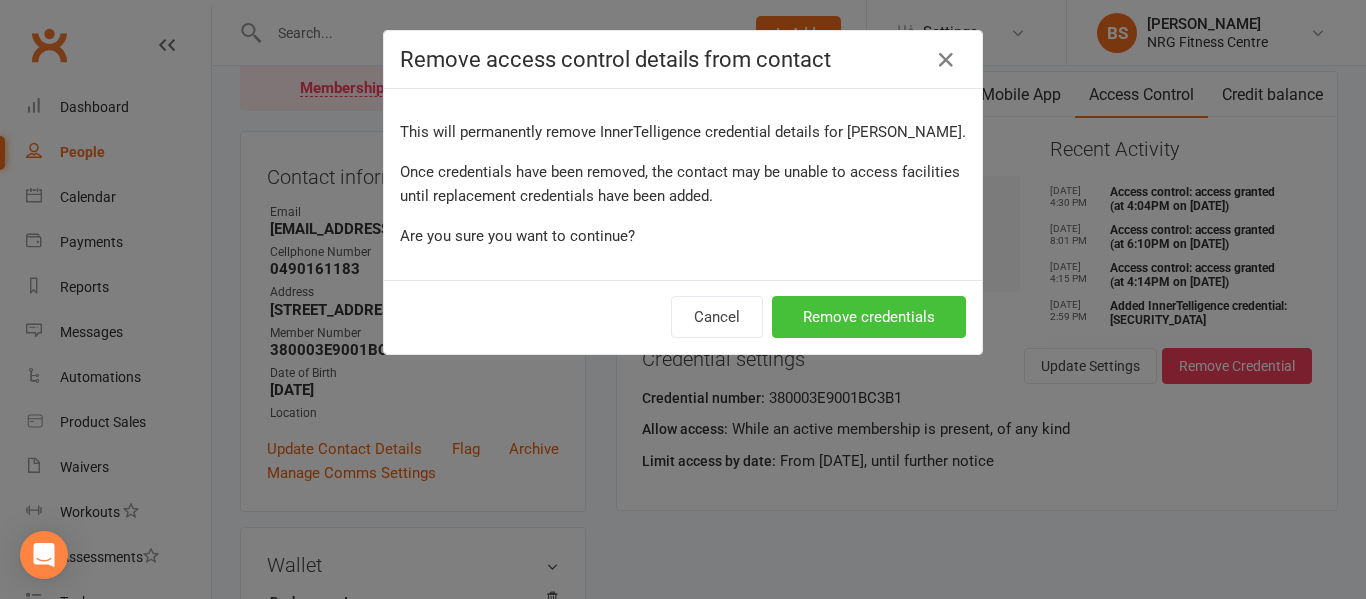click on "Remove credentials" at bounding box center (869, 317) 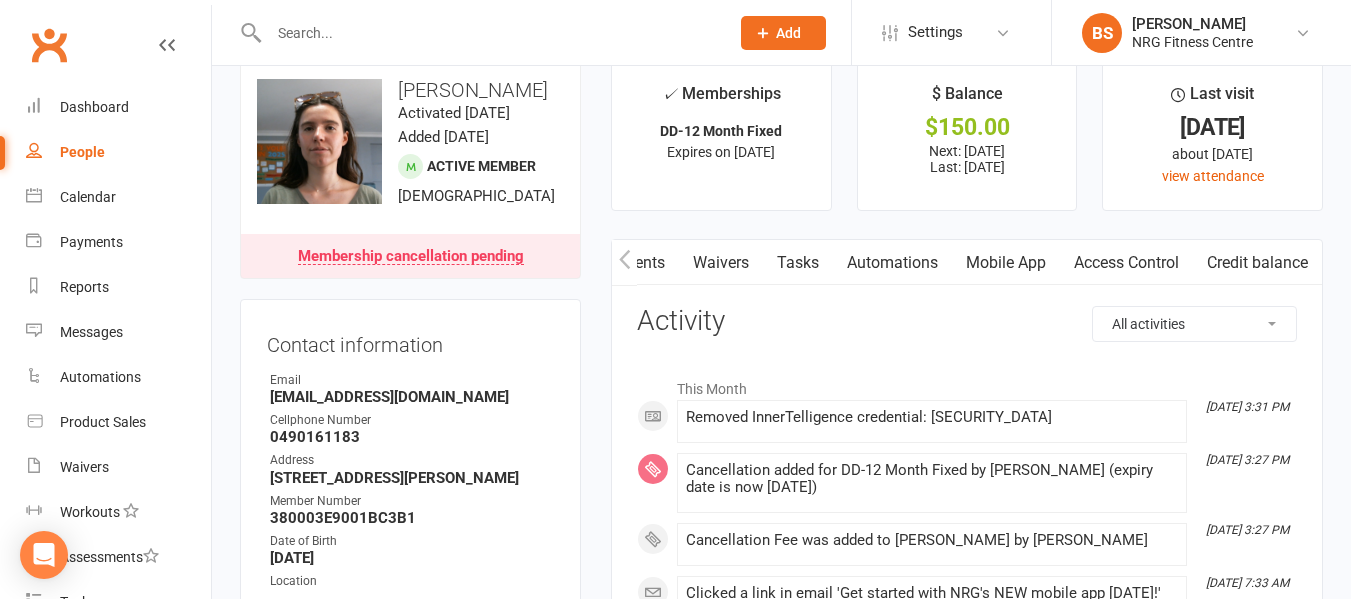 scroll, scrollTop: 0, scrollLeft: 0, axis: both 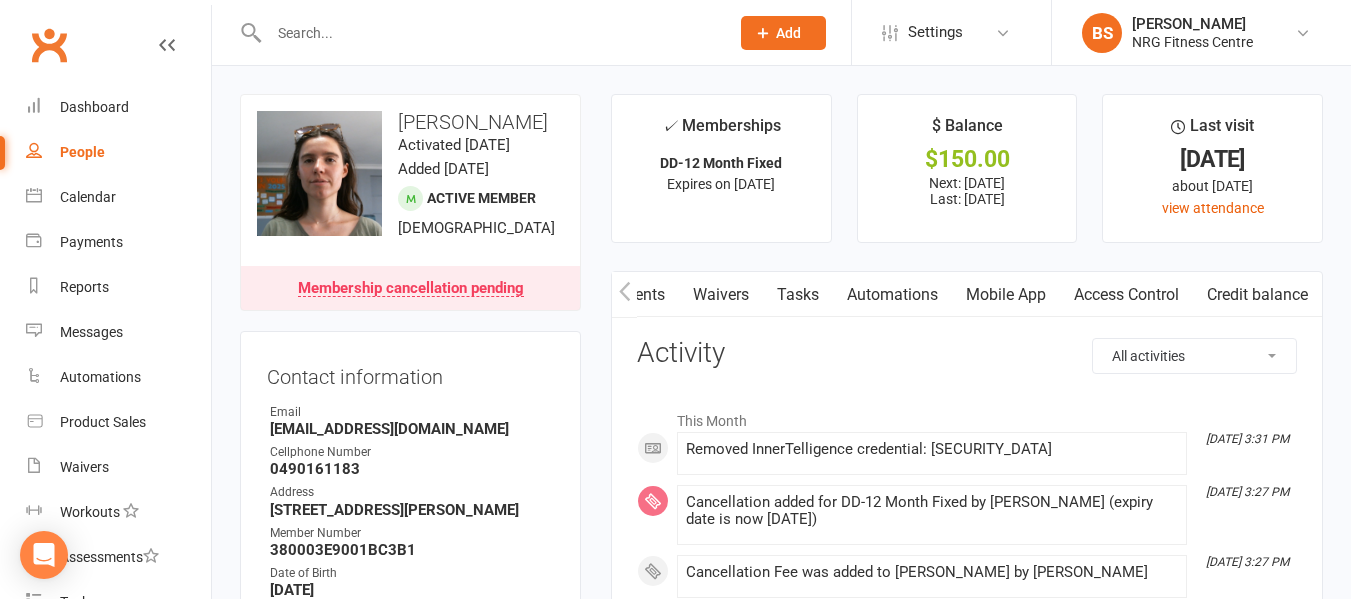 click at bounding box center (624, 294) 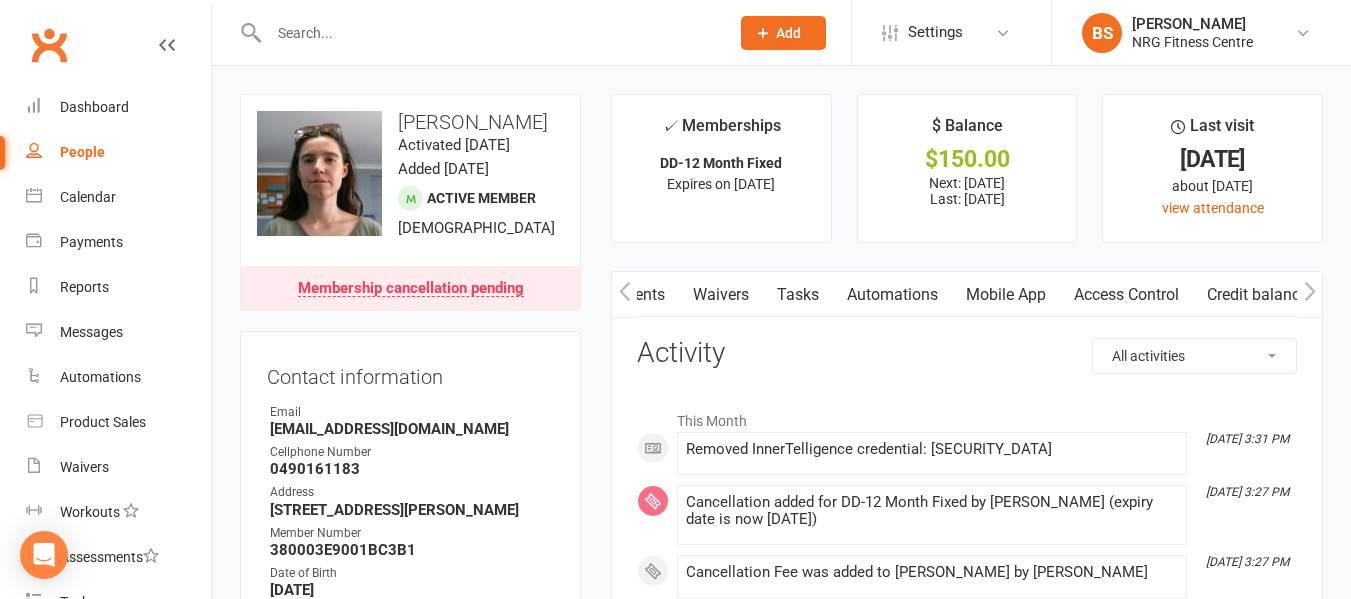 scroll, scrollTop: 0, scrollLeft: 222, axis: horizontal 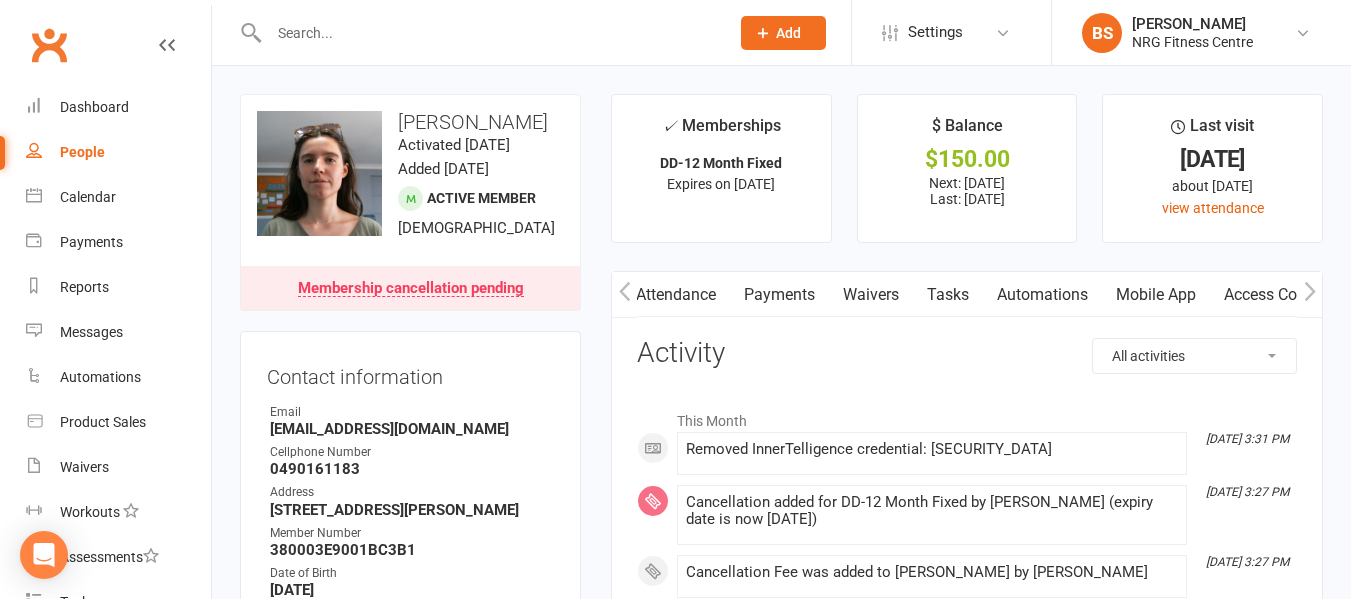 click on "Payments" at bounding box center [779, 295] 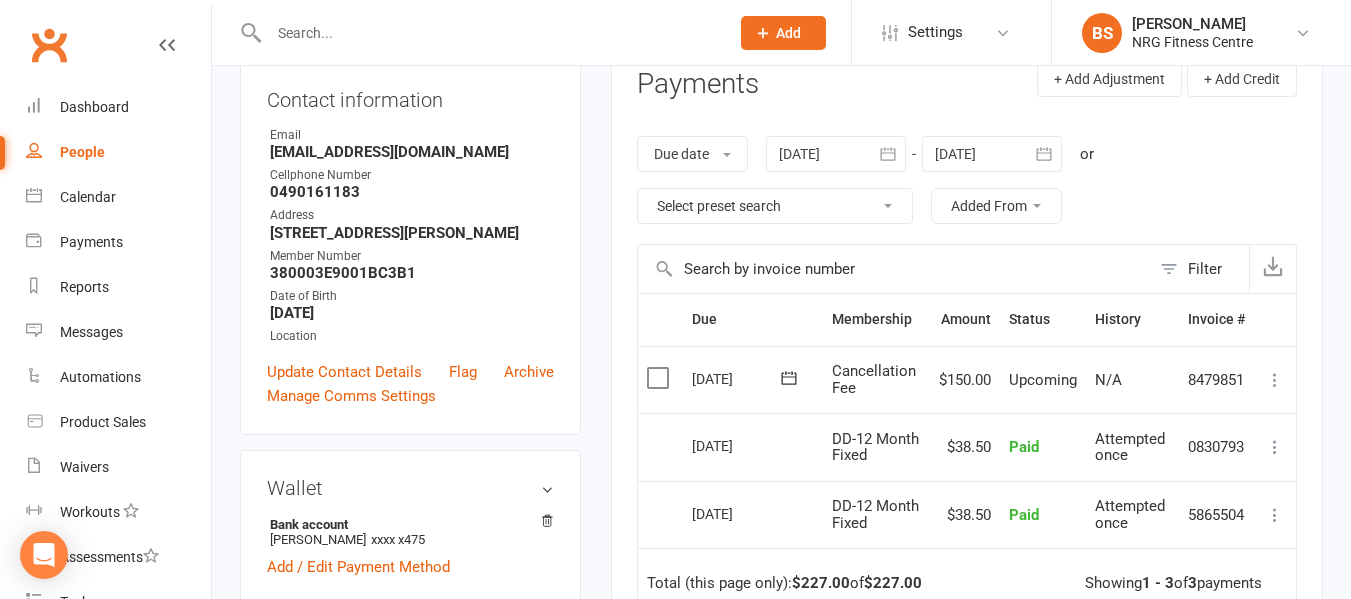 scroll, scrollTop: 0, scrollLeft: 0, axis: both 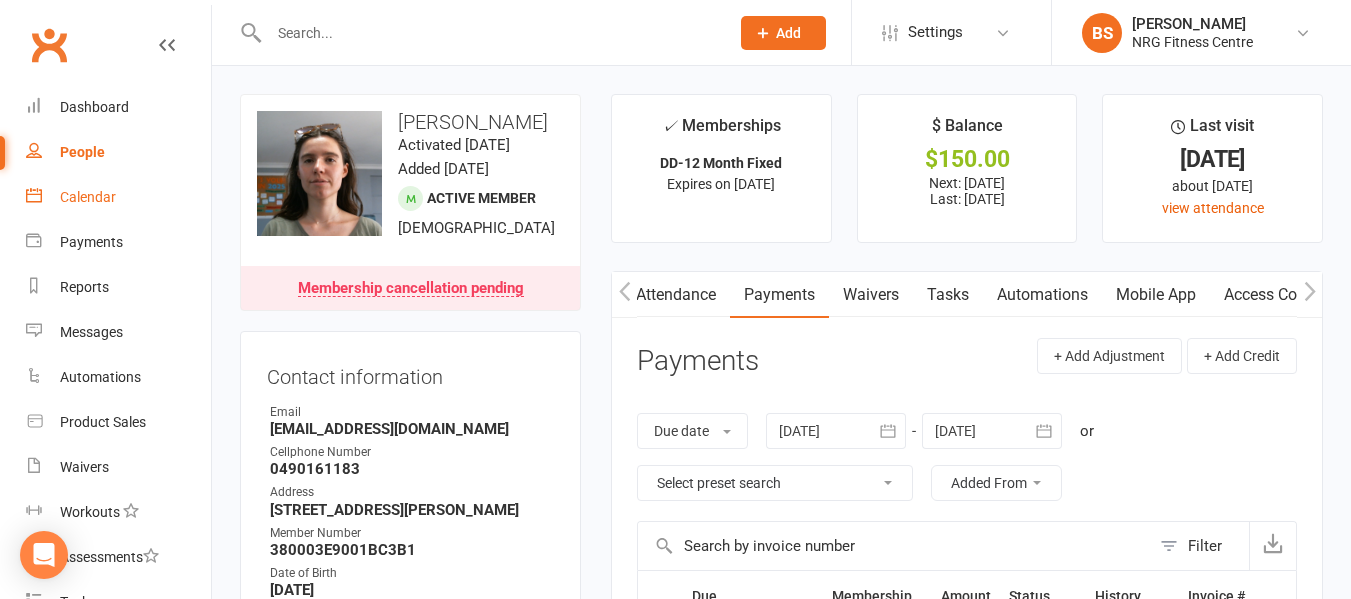 click on "Calendar" at bounding box center [88, 197] 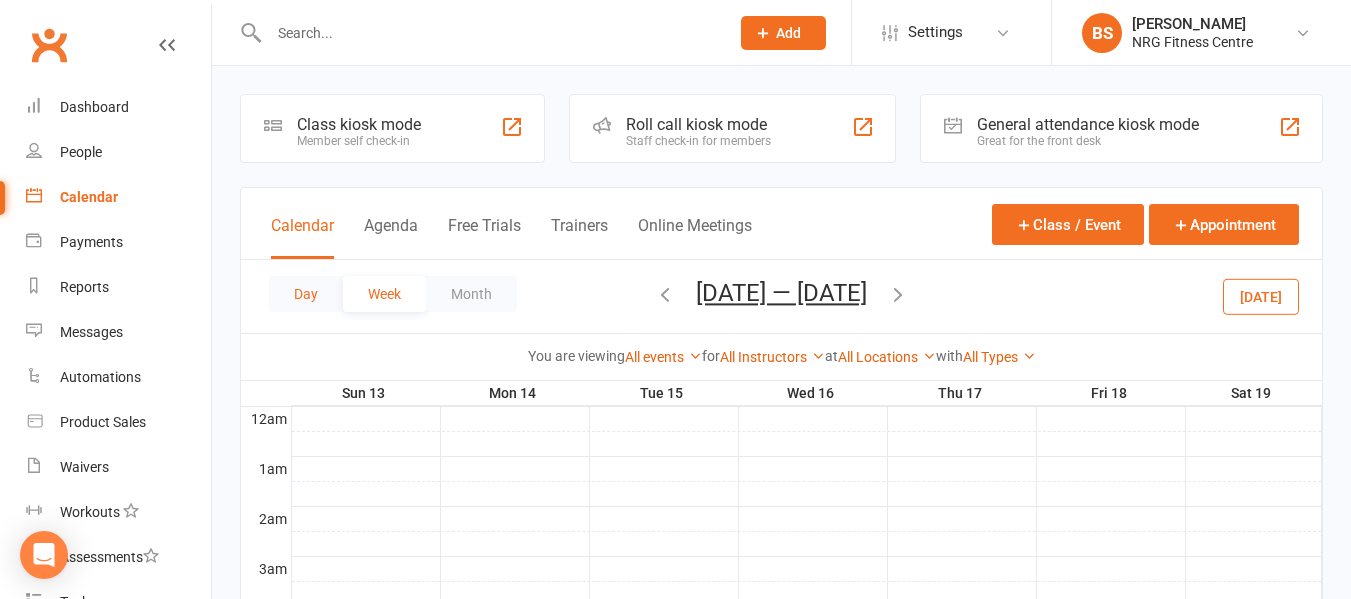 click on "Day" at bounding box center [306, 294] 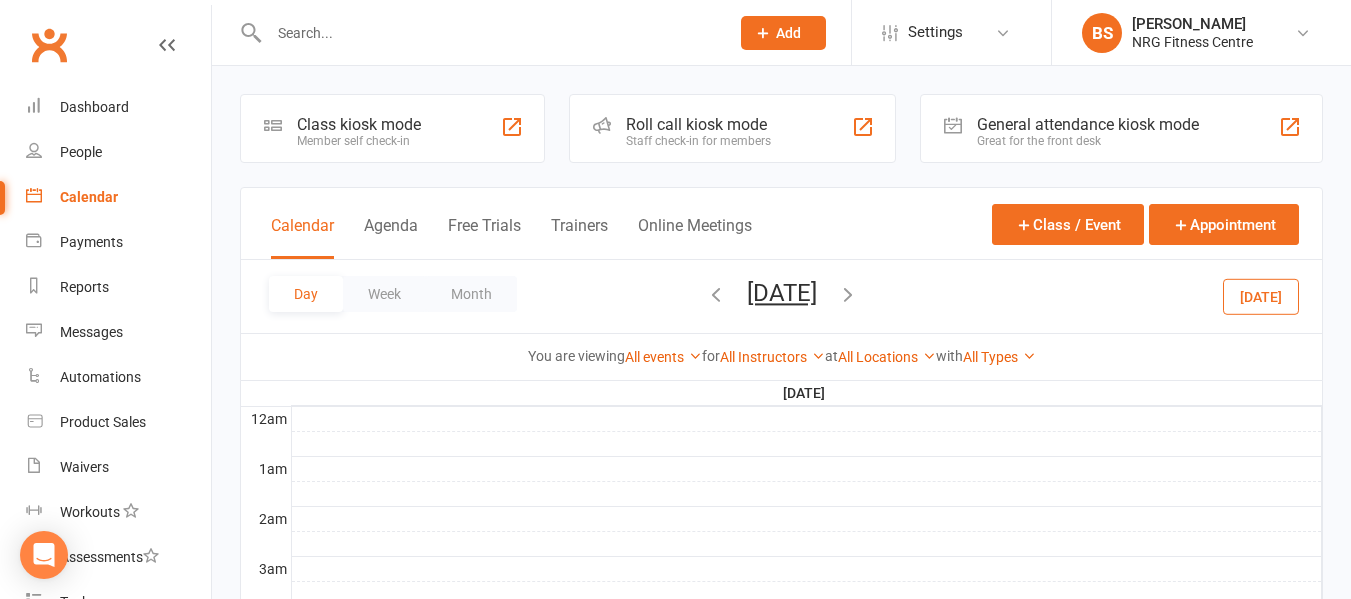 click at bounding box center [716, 294] 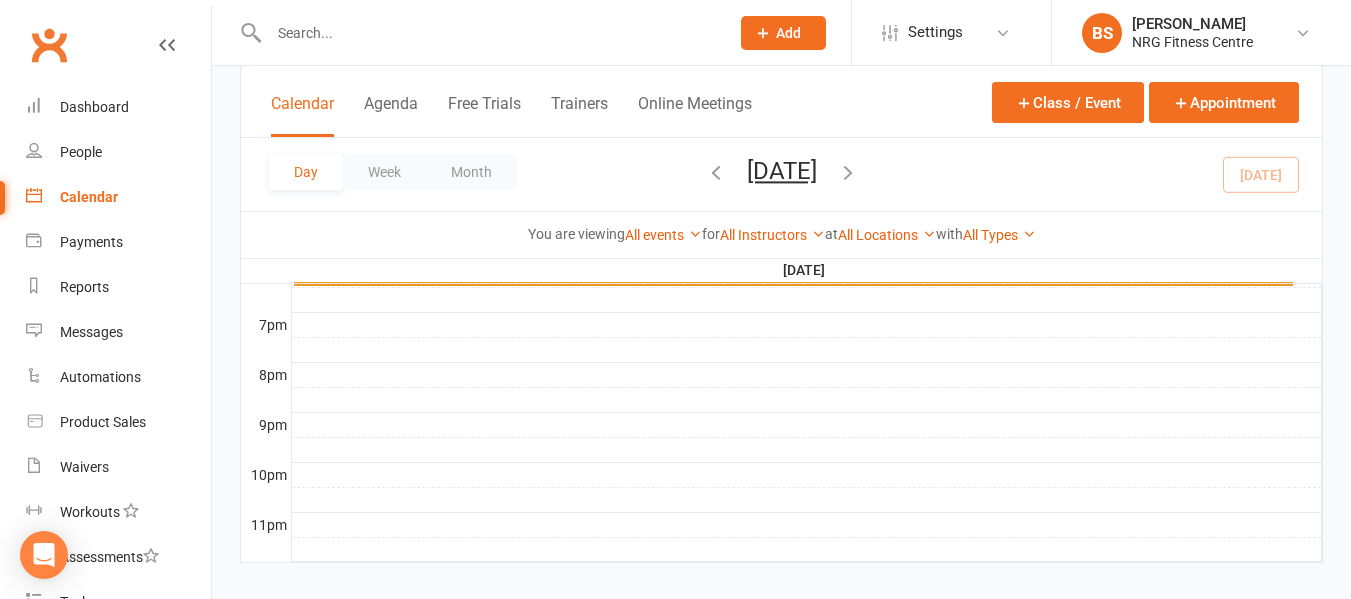 scroll, scrollTop: 1065, scrollLeft: 0, axis: vertical 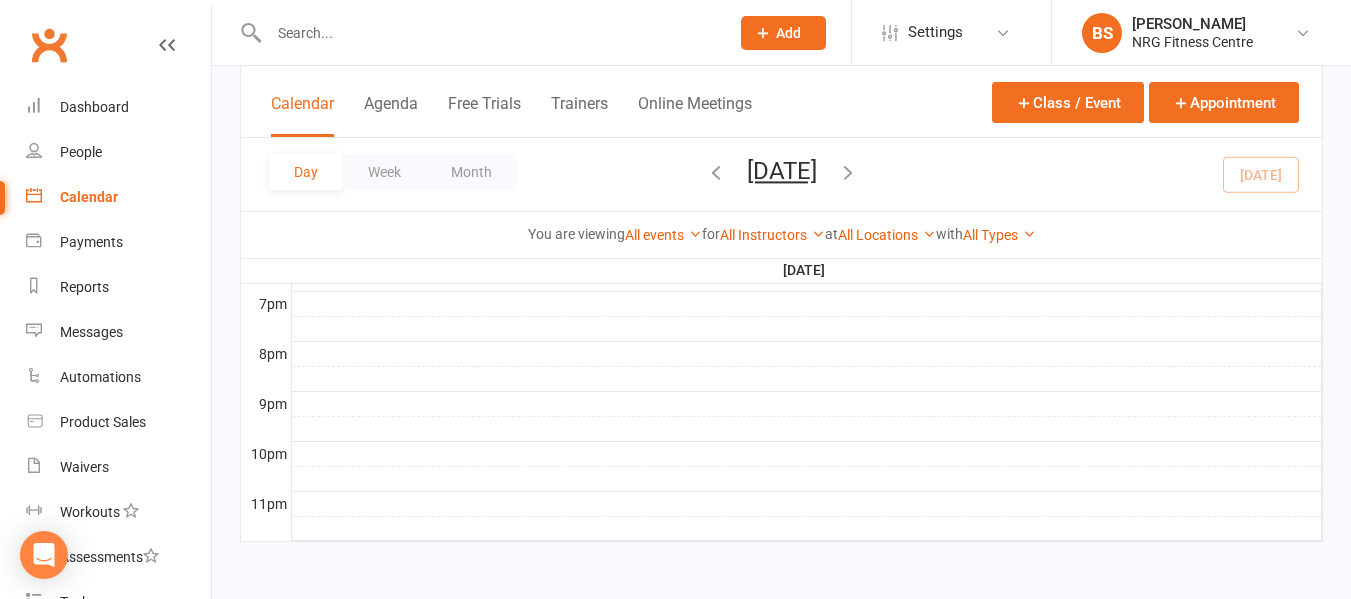click at bounding box center [848, 172] 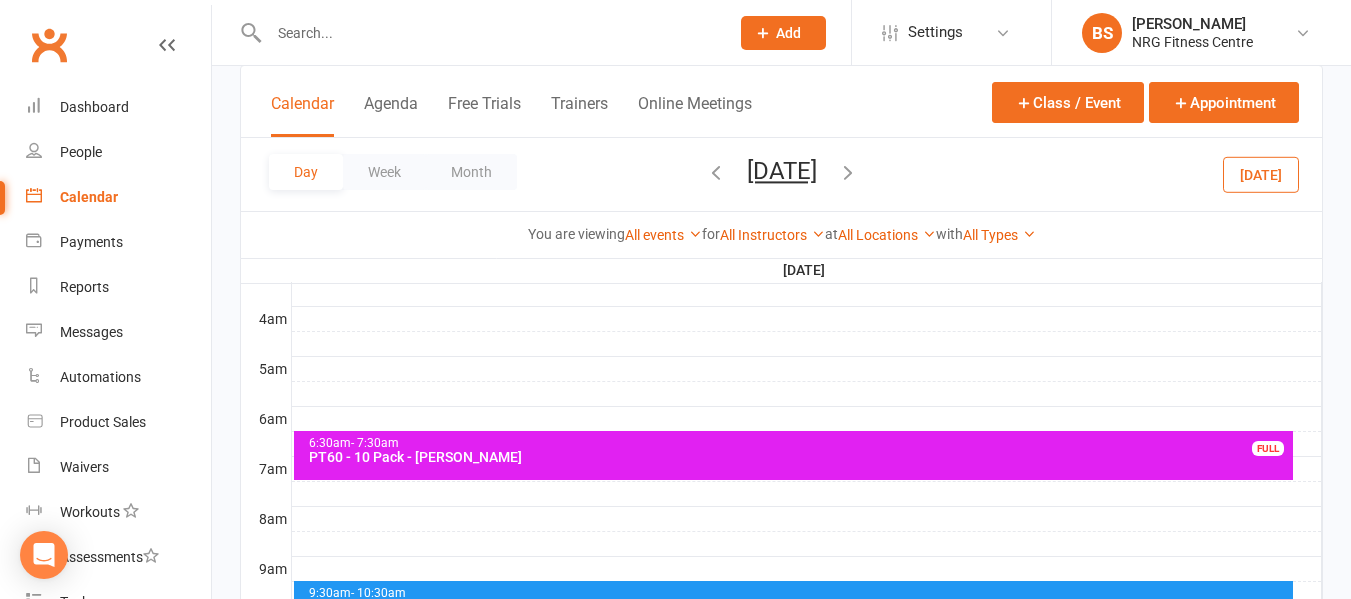 scroll, scrollTop: 265, scrollLeft: 0, axis: vertical 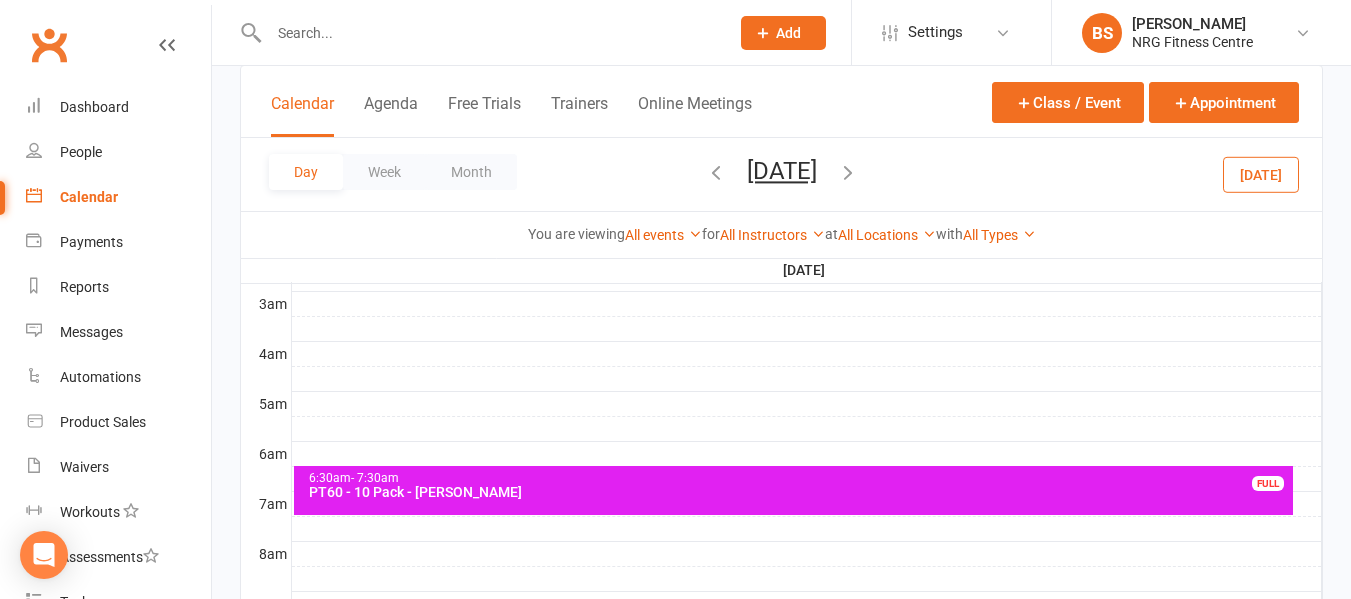 click on "6:30am  - 7:30am" at bounding box center (799, 478) 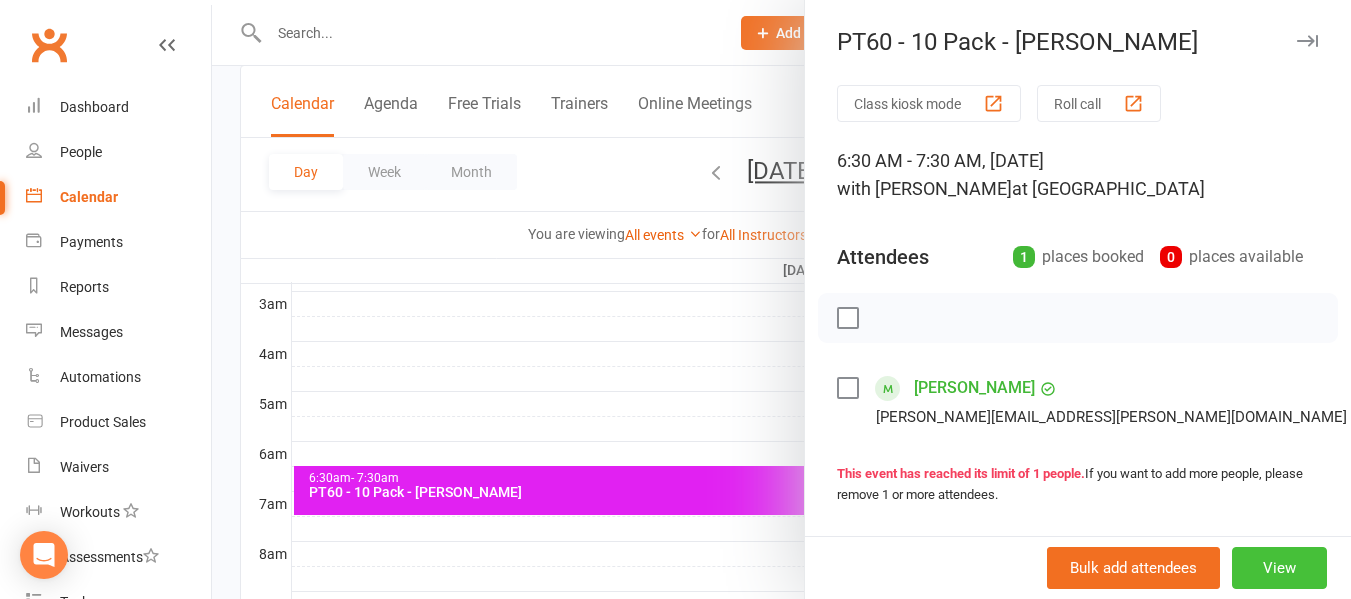 click on "View" at bounding box center [1279, 568] 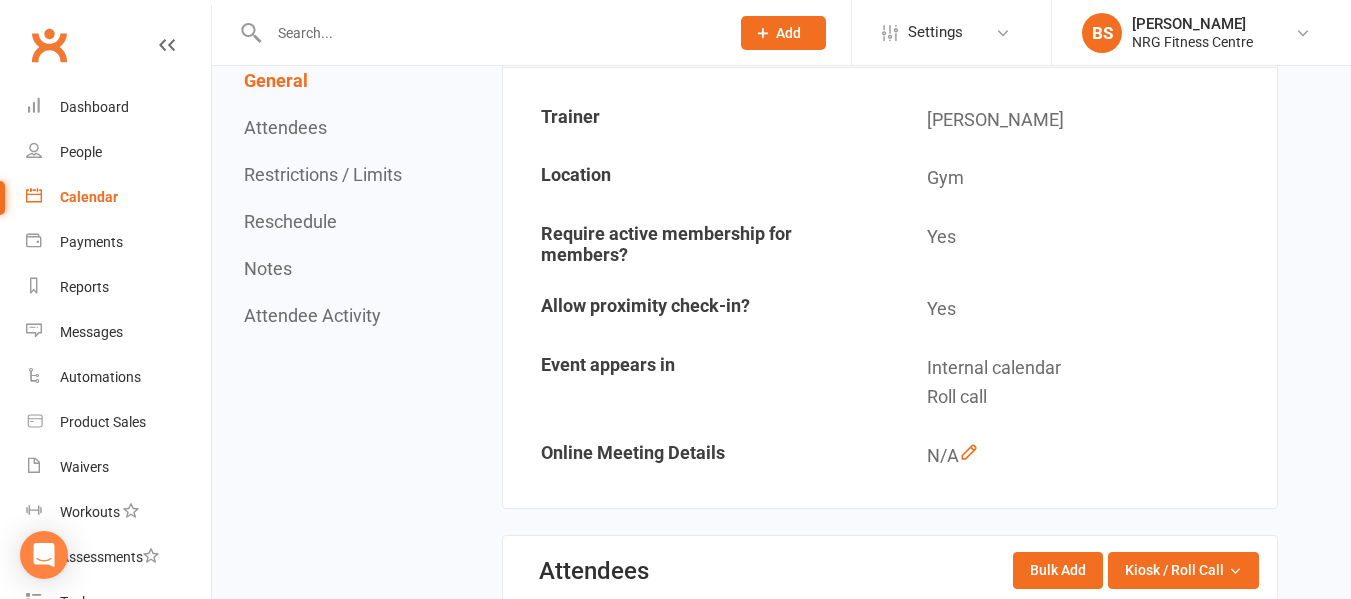 scroll, scrollTop: 0, scrollLeft: 0, axis: both 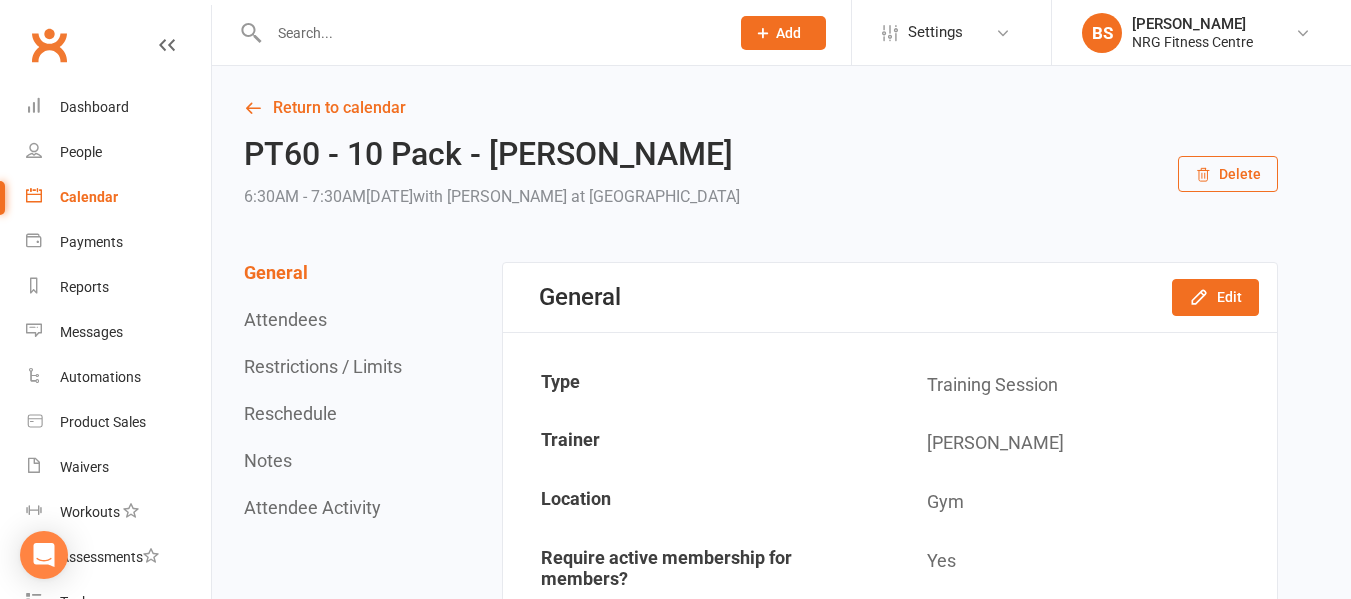click 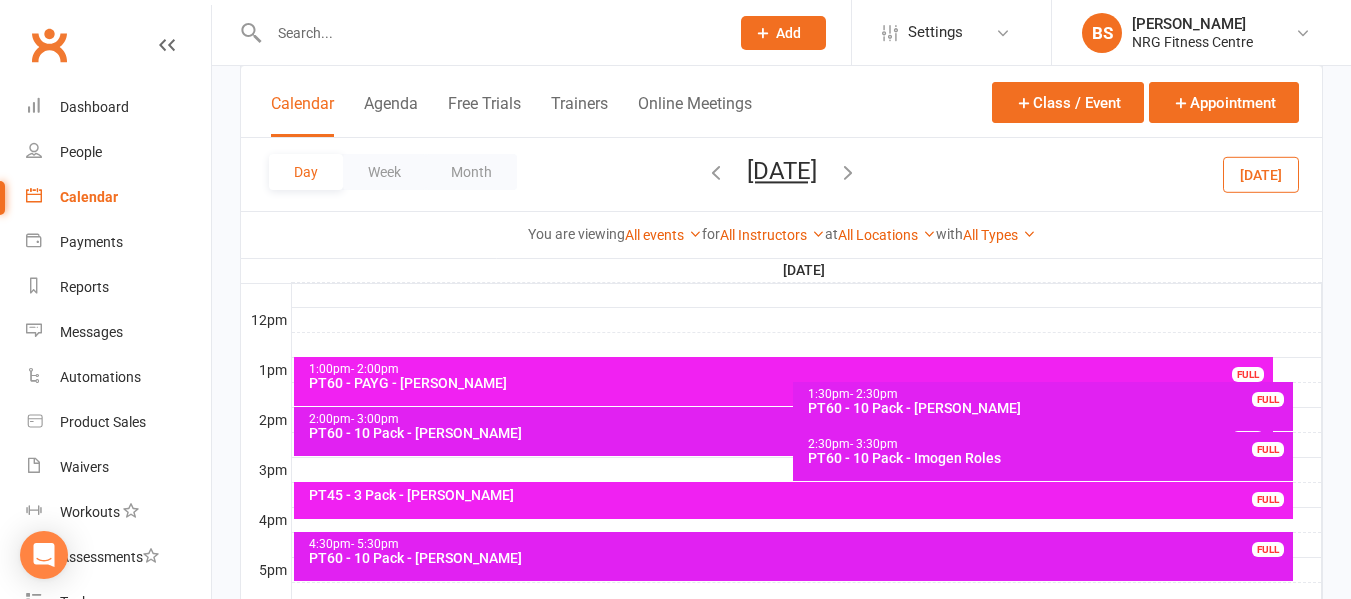 scroll, scrollTop: 700, scrollLeft: 0, axis: vertical 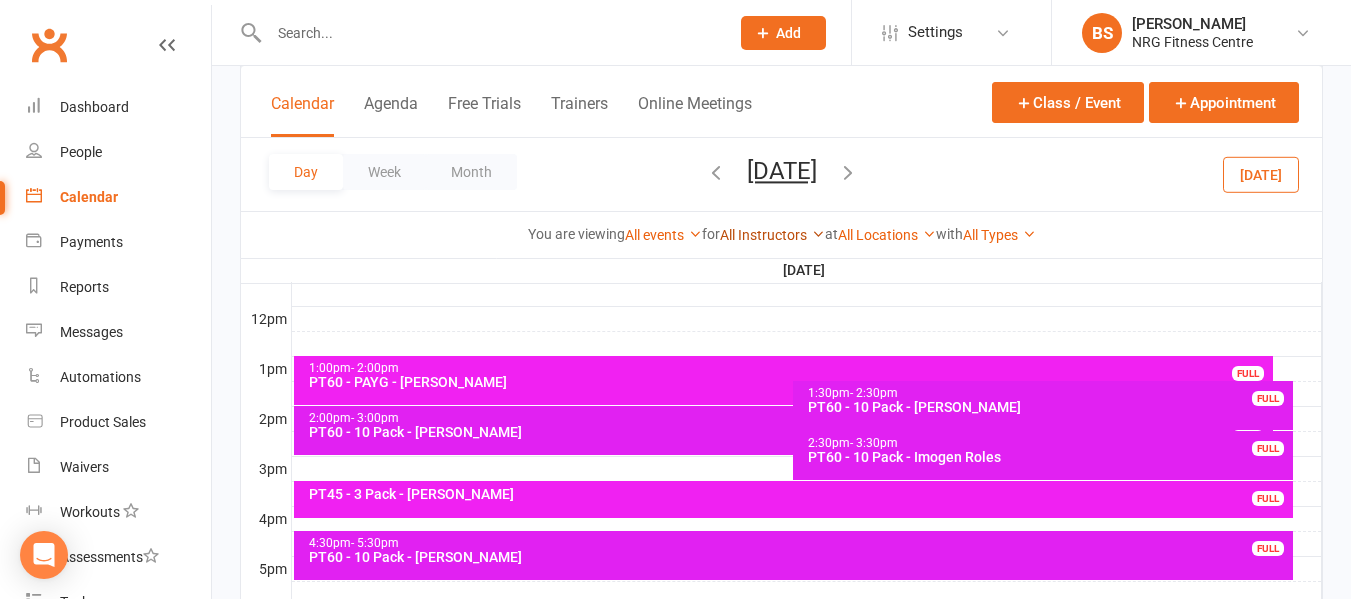 click on "All Instructors" at bounding box center (772, 235) 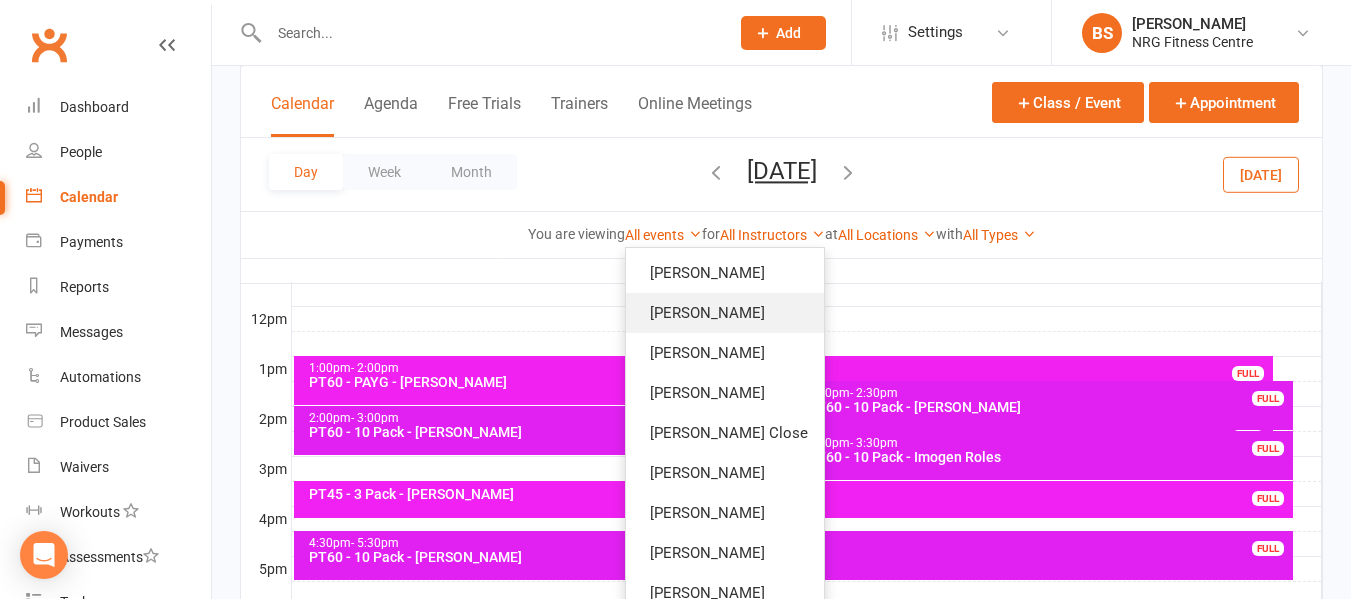 click on "[PERSON_NAME]" at bounding box center [725, 313] 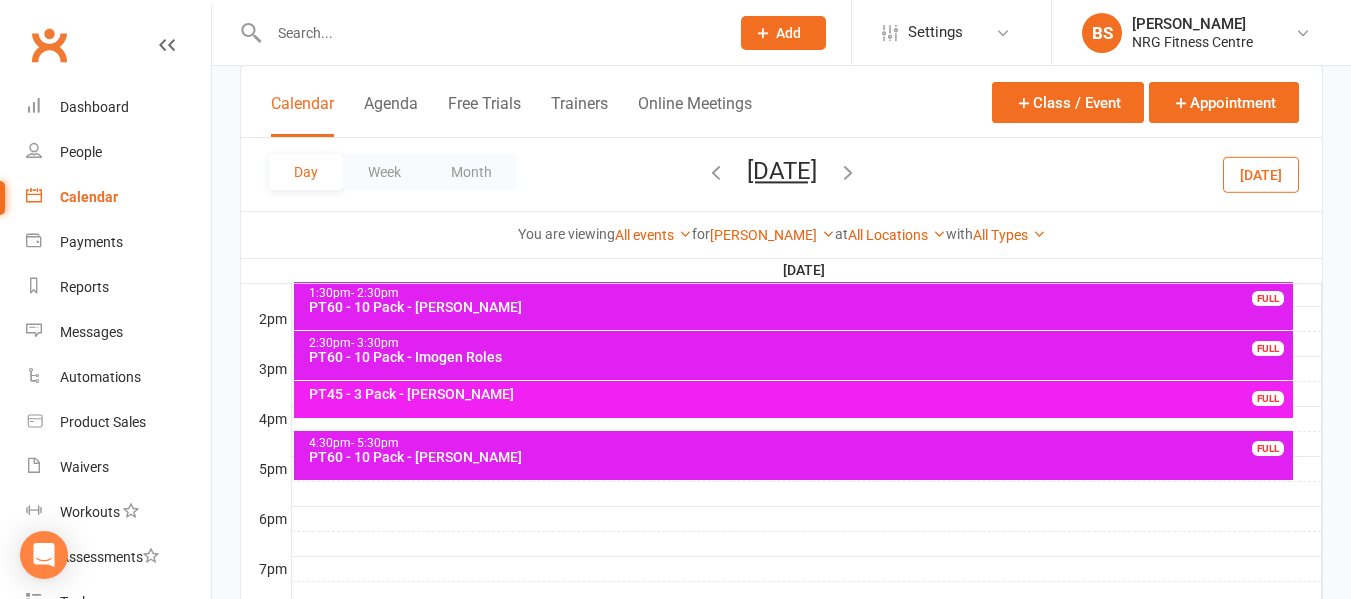 scroll, scrollTop: 700, scrollLeft: 0, axis: vertical 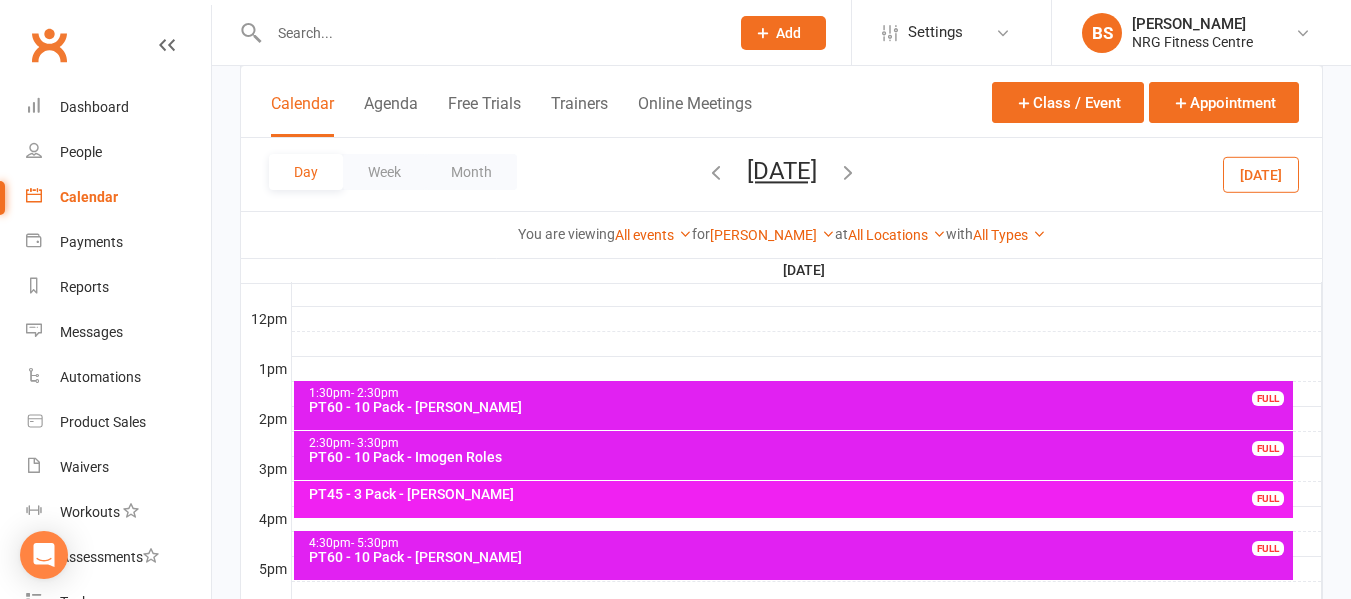 click at bounding box center (716, 172) 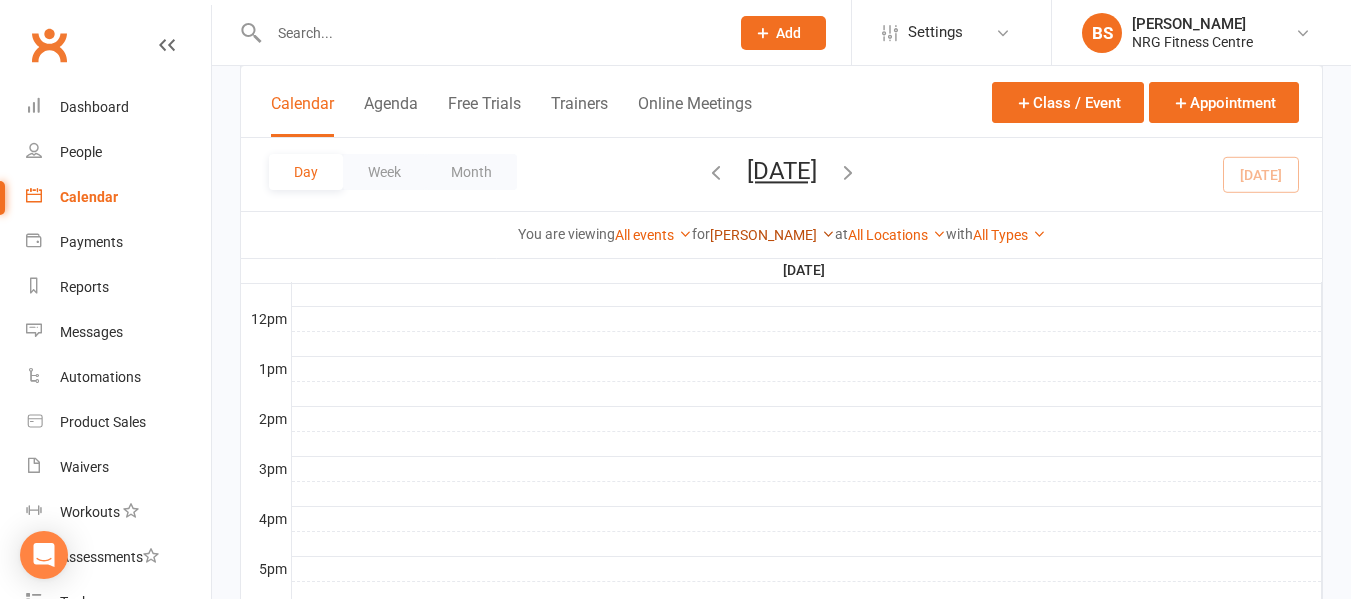 click on "[PERSON_NAME]" at bounding box center [772, 235] 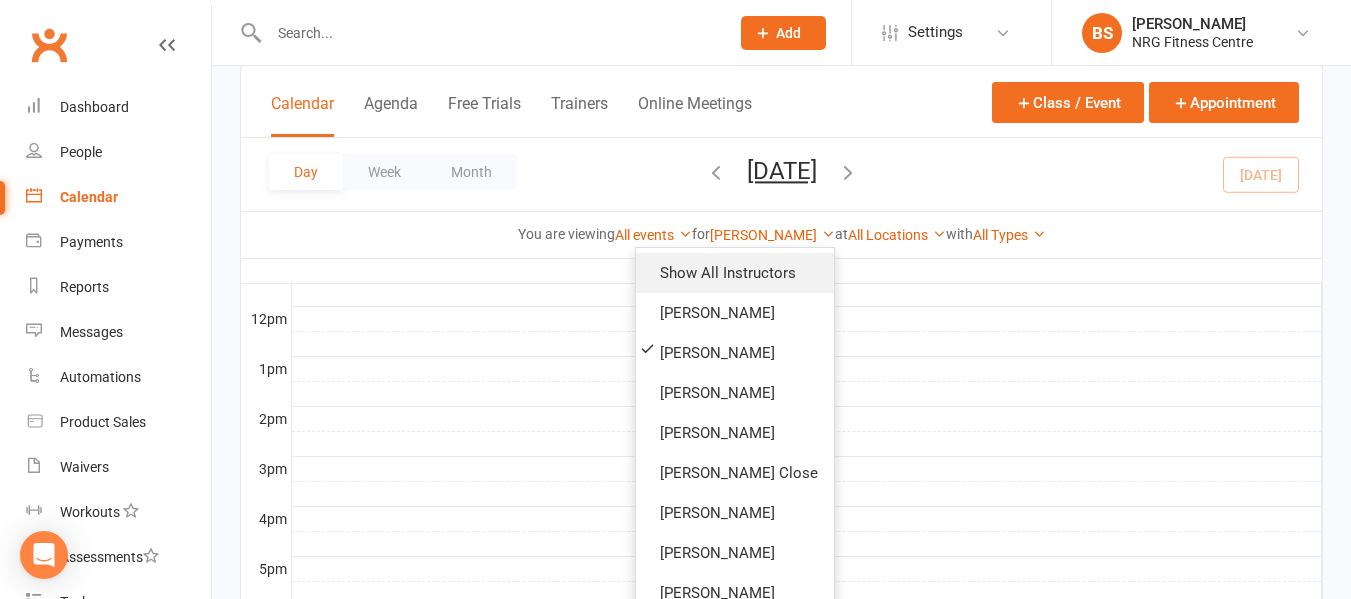 click on "Show All Instructors" at bounding box center [735, 273] 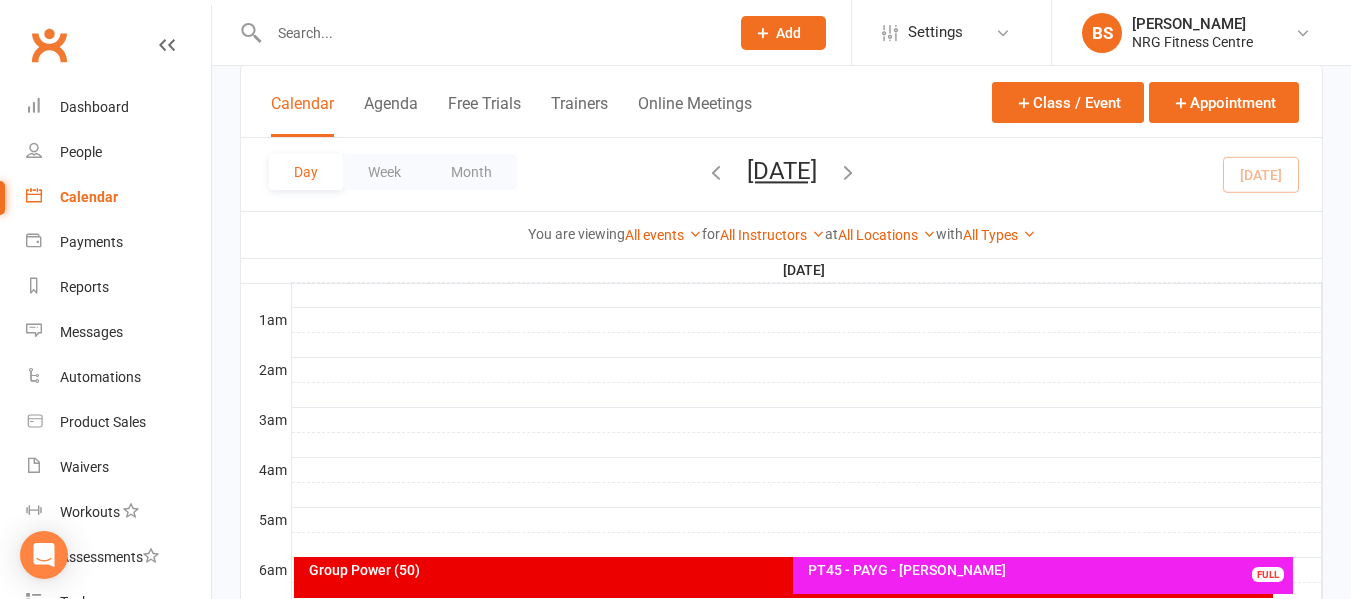 scroll, scrollTop: 300, scrollLeft: 0, axis: vertical 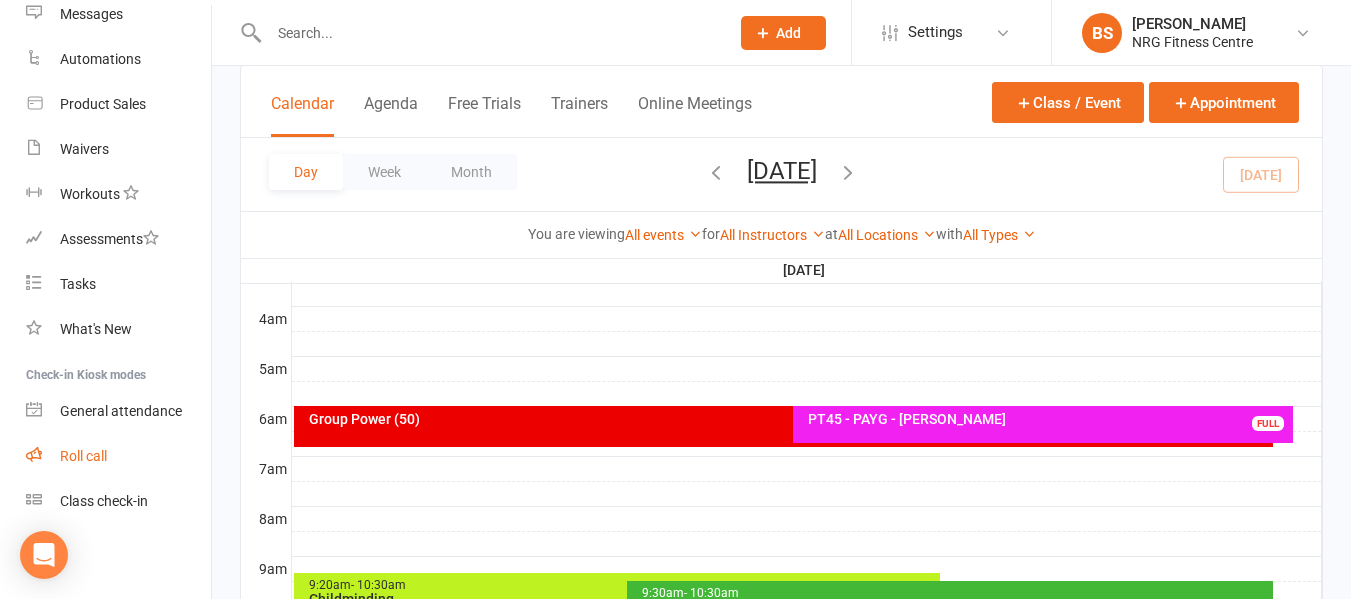 click on "Roll call" at bounding box center [118, 456] 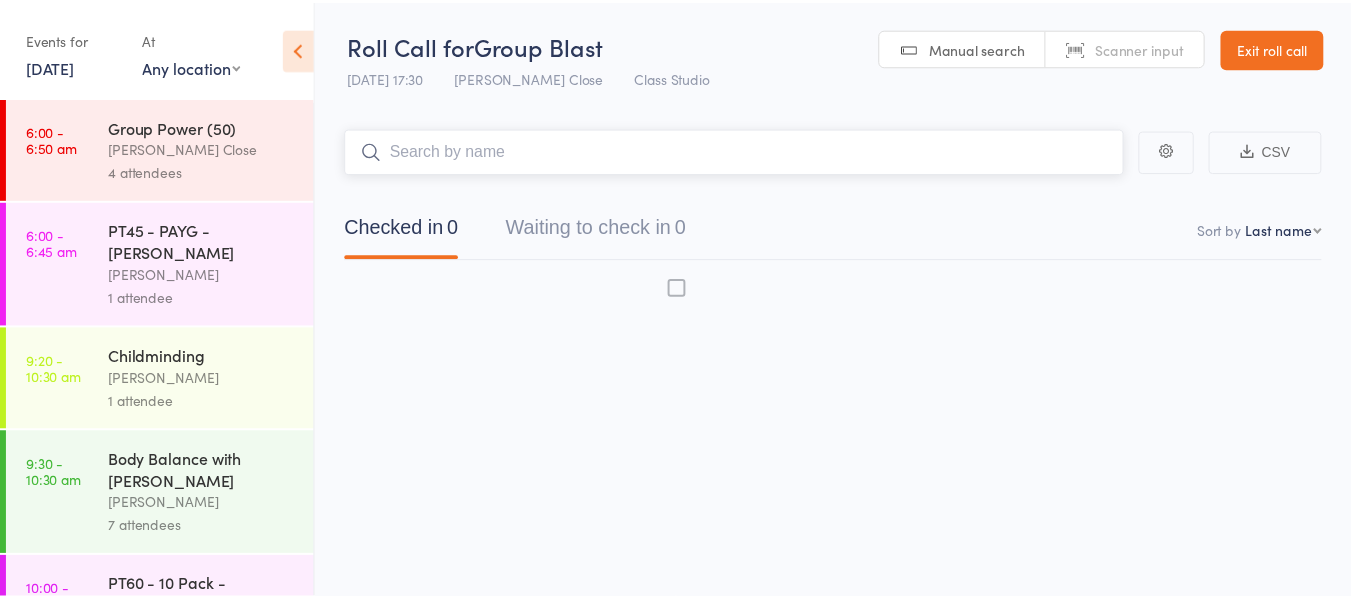 scroll, scrollTop: 0, scrollLeft: 0, axis: both 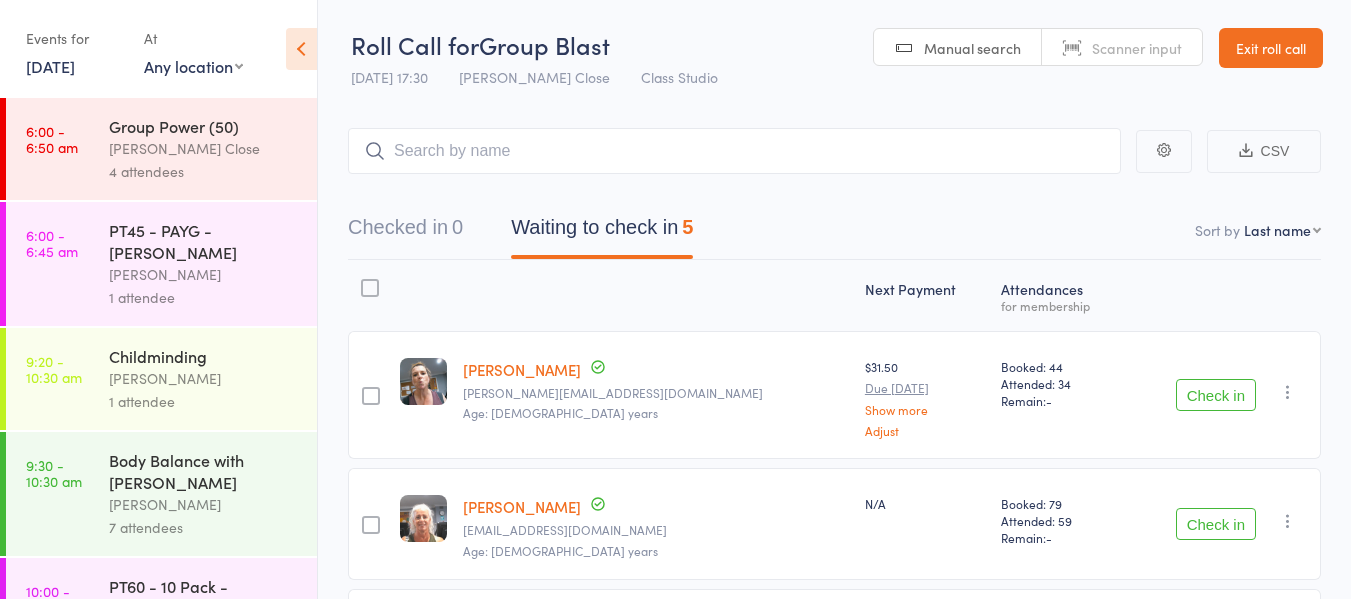 click on "Group Power (50)" at bounding box center (204, 126) 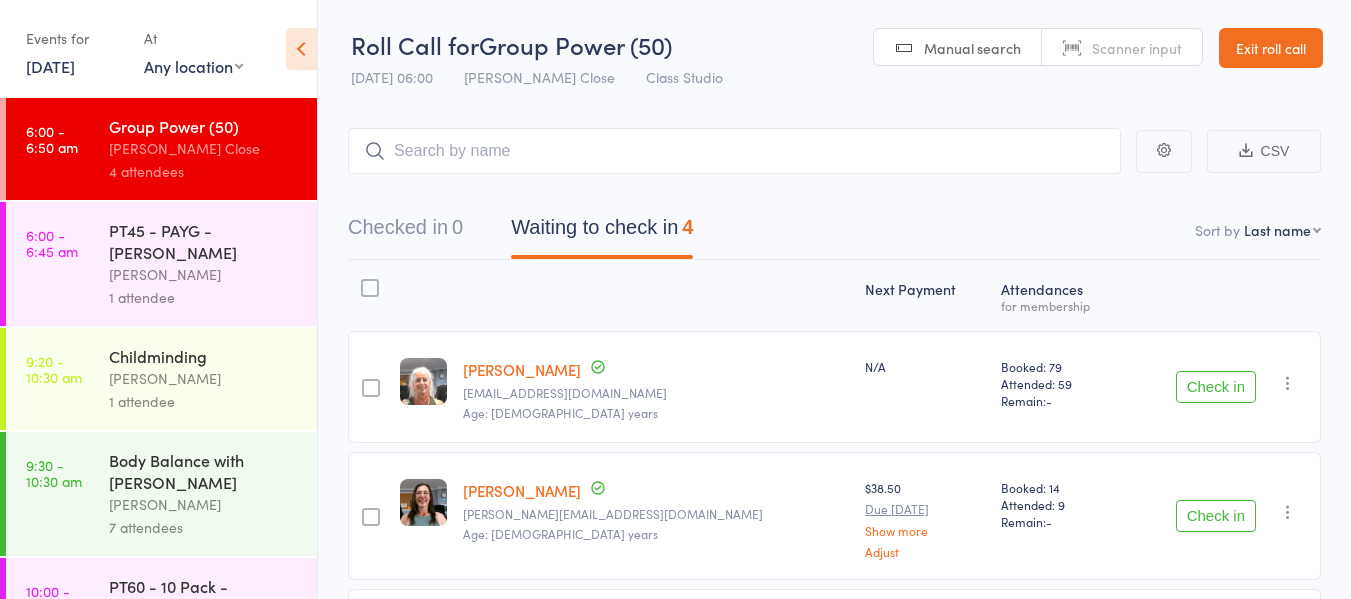 click on "Check in" at bounding box center (1216, 516) 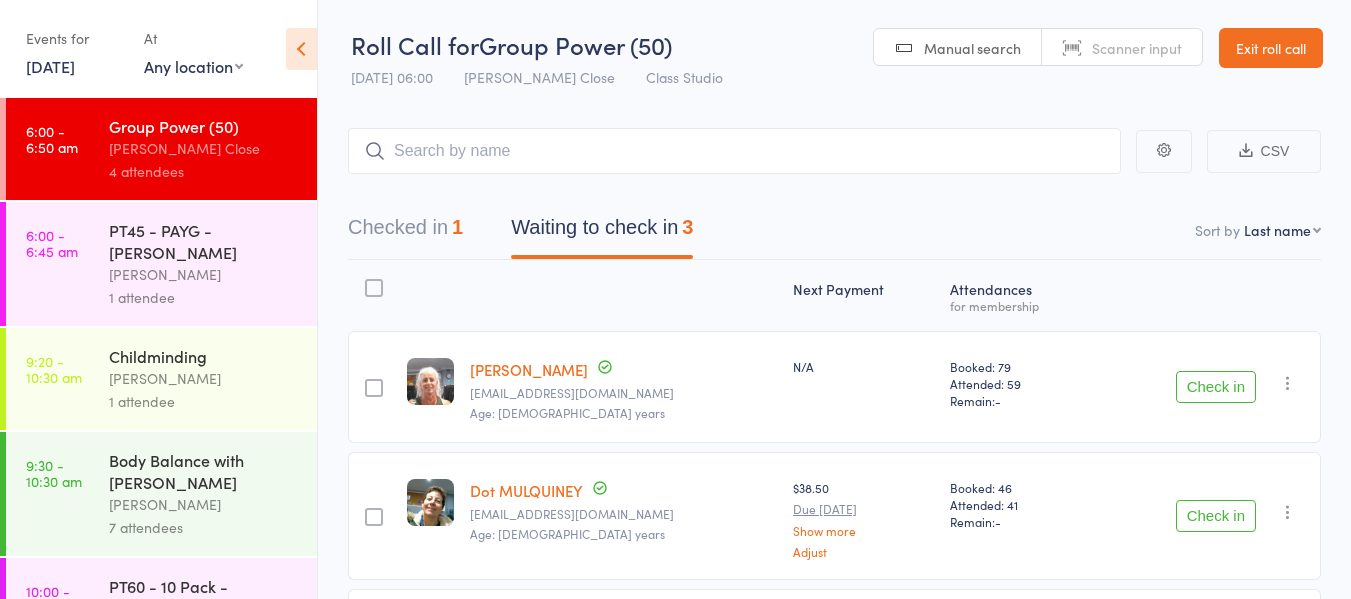 click on "Check in" at bounding box center (1216, 387) 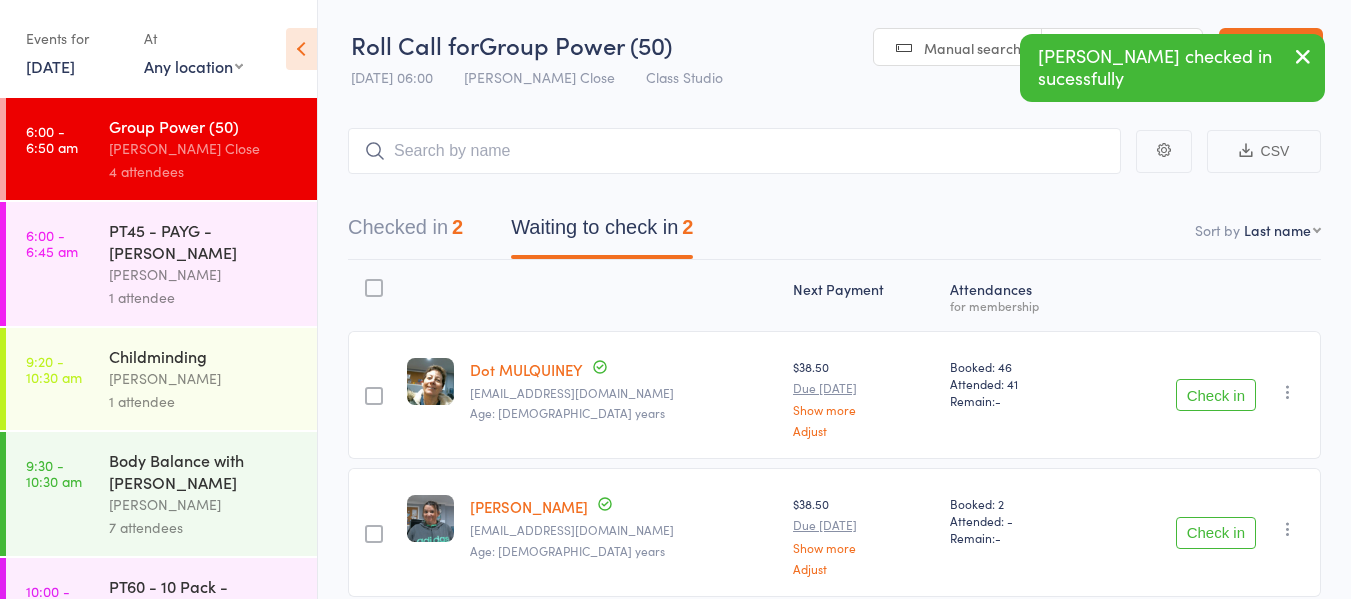 click on "Check in" at bounding box center (1216, 395) 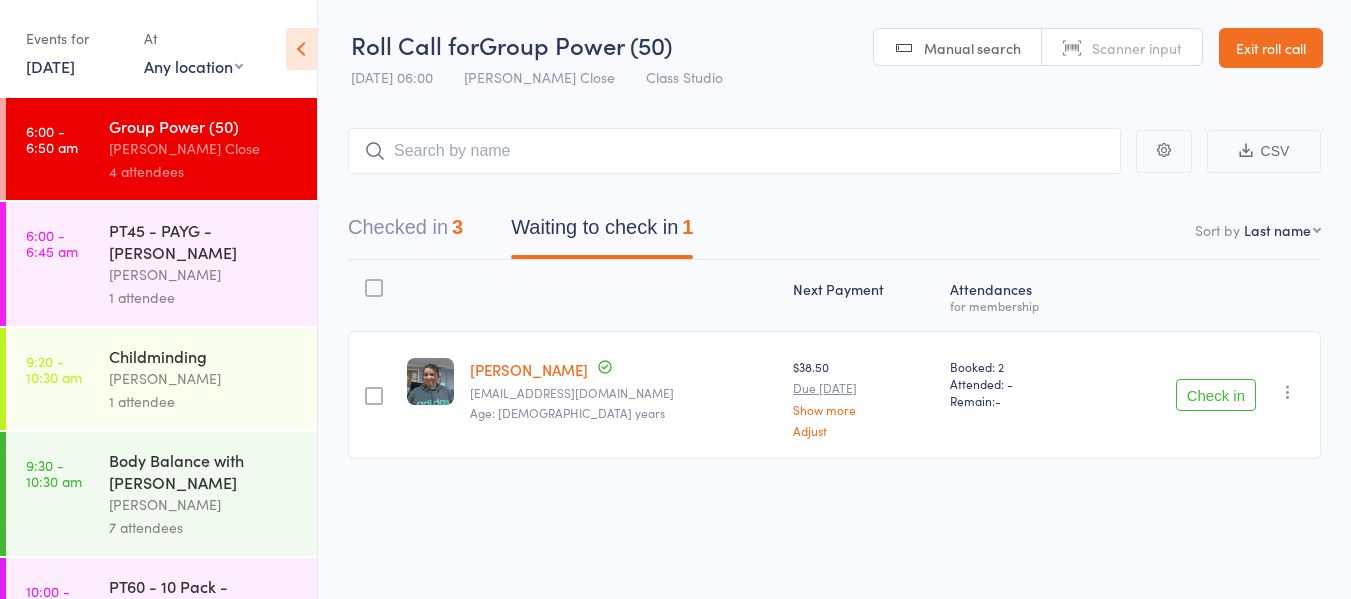 click on "Check in" at bounding box center [1216, 395] 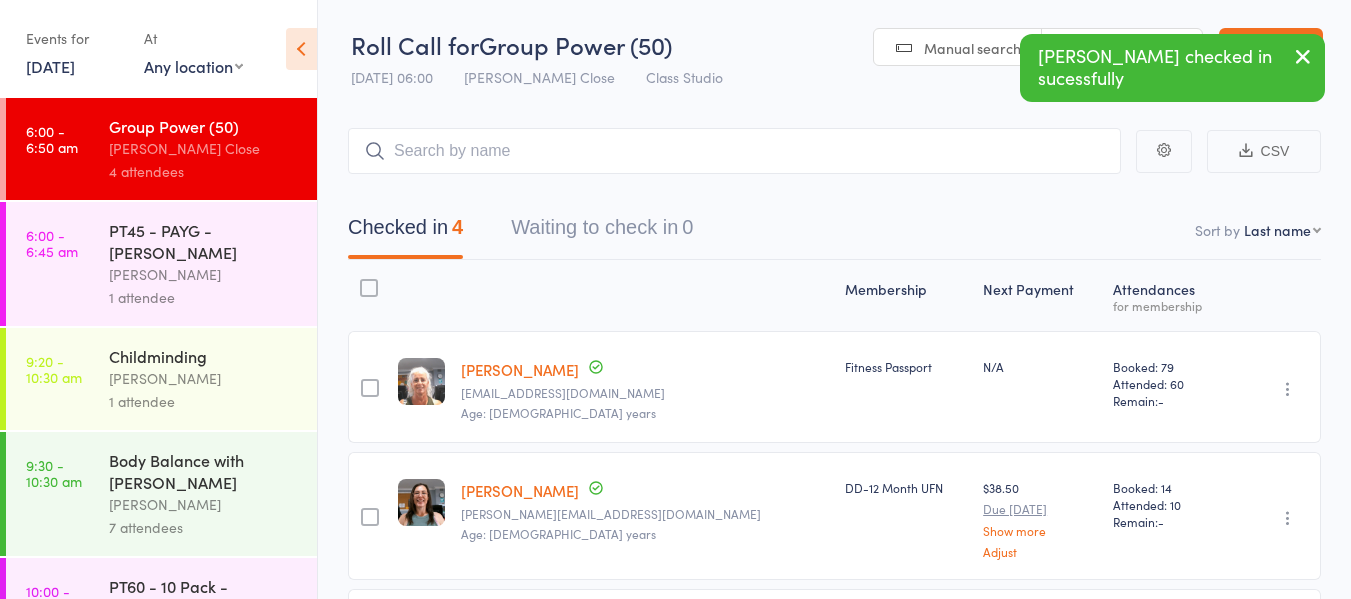 click on "PT45 - PAYG - [PERSON_NAME]" at bounding box center [204, 241] 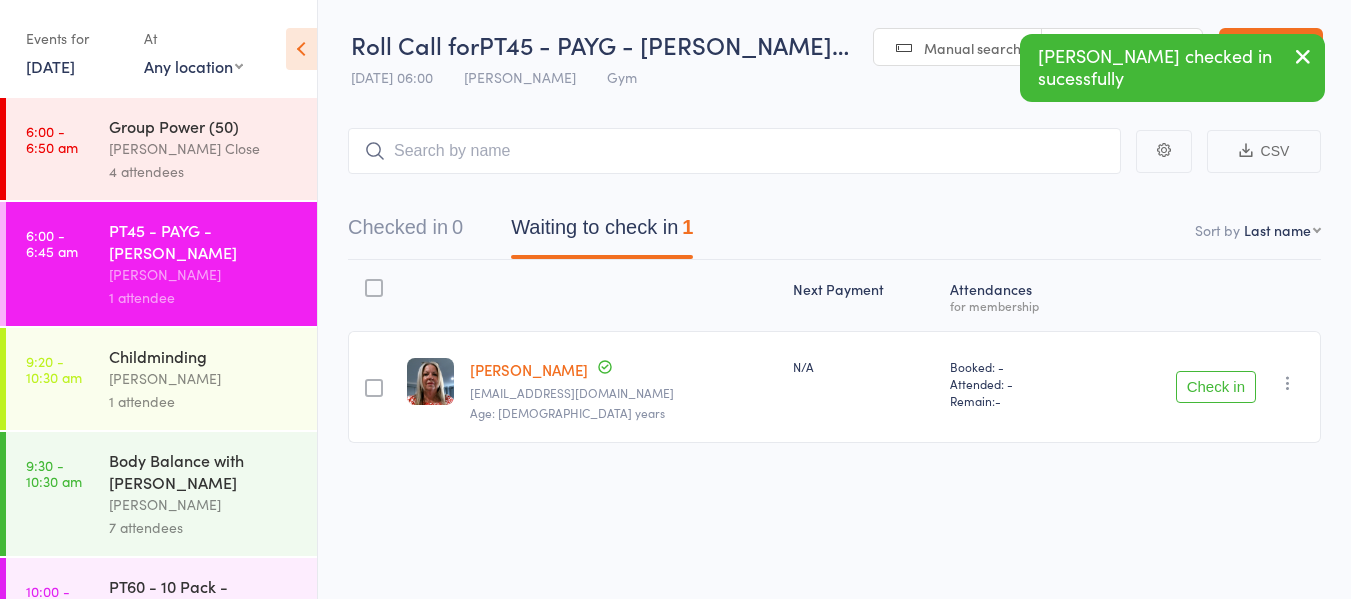click on "Check in" at bounding box center [1216, 387] 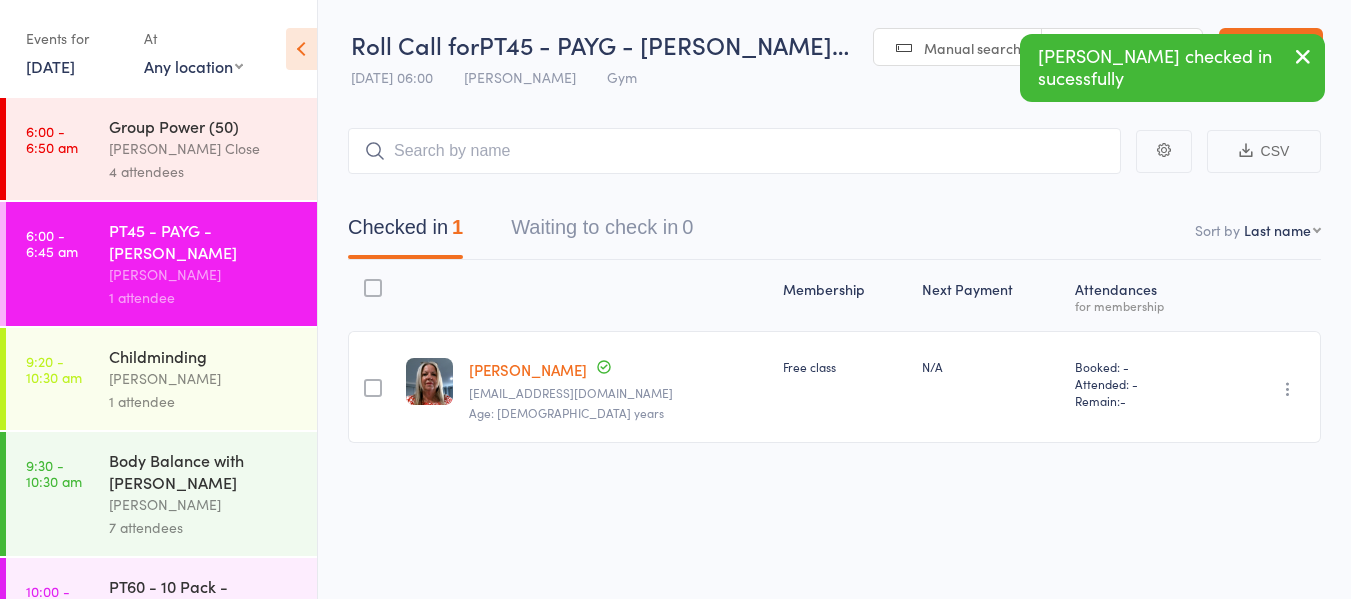 click on "Kim Corkery" at bounding box center (204, 378) 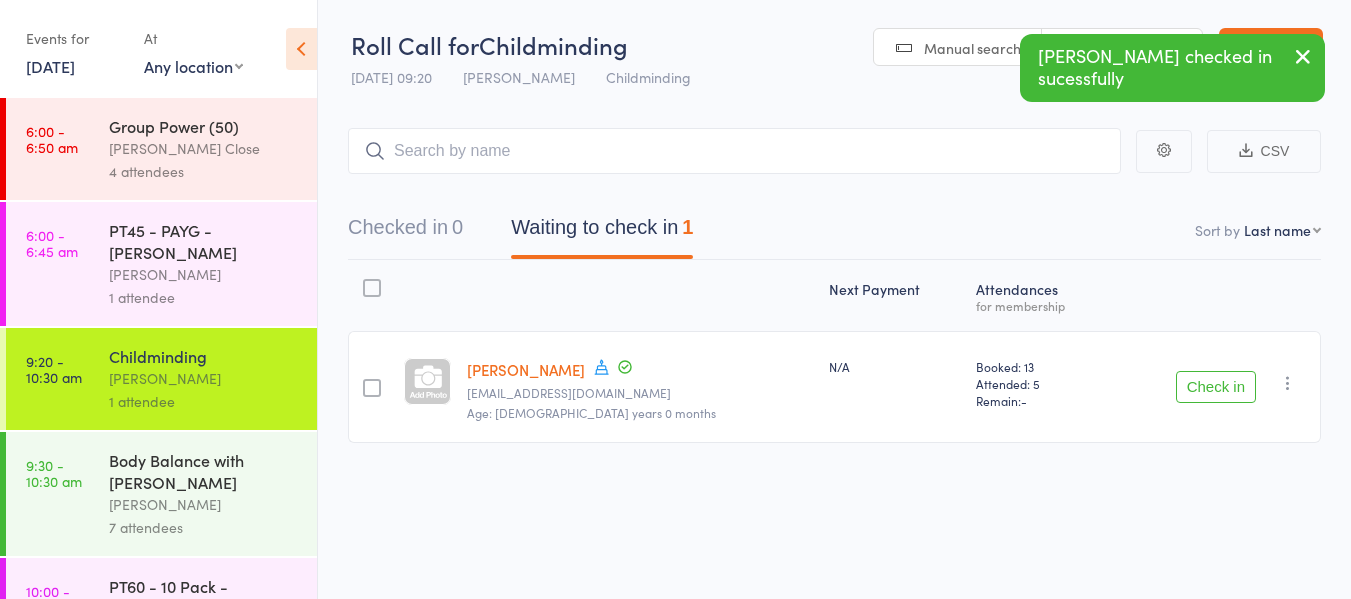 click on "Check in" at bounding box center [1216, 387] 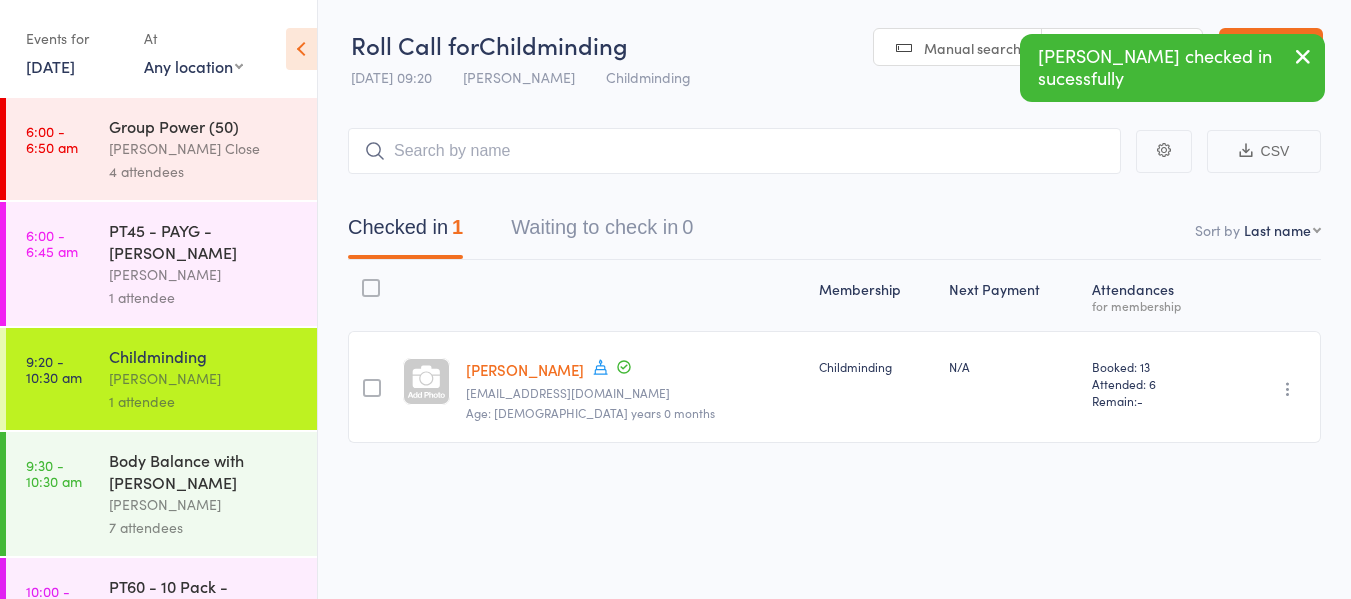 click on "Body Balance with Shelley" at bounding box center [204, 471] 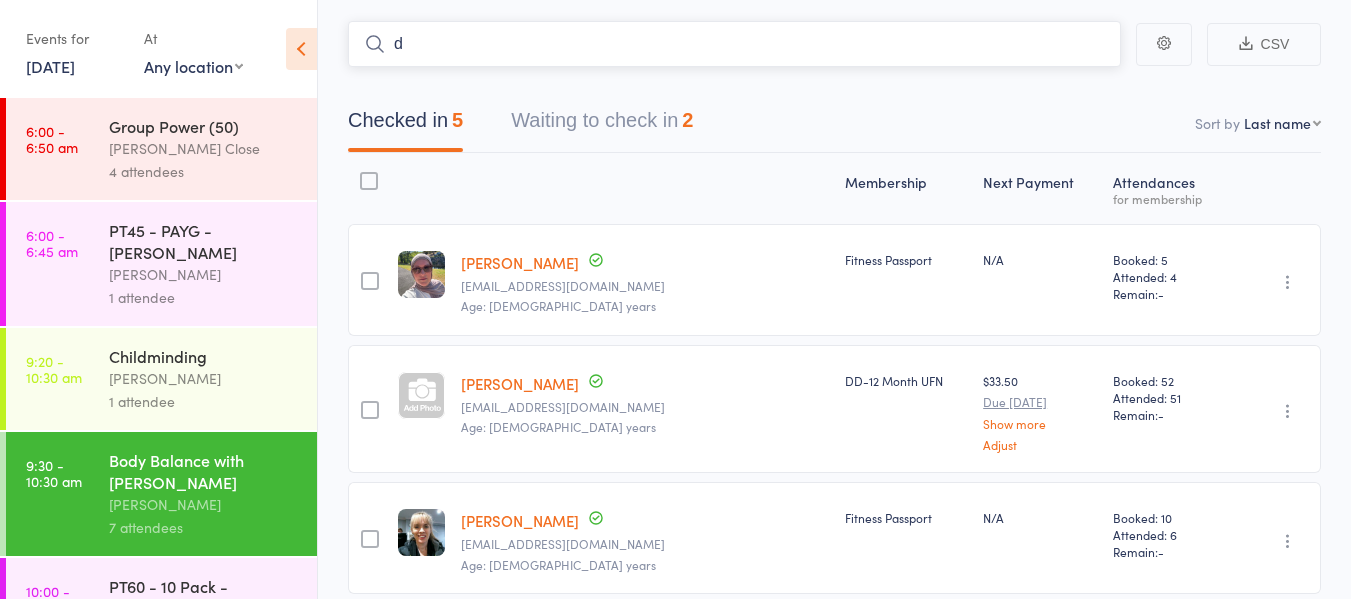 scroll, scrollTop: 142, scrollLeft: 0, axis: vertical 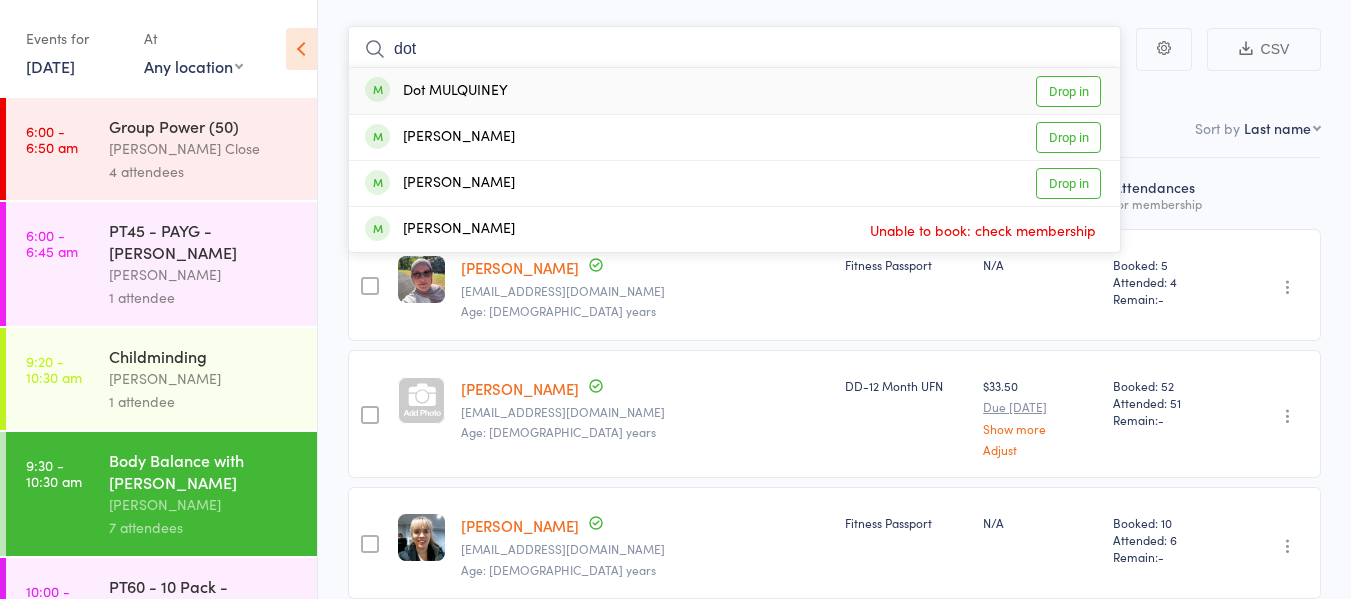 type on "dot" 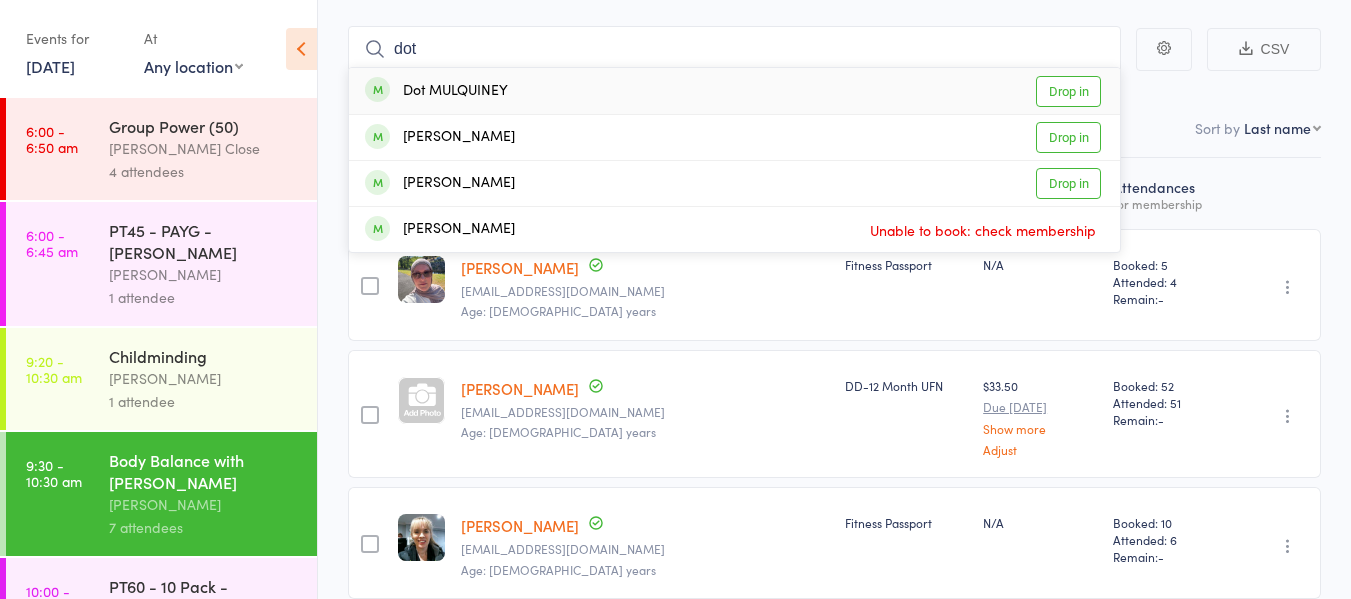 click on "Drop in" at bounding box center (1068, 91) 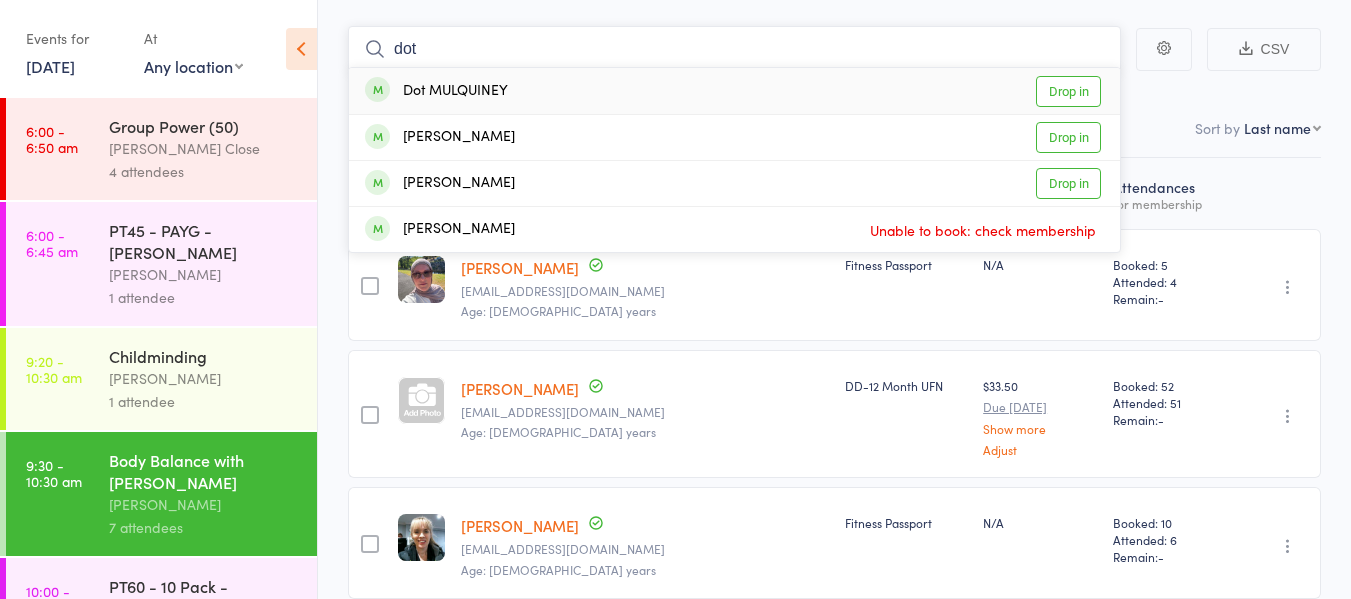 type 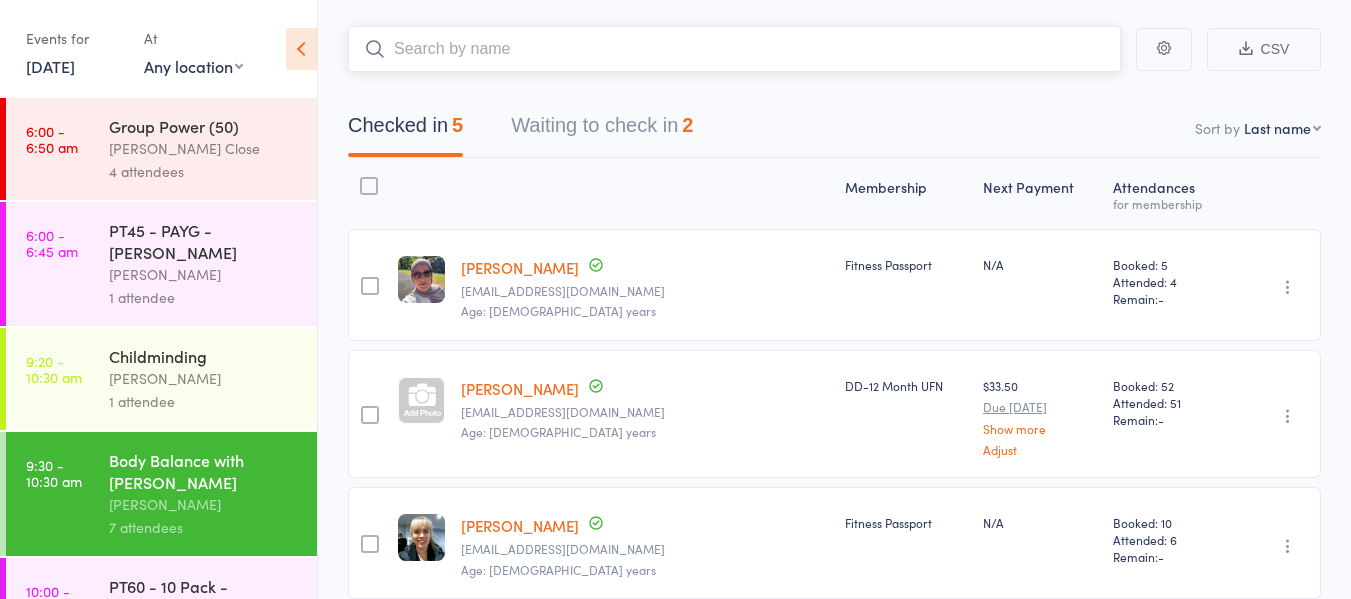 scroll, scrollTop: 128, scrollLeft: 0, axis: vertical 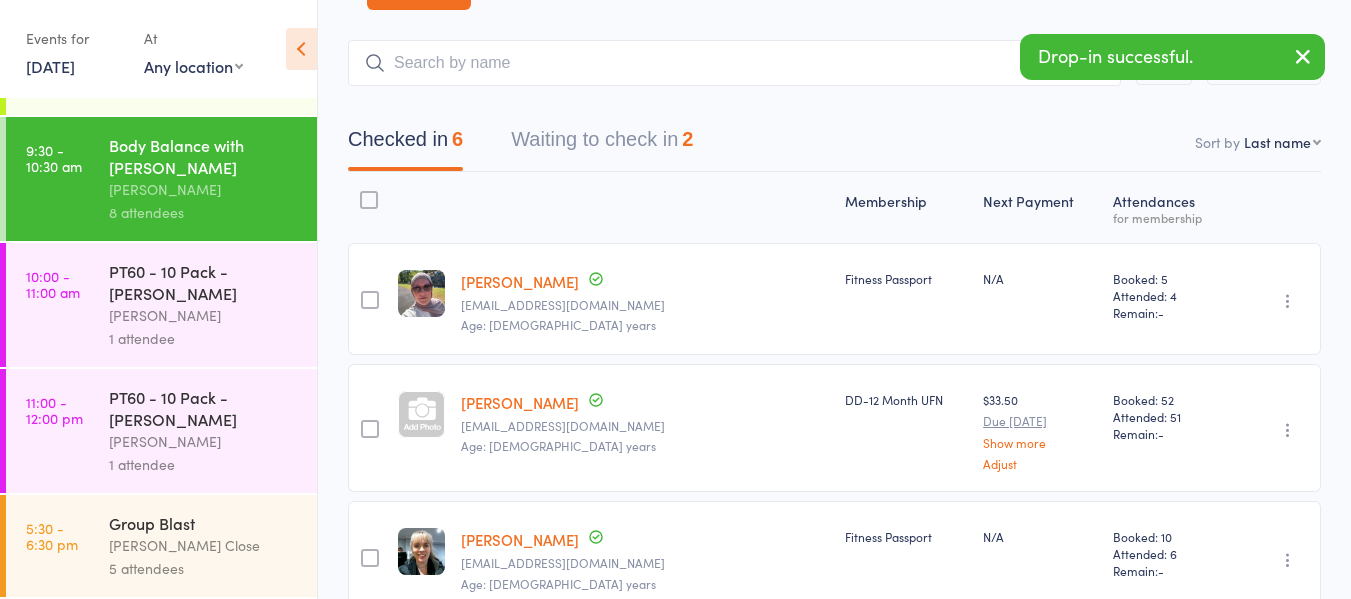 click on "Group Blast" at bounding box center (204, 523) 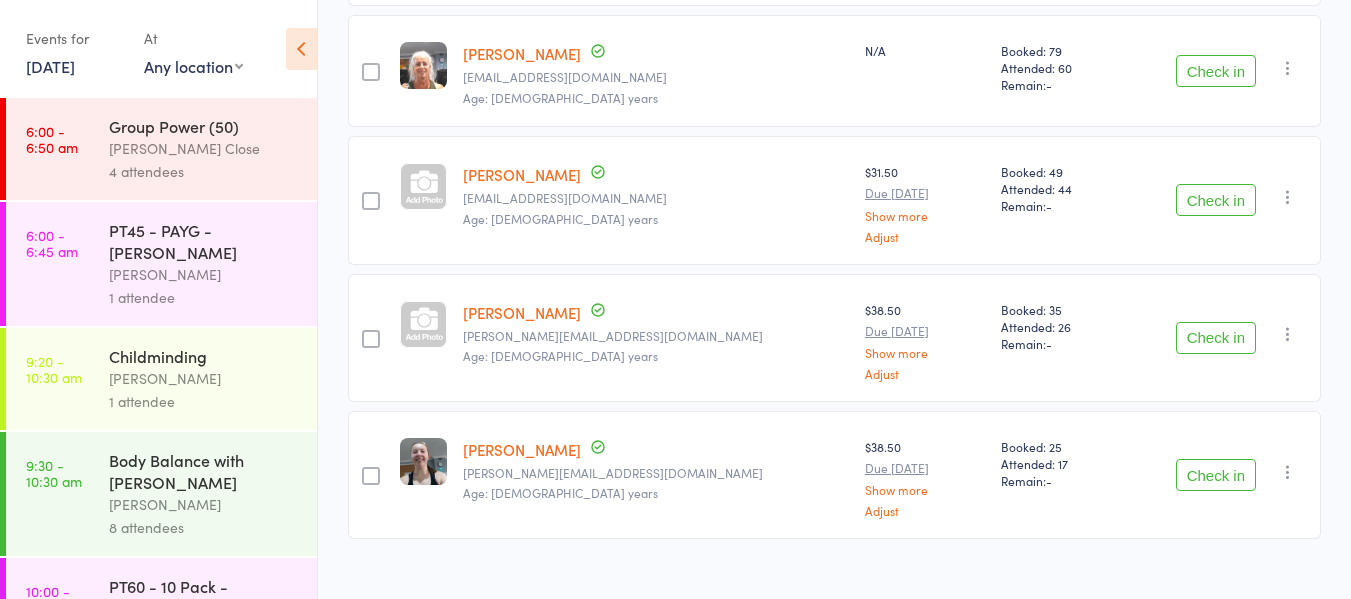 scroll, scrollTop: 478, scrollLeft: 0, axis: vertical 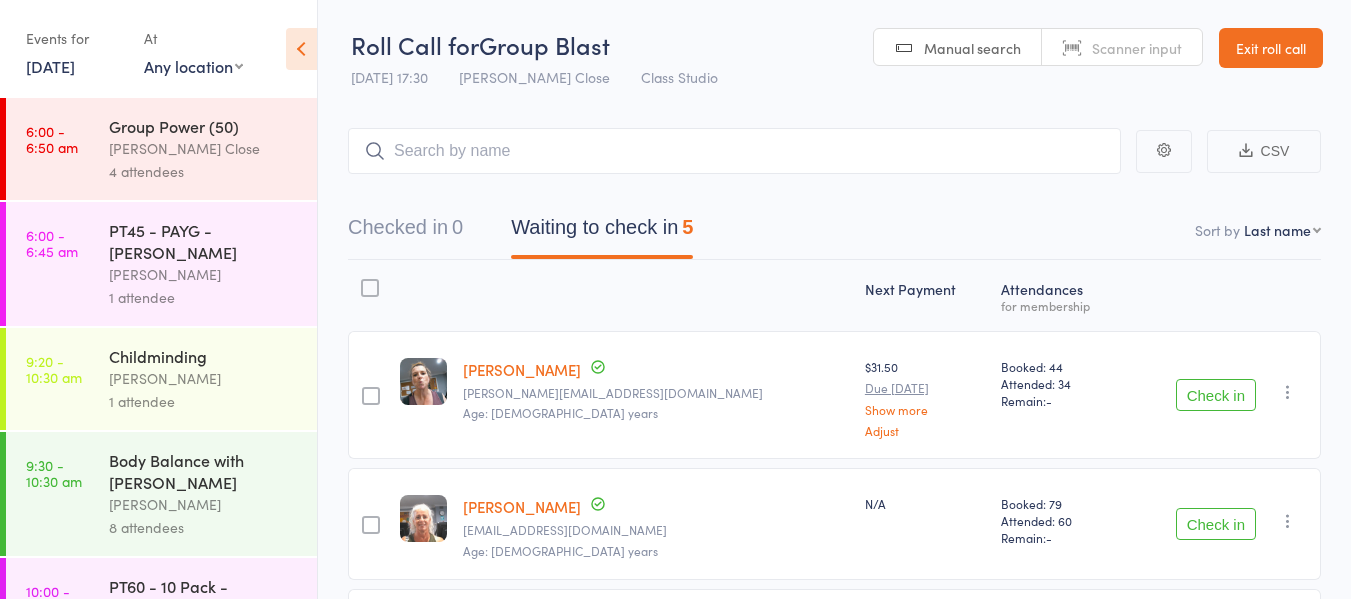 click on "Exit roll call" at bounding box center [1271, 48] 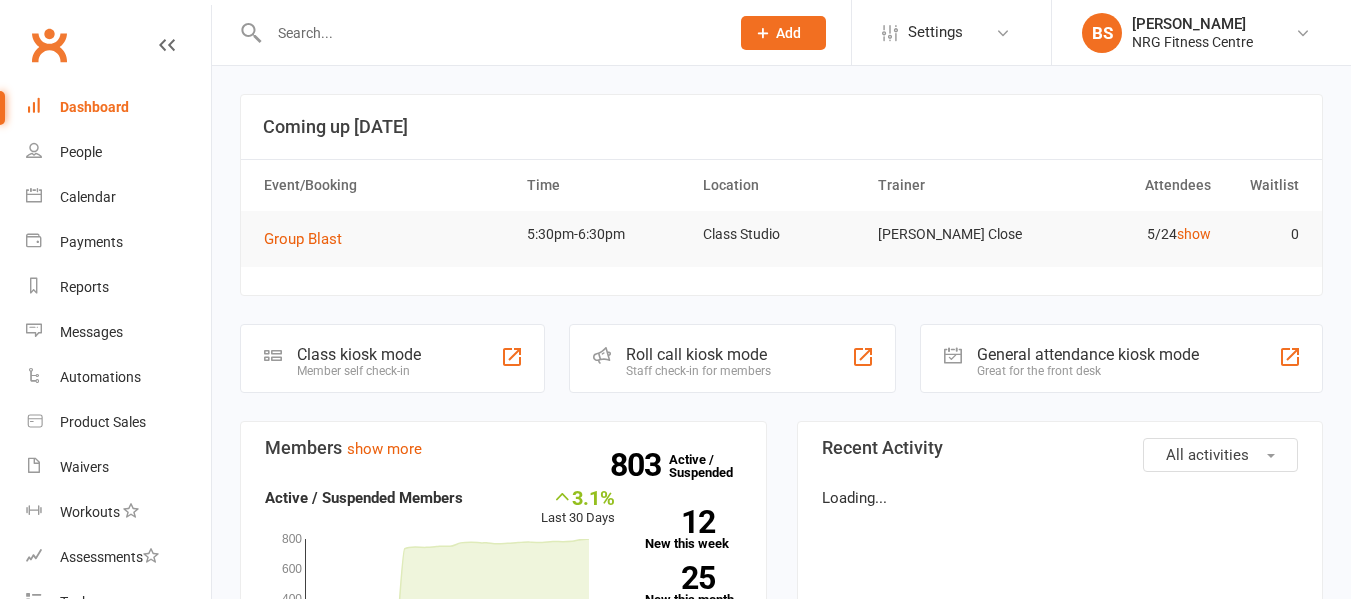 scroll, scrollTop: 0, scrollLeft: 0, axis: both 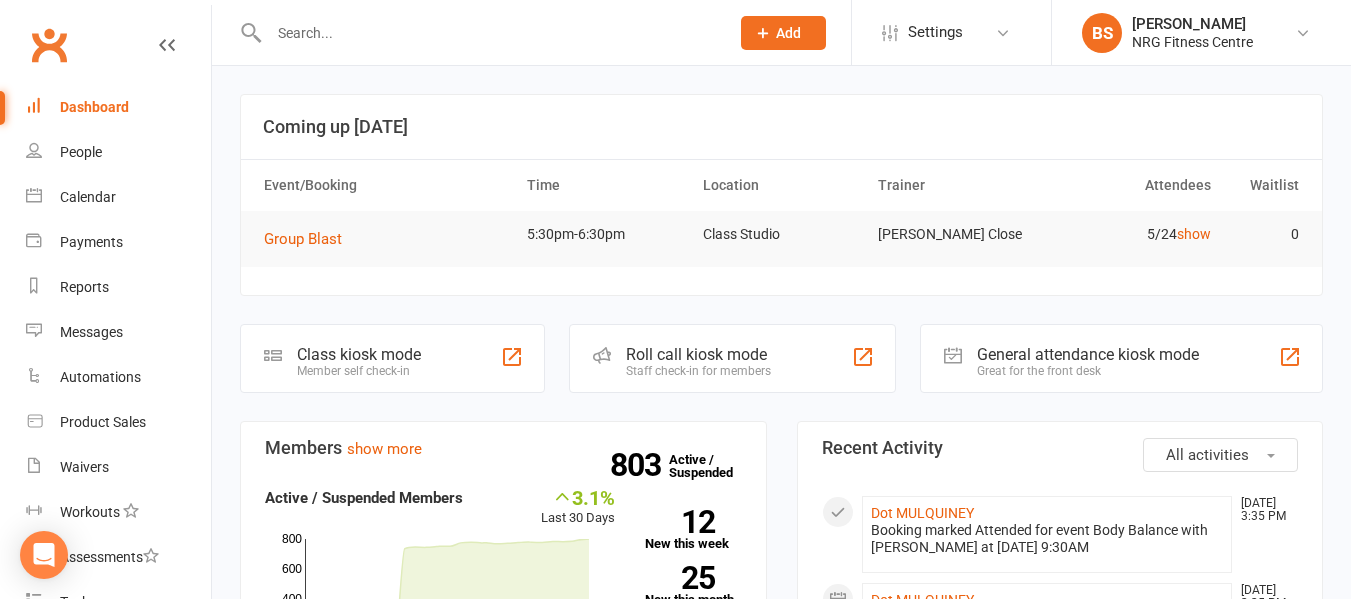 paste on "3800041A0001E3BE" 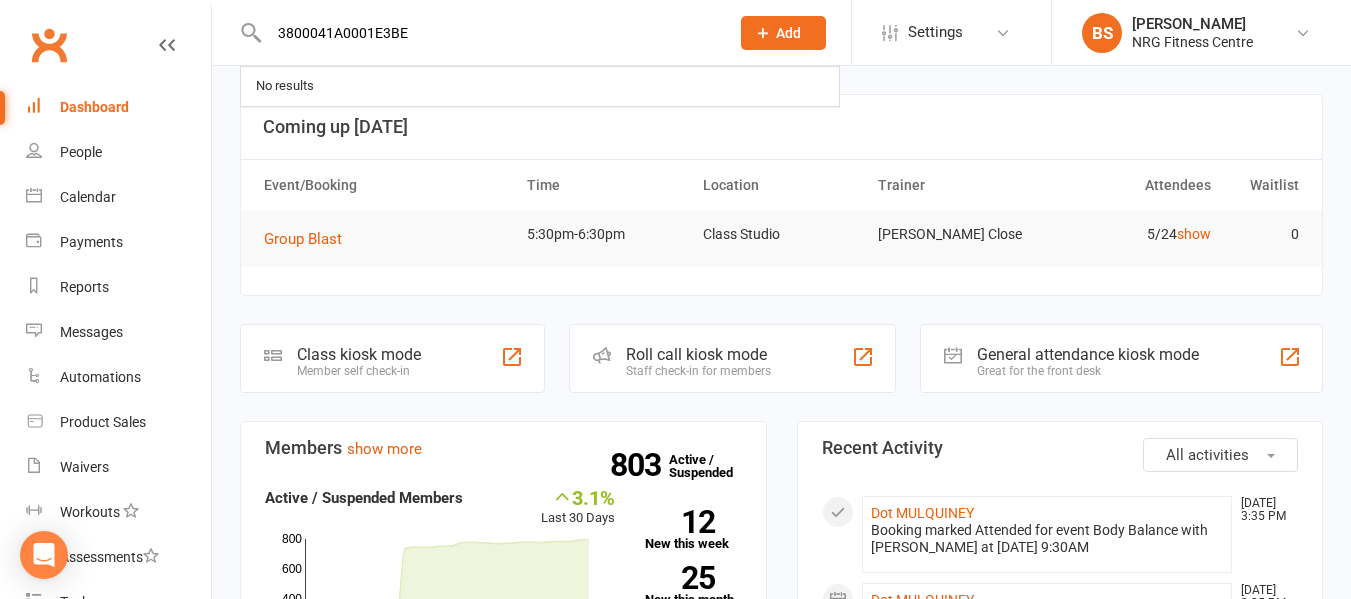 type on "3800041A0001E3BE" 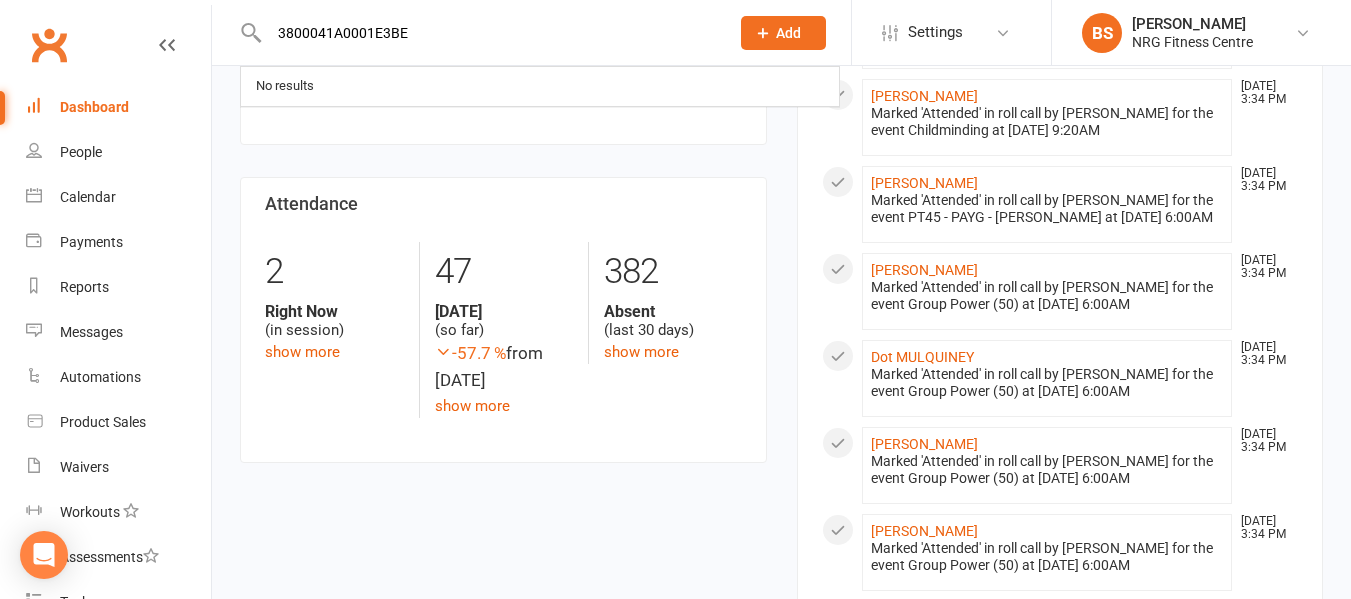 scroll, scrollTop: 300, scrollLeft: 0, axis: vertical 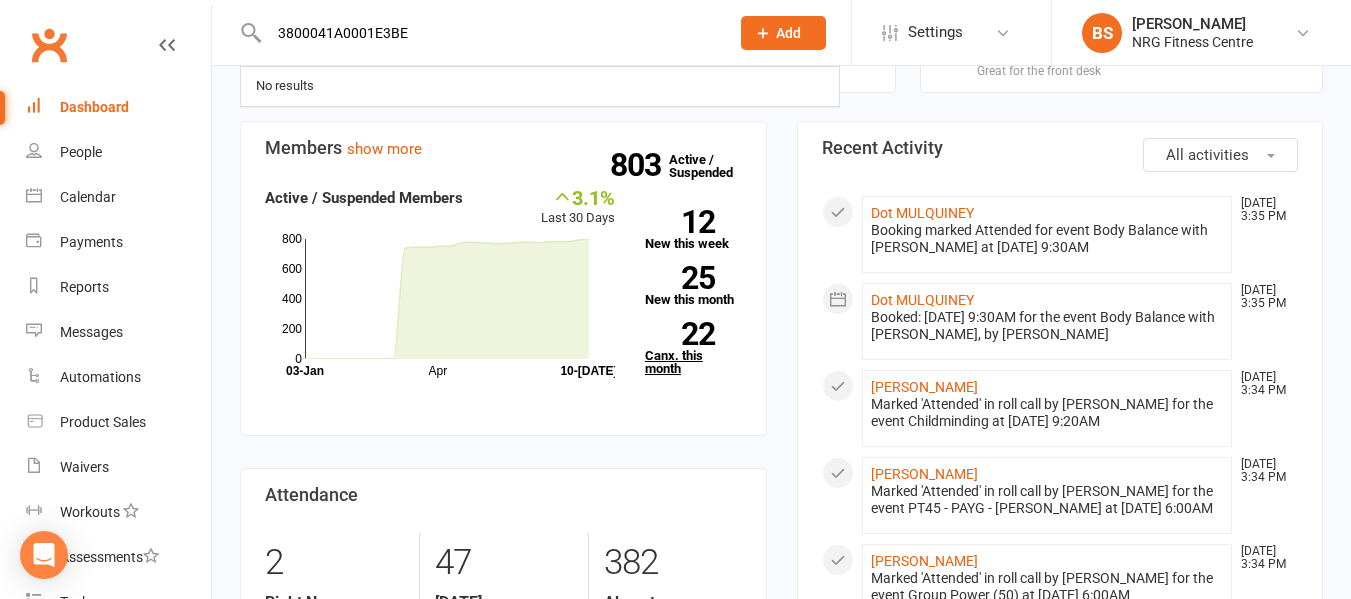 click on "22 Canx. this month" at bounding box center (693, 348) 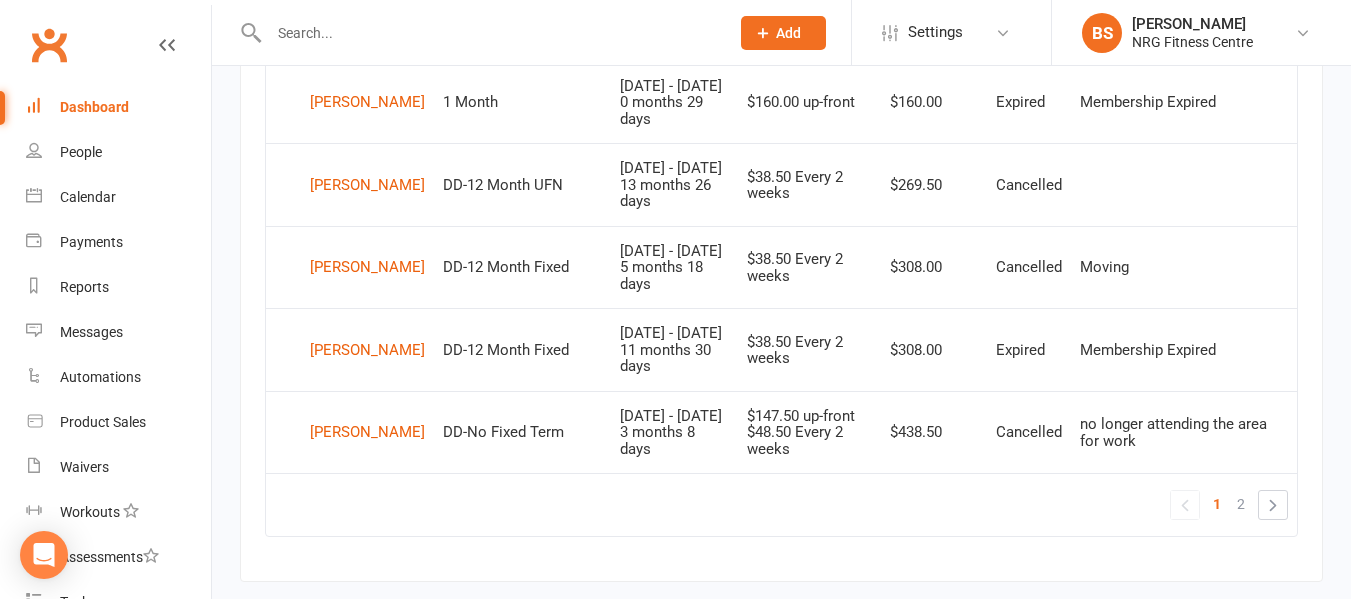 scroll, scrollTop: 1790, scrollLeft: 0, axis: vertical 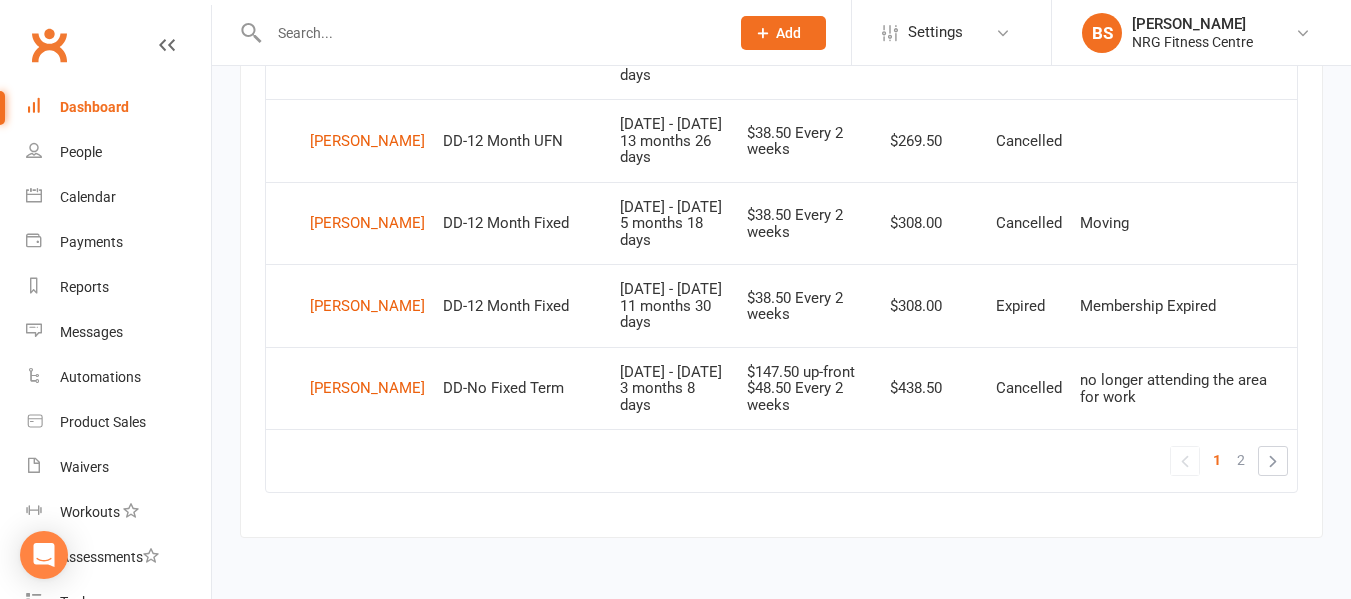 click at bounding box center (489, 33) 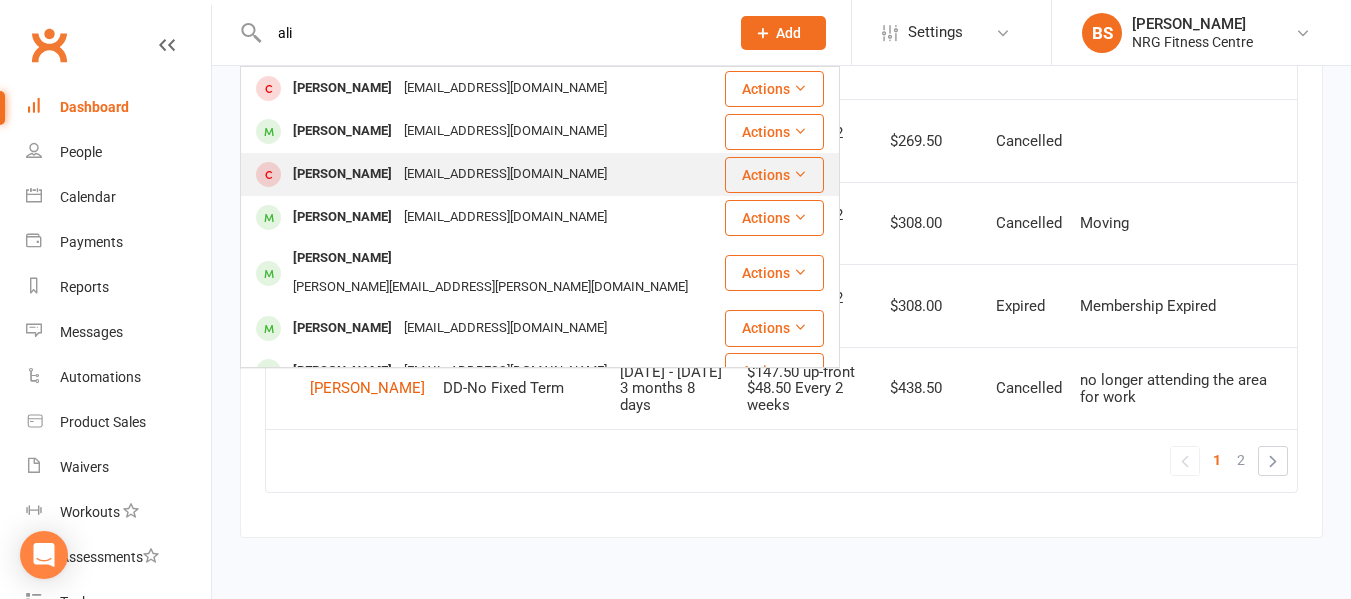 type on "ali" 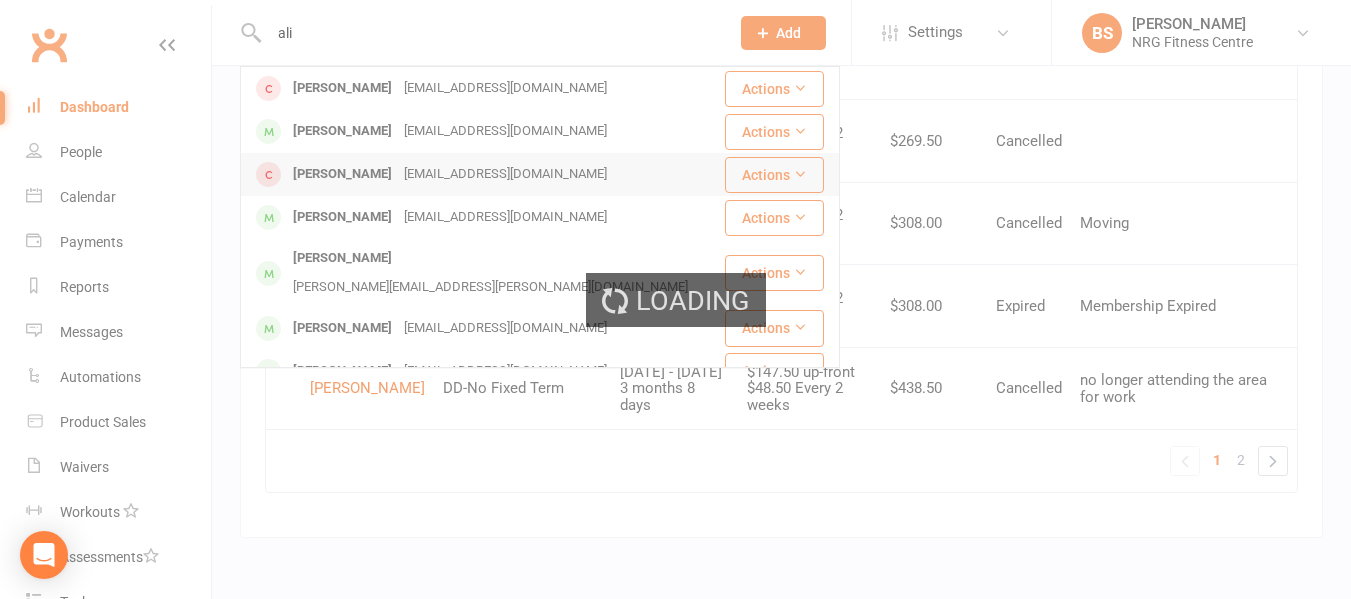 type 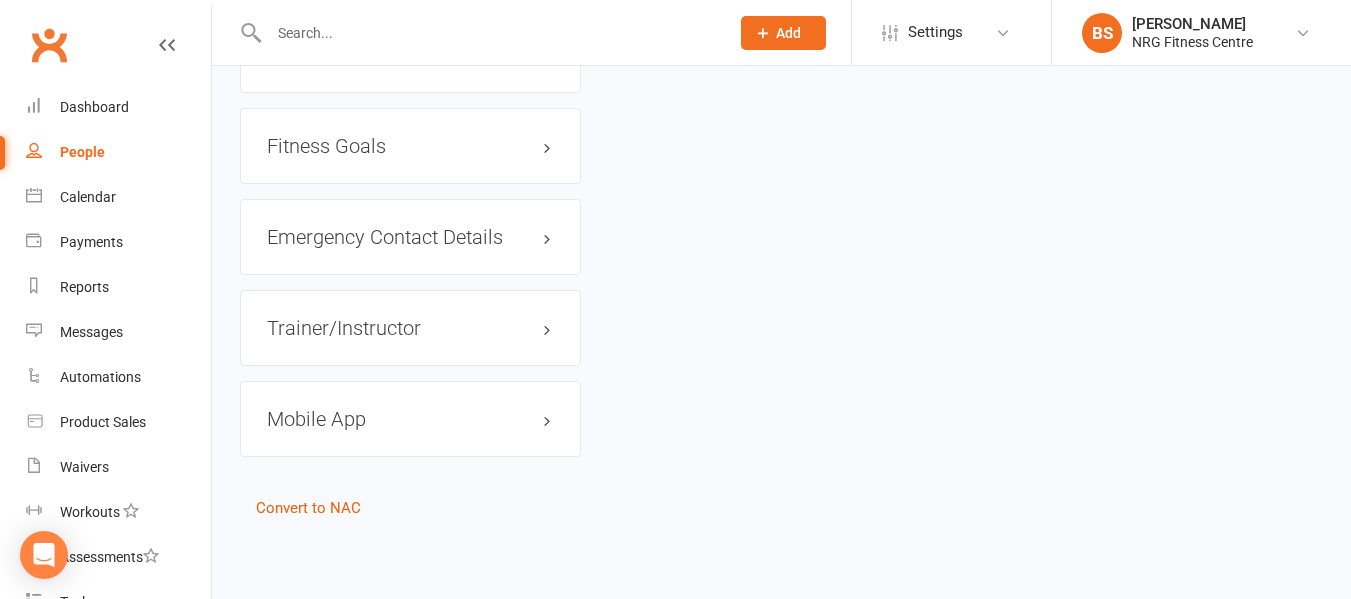 scroll, scrollTop: 0, scrollLeft: 0, axis: both 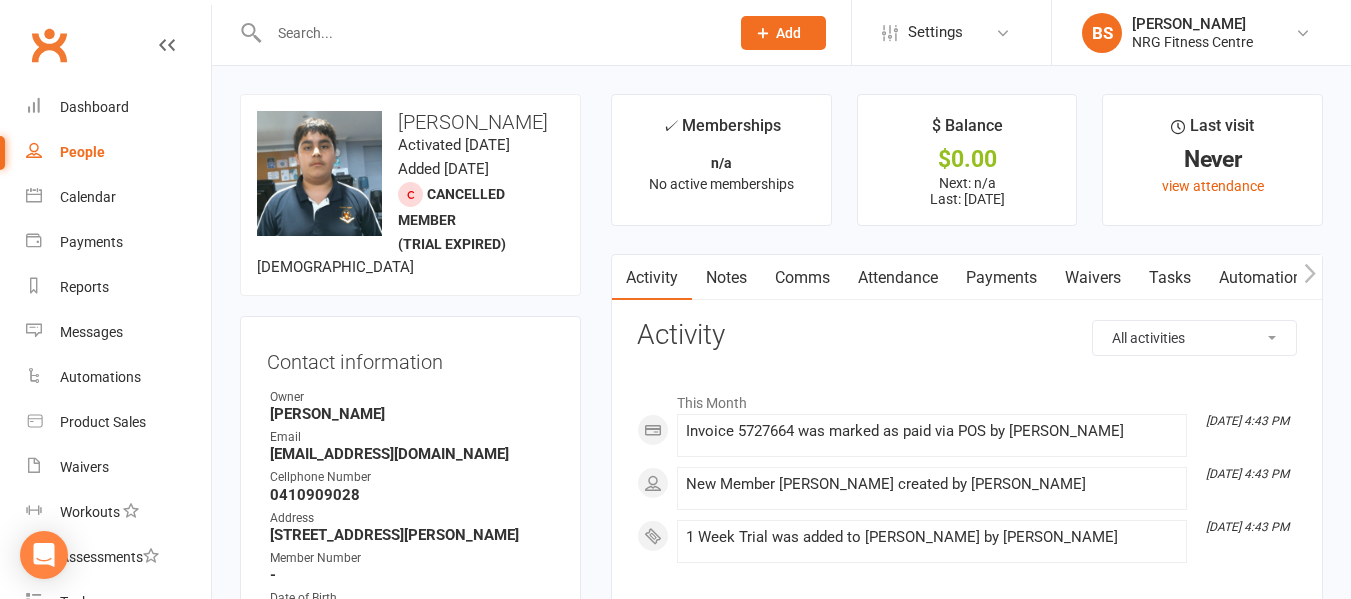 click on "Notes" at bounding box center [726, 278] 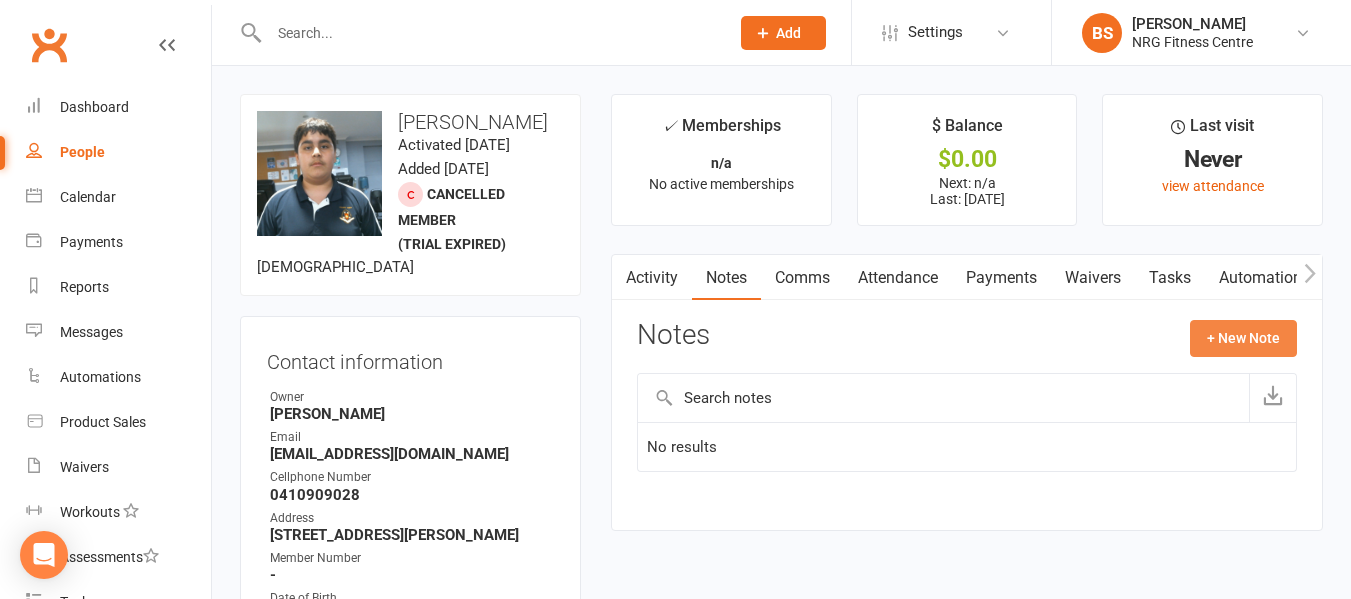 click on "+ New Note" at bounding box center (1243, 338) 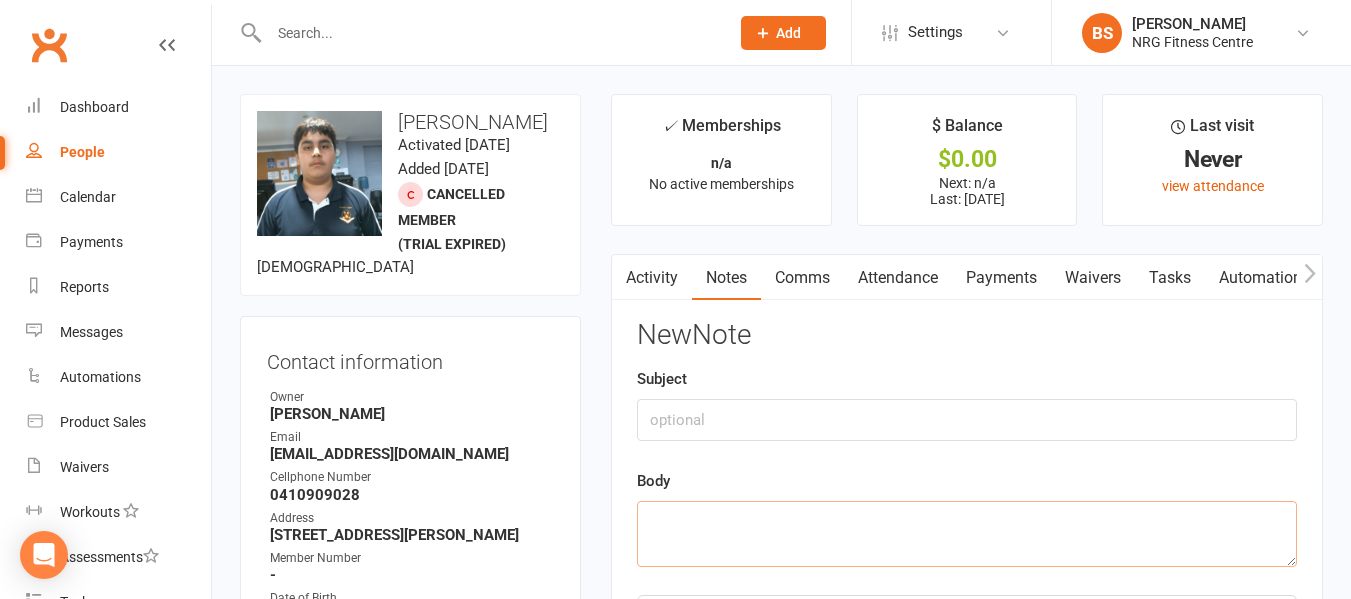 click at bounding box center [967, 534] 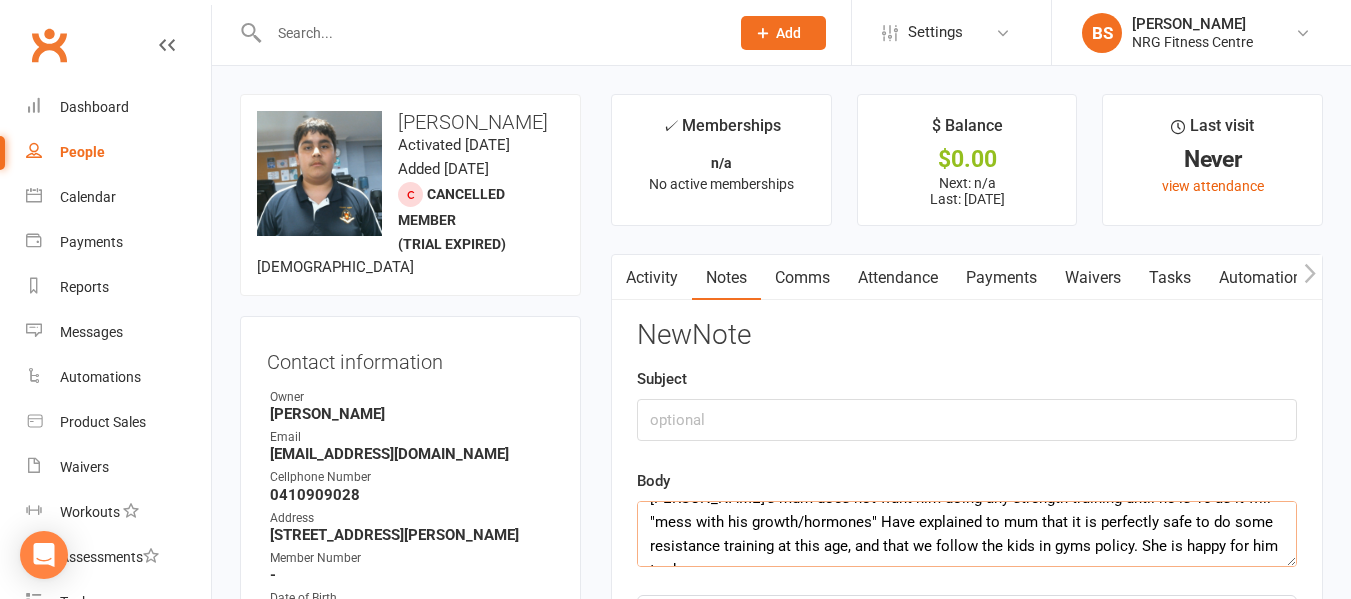 scroll, scrollTop: 37, scrollLeft: 0, axis: vertical 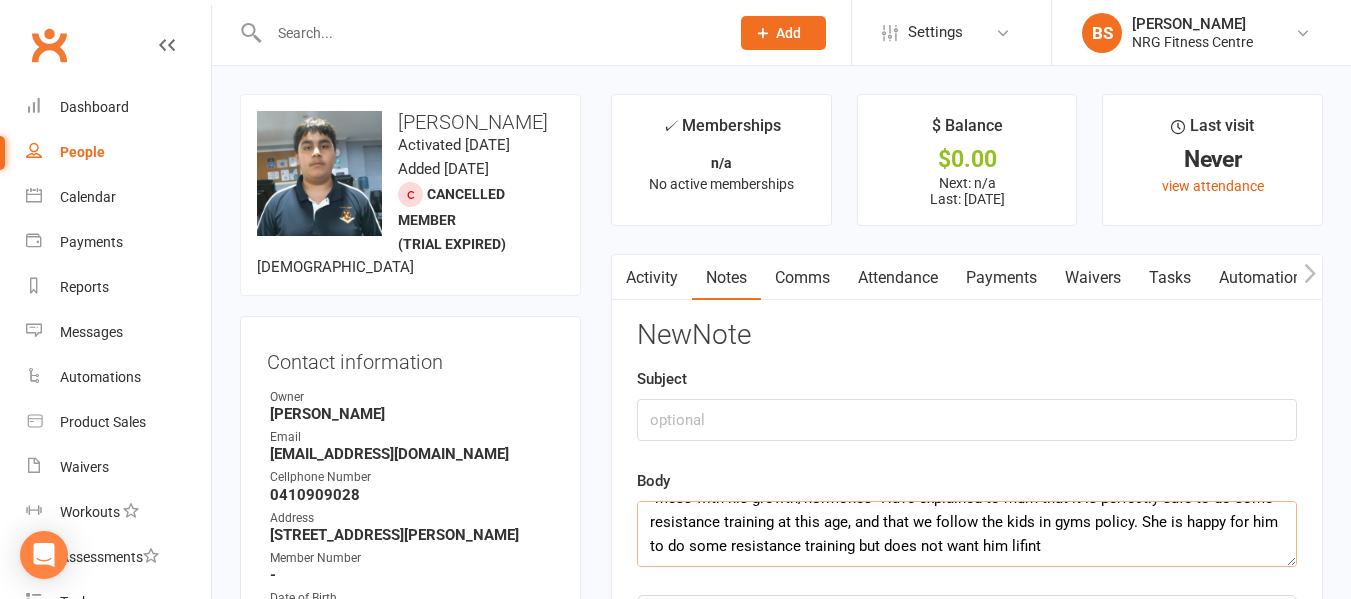 drag, startPoint x: 1062, startPoint y: 537, endPoint x: 781, endPoint y: 524, distance: 281.30054 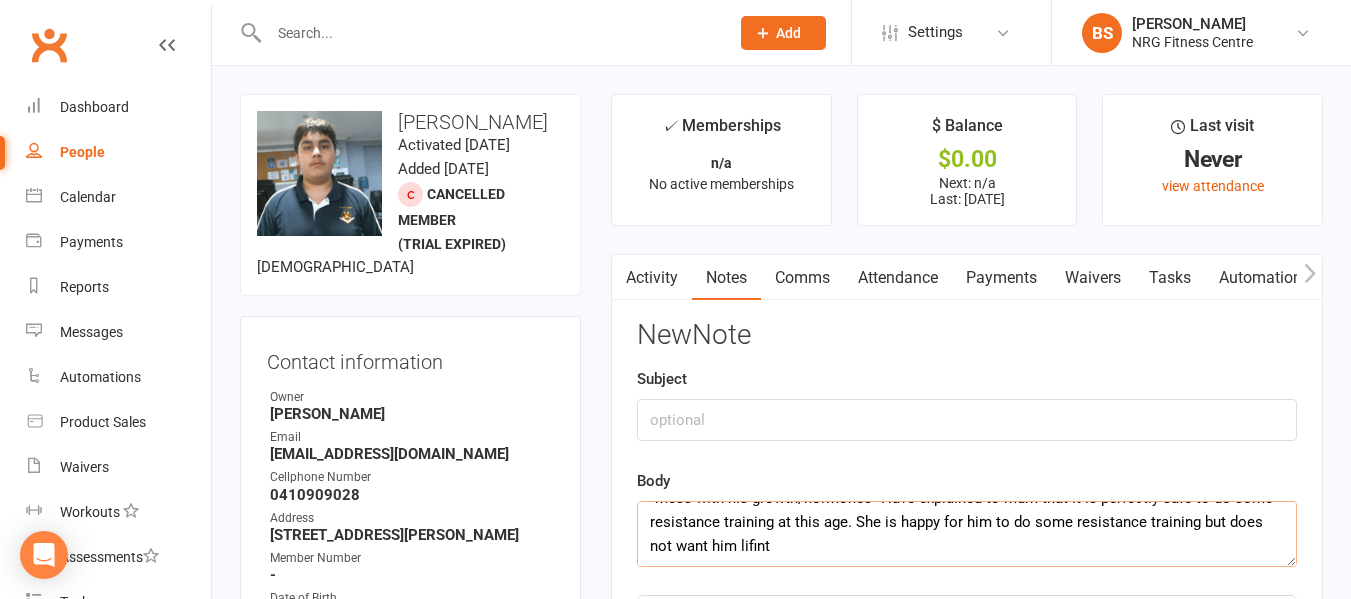 drag, startPoint x: 823, startPoint y: 522, endPoint x: 886, endPoint y: 523, distance: 63.007935 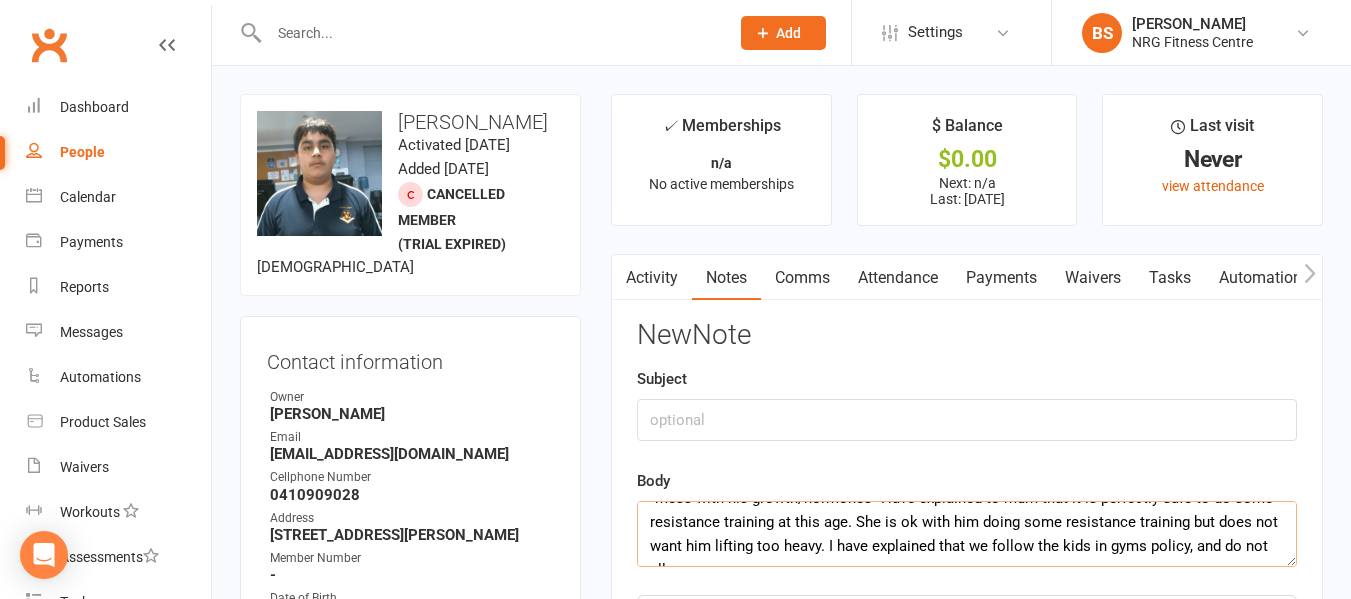 scroll, scrollTop: 61, scrollLeft: 0, axis: vertical 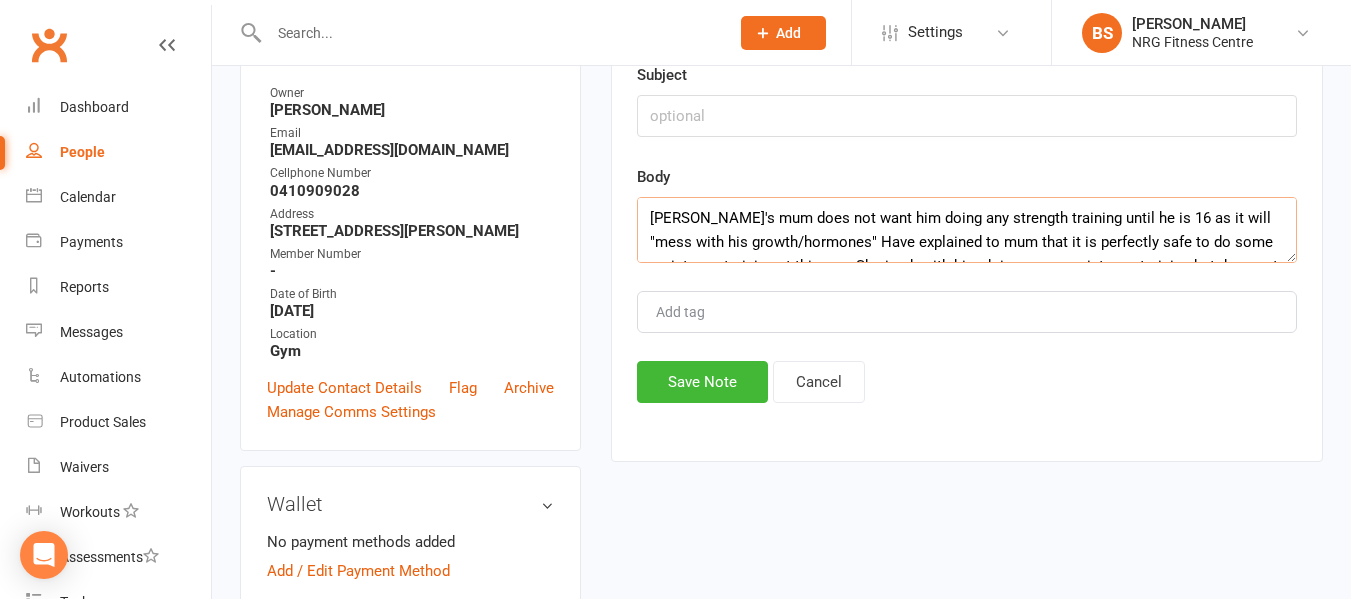 click on "Ali's mum does not want him doing any strength training until he is 16 as it will "mess with his growth/hormones" Have explained to mum that it is perfectly safe to do some resistance training at this age. She is ok with him doing some resistance training but does not want him lifting too heavy. I have explained that we follow the kids in gyms policy, and do not allow our members under 16 to lift too heavy." at bounding box center [967, 230] 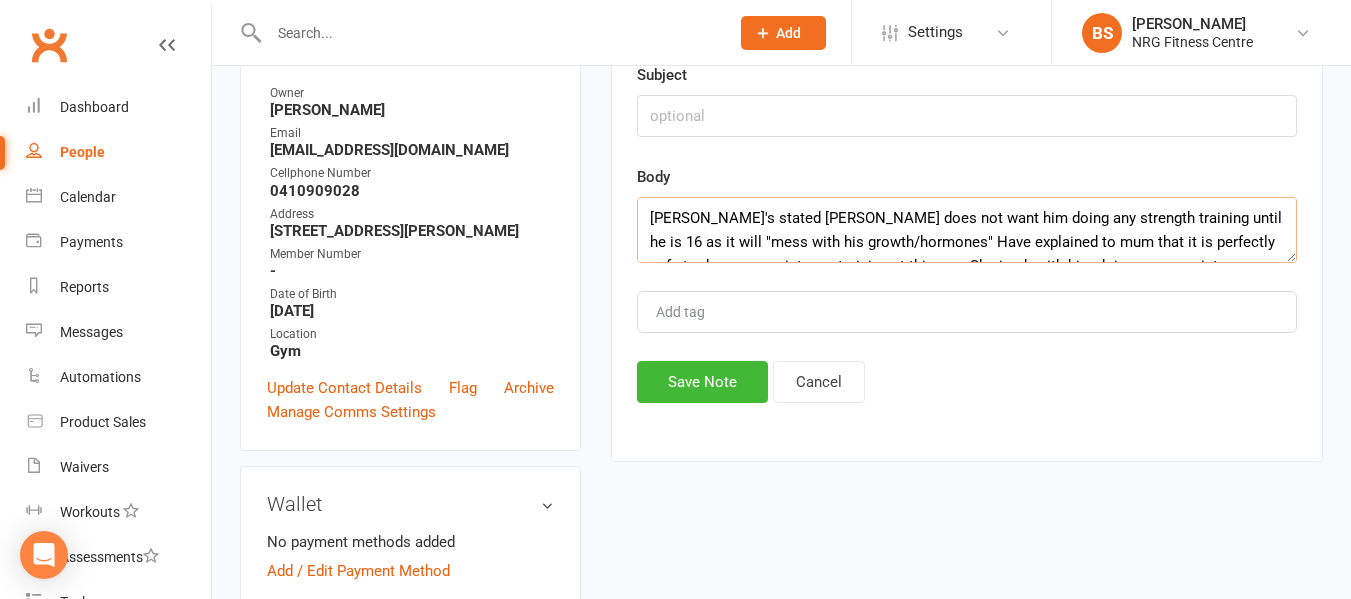 scroll, scrollTop: 40, scrollLeft: 0, axis: vertical 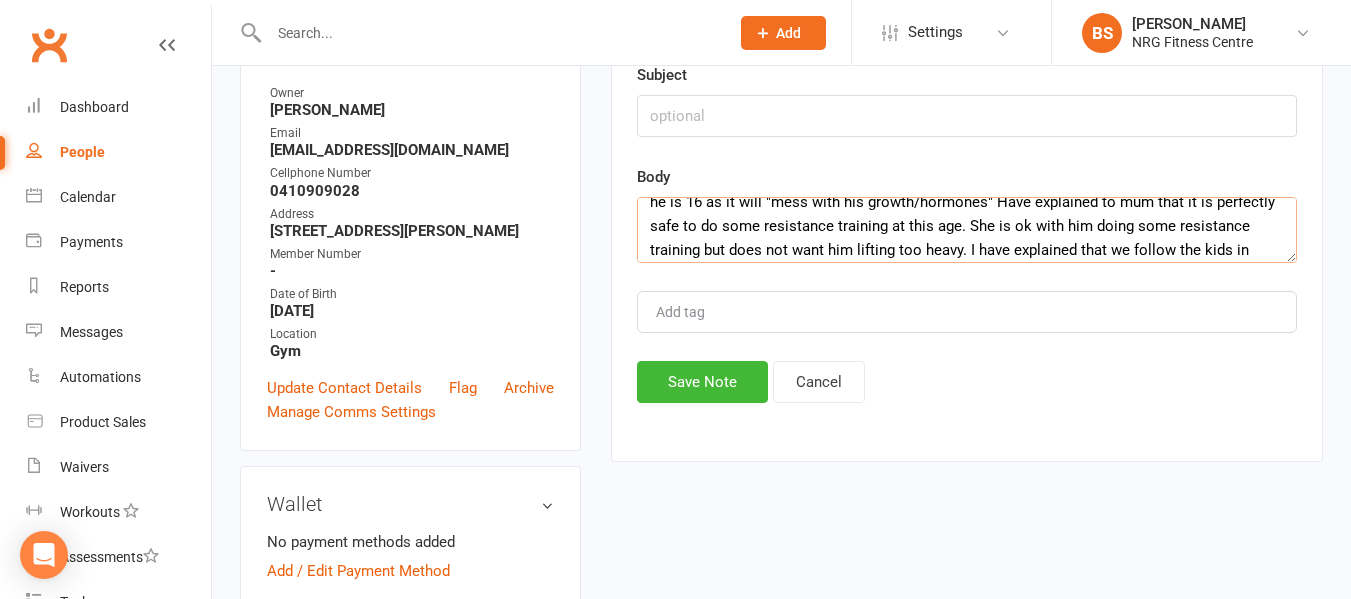 click on "Ali's stated mum does not want him doing any strength training until he is 16 as it will "mess with his growth/hormones" Have explained to mum that it is perfectly safe to do some resistance training at this age. She is ok with him doing some resistance training but does not want him lifting too heavy. I have explained that we follow the kids in gyms policy, and do not allow our members under 16 to lift too heavy." at bounding box center [967, 230] 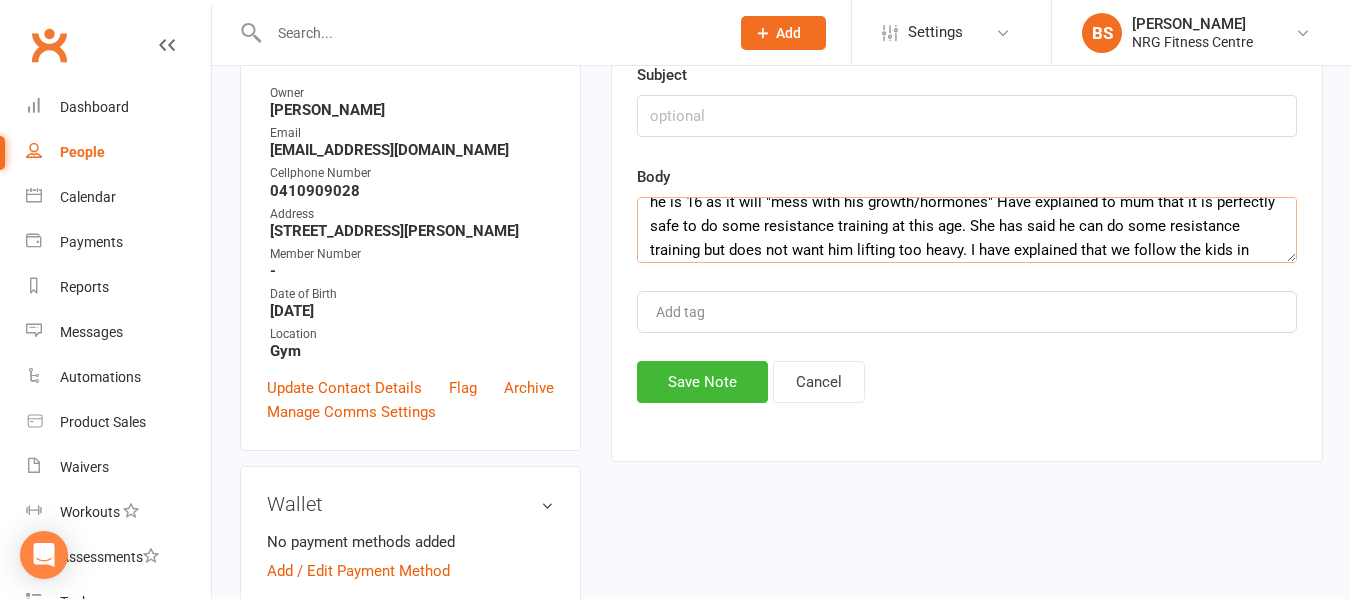 scroll, scrollTop: 72, scrollLeft: 0, axis: vertical 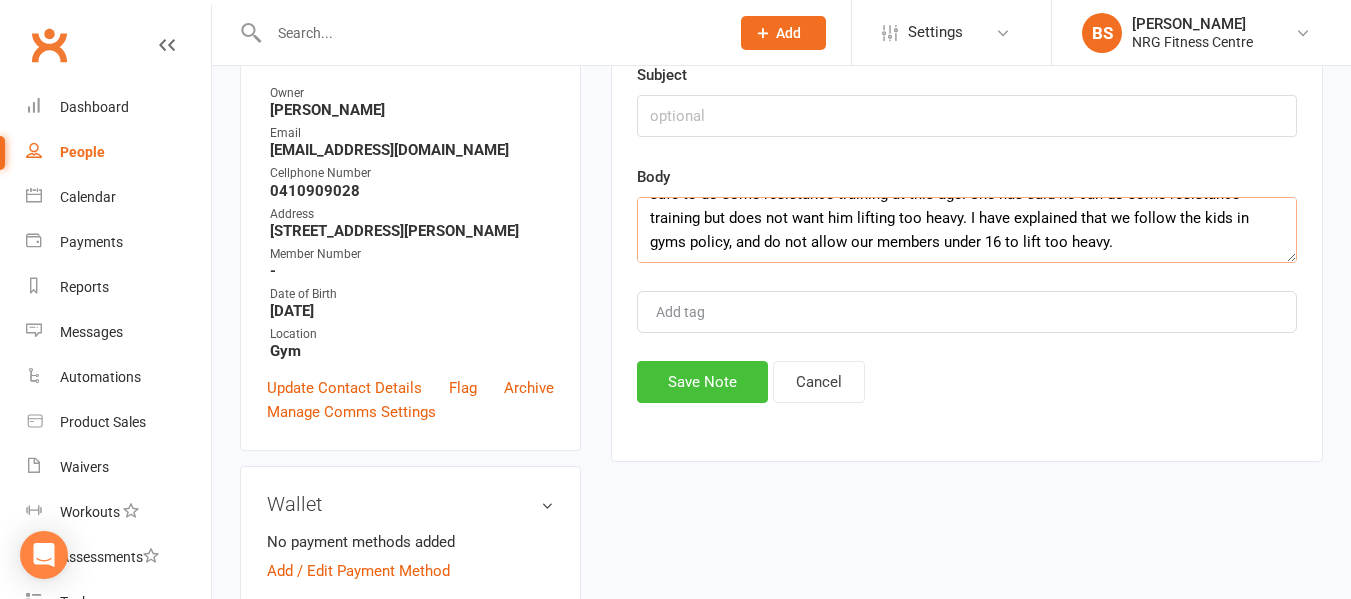 type on "Ali's stated mum does not want him doing any strength training until he is 16 as it will "mess with his growth/hormones" Have explained to mum that it is perfectly safe to do some resistance training at this age. She has said he can do some resistance training but does not want him lifting too heavy. I have explained that we follow the kids in gyms policy, and do not allow our members under 16 to lift too heavy." 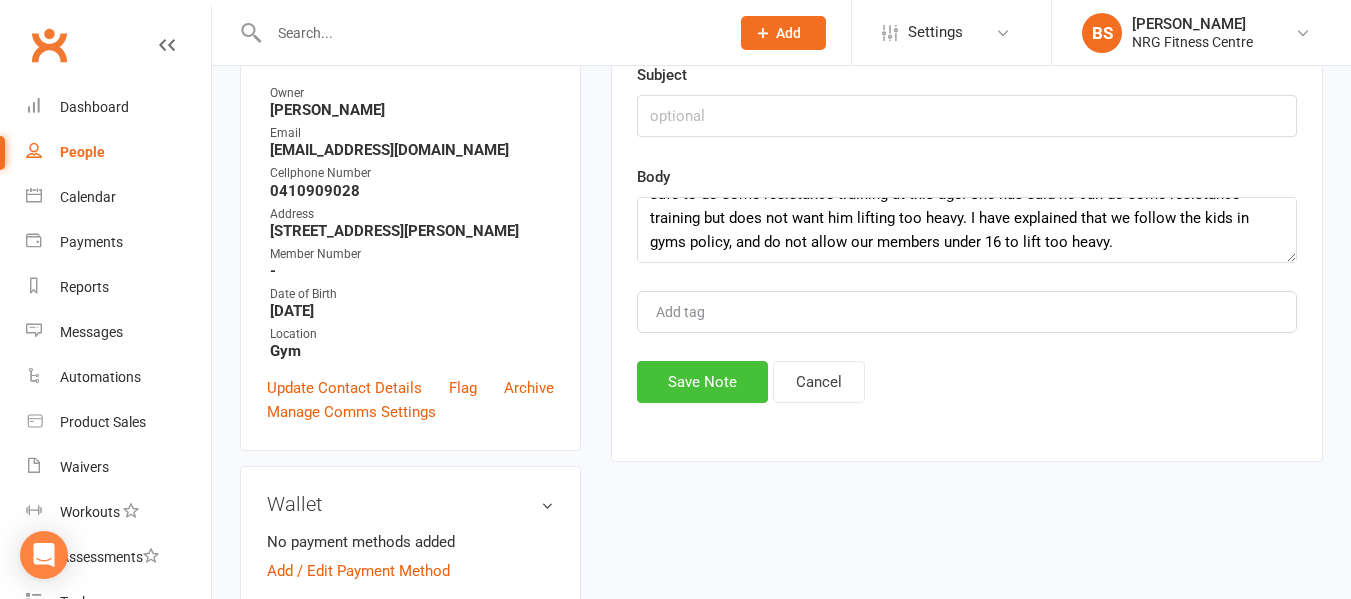 click on "Save Note" at bounding box center (702, 382) 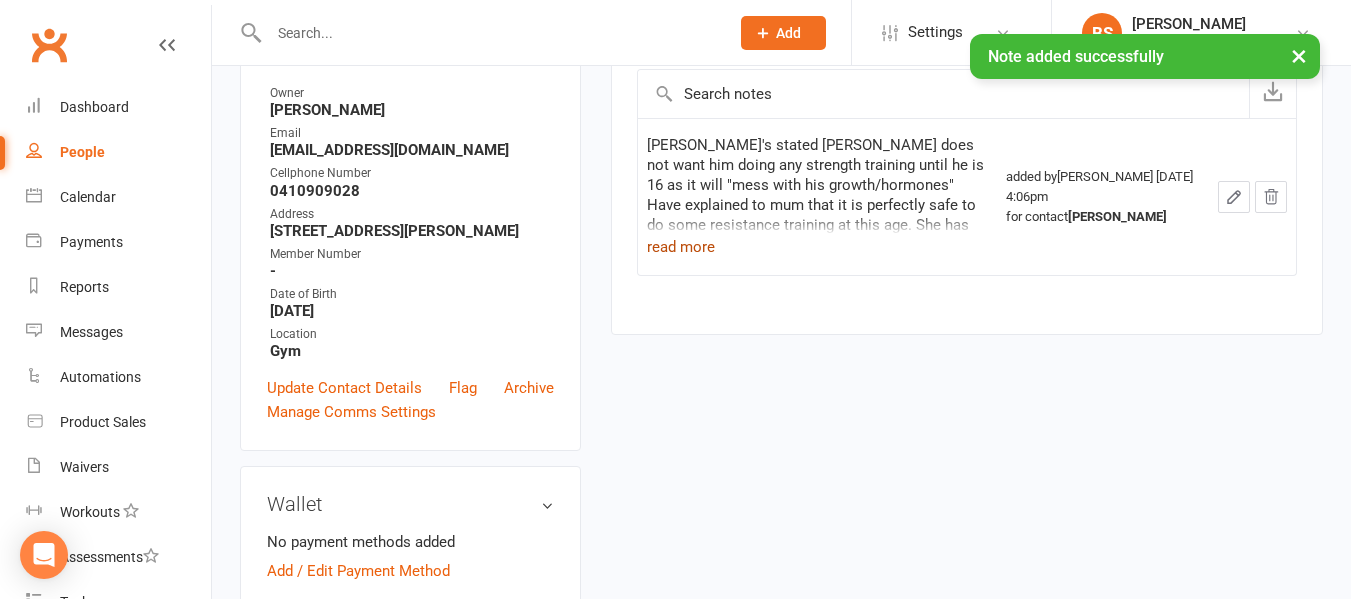 click on "read more" at bounding box center [681, 247] 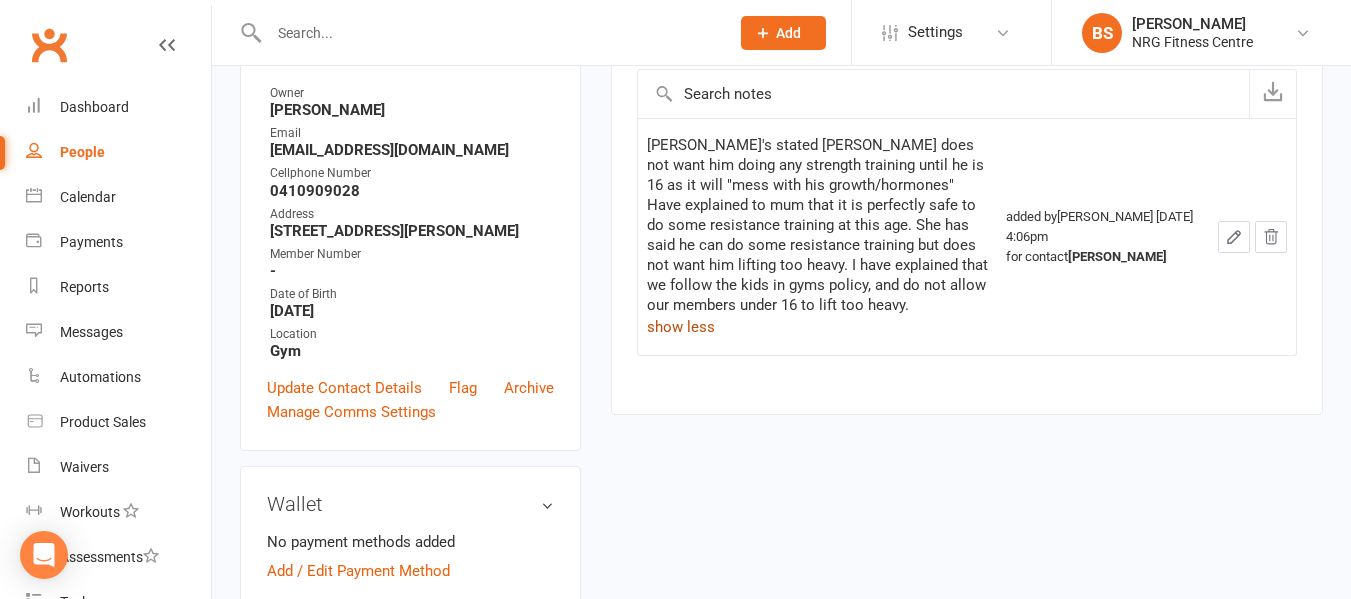 scroll, scrollTop: 204, scrollLeft: 0, axis: vertical 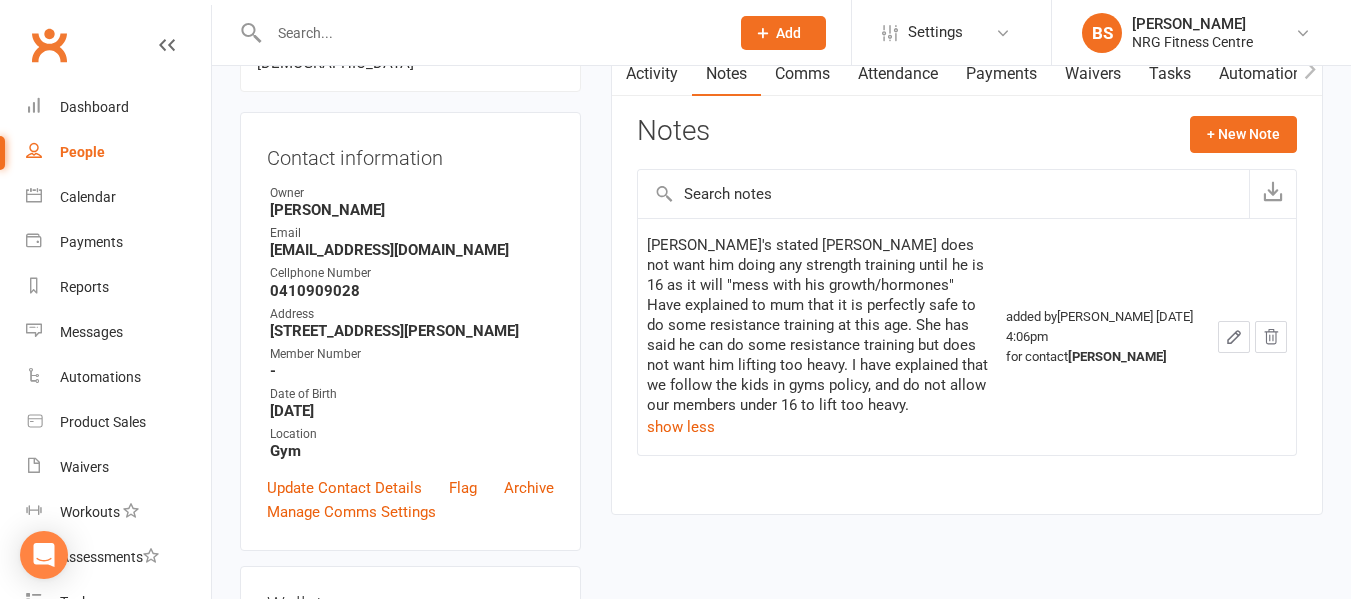 click 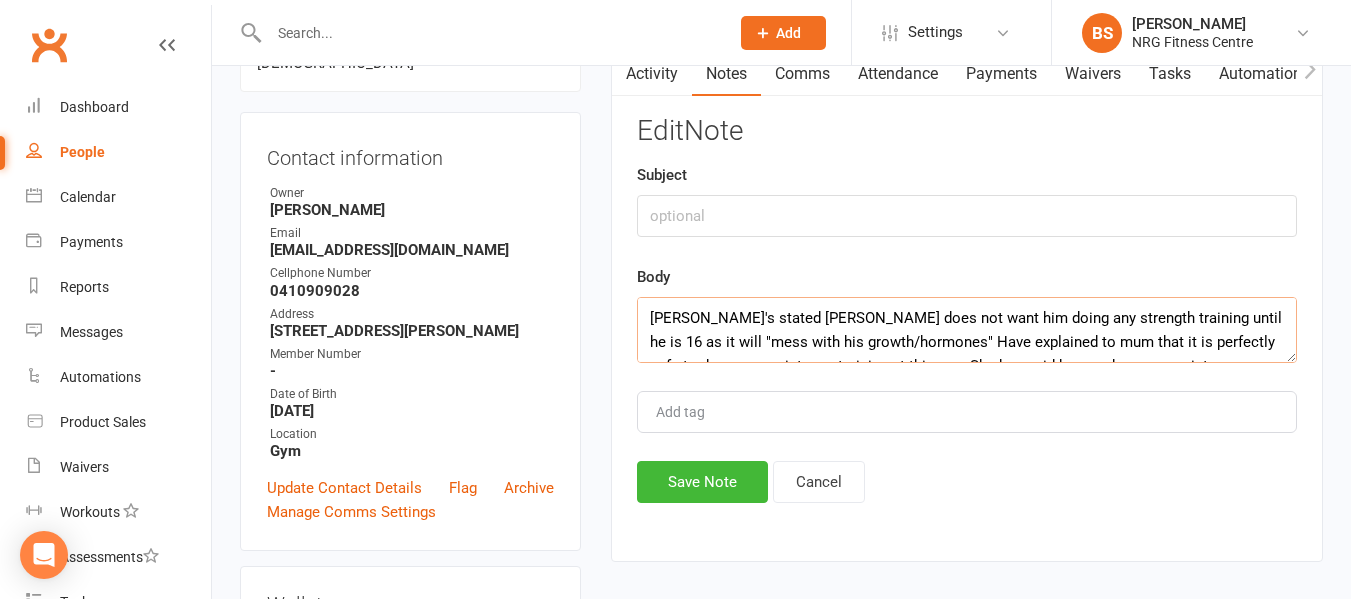 click on "Ali's stated mum does not want him doing any strength training until he is 16 as it will "mess with his growth/hormones" Have explained to mum that it is perfectly safe to do some resistance training at this age. She has said he can do some resistance training but does not want him lifting too heavy. I have explained that we follow the kids in gyms policy, and do not allow our members under 16 to lift too heavy." at bounding box center [967, 330] 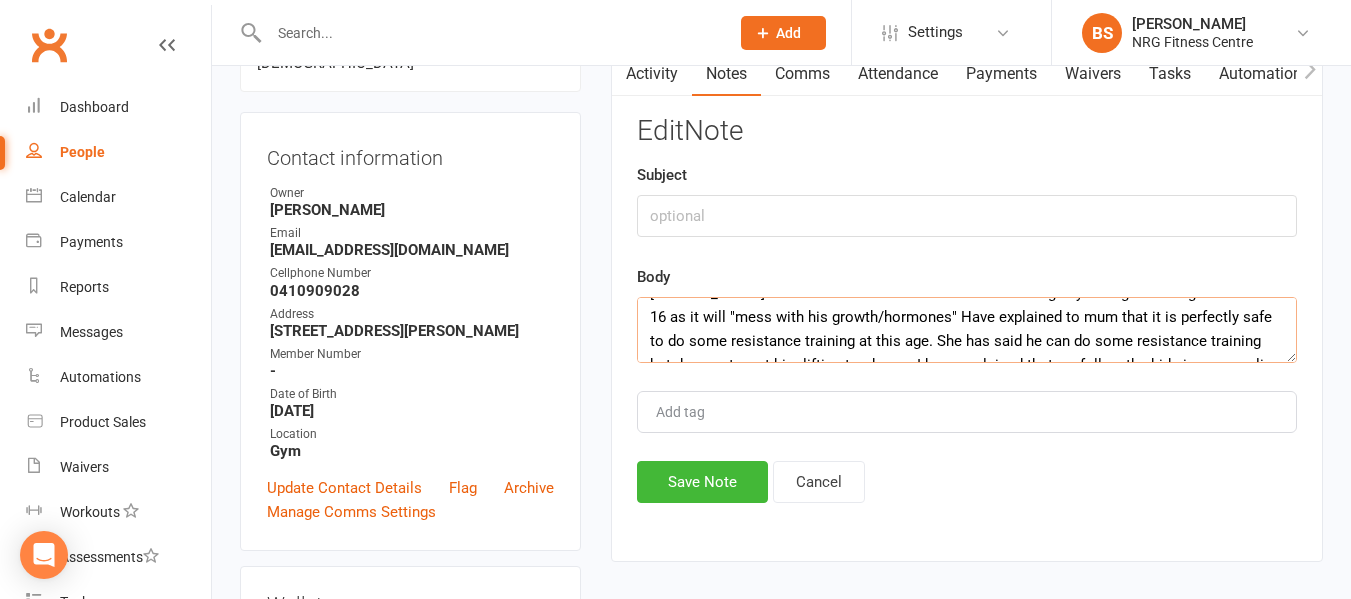 scroll, scrollTop: 0, scrollLeft: 0, axis: both 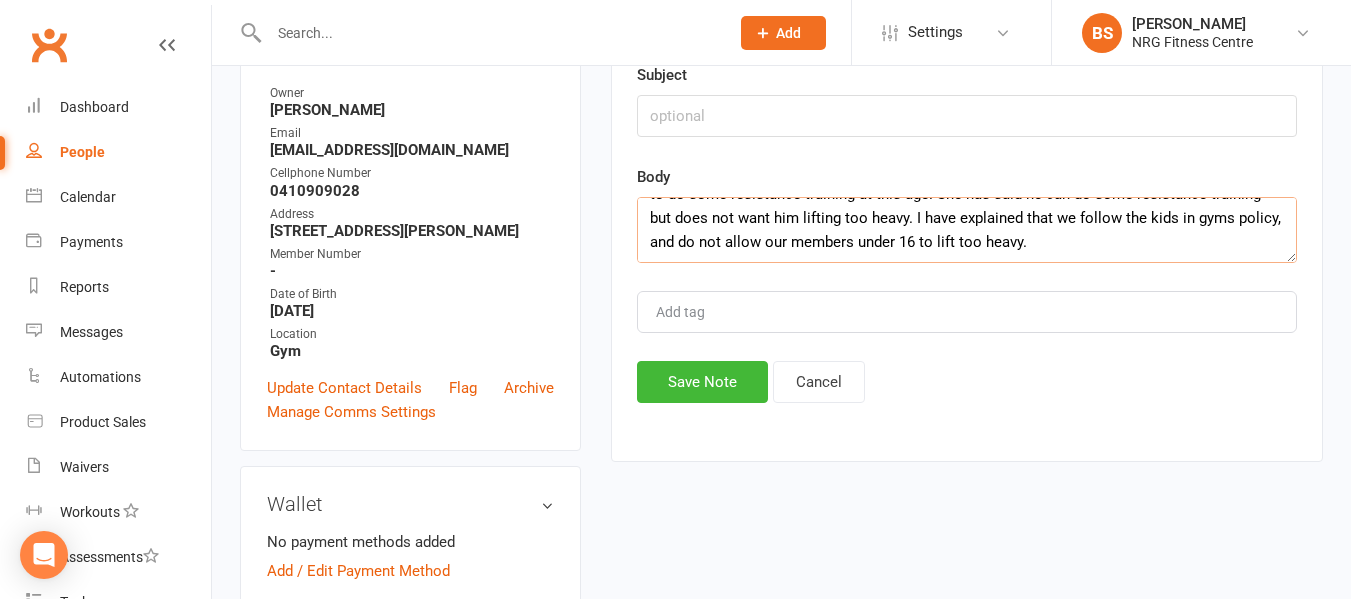 click on "Ali's mum stated she does not want him doing any strength training until he is 16 as it will "mess with his growth/hormones" Have explained to mum that it is perfectly safe to do some resistance training at this age. She has said he can do some resistance training but does not want him lifting too heavy. I have explained that we follow the kids in gyms policy, and do not allow our members under 16 to lift too heavy." at bounding box center (967, 230) 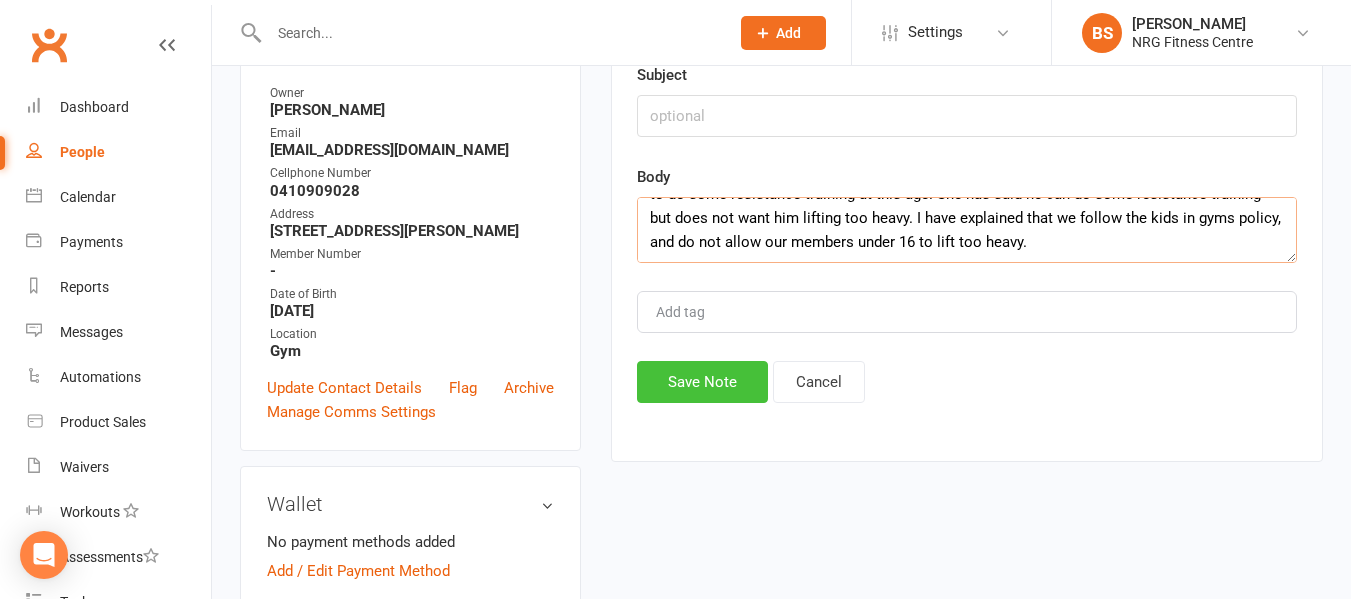 type on "Ali's mum stated she does not want him doing any strength training until he is 16 as it will "mess with his growth/hormones" Have explained to mum that it is perfectly safe to do some resistance training at this age. She has said he can do some resistance training but does not want him lifting too heavy. I have explained that we follow the kids in gyms policy, and do not allow our members under 16 to lift too heavy." 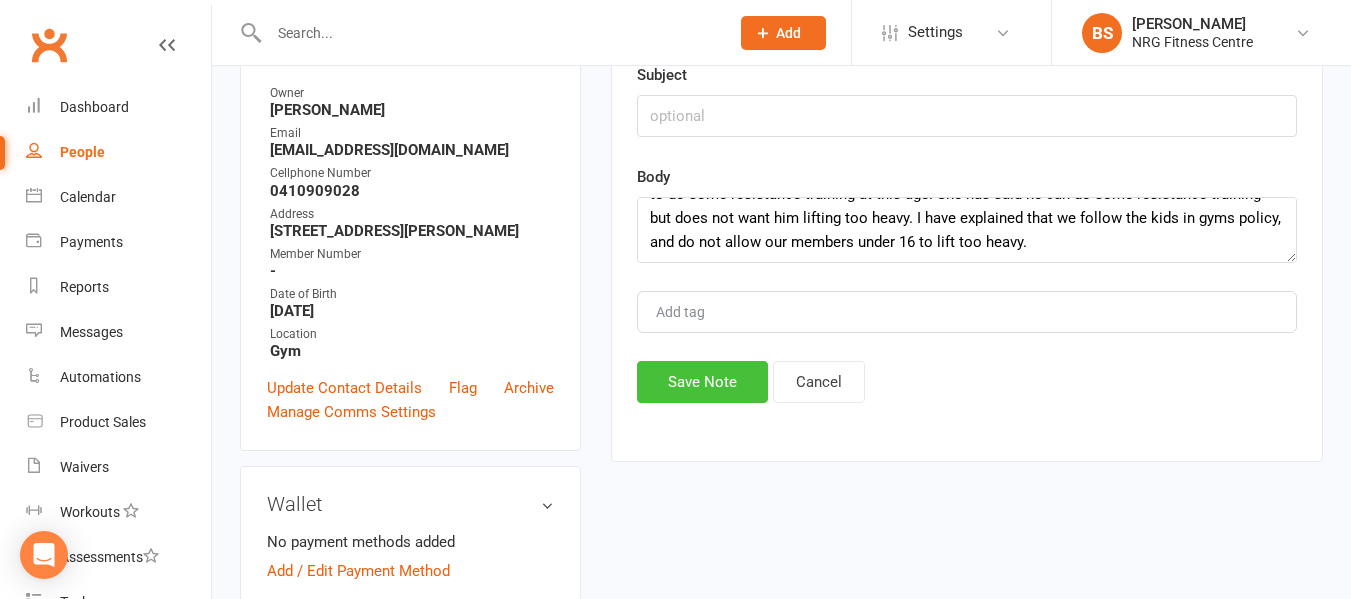 click on "Save Note" at bounding box center (702, 382) 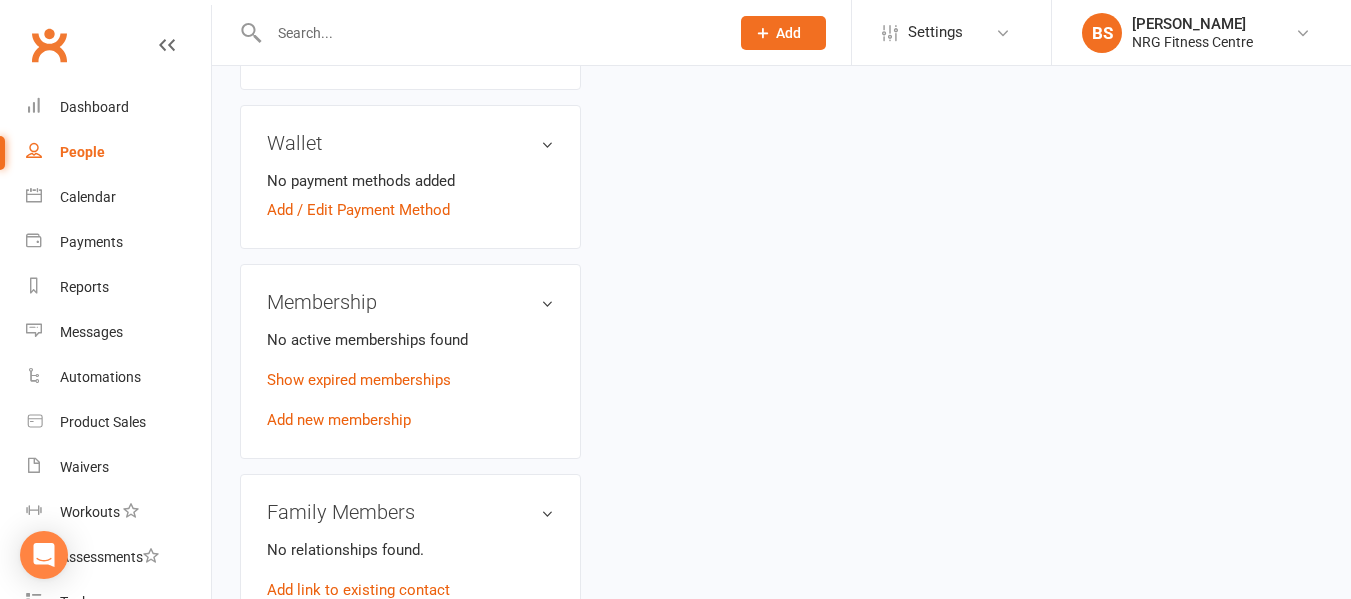 scroll, scrollTop: 700, scrollLeft: 0, axis: vertical 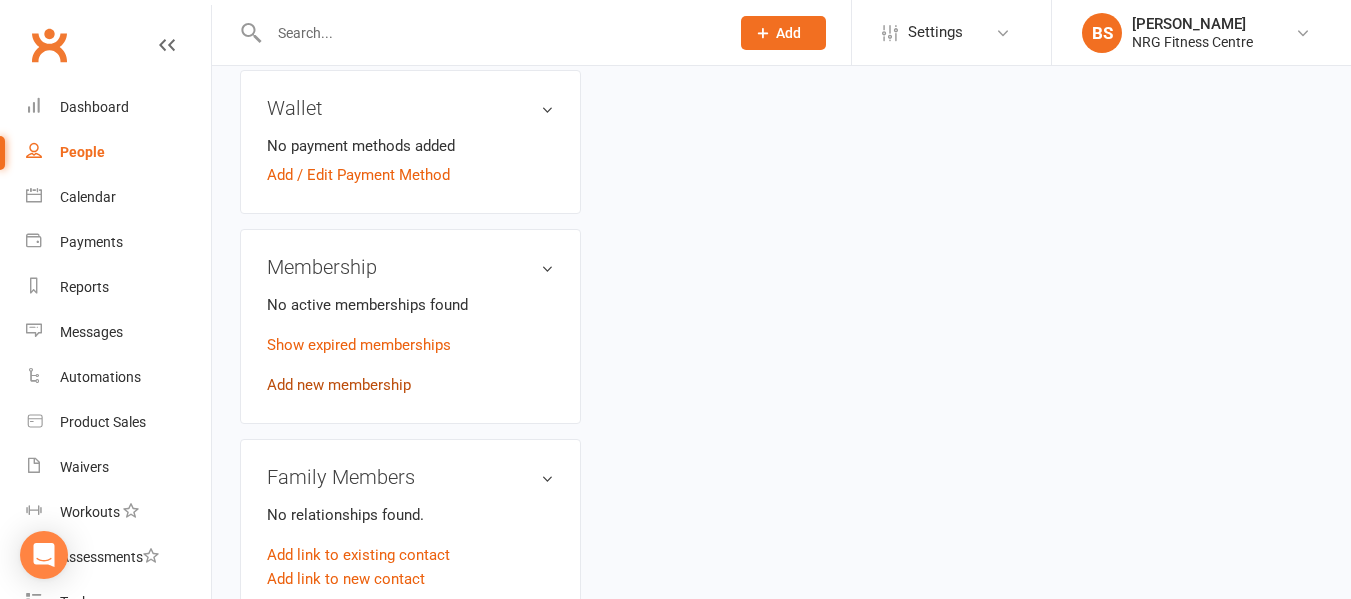 click on "Add new membership" at bounding box center [339, 385] 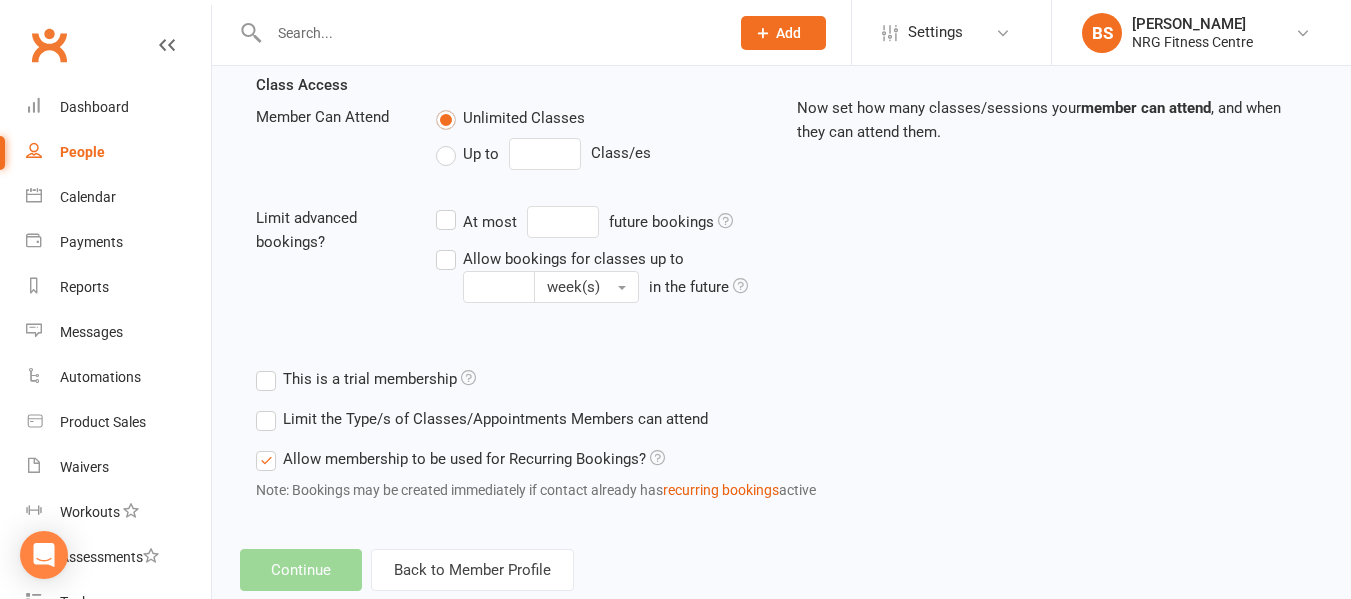 scroll, scrollTop: 0, scrollLeft: 0, axis: both 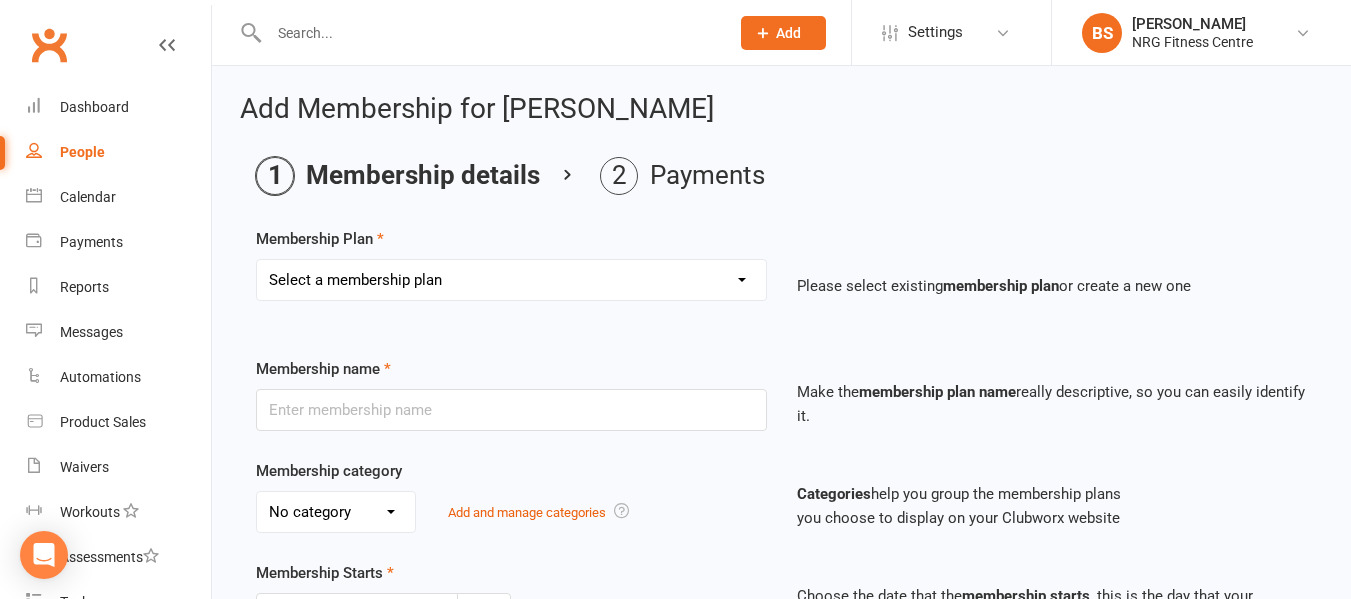 click on "Select a membership plan 1 Week Trial DD-12 Month UFN DD-12 Month UFN - JUNIOR DD-12 Month Fixed DD-12 Month Fixed - JUNIOR DD-No Fixed Term DD-No Fixed Term - JUNIOR 12 Month Upfront 12 Month Upfront - JUNIOR 6 Month 6 Month - JUNIOR 3 Month 3 Month - Student 2 Month 1 Month 2 Month - Student 1 Month - Student 2 Week 1 Week 10 Visit Pass 10 Visit Pass - Student Fitness Passport Fitness Passport - JUNIOR Family Member - No charge Family Member - No charge - JUNIOR PT 1 hour - 10 Pack PT 45 minute - 10 Pack PT60 - PAYG PT45 - PAYG PT30 - PAYG No Charge PT 30 minute - 10 Pack Childminding Book & Pay - Classes DD-12 Month - Winter Warmer DD-12 Month - Winter Warmer - JUNIOR PT 45 minute - 3 Pack PT 60 minute - 2 Pack PT 60 minute - 6 Pack" at bounding box center [511, 280] 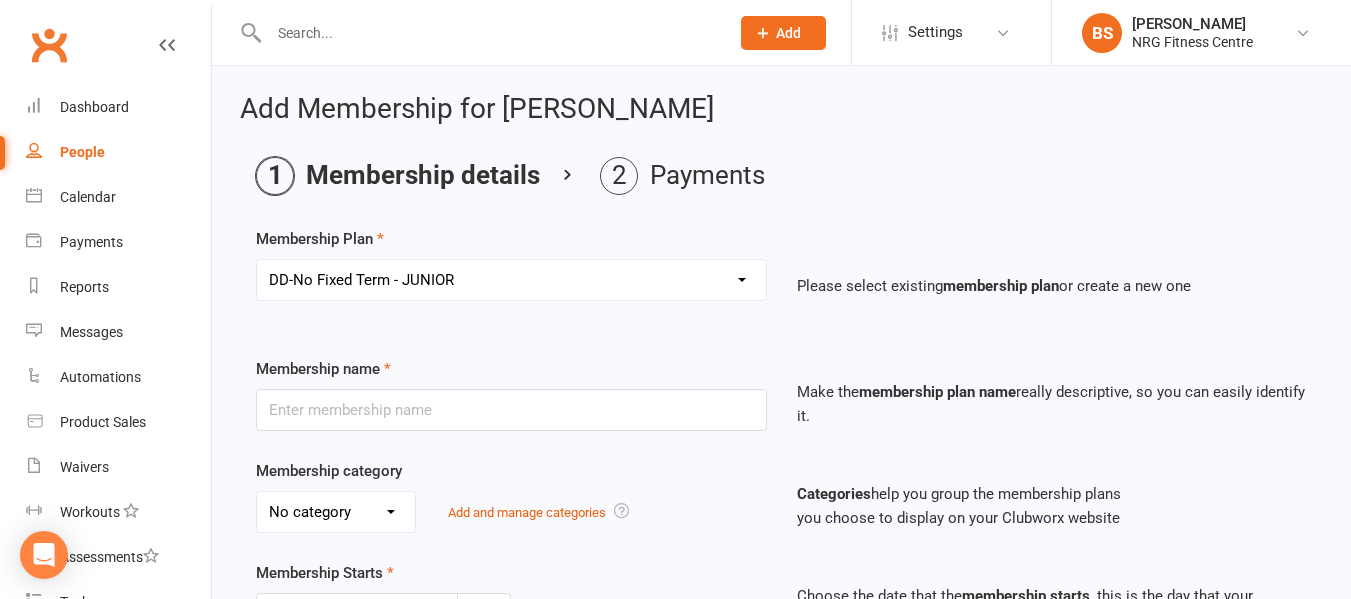 click on "Select a membership plan 1 Week Trial DD-12 Month UFN DD-12 Month UFN - JUNIOR DD-12 Month Fixed DD-12 Month Fixed - JUNIOR DD-No Fixed Term DD-No Fixed Term - JUNIOR 12 Month Upfront 12 Month Upfront - JUNIOR 6 Month 6 Month - JUNIOR 3 Month 3 Month - Student 2 Month 1 Month 2 Month - Student 1 Month - Student 2 Week 1 Week 10 Visit Pass 10 Visit Pass - Student Fitness Passport Fitness Passport - JUNIOR Family Member - No charge Family Member - No charge - JUNIOR PT 1 hour - 10 Pack PT 45 minute - 10 Pack PT60 - PAYG PT45 - PAYG PT30 - PAYG No Charge PT 30 minute - 10 Pack Childminding Book & Pay - Classes DD-12 Month - Winter Warmer DD-12 Month - Winter Warmer - JUNIOR PT 45 minute - 3 Pack PT 60 minute - 2 Pack PT 60 minute - 6 Pack" at bounding box center (511, 280) 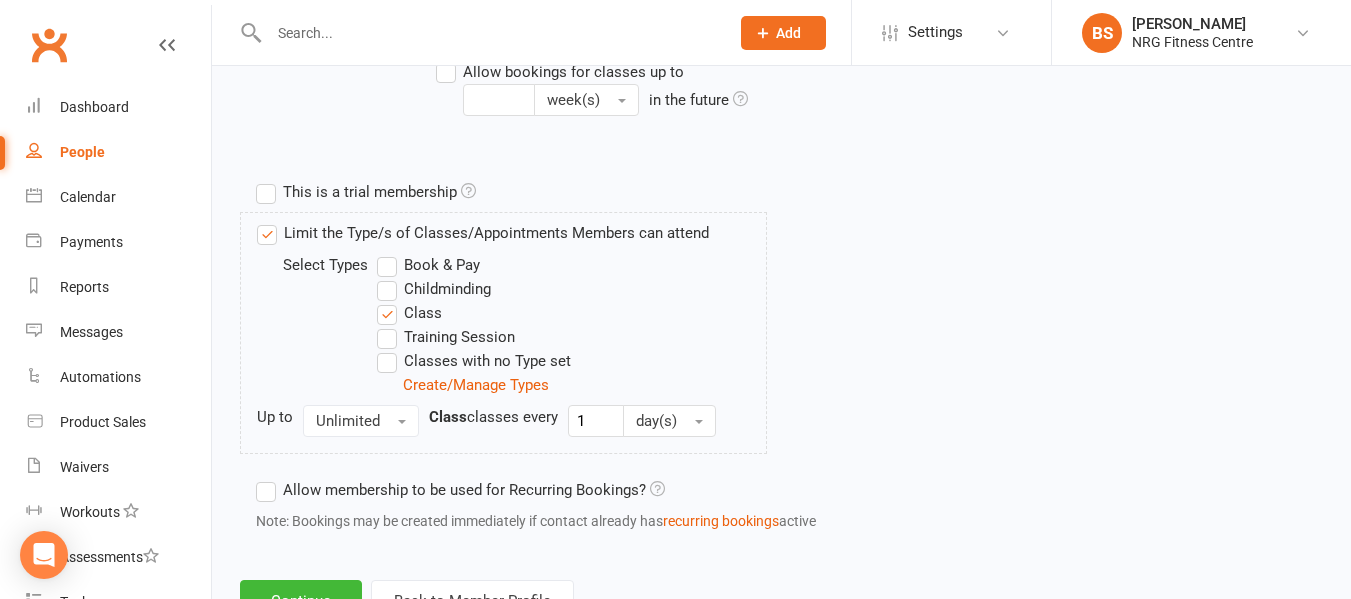 scroll, scrollTop: 968, scrollLeft: 0, axis: vertical 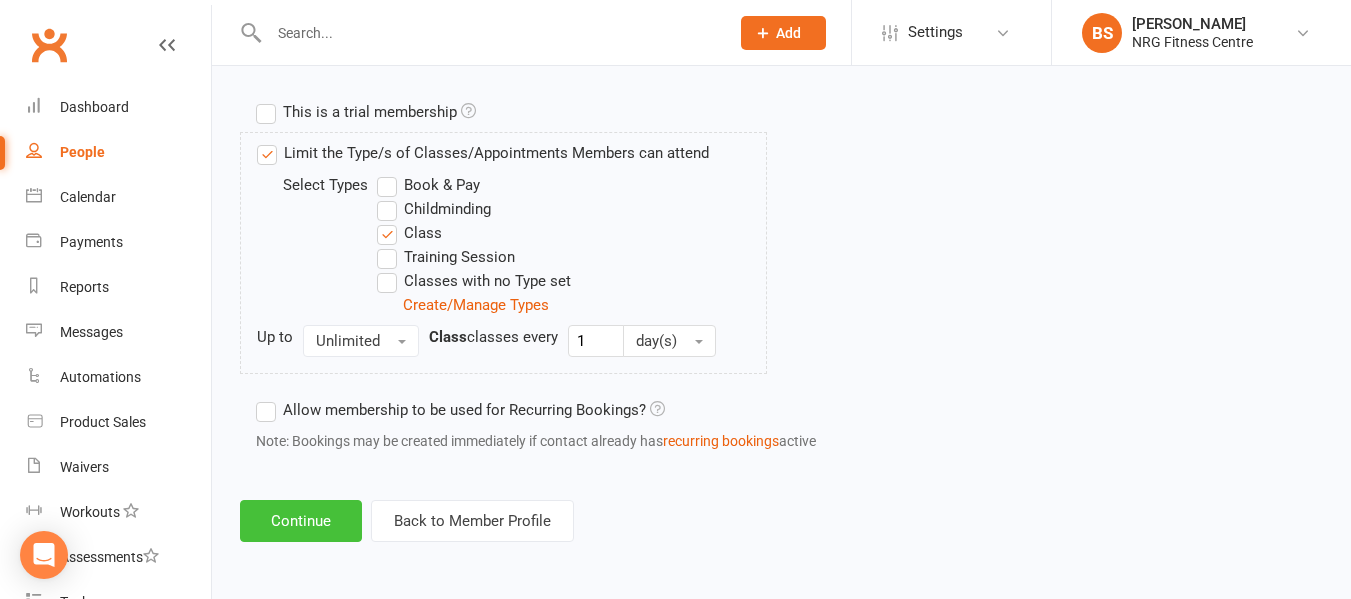 click on "Continue" at bounding box center (301, 521) 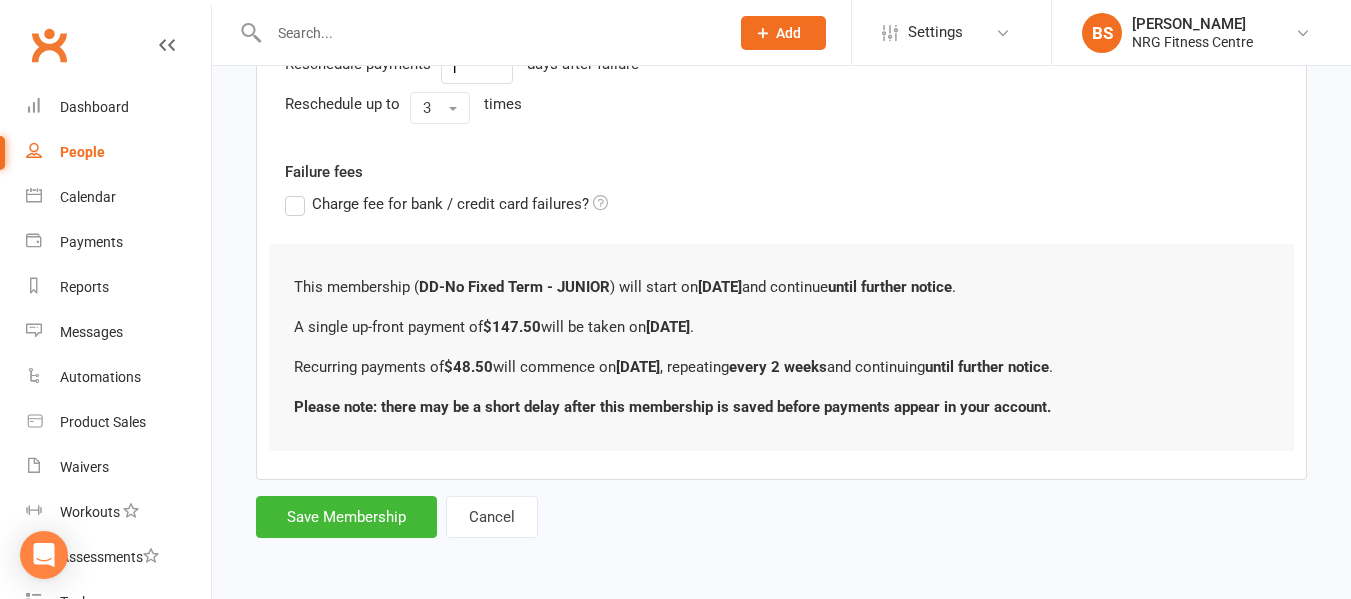 scroll, scrollTop: 0, scrollLeft: 0, axis: both 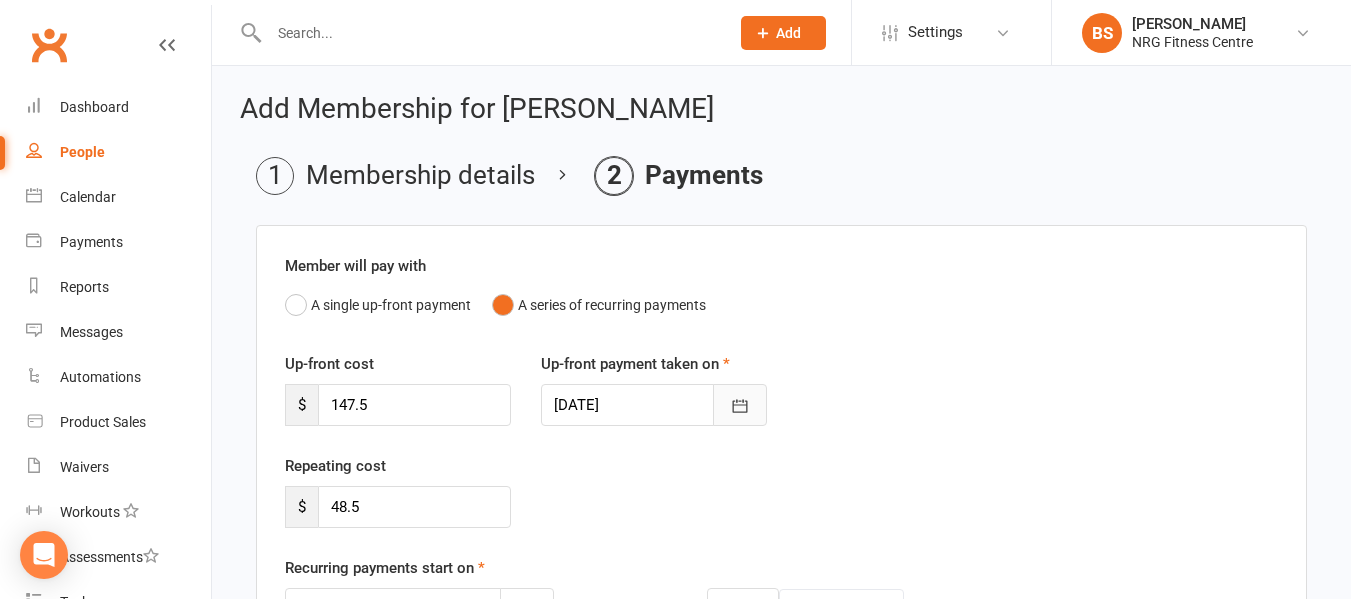 click 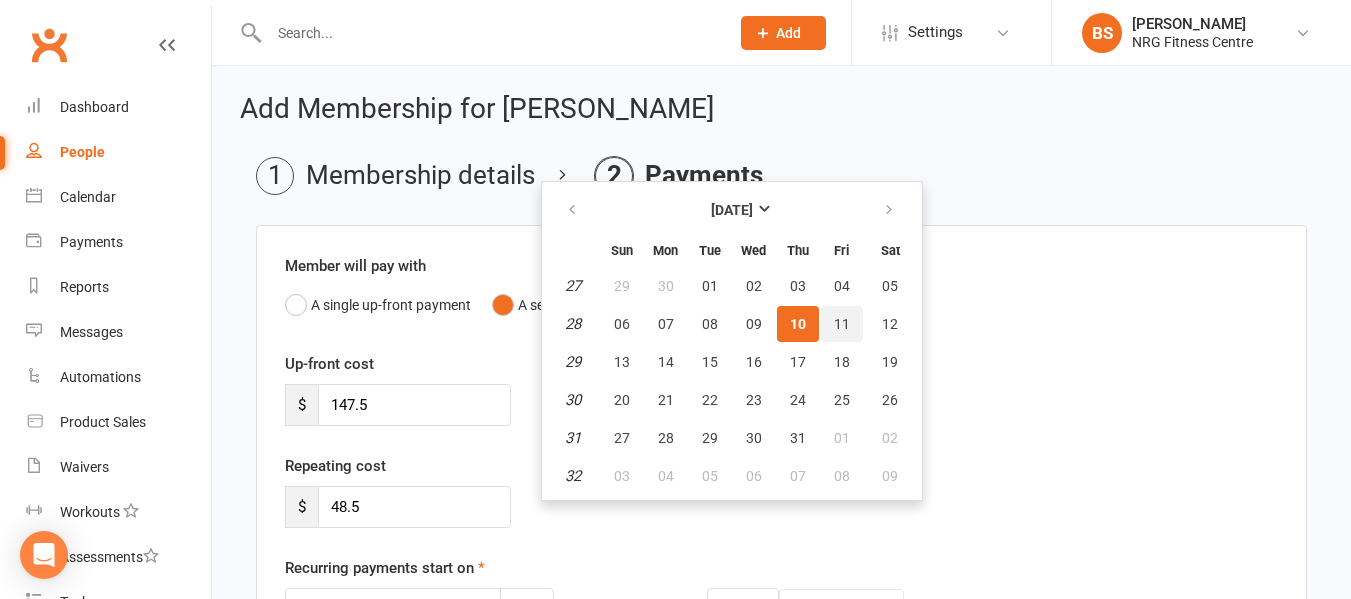 click on "11" at bounding box center (842, 324) 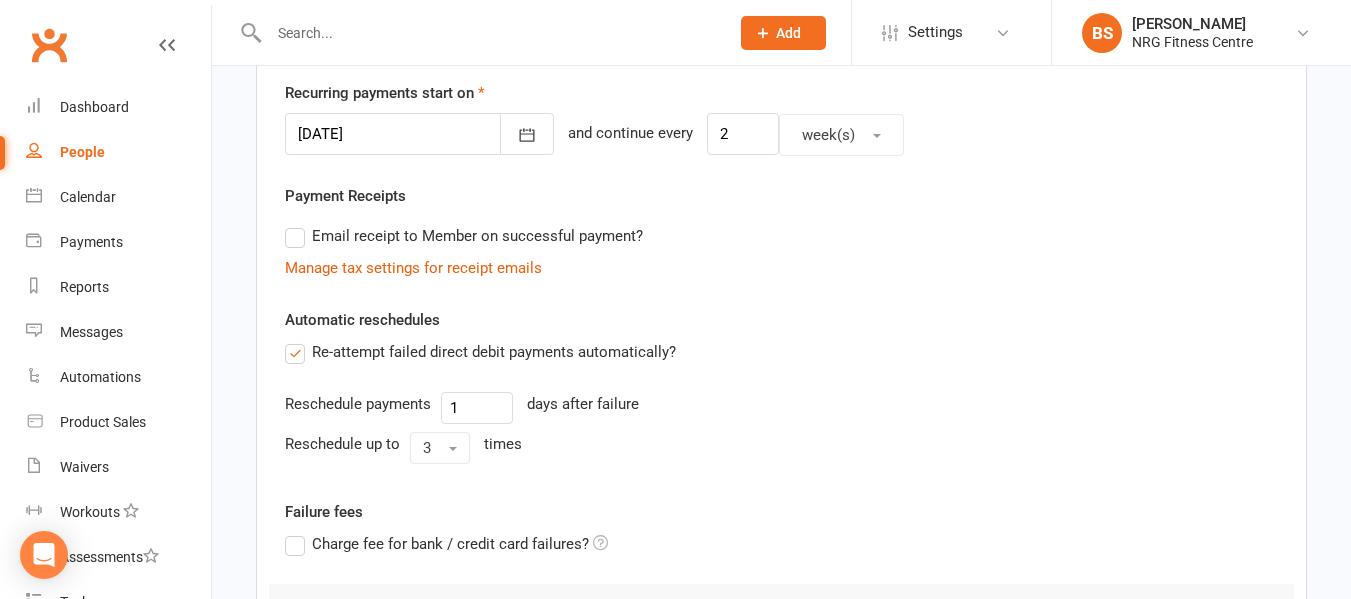 scroll, scrollTop: 500, scrollLeft: 0, axis: vertical 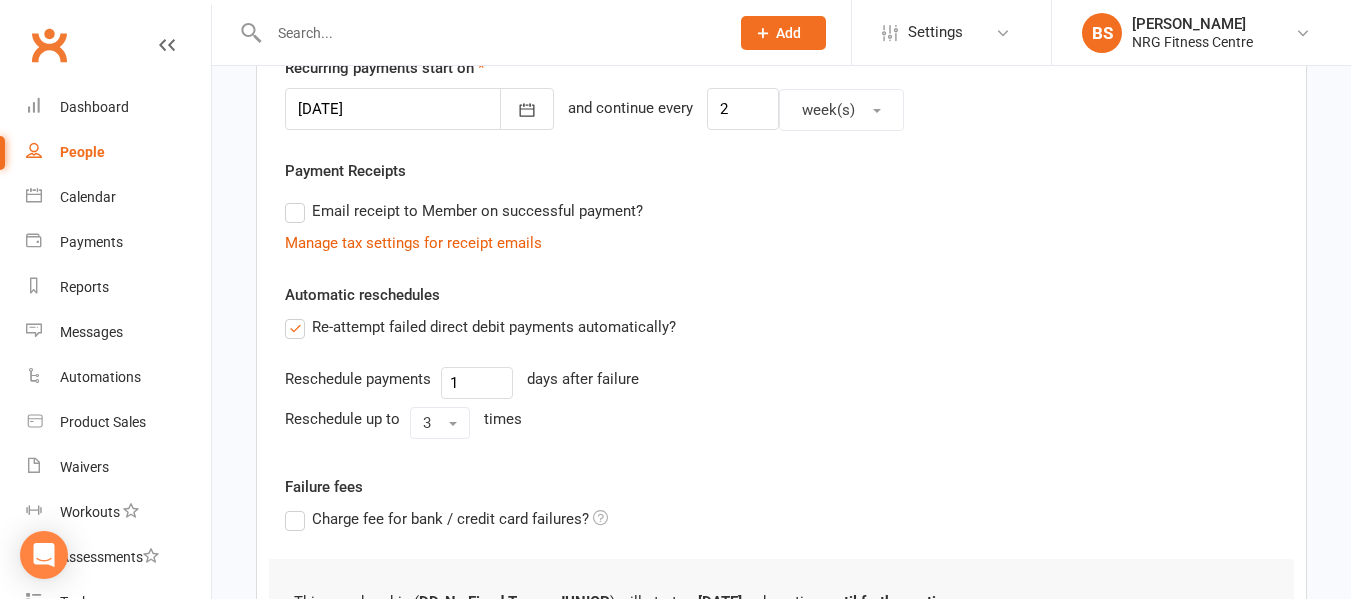 click at bounding box center (419, 109) 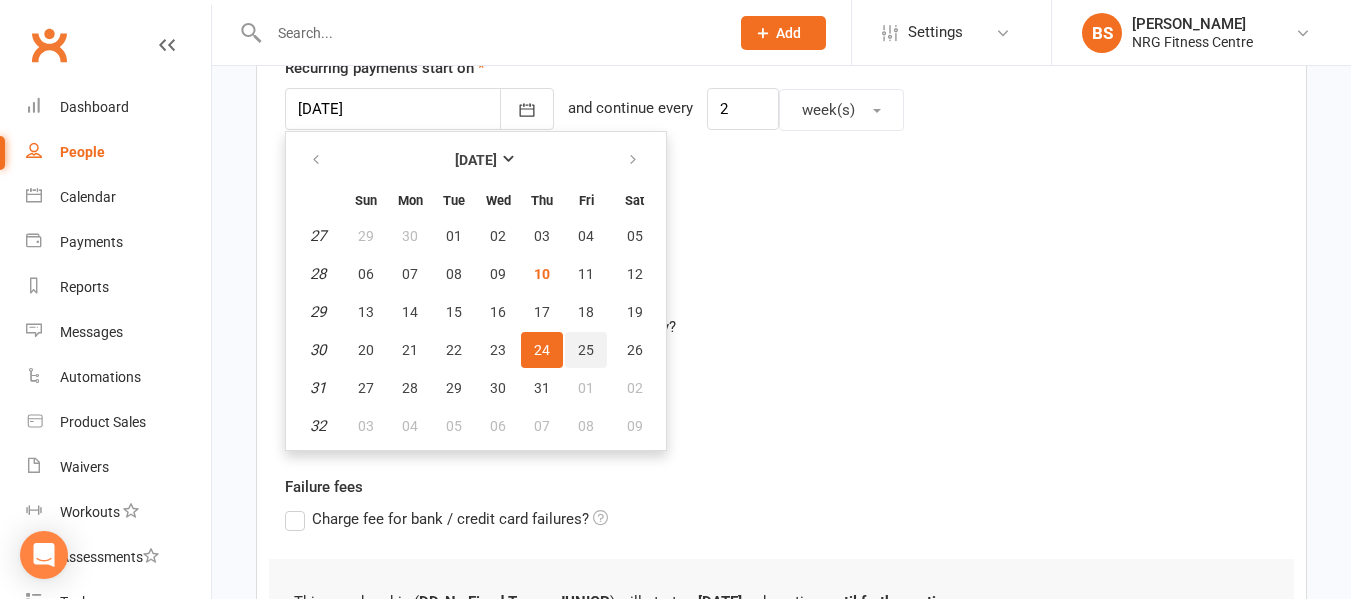 click on "25" at bounding box center [586, 350] 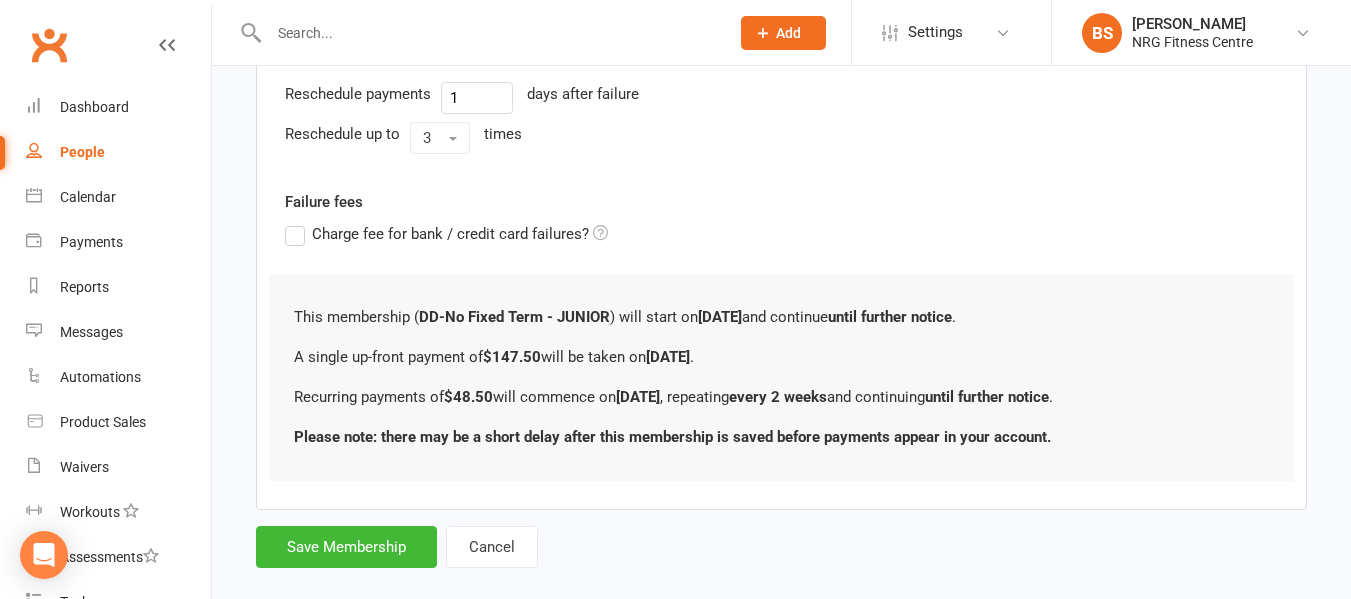 scroll, scrollTop: 815, scrollLeft: 0, axis: vertical 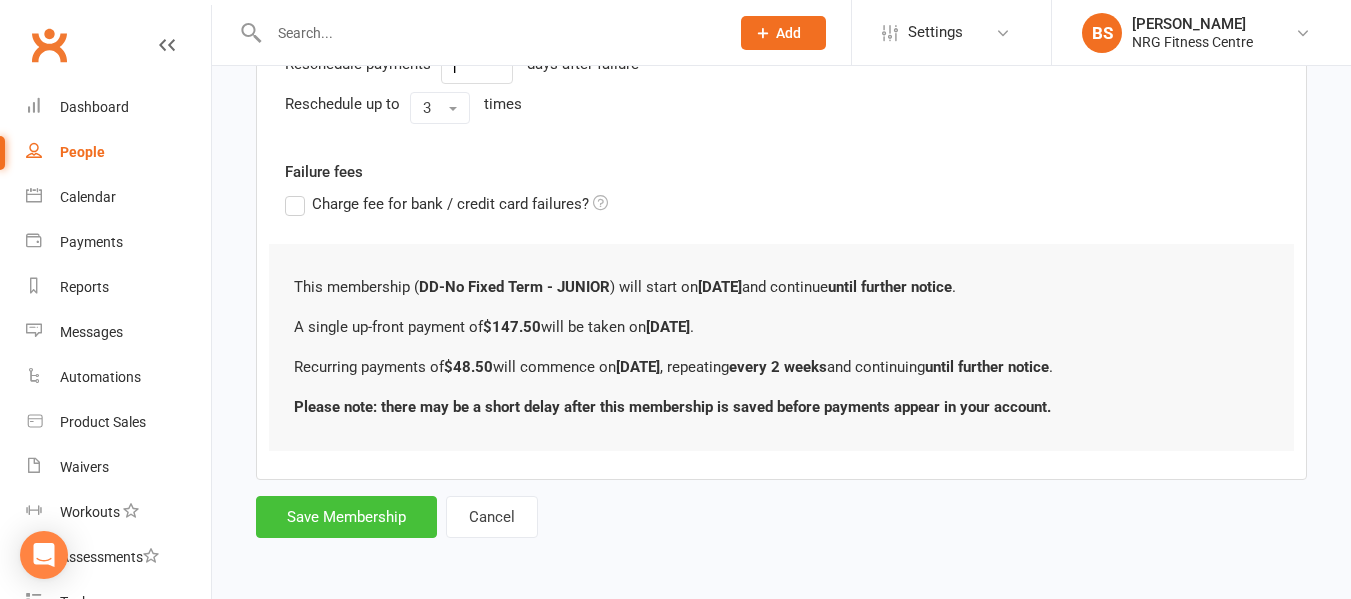 click on "Save Membership" at bounding box center [346, 517] 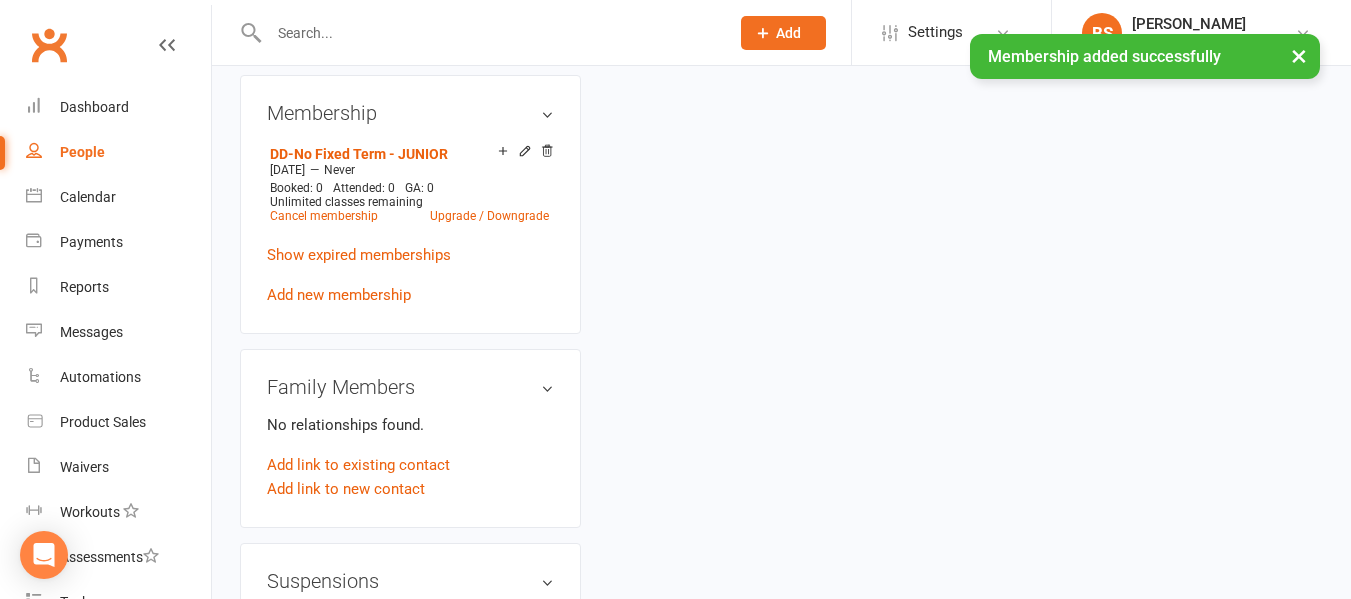 scroll, scrollTop: 0, scrollLeft: 0, axis: both 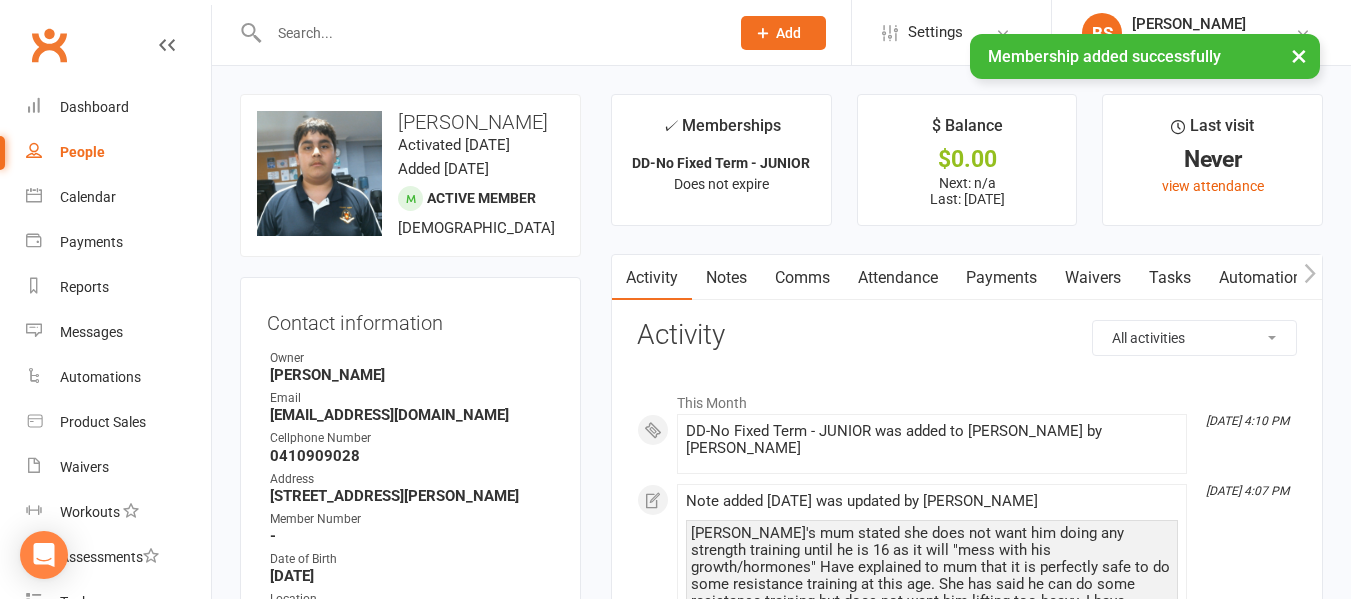 click 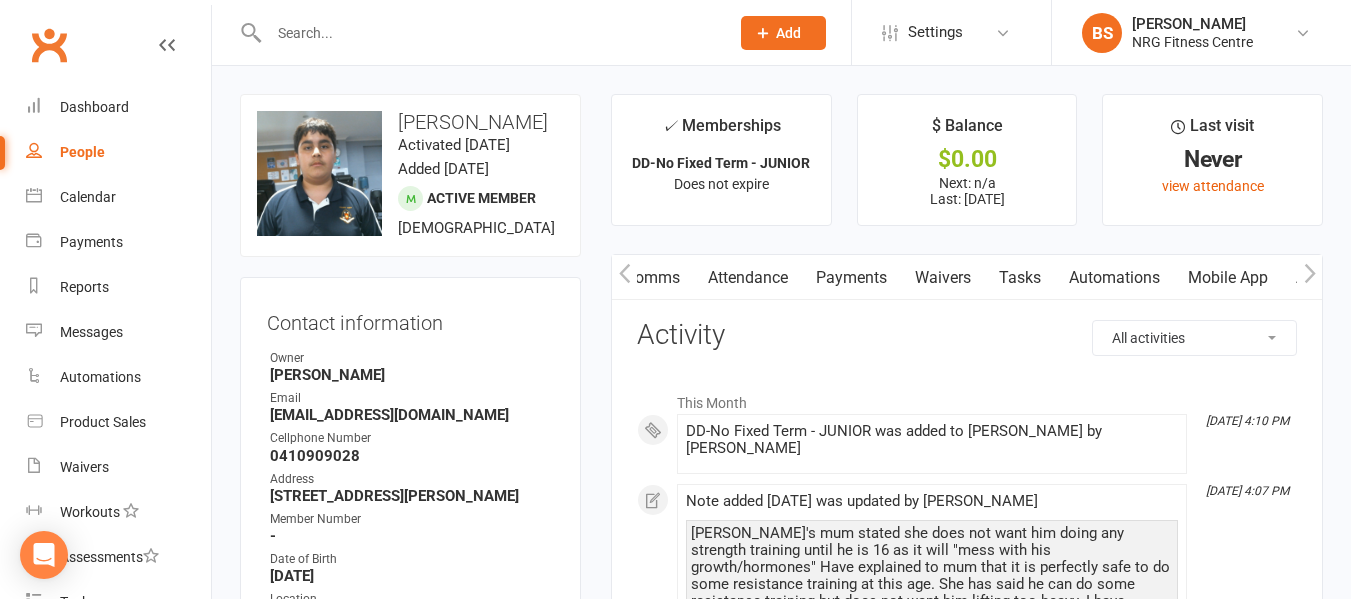 click 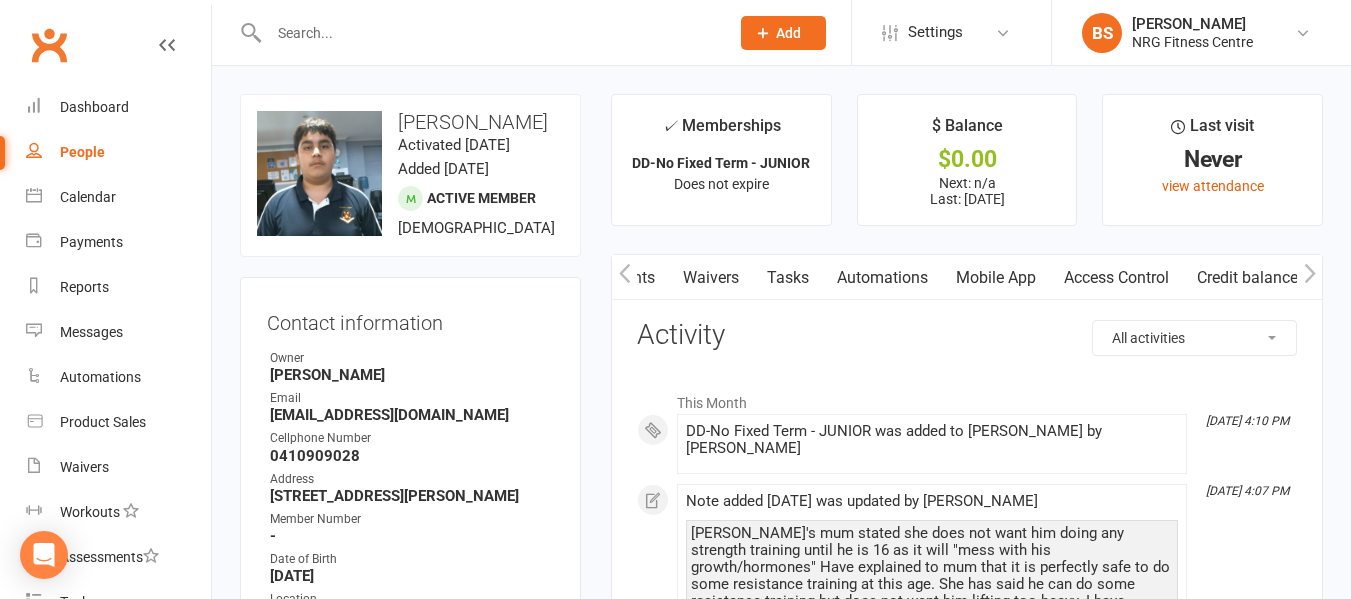 scroll, scrollTop: 0, scrollLeft: 382, axis: horizontal 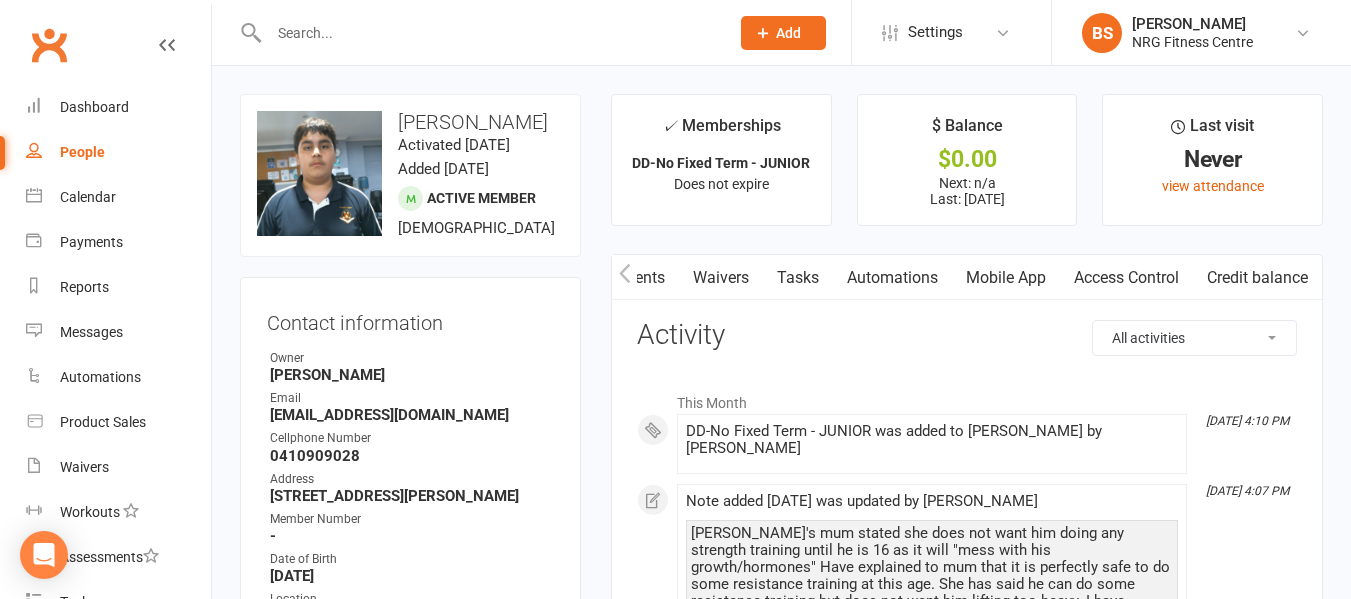 click 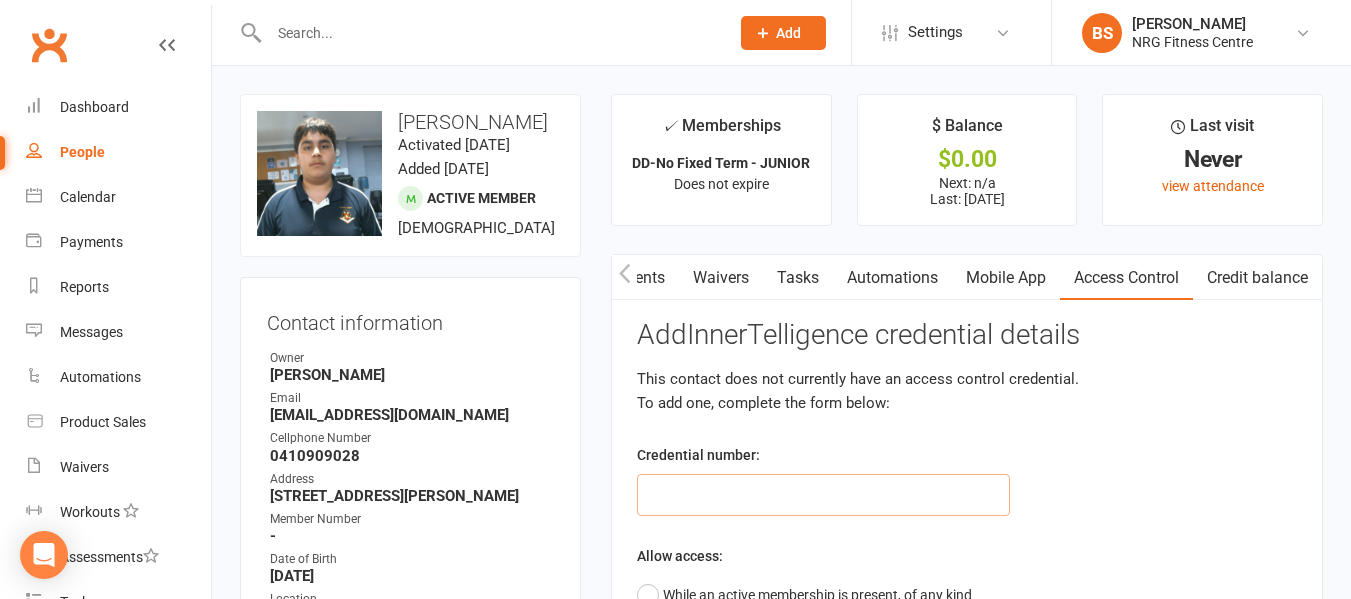 click at bounding box center (823, 495) 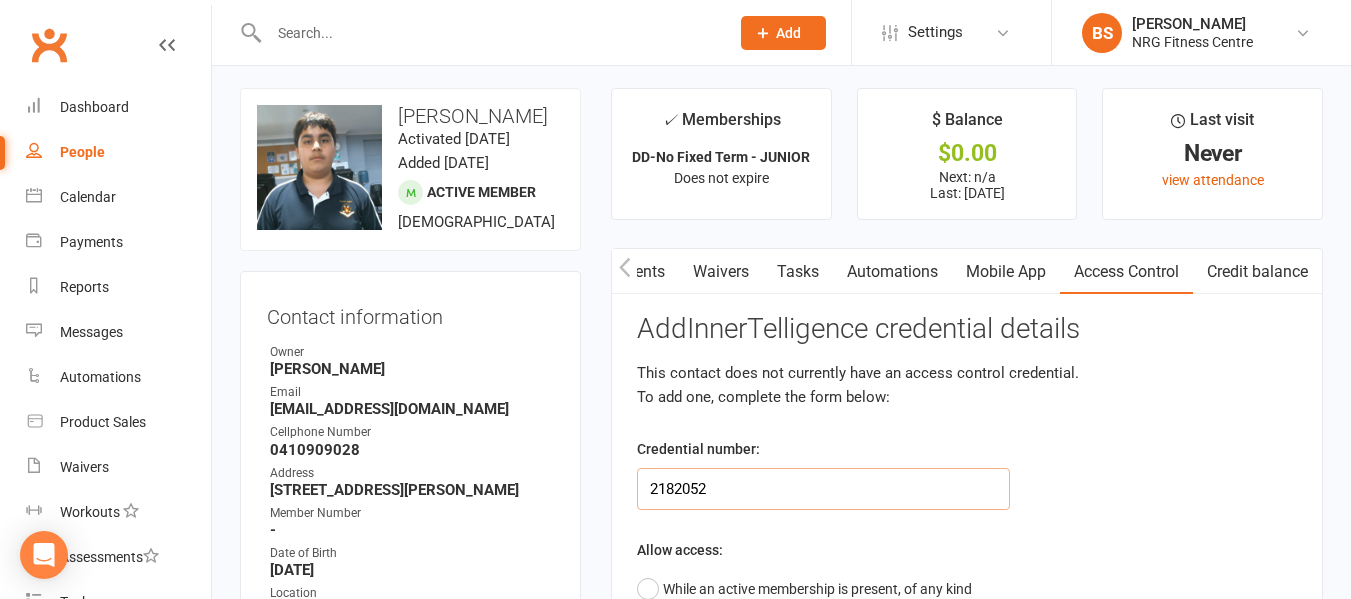 type on "2182052" 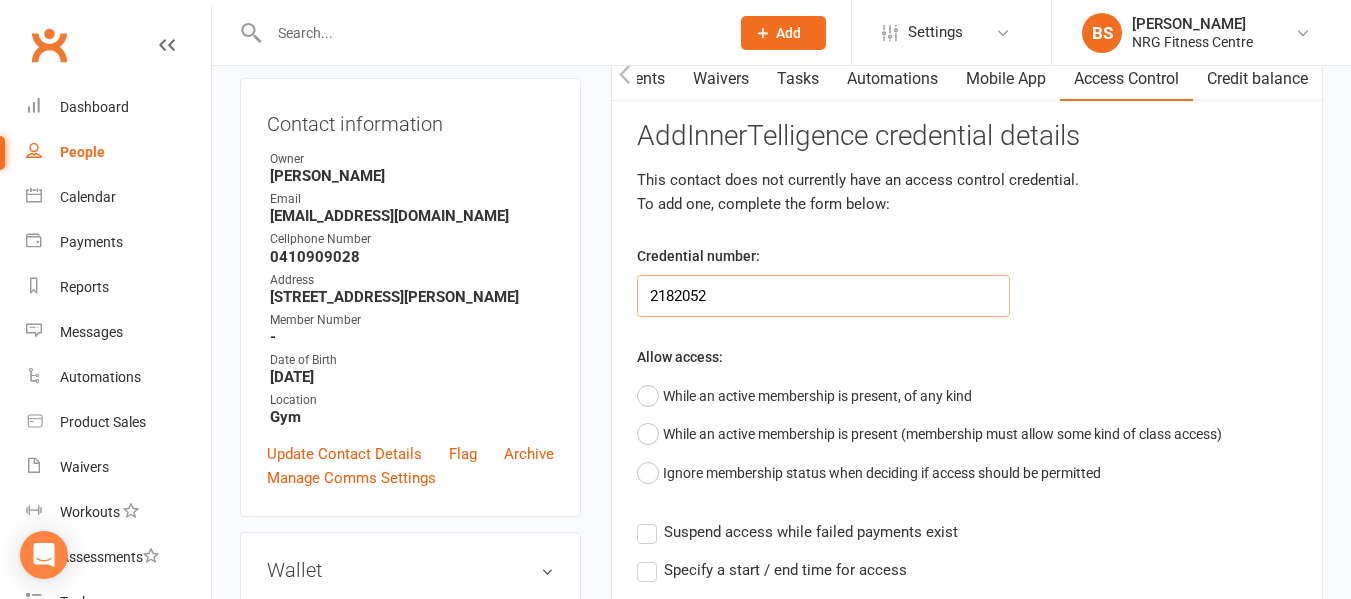 scroll, scrollTop: 200, scrollLeft: 0, axis: vertical 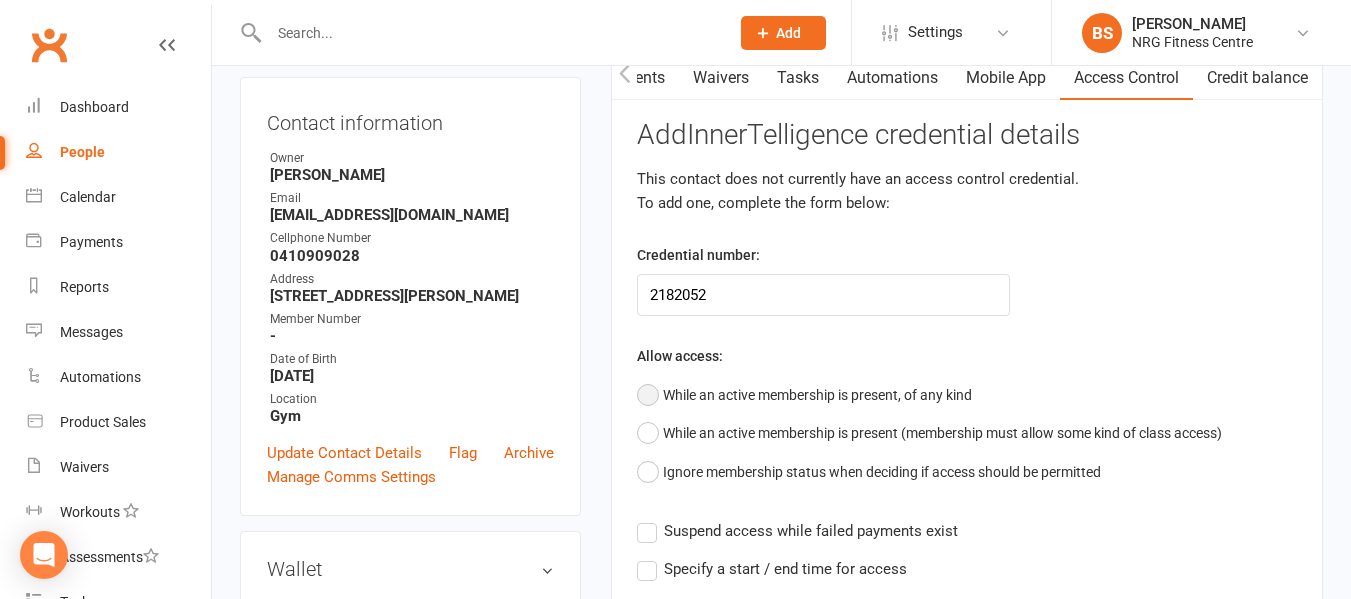 click on "While an active membership is present, of any kind" at bounding box center (804, 395) 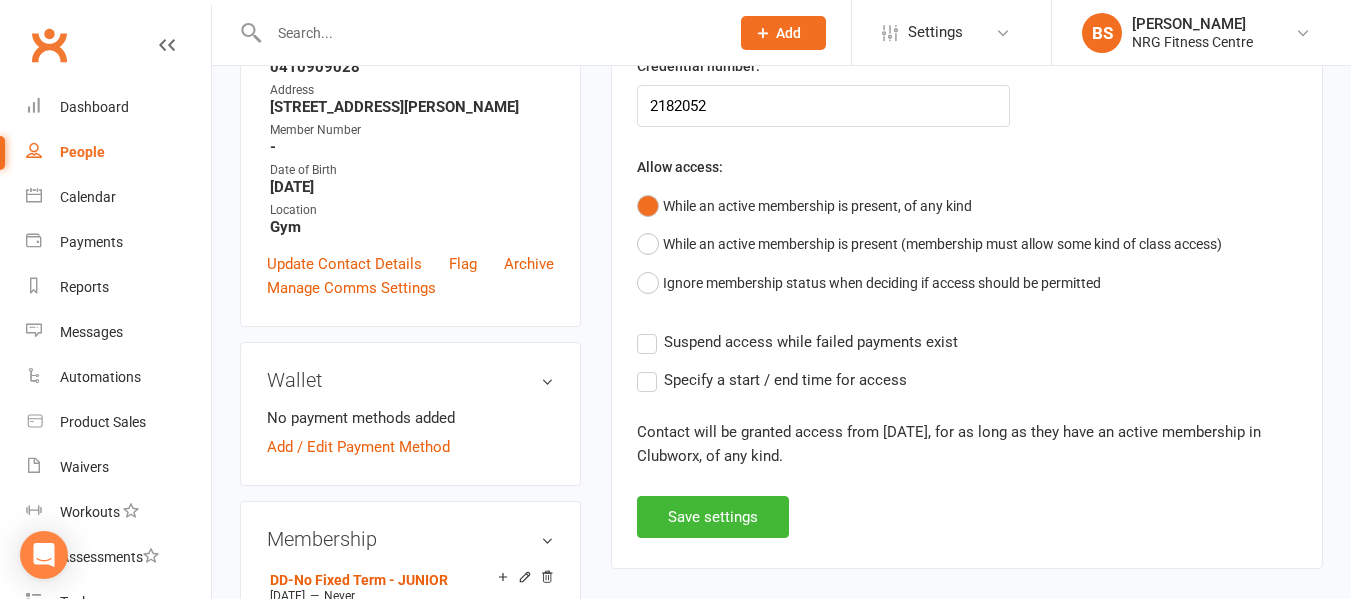 scroll, scrollTop: 400, scrollLeft: 0, axis: vertical 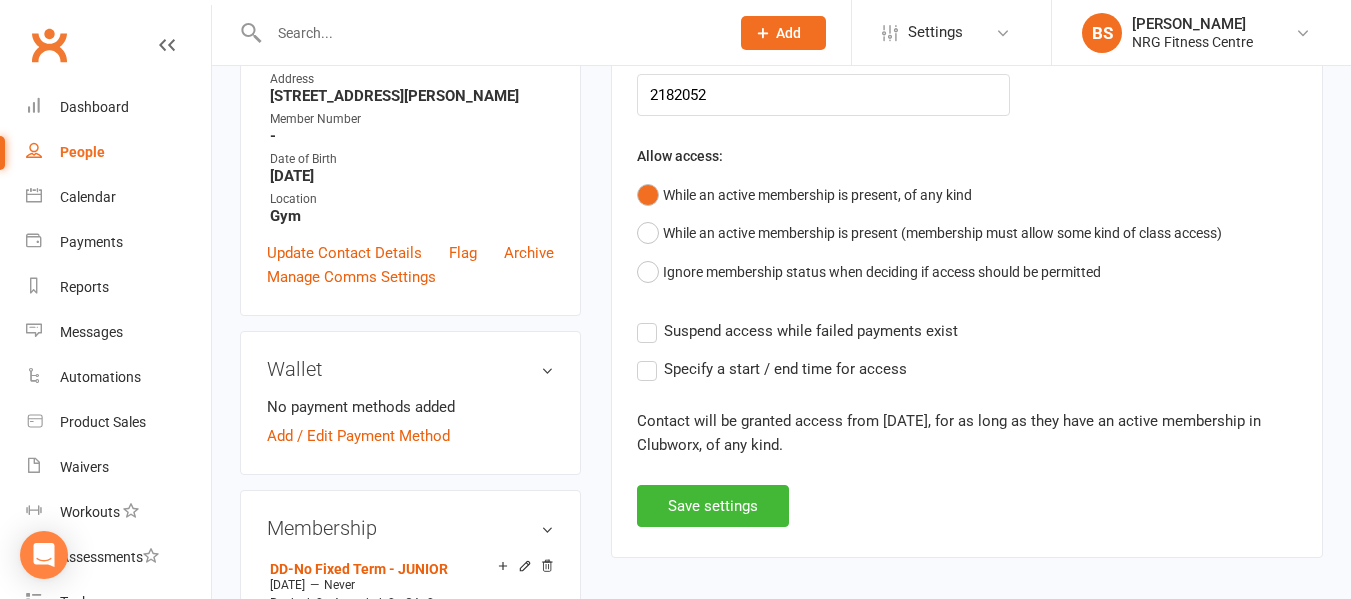 click on "Suspend access while failed payments exist" at bounding box center (797, 331) 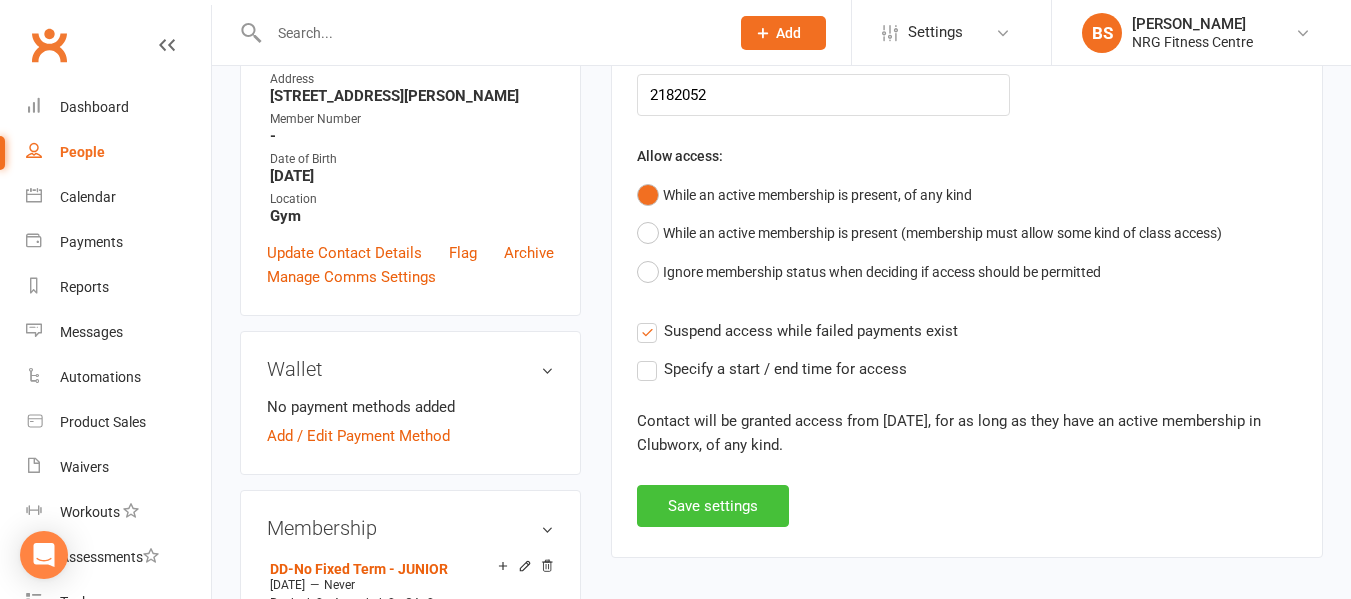 click on "Save settings" at bounding box center [713, 506] 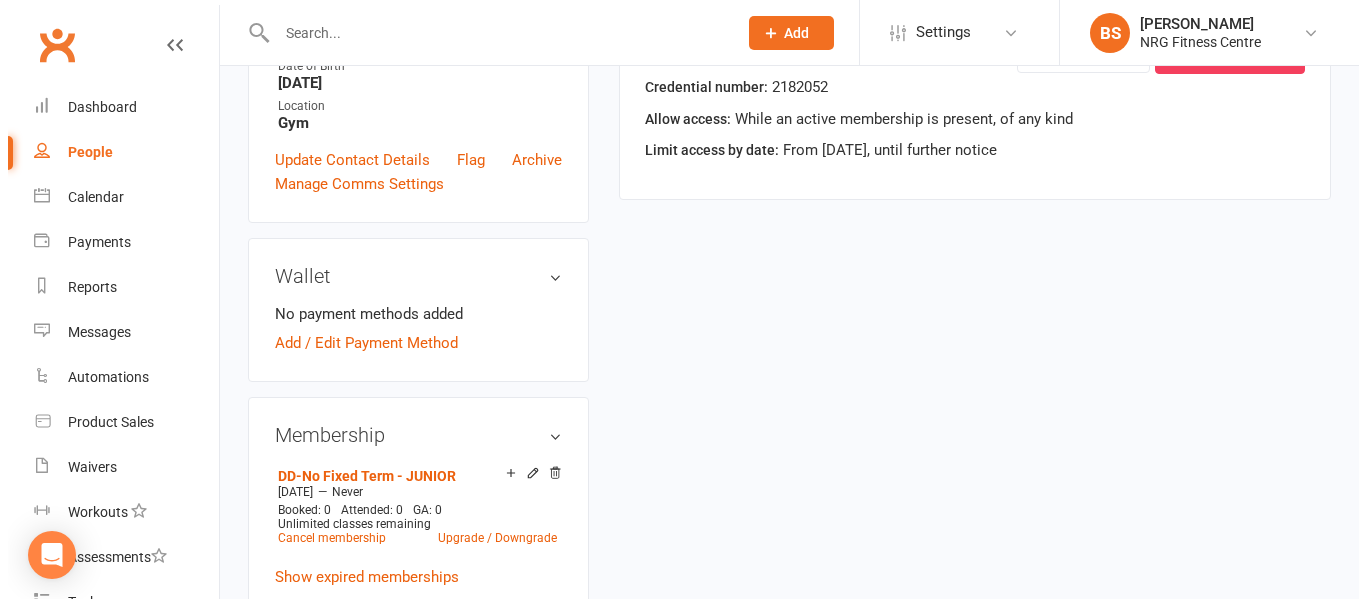 scroll, scrollTop: 500, scrollLeft: 0, axis: vertical 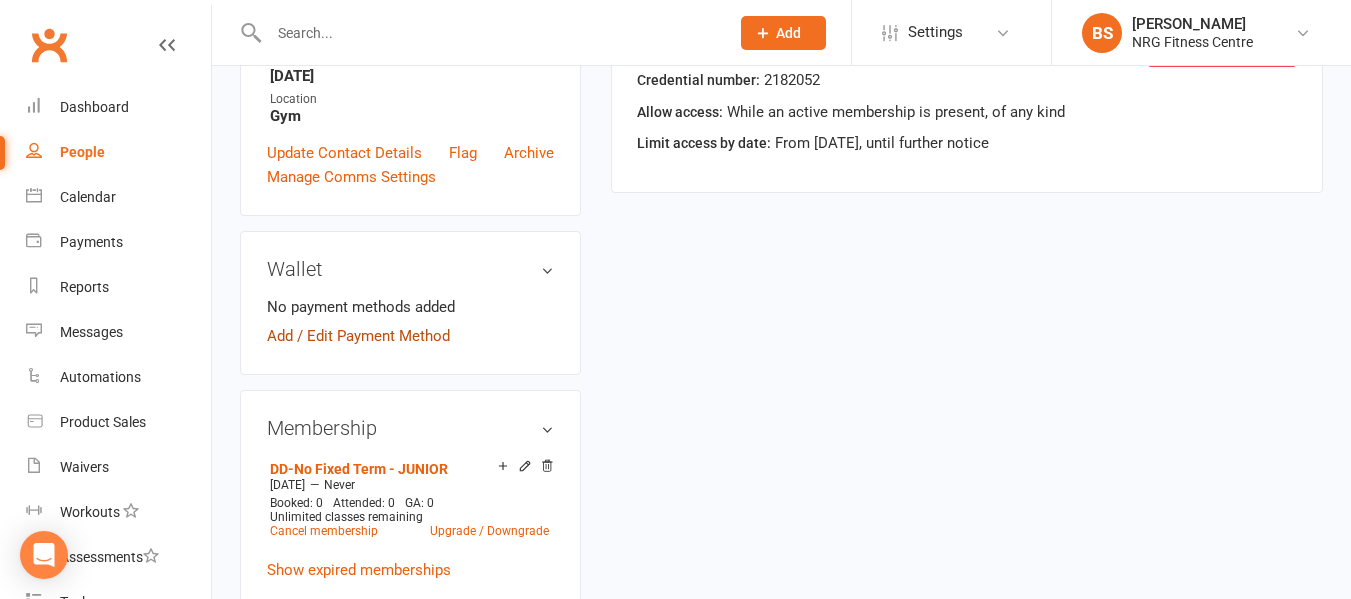 click on "Add / Edit Payment Method" at bounding box center (358, 336) 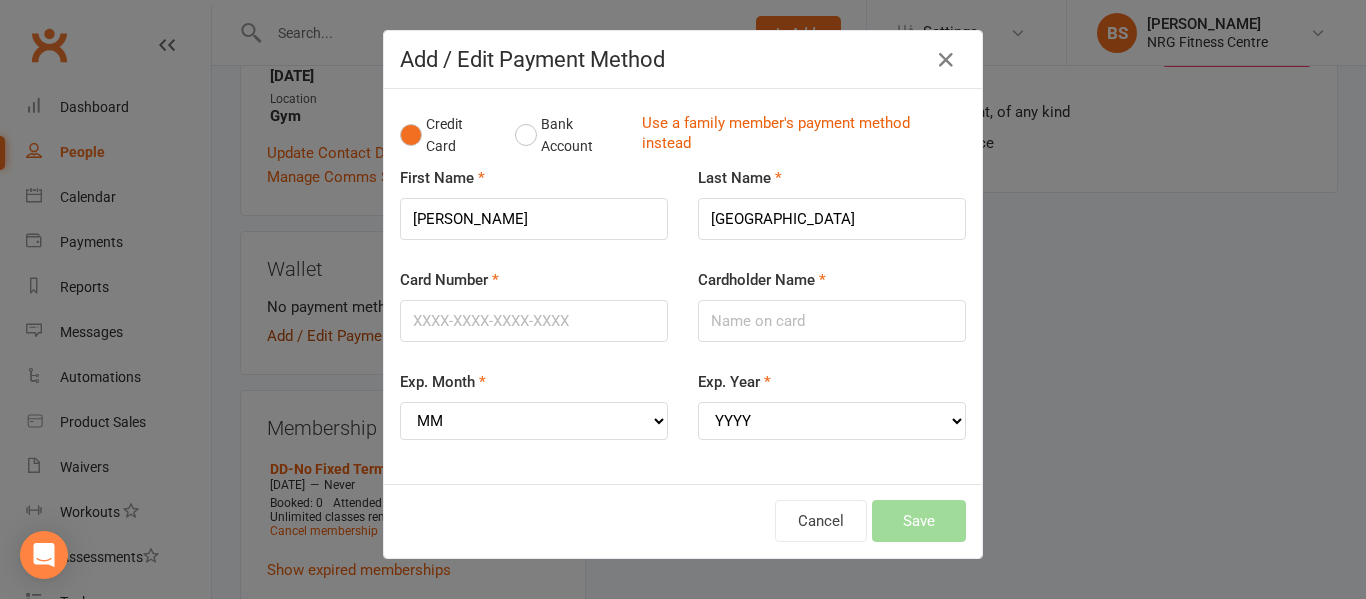 scroll, scrollTop: 0, scrollLeft: 372, axis: horizontal 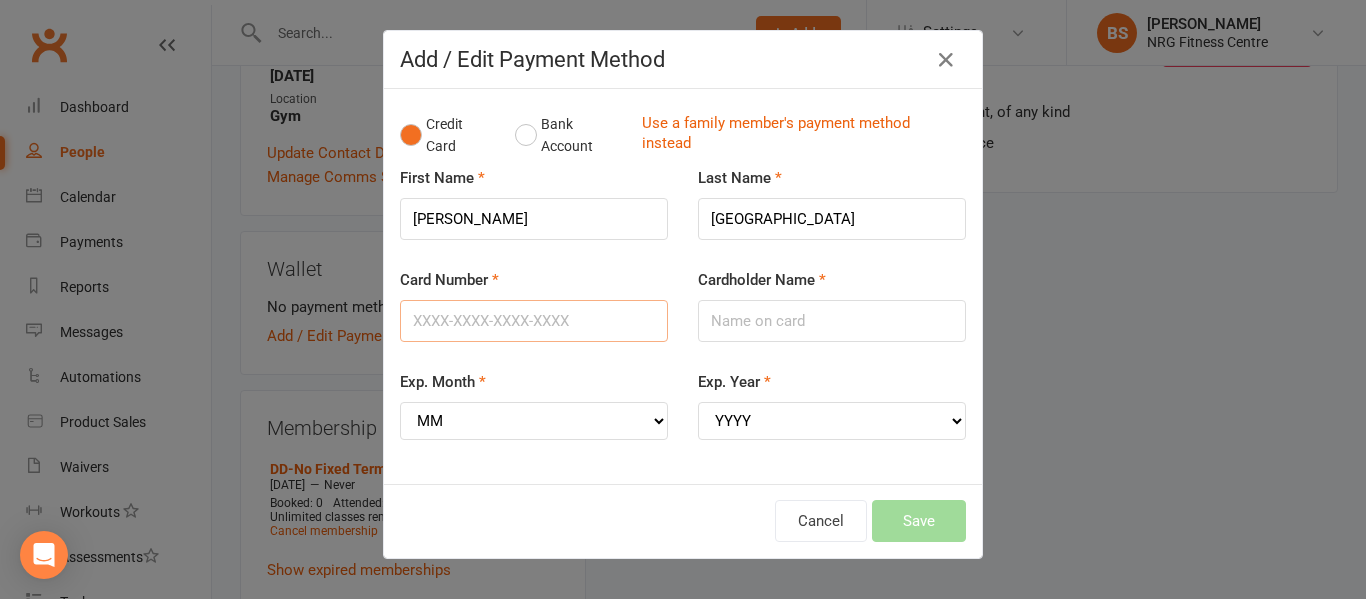 click on "Card Number" at bounding box center (534, 321) 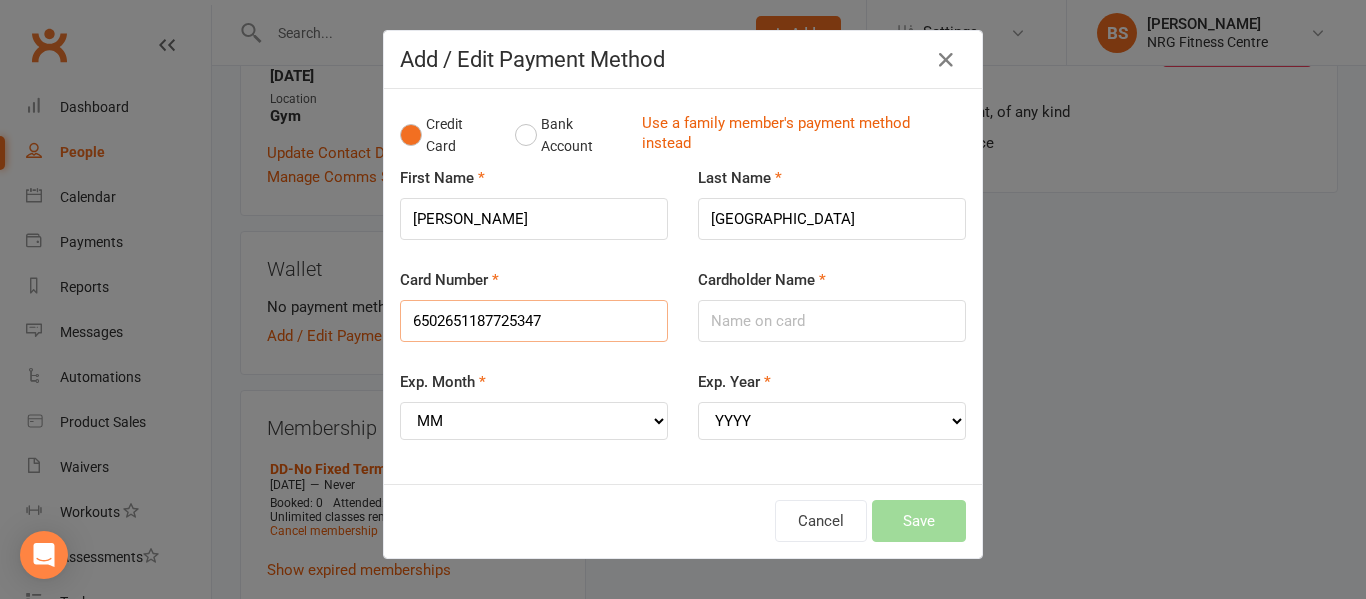 type on "6502651187725347" 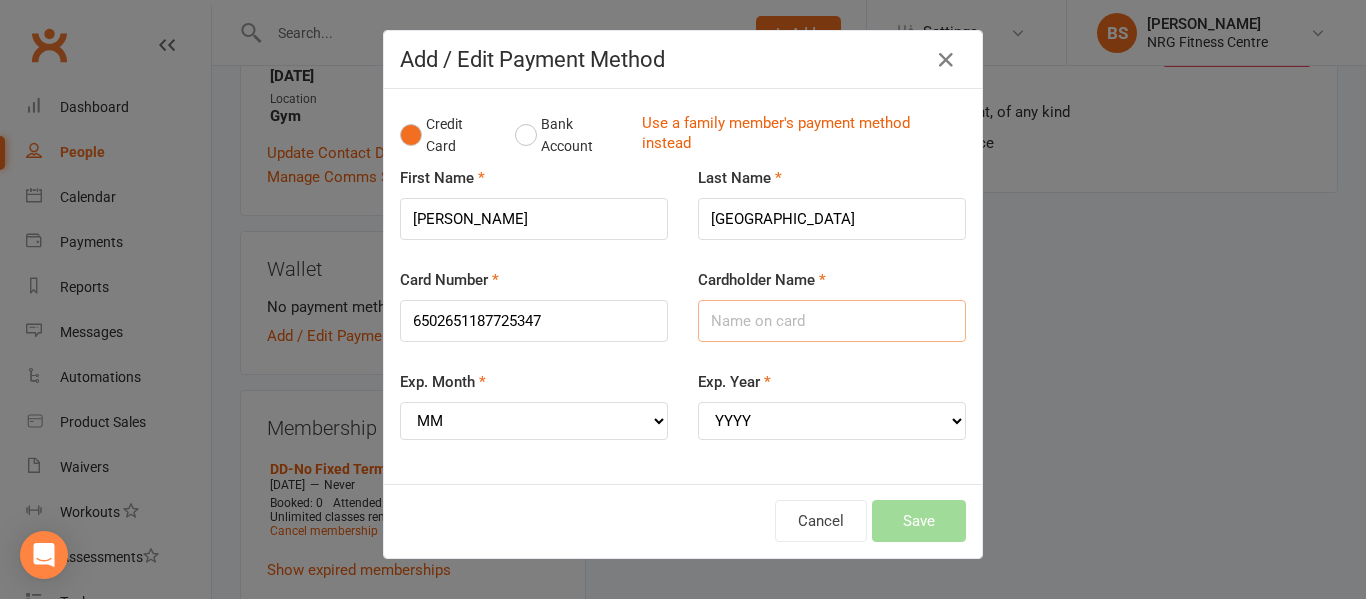 click on "Cardholder Name" at bounding box center [832, 321] 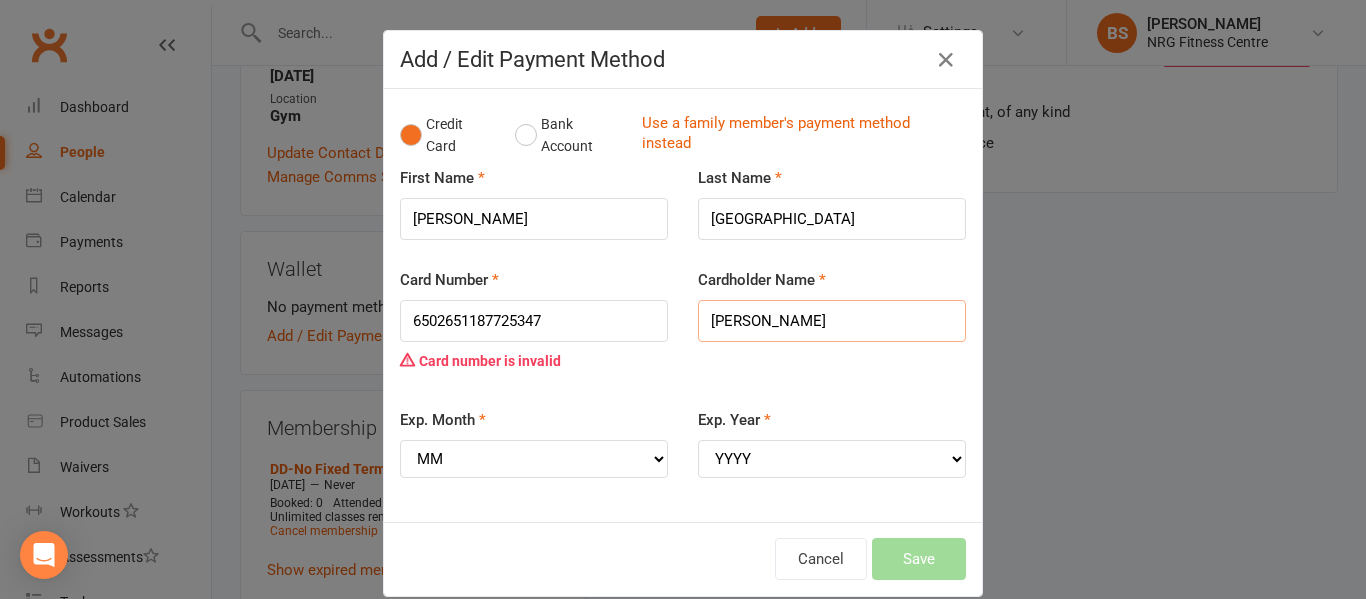 type on "Daad Al Khalil" 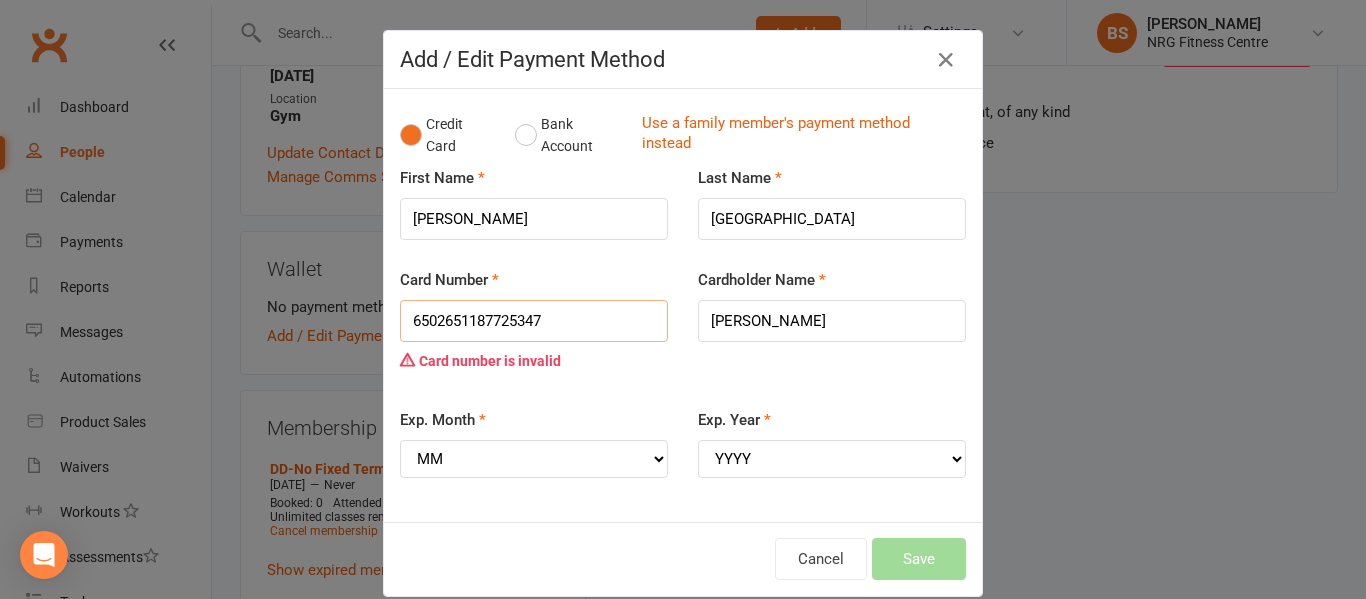 click on "6502651187725347" at bounding box center [534, 321] 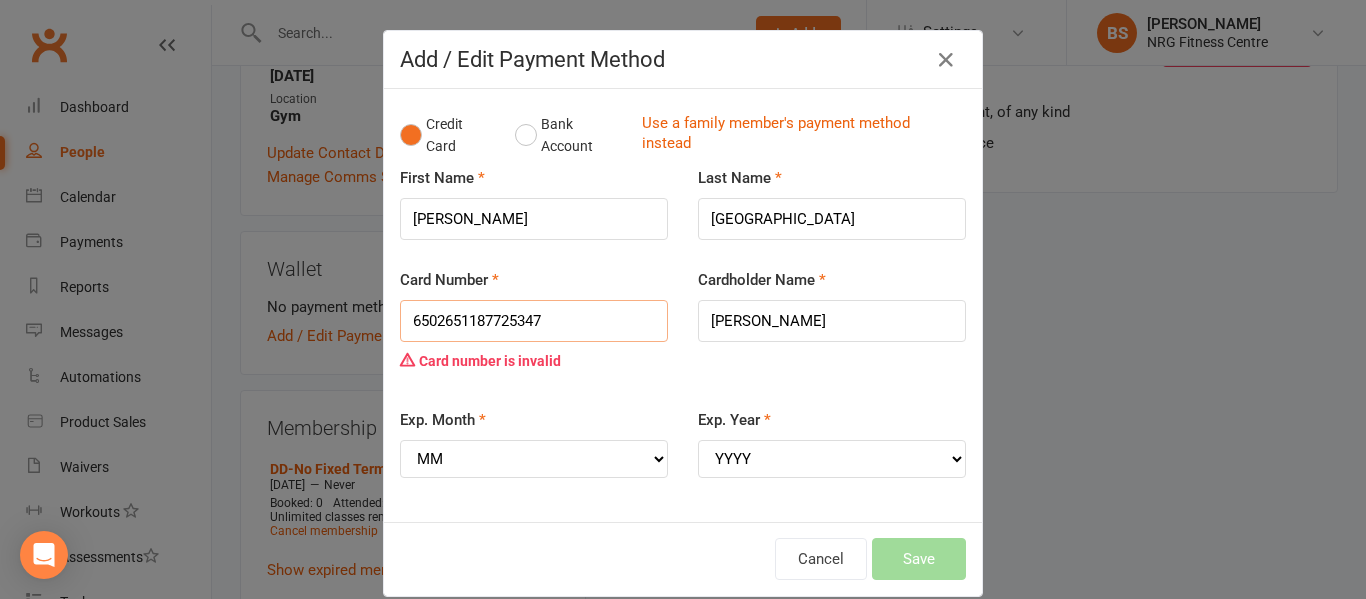 drag, startPoint x: 441, startPoint y: 320, endPoint x: 389, endPoint y: 323, distance: 52.086468 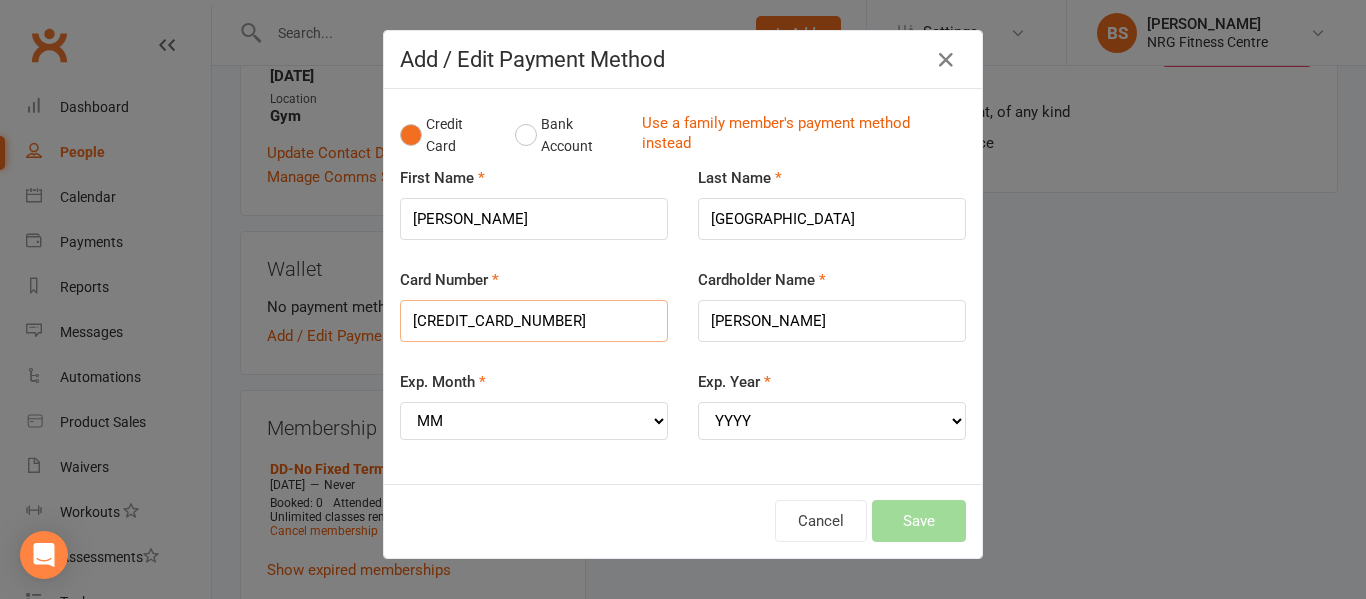 type on "5602651187725347" 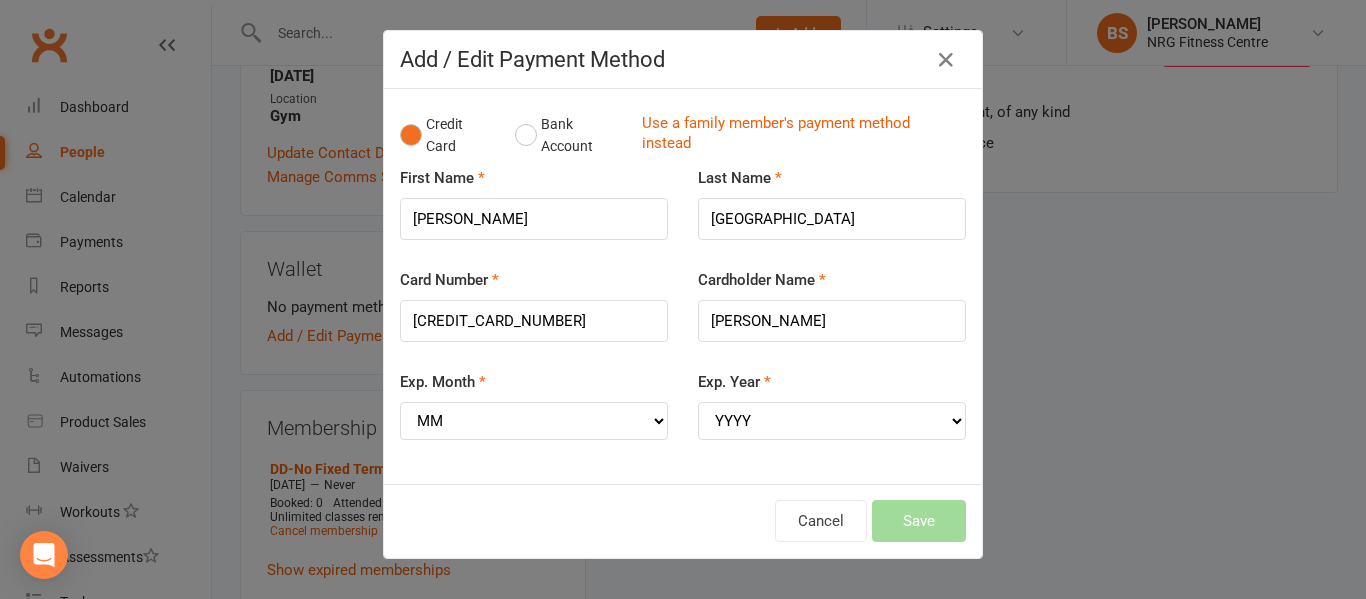 click on "Exp. Month MM 01 02 03 04 05 06 07 08 09 10 11 12" at bounding box center [534, 419] 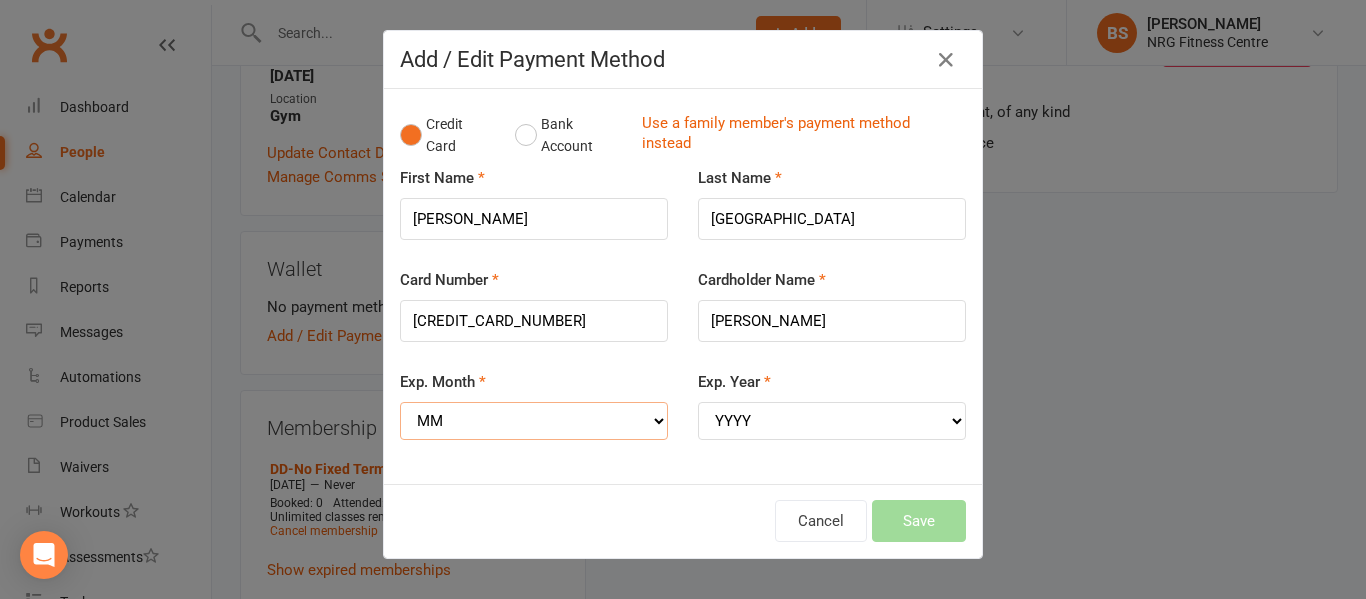 click on "MM 01 02 03 04 05 06 07 08 09 10 11 12" at bounding box center (534, 421) 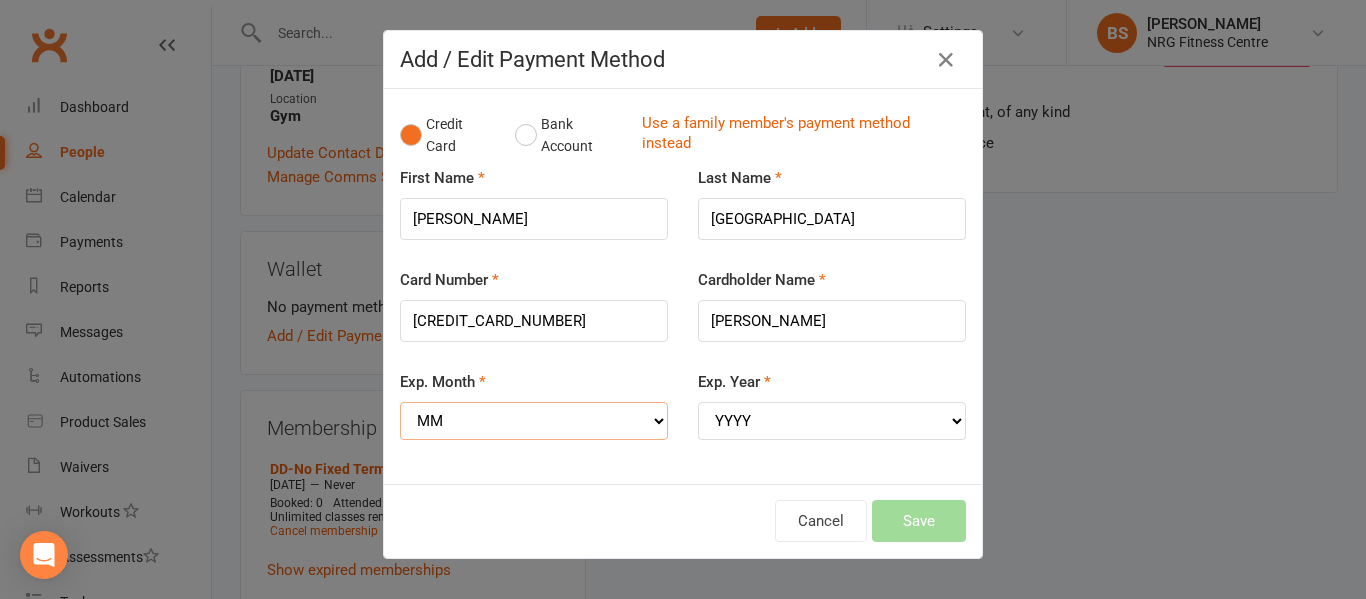 select on "12" 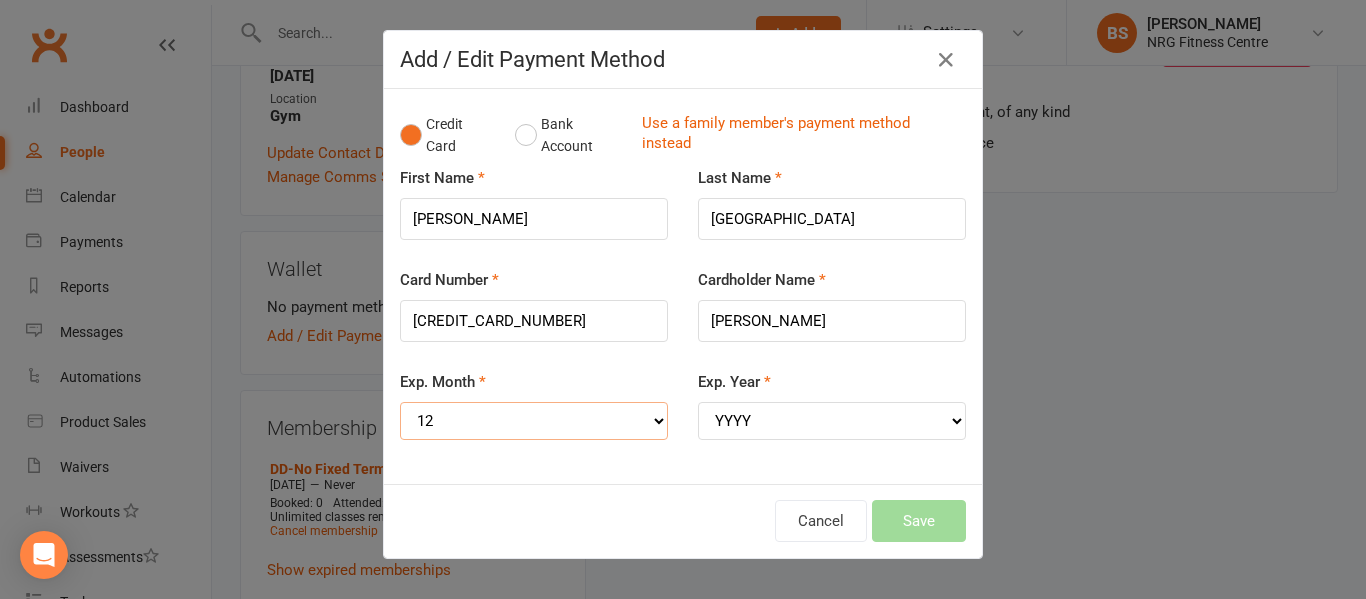 click on "MM 01 02 03 04 05 06 07 08 09 10 11 12" at bounding box center [534, 421] 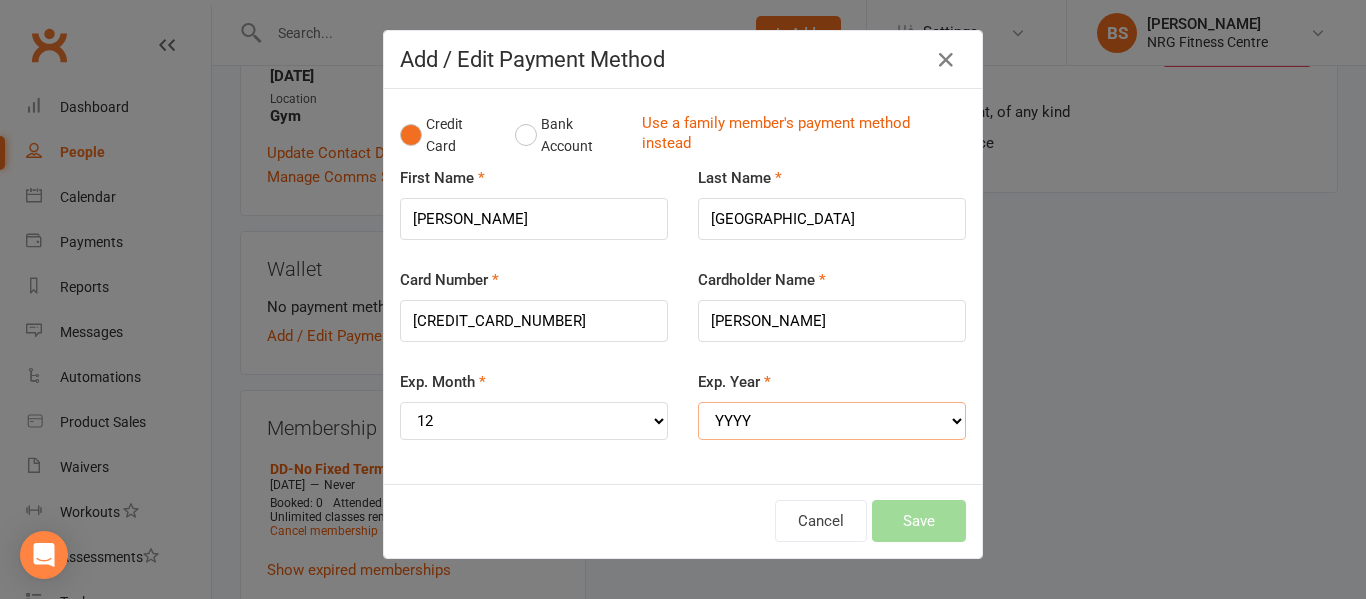 click on "YYYY 2025 2026 2027 2028 2029 2030 2031 2032 2033 2034" at bounding box center (832, 421) 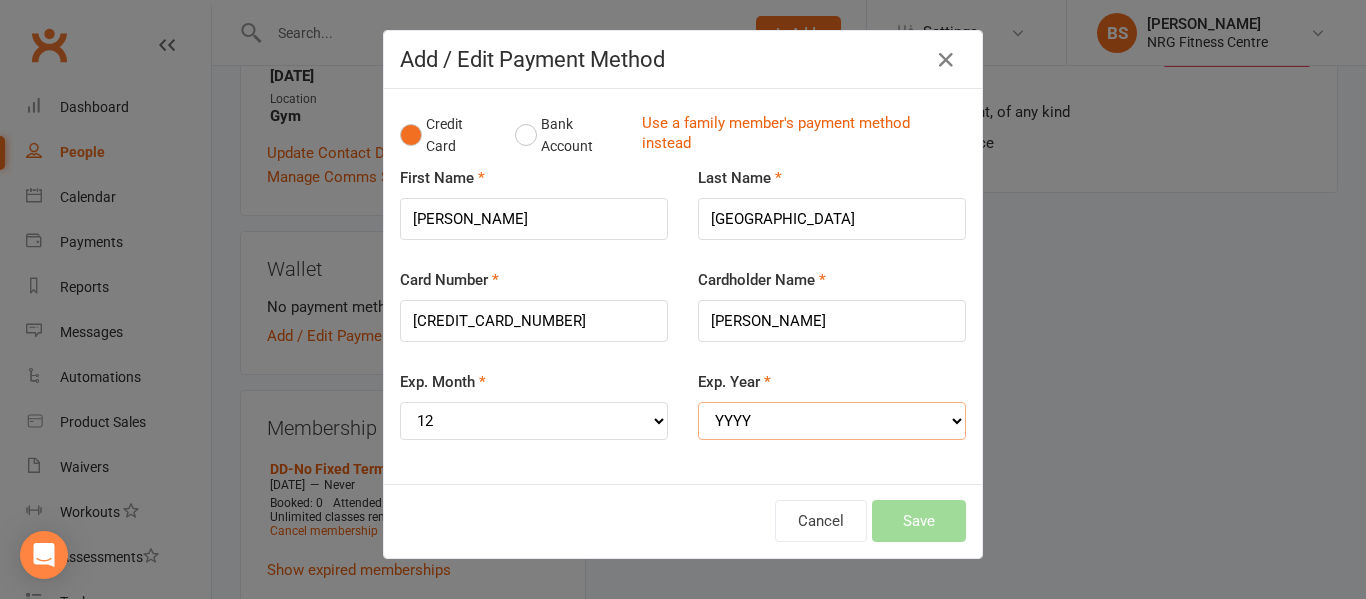 select on "2025" 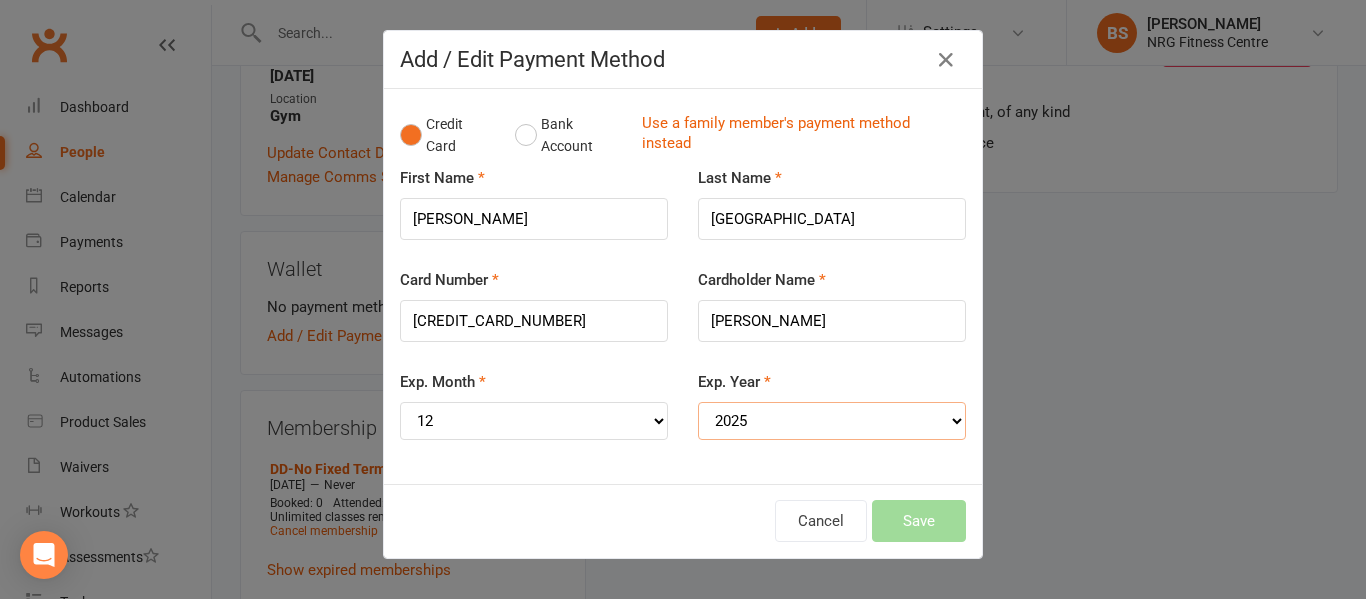 click on "YYYY 2025 2026 2027 2028 2029 2030 2031 2032 2033 2034" at bounding box center (832, 421) 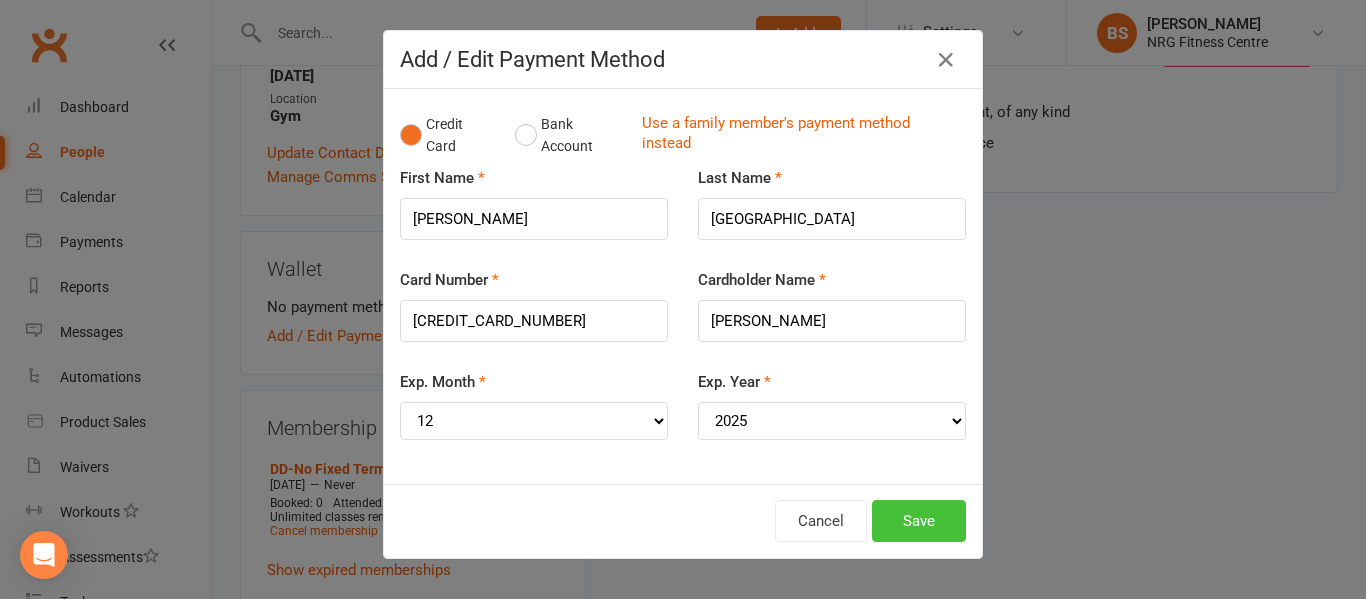 click on "Save" at bounding box center [919, 521] 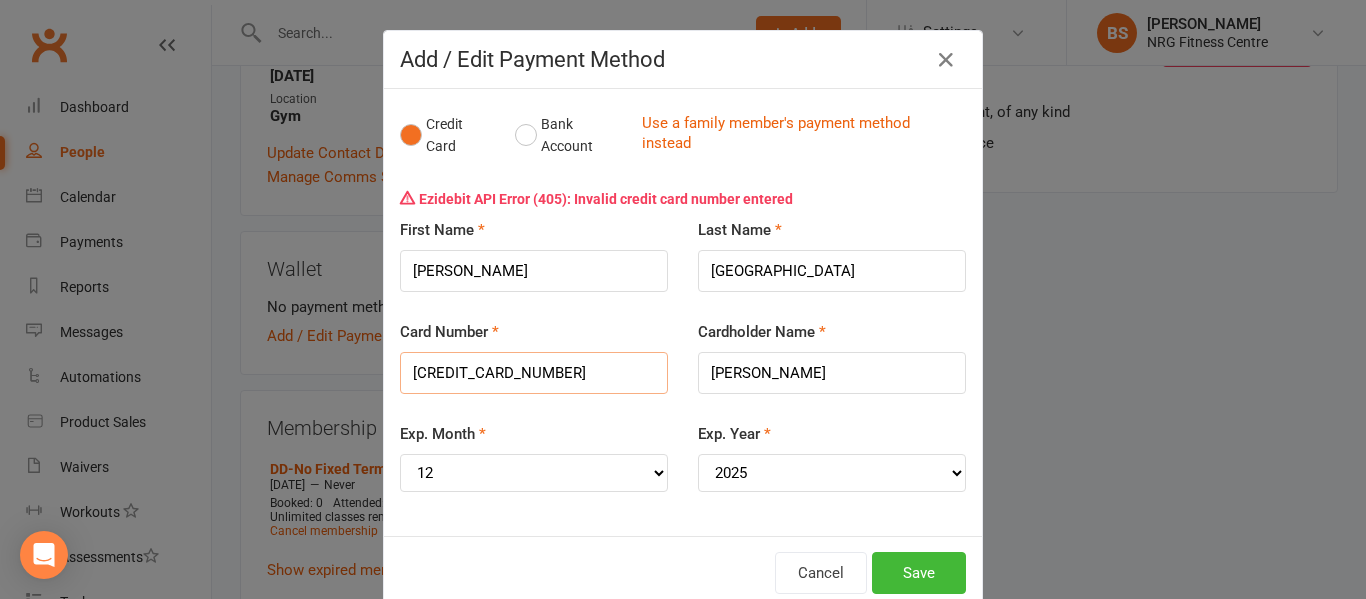 drag, startPoint x: 585, startPoint y: 374, endPoint x: 0, endPoint y: 388, distance: 585.1675 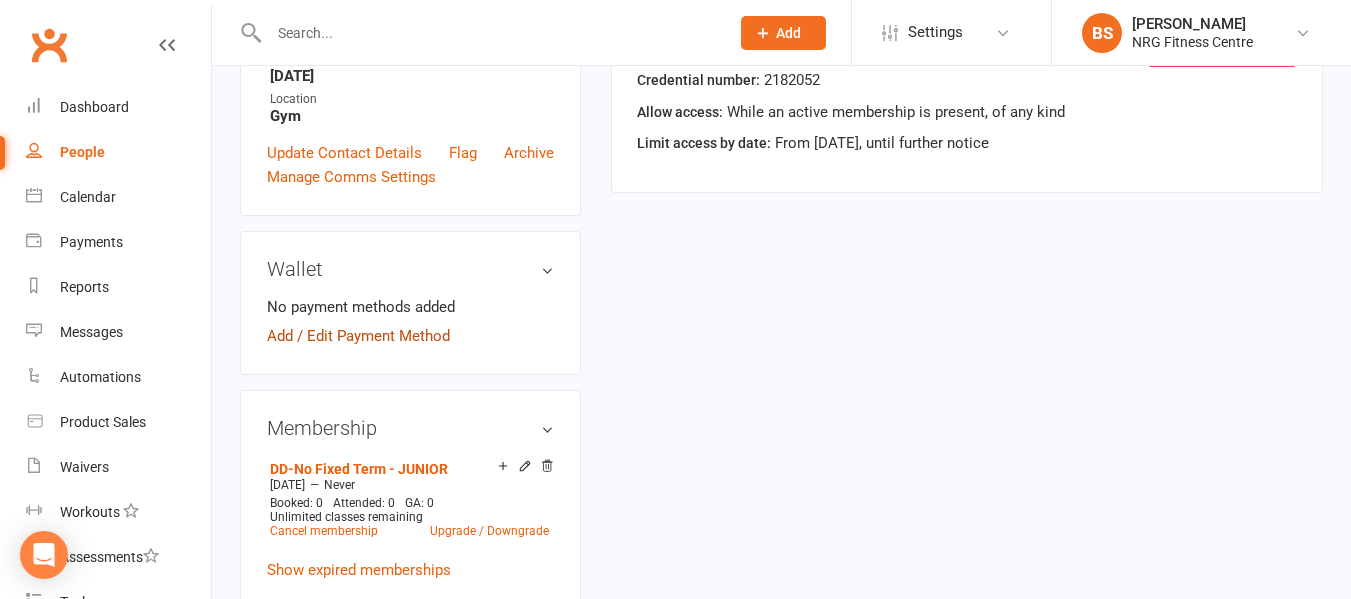 click on "Add / Edit Payment Method" at bounding box center (358, 336) 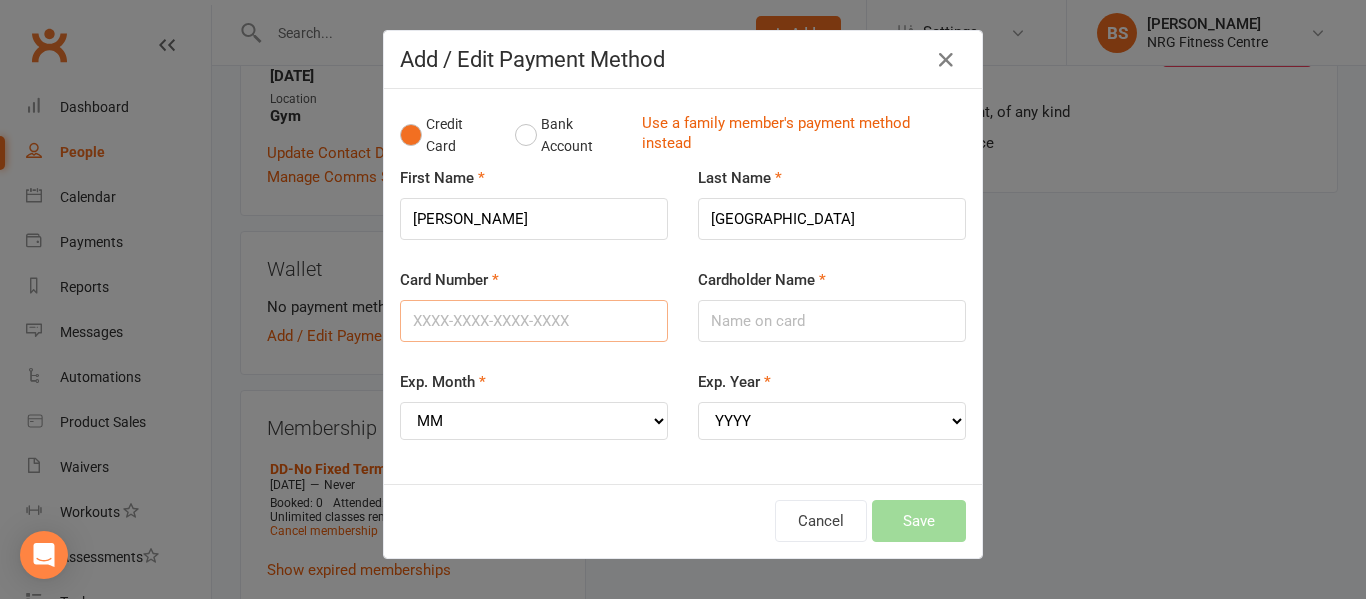 click on "Card Number" at bounding box center (534, 321) 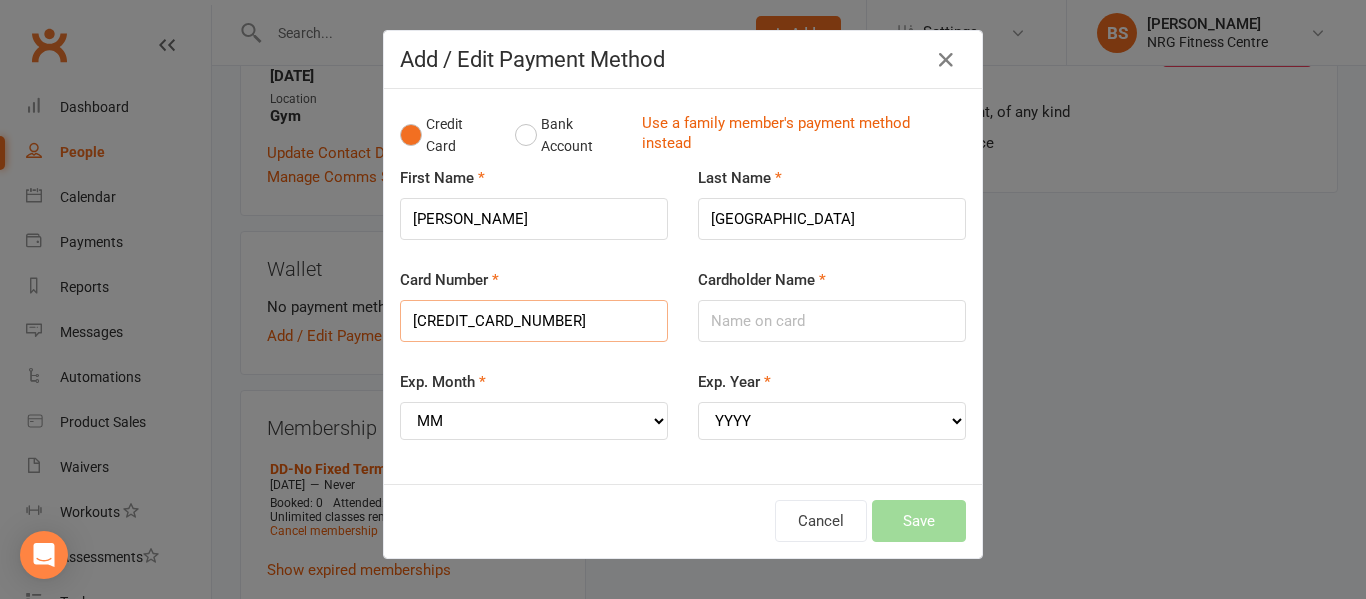 type on "5602651187725347" 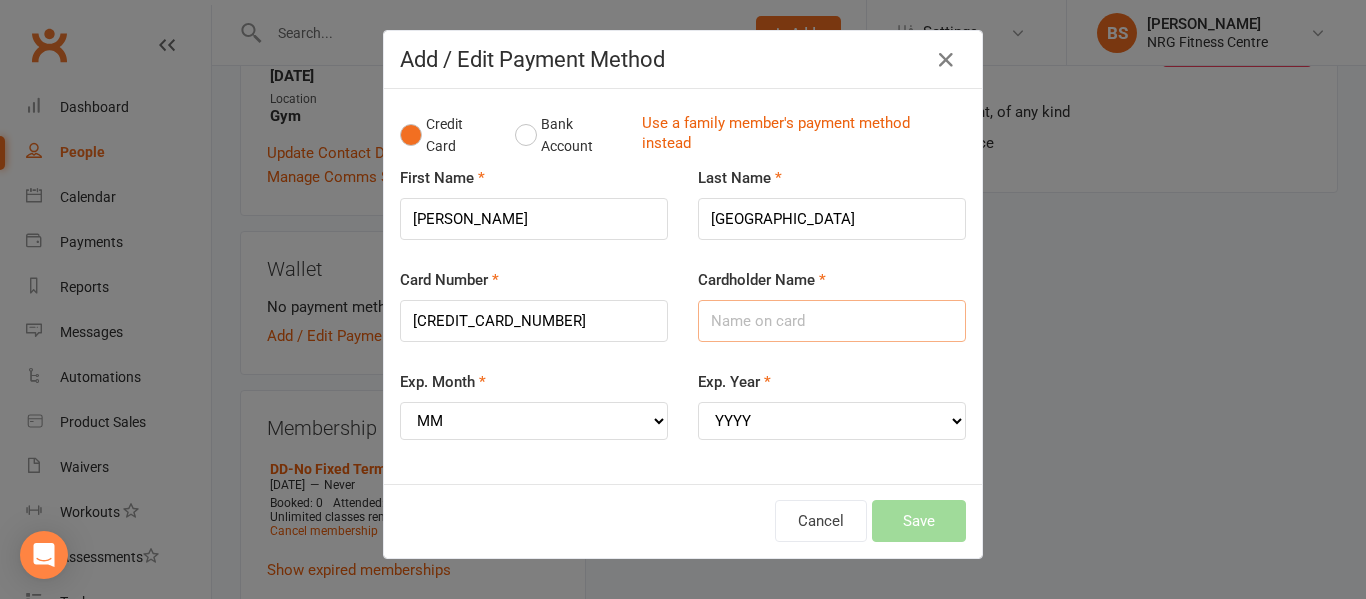 click on "Cardholder Name" at bounding box center (832, 321) 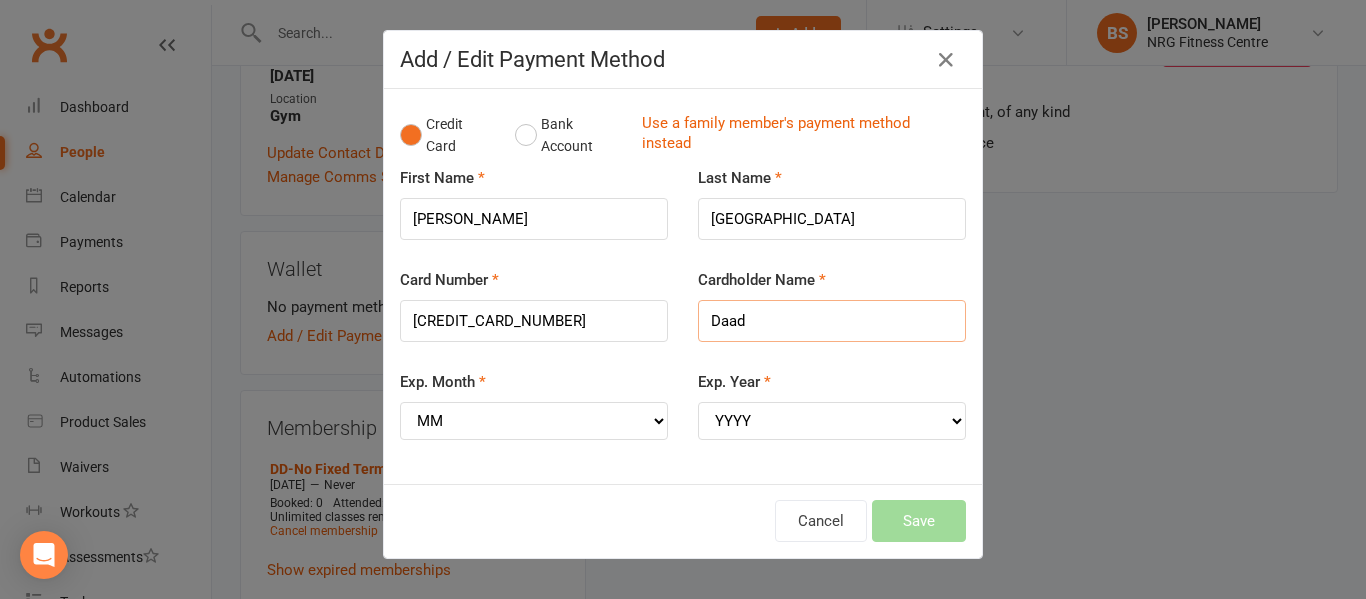 type on "Daad Al Khalil" 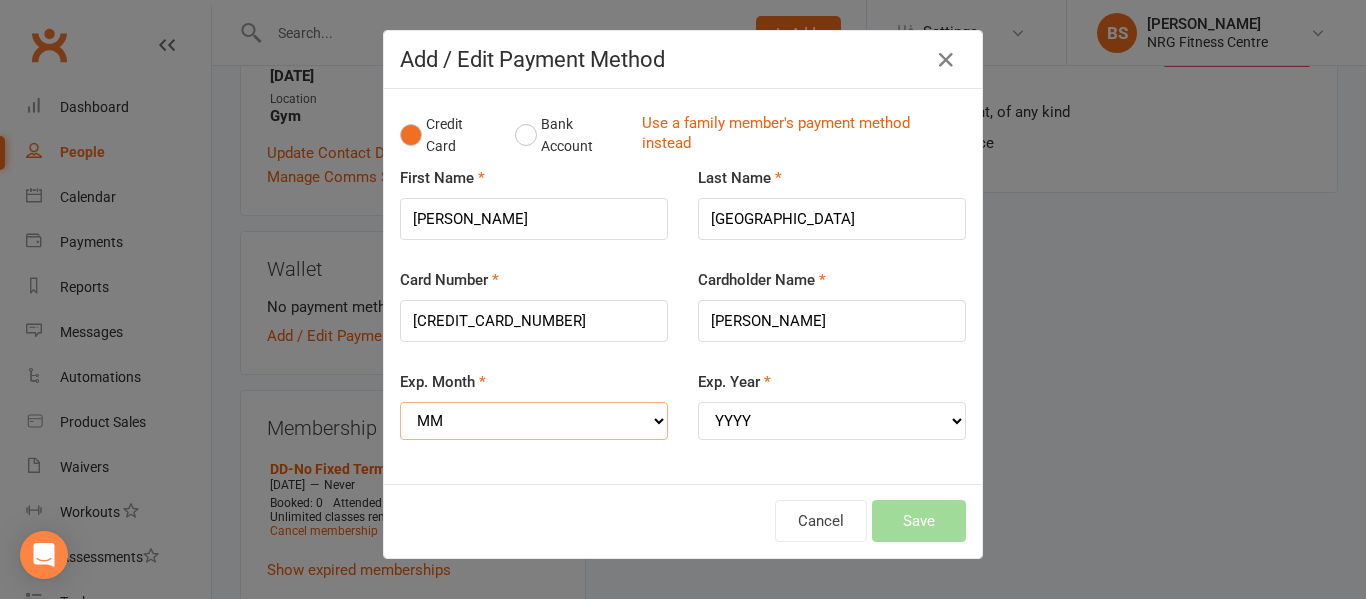 click on "MM 01 02 03 04 05 06 07 08 09 10 11 12" at bounding box center [534, 421] 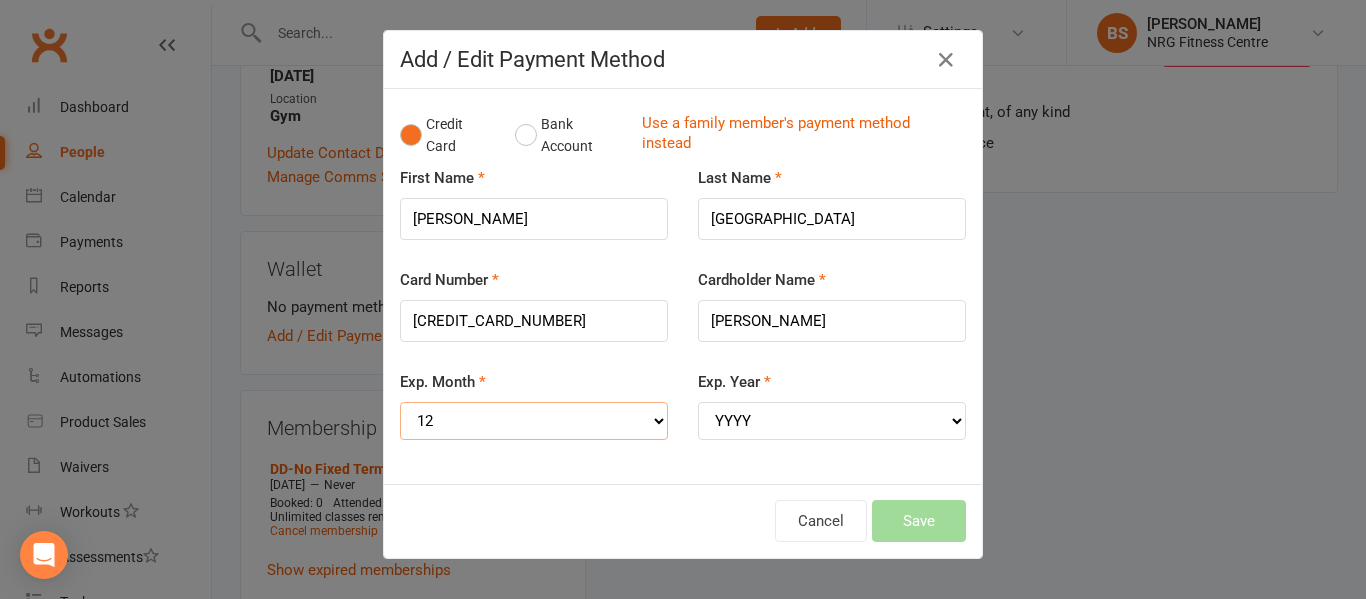click on "MM 01 02 03 04 05 06 07 08 09 10 11 12" at bounding box center [534, 421] 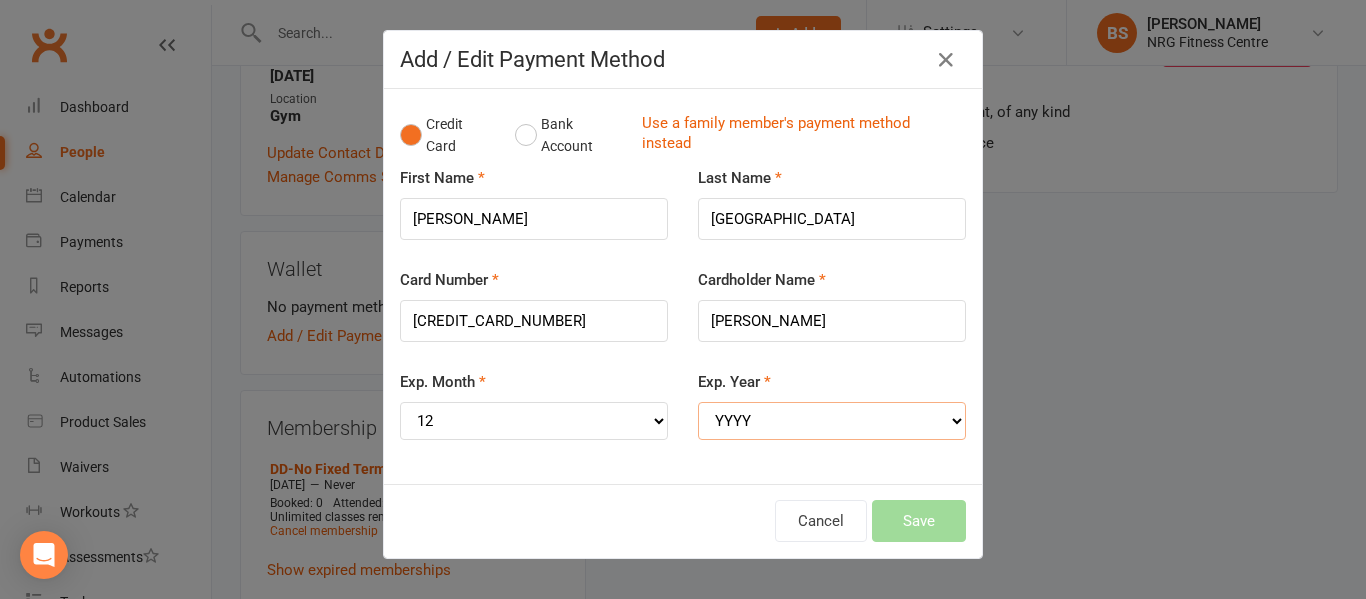 click on "YYYY 2025 2026 2027 2028 2029 2030 2031 2032 2033 2034" at bounding box center (832, 421) 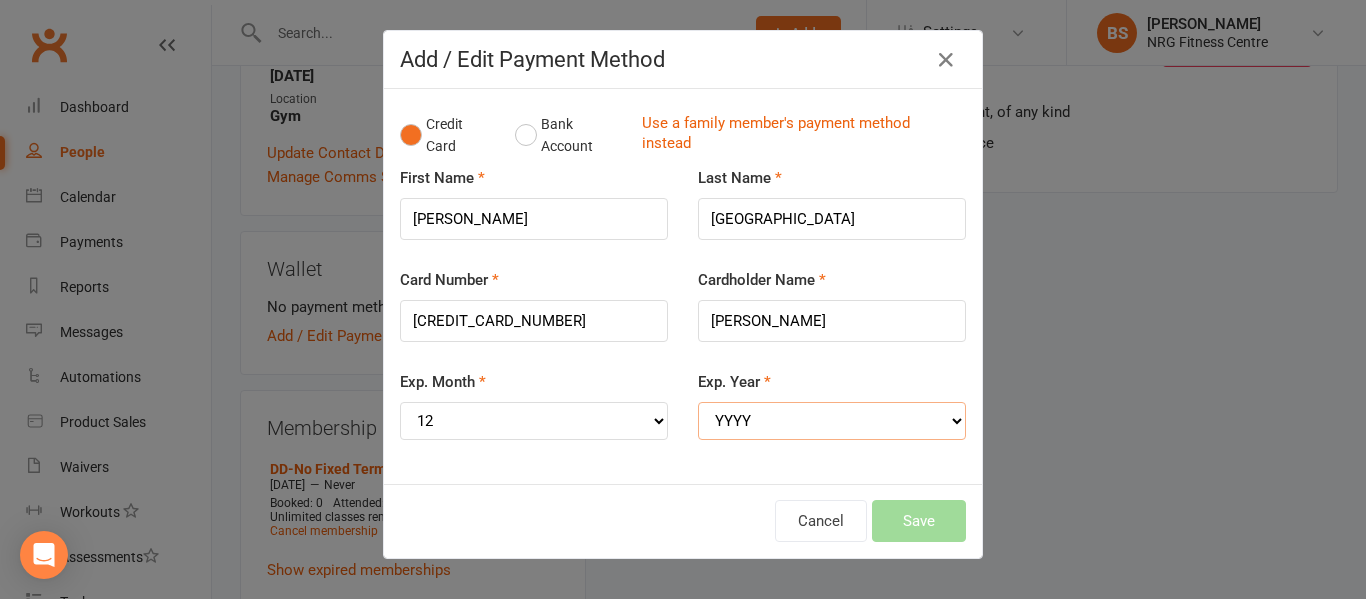 select on "2025" 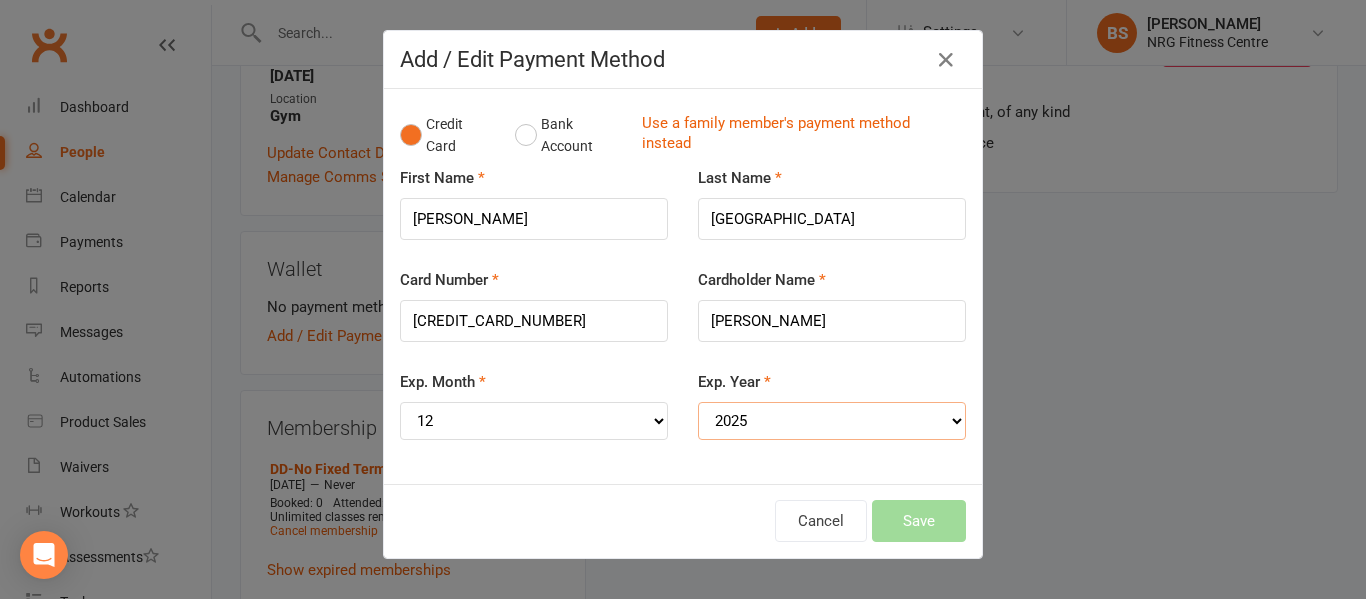 click on "YYYY 2025 2026 2027 2028 2029 2030 2031 2032 2033 2034" at bounding box center (832, 421) 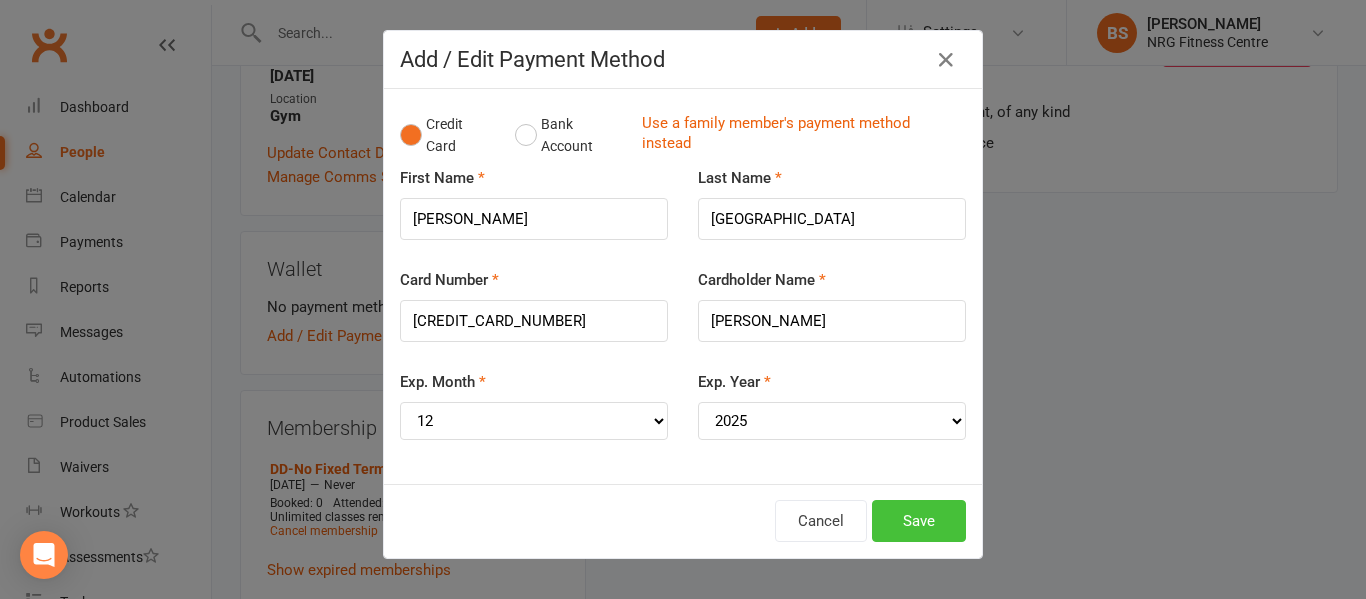 click on "Save" at bounding box center (919, 521) 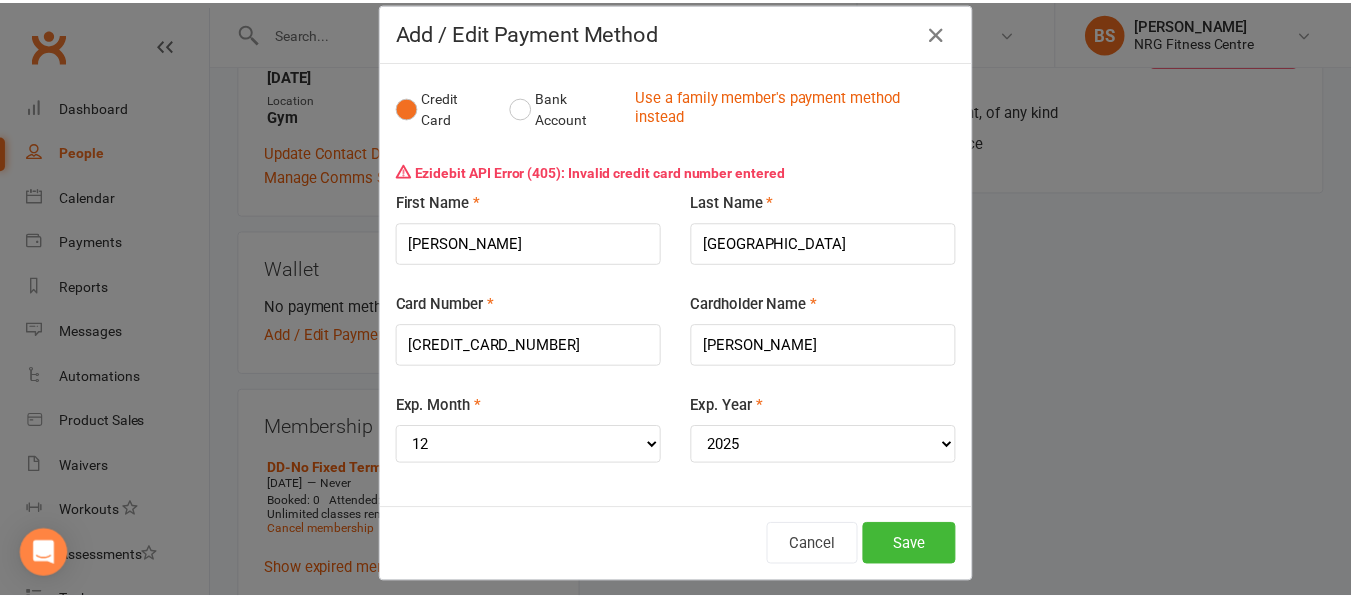 scroll, scrollTop: 42, scrollLeft: 0, axis: vertical 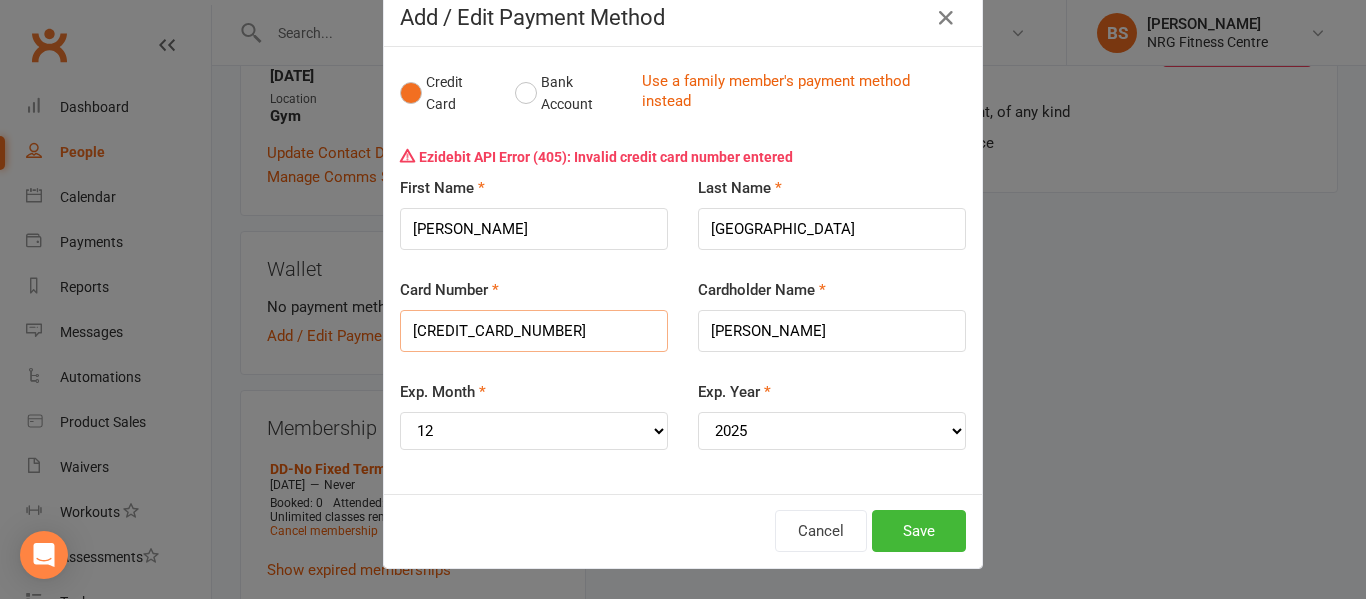 click on "5602651187725347" at bounding box center [534, 331] 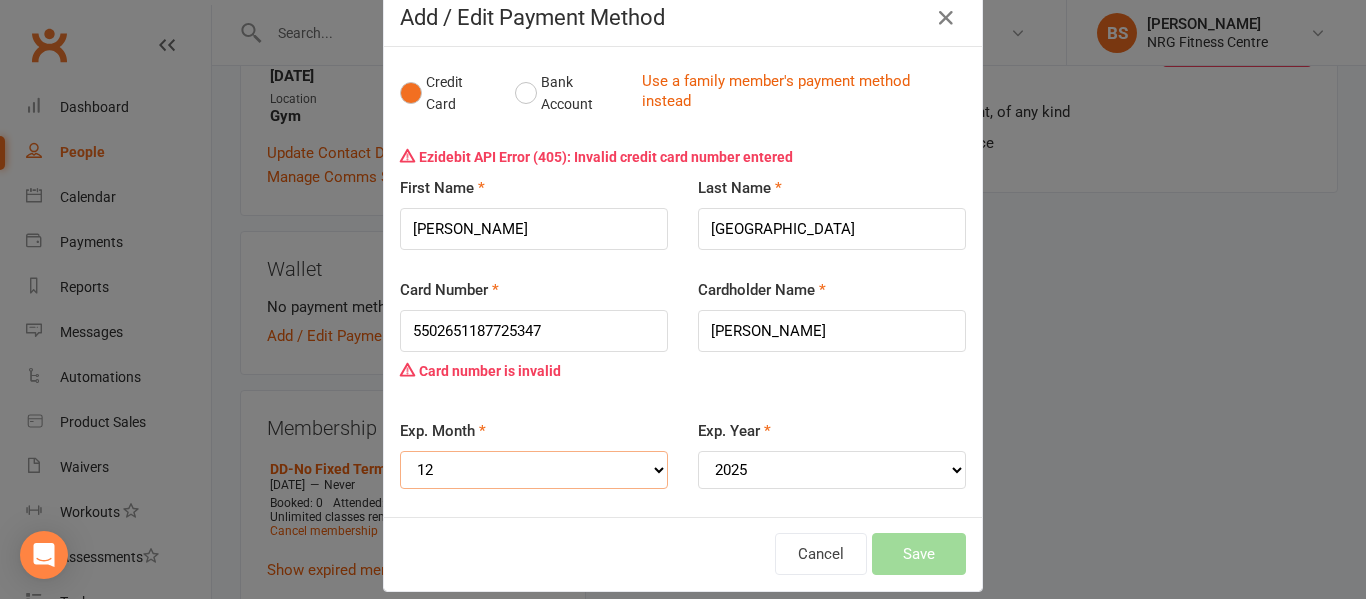 click on "MM 01 02 03 04 05 06 07 08 09 10 11 12" at bounding box center (534, 470) 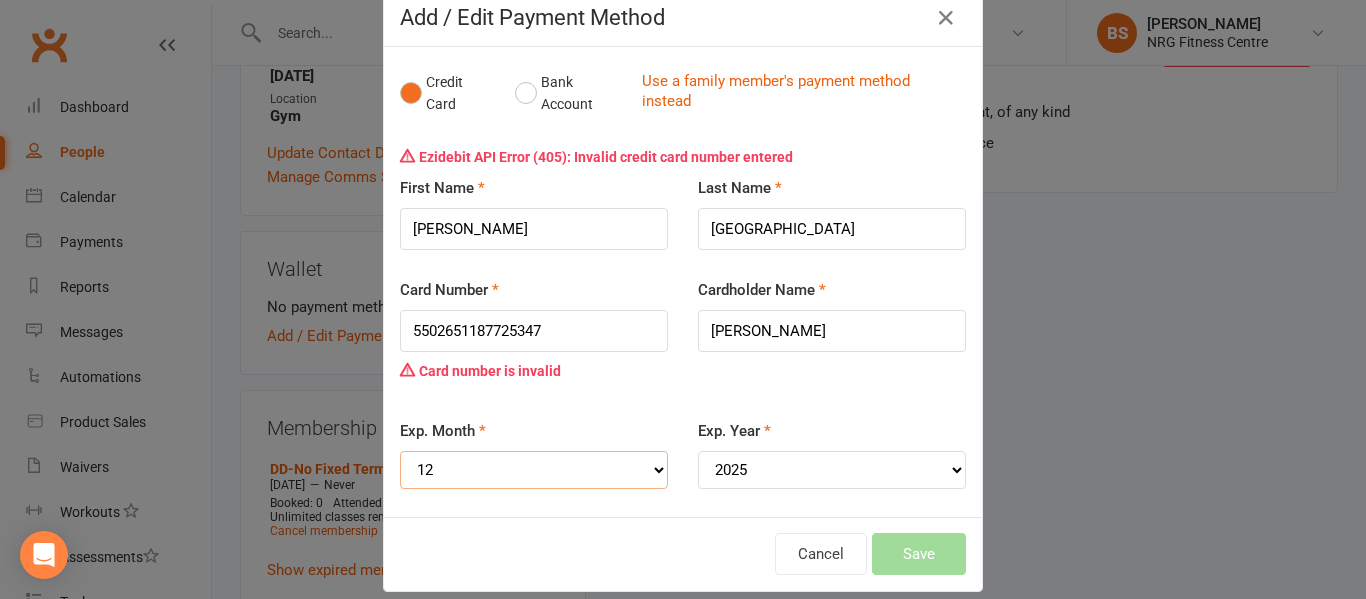 click on "MM 01 02 03 04 05 06 07 08 09 10 11 12" at bounding box center [534, 470] 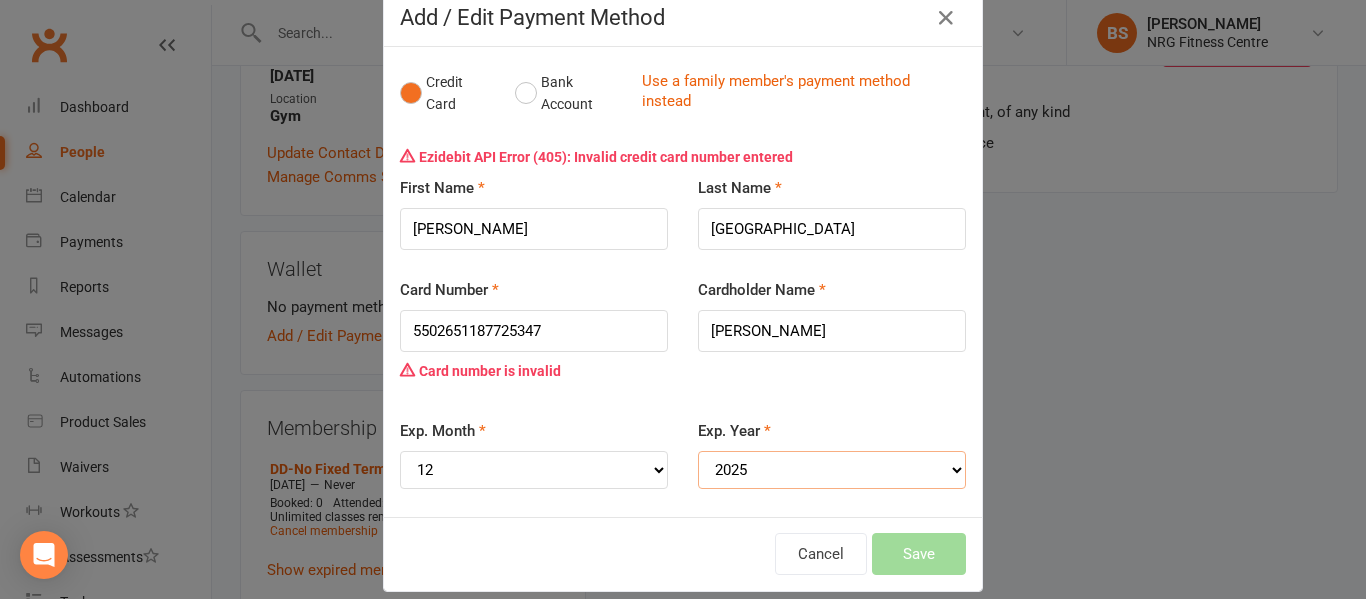 click on "YYYY 2025 2026 2027 2028 2029 2030 2031 2032 2033 2034" at bounding box center (832, 470) 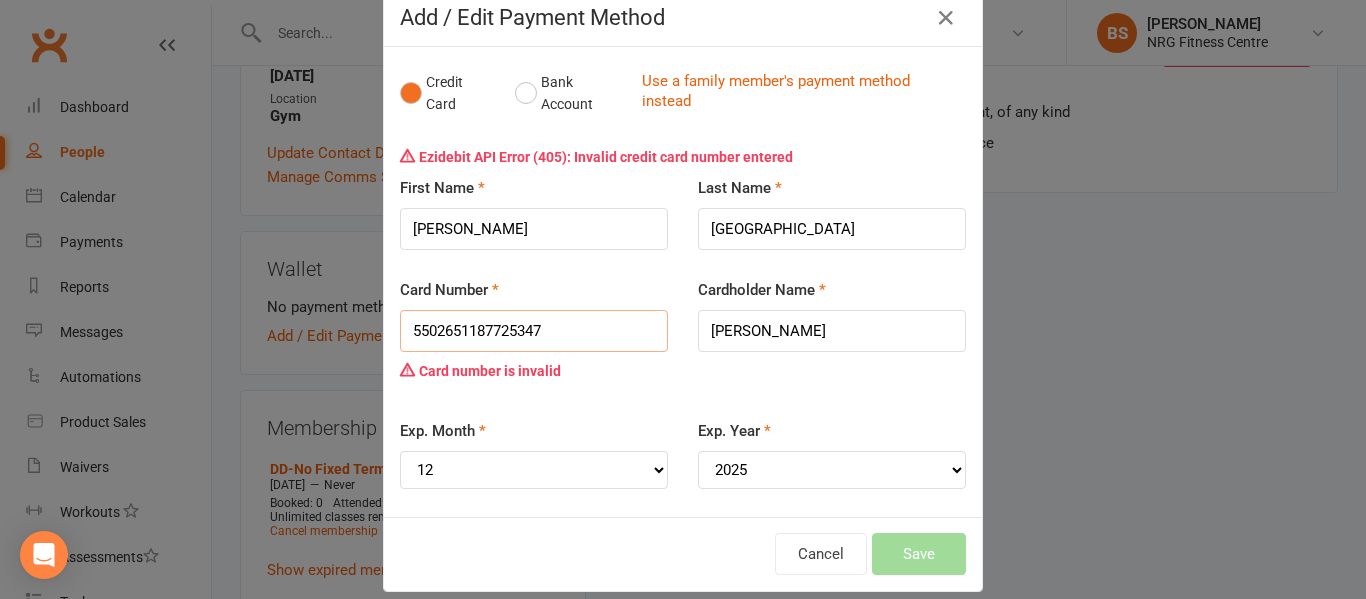 click on "5502651187725347" at bounding box center (534, 331) 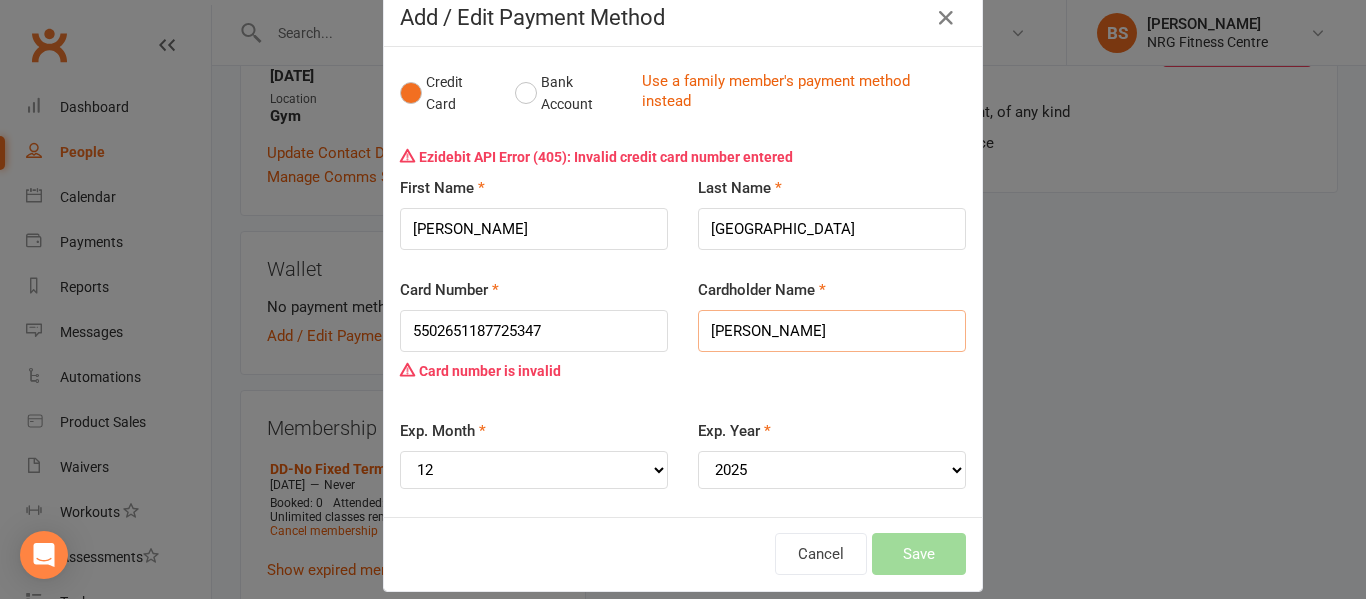 click on "Daad Al Khalil" at bounding box center [832, 331] 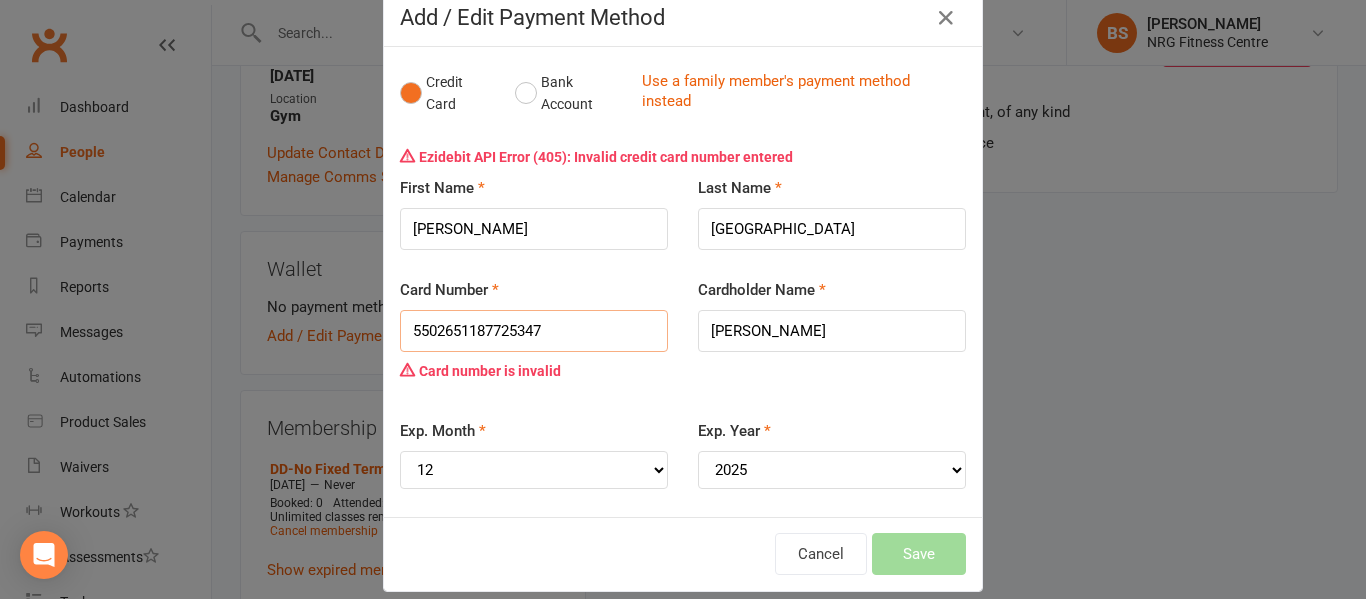 click on "5502651187725347" at bounding box center [534, 331] 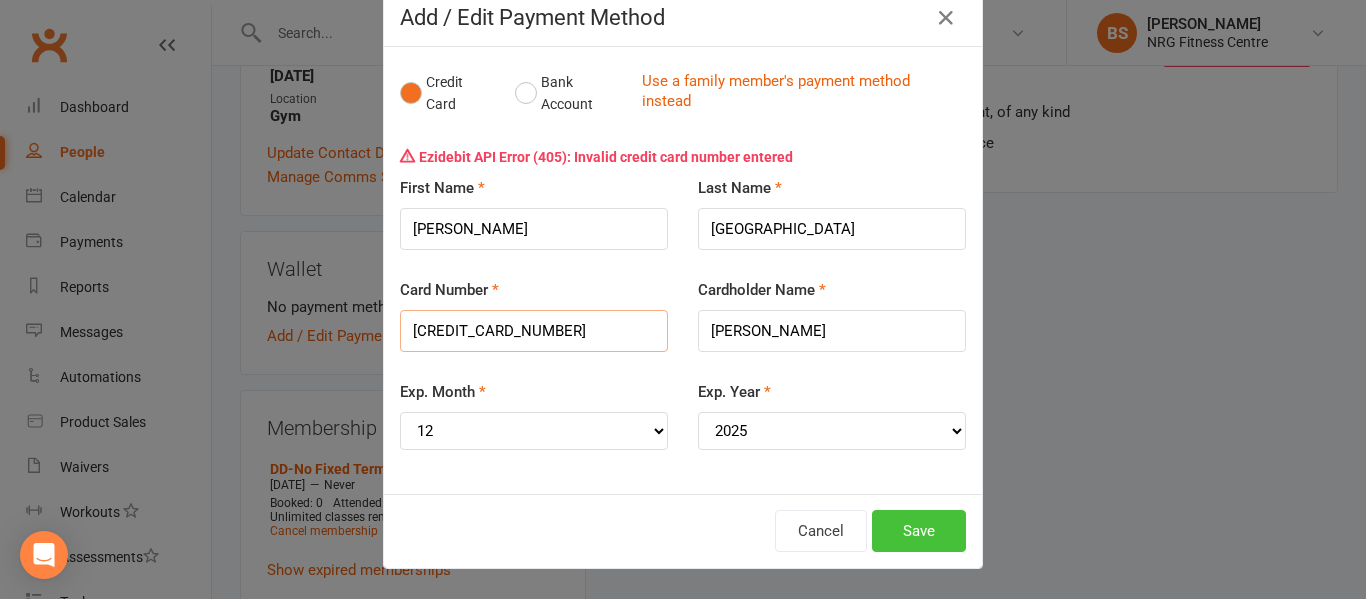 type on "5602651187725347" 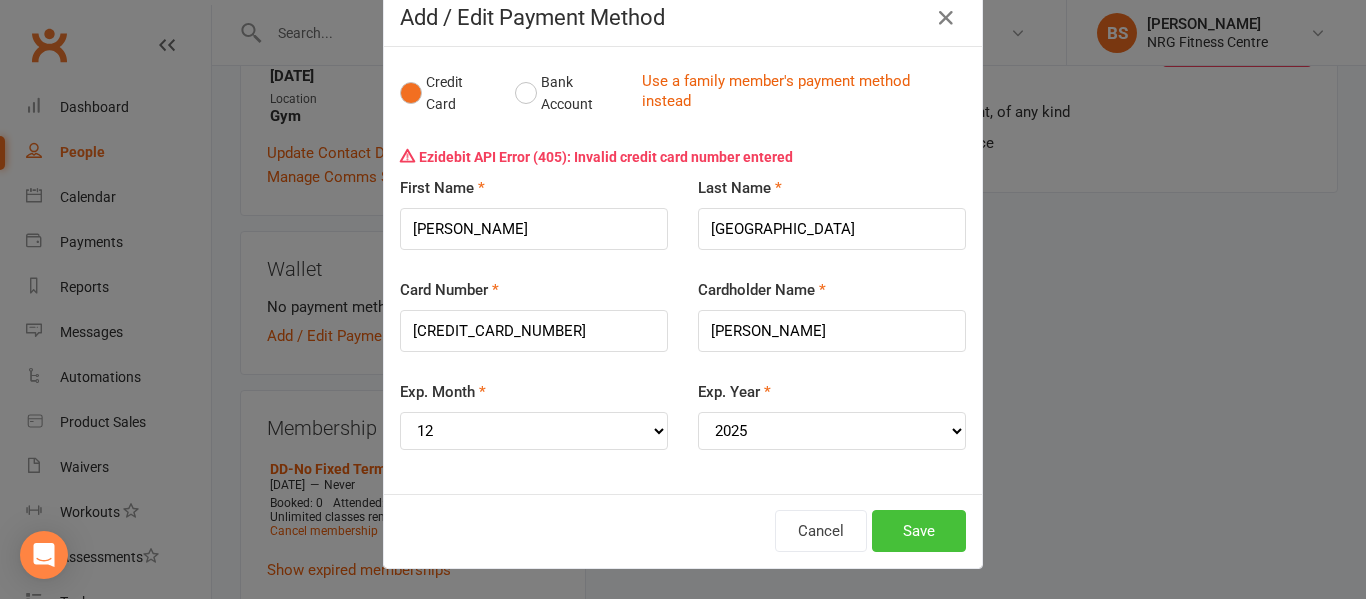 click on "Save" at bounding box center (919, 531) 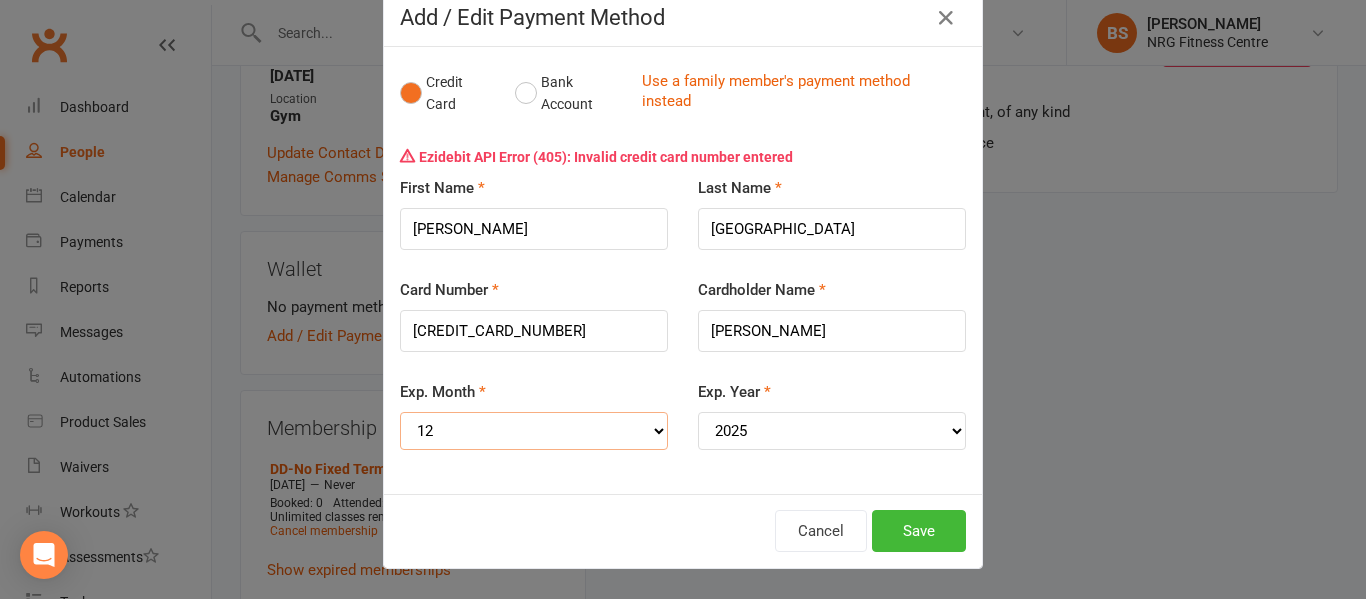 click on "MM 01 02 03 04 05 06 07 08 09 10 11 12" at bounding box center [534, 431] 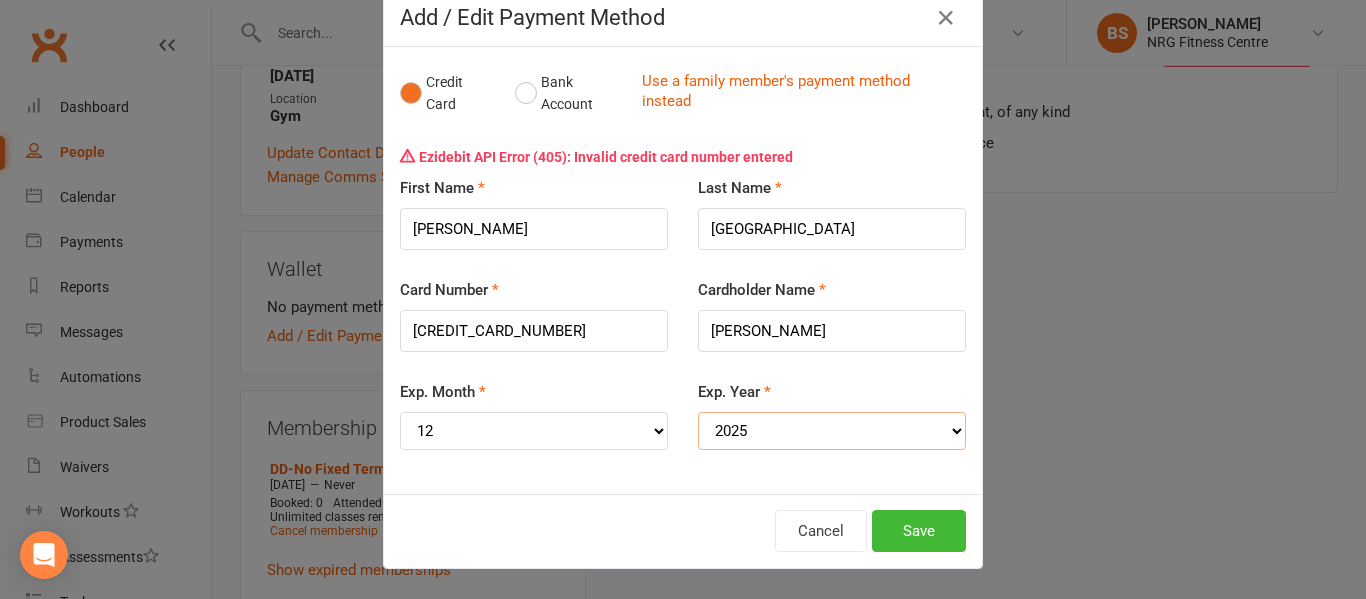 click on "YYYY 2025 2026 2027 2028 2029 2030 2031 2032 2033 2034" at bounding box center [832, 431] 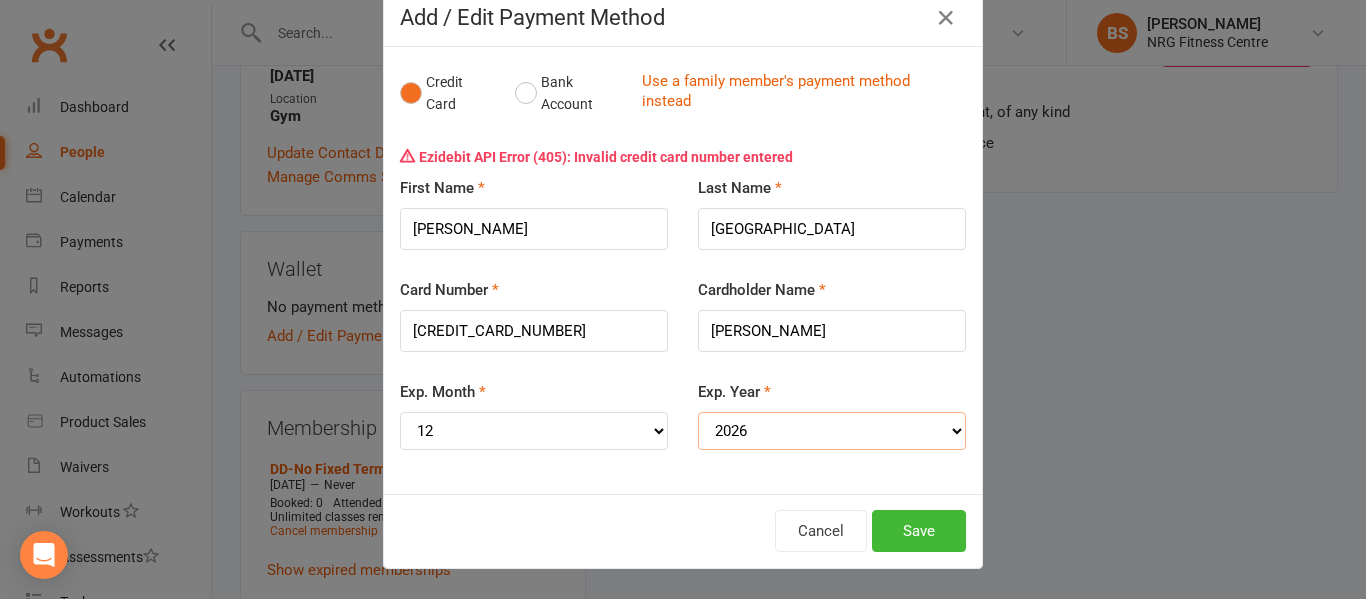 click on "YYYY 2025 2026 2027 2028 2029 2030 2031 2032 2033 2034" at bounding box center (832, 431) 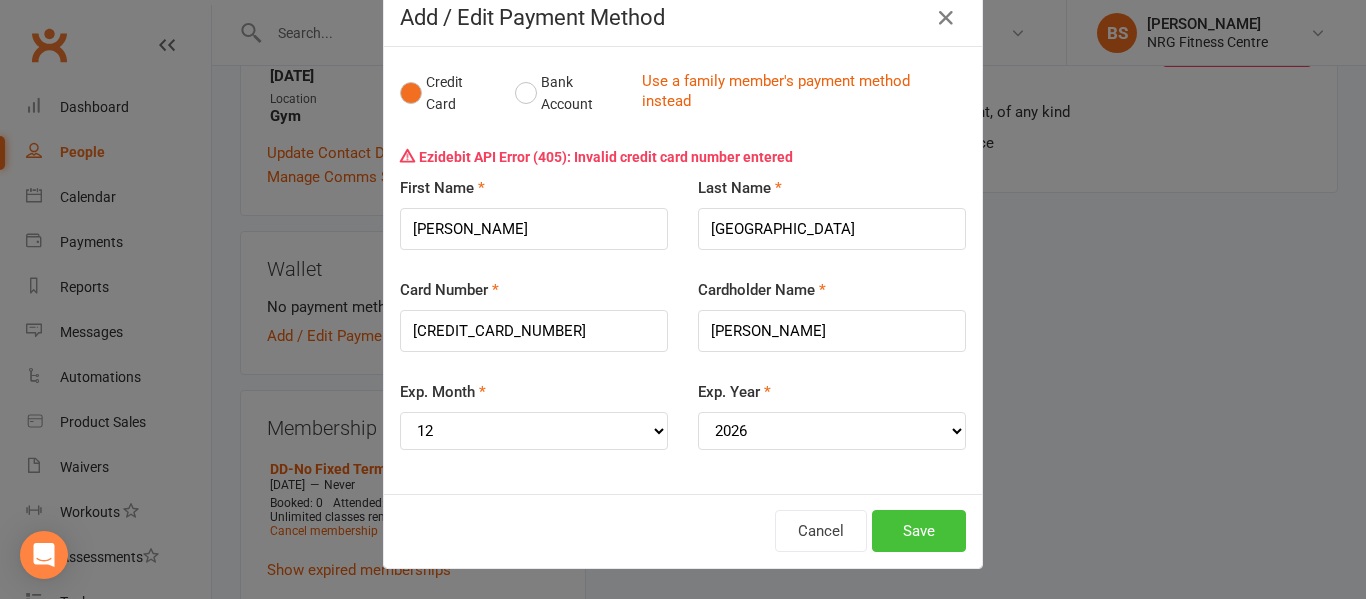 click on "Save" at bounding box center (919, 531) 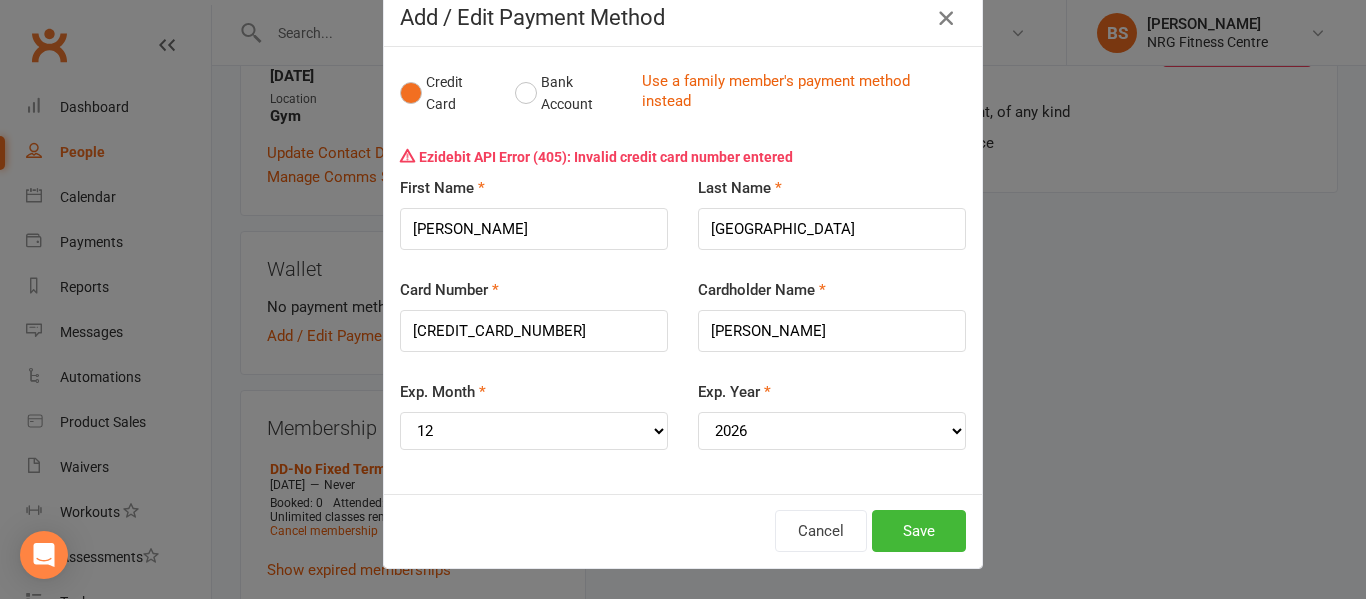 click at bounding box center [946, 18] 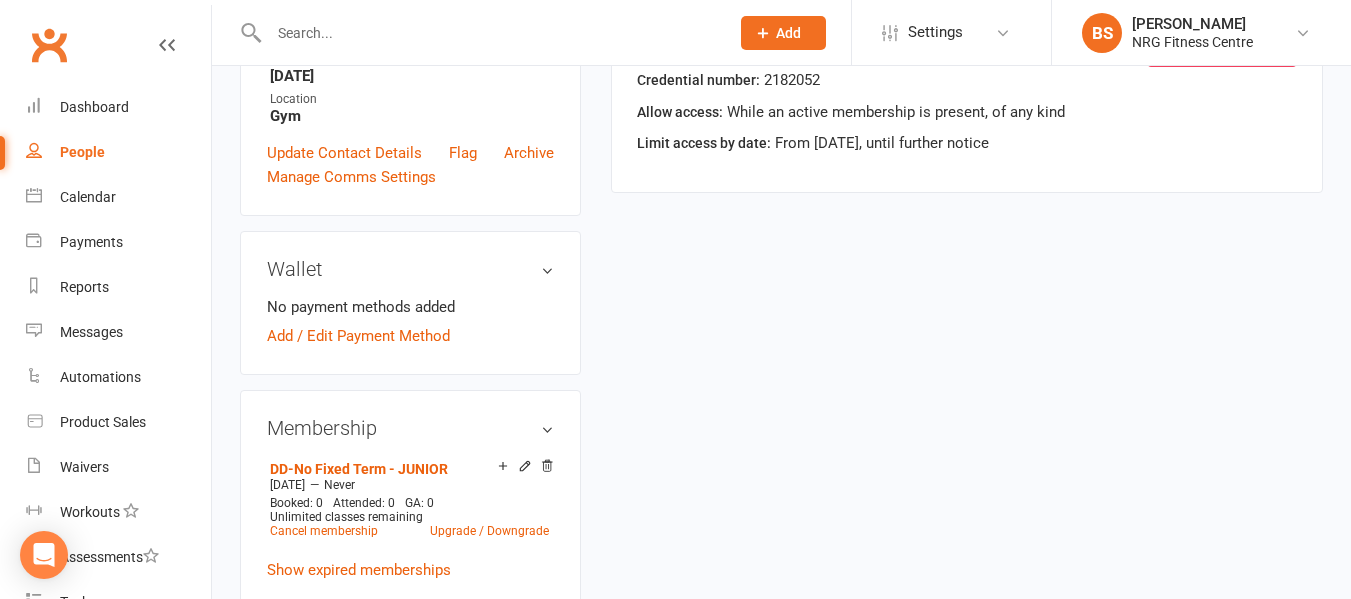 click on "upload photo change photo Ali Salem Activated 2 July, 2025 Added 2 July, 2025   Active member 14 years old  Contact information Owner   Naku Simona Email  daadalkhalil@gmail.com
Cellphone Number  0410909028
Address  38 Chums Lane Young NSW 2594
Member Number  -
Date of Birth  May 14, 2011
Location  Gym
Update Contact Details Flag Archive Manage Comms Settings
Wallet No payment methods added
Add / Edit Payment Method
Membership      DD-No Fixed Term - JUNIOR Jul 10 2025 — Never Booked: 0 Attended: 0 GA: 0 Unlimited classes remaining   Cancel membership Upgrade / Downgrade Show expired memberships Add new membership
Family Members  No relationships found. Add link to existing contact  Add link to new contact
Suspensions  No active suspensions found. Add new suspension
Email / SMS Subscriptions  edit Unsubscribed from Emails No
Unsubscribed from SMSes No
Body Composition  edit Key Demographics  edit Fitness Goals  edit Emergency Contact Details  edit Trainer/Instructor  edit ✓" at bounding box center [781, 690] 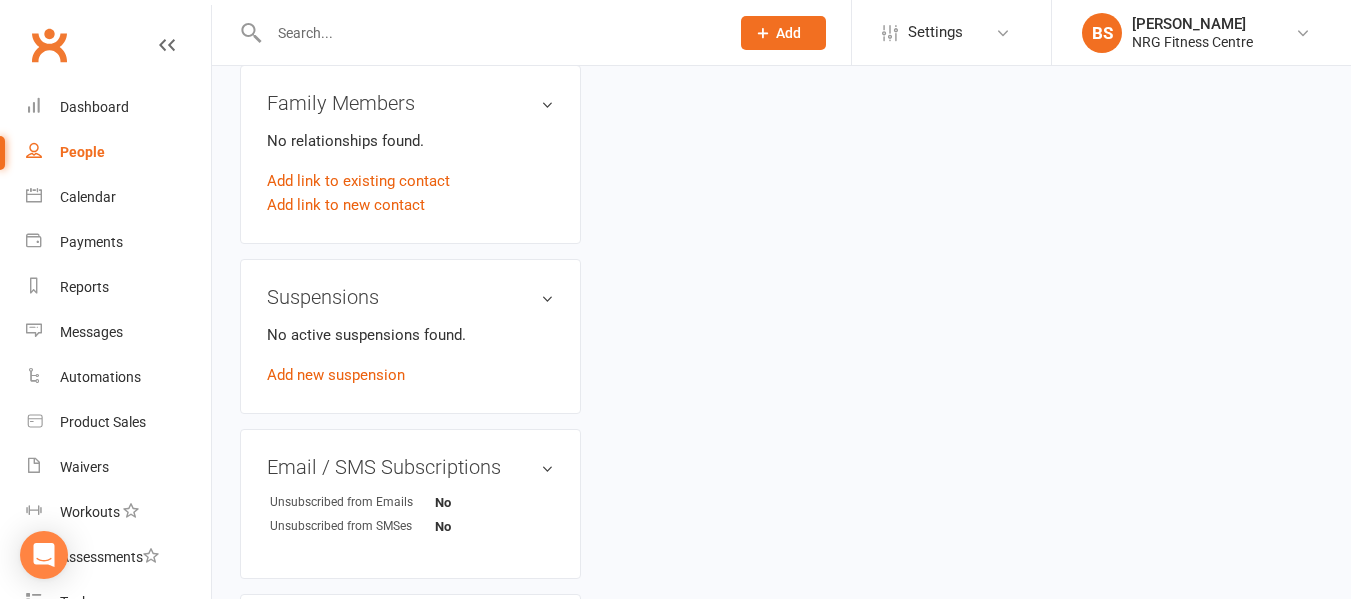 scroll, scrollTop: 1100, scrollLeft: 0, axis: vertical 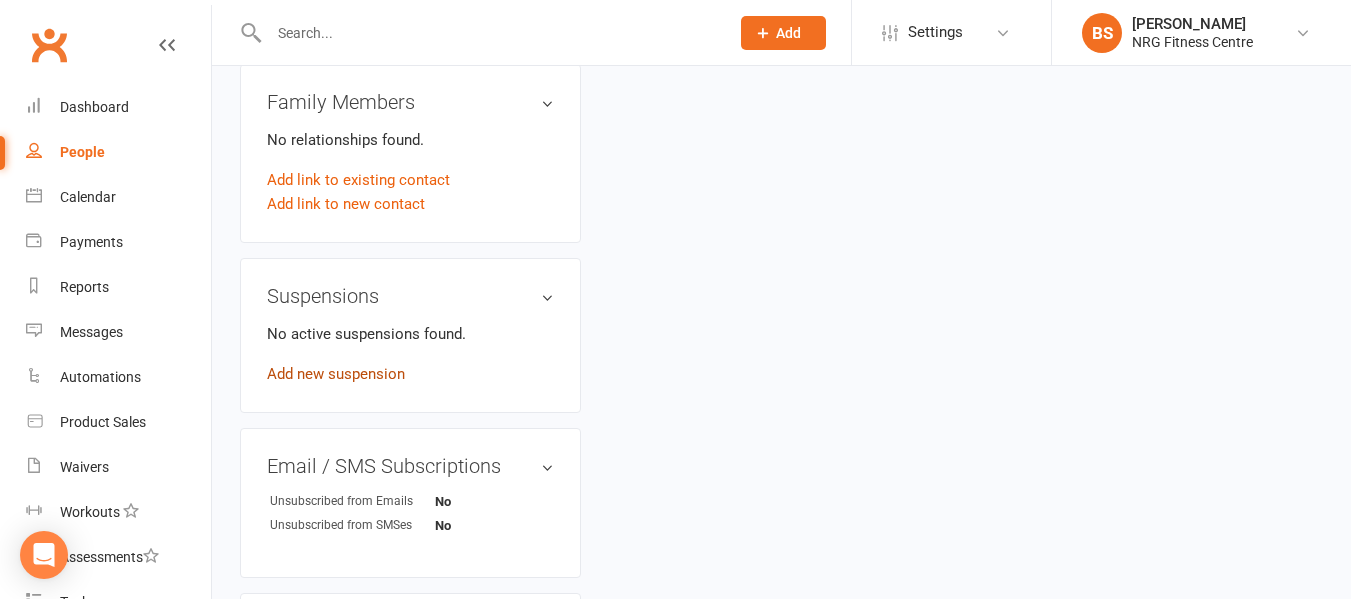click on "Add new suspension" at bounding box center (336, 374) 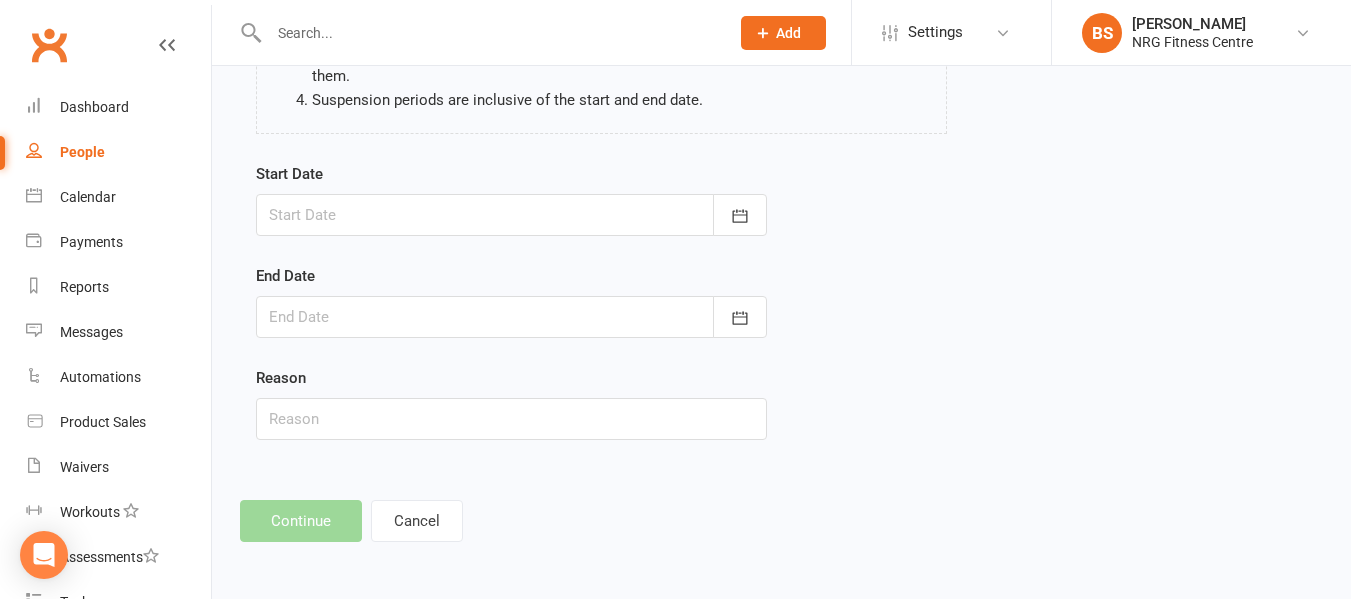 scroll, scrollTop: 0, scrollLeft: 0, axis: both 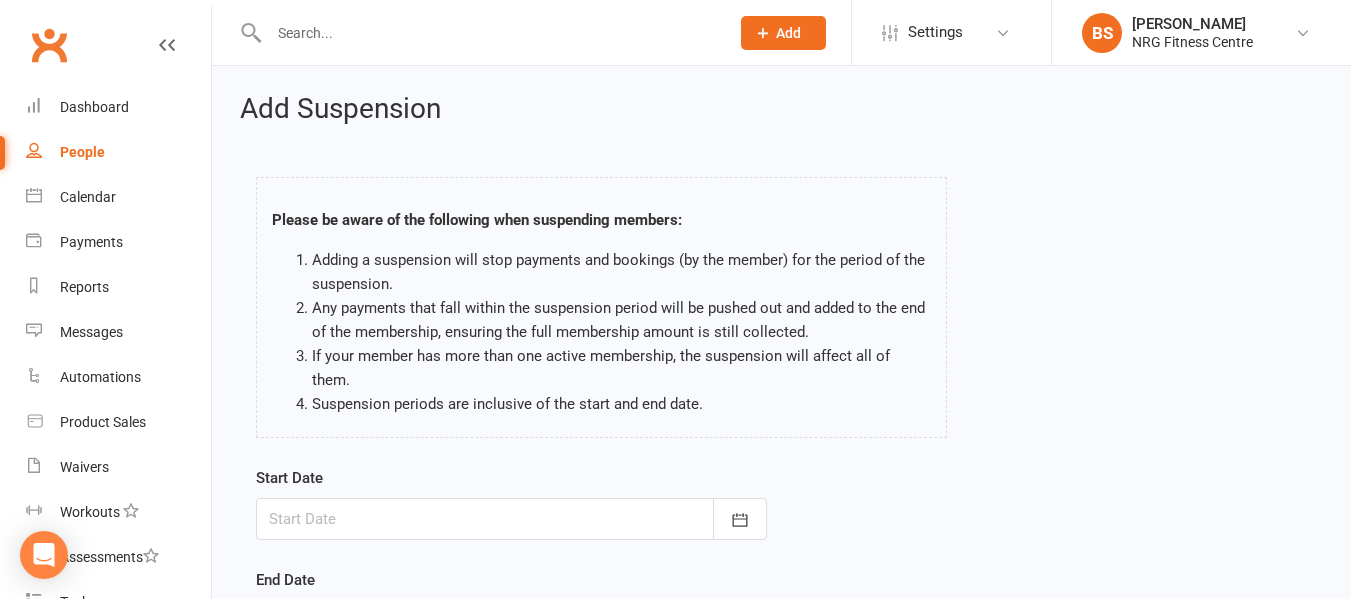 click at bounding box center (511, 519) 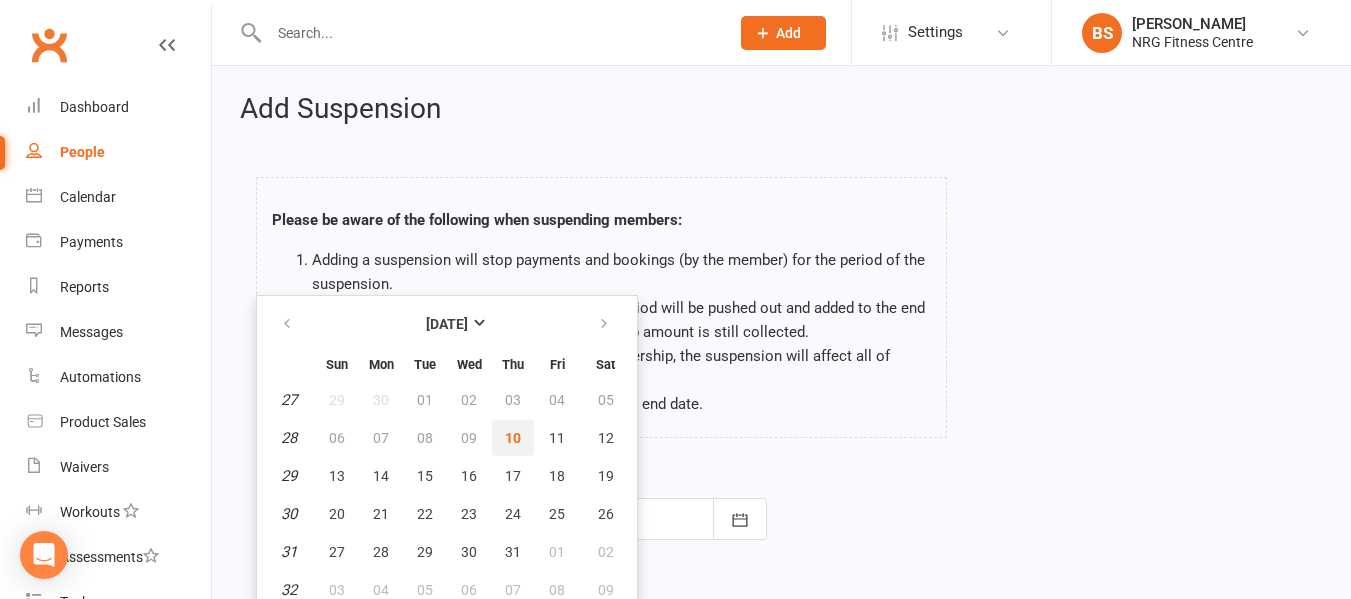 click on "10" at bounding box center (513, 438) 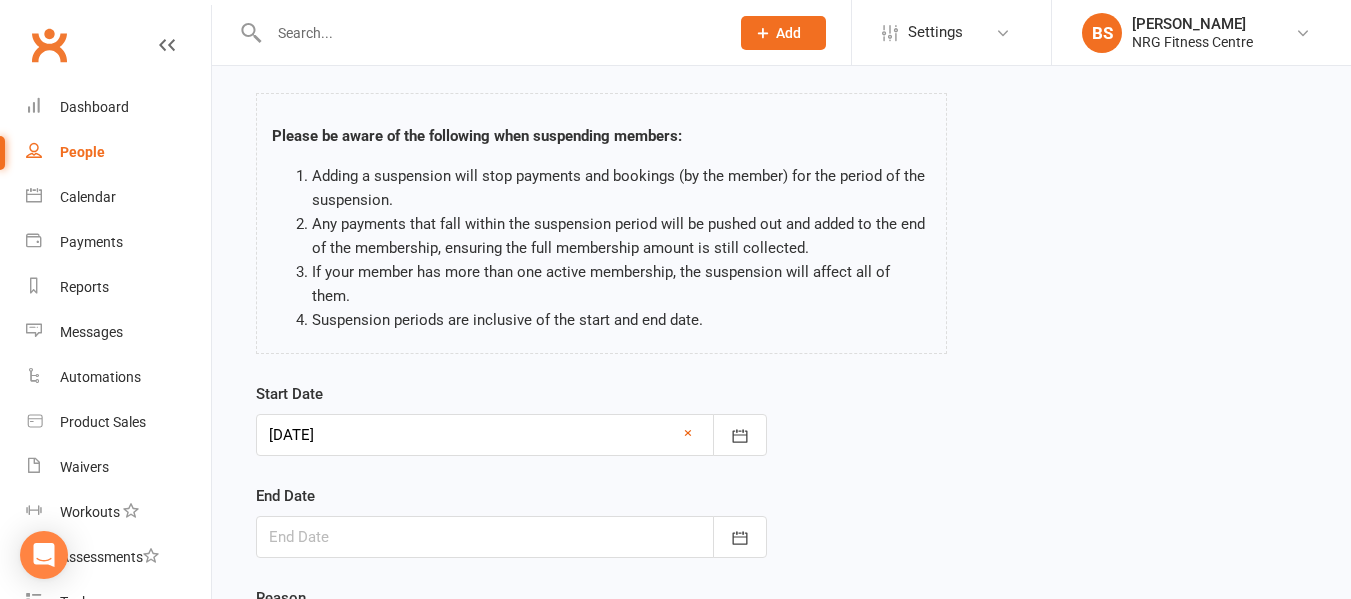scroll, scrollTop: 200, scrollLeft: 0, axis: vertical 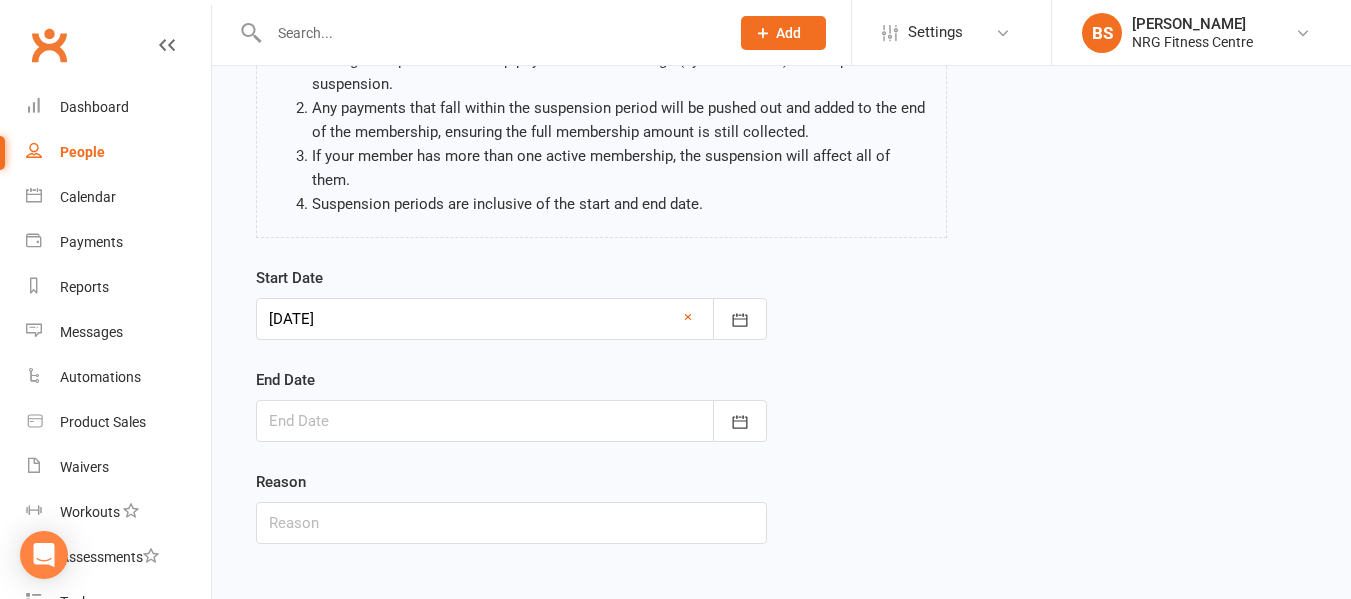 click at bounding box center (511, 421) 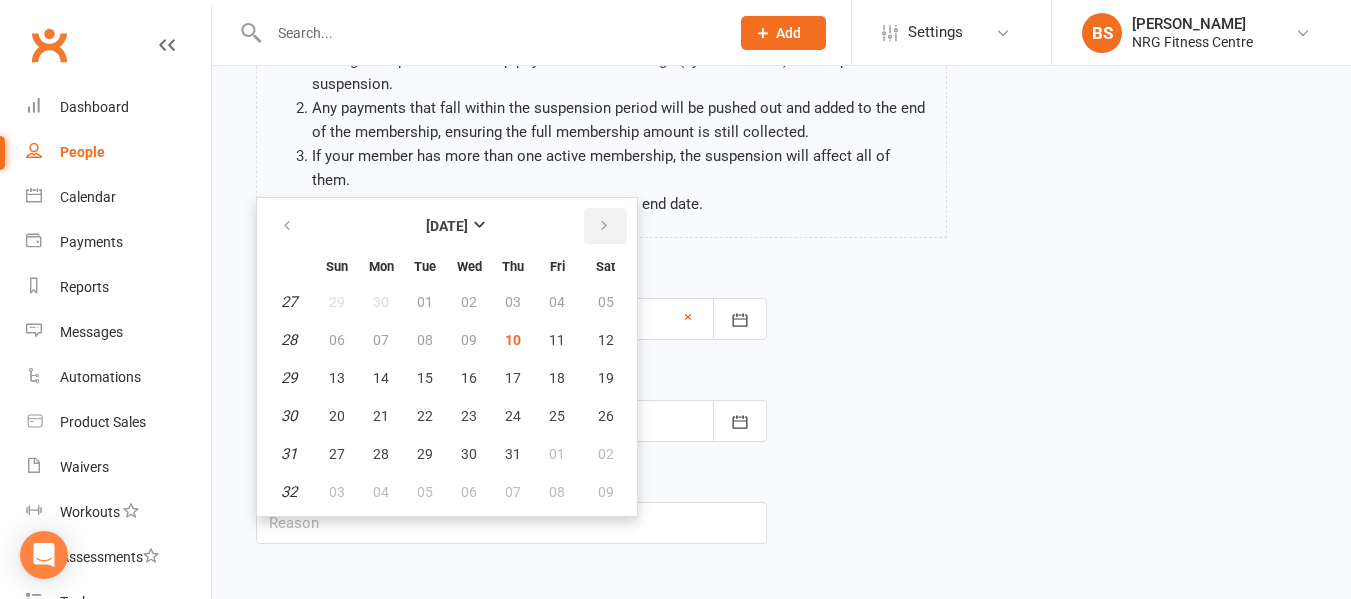 click at bounding box center [604, 226] 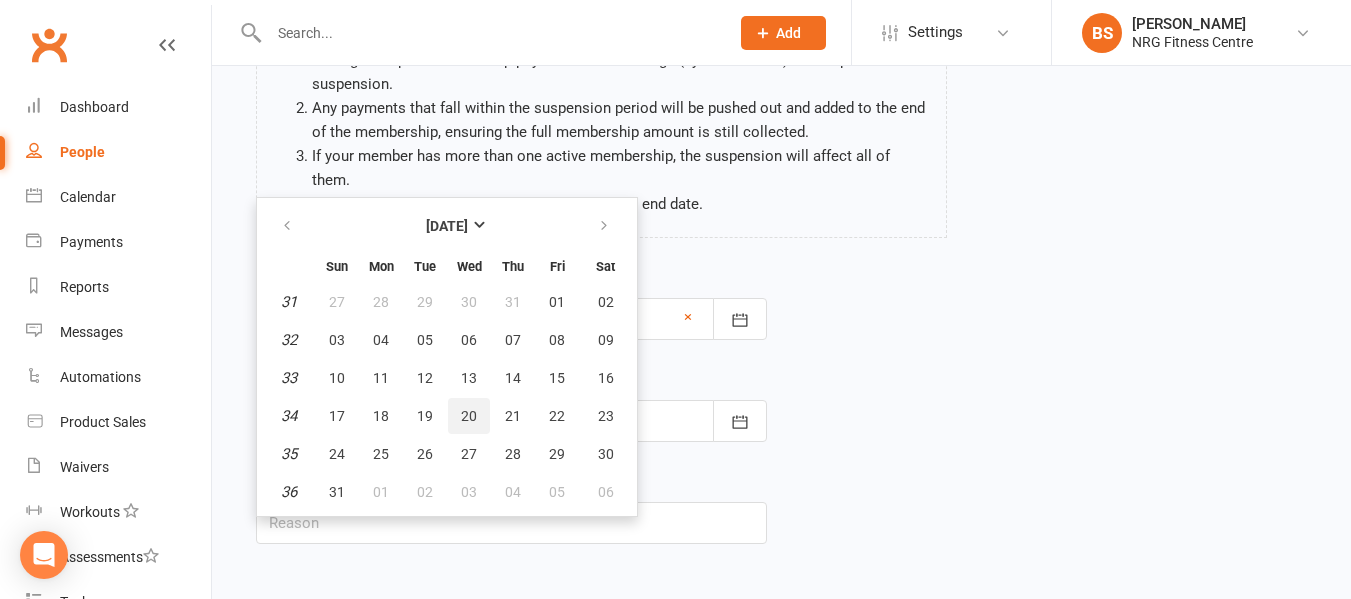 click on "20" at bounding box center [469, 416] 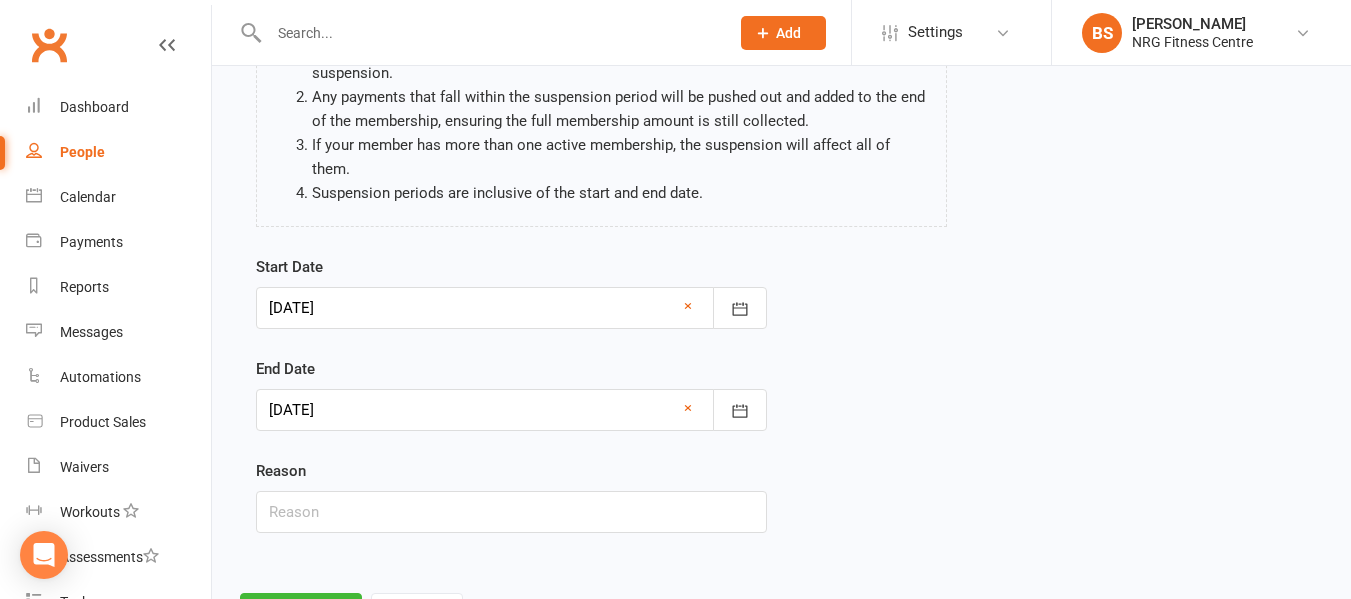 scroll, scrollTop: 280, scrollLeft: 0, axis: vertical 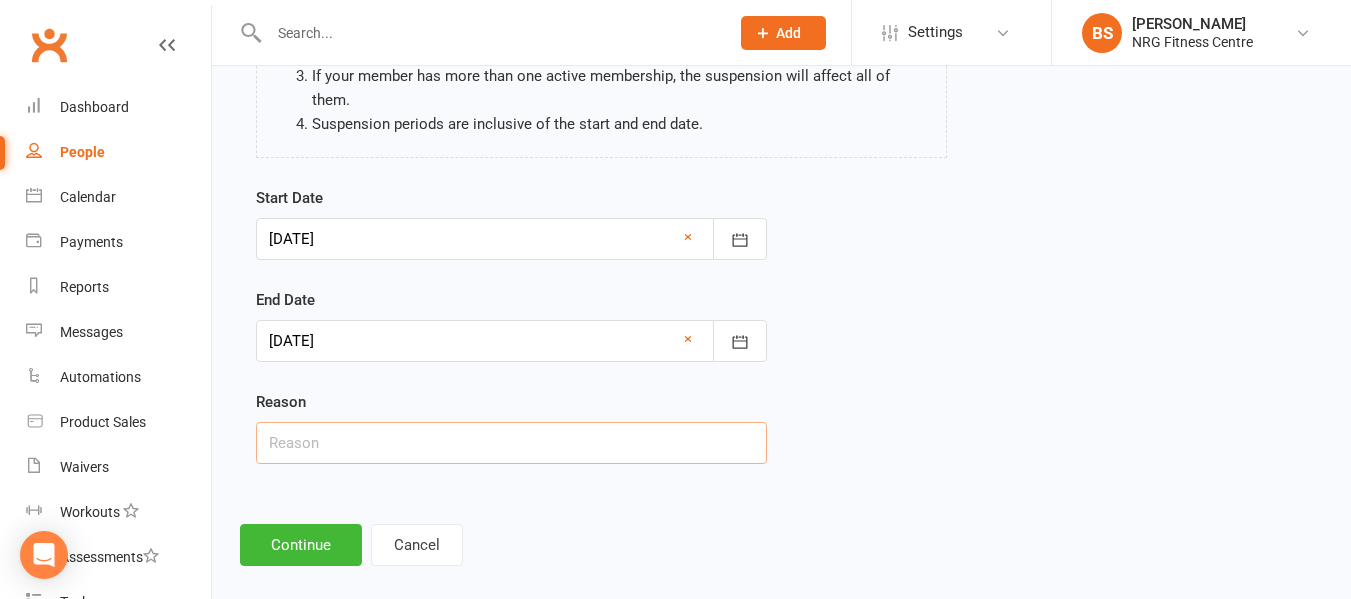 click at bounding box center [511, 443] 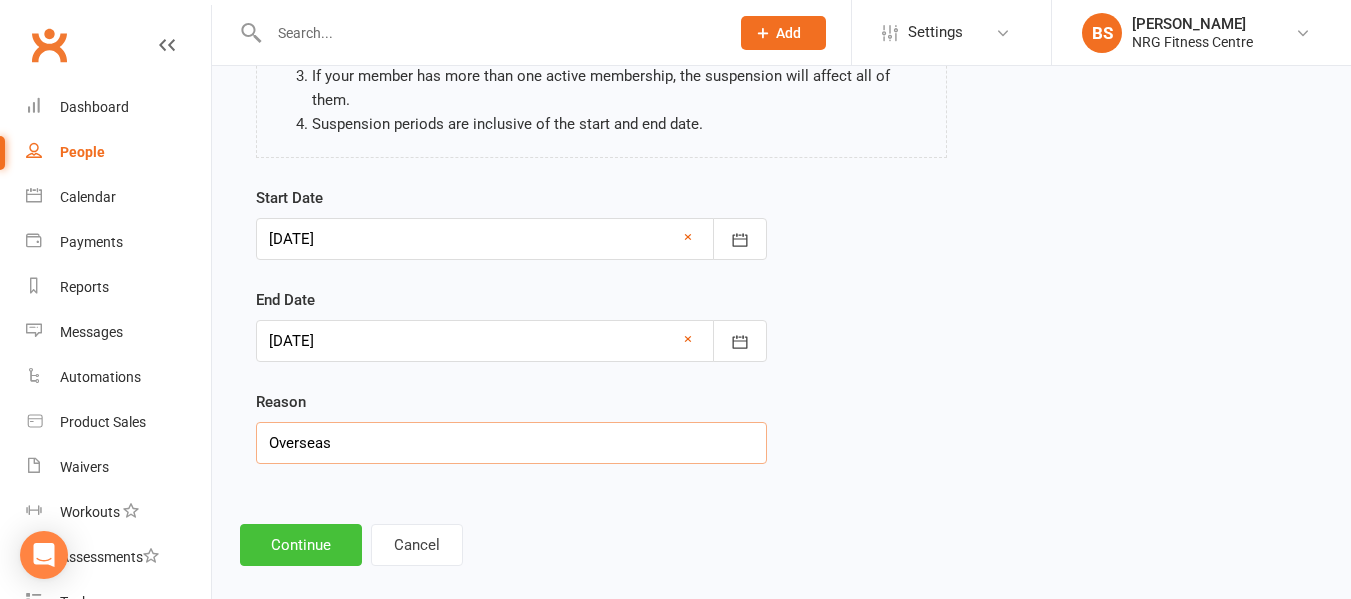 type on "Overseas" 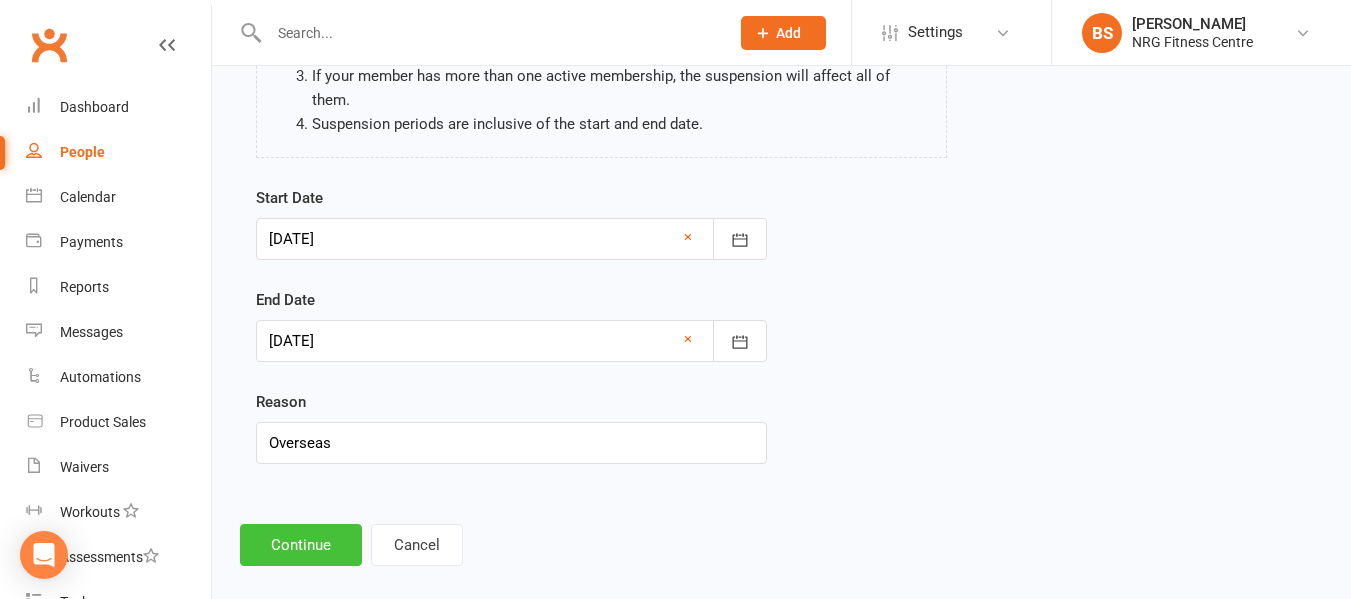 click on "Continue" at bounding box center [301, 545] 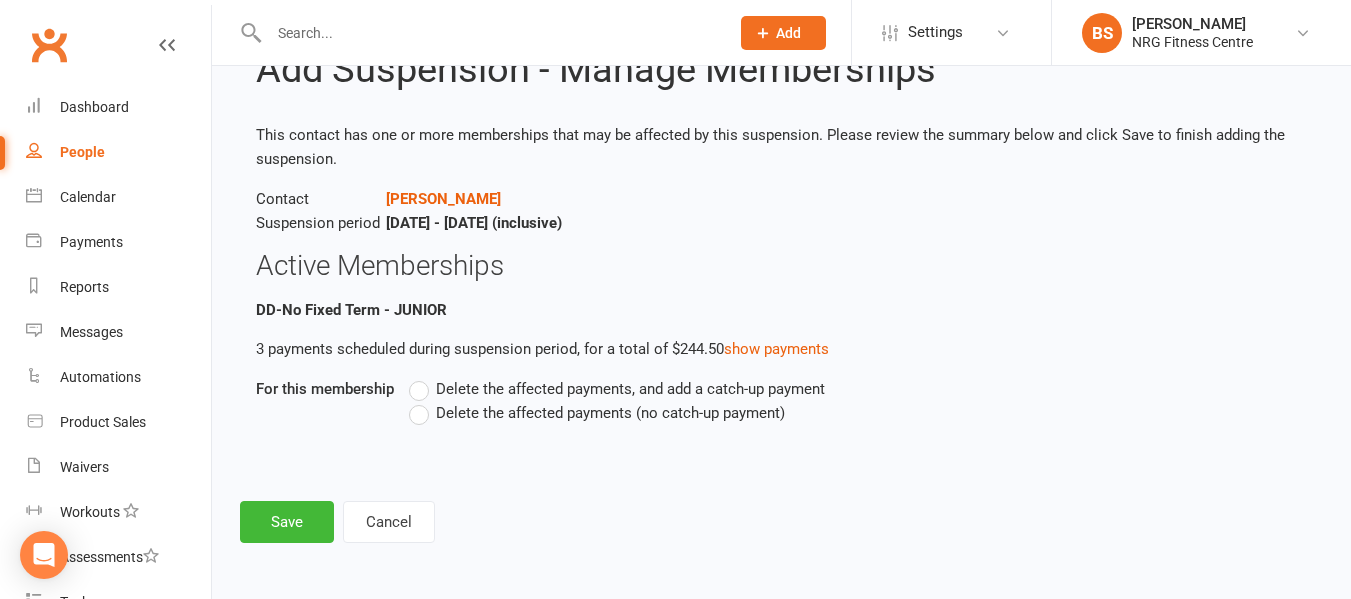 scroll, scrollTop: 78, scrollLeft: 0, axis: vertical 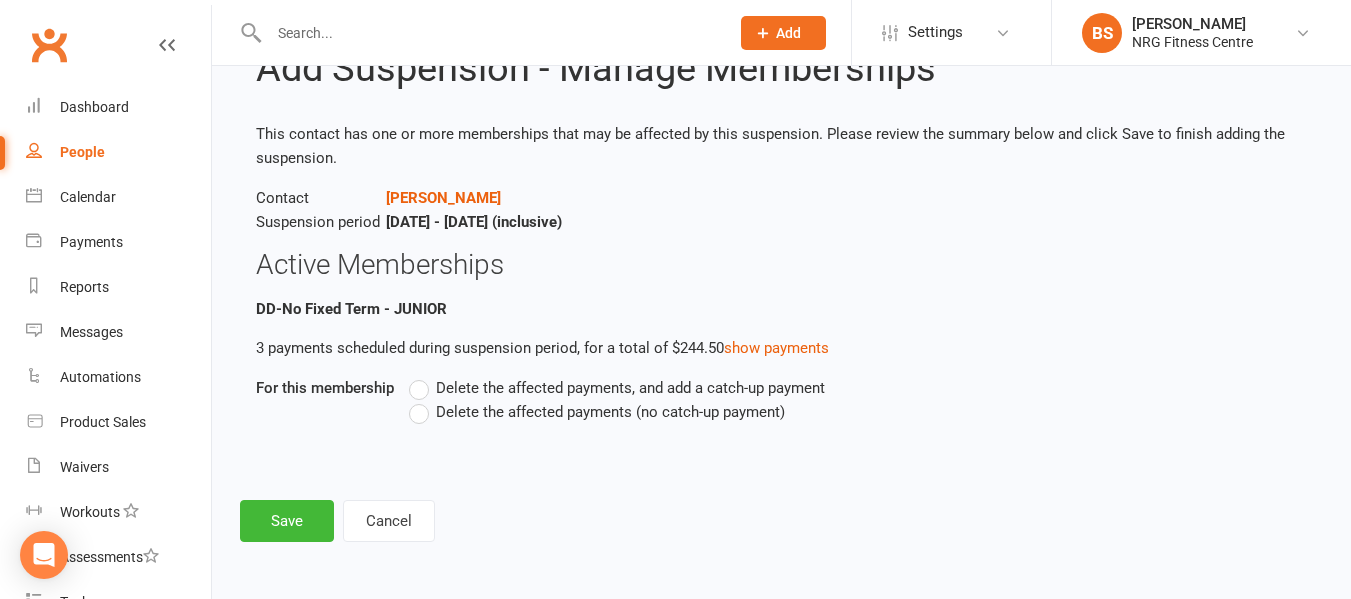 click on "Delete the affected payments (no catch-up payment)" at bounding box center [597, 412] 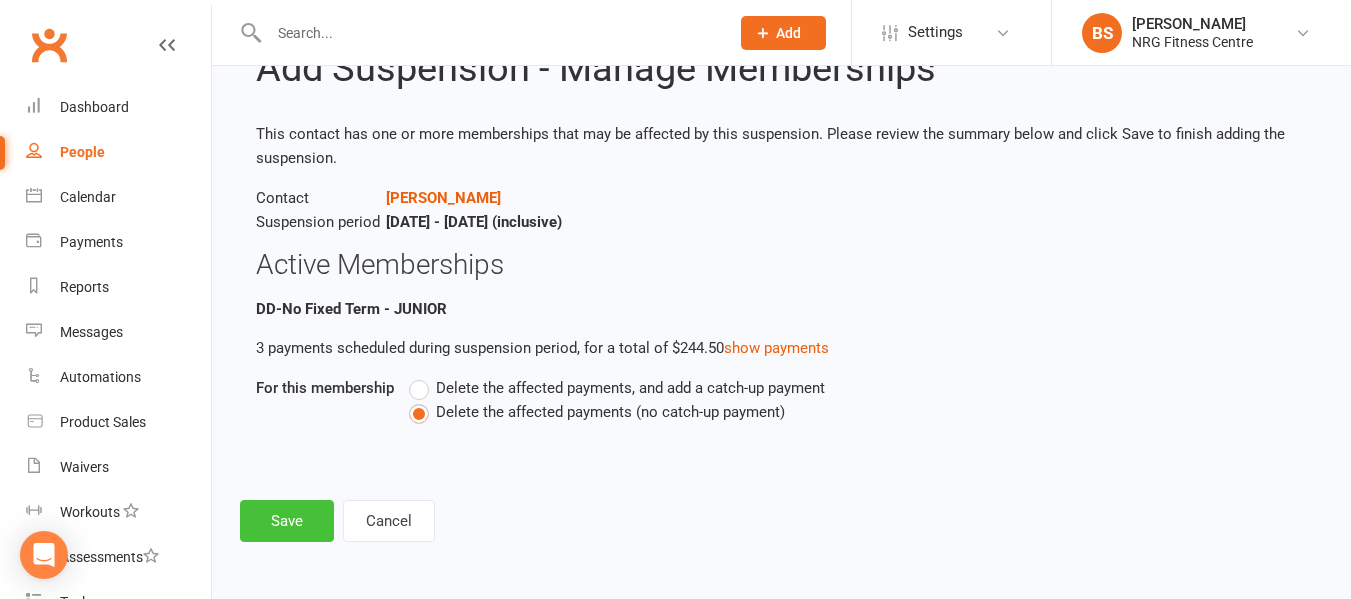 click on "Save" at bounding box center (287, 521) 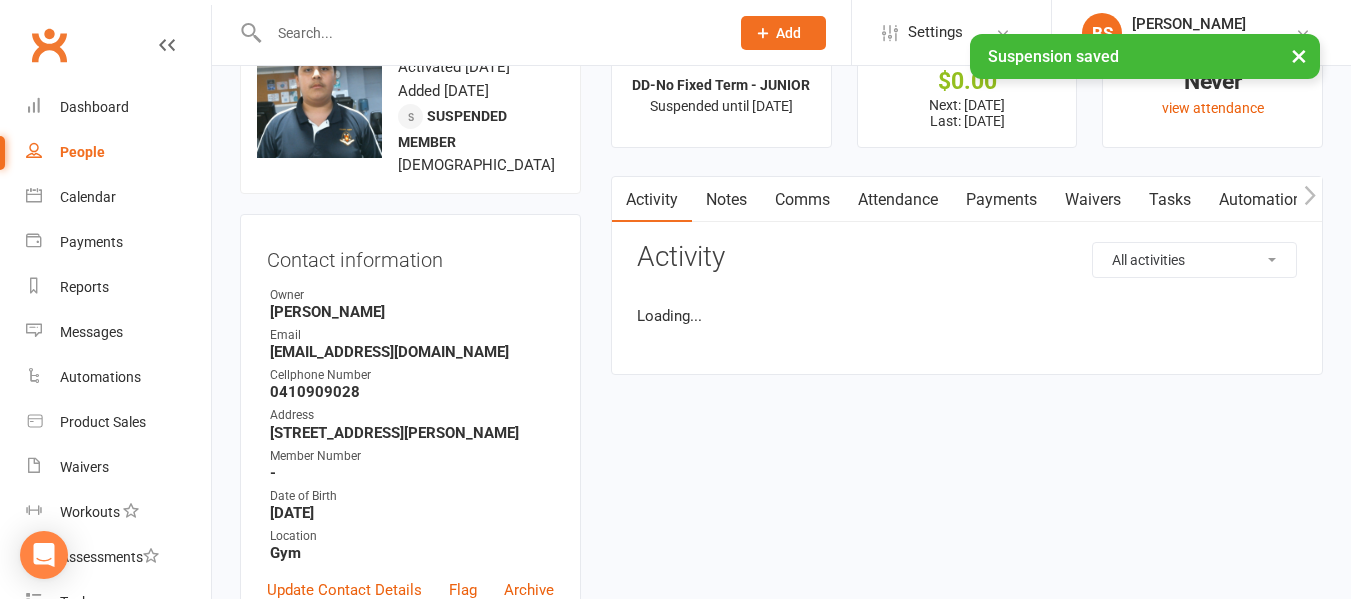 scroll, scrollTop: 0, scrollLeft: 0, axis: both 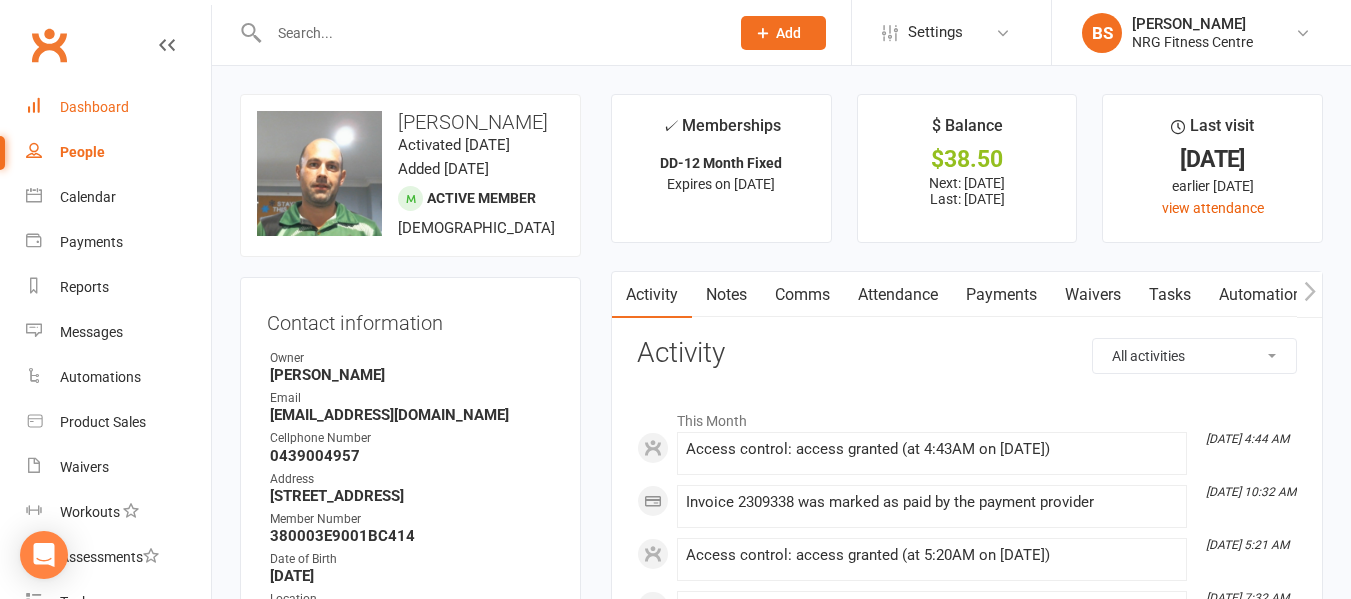 click on "Dashboard" at bounding box center (94, 107) 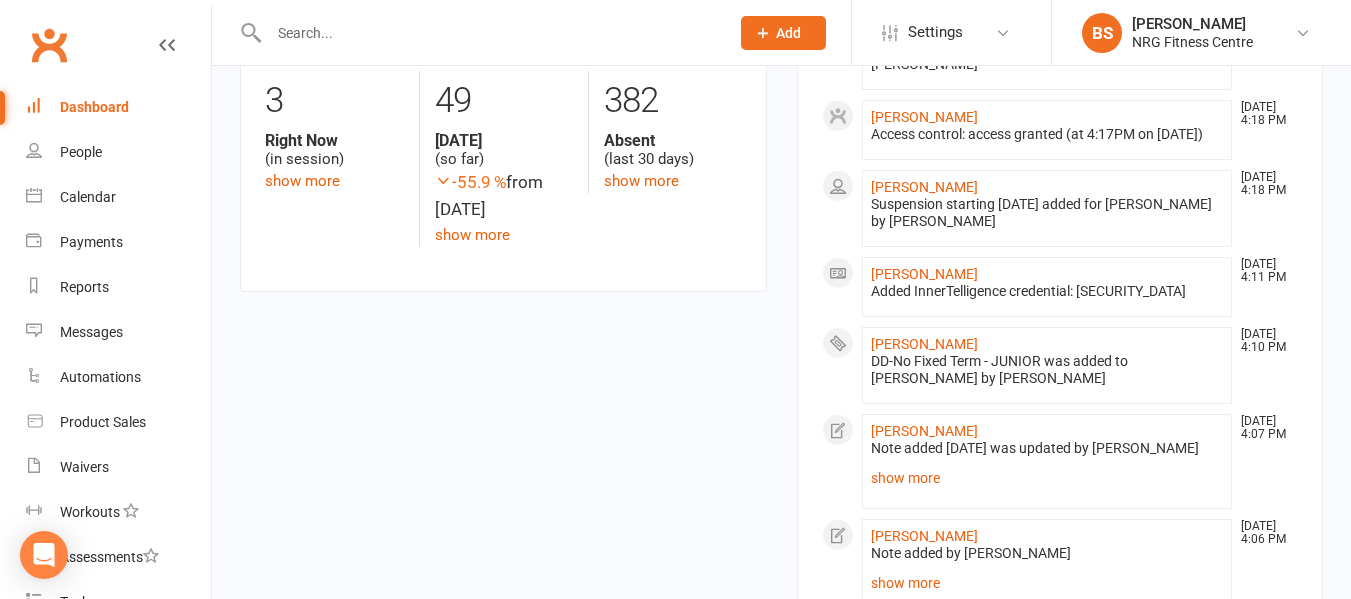 scroll, scrollTop: 800, scrollLeft: 0, axis: vertical 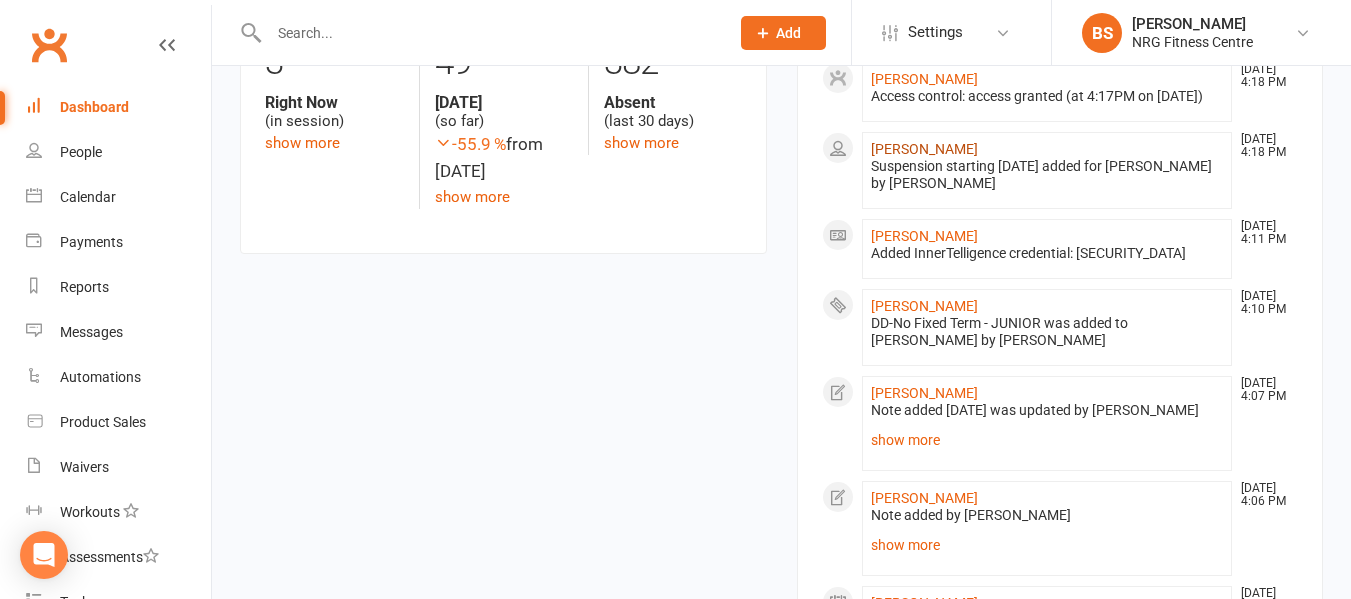 click on "Ali Salem" 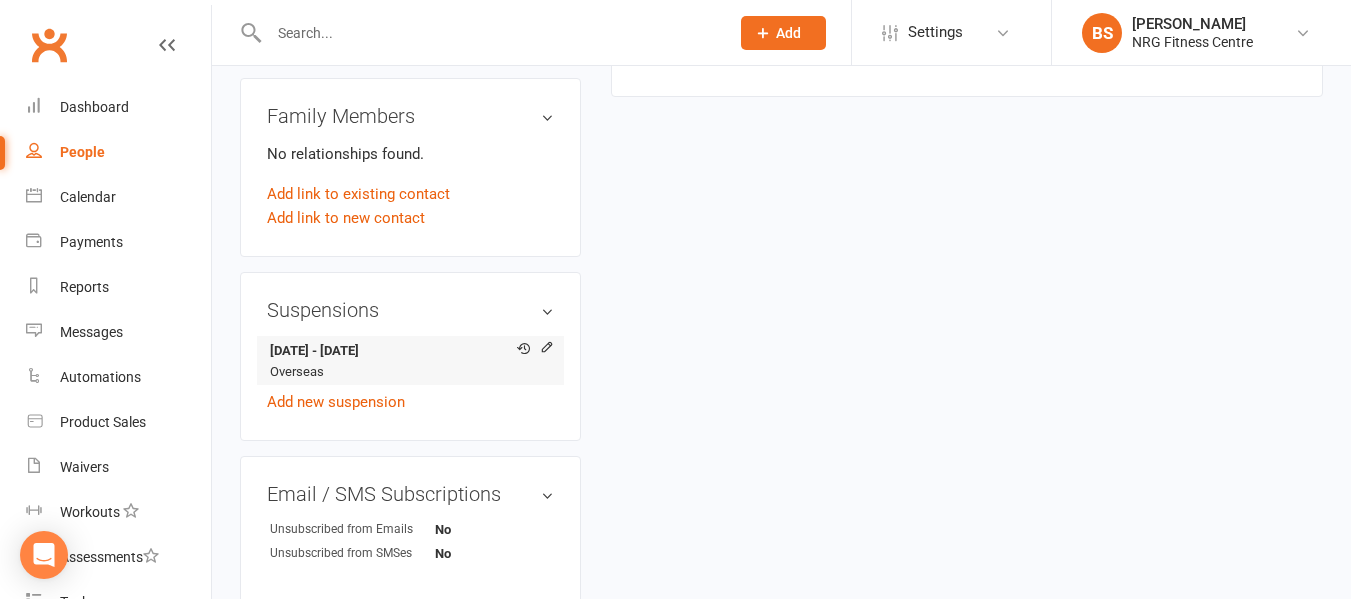 scroll, scrollTop: 1200, scrollLeft: 0, axis: vertical 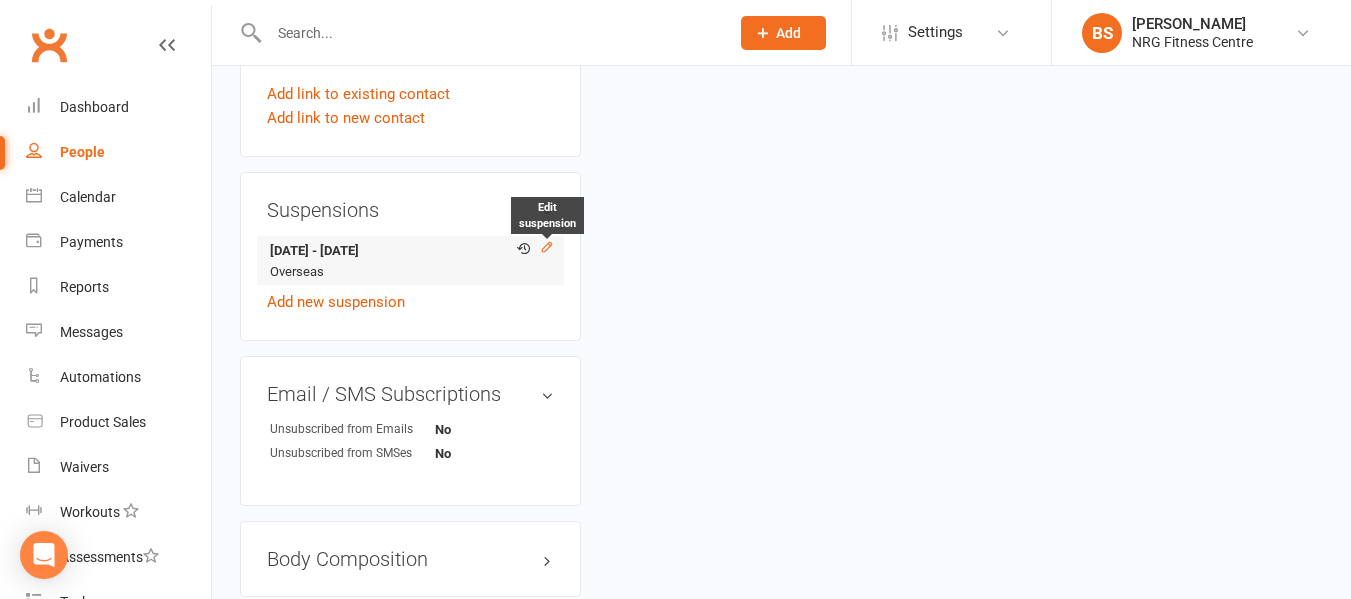 click 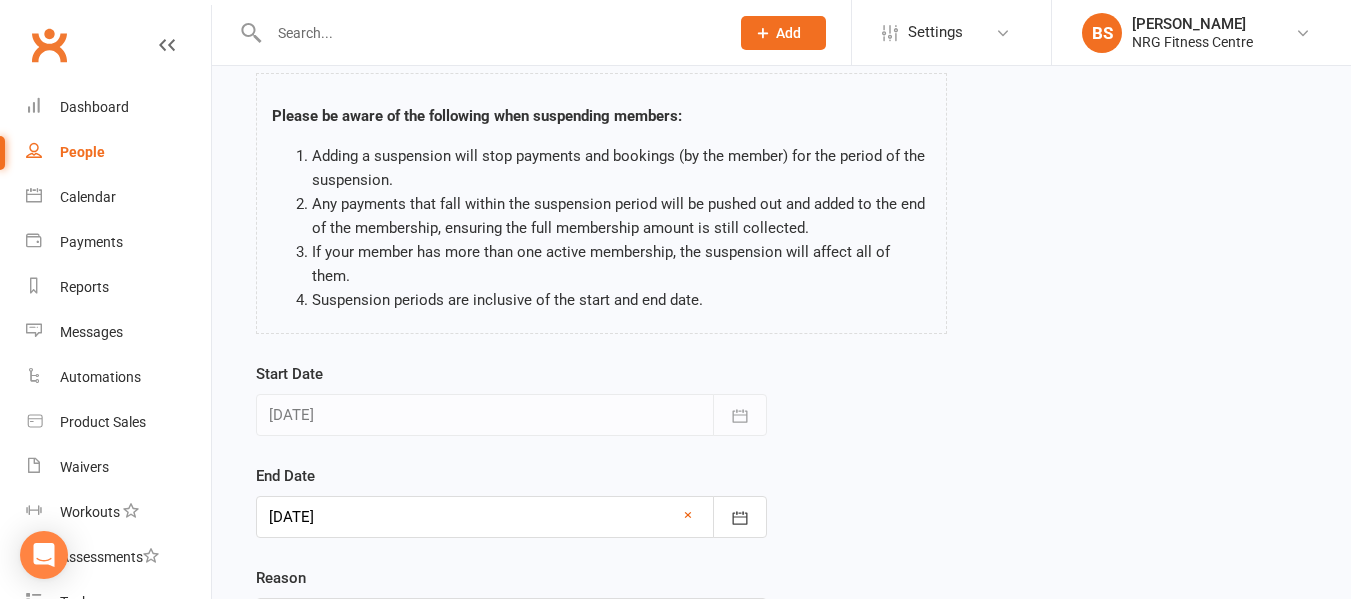 scroll, scrollTop: 280, scrollLeft: 0, axis: vertical 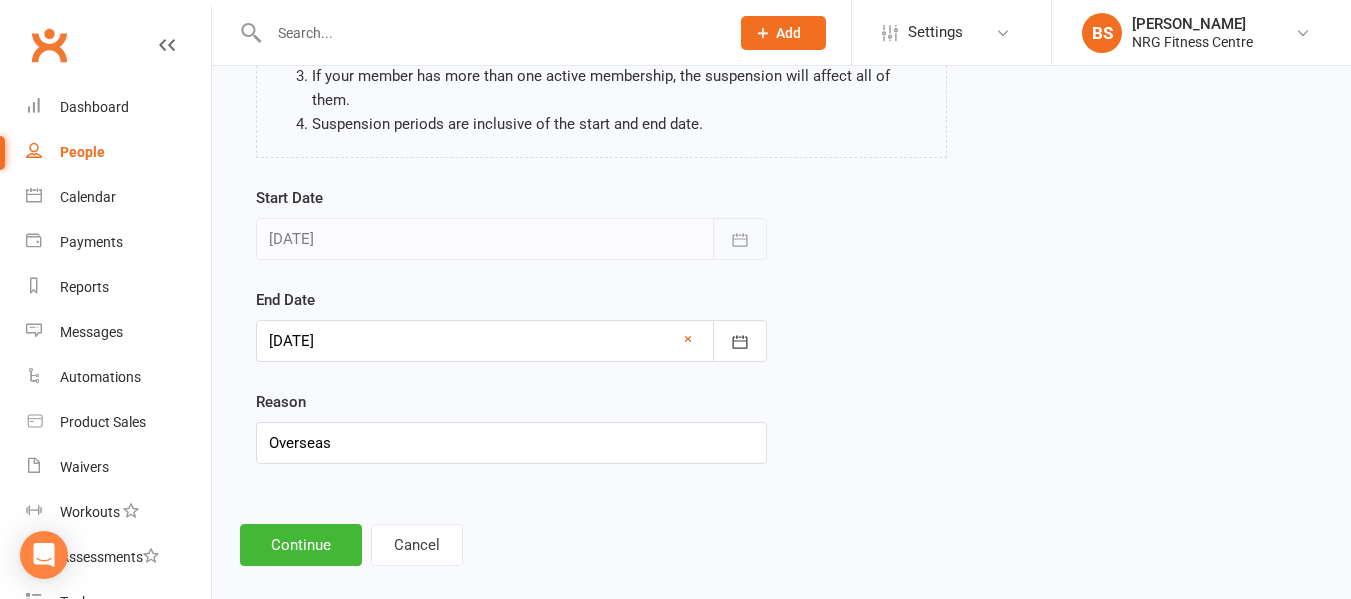 click 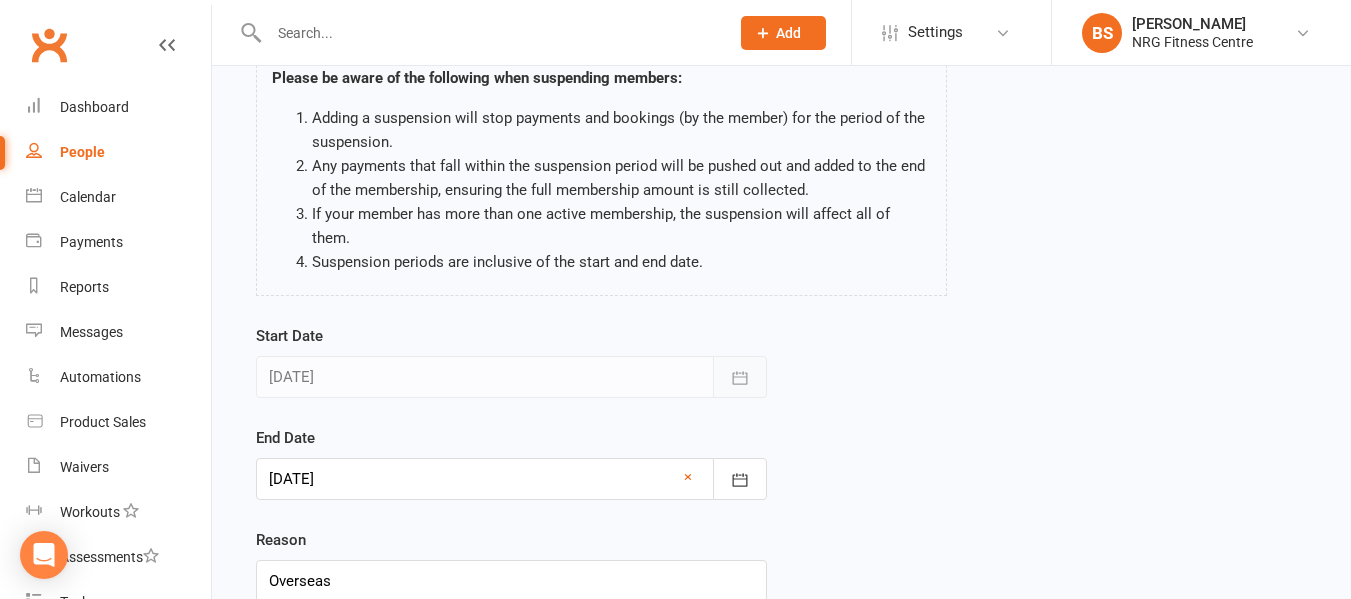 scroll, scrollTop: 280, scrollLeft: 0, axis: vertical 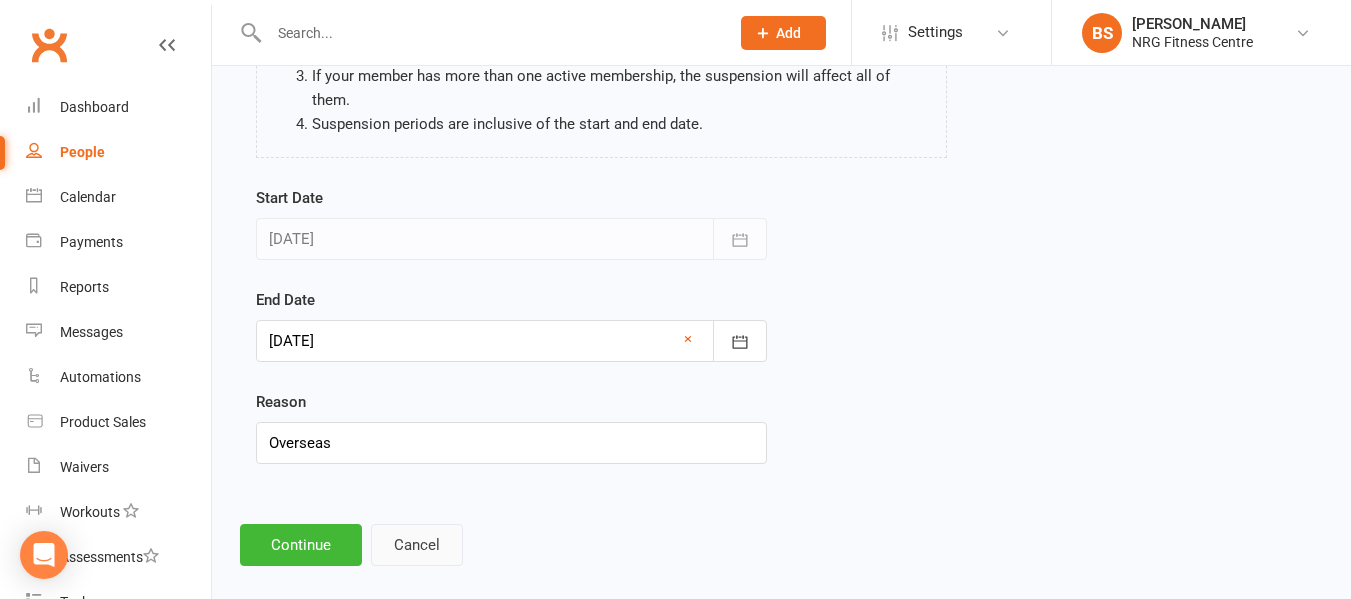 click on "Cancel" at bounding box center [417, 545] 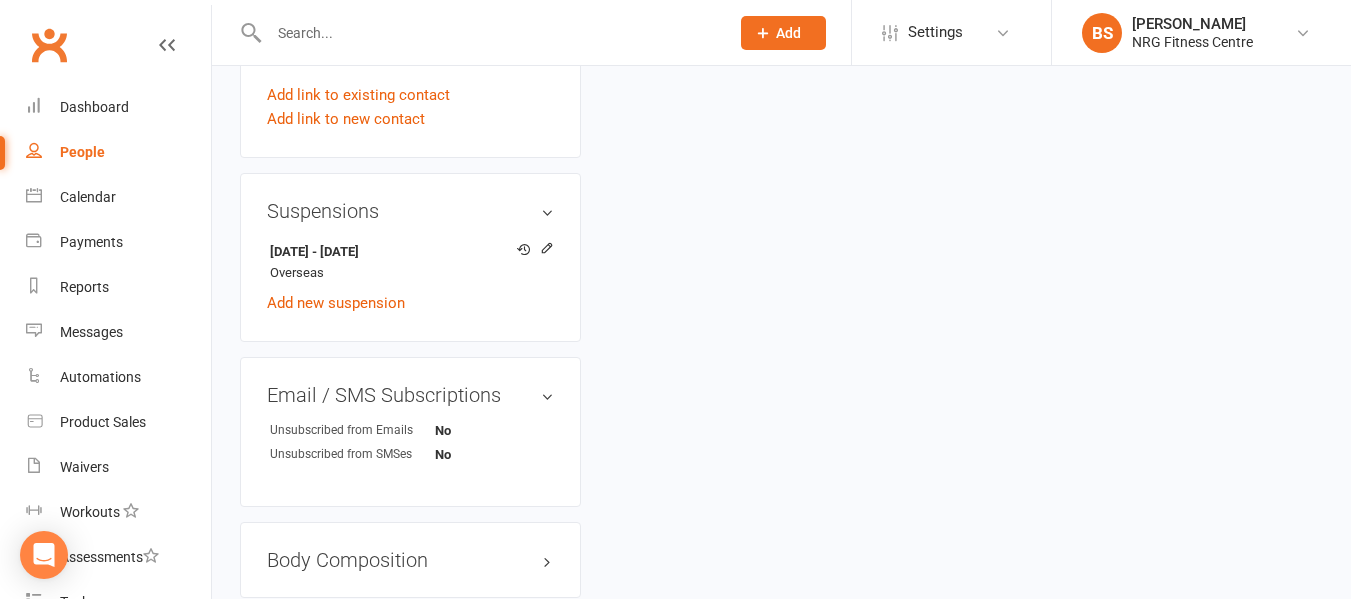 scroll, scrollTop: 1200, scrollLeft: 0, axis: vertical 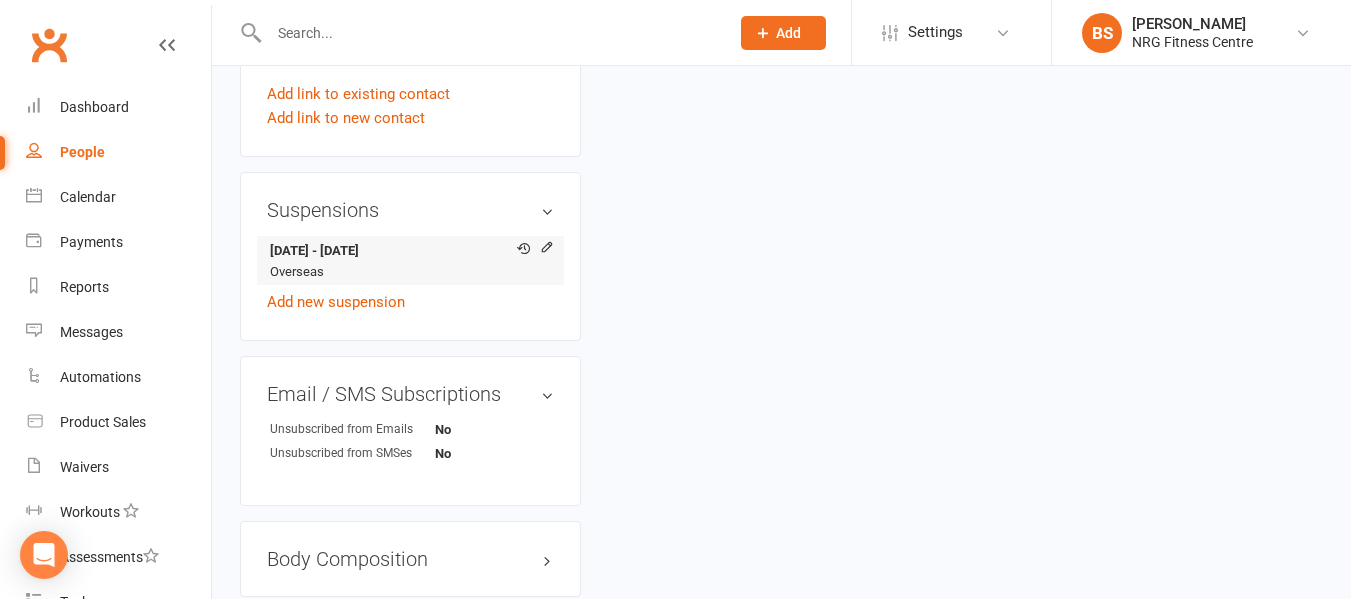 click on "10 Jul 2025 - 20 Aug 2025 Overseas" at bounding box center (410, 260) 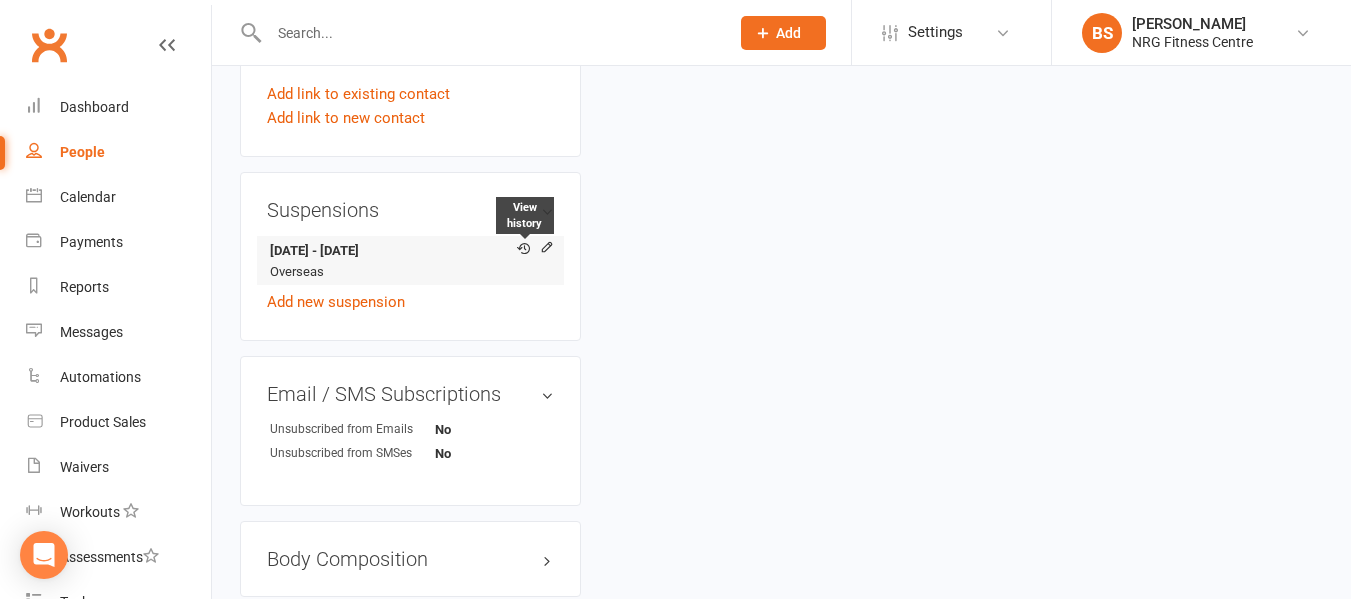 click at bounding box center [523, 248] 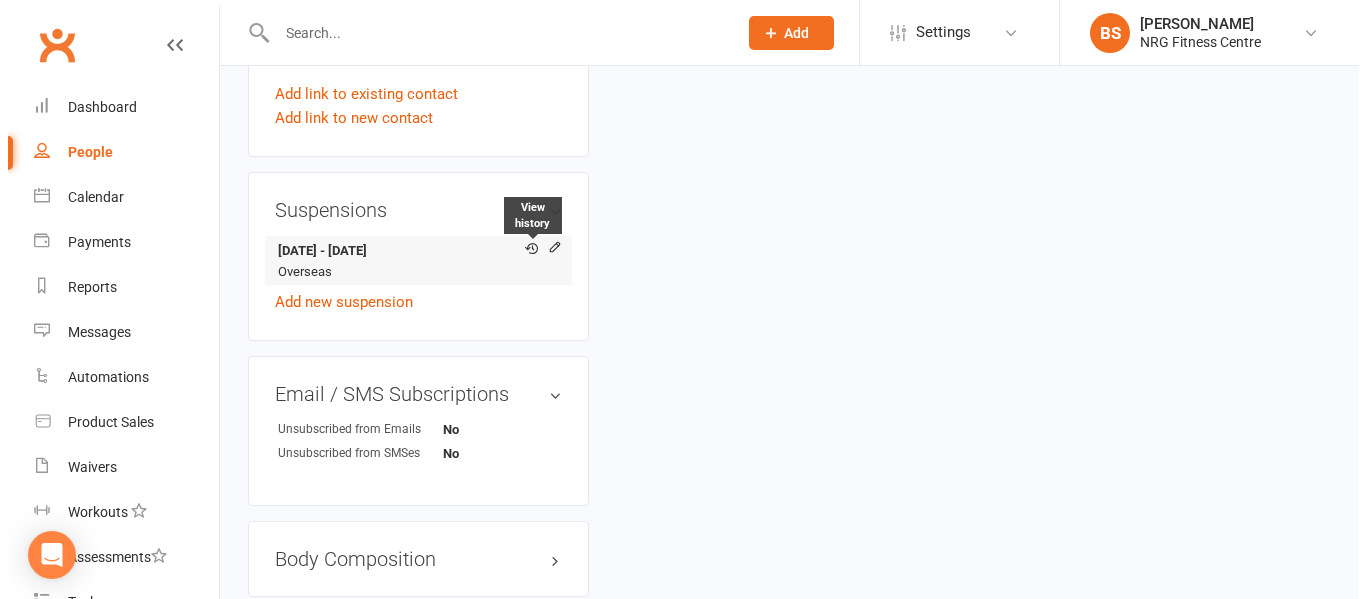 scroll, scrollTop: 1182, scrollLeft: 0, axis: vertical 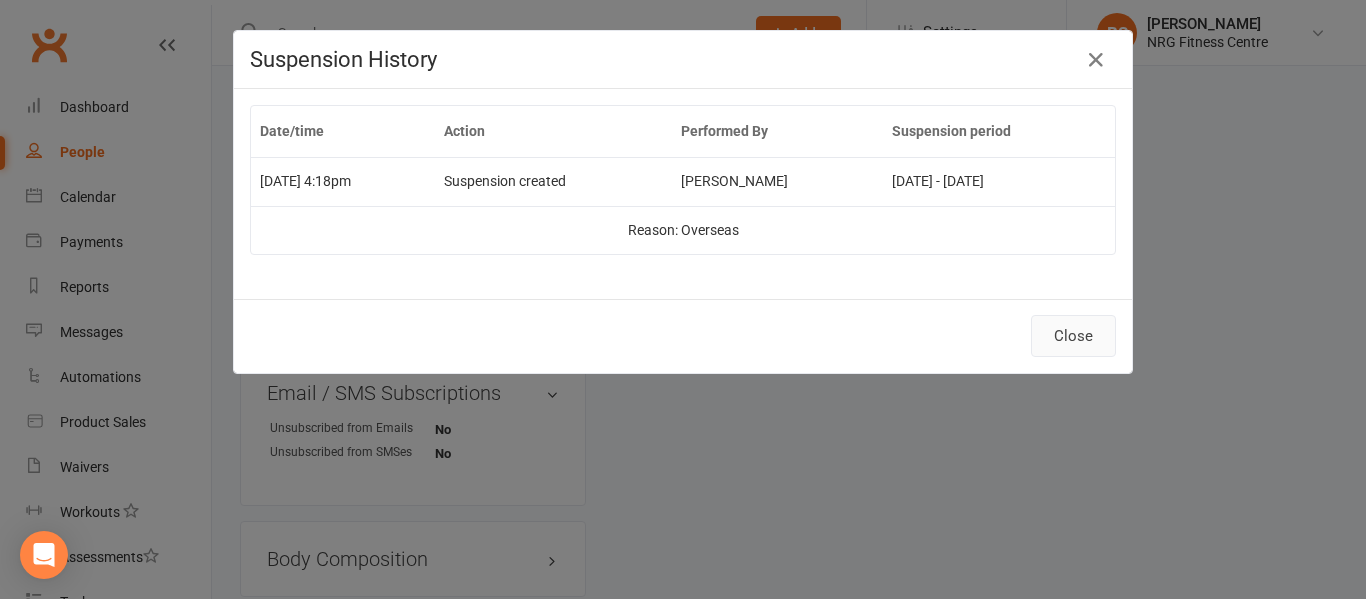 click on "Close" at bounding box center (1073, 336) 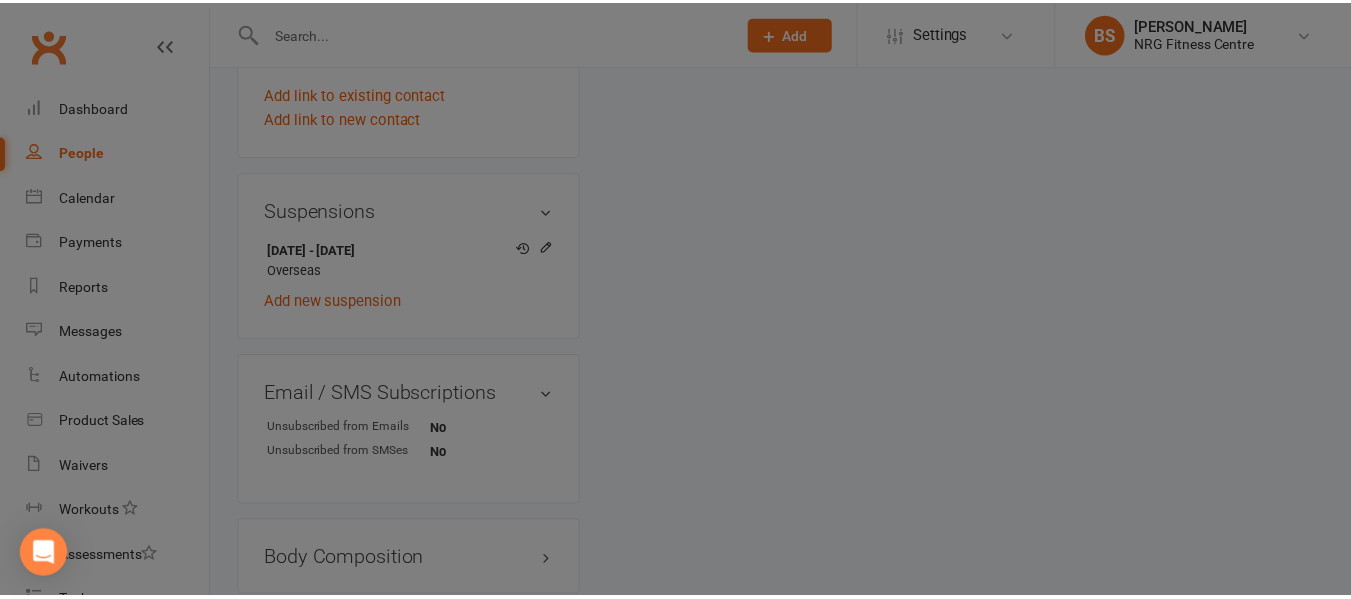 scroll, scrollTop: 1200, scrollLeft: 0, axis: vertical 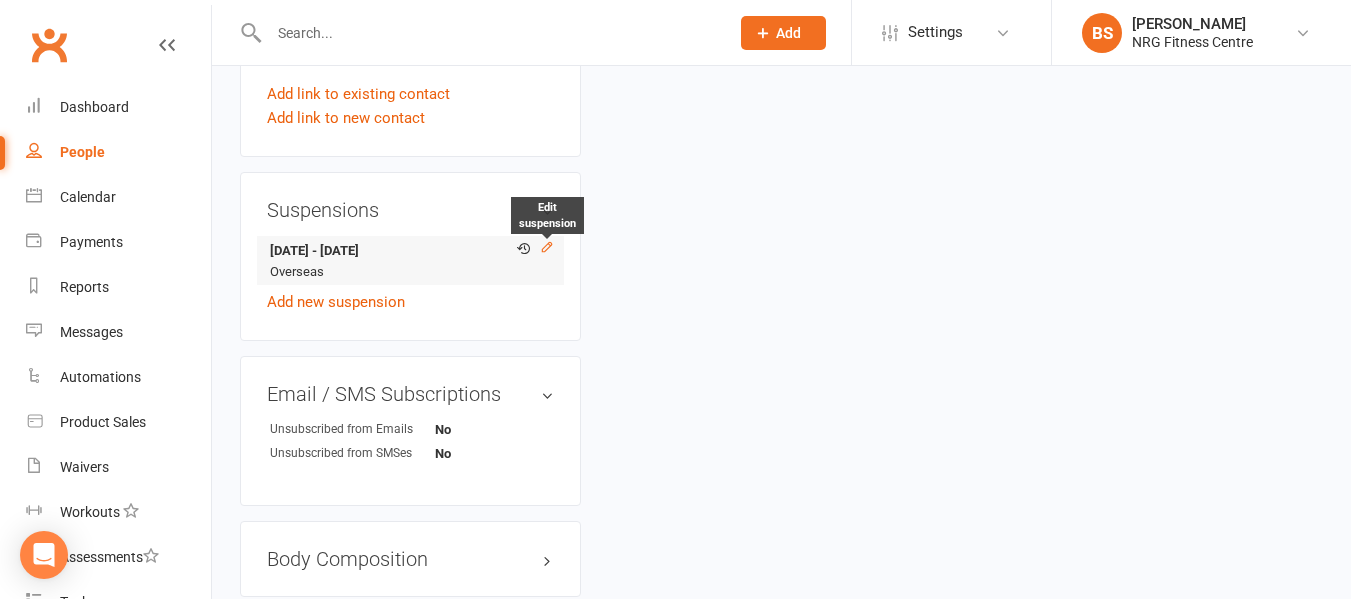 click 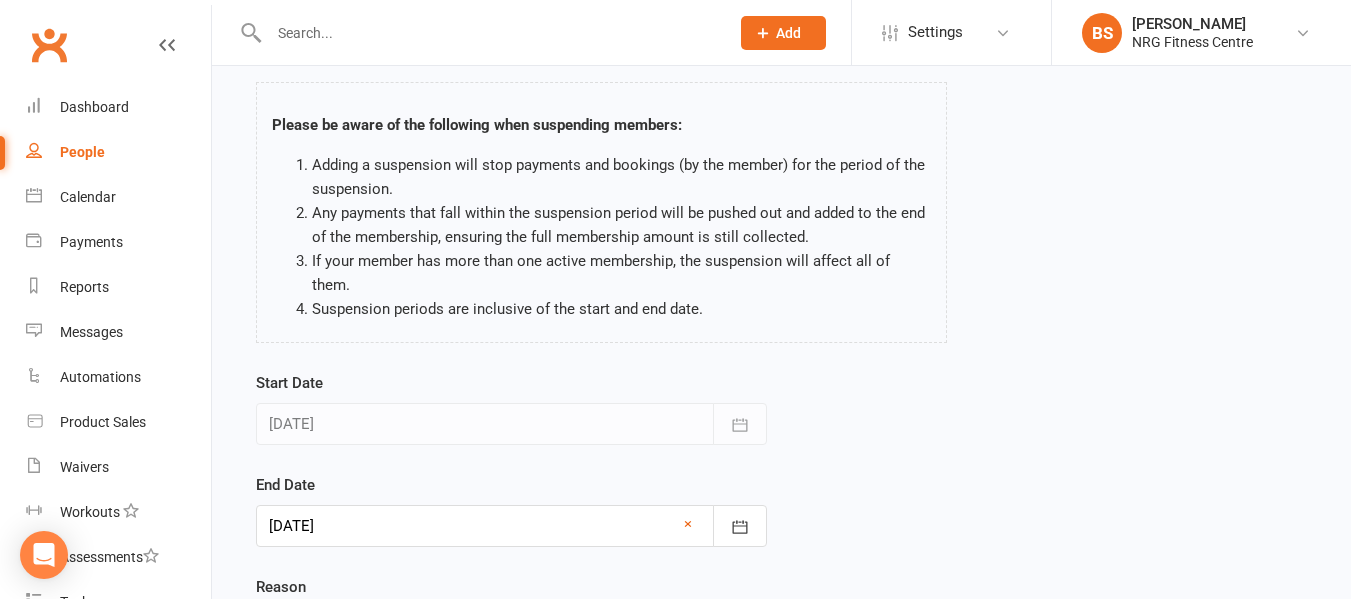 scroll, scrollTop: 280, scrollLeft: 0, axis: vertical 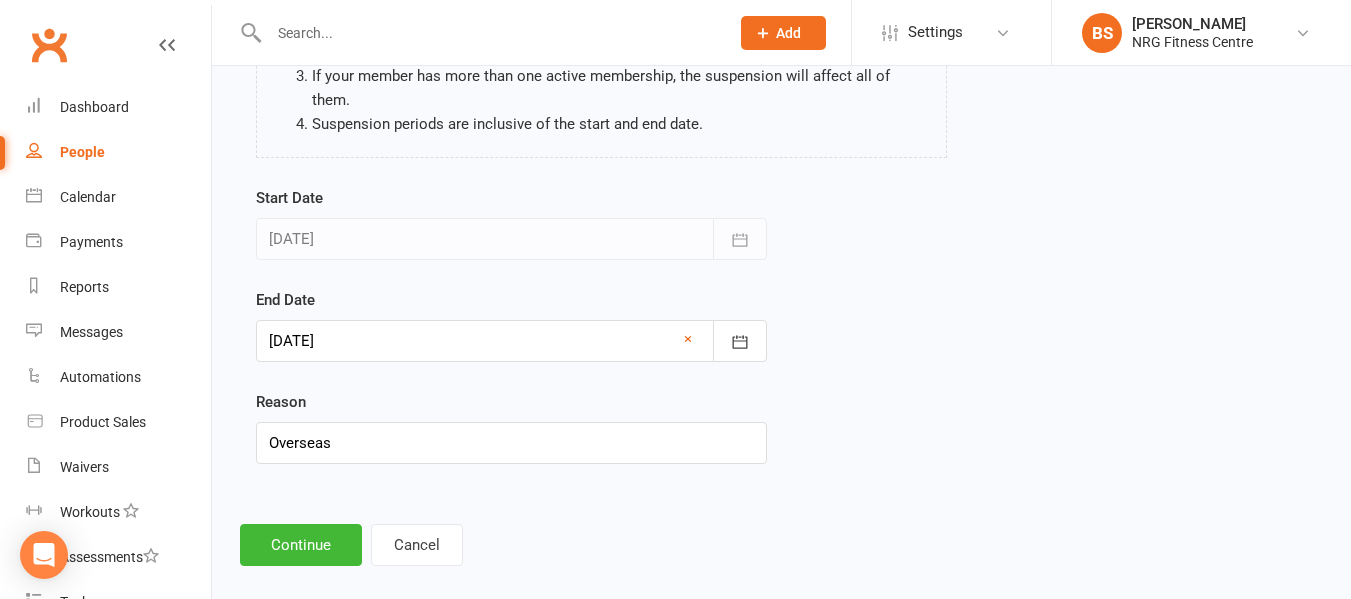 click on "Start Date  10 Jul 2025
July 2025
Sun Mon Tue Wed Thu Fri Sat
27
29
30
01
02
03
04
05
28
06
07
08
09
10
11
12
29
13
14
15
16
17
18
19
30
20
21
22
23
24
25
26
31
27
28
29
30
31
01
02
32 03" at bounding box center (511, 325) 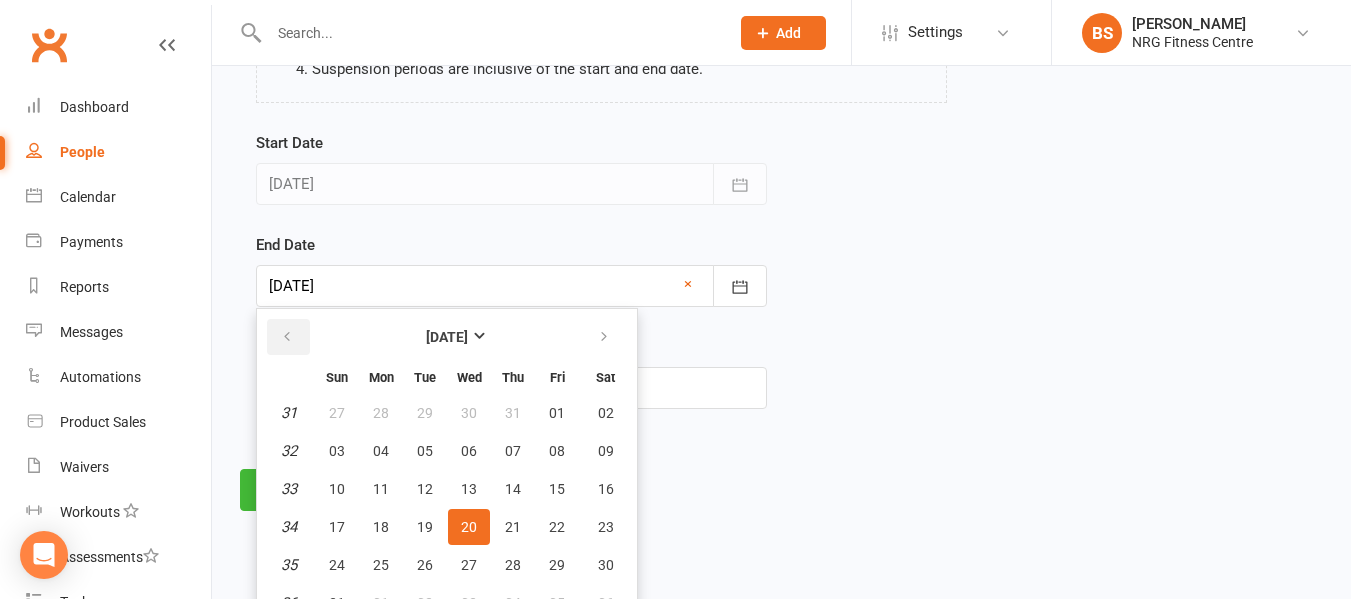 click at bounding box center [288, 337] 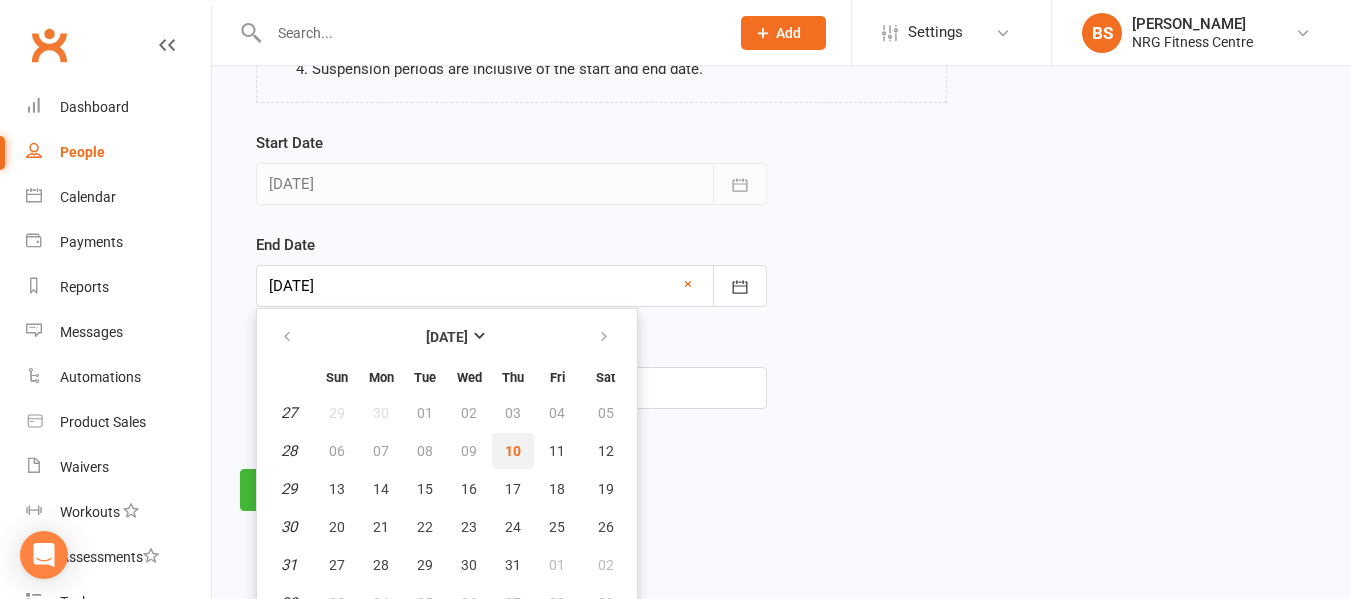 click on "10" at bounding box center (513, 451) 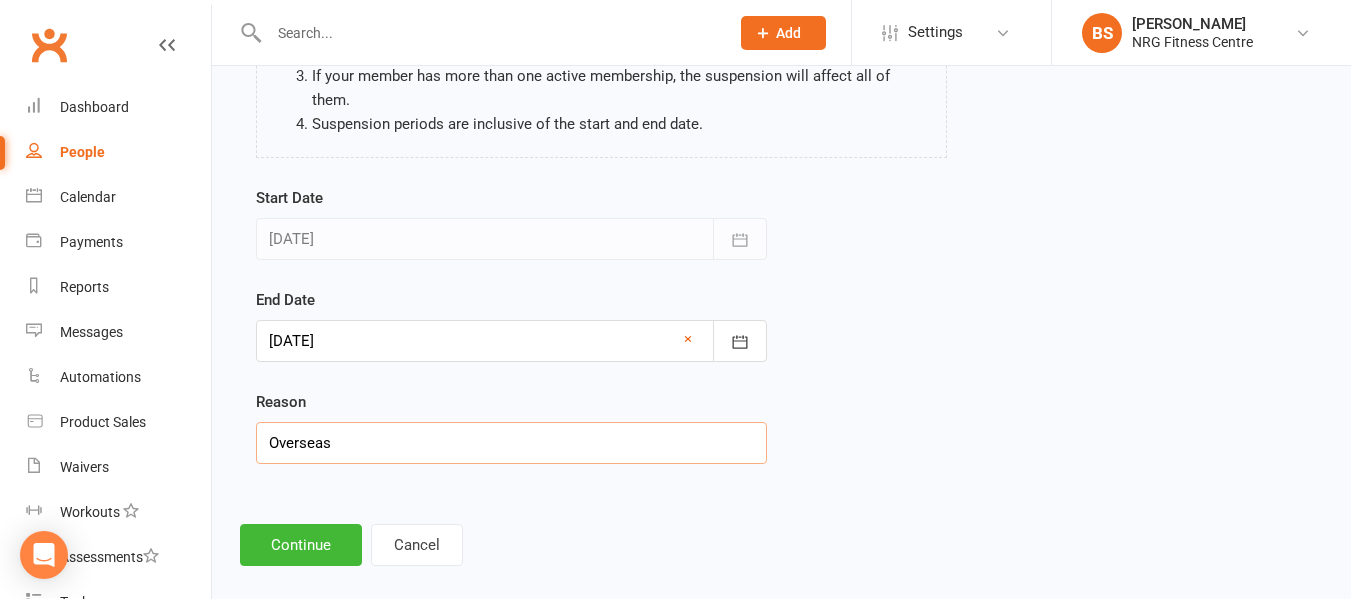 drag, startPoint x: 372, startPoint y: 426, endPoint x: 0, endPoint y: 429, distance: 372.0121 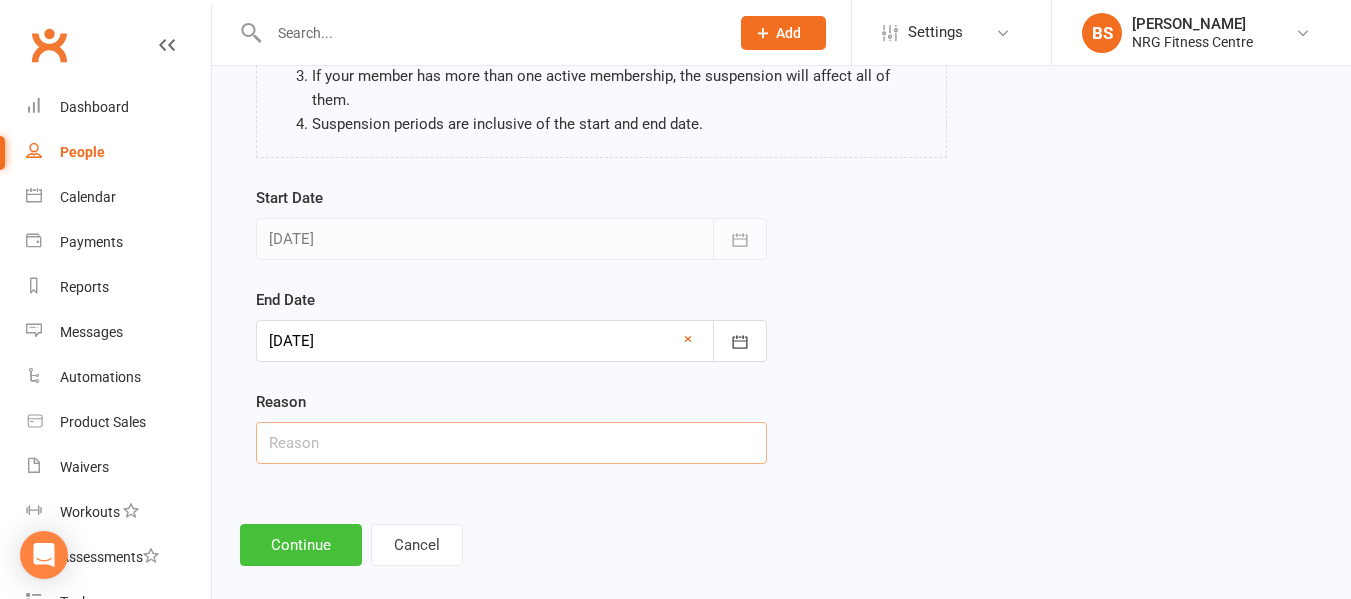 type 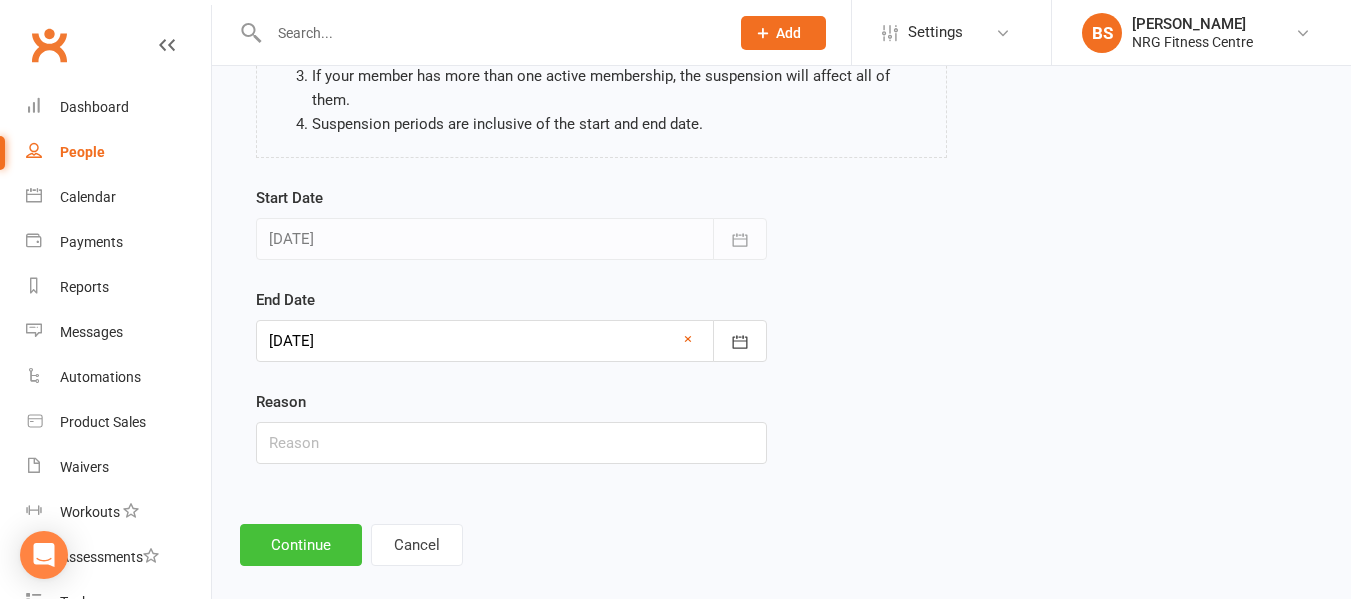 click on "Continue" at bounding box center (301, 545) 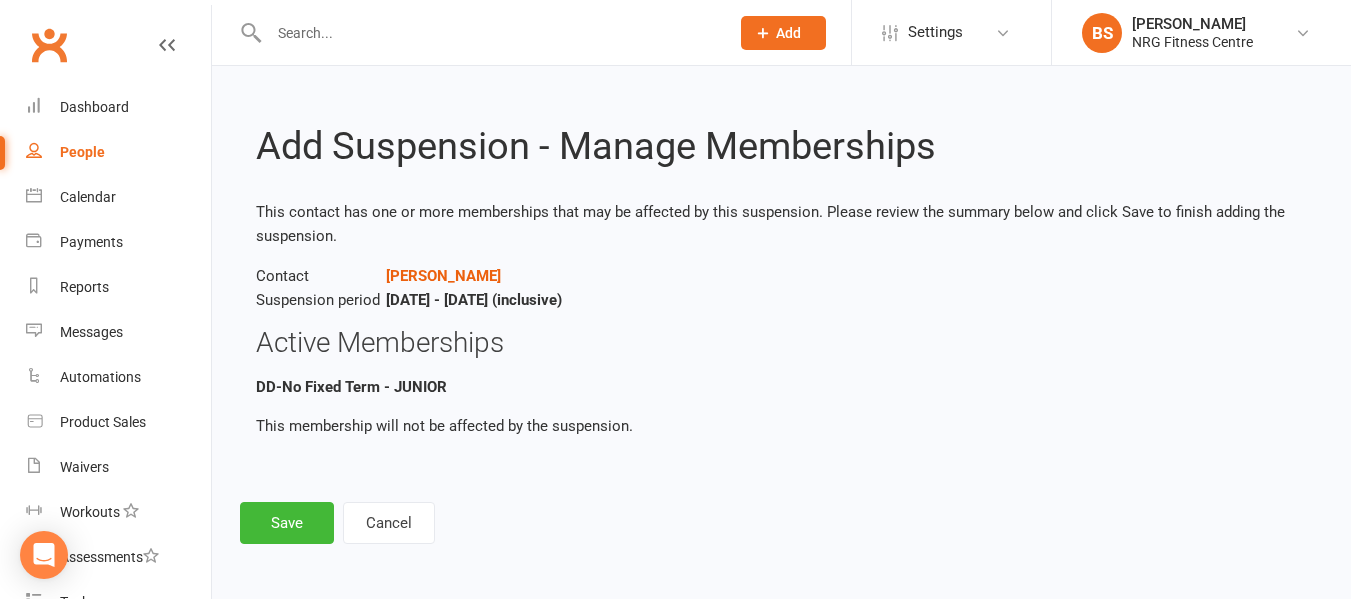 scroll, scrollTop: 2, scrollLeft: 0, axis: vertical 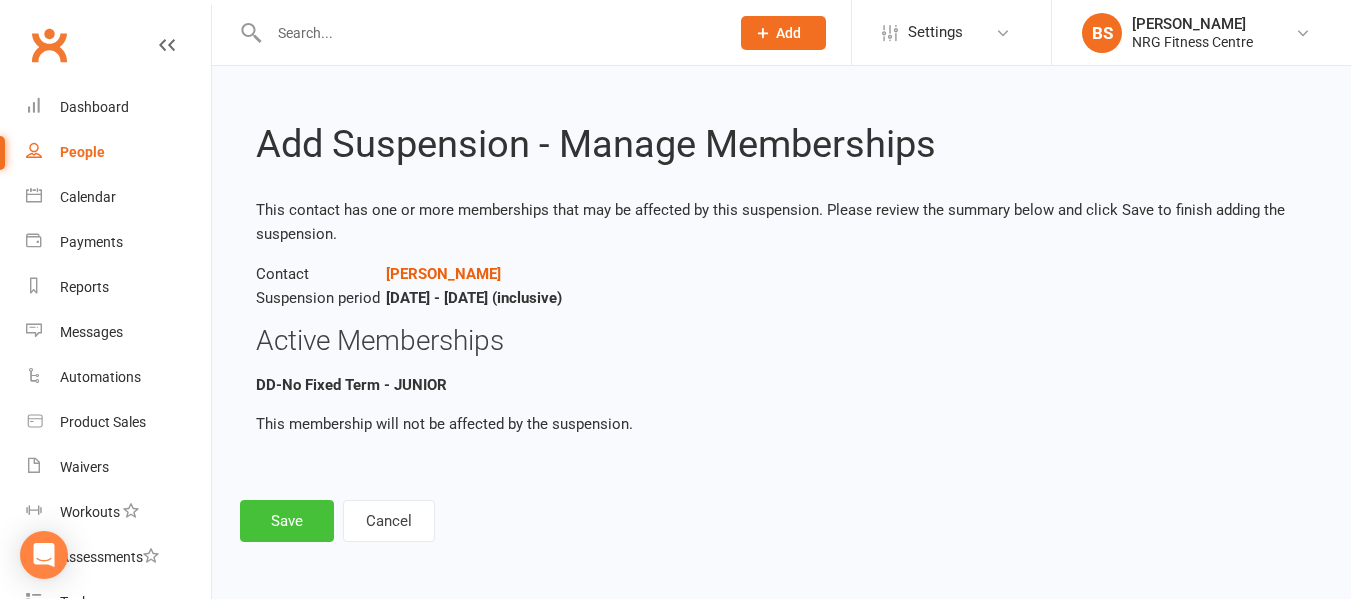 click on "Save" at bounding box center (287, 521) 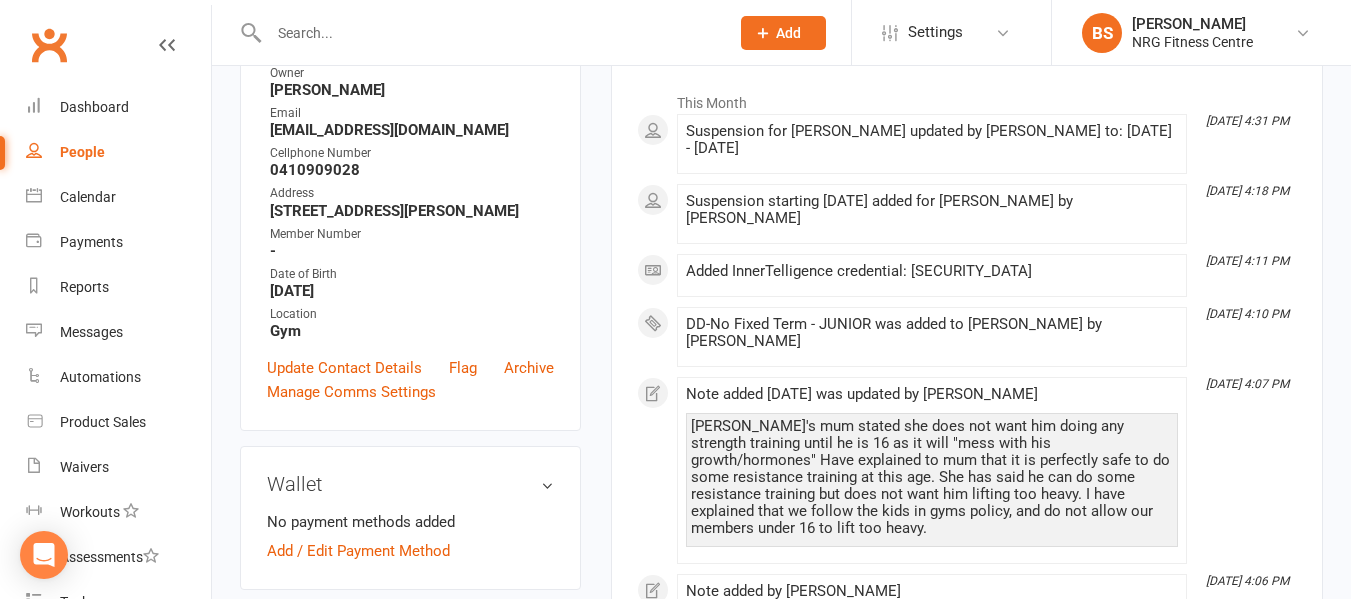 scroll, scrollTop: 0, scrollLeft: 0, axis: both 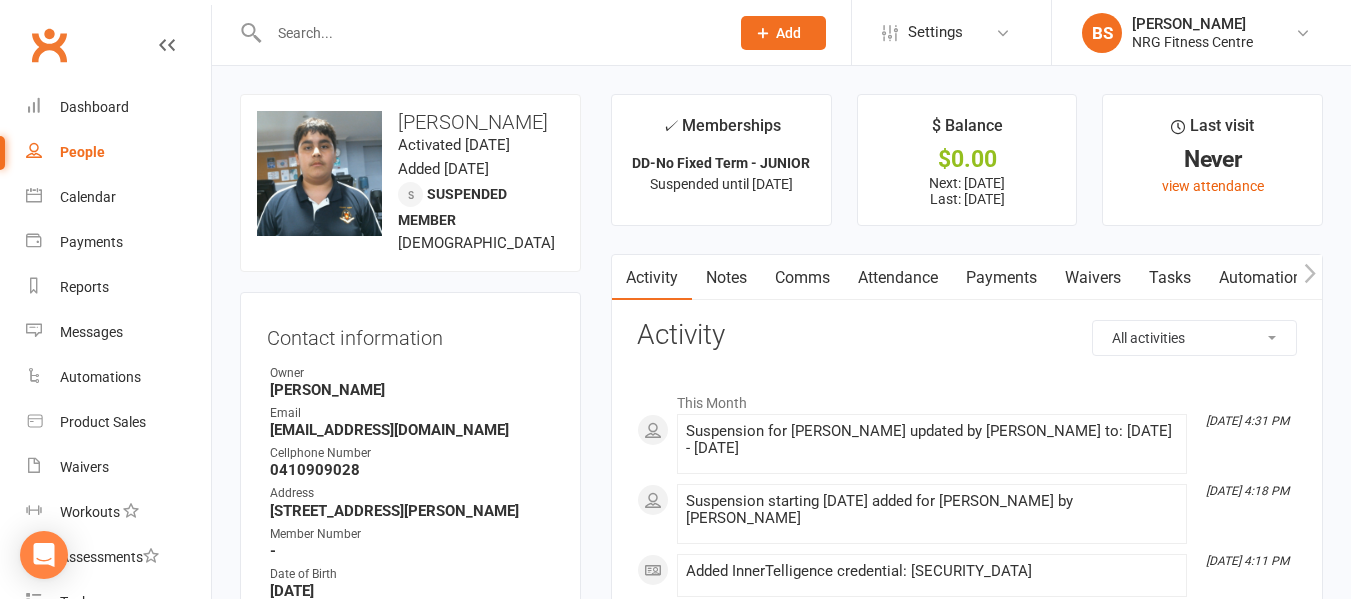 click on "Notes" at bounding box center (726, 278) 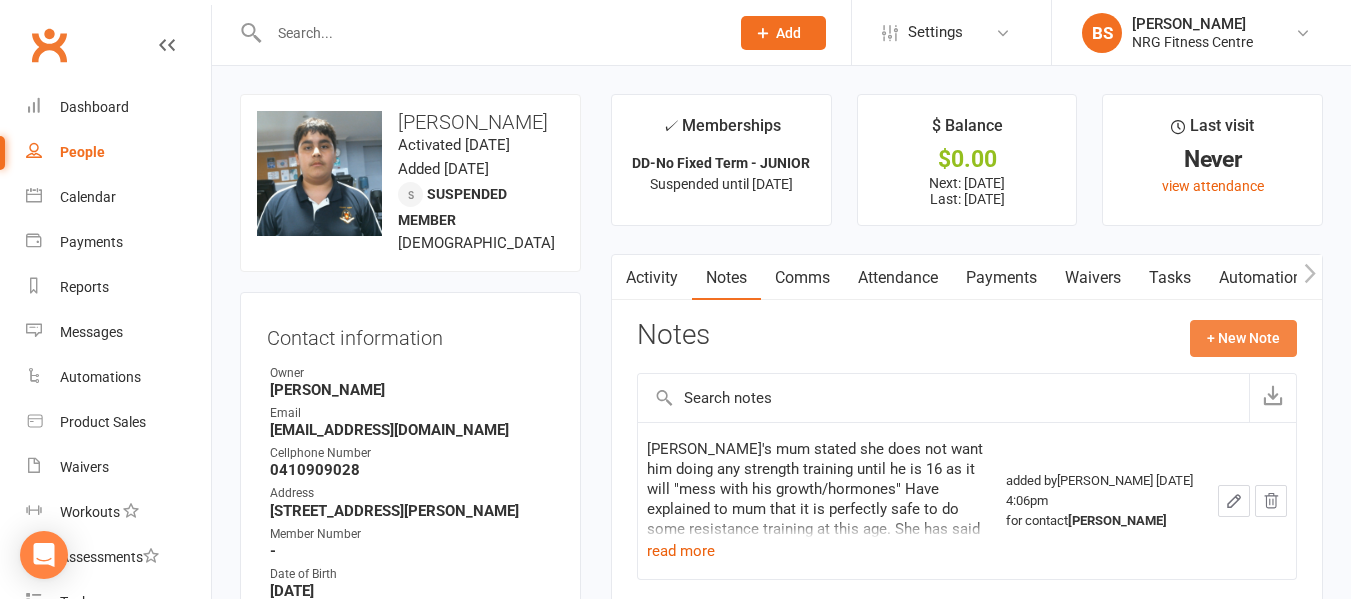 click on "+ New Note" at bounding box center (1243, 338) 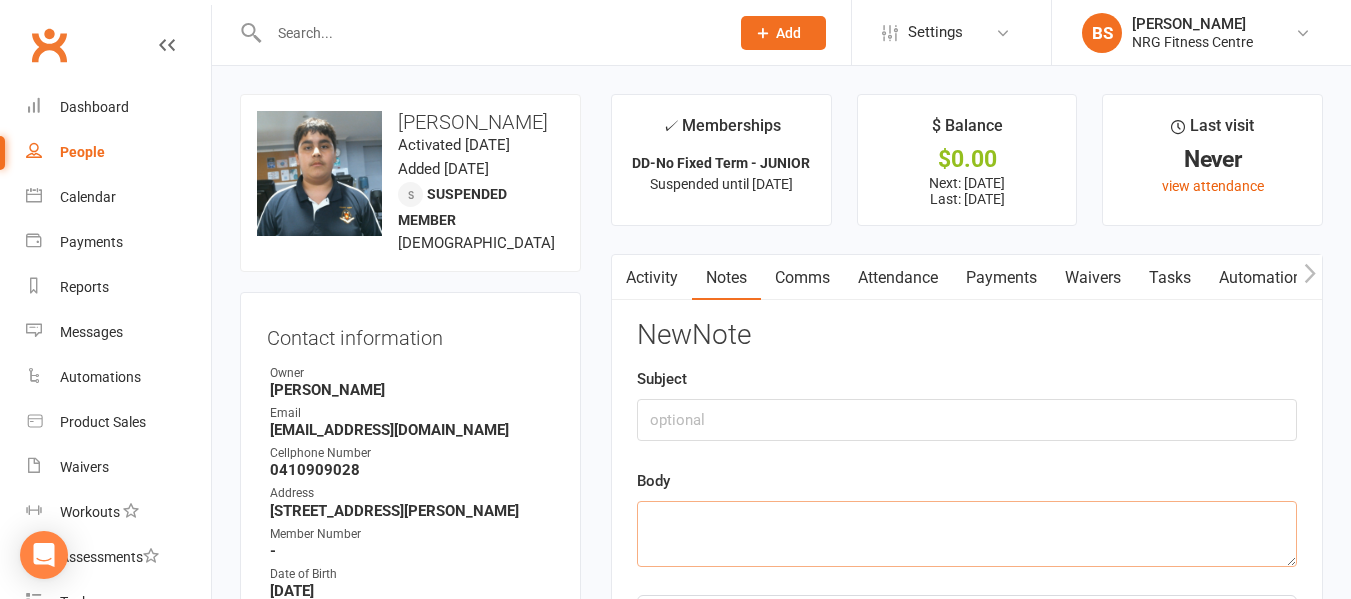 click at bounding box center [967, 534] 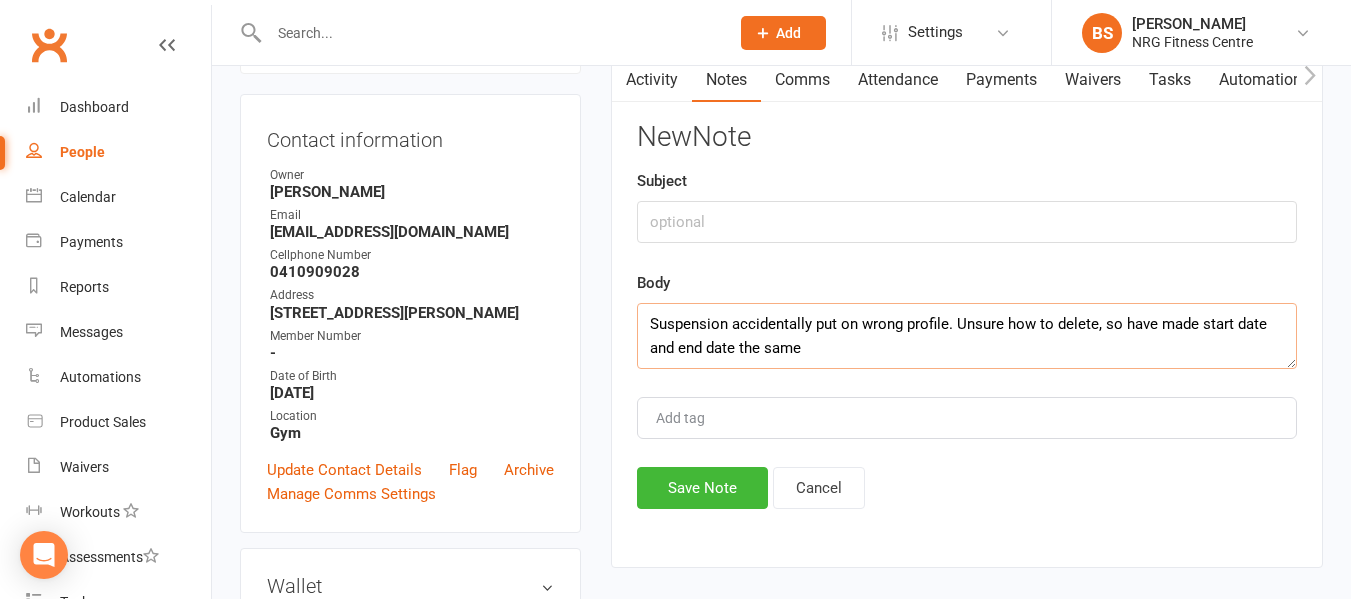 scroll, scrollTop: 200, scrollLeft: 0, axis: vertical 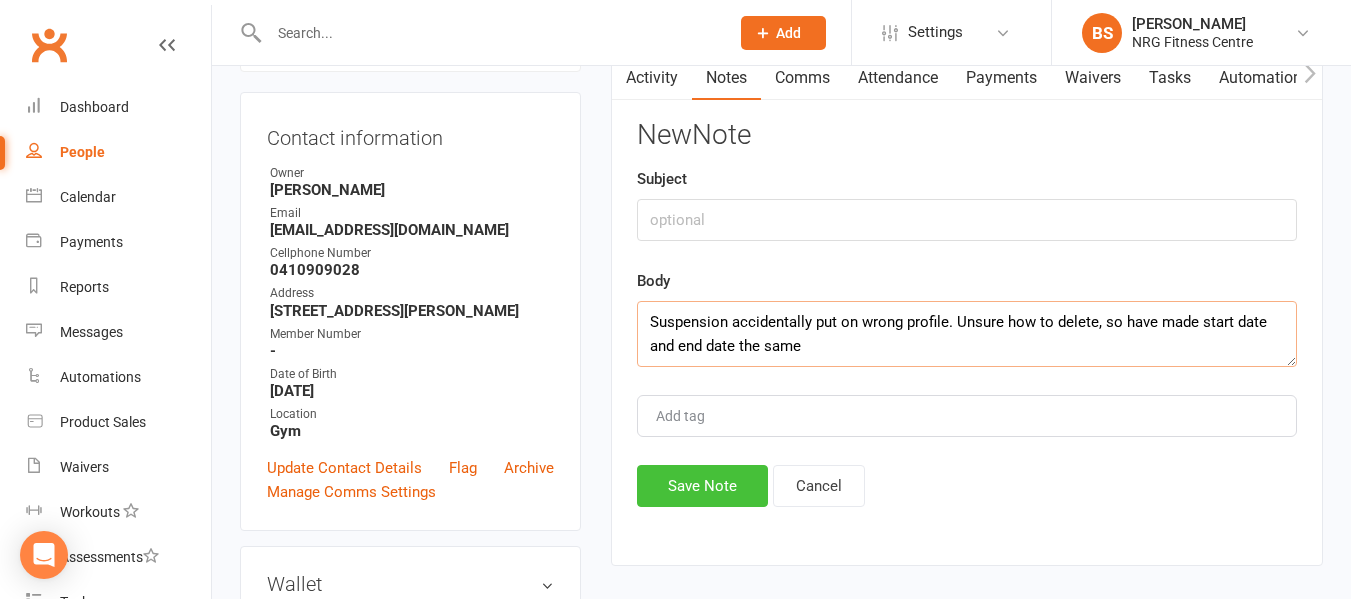 type on "Suspension accidentally put on wrong profile. Unsure how to delete, so have made start date and end date the same" 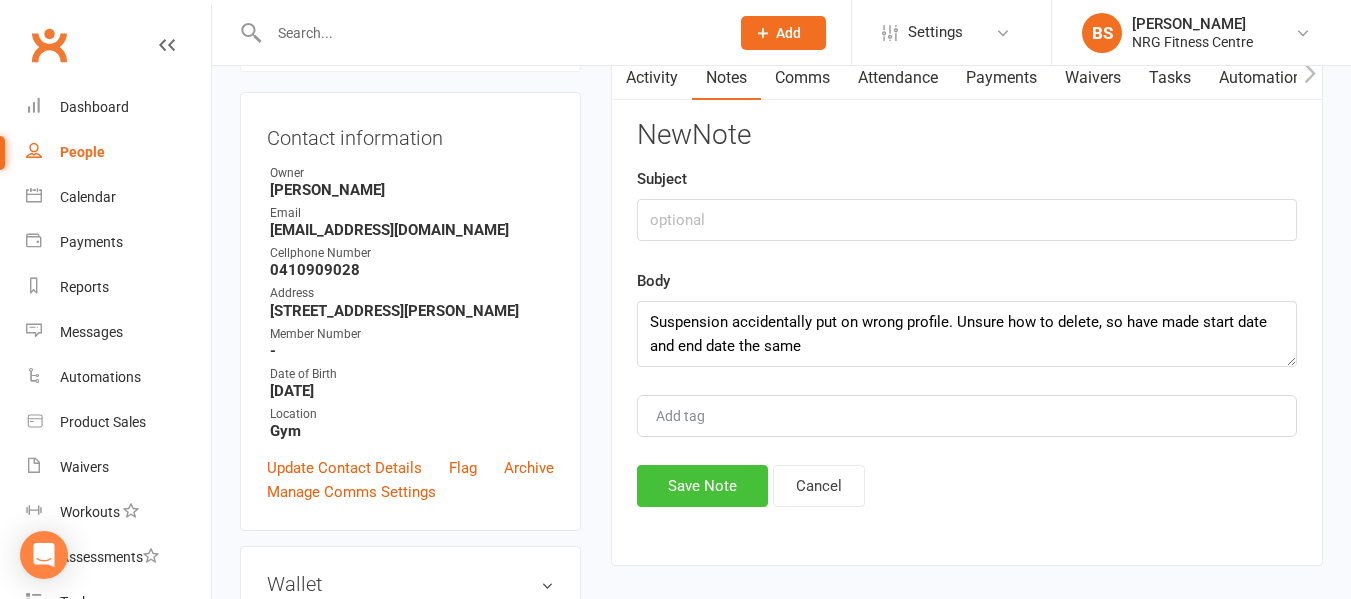 click on "Save Note" at bounding box center (702, 486) 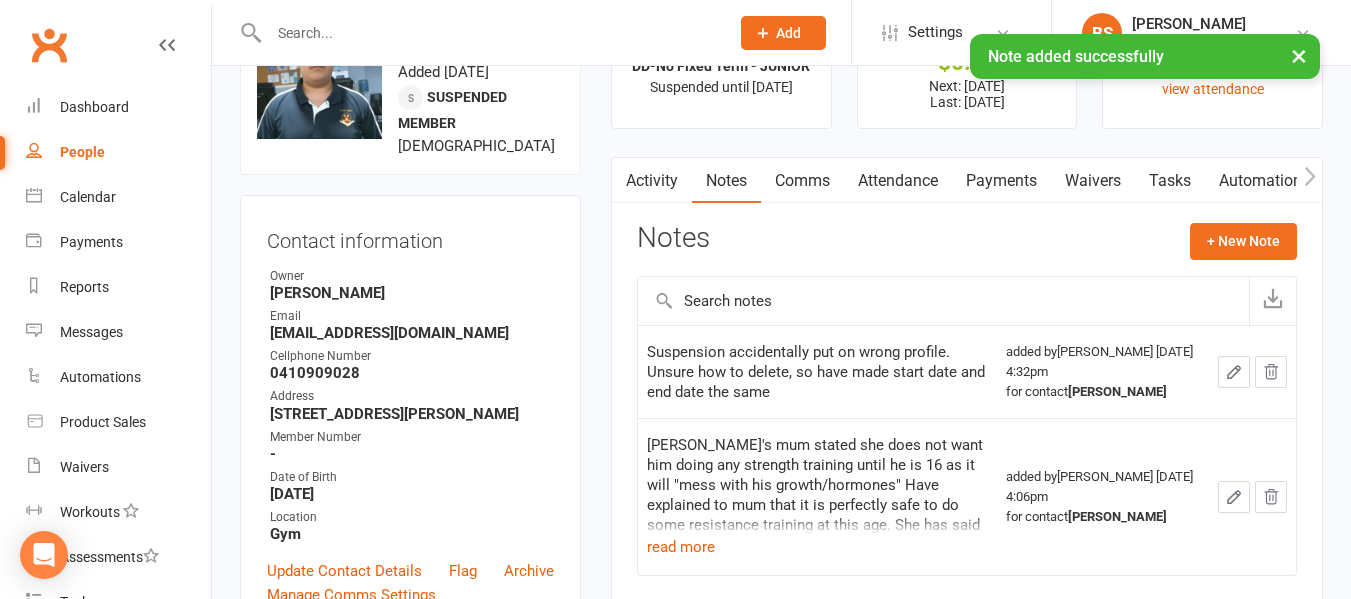 scroll, scrollTop: 0, scrollLeft: 0, axis: both 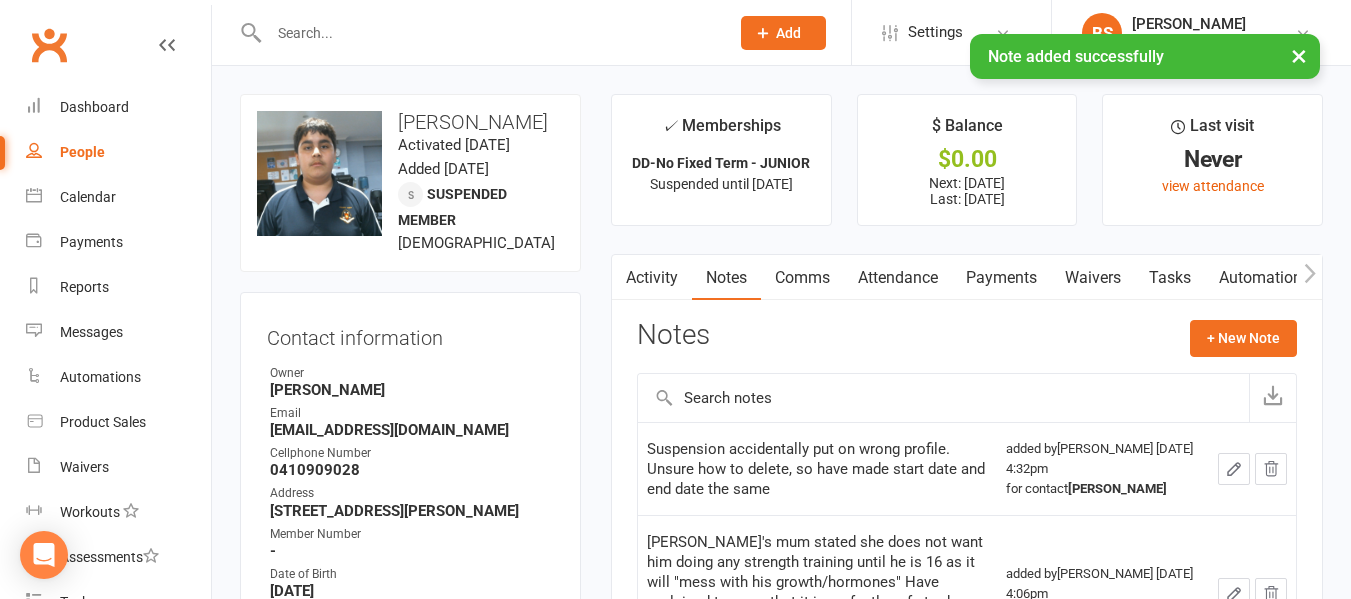 click at bounding box center (489, 33) 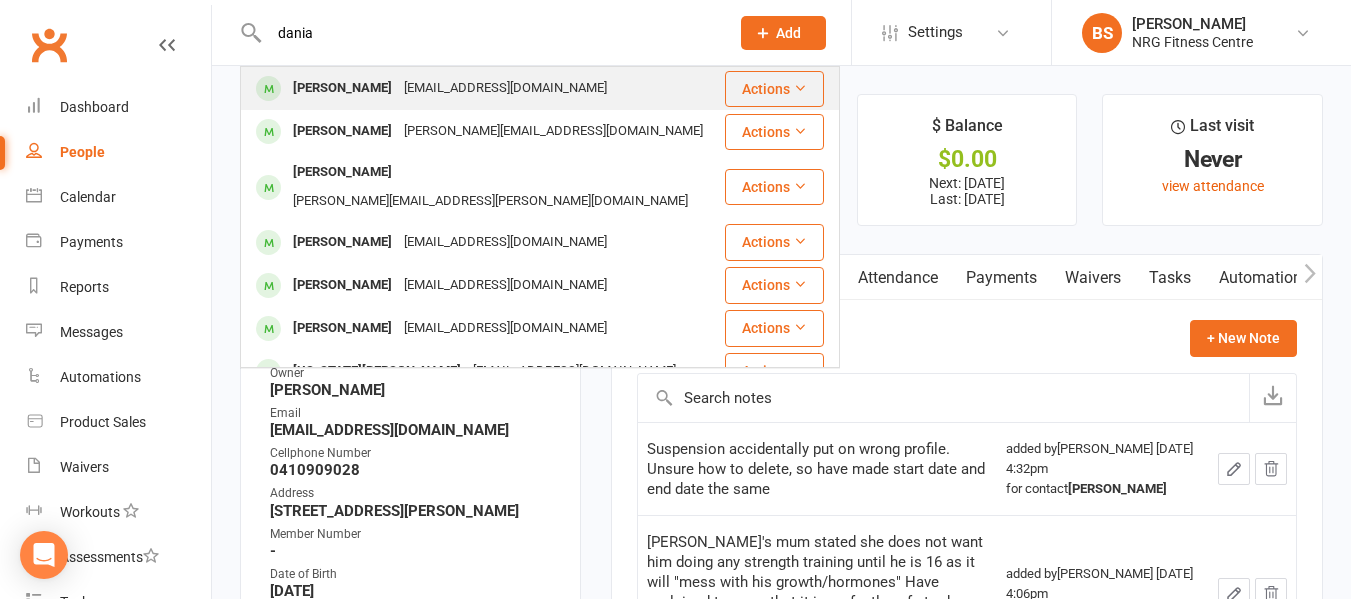 type on "dania" 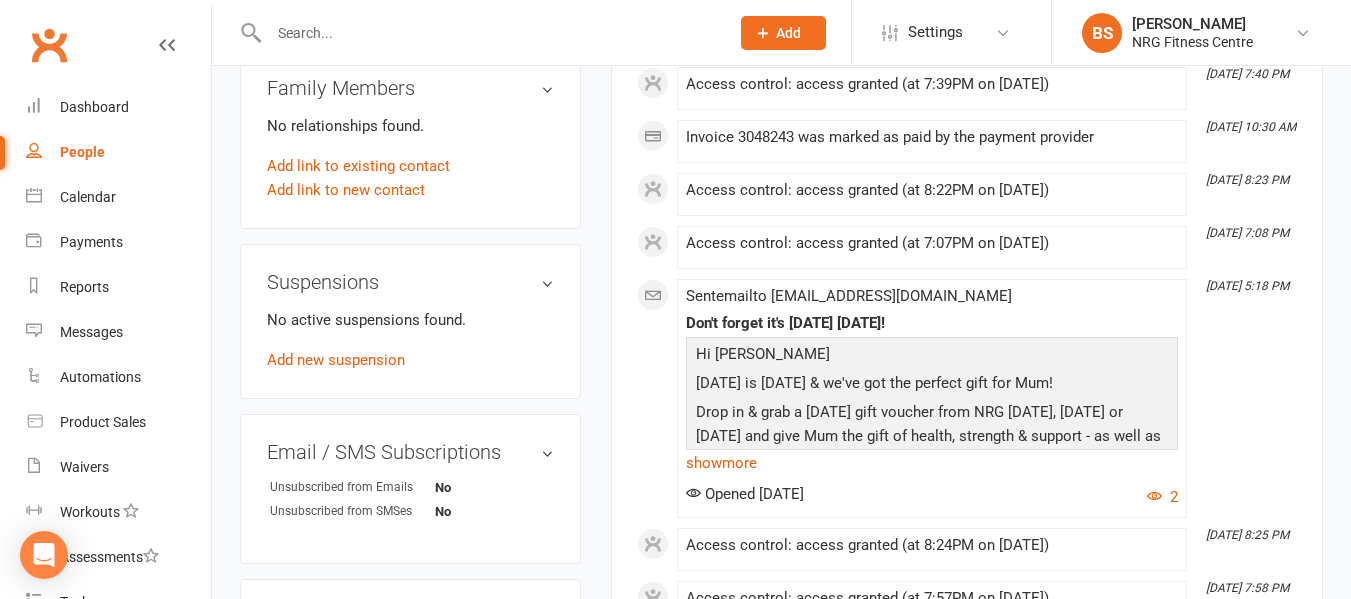 scroll, scrollTop: 1200, scrollLeft: 0, axis: vertical 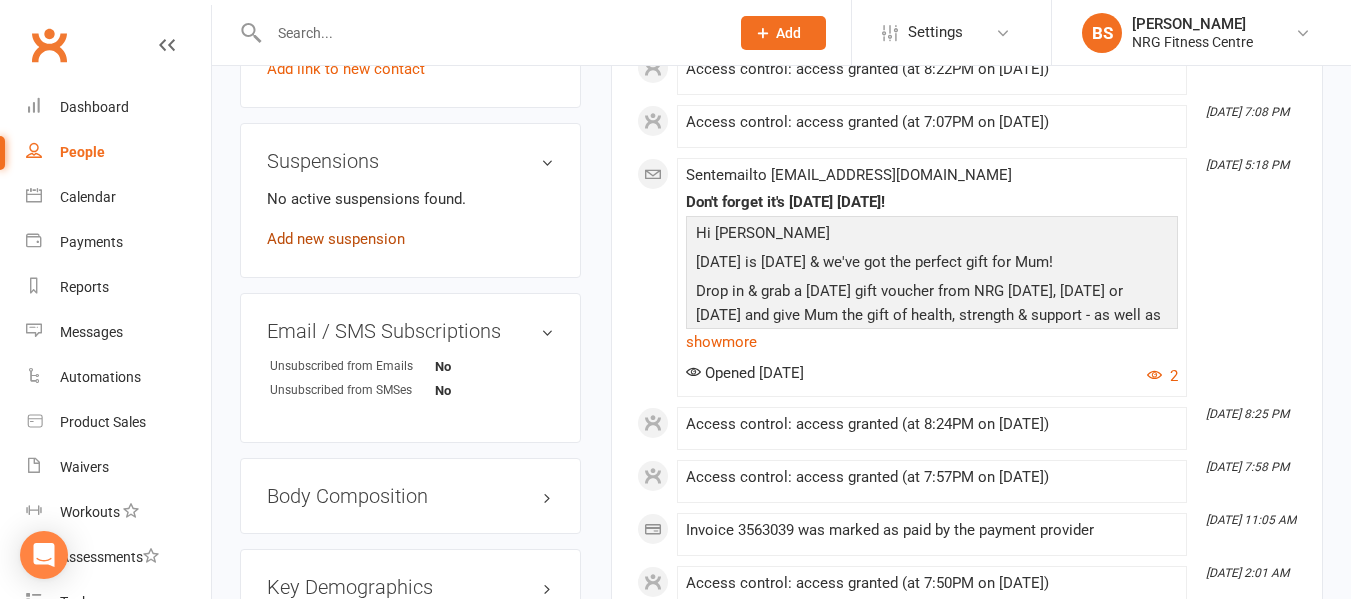 click on "Add new suspension" at bounding box center [336, 239] 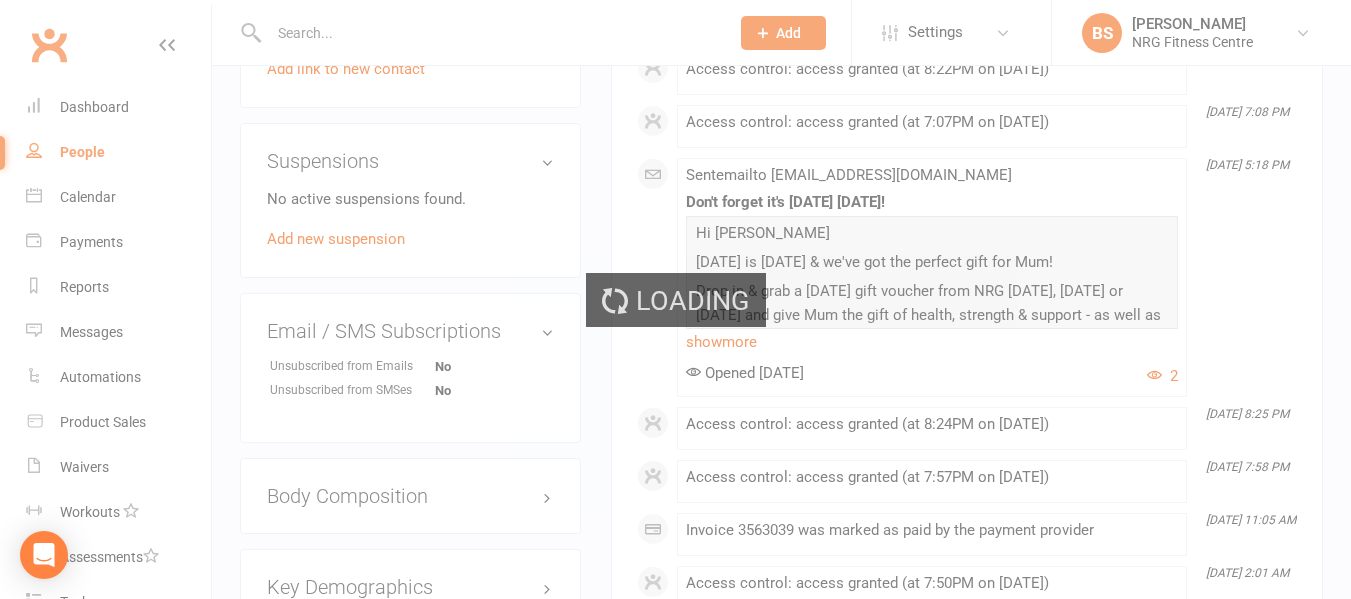 scroll, scrollTop: 0, scrollLeft: 0, axis: both 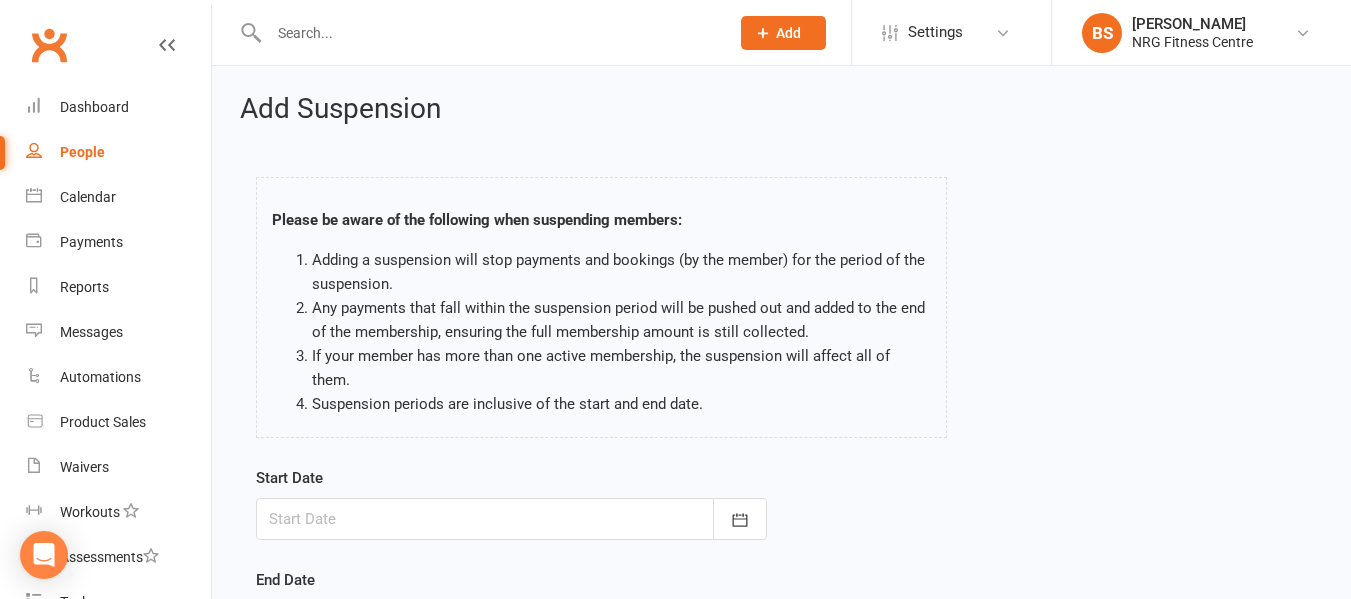 click at bounding box center [511, 519] 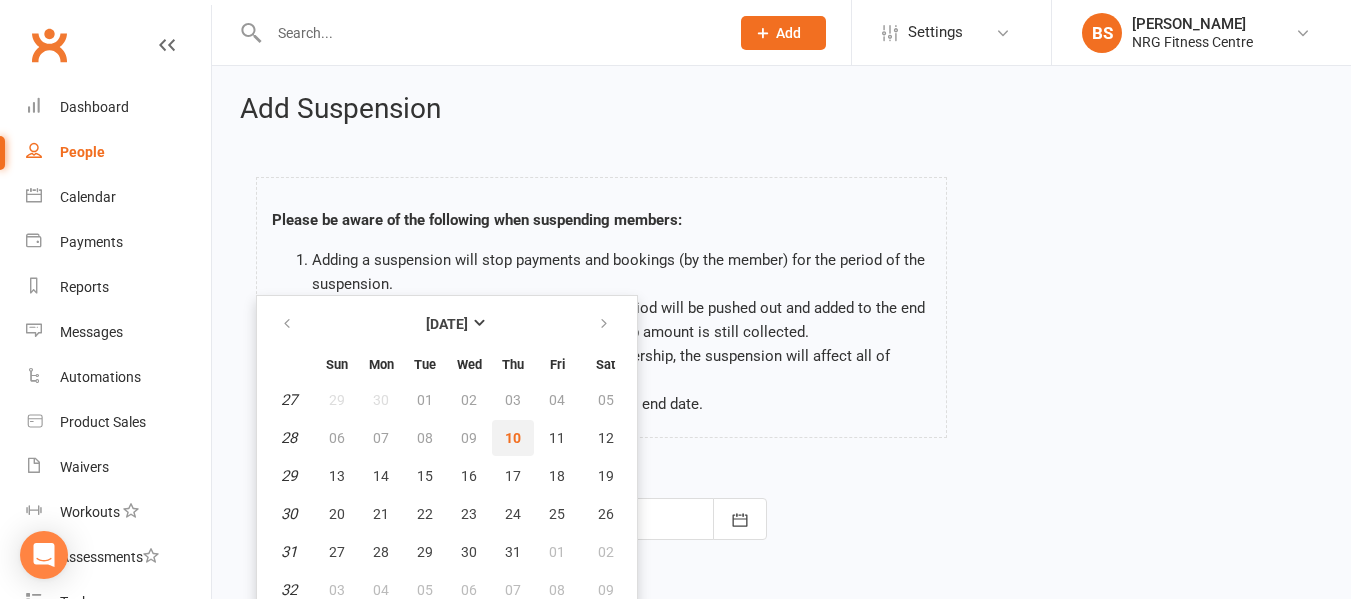 click on "10" at bounding box center [513, 438] 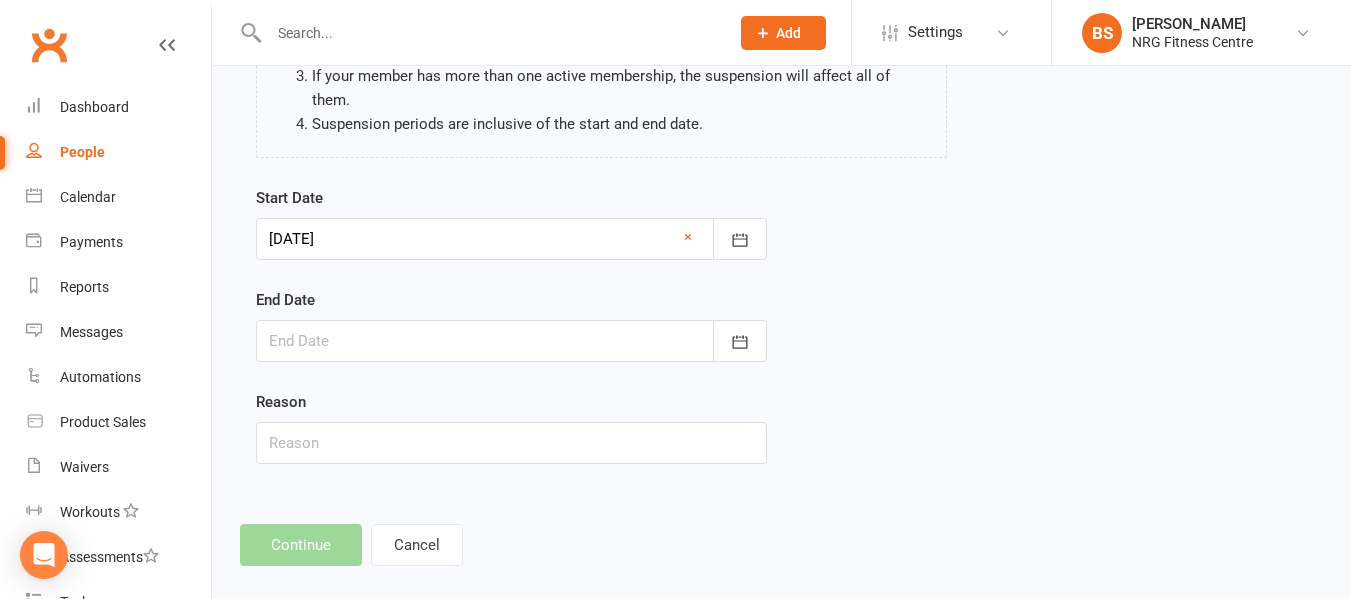 click at bounding box center [511, 341] 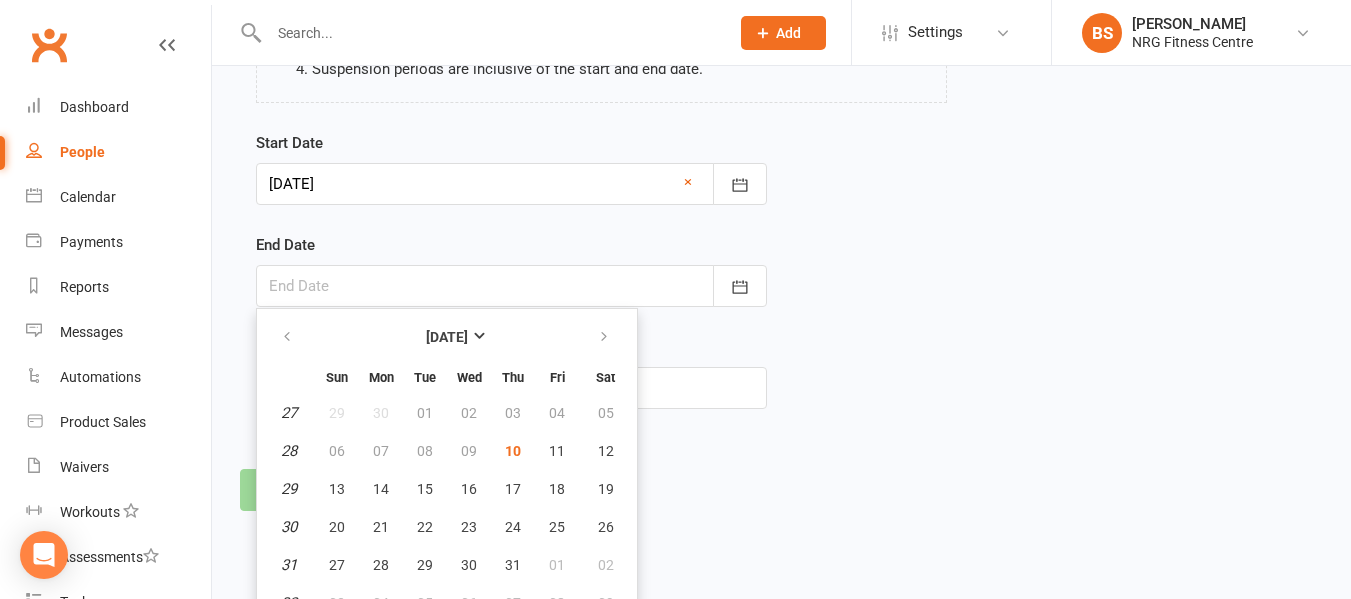 scroll, scrollTop: 340, scrollLeft: 0, axis: vertical 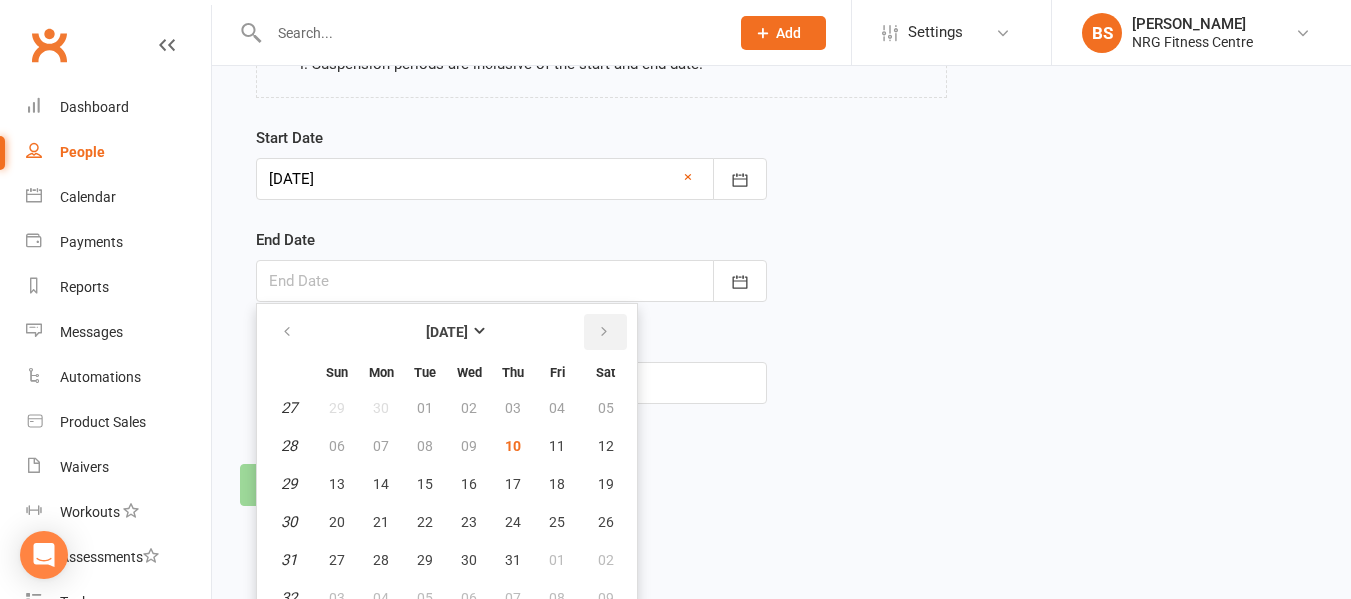 click at bounding box center (604, 332) 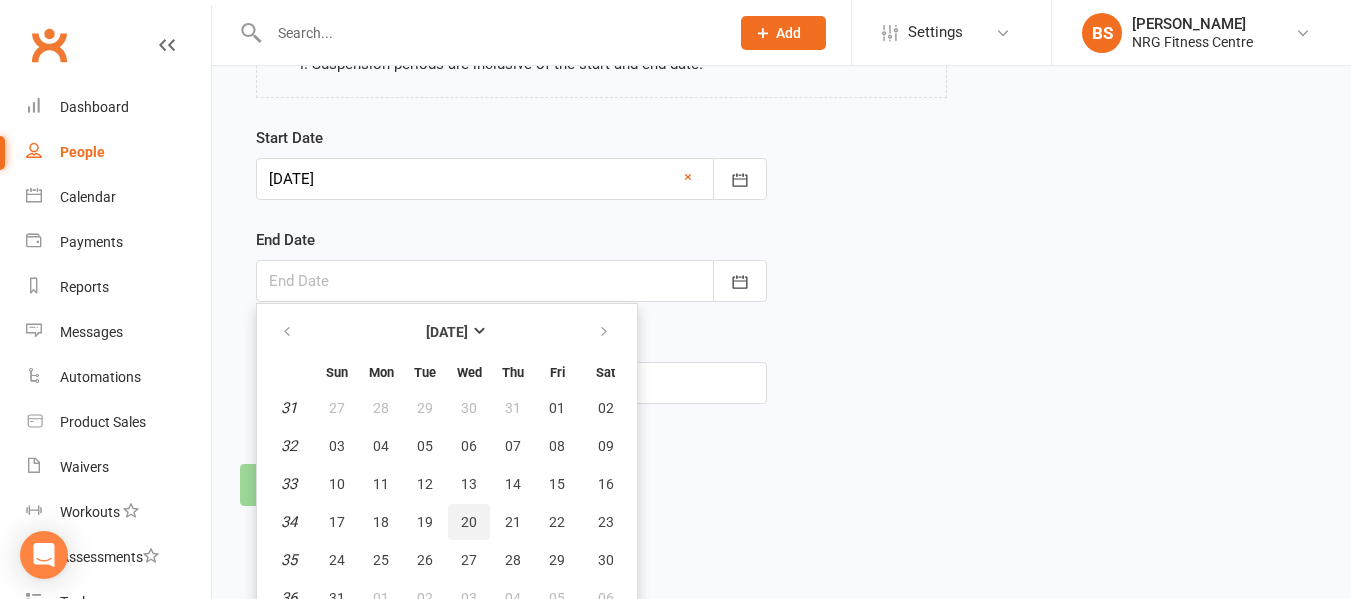 click on "20" at bounding box center (469, 522) 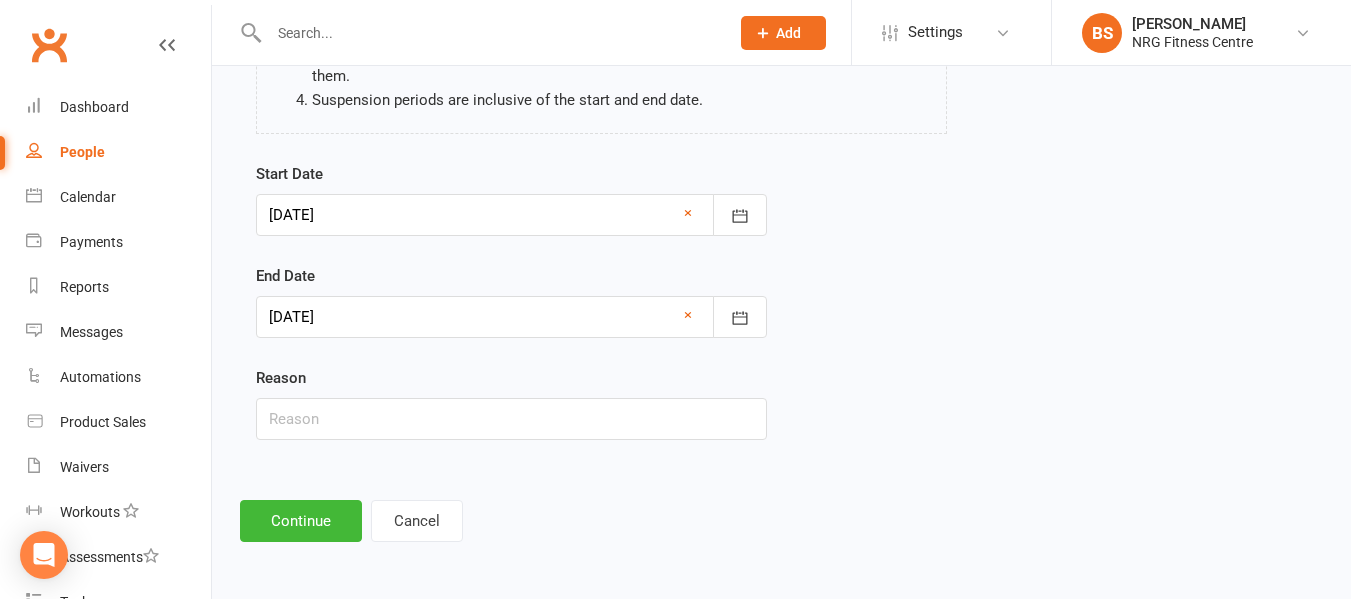 scroll, scrollTop: 280, scrollLeft: 0, axis: vertical 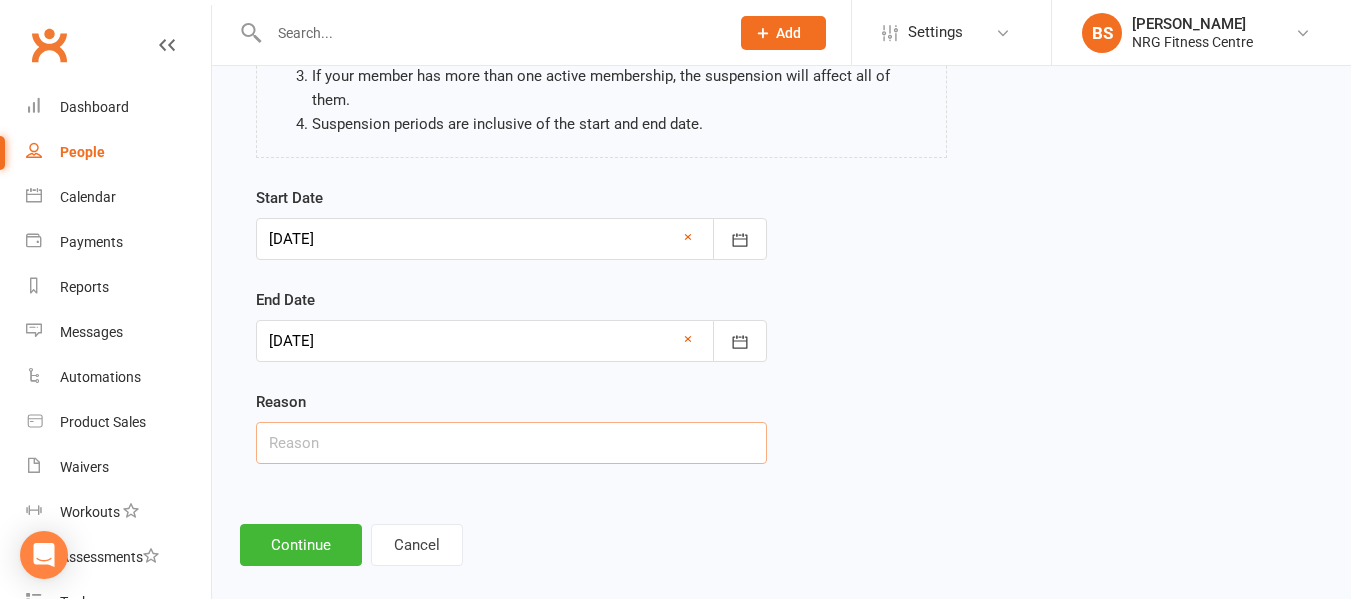 click at bounding box center [511, 443] 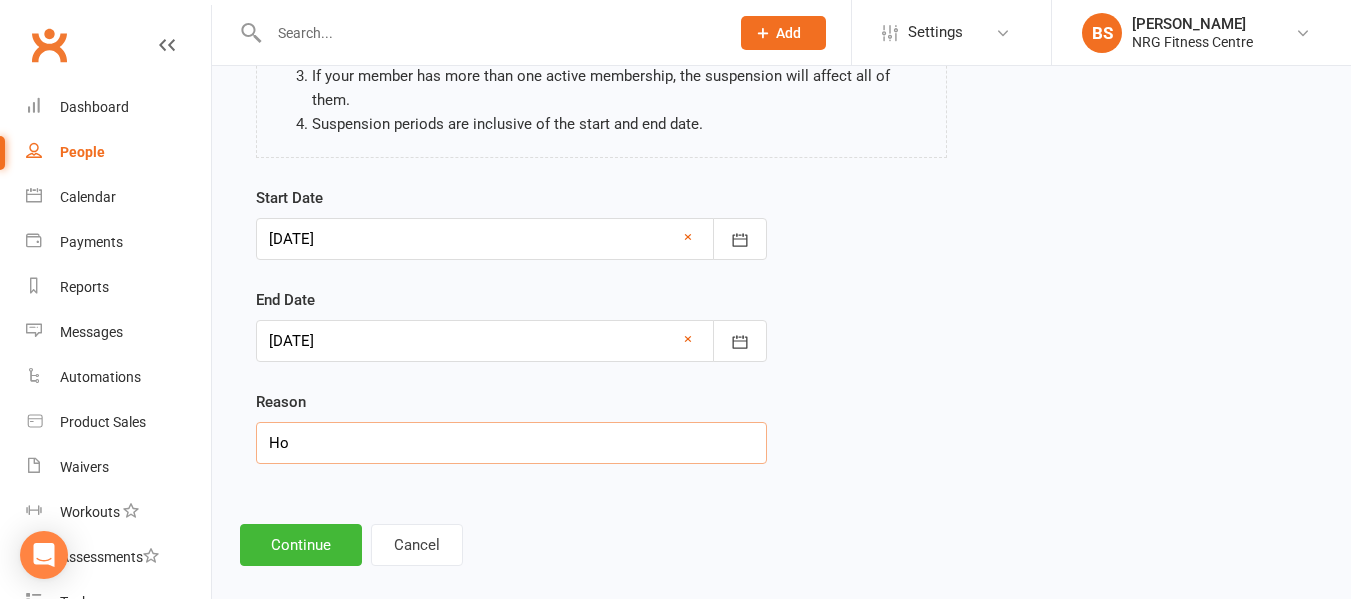 type on "H" 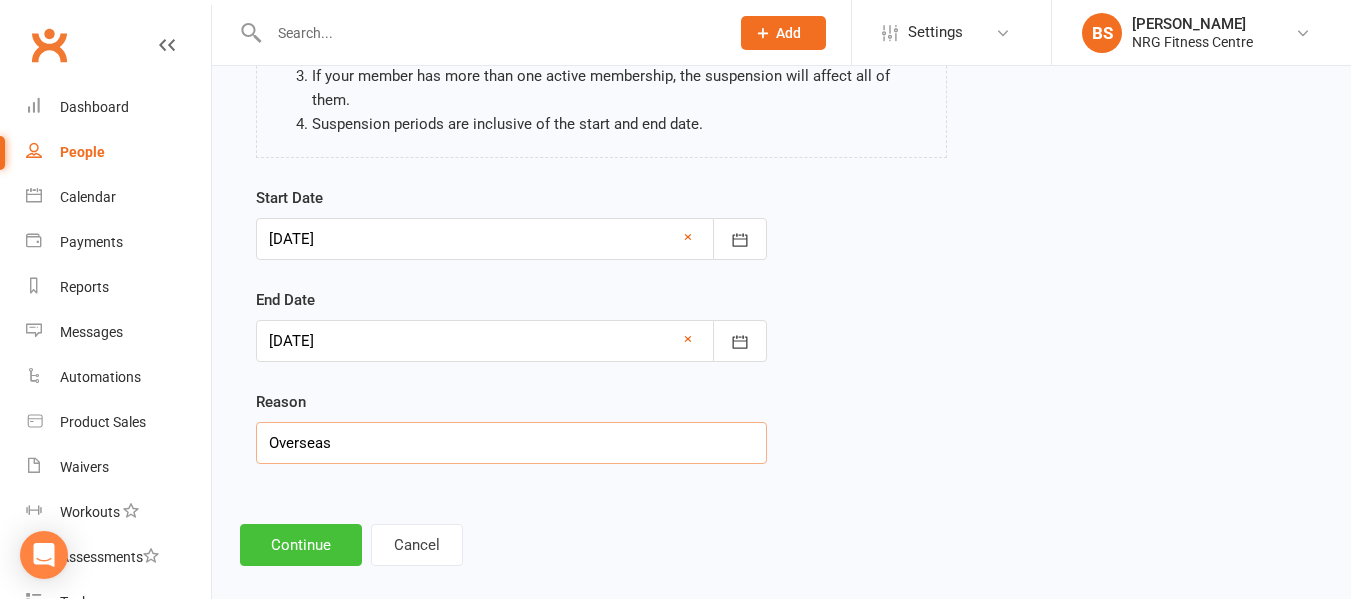 type on "Overseas" 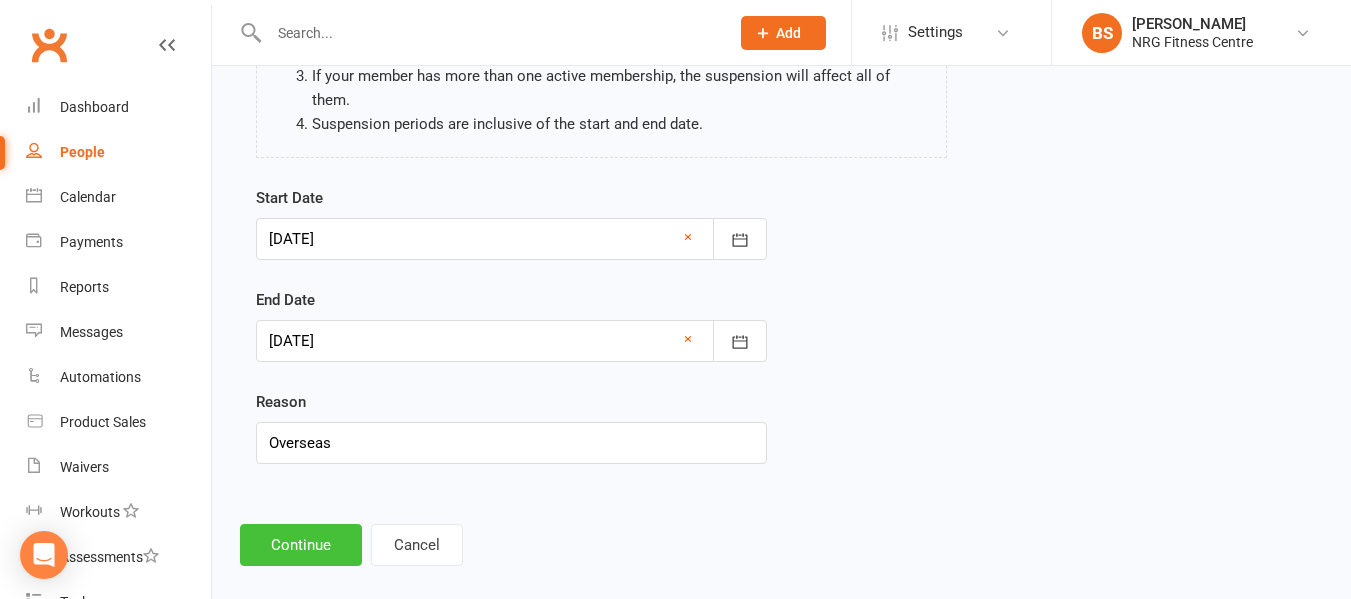 click on "Continue" at bounding box center (301, 545) 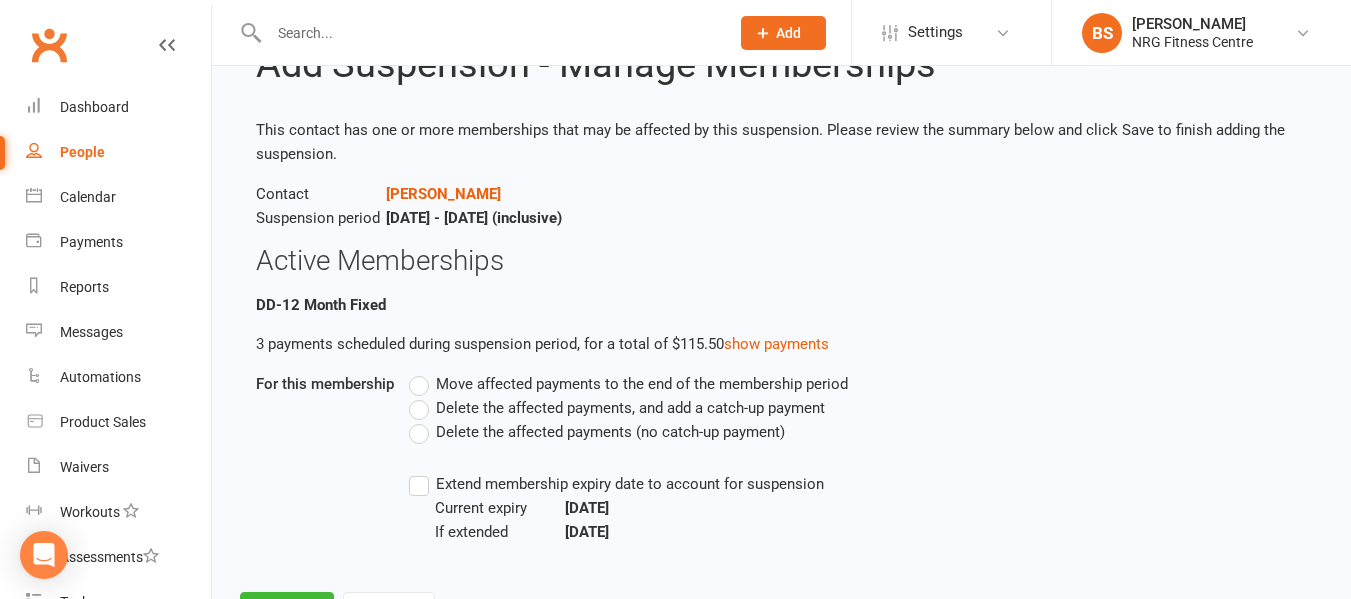 scroll, scrollTop: 174, scrollLeft: 0, axis: vertical 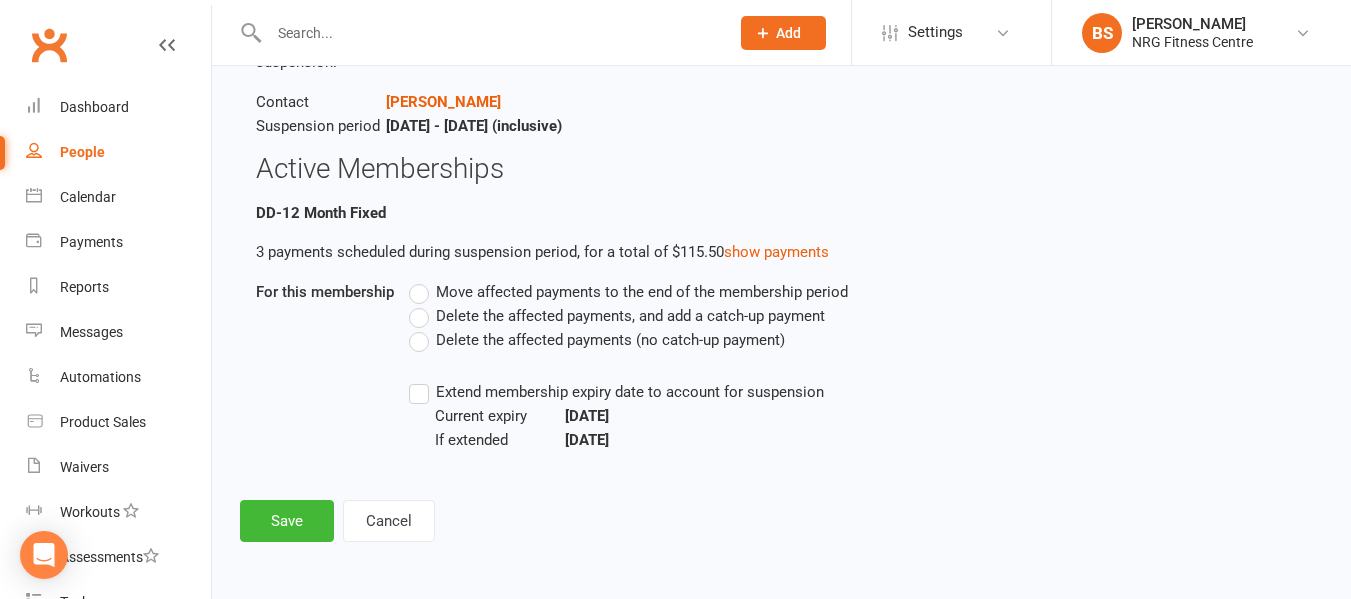 click on "Delete the affected payments (no catch-up payment)" at bounding box center [597, 340] 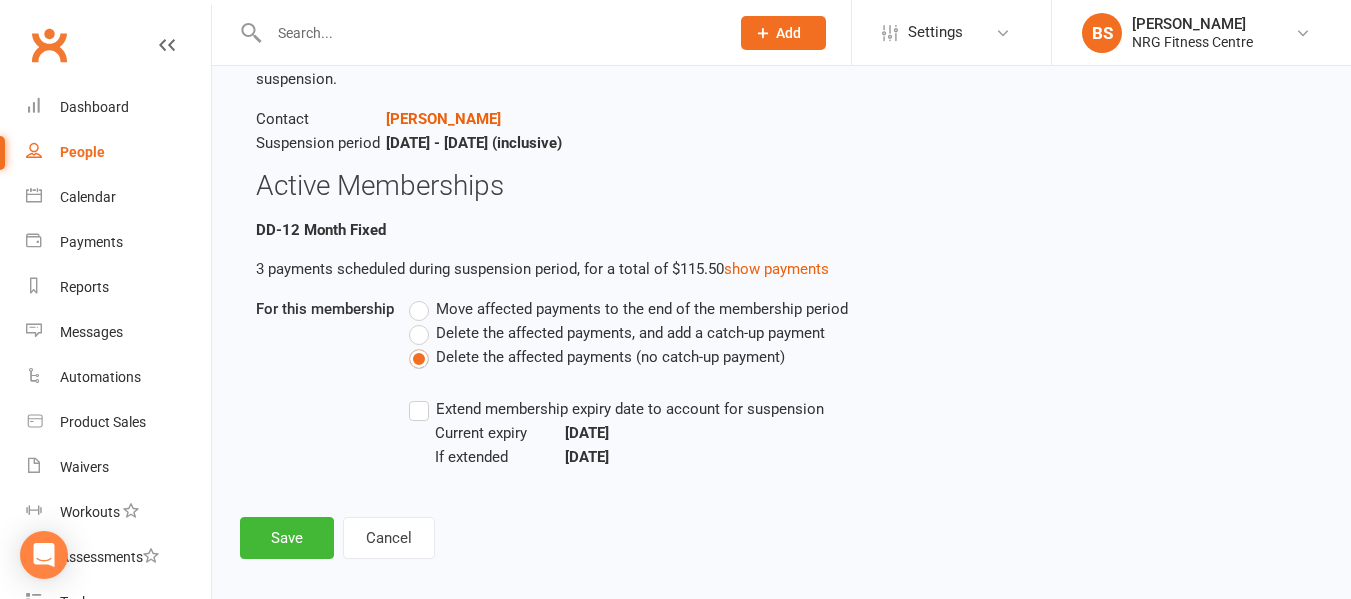 scroll, scrollTop: 174, scrollLeft: 0, axis: vertical 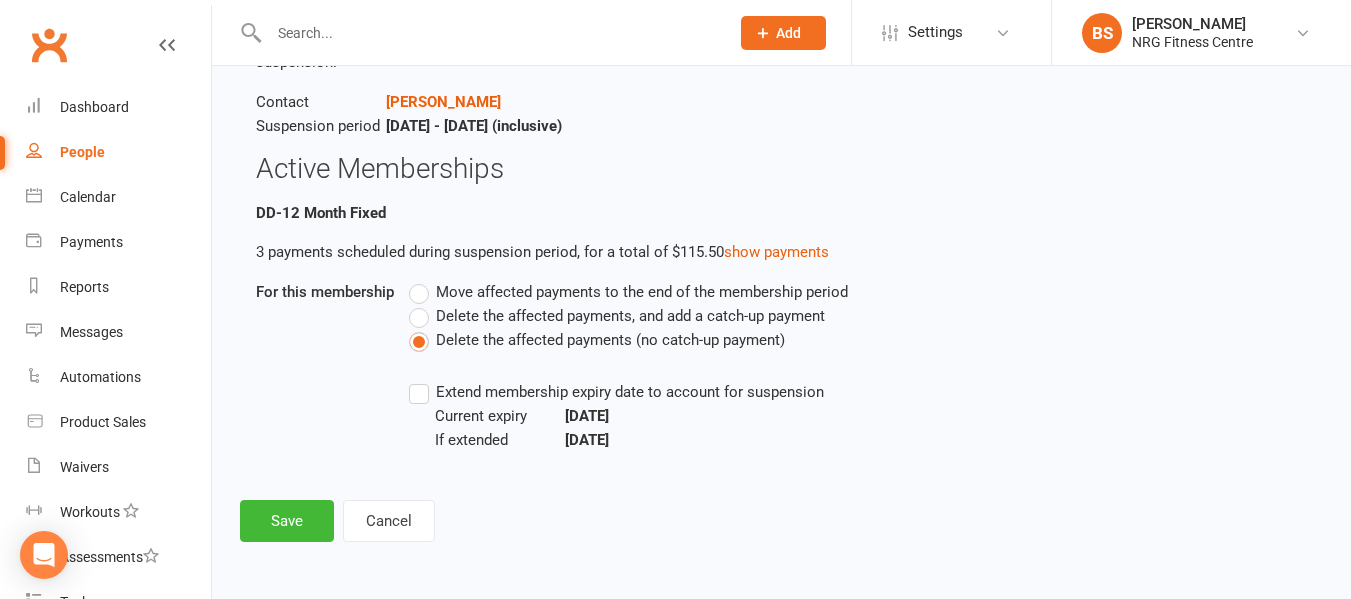 click on "Extend membership expiry date to account for suspension" at bounding box center (616, 392) 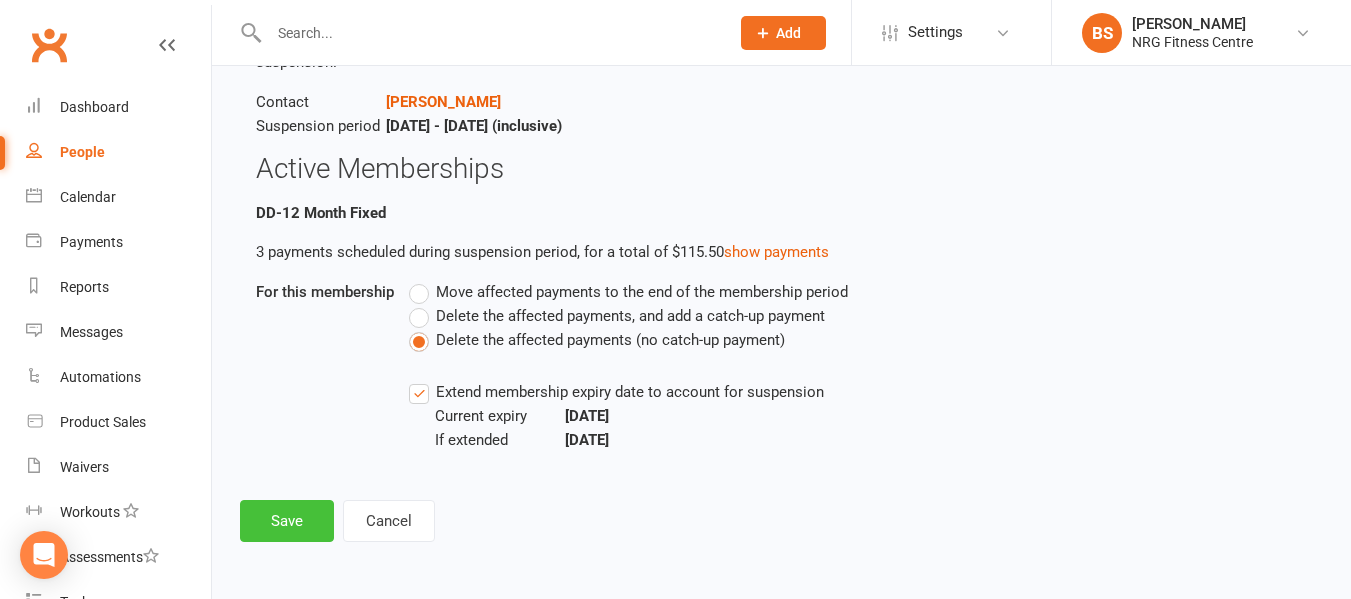 click on "Save" at bounding box center [287, 521] 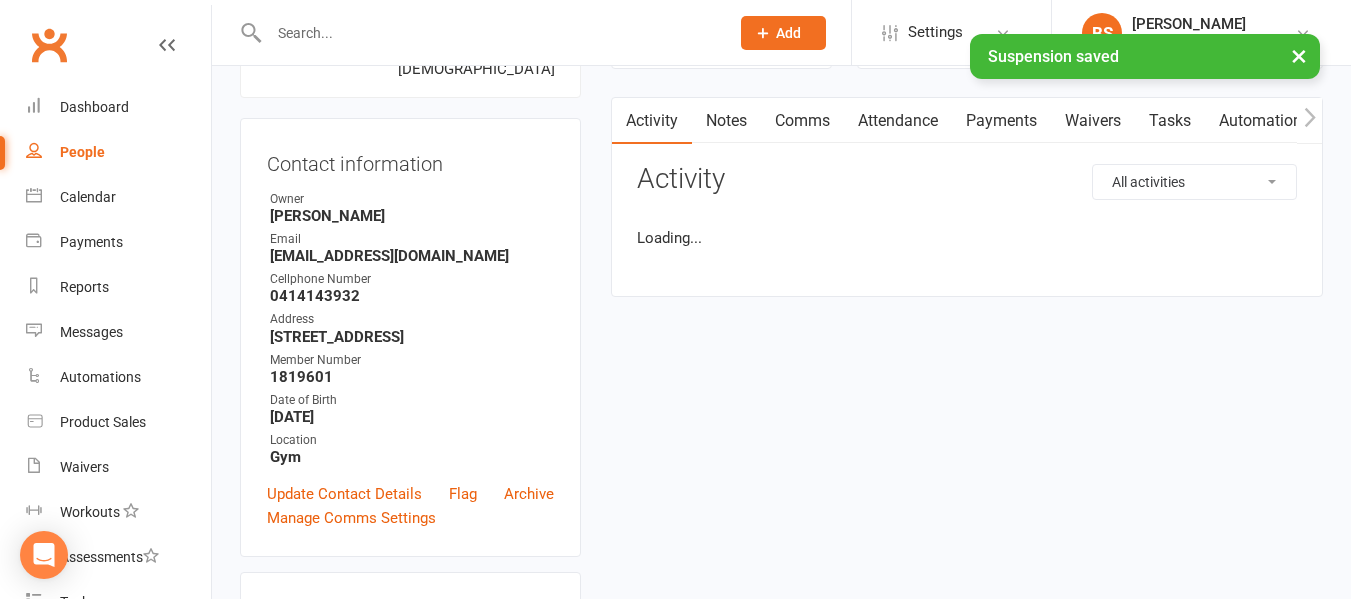 scroll, scrollTop: 0, scrollLeft: 0, axis: both 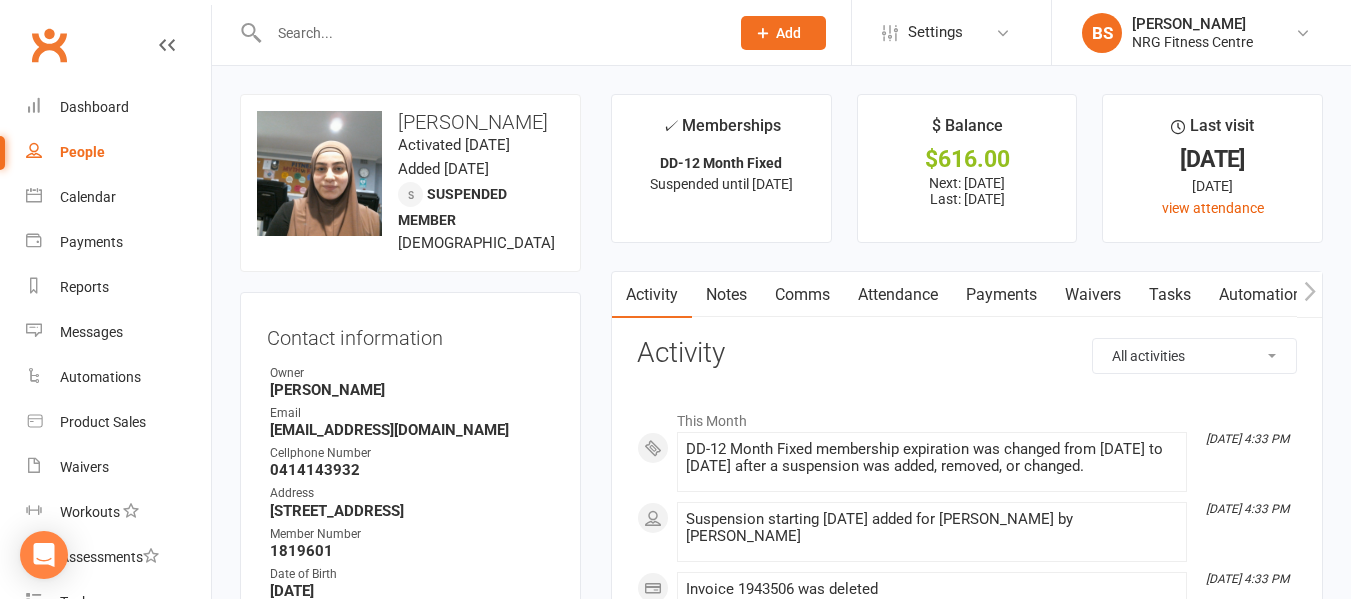 click on "Payments" at bounding box center (1001, 295) 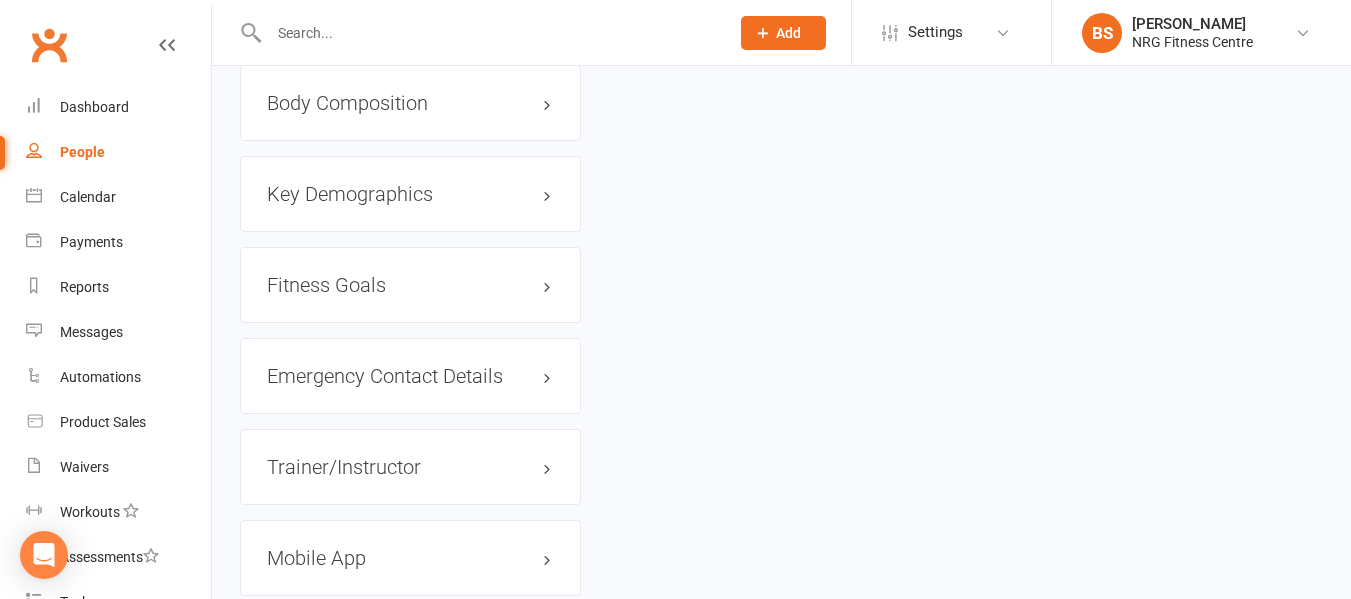 scroll, scrollTop: 1759, scrollLeft: 0, axis: vertical 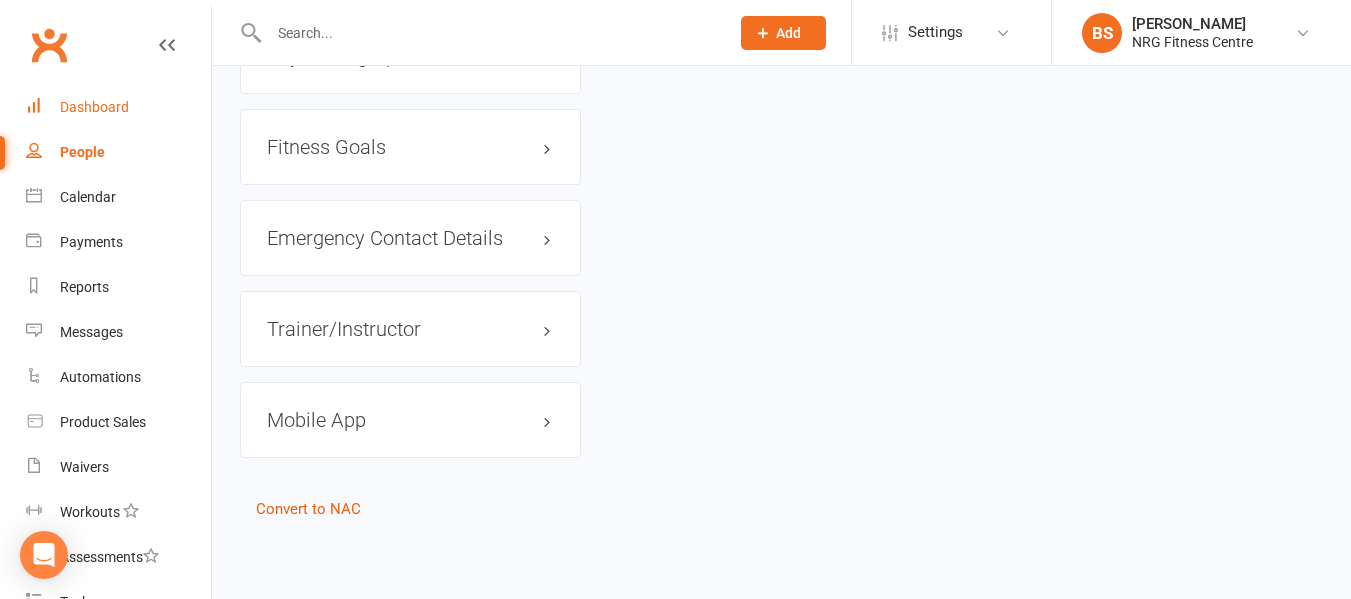 click on "Dashboard" at bounding box center (94, 107) 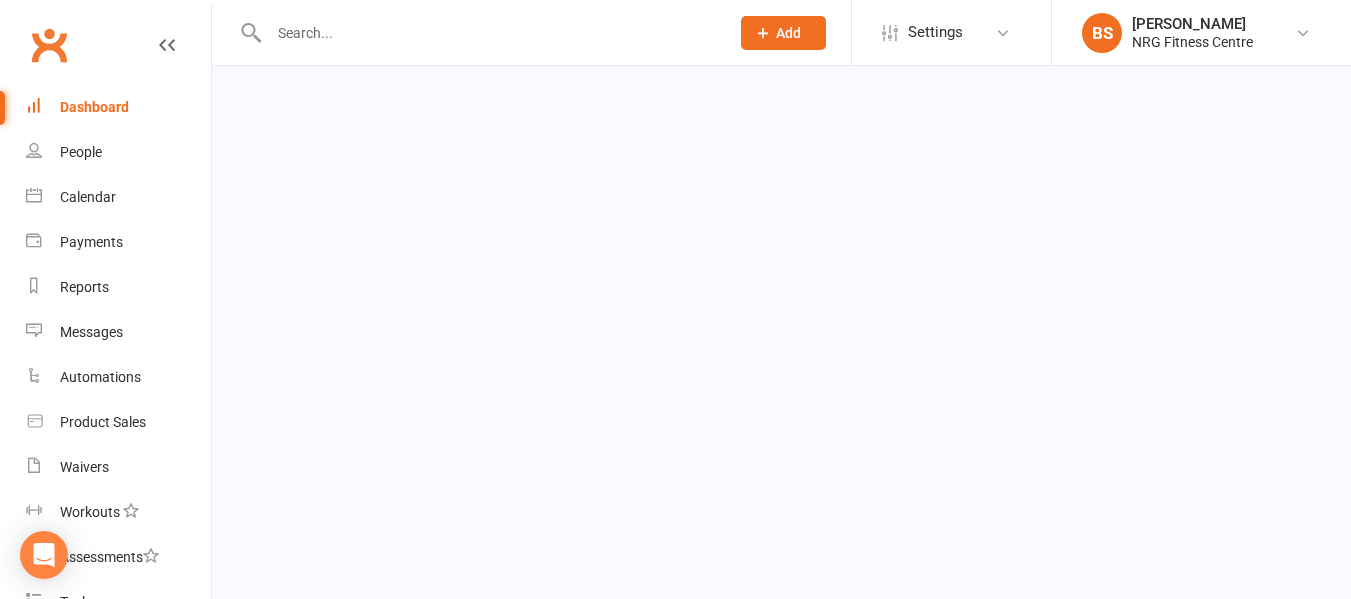 scroll, scrollTop: 0, scrollLeft: 0, axis: both 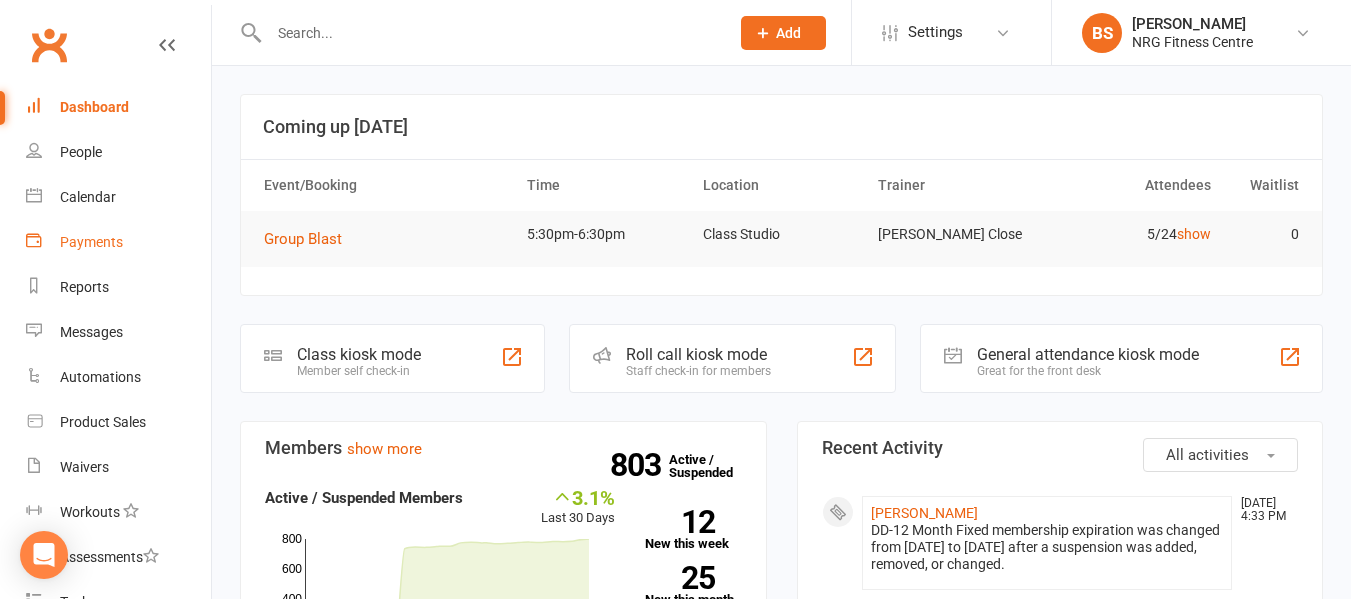 click on "Payments" at bounding box center [91, 242] 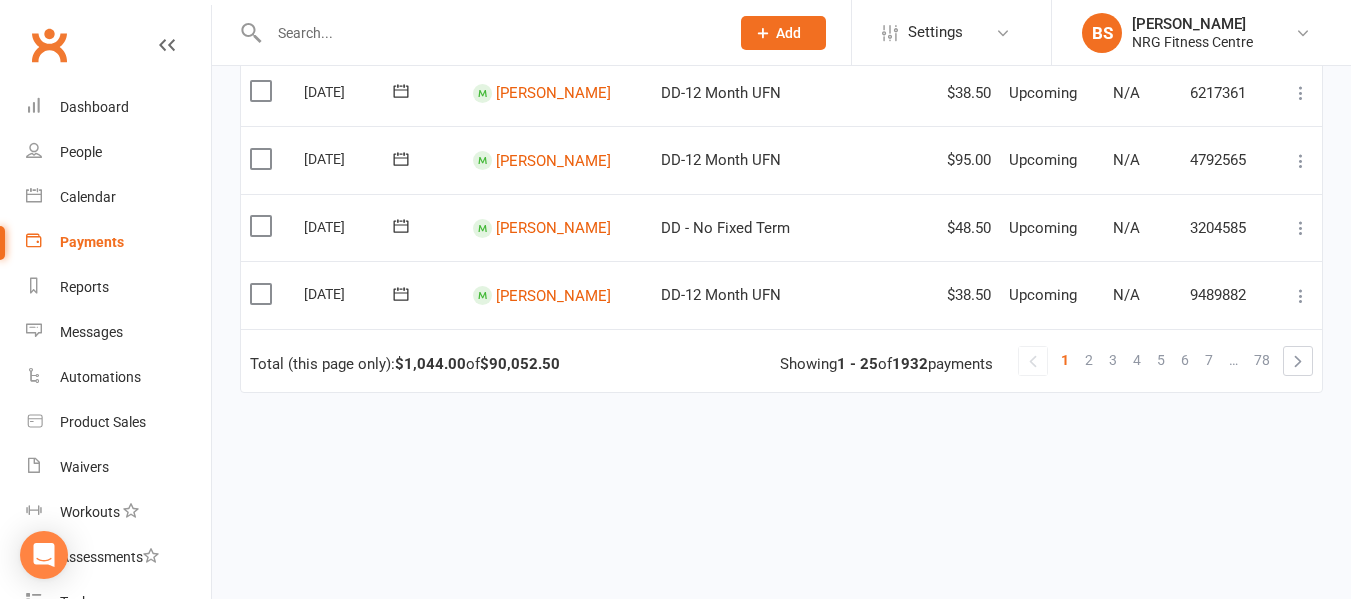 scroll, scrollTop: 1761, scrollLeft: 0, axis: vertical 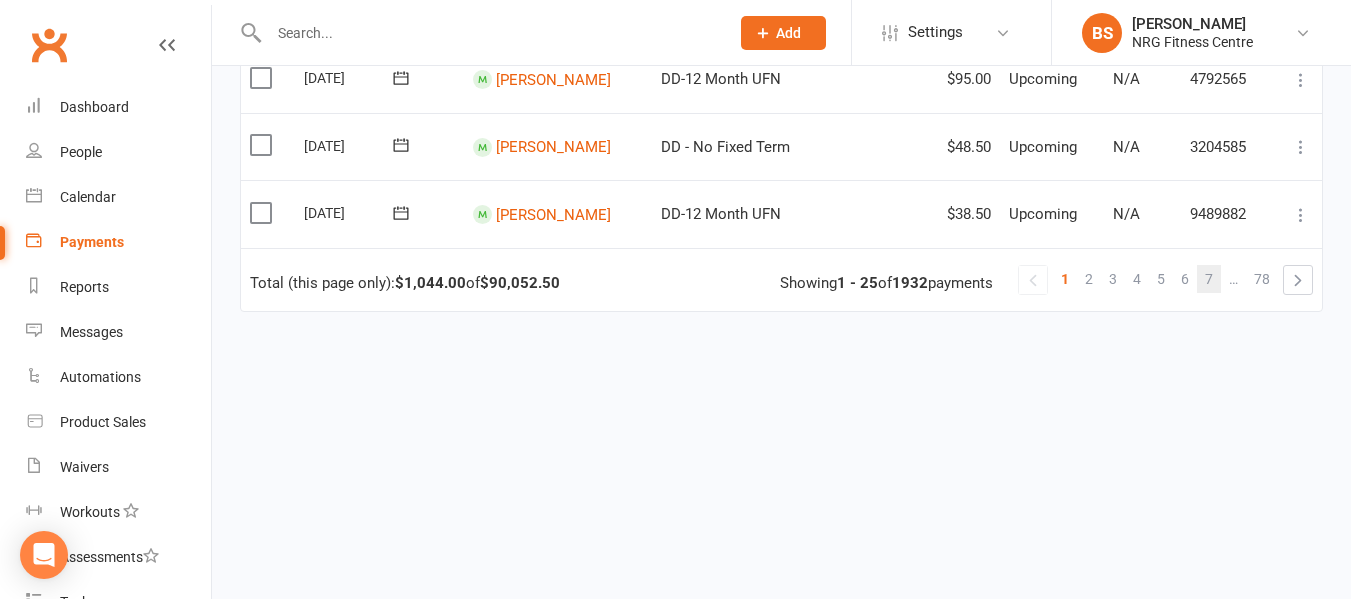 click on "7" at bounding box center (1209, 279) 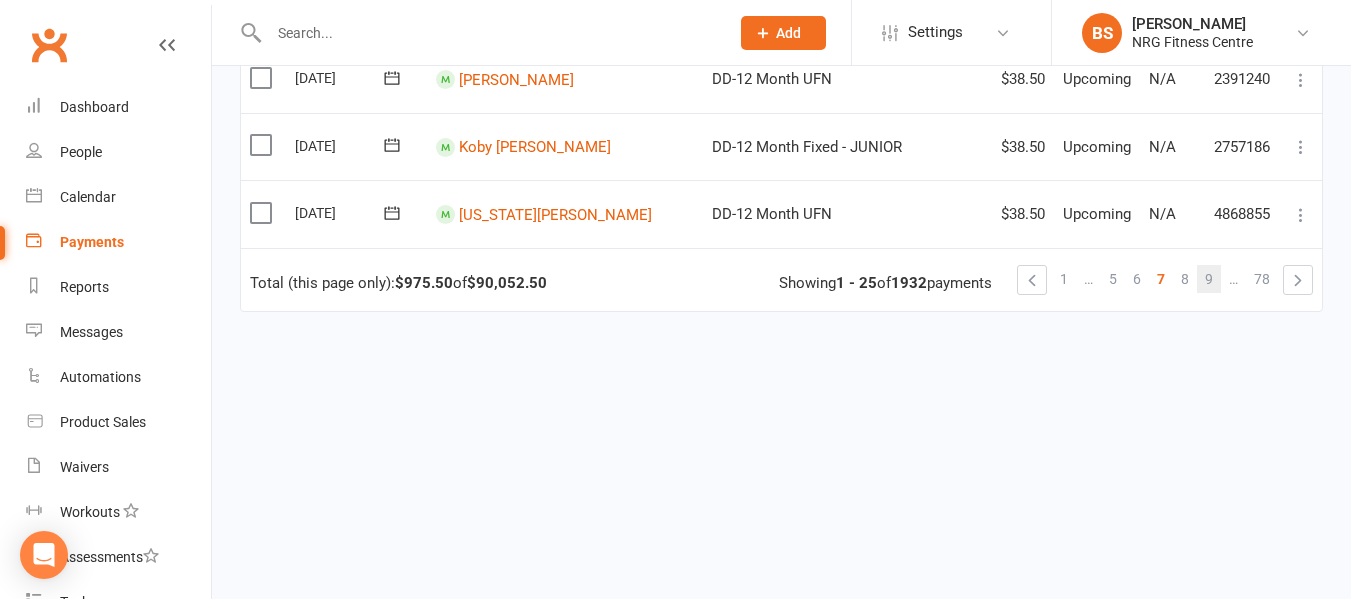 click on "9" at bounding box center [1209, 279] 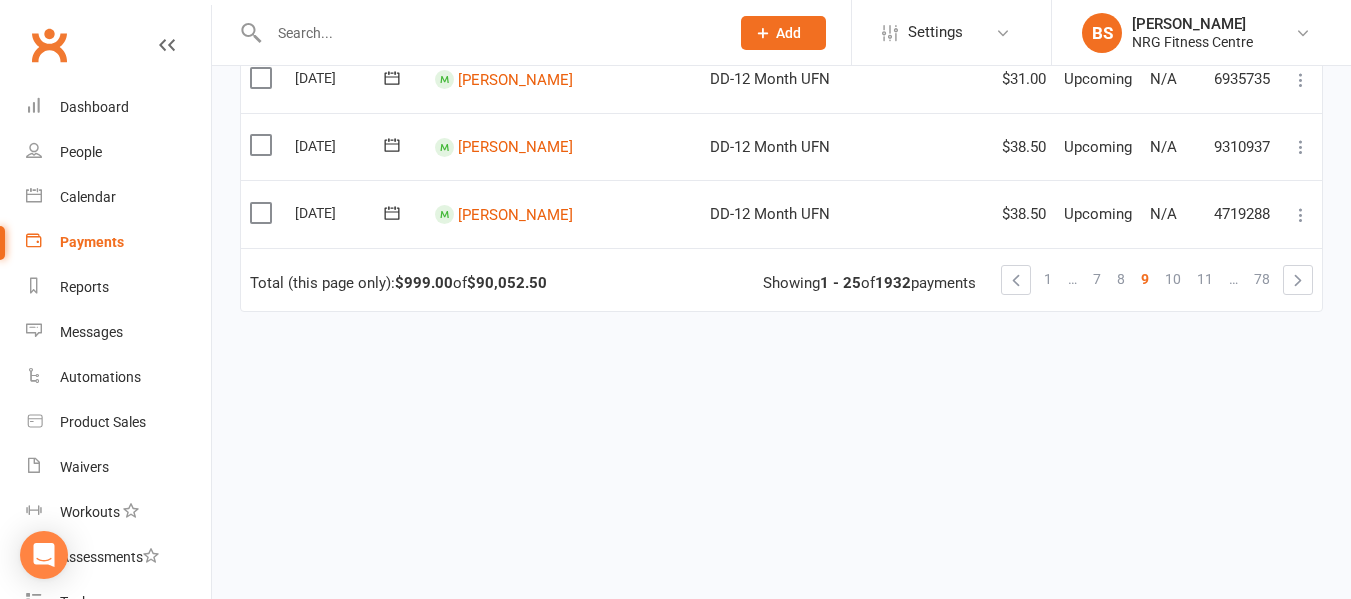 click on "11" at bounding box center [1205, 279] 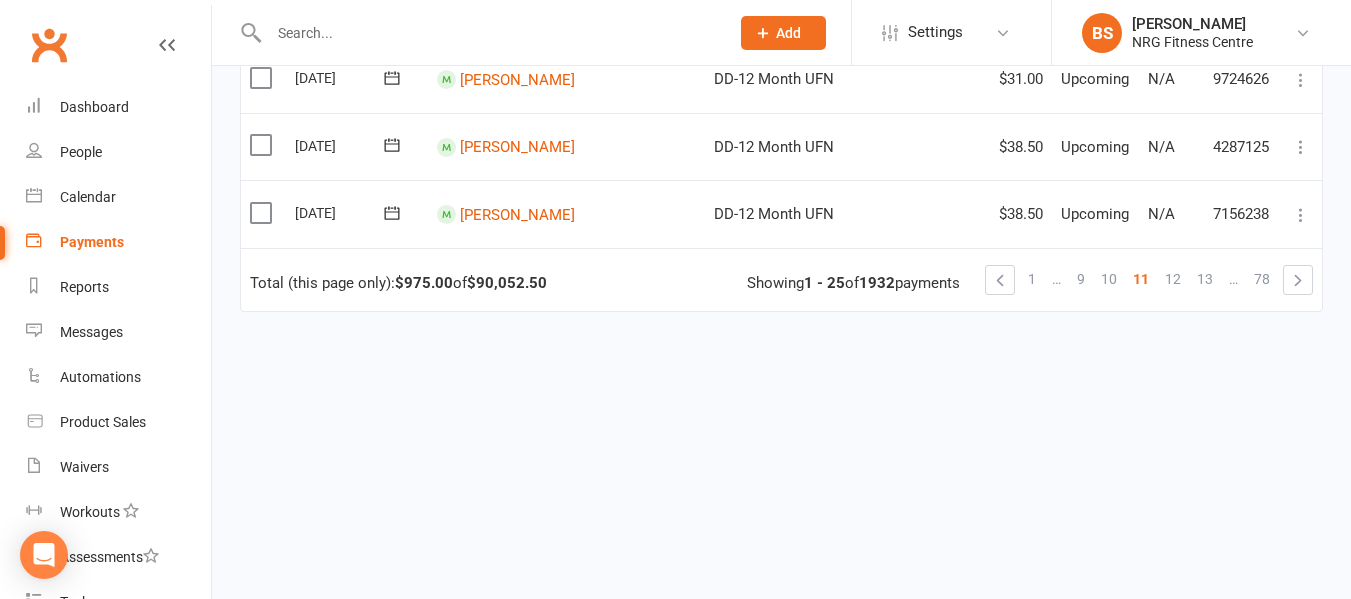 click on "13" at bounding box center [1205, 279] 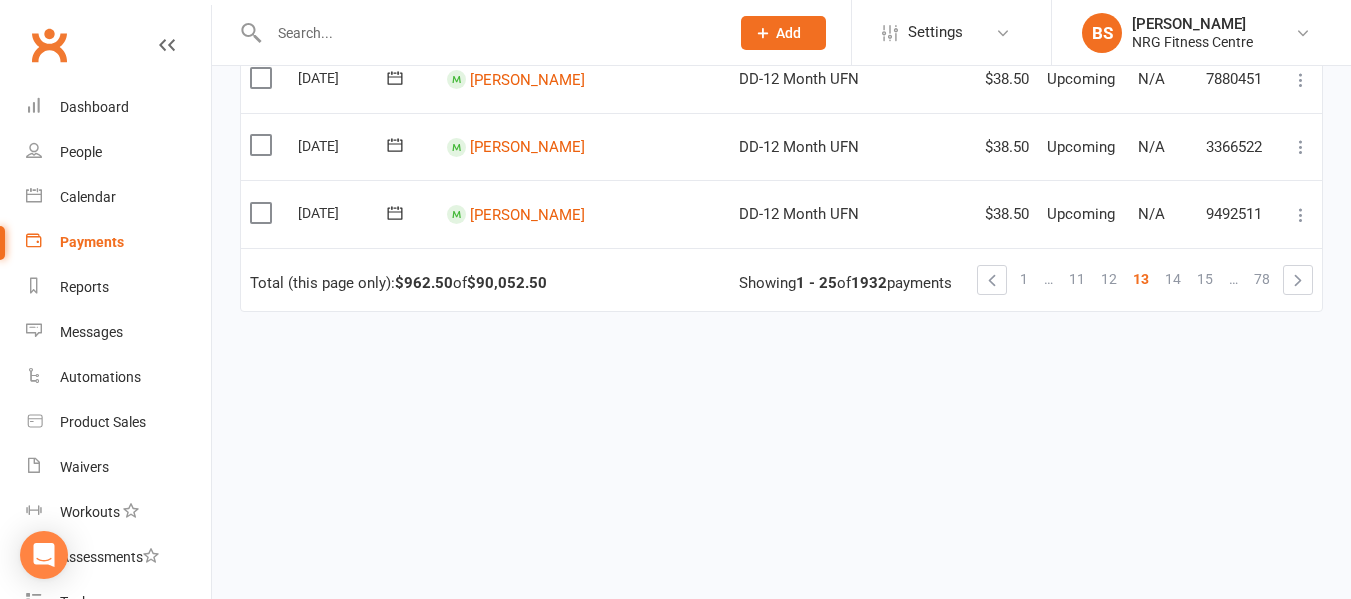 click on "15" at bounding box center (1205, 279) 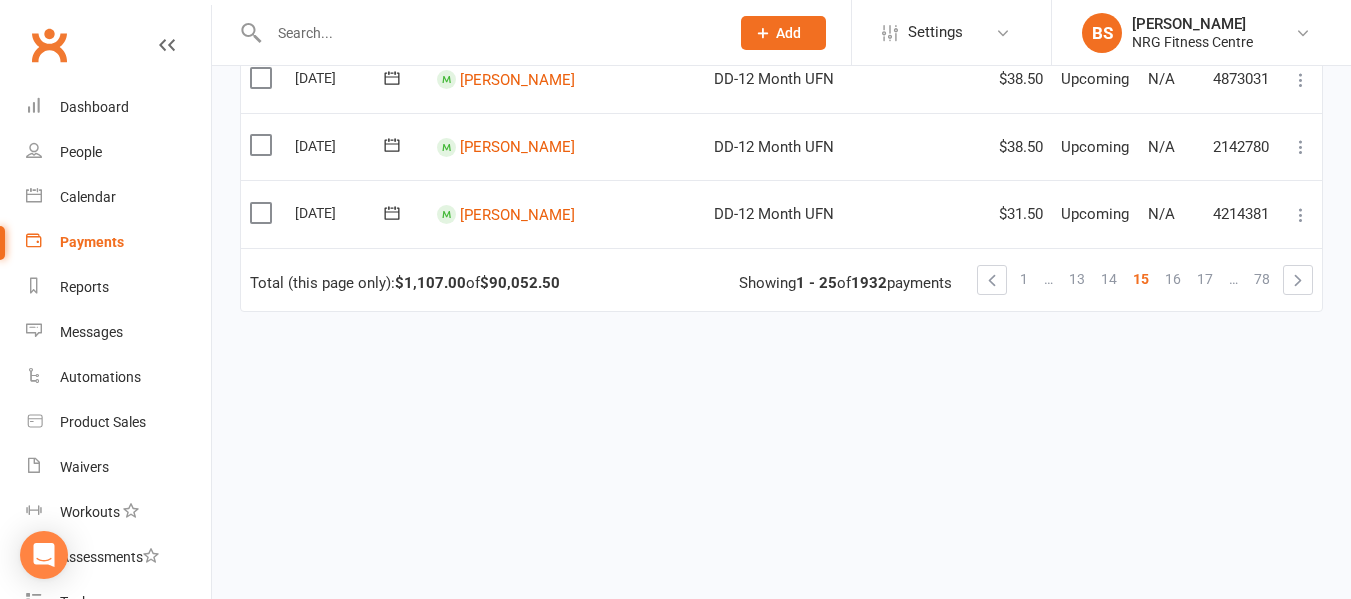 click on "17" at bounding box center [1205, 279] 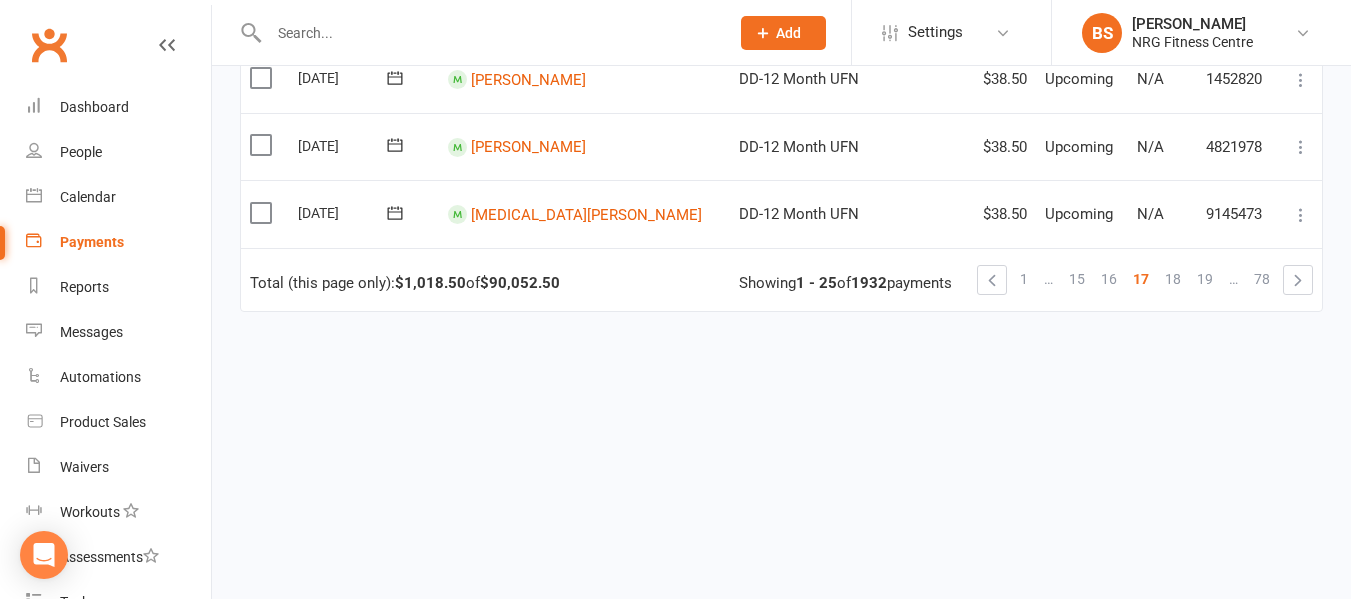 click on "19" at bounding box center [1205, 279] 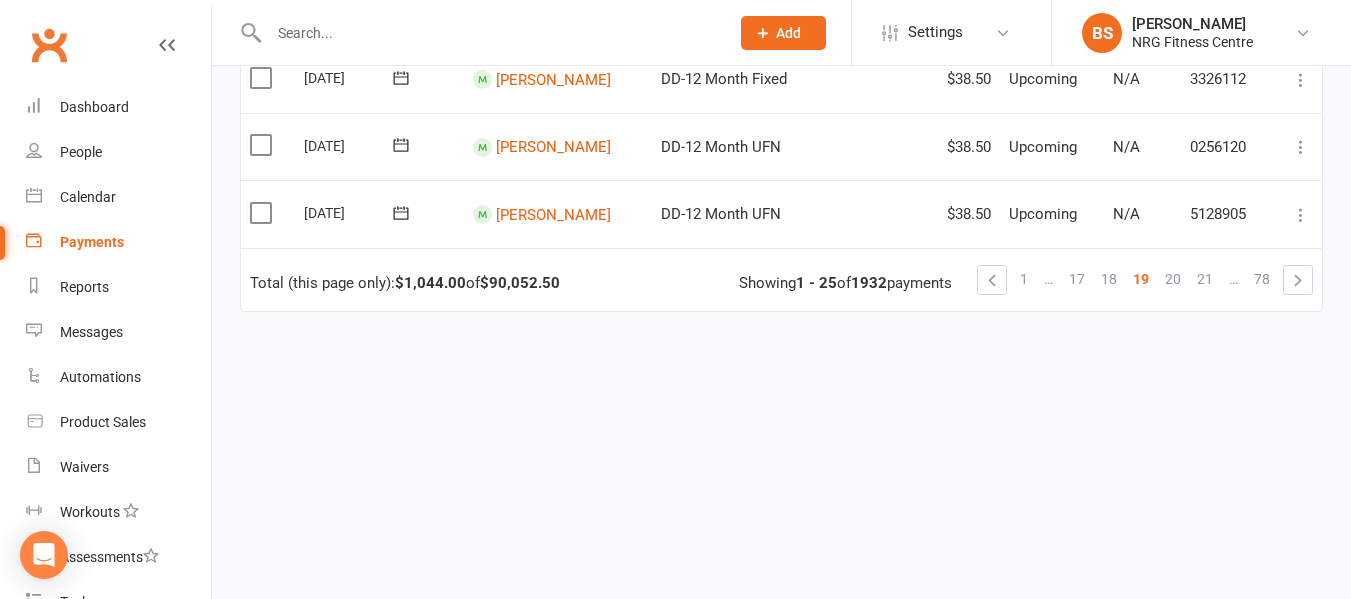 click on "21" at bounding box center (1205, 279) 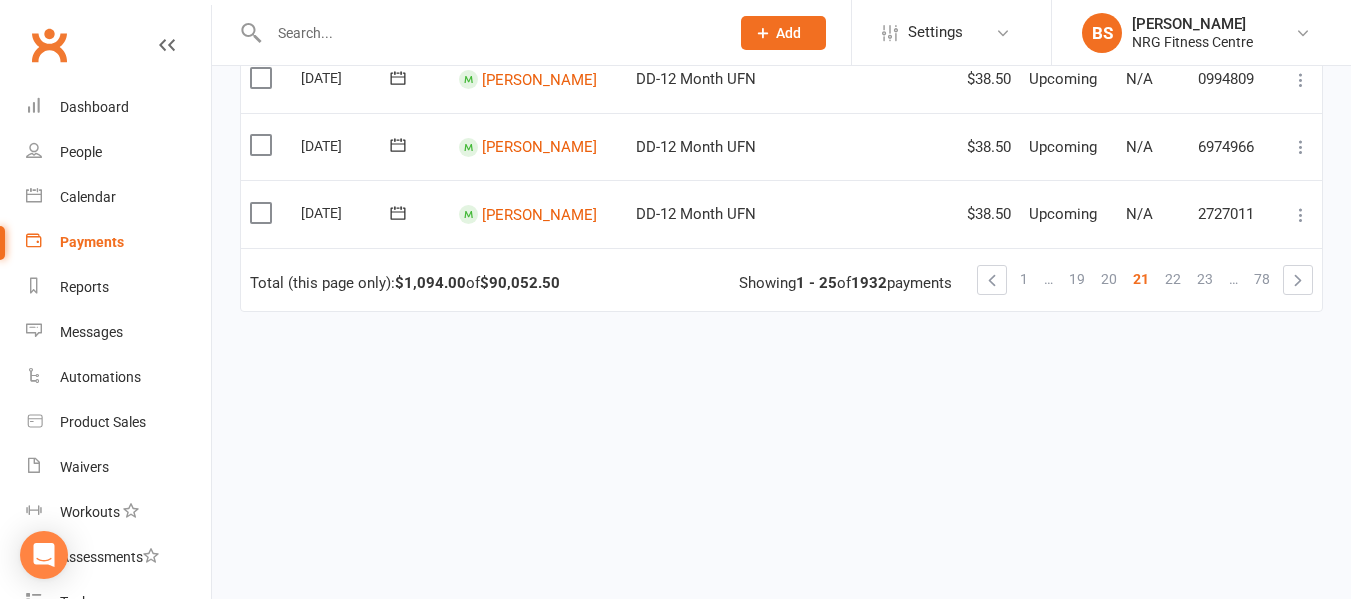 click on "23" at bounding box center (1205, 279) 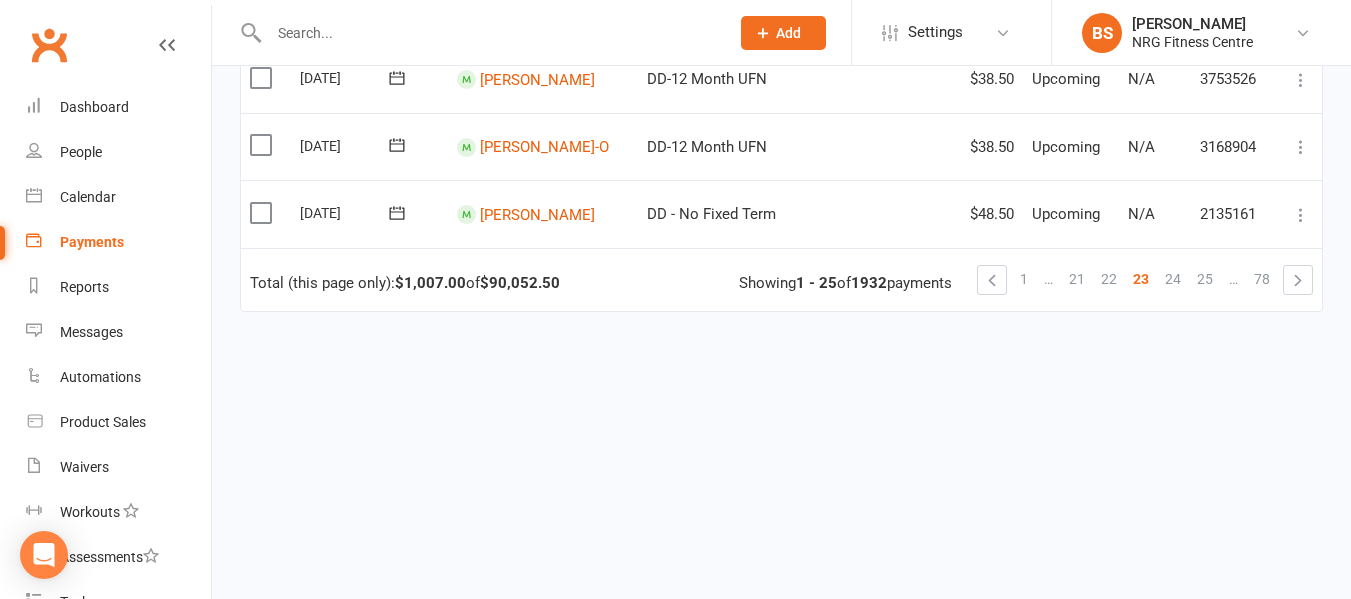 click on "25" at bounding box center [1205, 279] 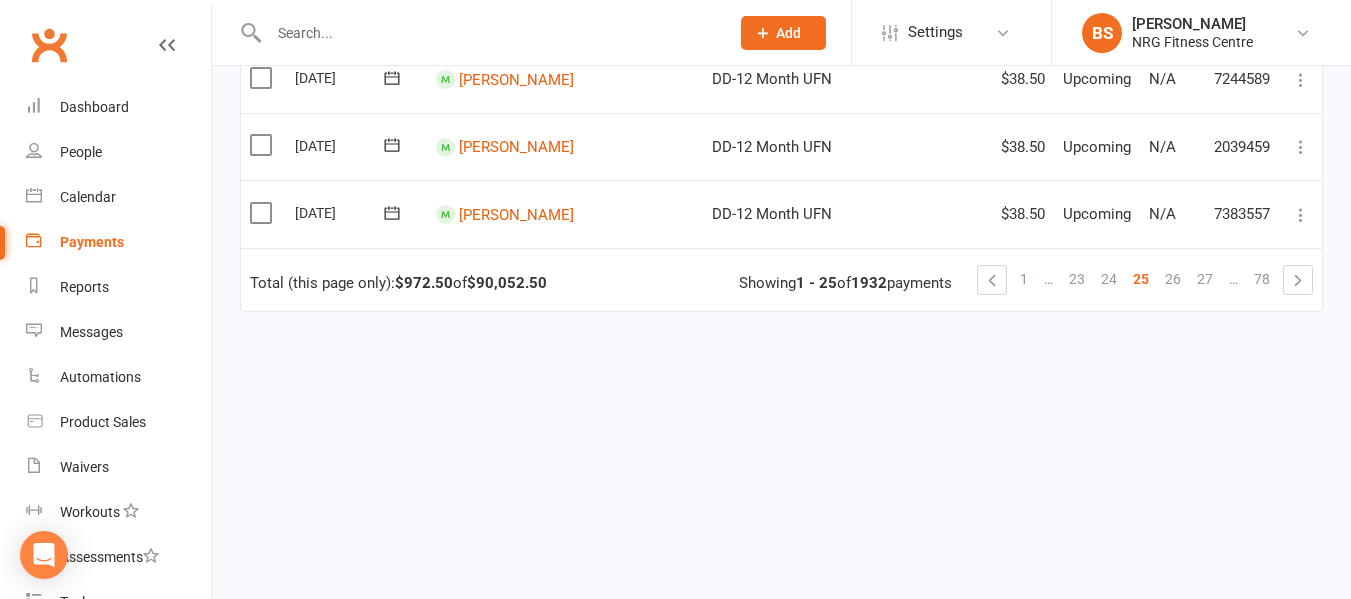 click on "27" at bounding box center [1205, 279] 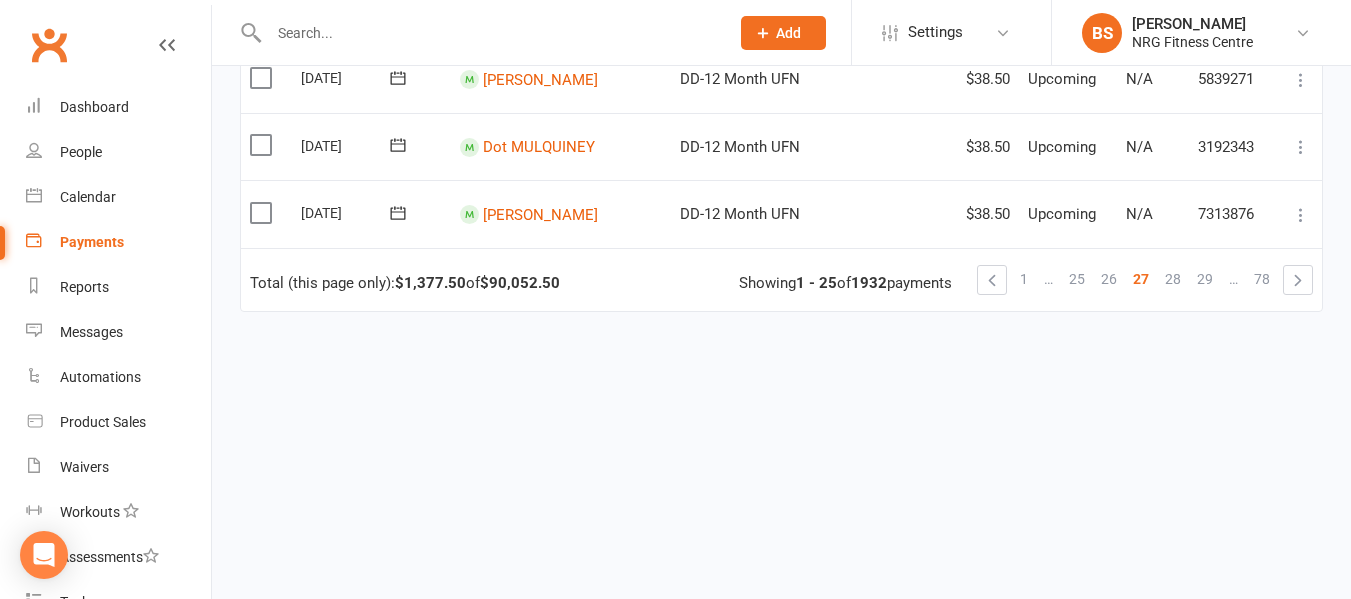 click on "29" at bounding box center [1205, 279] 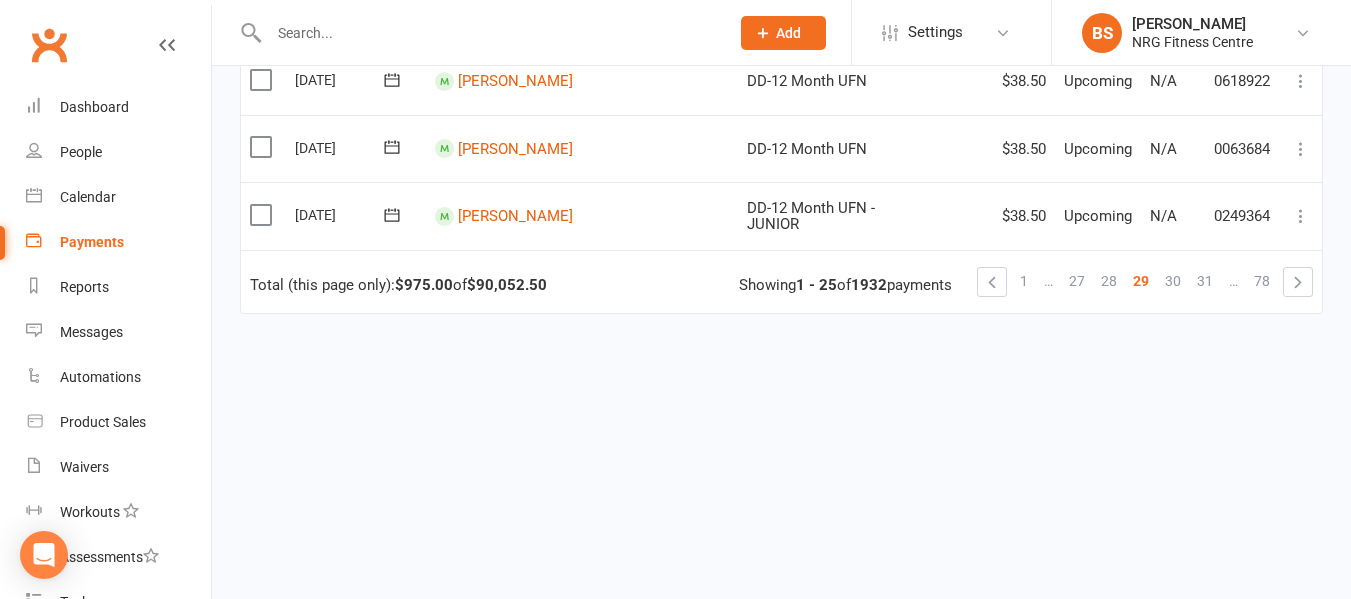 click on "31" at bounding box center [1205, 281] 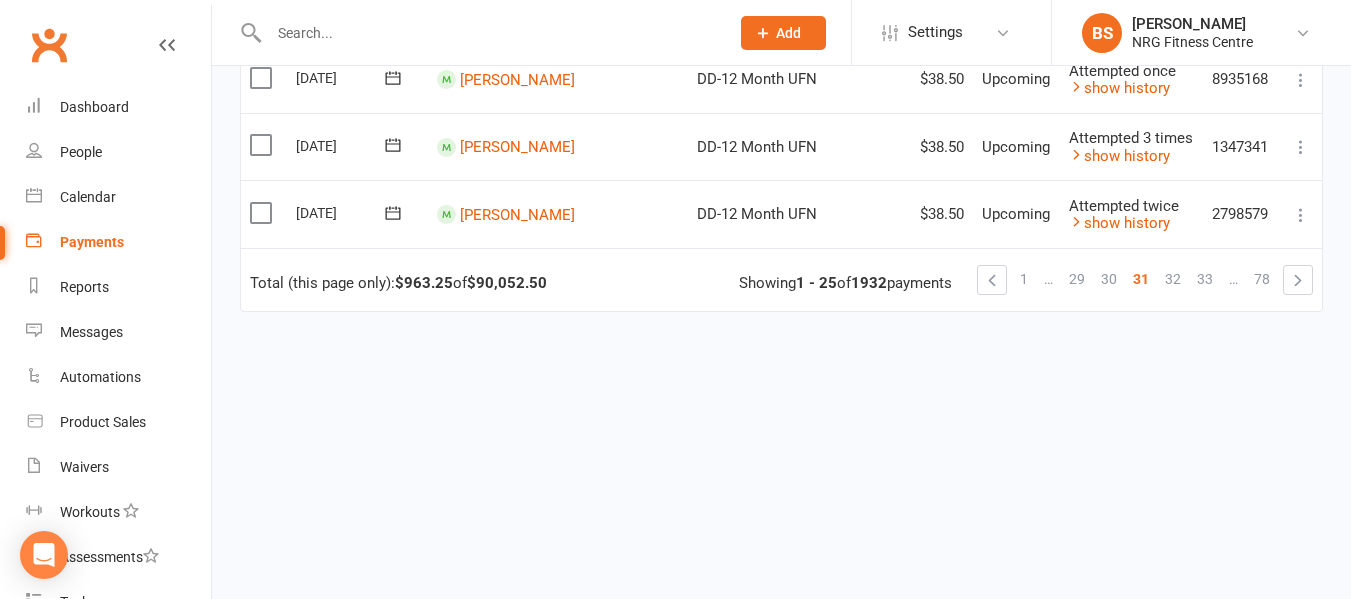 click on "33" at bounding box center (1205, 279) 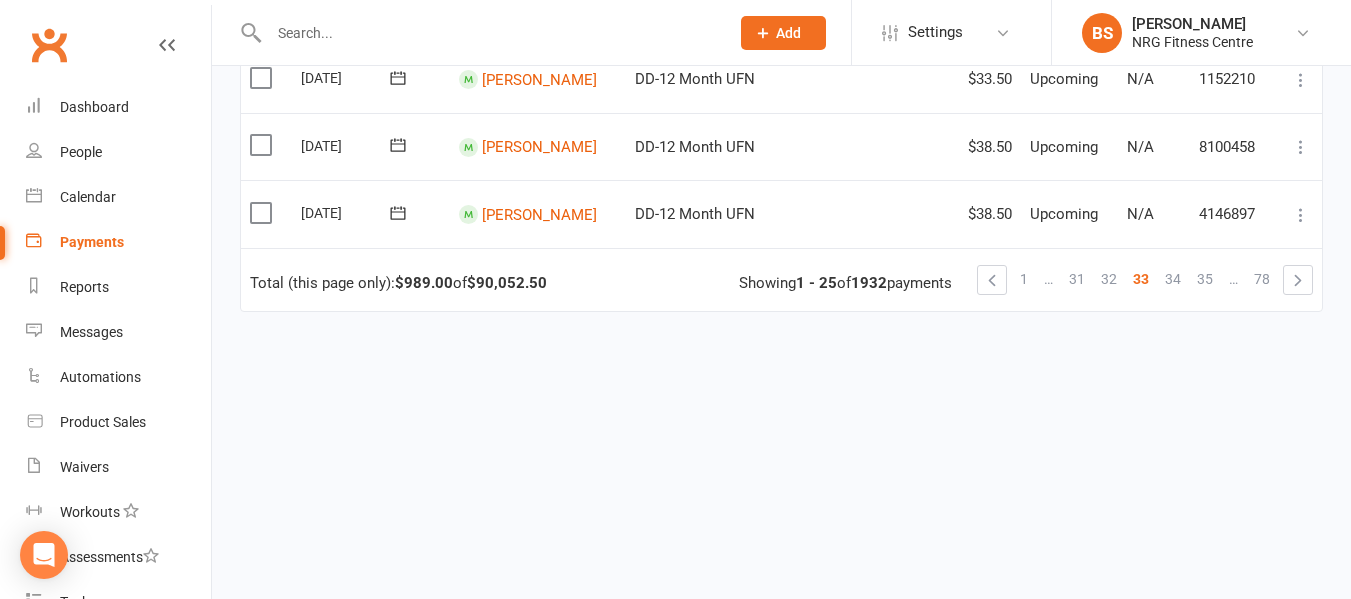 click on "35" at bounding box center (1205, 279) 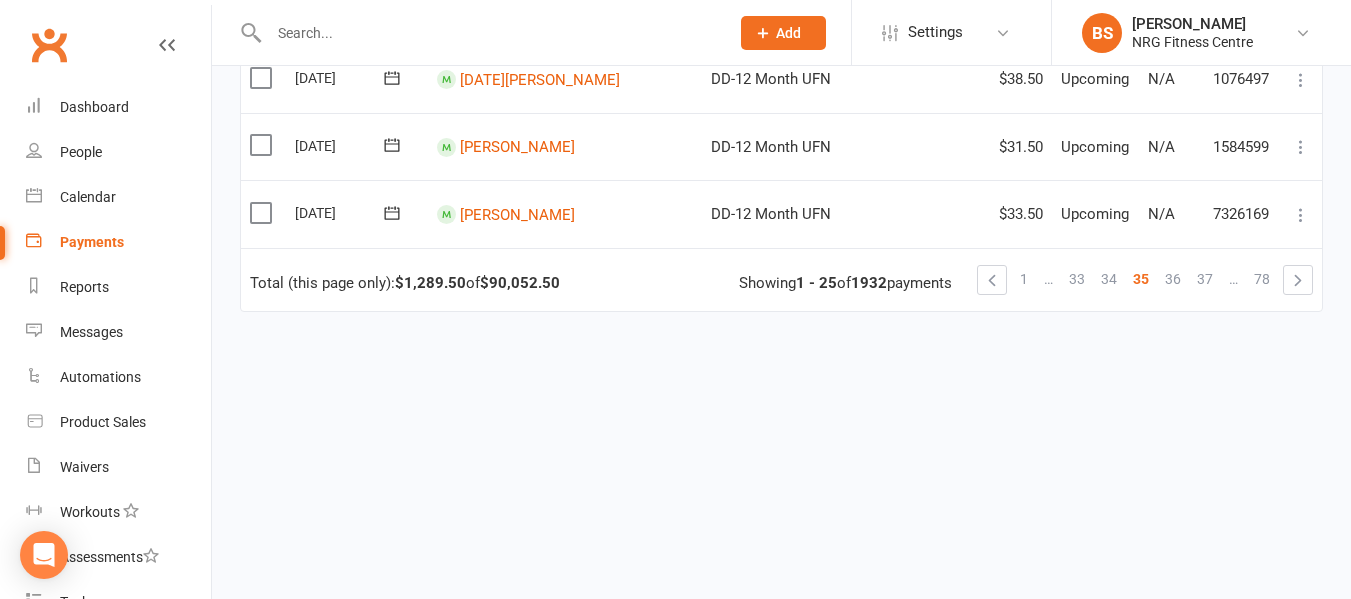 click on "37" at bounding box center [1205, 279] 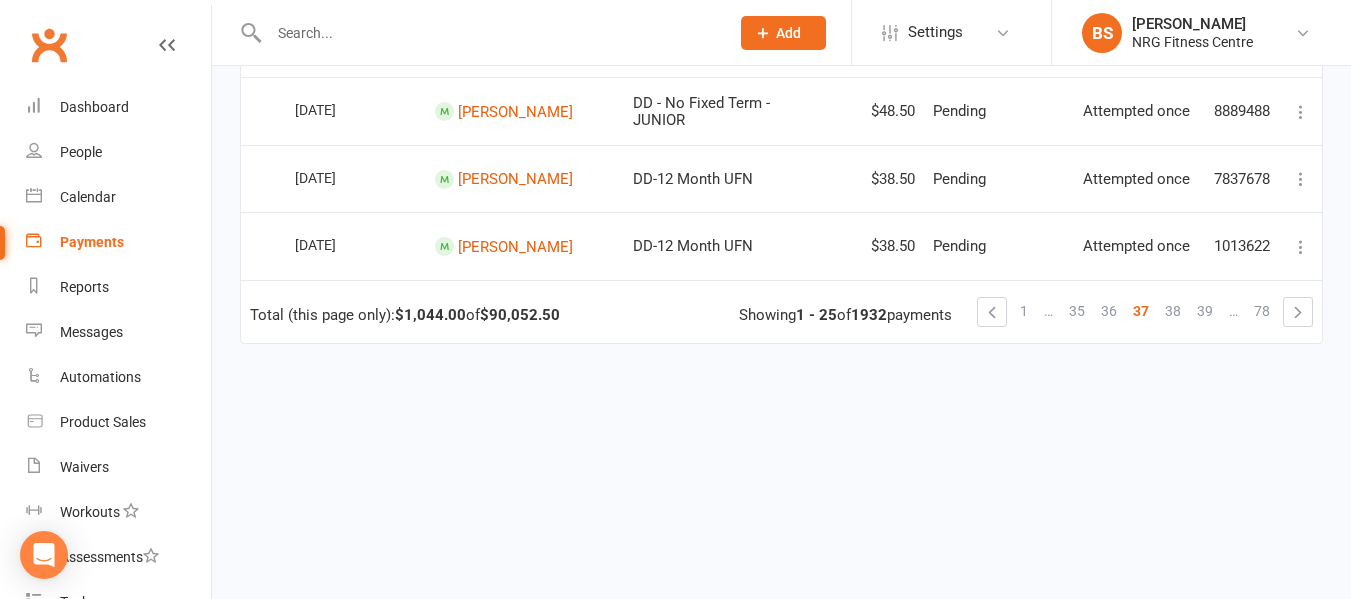 scroll, scrollTop: 1795, scrollLeft: 0, axis: vertical 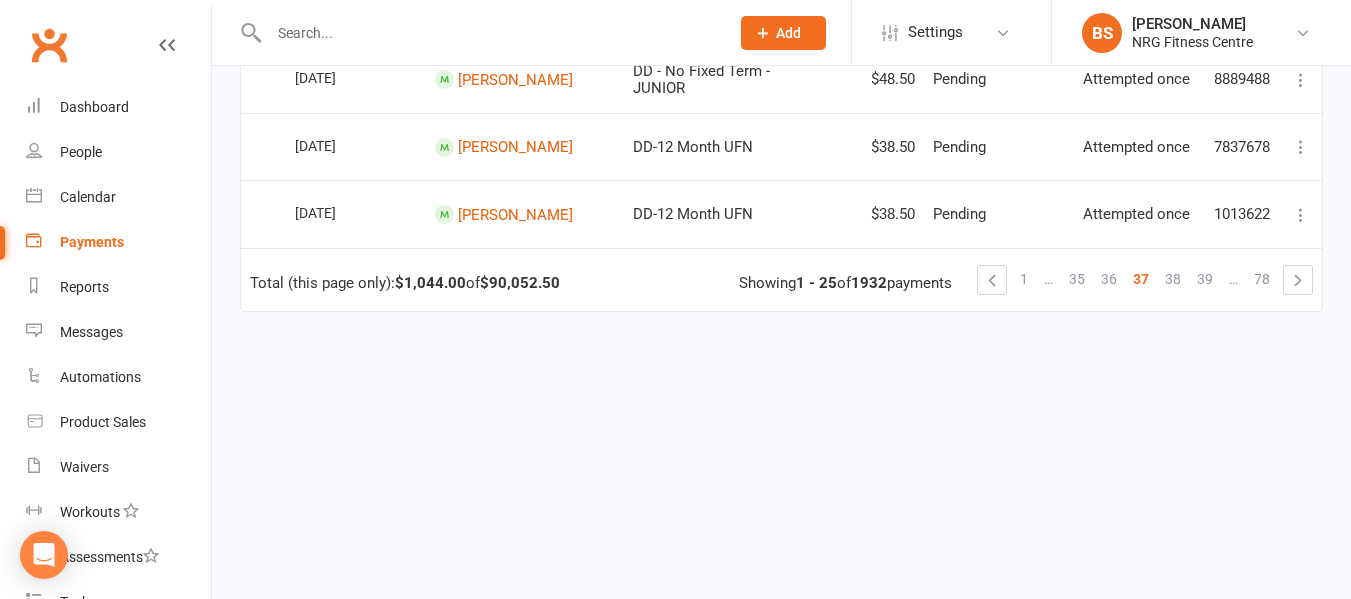 click on "39" at bounding box center [1205, 279] 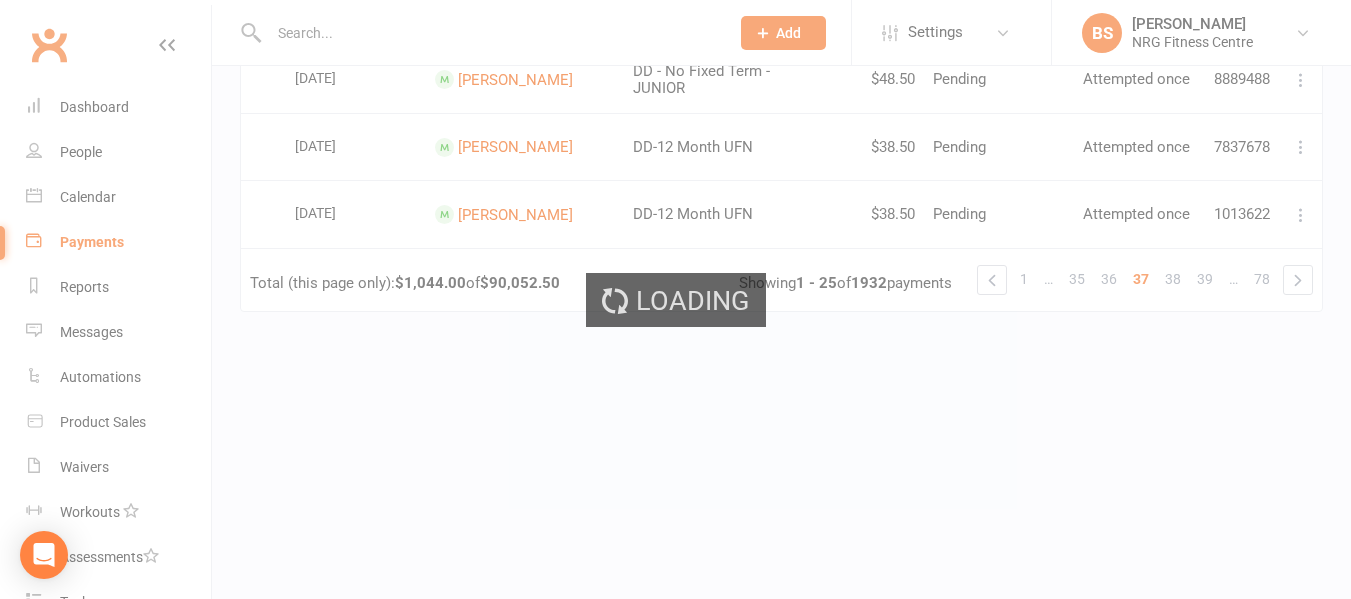 scroll, scrollTop: 1754, scrollLeft: 0, axis: vertical 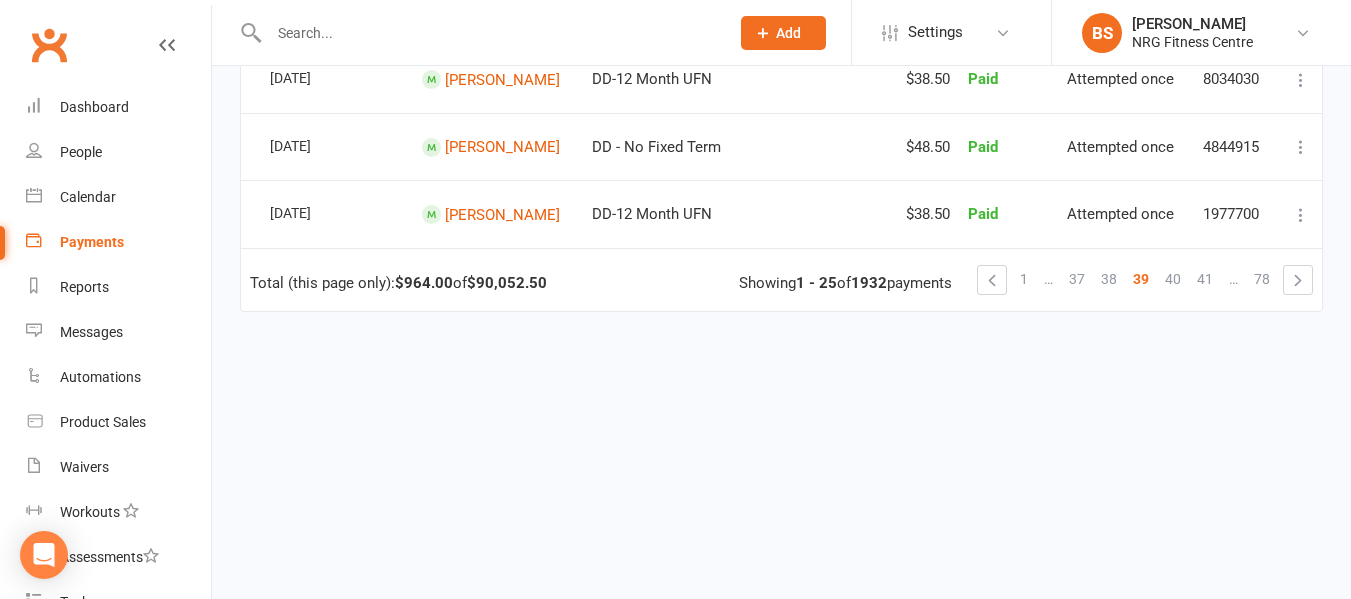 click on "41" at bounding box center (1205, 279) 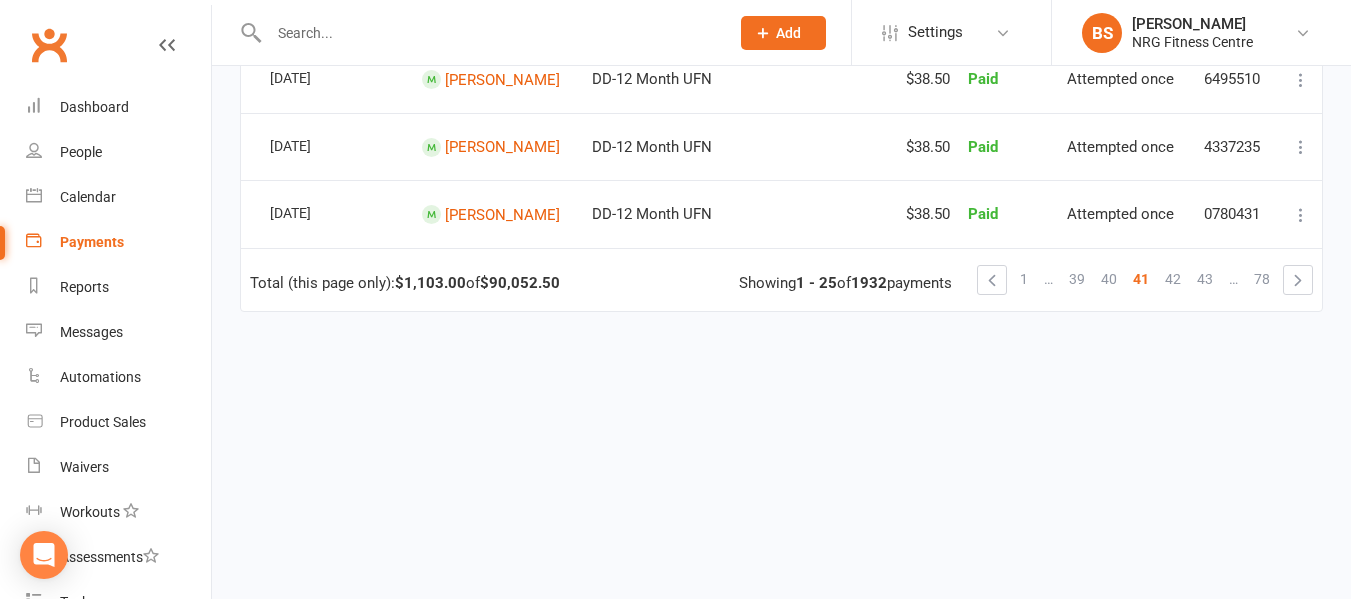 click on "43" at bounding box center (1205, 279) 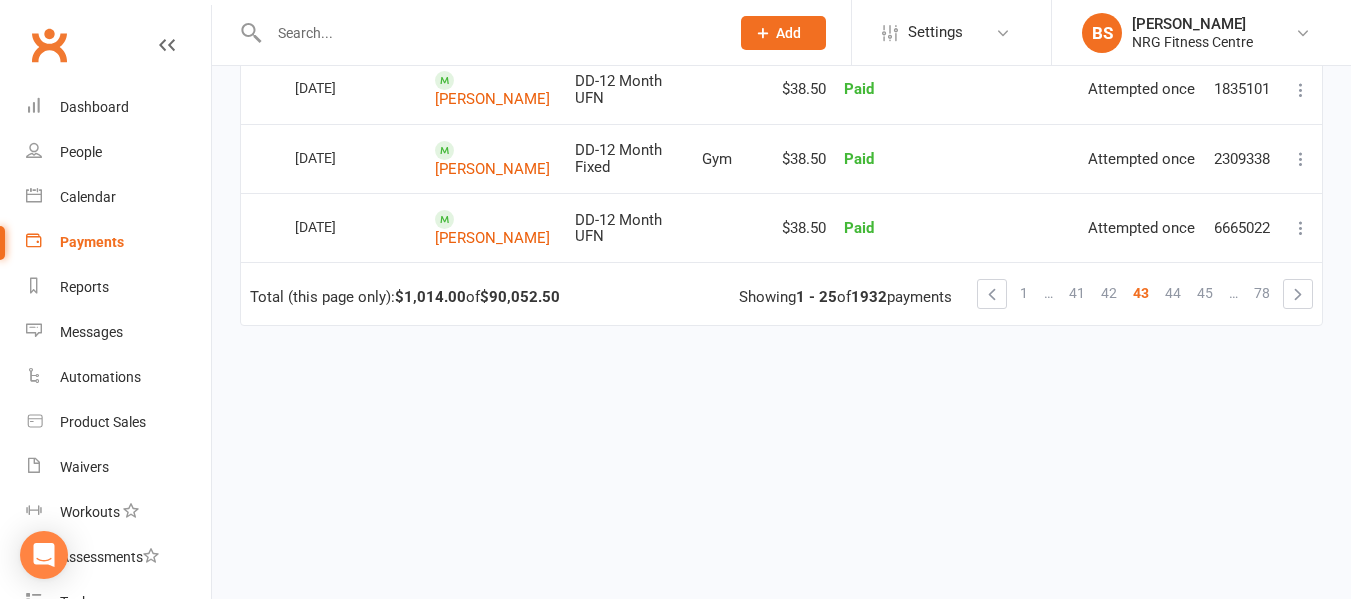 click on "45" at bounding box center [1205, 293] 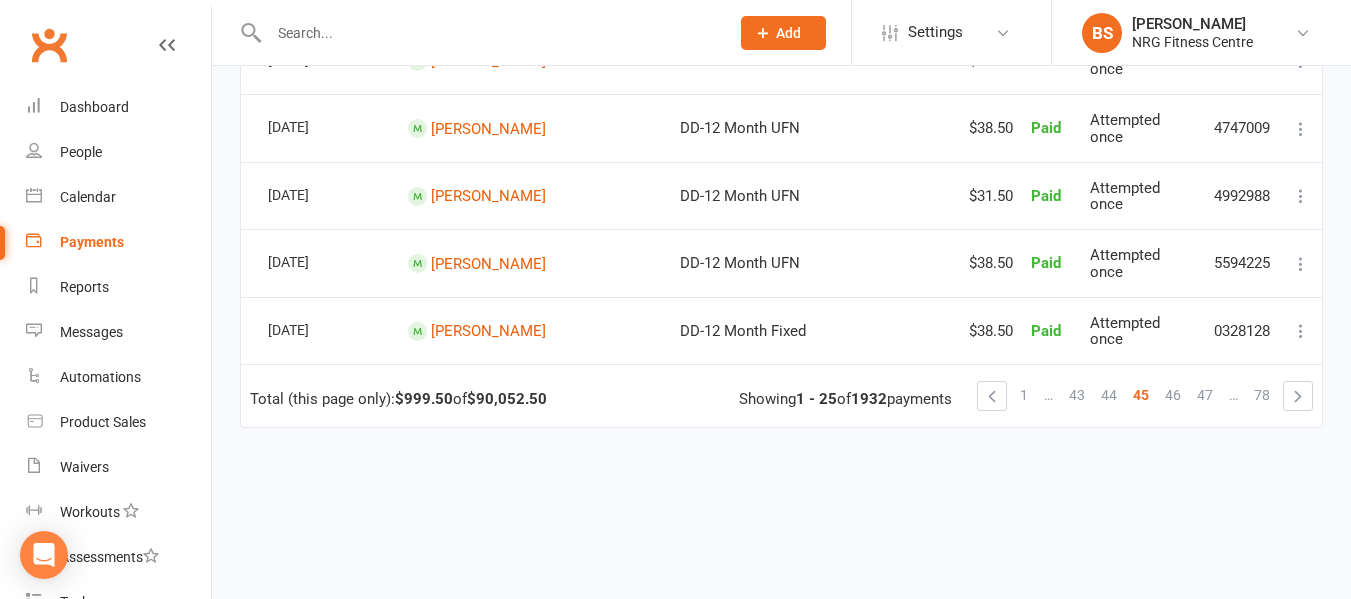 scroll, scrollTop: 1754, scrollLeft: 0, axis: vertical 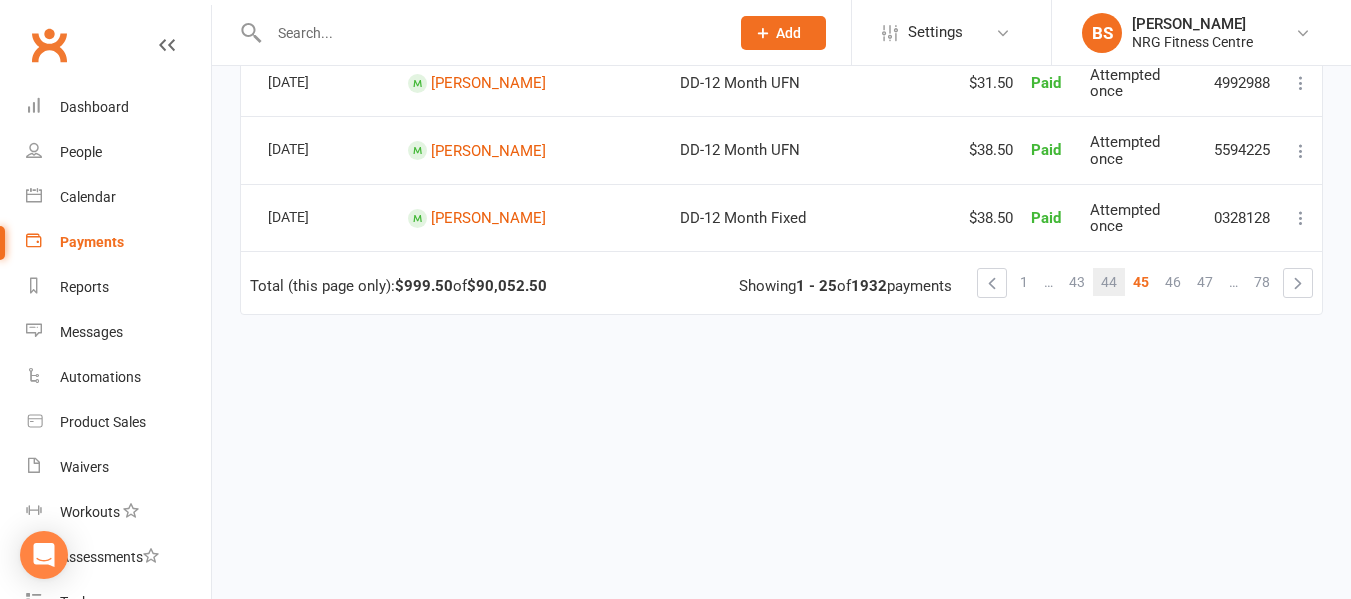 click on "44" at bounding box center (1109, 282) 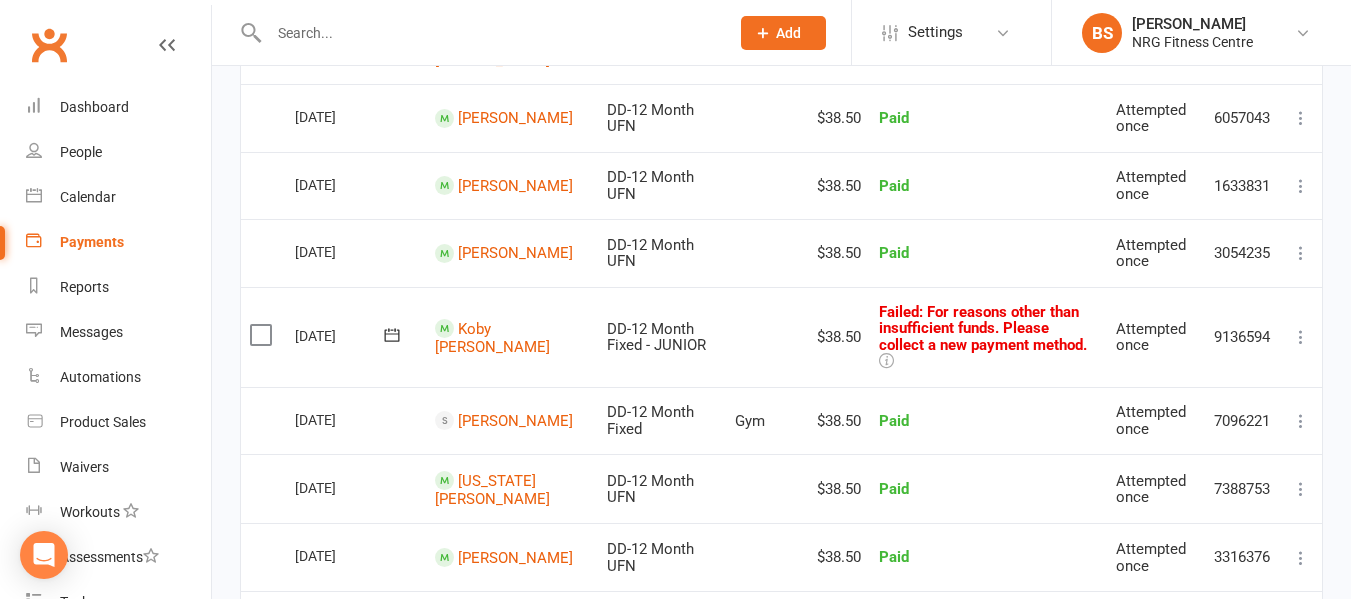 scroll, scrollTop: 309, scrollLeft: 0, axis: vertical 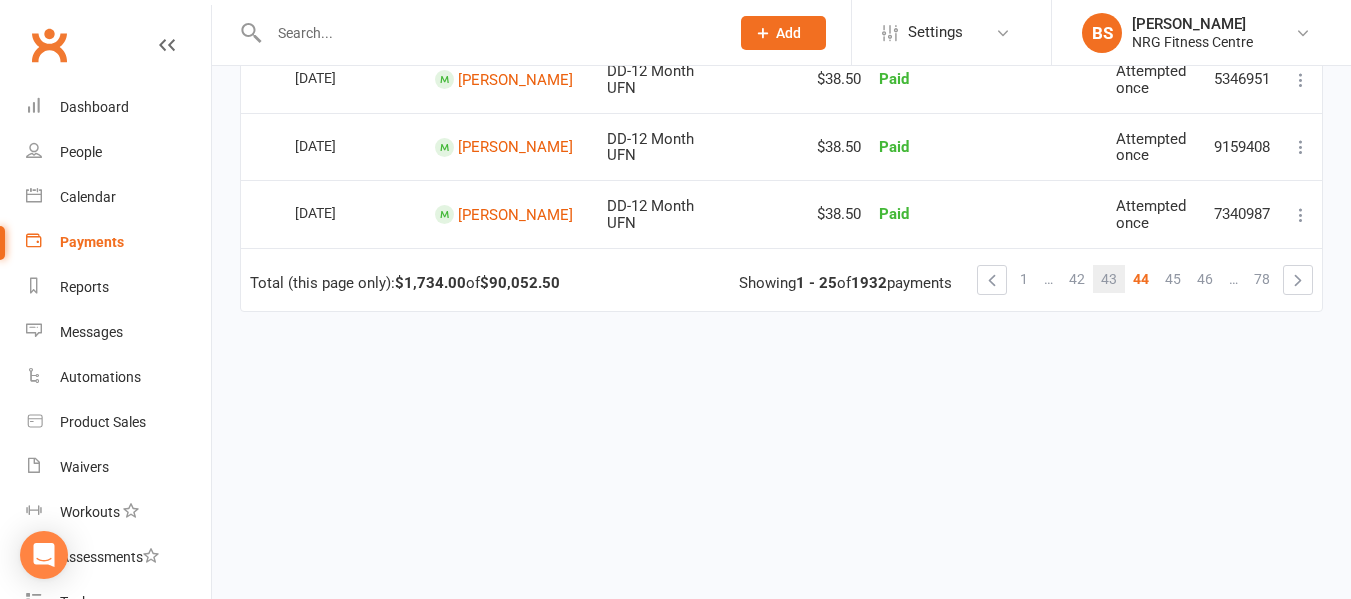 click on "43" at bounding box center (1109, 279) 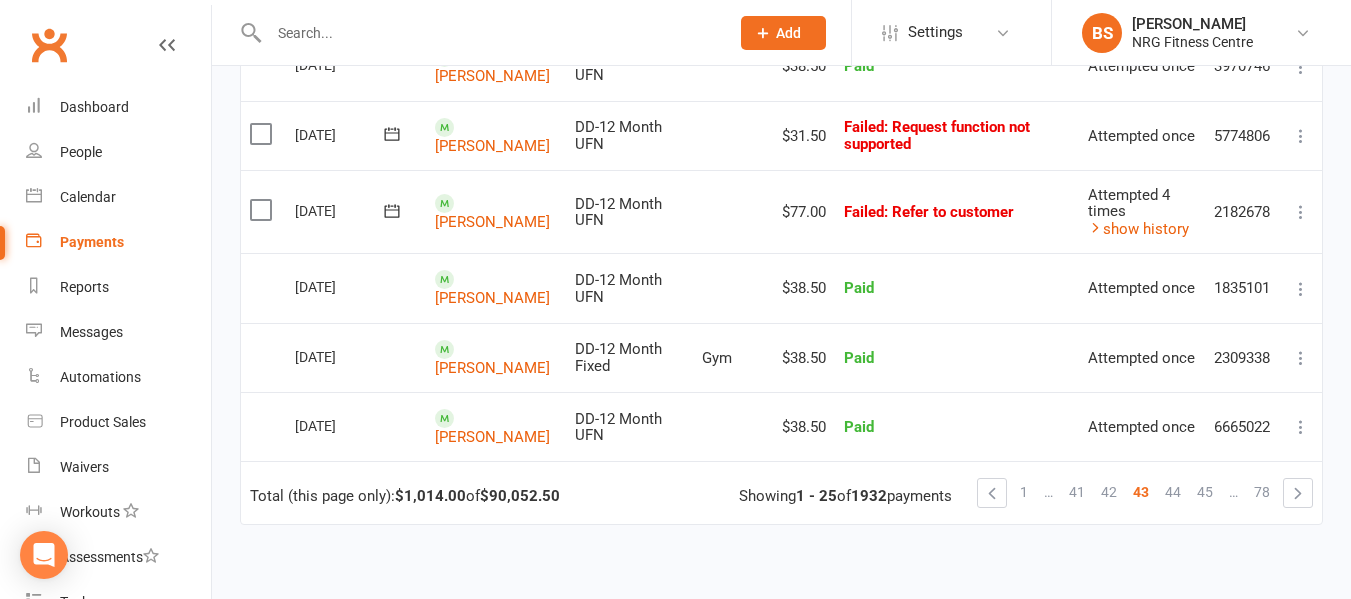 scroll, scrollTop: 1639, scrollLeft: 0, axis: vertical 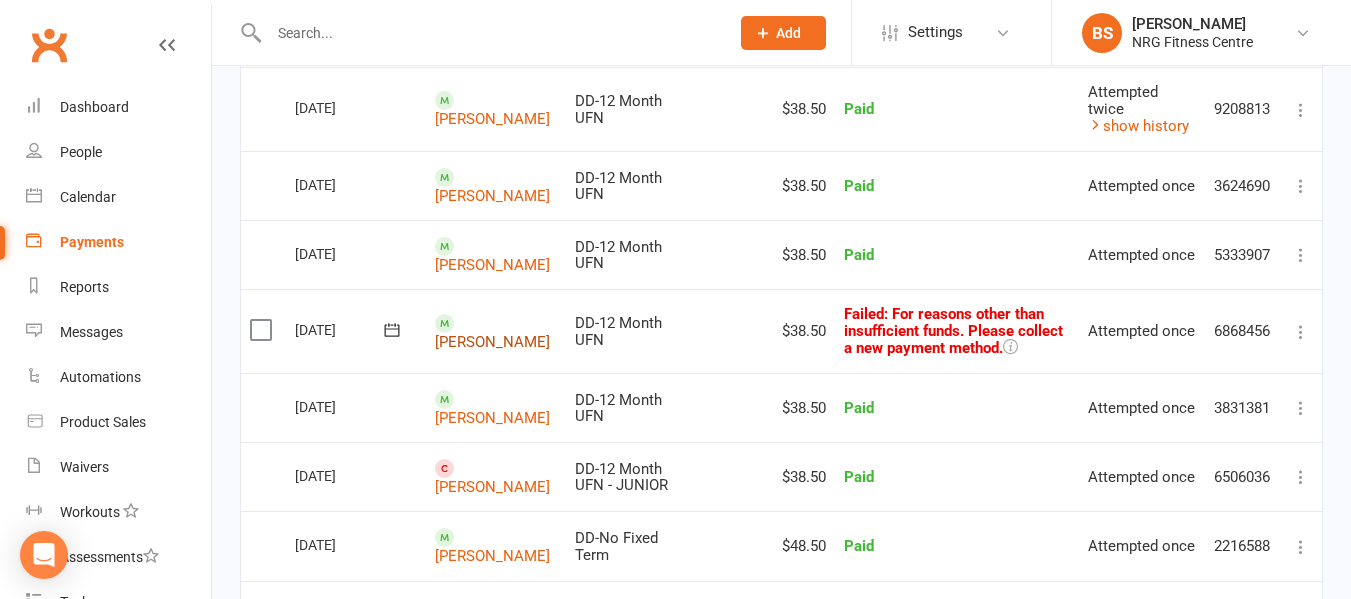 drag, startPoint x: 467, startPoint y: 325, endPoint x: 447, endPoint y: 343, distance: 26.907248 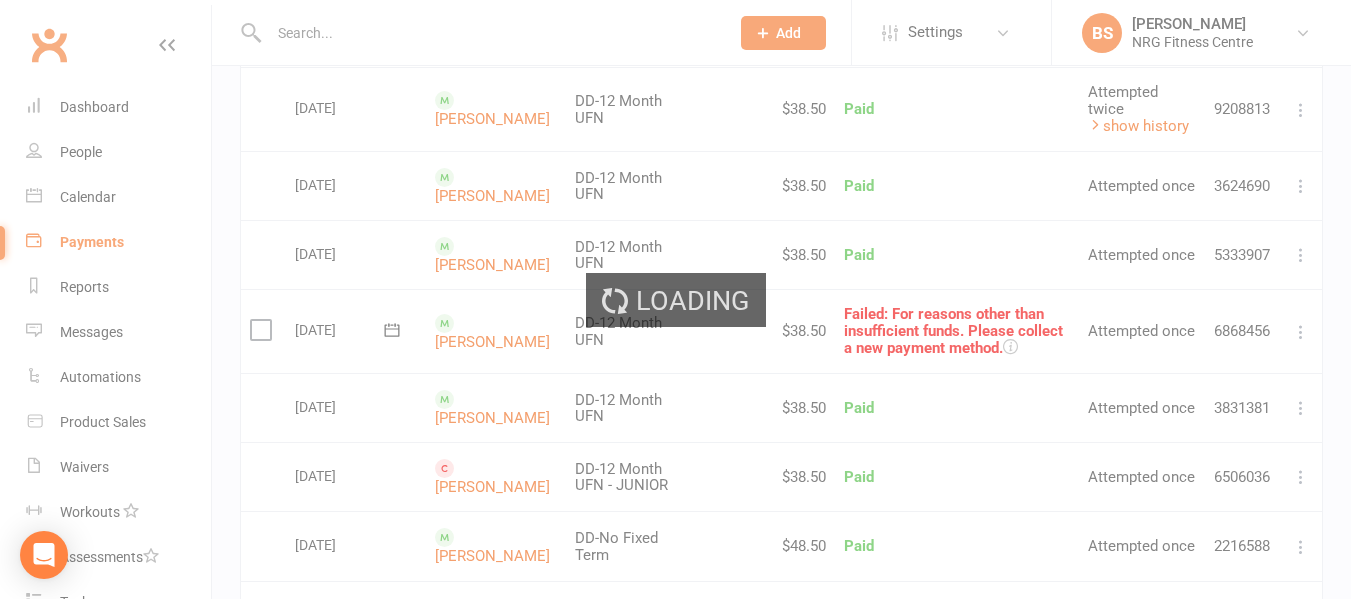 scroll, scrollTop: 0, scrollLeft: 0, axis: both 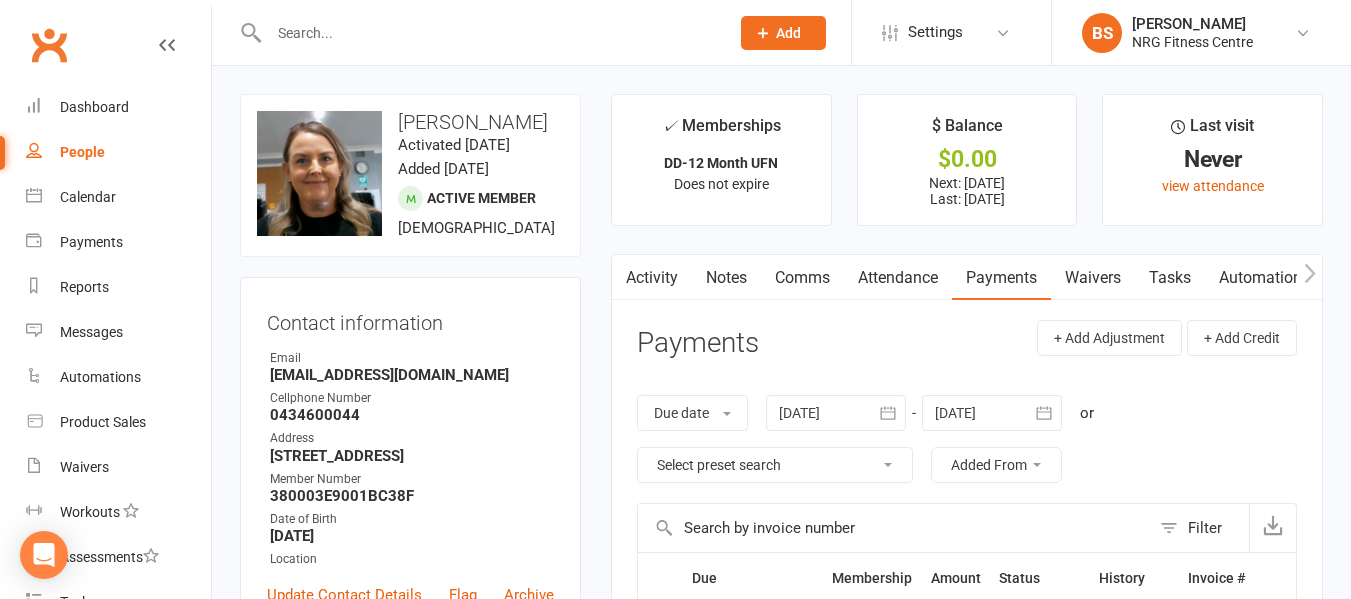 click on "Attendance" at bounding box center (898, 278) 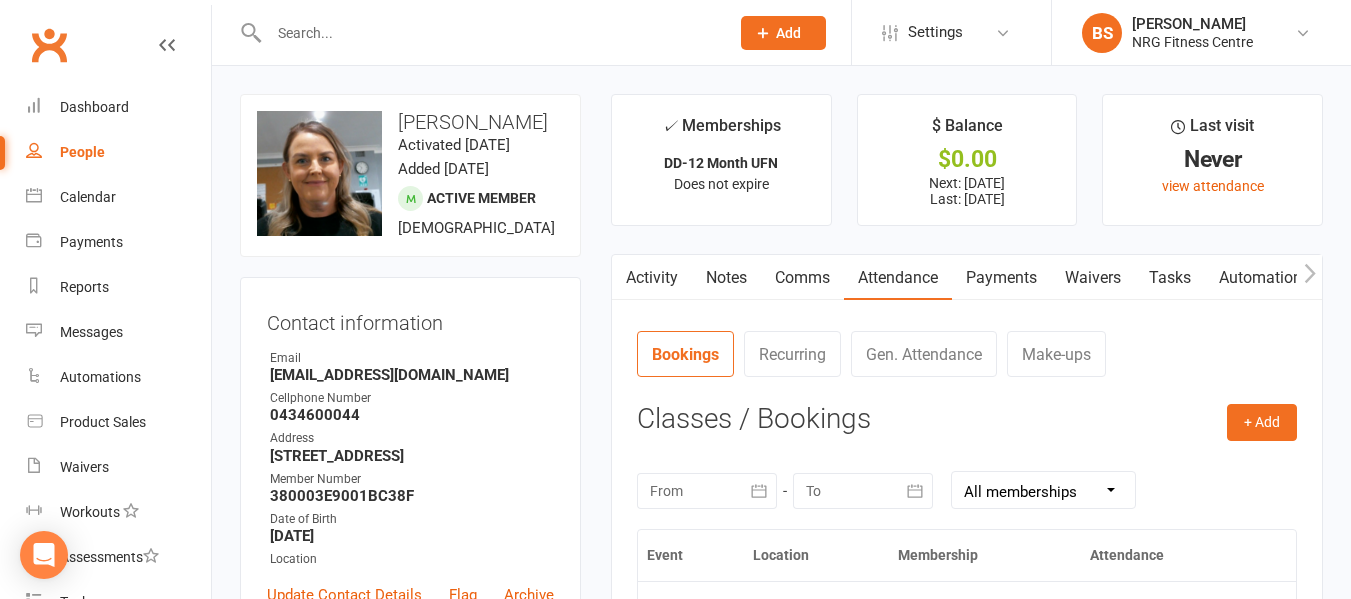 click on "Notes" at bounding box center [726, 278] 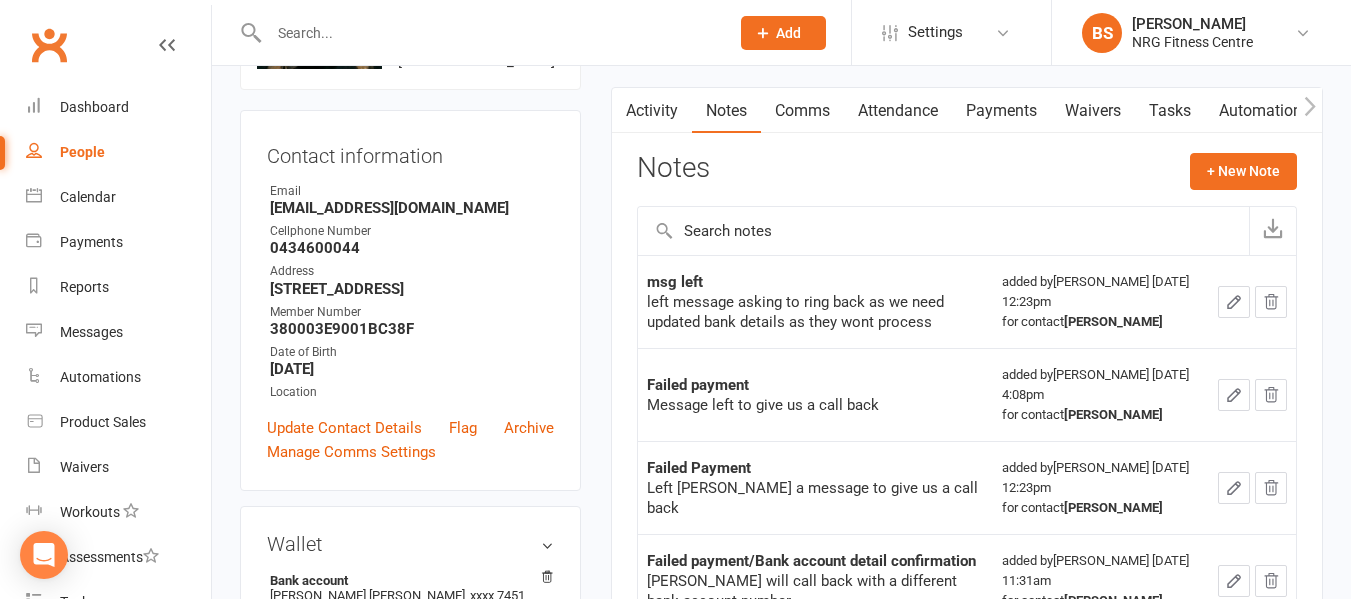scroll, scrollTop: 200, scrollLeft: 0, axis: vertical 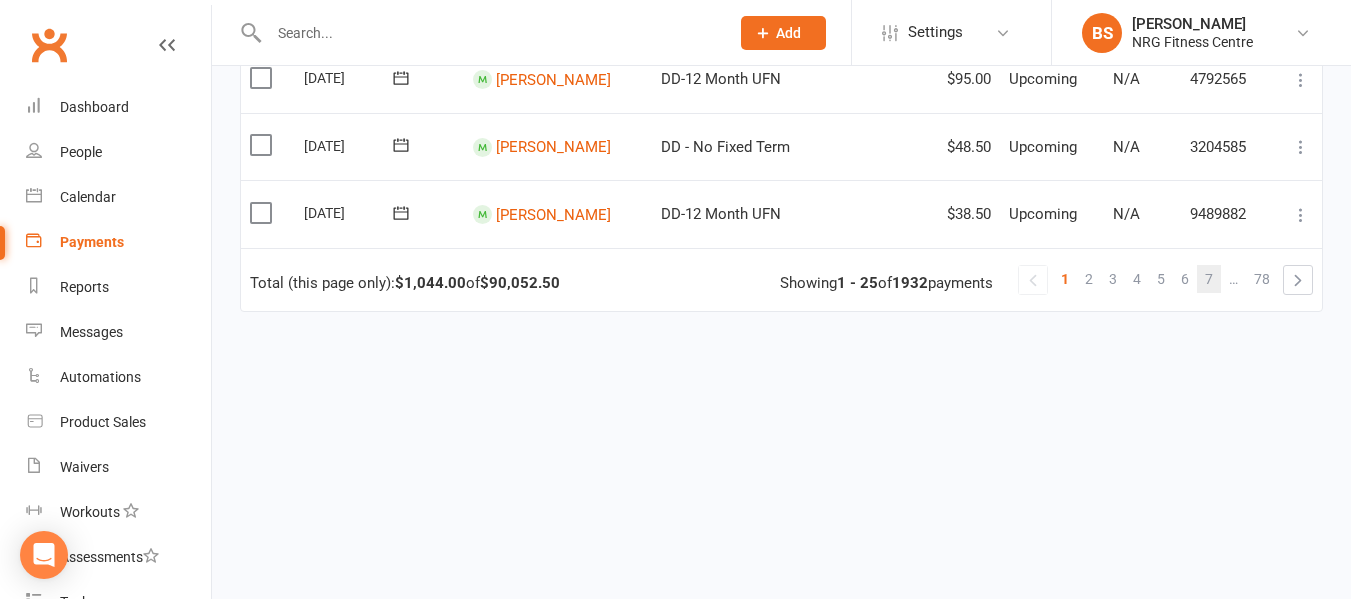click on "7" at bounding box center [1209, 279] 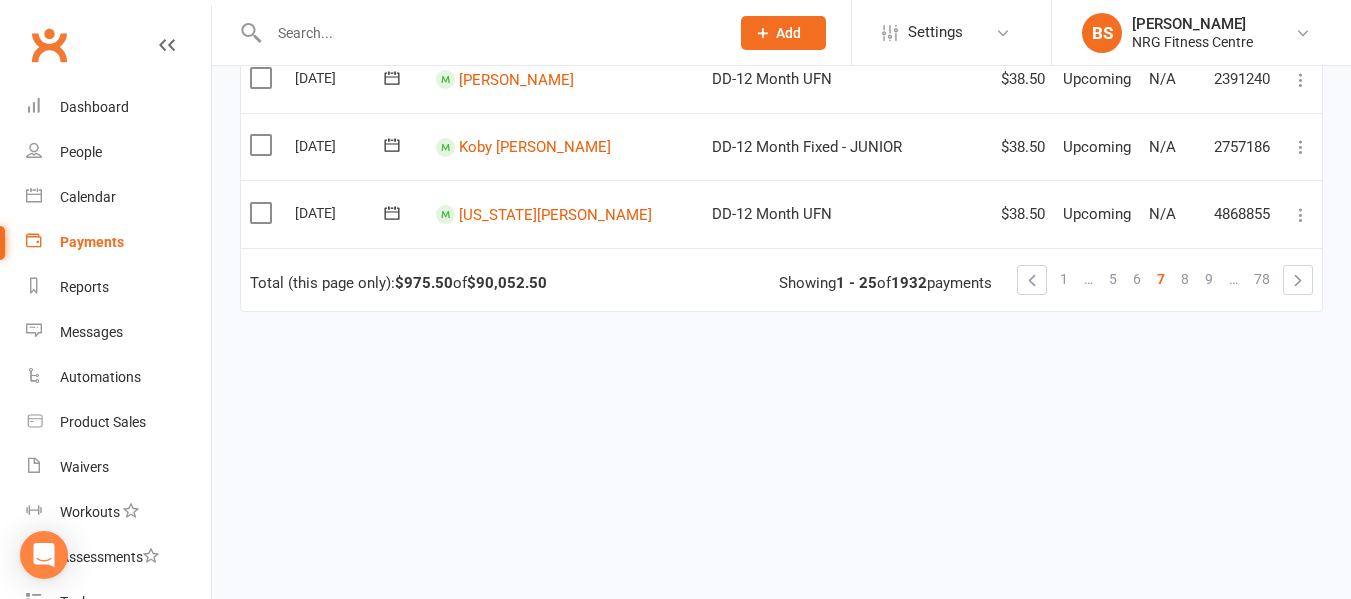 click on "9" at bounding box center [1209, 279] 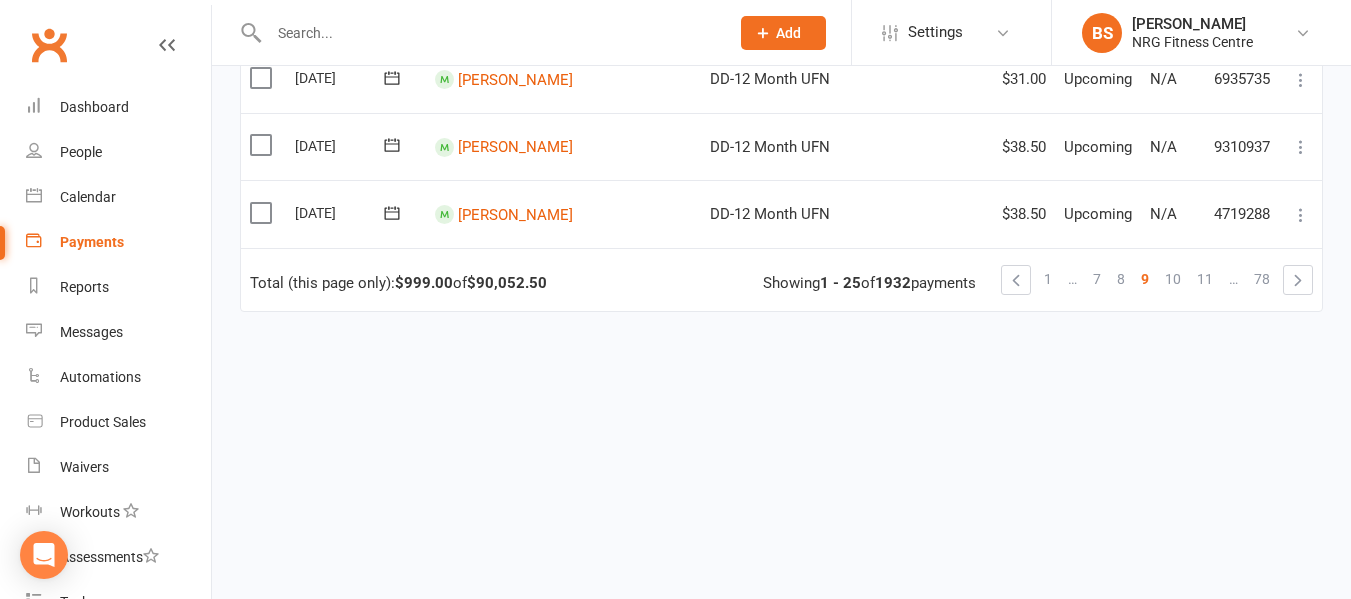 click on "11" at bounding box center [1205, 279] 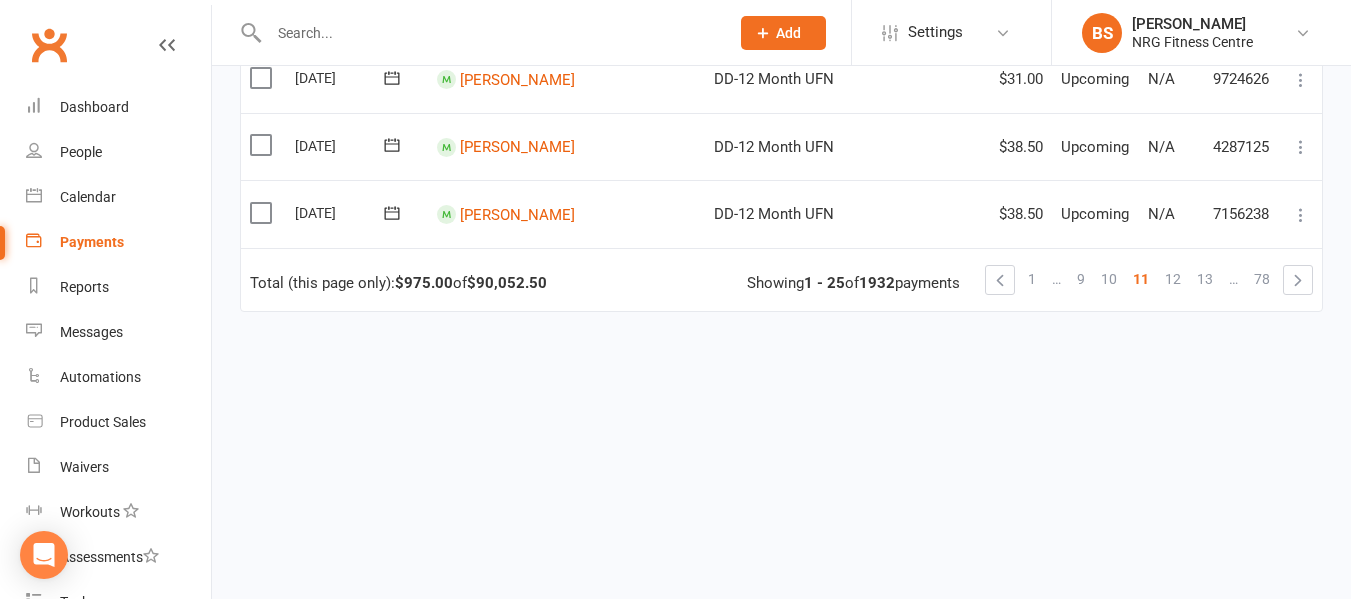 click on "13" at bounding box center [1205, 279] 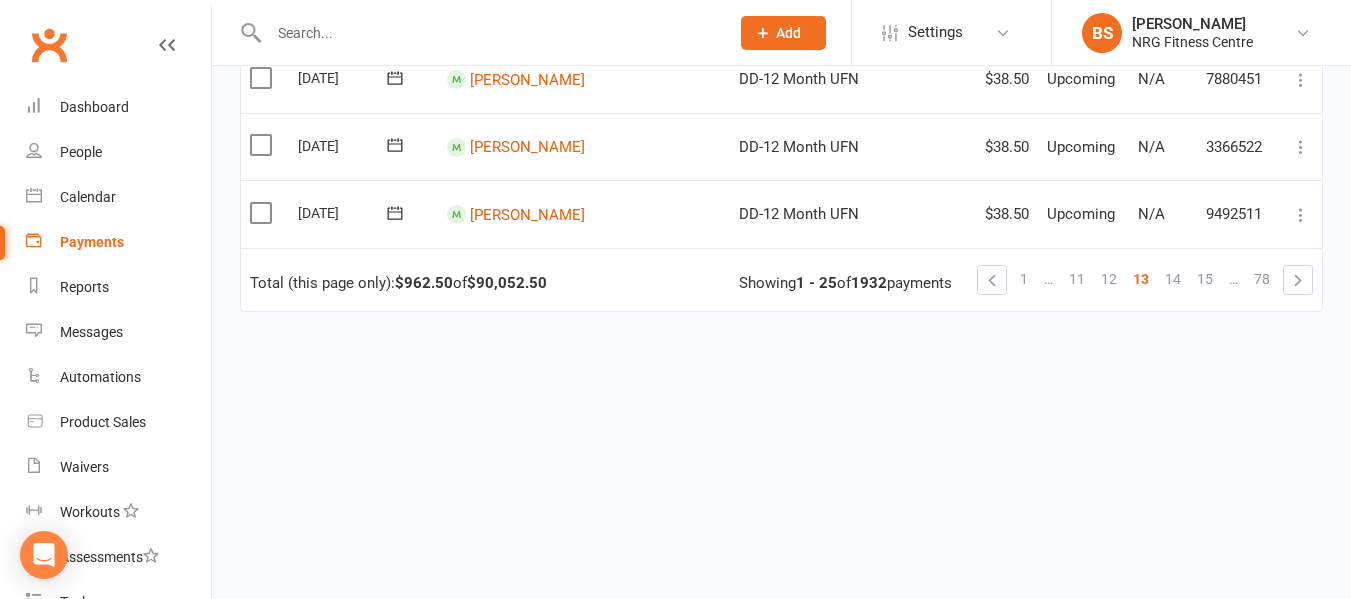 click on "15" at bounding box center [1205, 279] 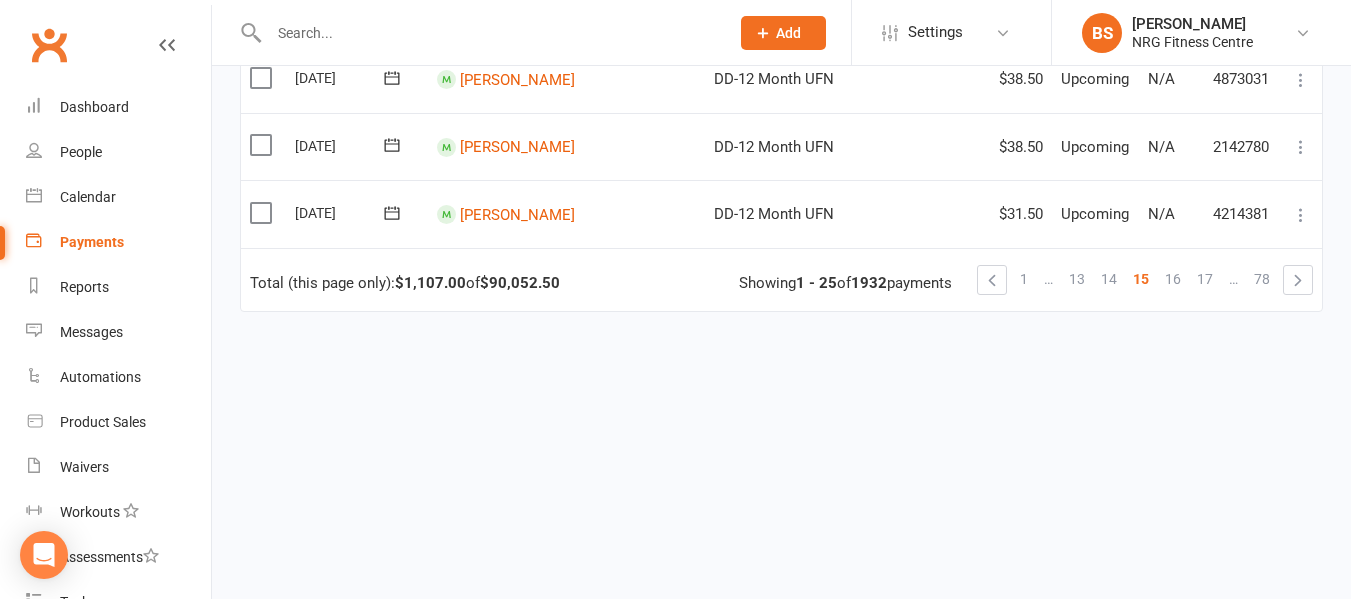 click on "17" at bounding box center [1205, 279] 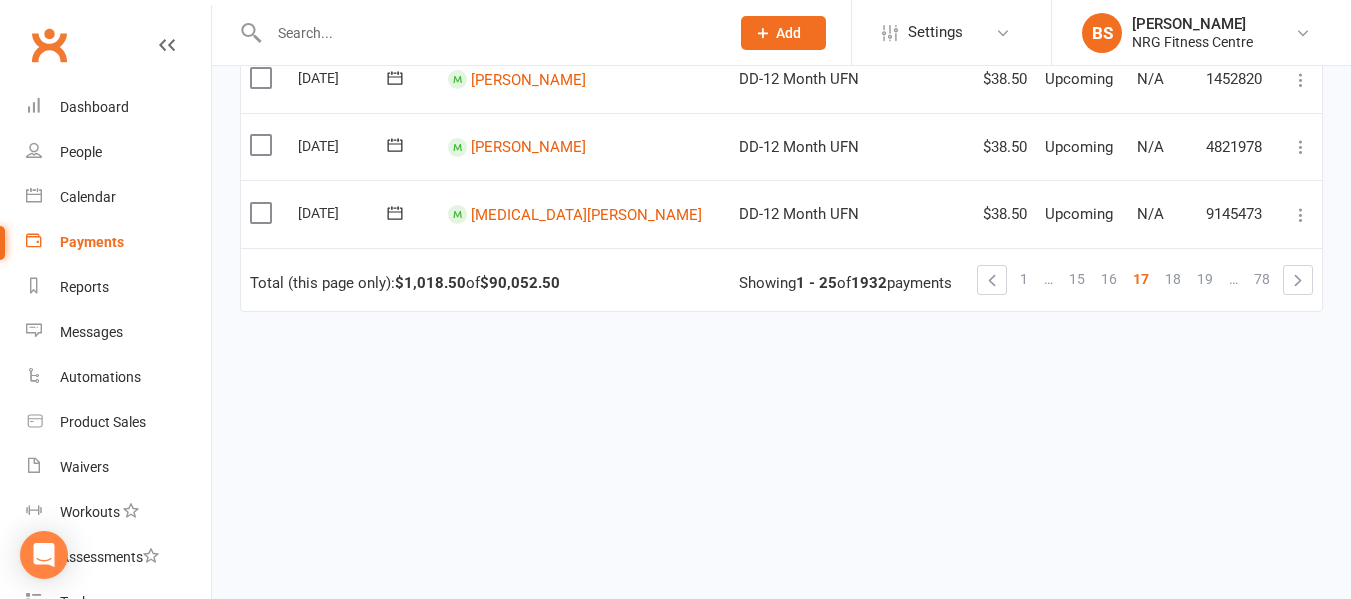 click on "19" at bounding box center (1205, 279) 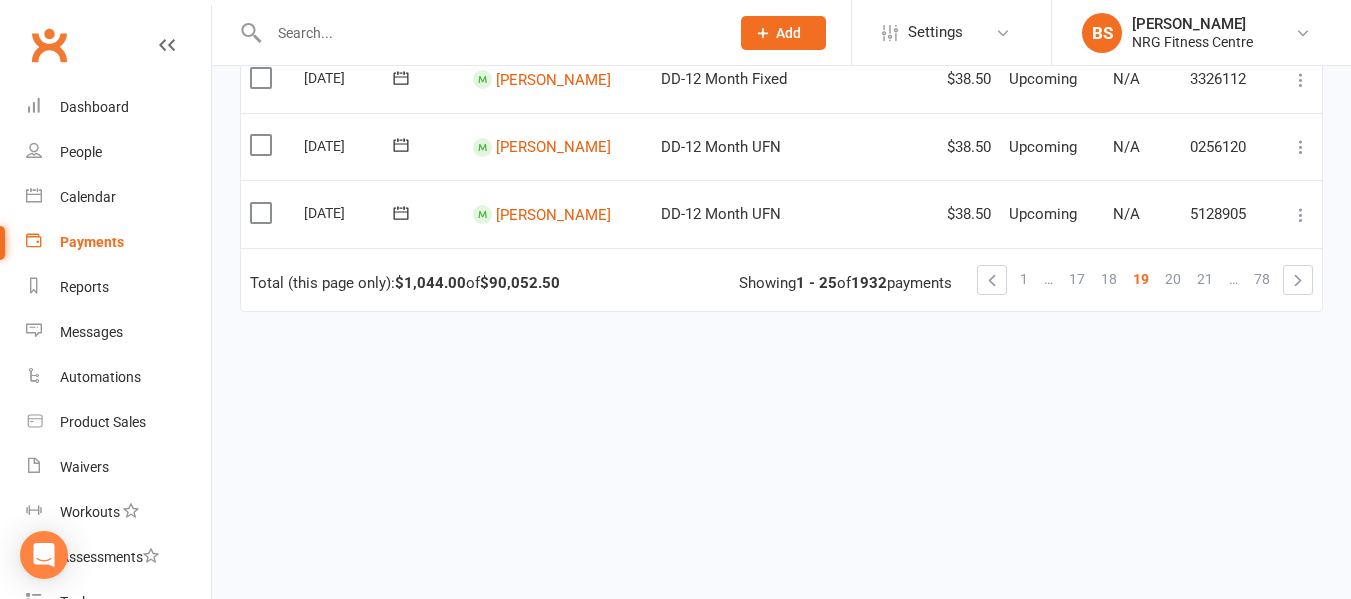 click on "21" at bounding box center [1205, 279] 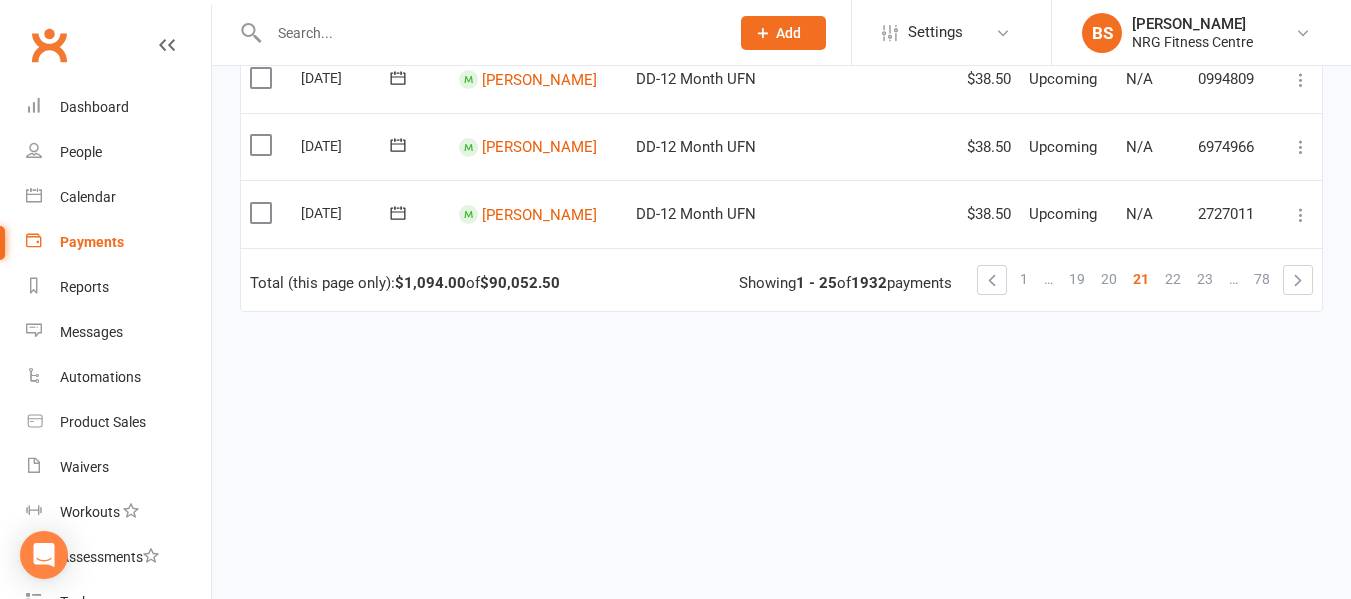 click on "23" at bounding box center (1205, 279) 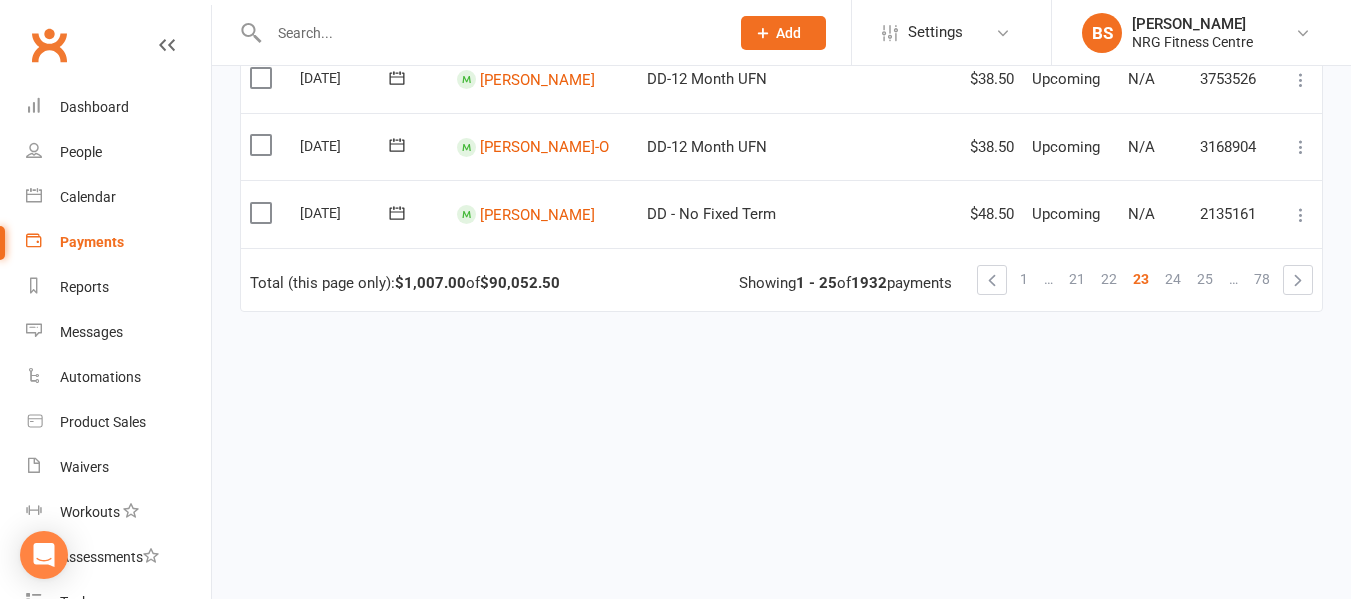click on "25" at bounding box center [1205, 279] 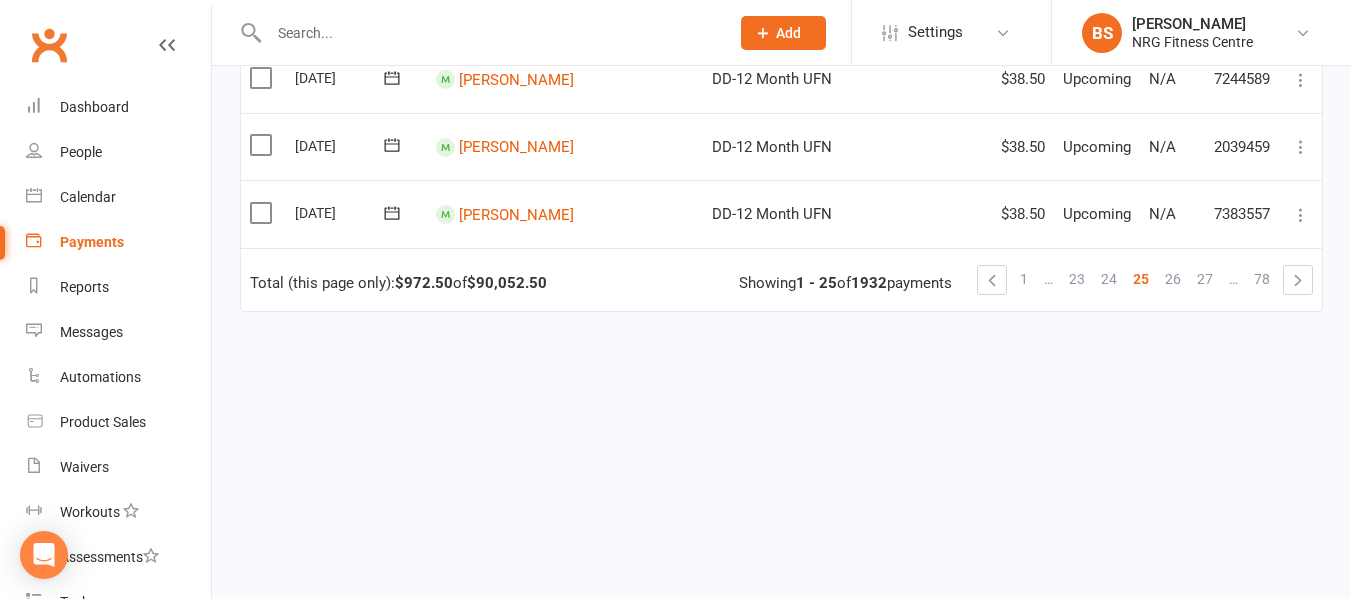 click on "27" at bounding box center [1205, 279] 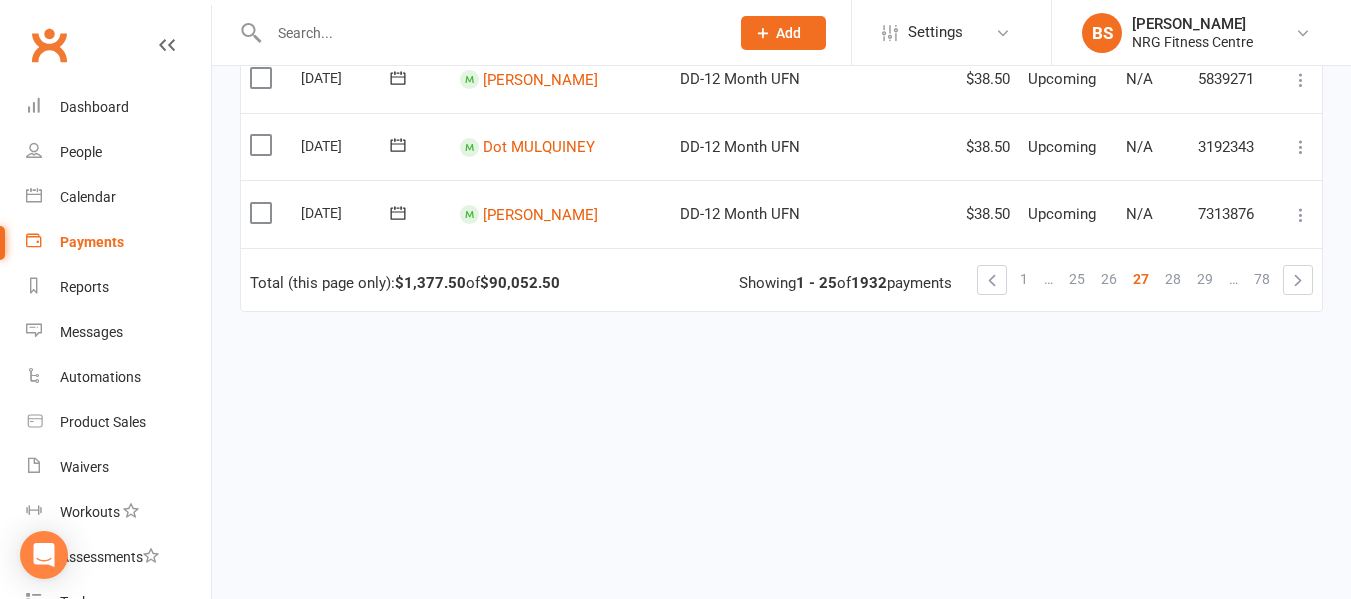 click on "29" at bounding box center (1205, 279) 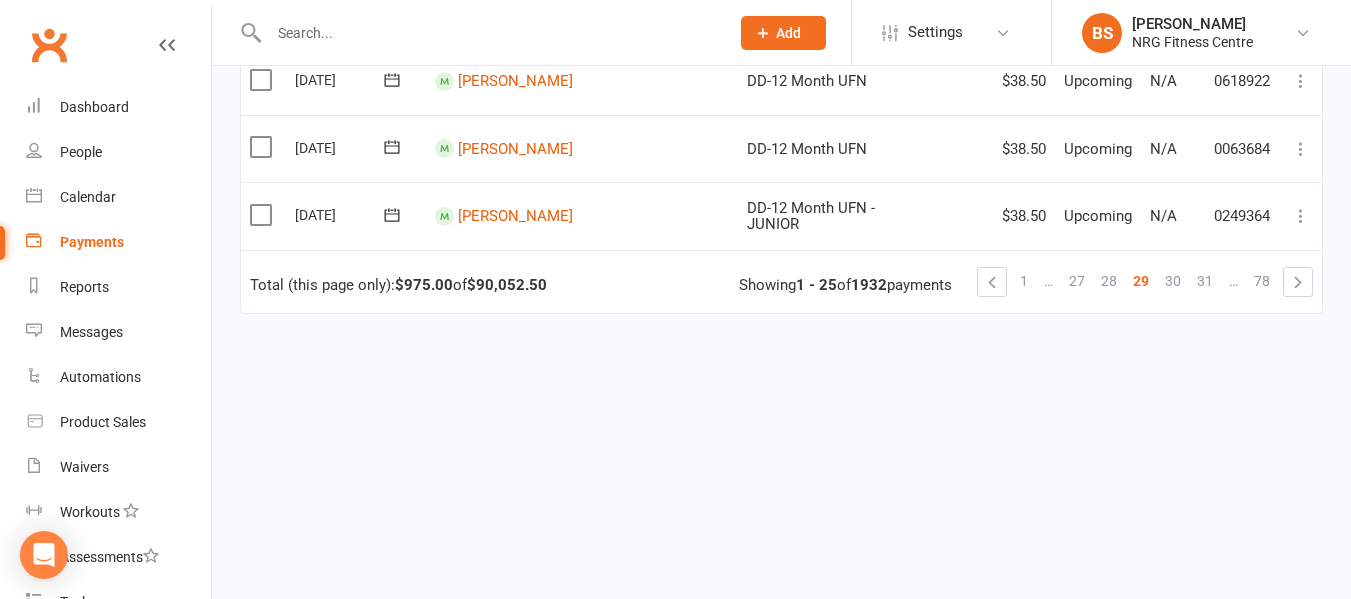 click on "31" at bounding box center (1205, 281) 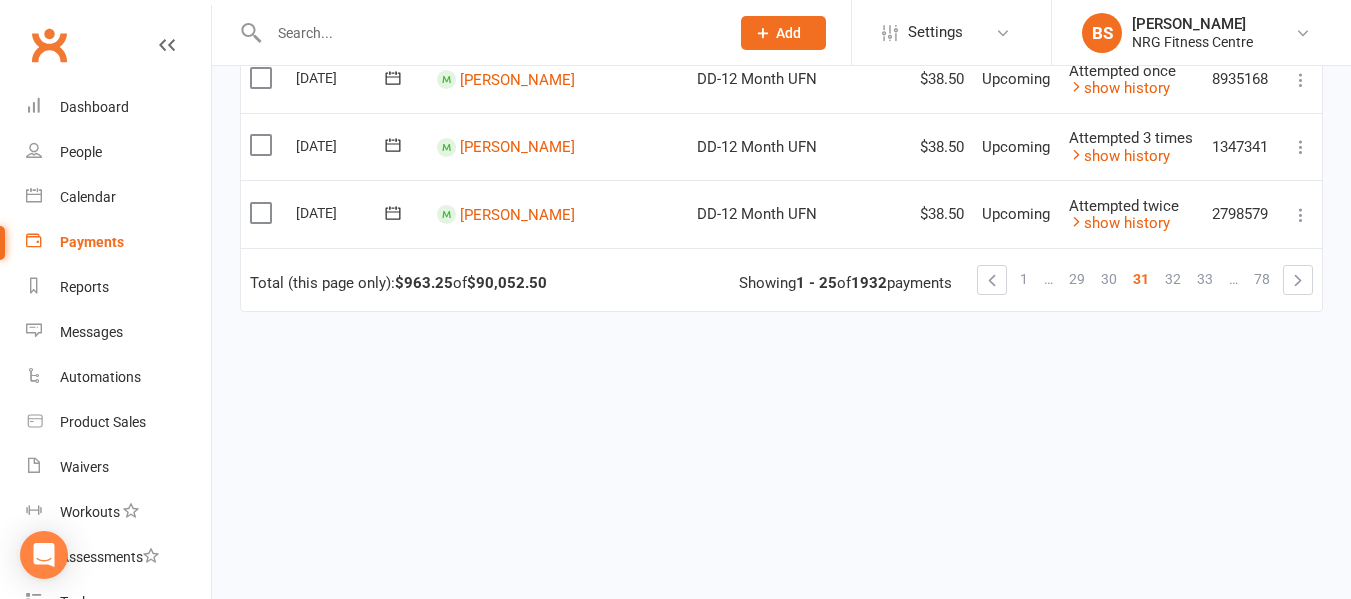 click on "33" at bounding box center (1205, 279) 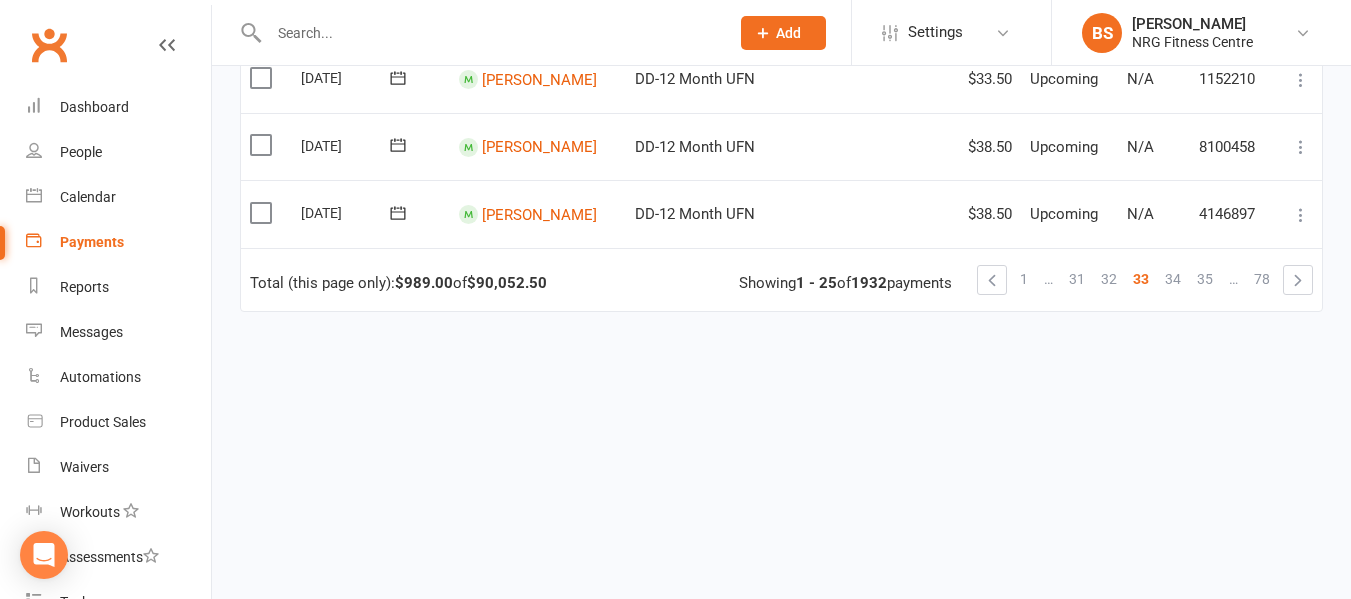 click on "35" at bounding box center [1205, 279] 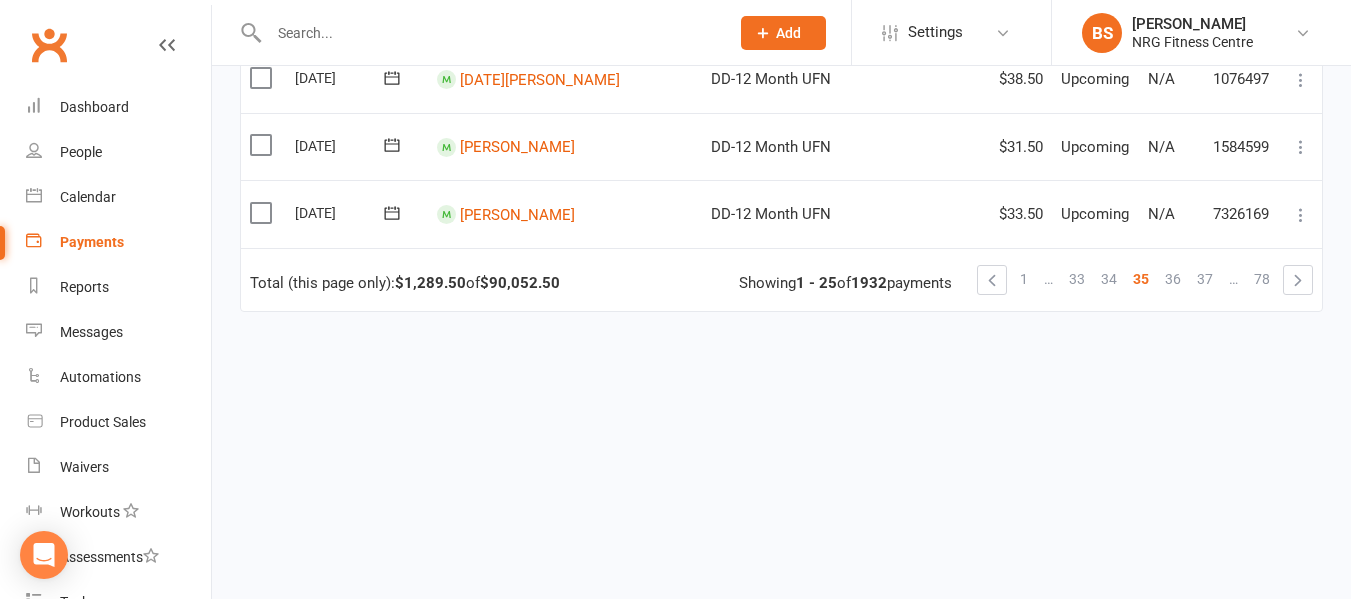 click on "37" at bounding box center (1205, 279) 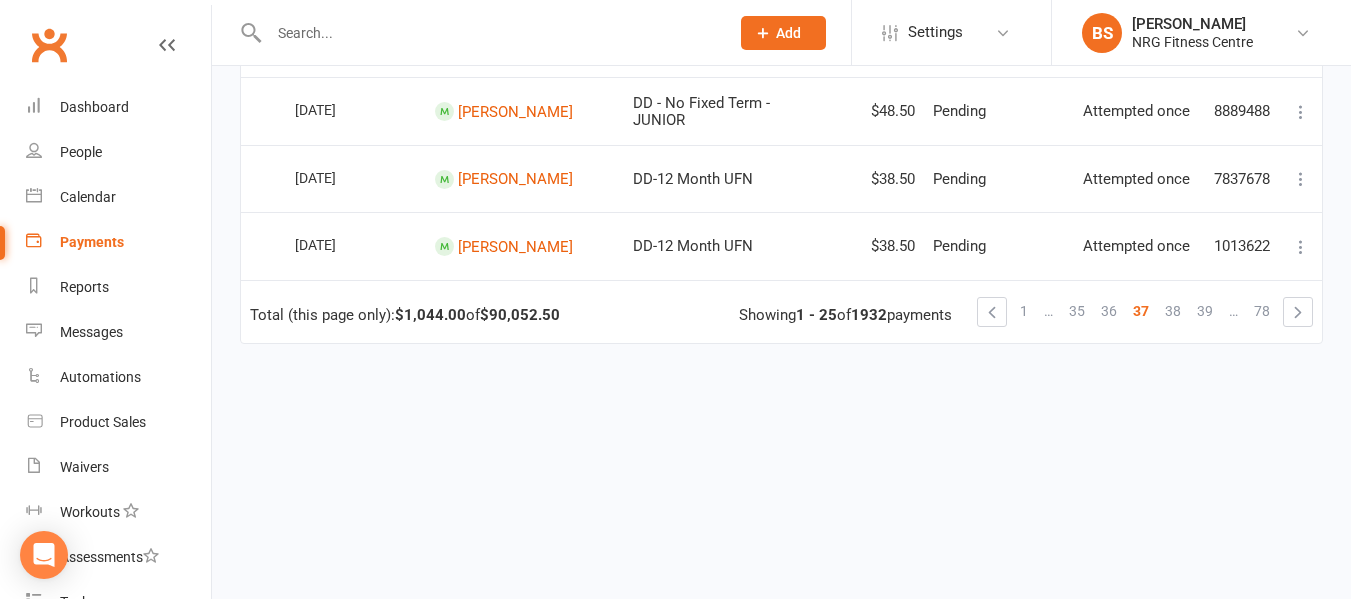 scroll, scrollTop: 1795, scrollLeft: 0, axis: vertical 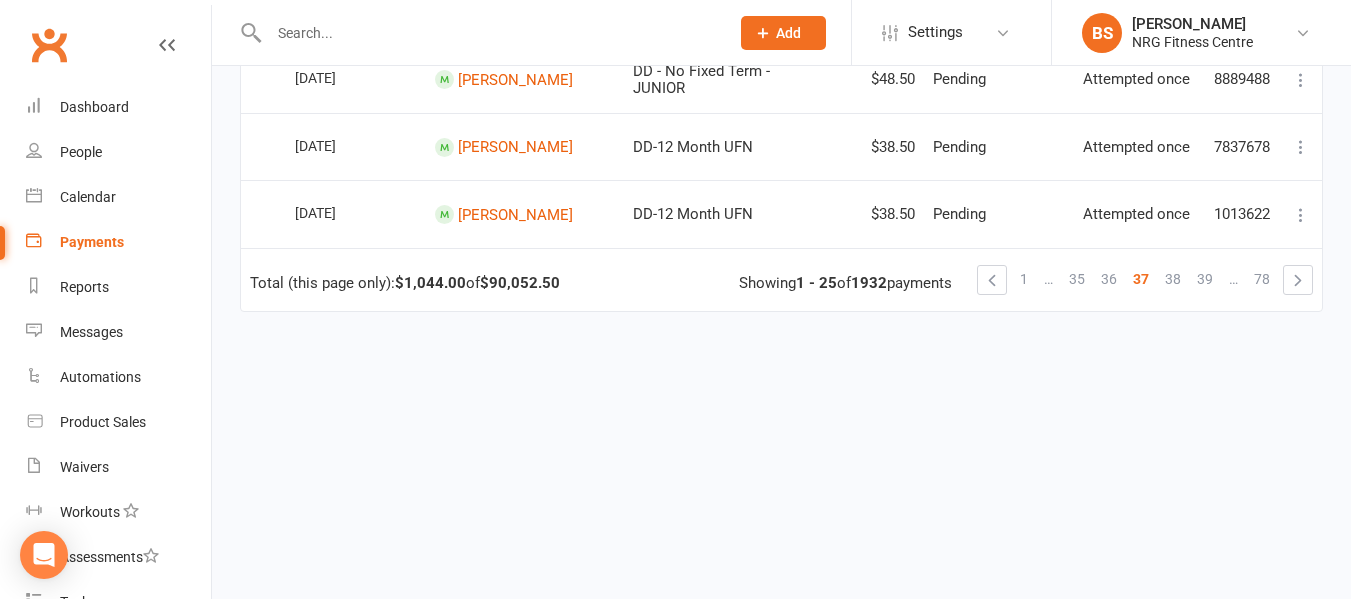 click on "39" at bounding box center [1205, 279] 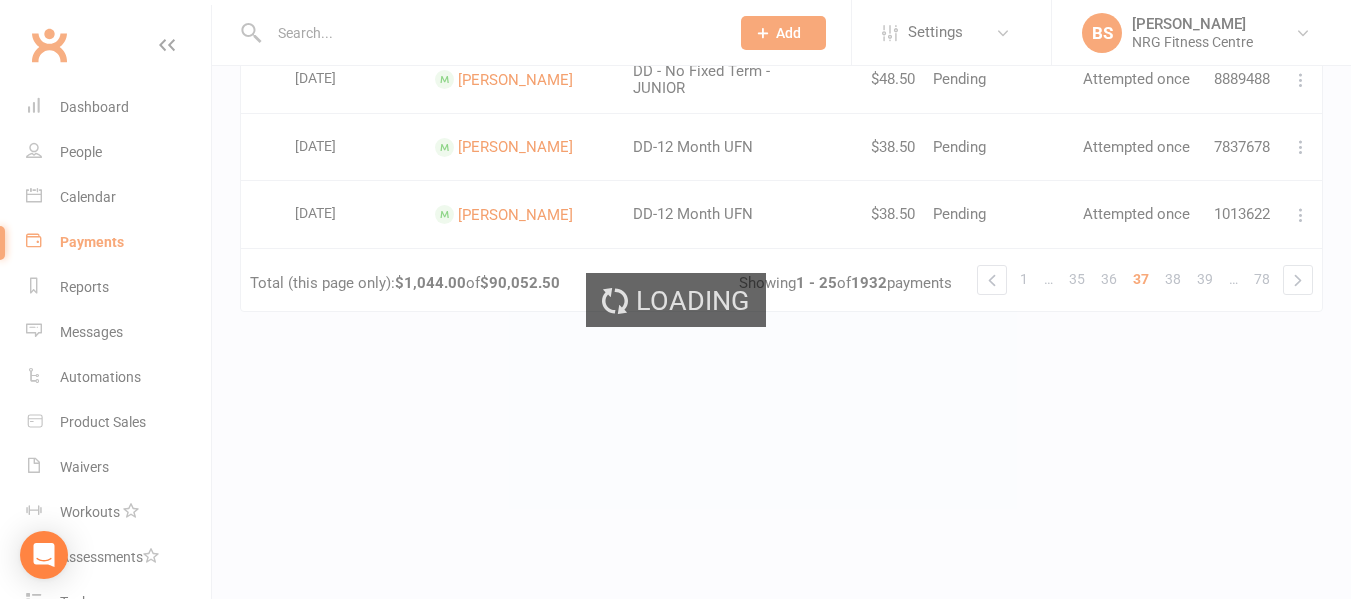 scroll, scrollTop: 1754, scrollLeft: 0, axis: vertical 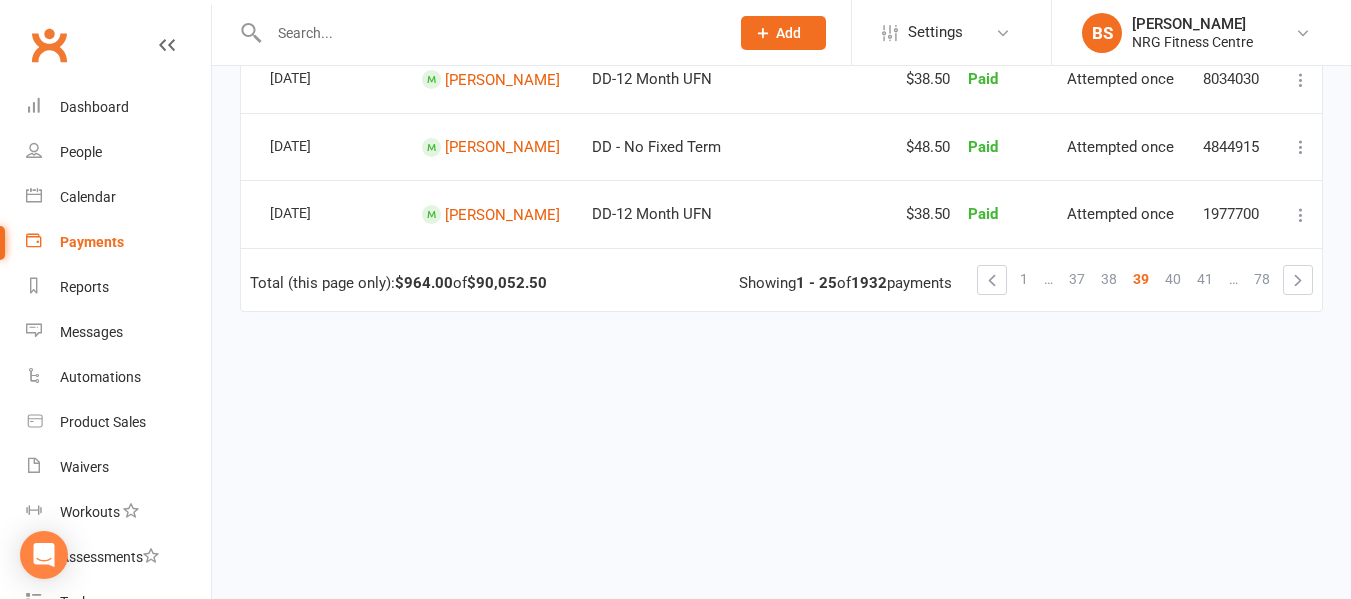 click on "41" at bounding box center [1205, 279] 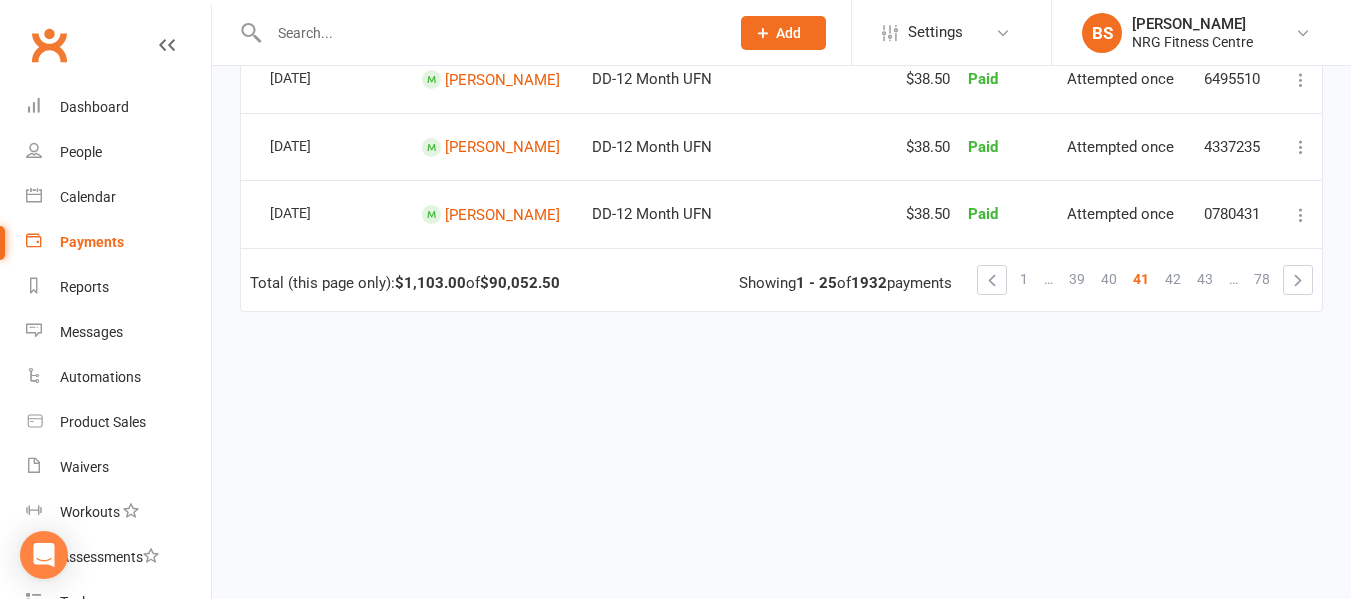 click on "43" at bounding box center (1205, 279) 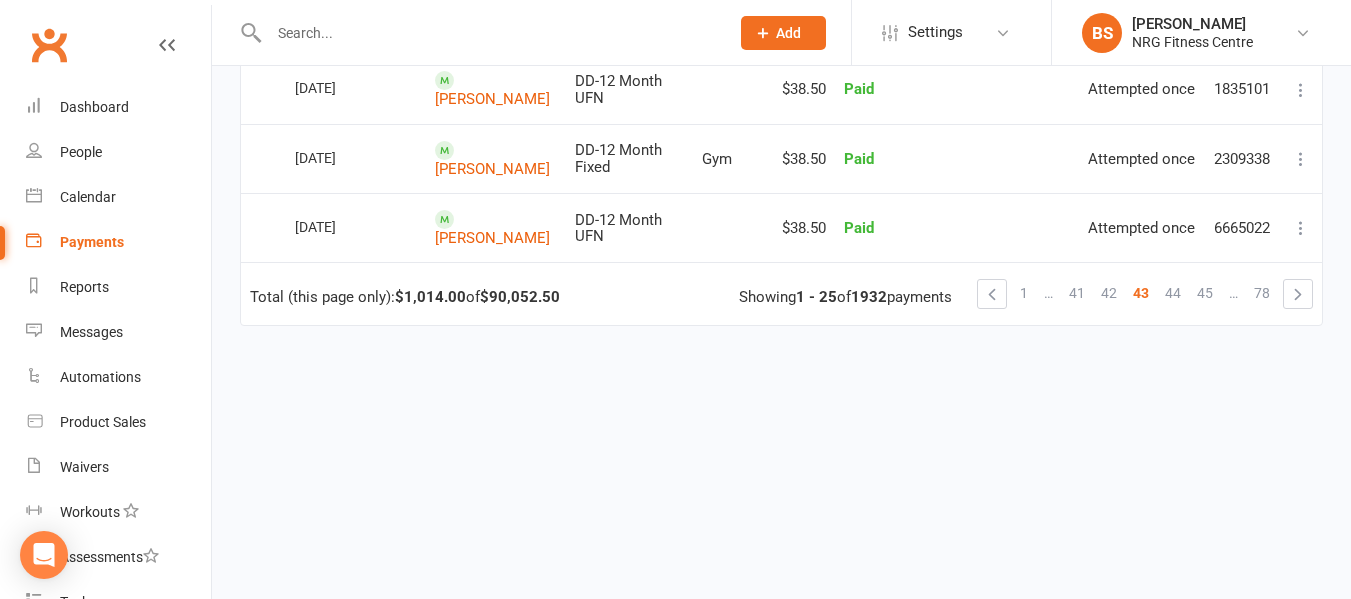 click on "45" at bounding box center (1205, 293) 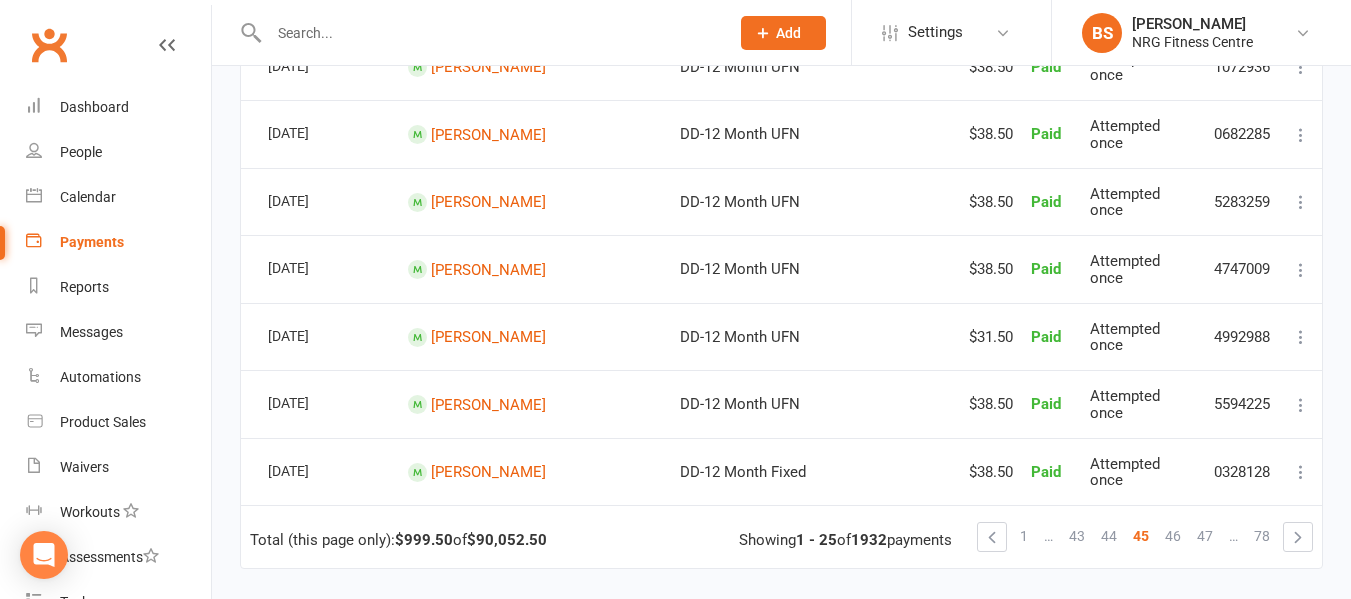 scroll, scrollTop: 1754, scrollLeft: 0, axis: vertical 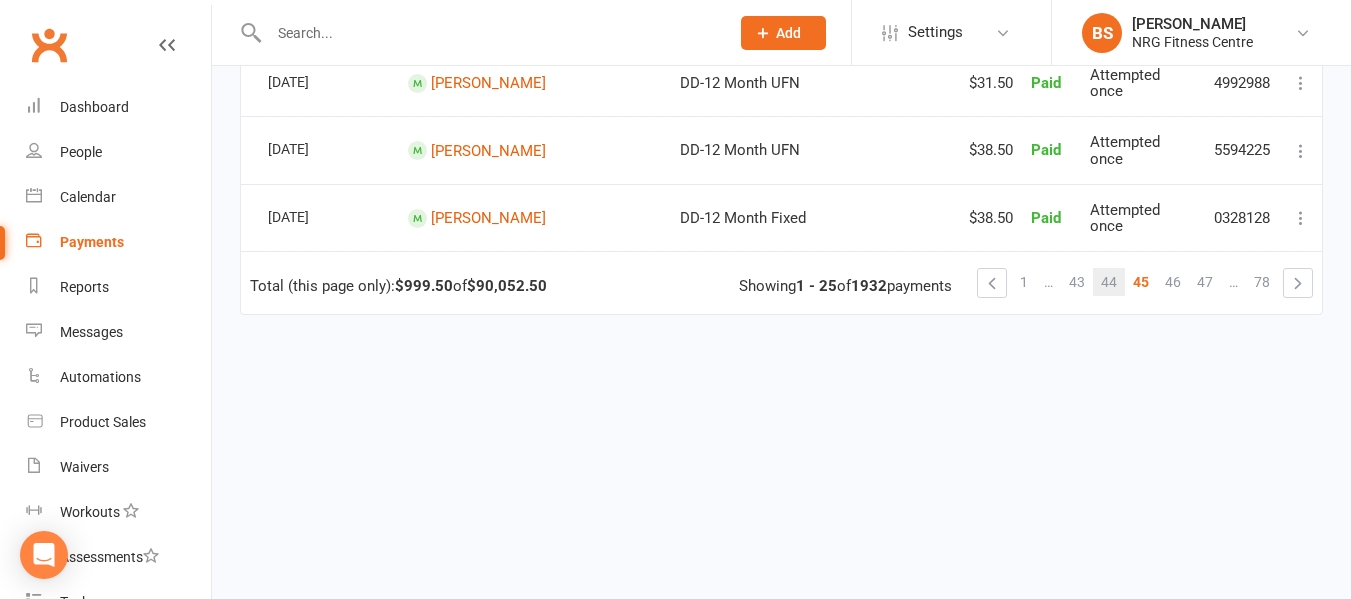 click on "44" at bounding box center (1109, 282) 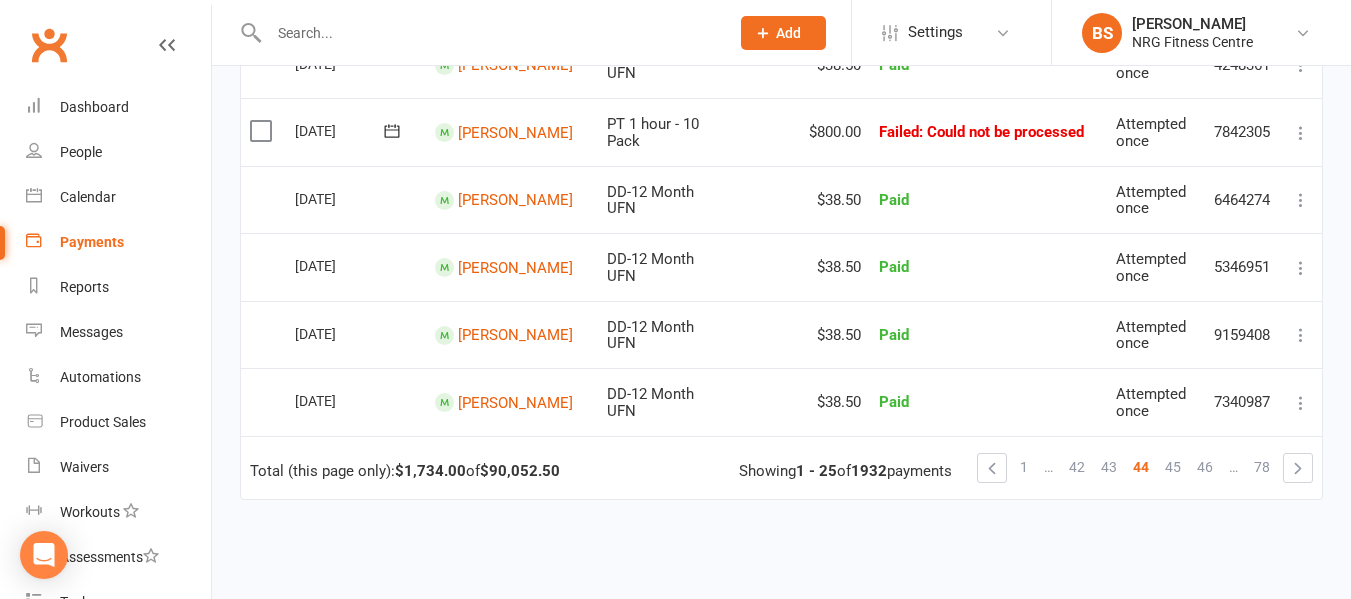 scroll, scrollTop: 1809, scrollLeft: 0, axis: vertical 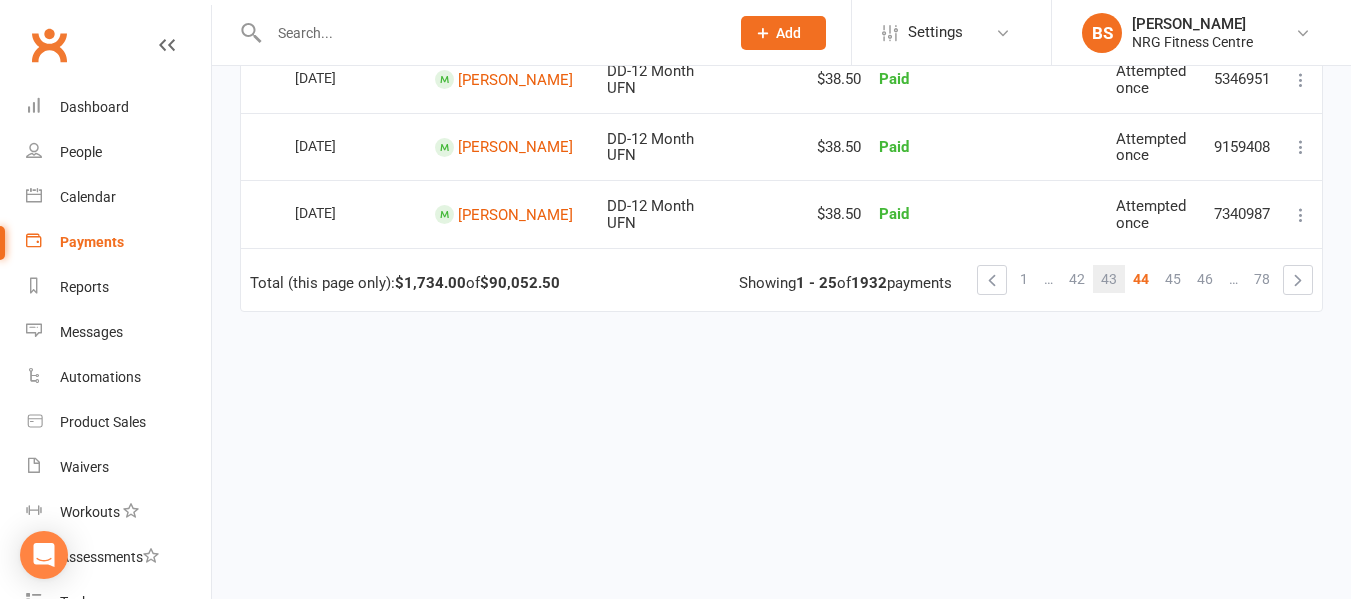 click on "43" at bounding box center [1109, 279] 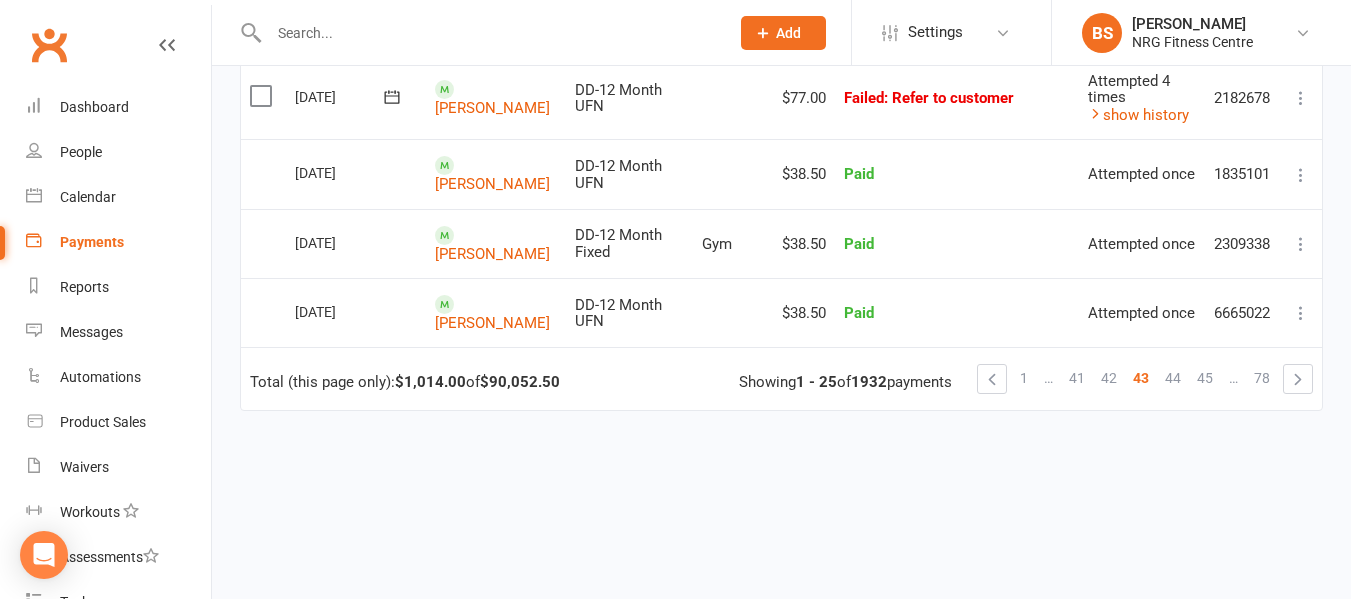 scroll, scrollTop: 1848, scrollLeft: 0, axis: vertical 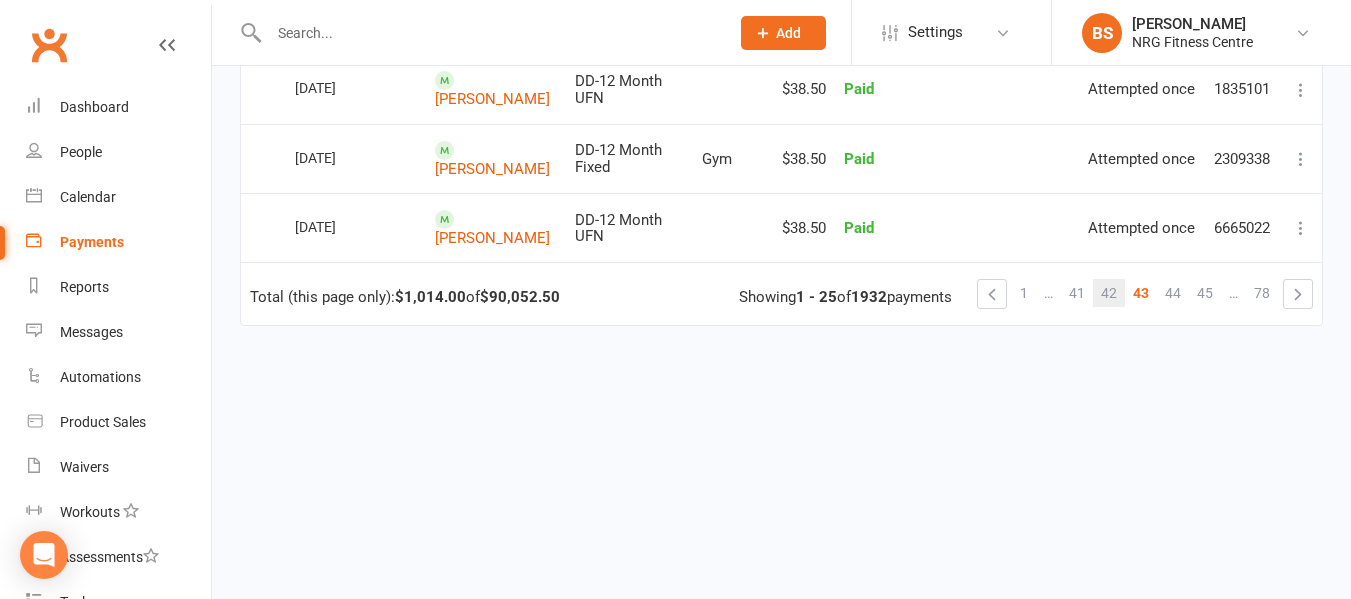 click on "42" at bounding box center (1109, 293) 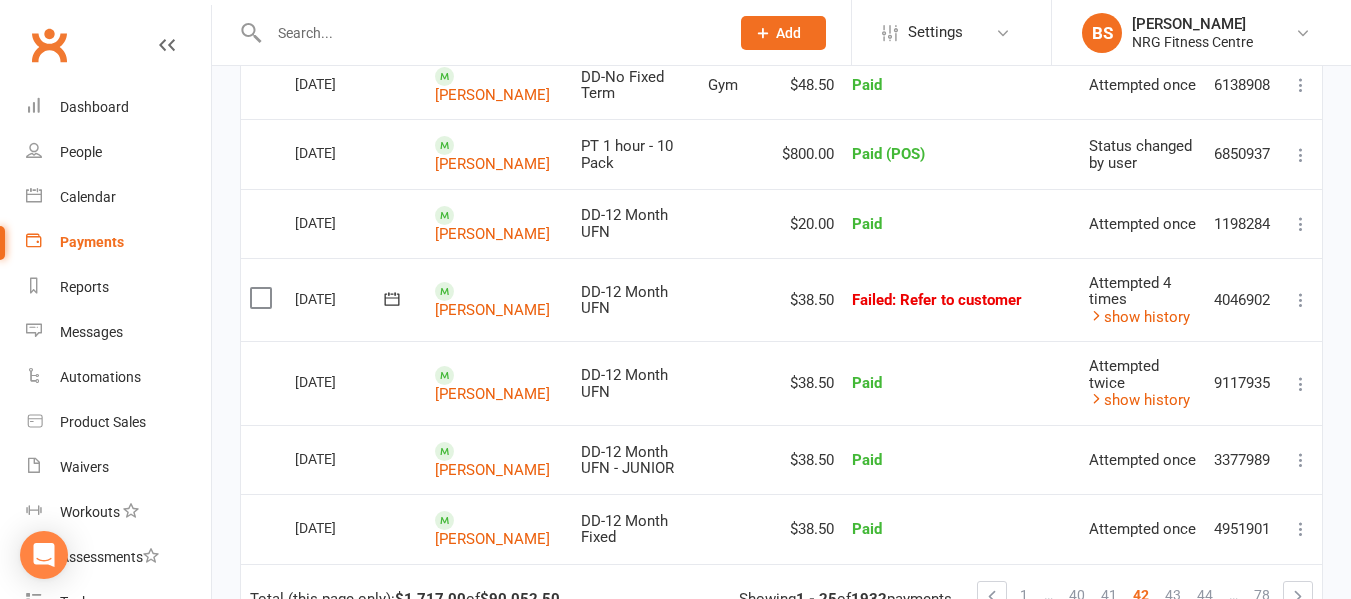 scroll, scrollTop: 1691, scrollLeft: 0, axis: vertical 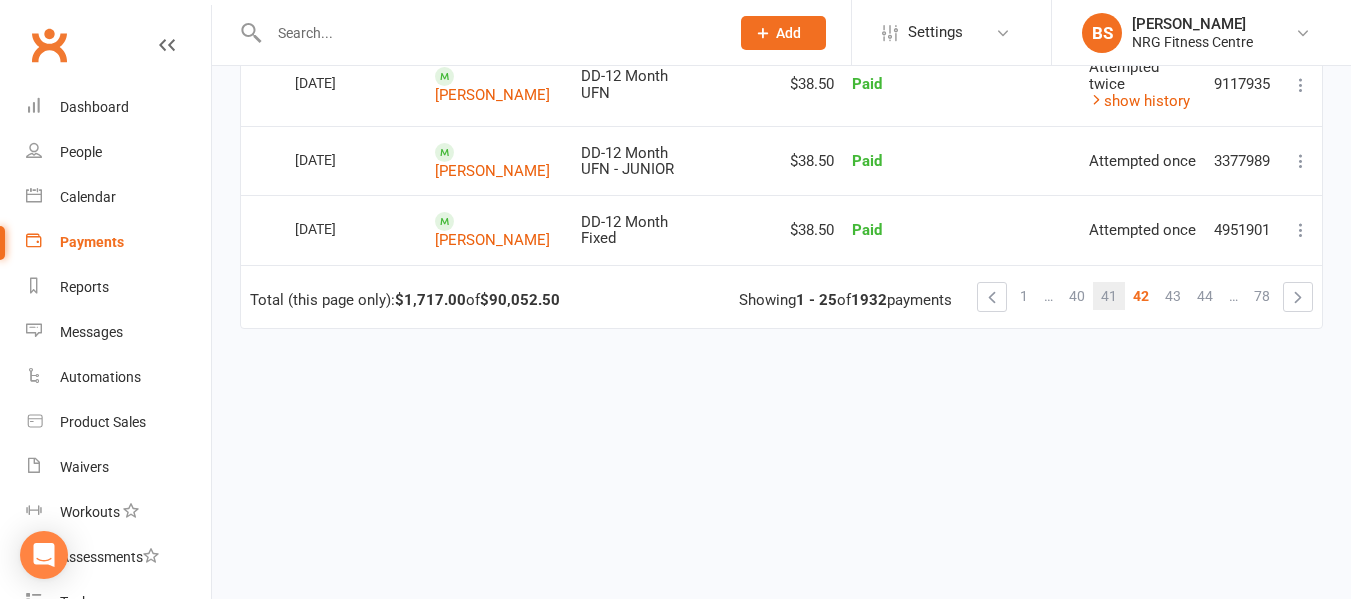 click on "41" at bounding box center (1109, 296) 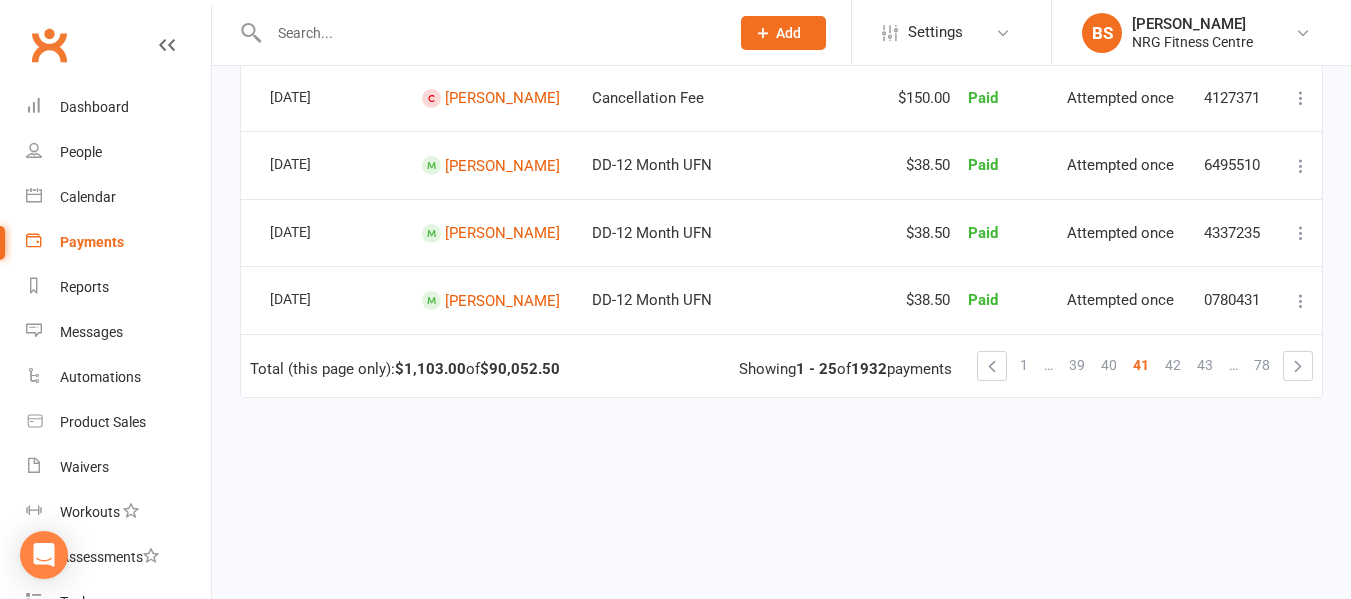 scroll, scrollTop: 1754, scrollLeft: 0, axis: vertical 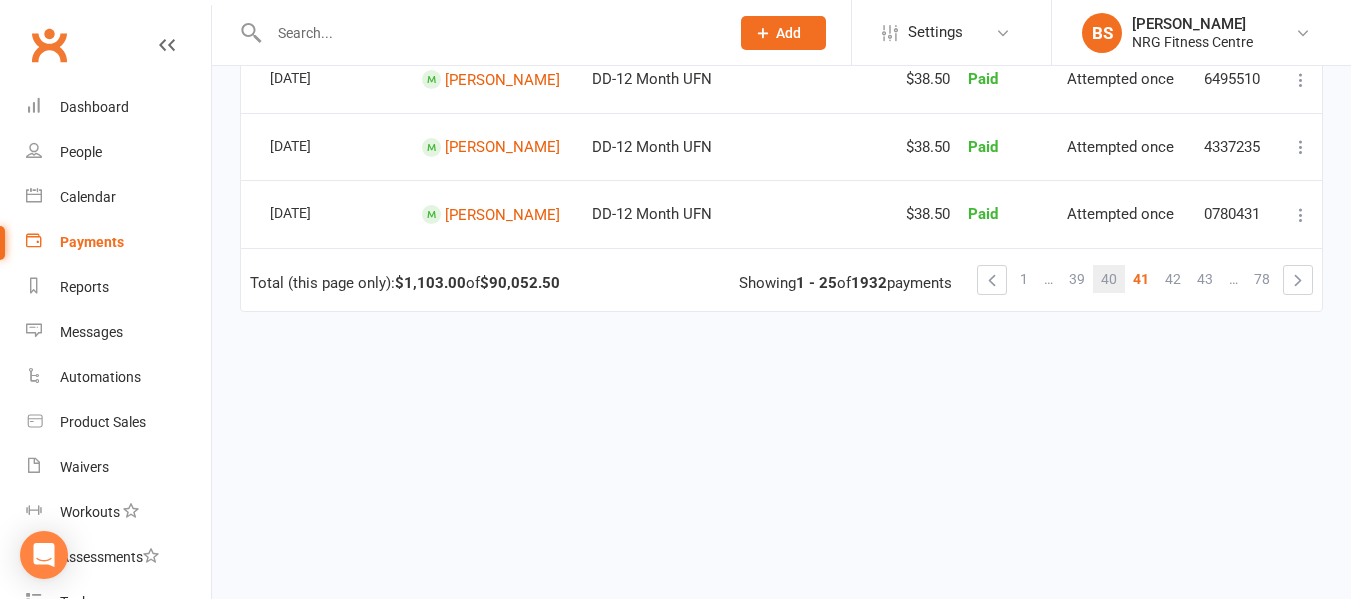 click on "40" at bounding box center [1109, 279] 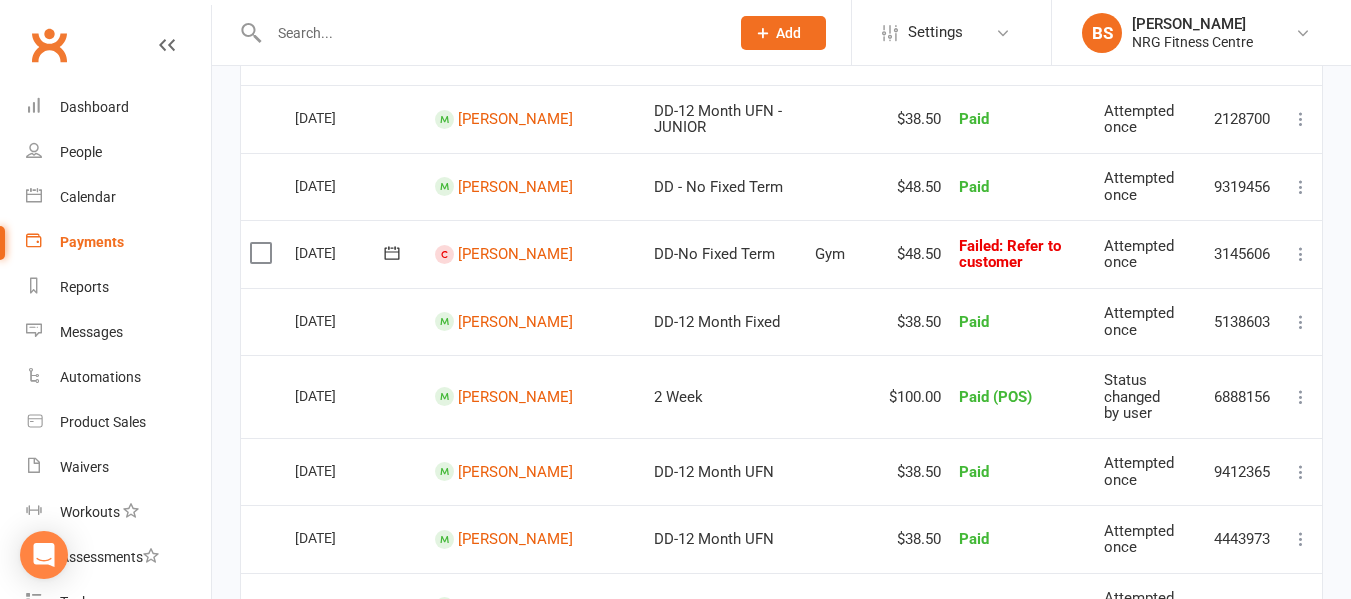 scroll, scrollTop: 898, scrollLeft: 0, axis: vertical 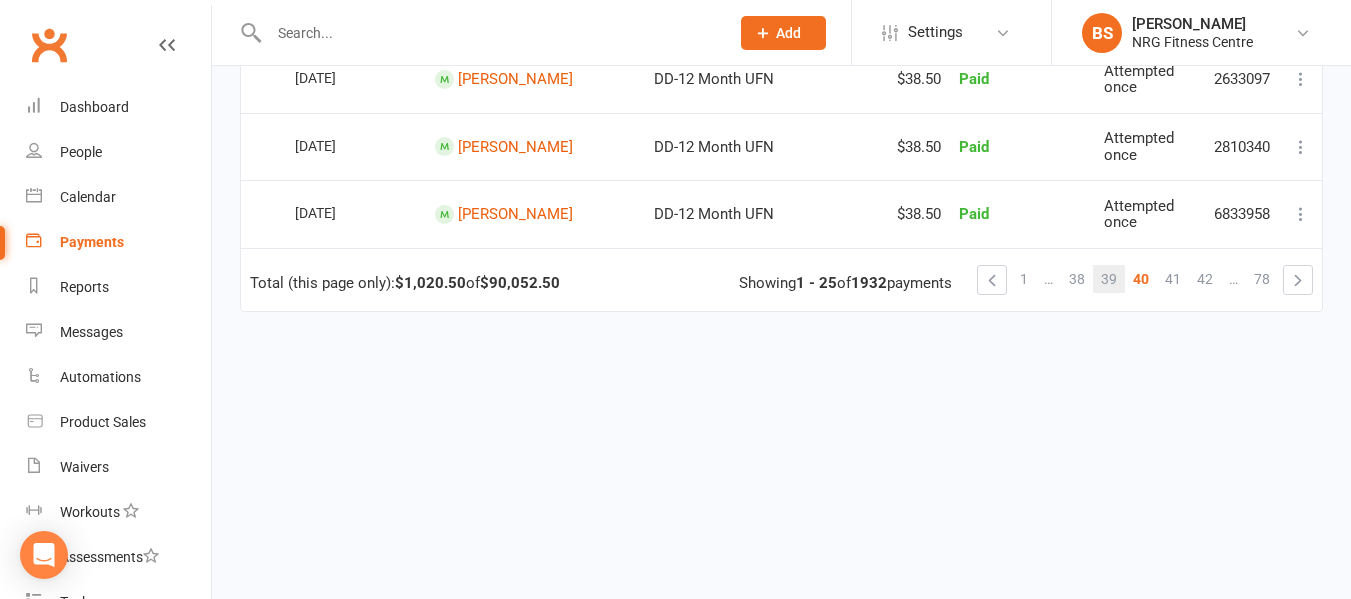 click on "39" at bounding box center [1109, 279] 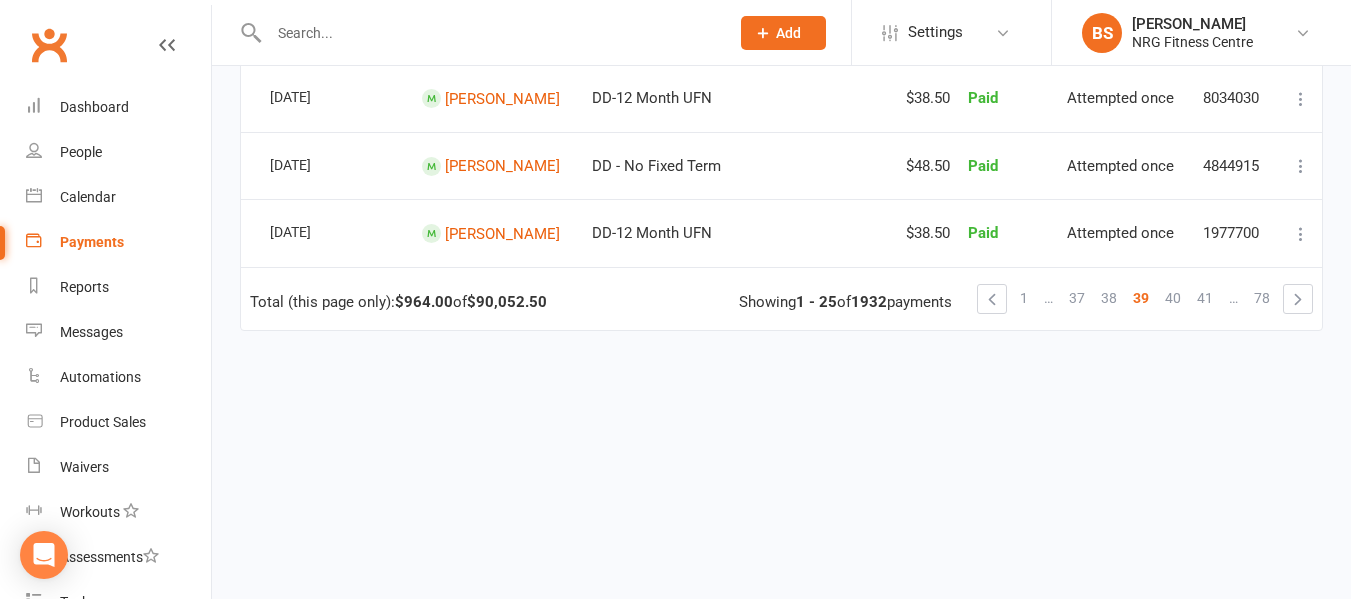 scroll, scrollTop: 1754, scrollLeft: 0, axis: vertical 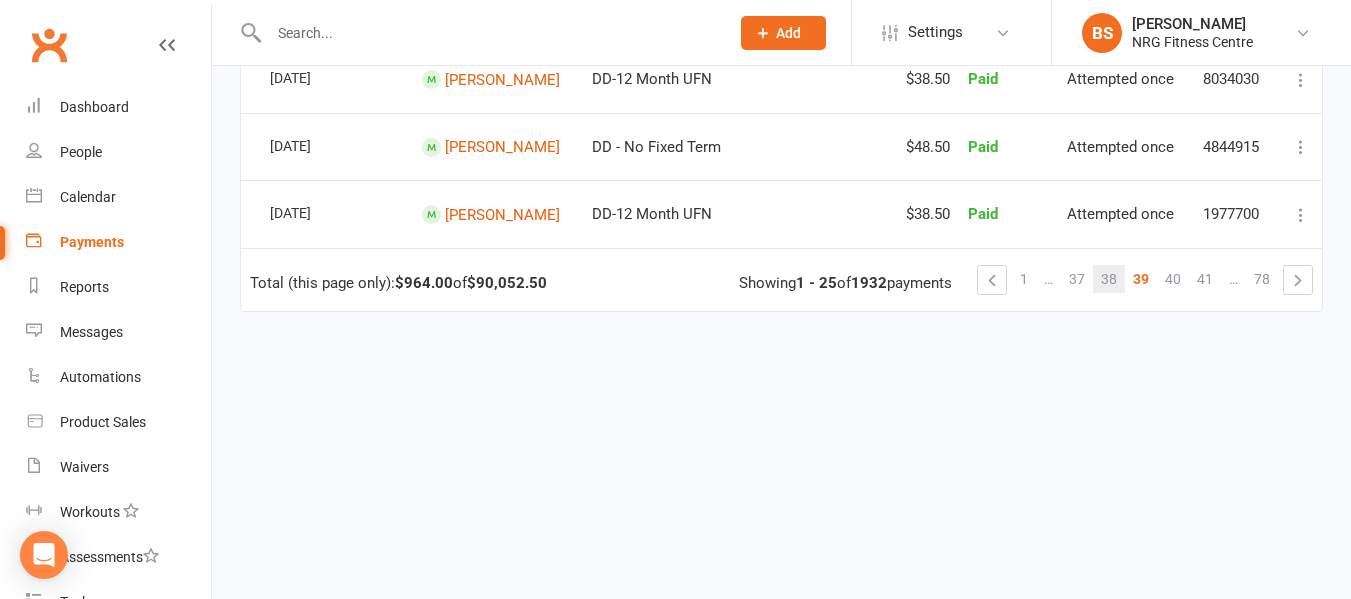 click on "38" at bounding box center [1109, 279] 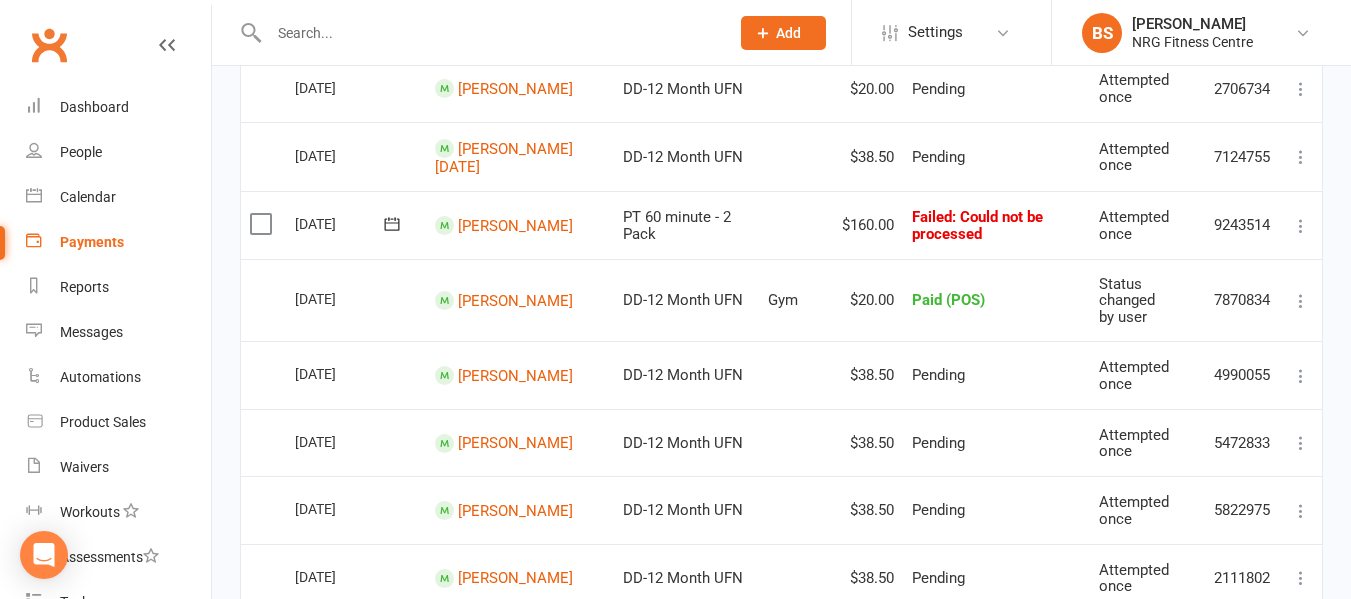 scroll, scrollTop: 1396, scrollLeft: 0, axis: vertical 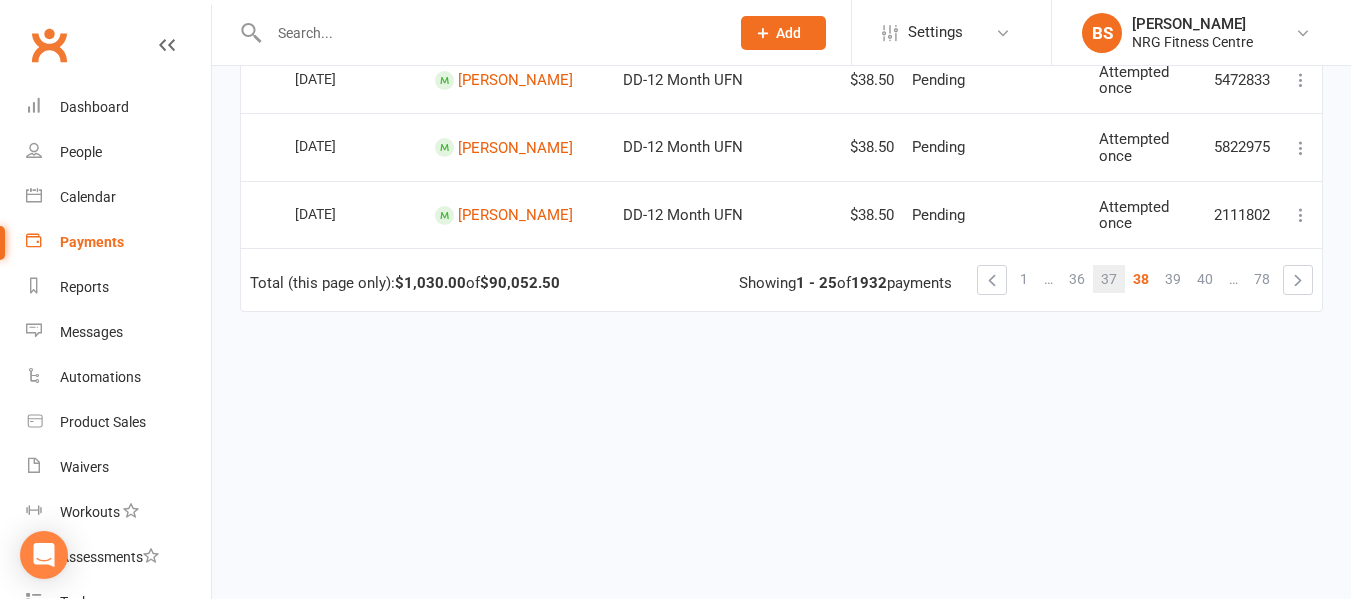 click on "37" at bounding box center [1109, 279] 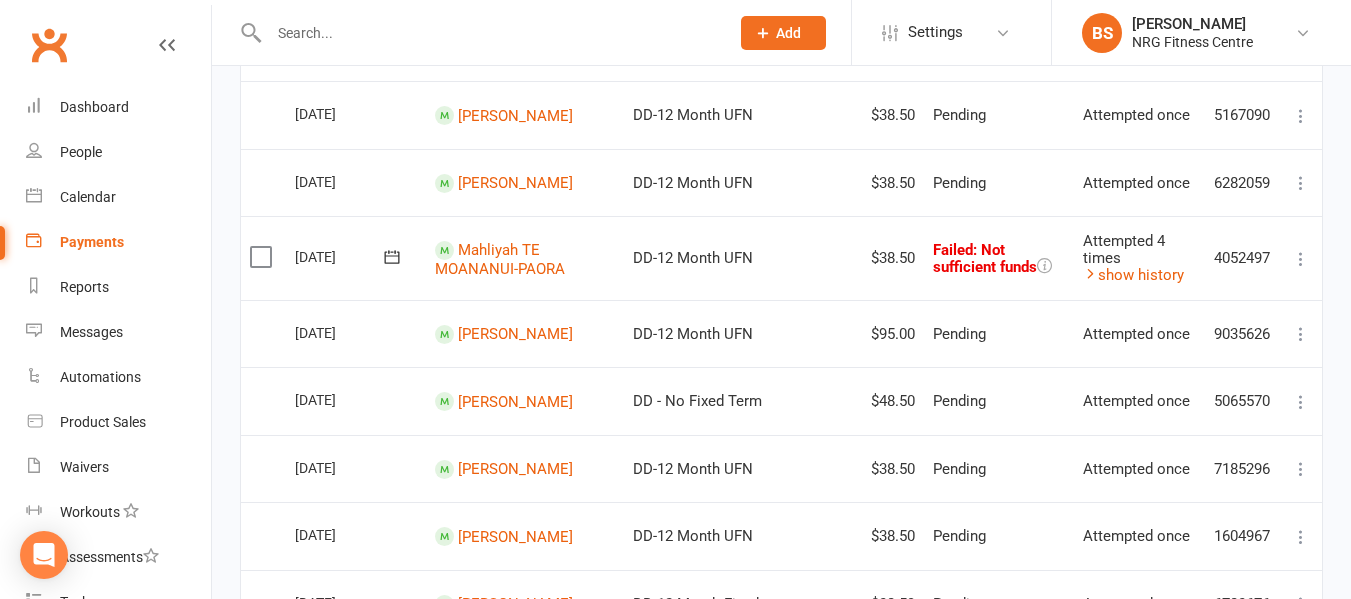 scroll, scrollTop: 795, scrollLeft: 0, axis: vertical 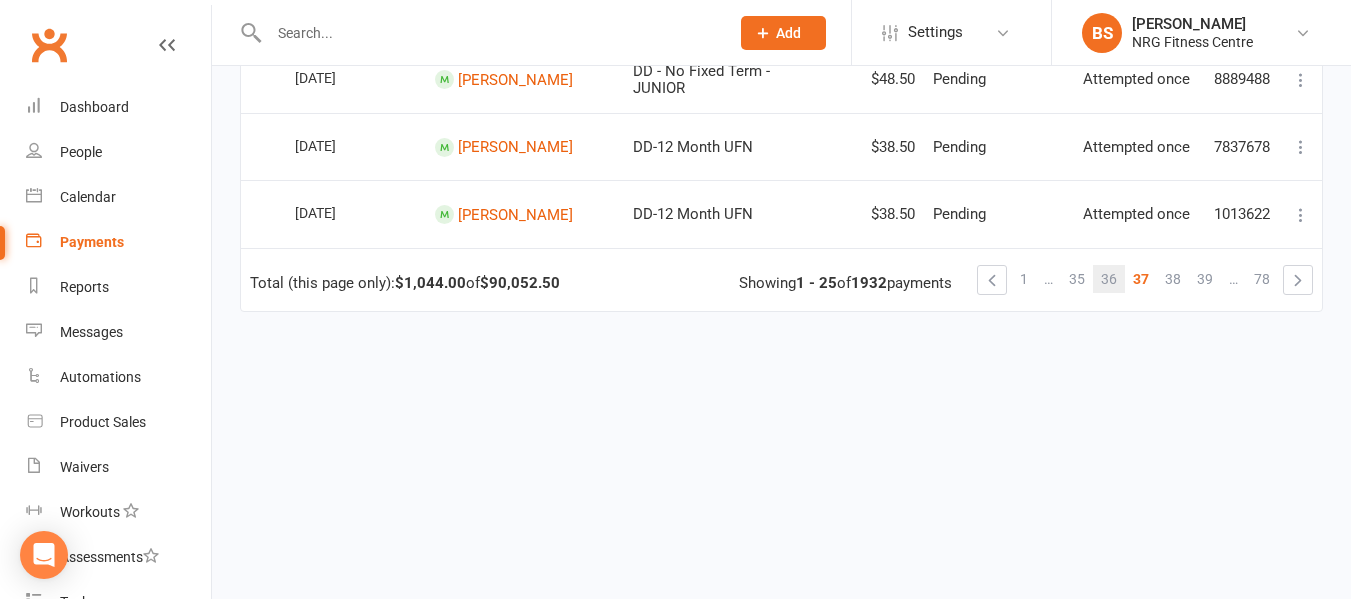 click on "36" at bounding box center (1109, 279) 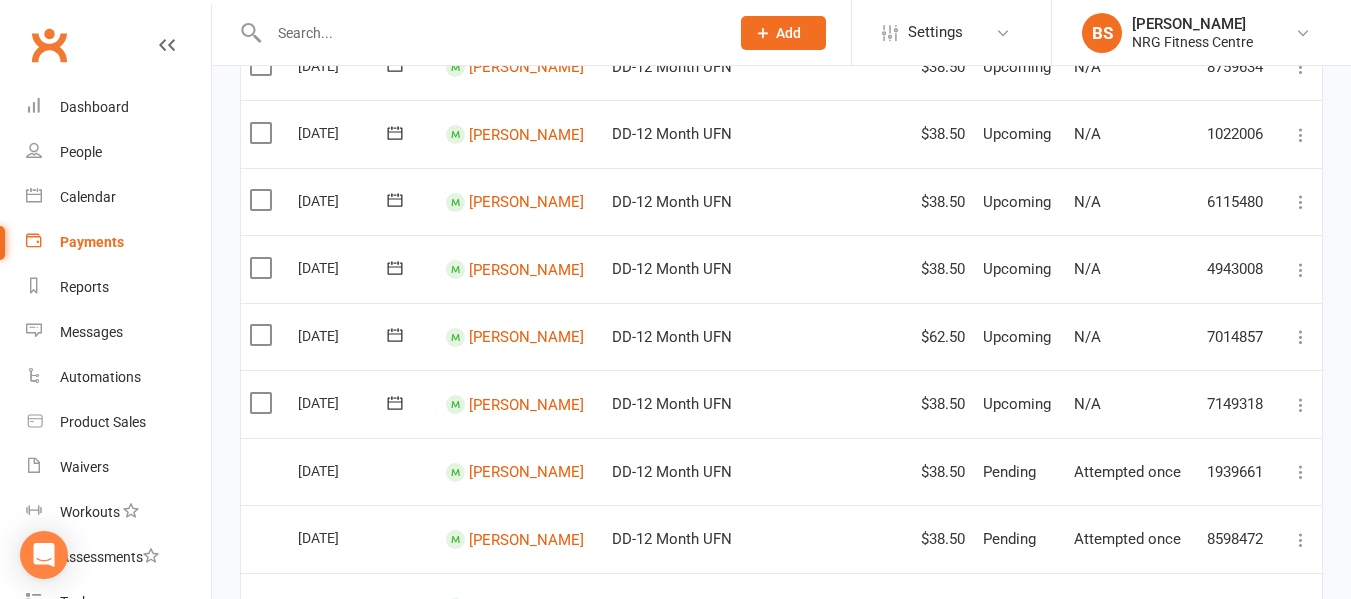 scroll, scrollTop: 661, scrollLeft: 0, axis: vertical 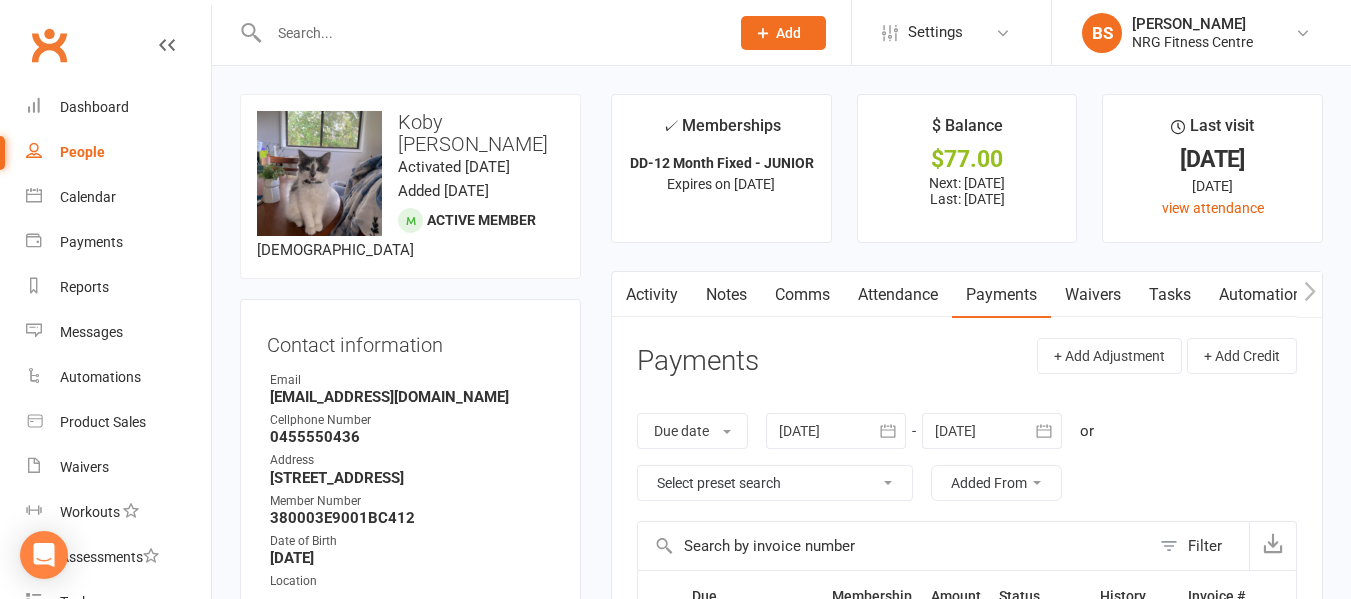click on "Notes" at bounding box center [726, 295] 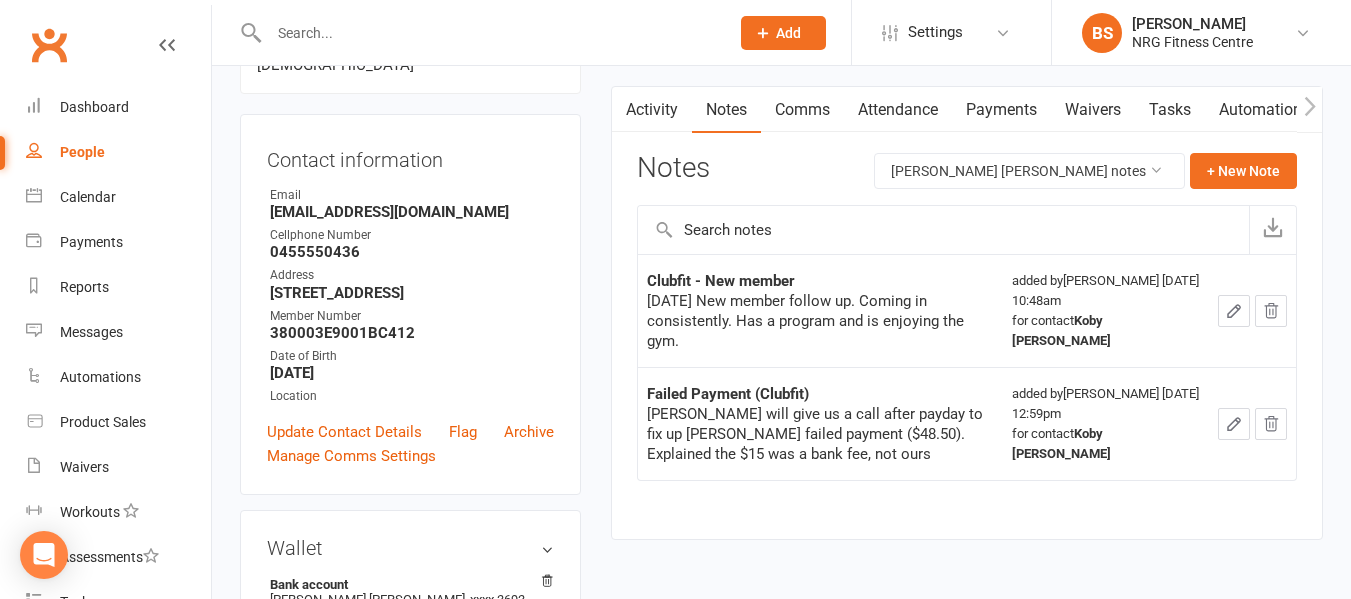 scroll, scrollTop: 200, scrollLeft: 0, axis: vertical 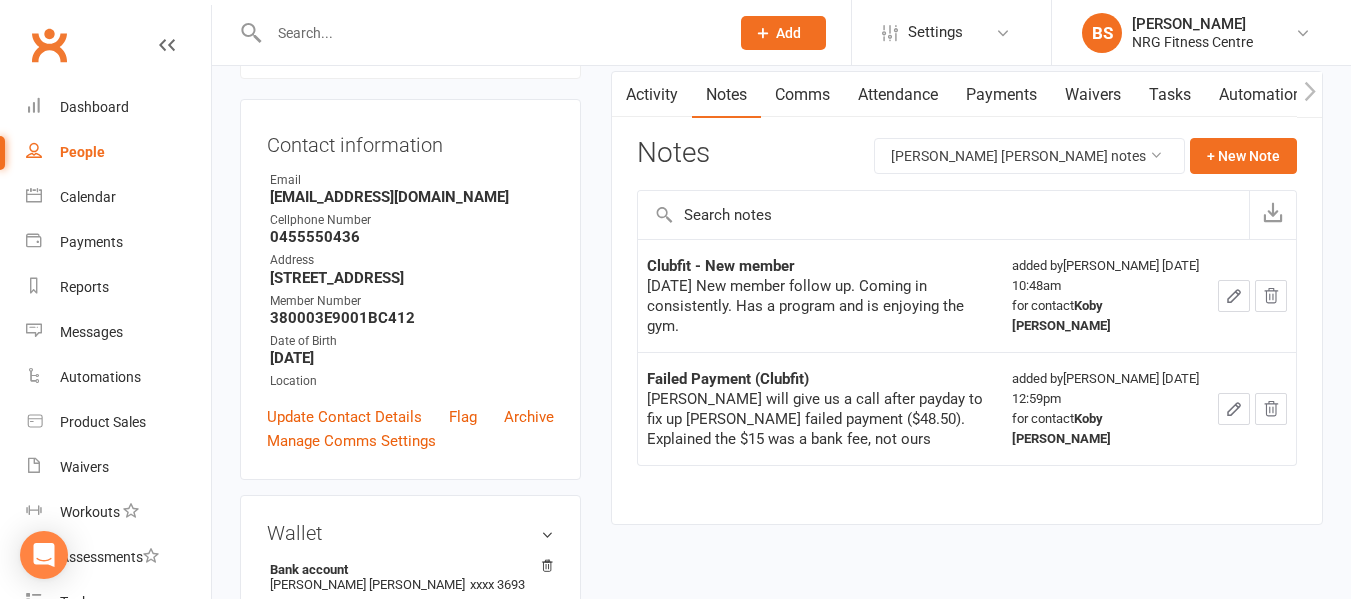 click on "Payments" at bounding box center (1001, 95) 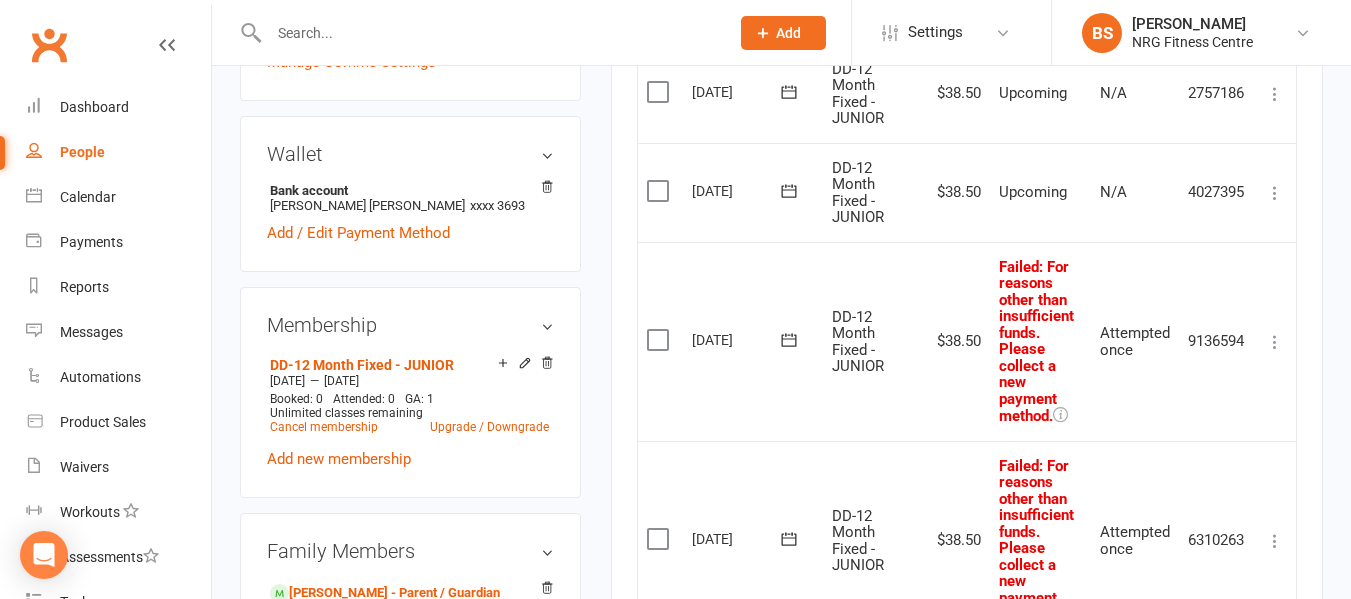 scroll, scrollTop: 300, scrollLeft: 0, axis: vertical 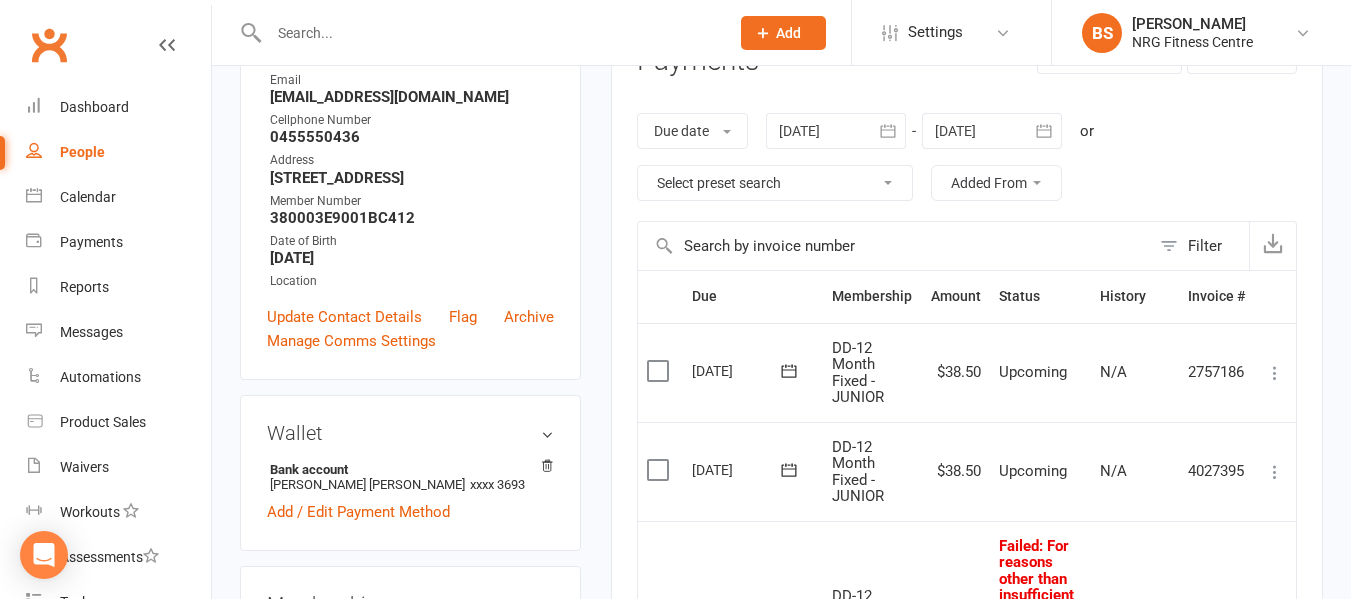 click at bounding box center (836, 131) 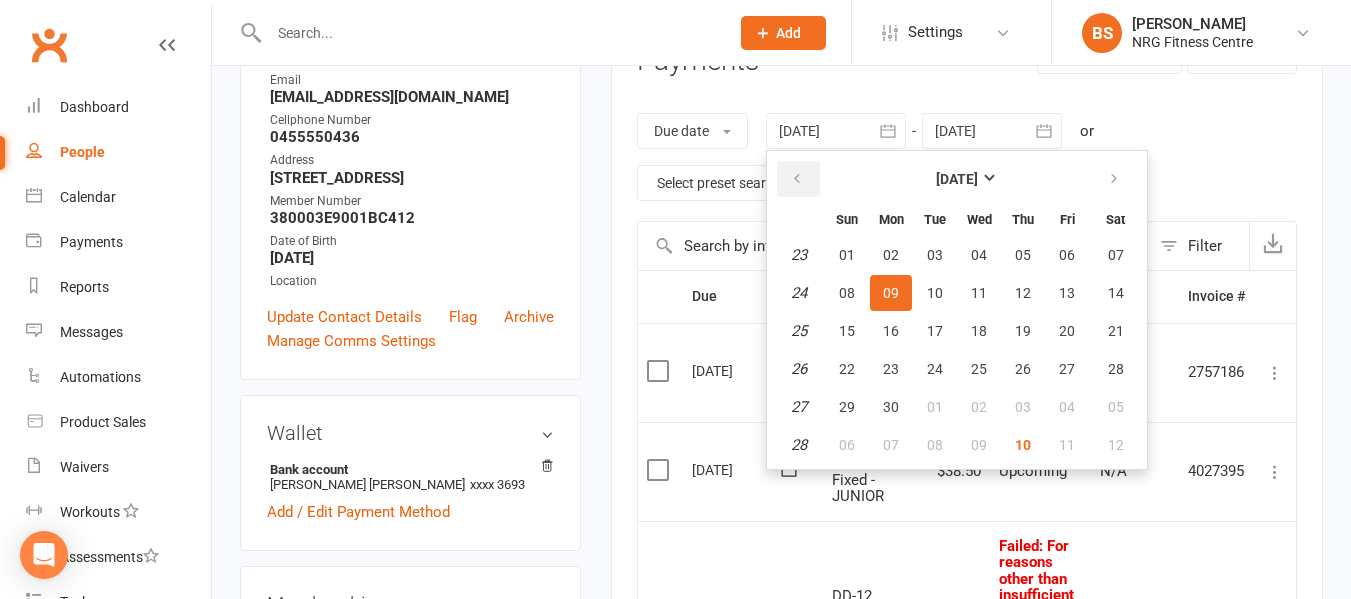 click at bounding box center (797, 179) 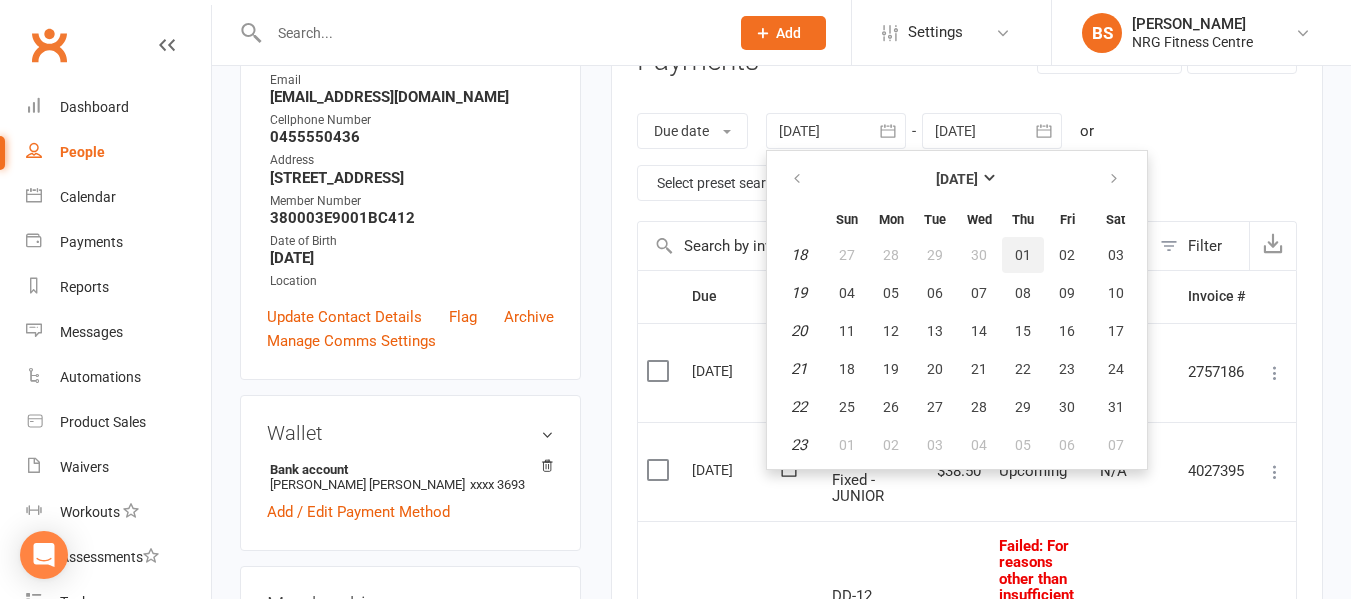 click on "01" at bounding box center (1023, 255) 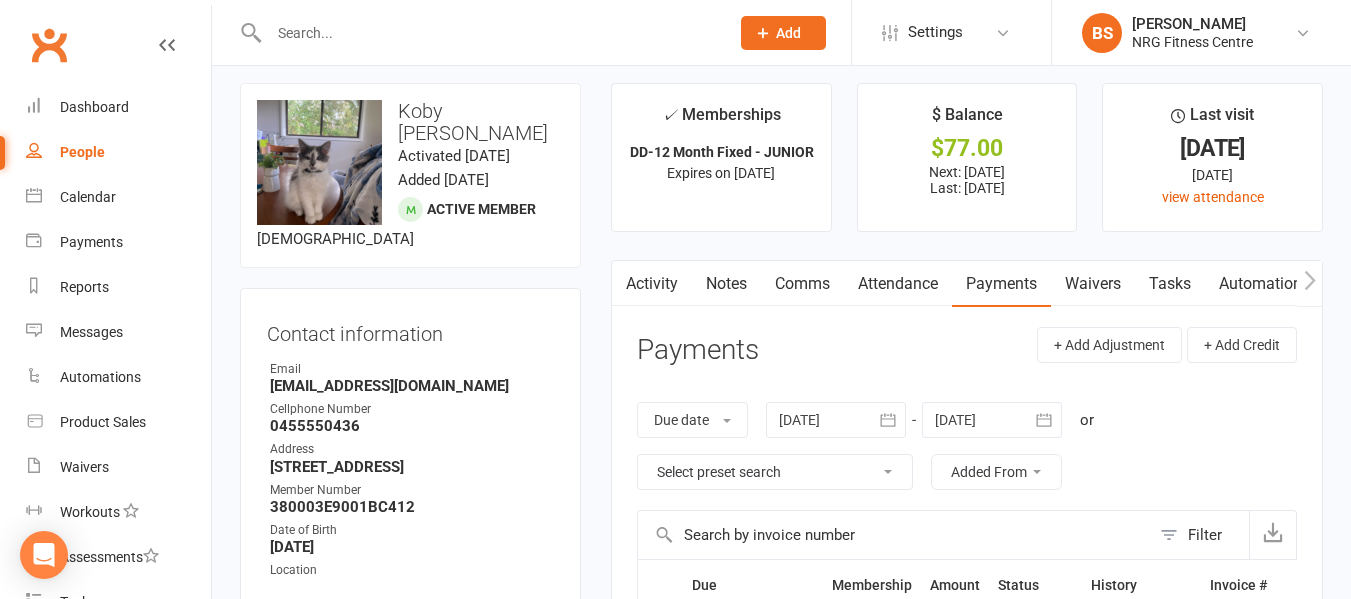 scroll, scrollTop: 0, scrollLeft: 0, axis: both 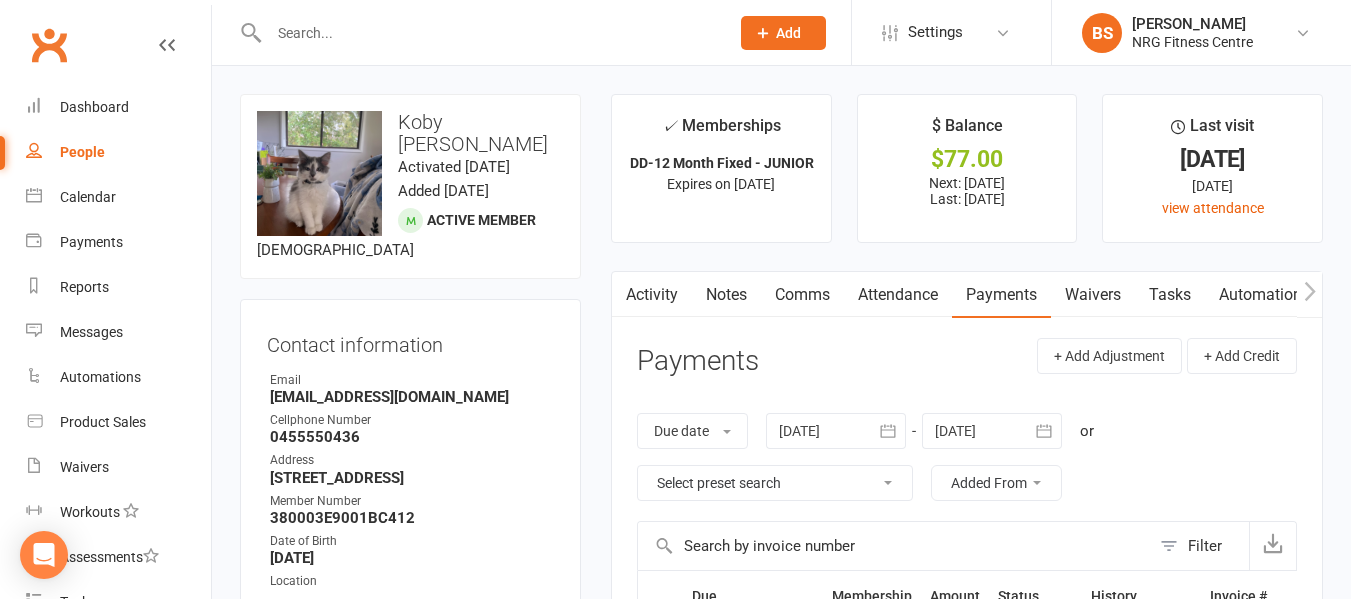 click on "Notes" at bounding box center (726, 295) 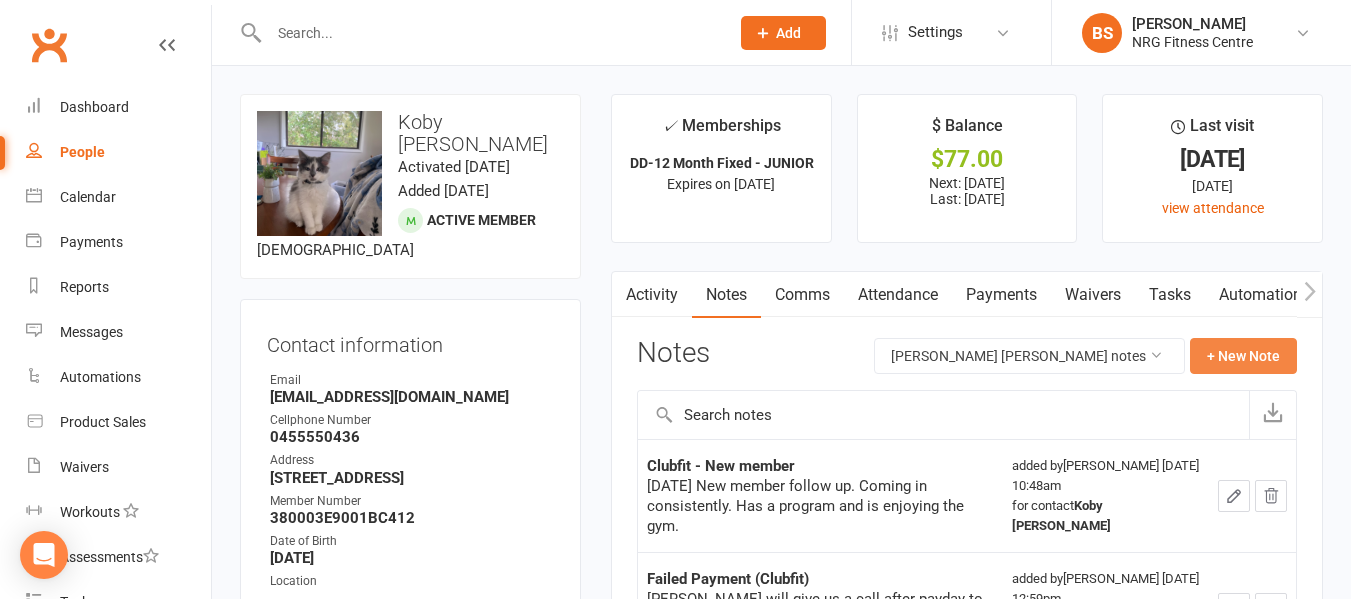 click on "+ New Note" 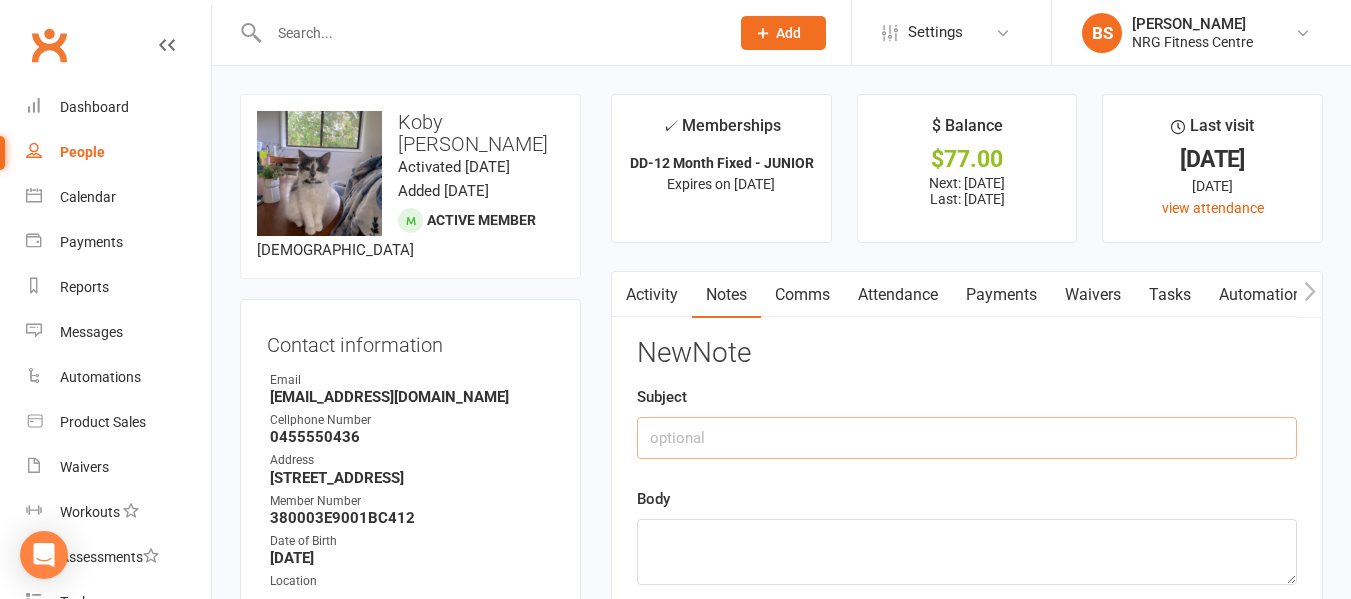 click 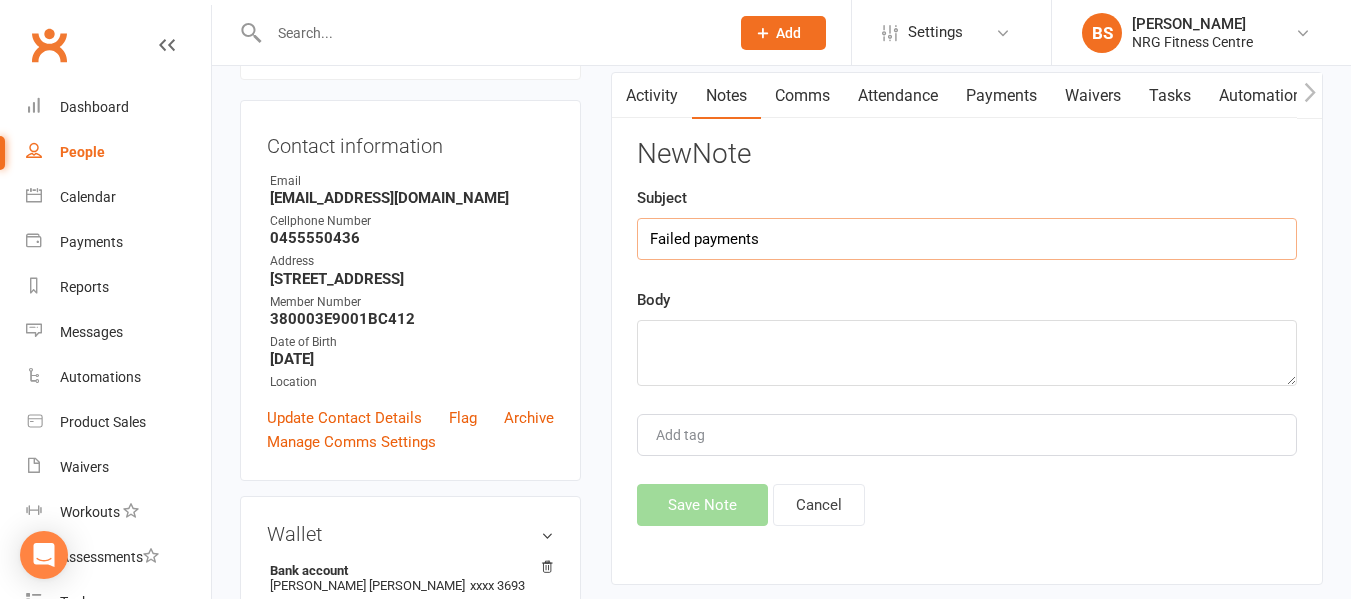 scroll, scrollTop: 200, scrollLeft: 0, axis: vertical 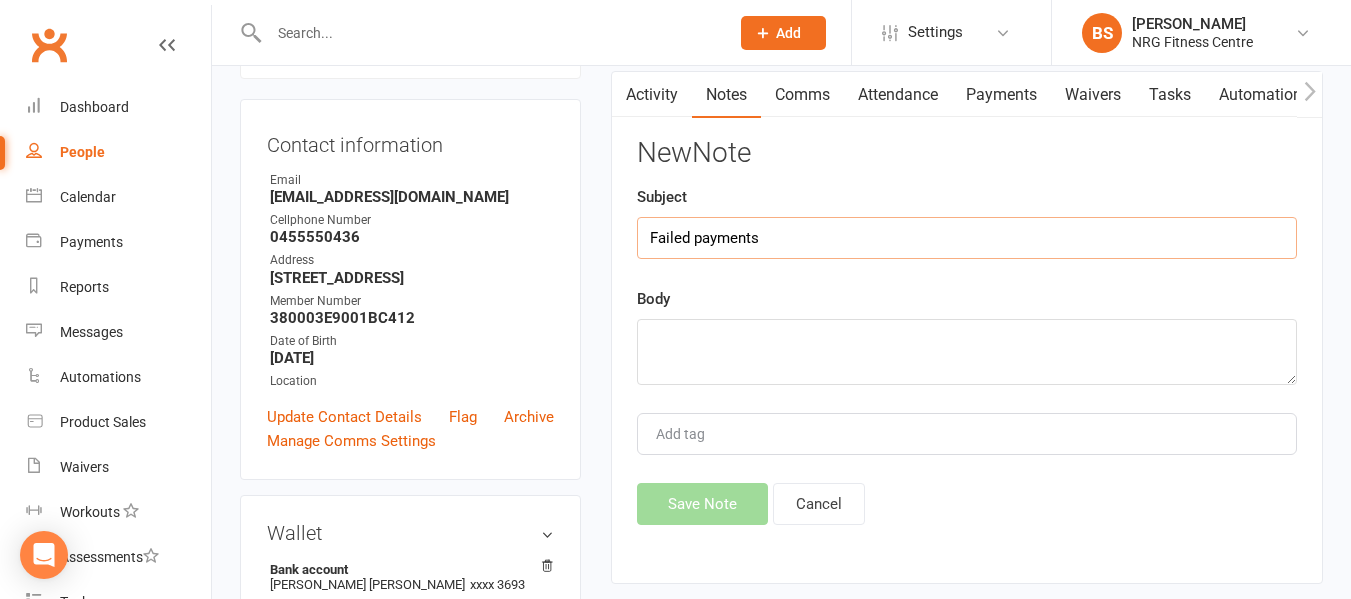 type on "Failed payments" 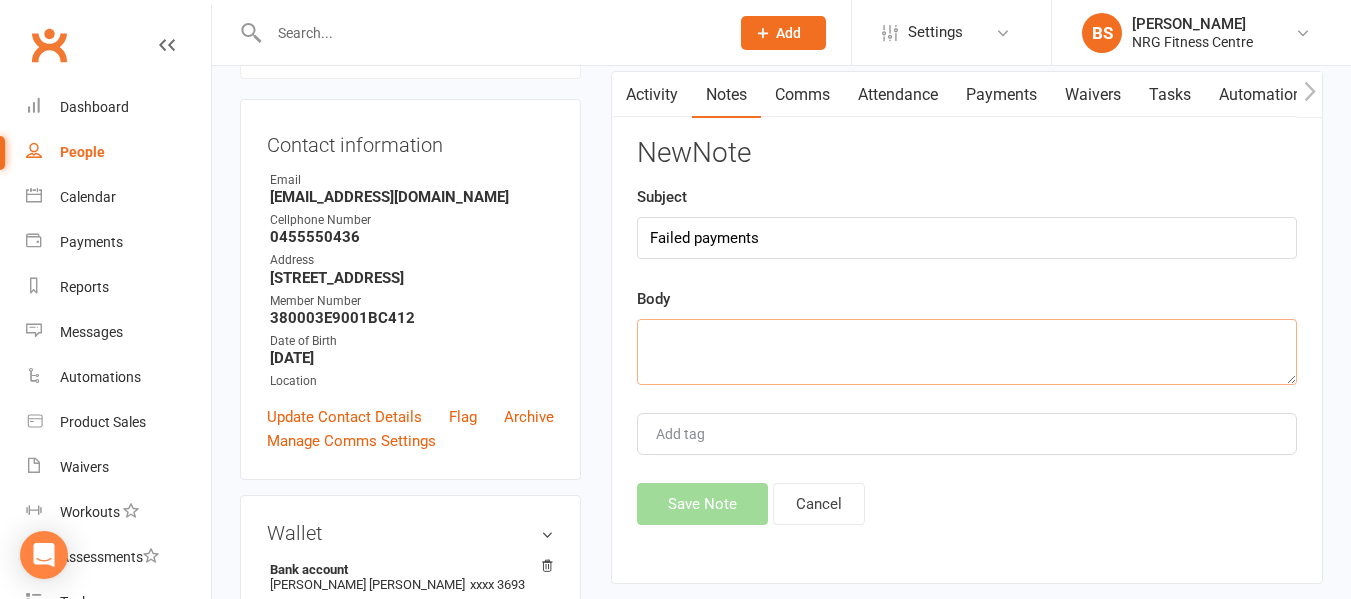 click 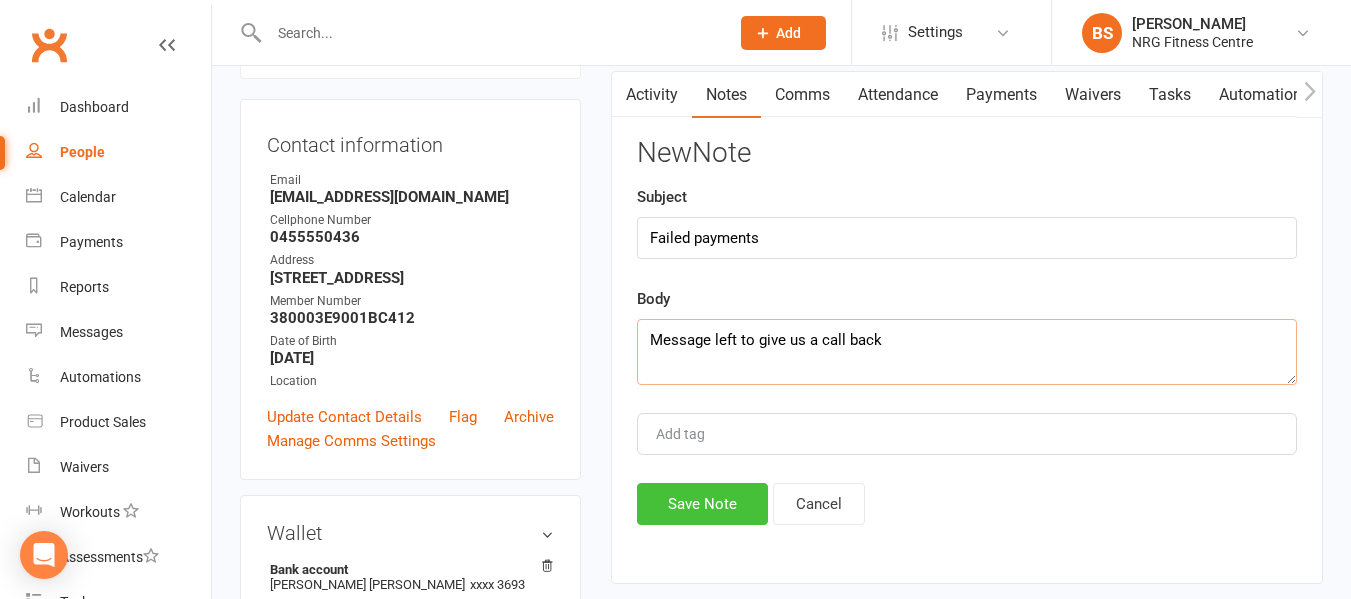 type on "Message left to give us a call back" 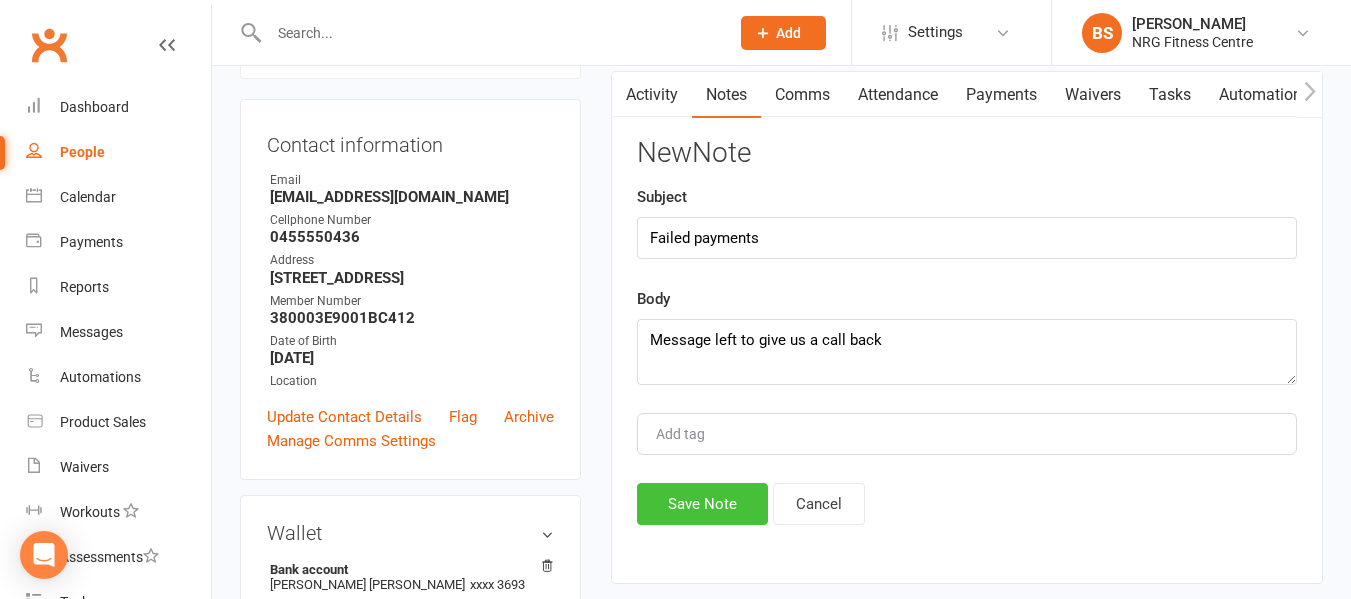 click on "Save Note" 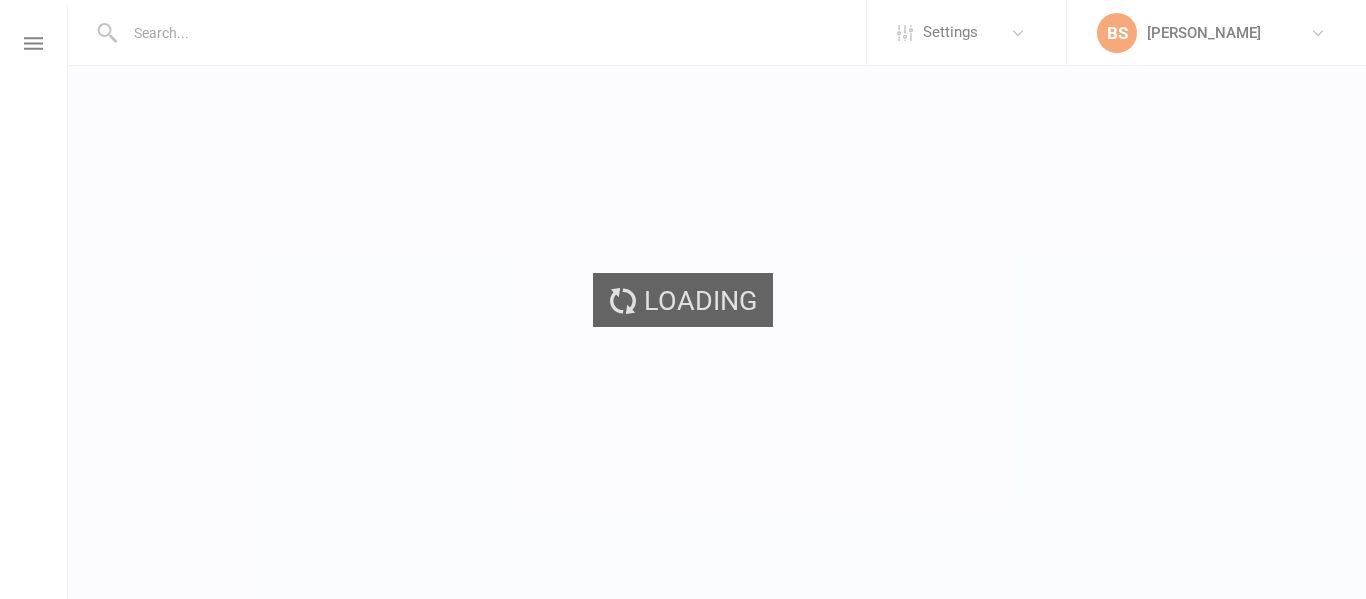 scroll, scrollTop: 0, scrollLeft: 0, axis: both 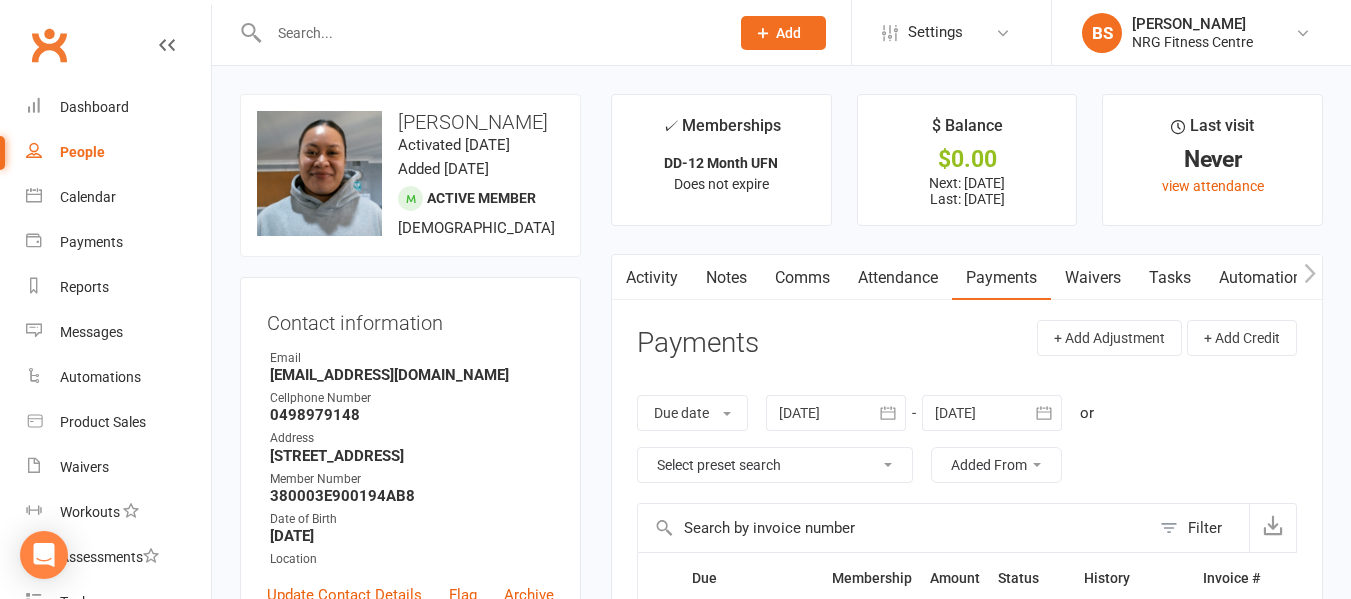 click at bounding box center (836, 413) 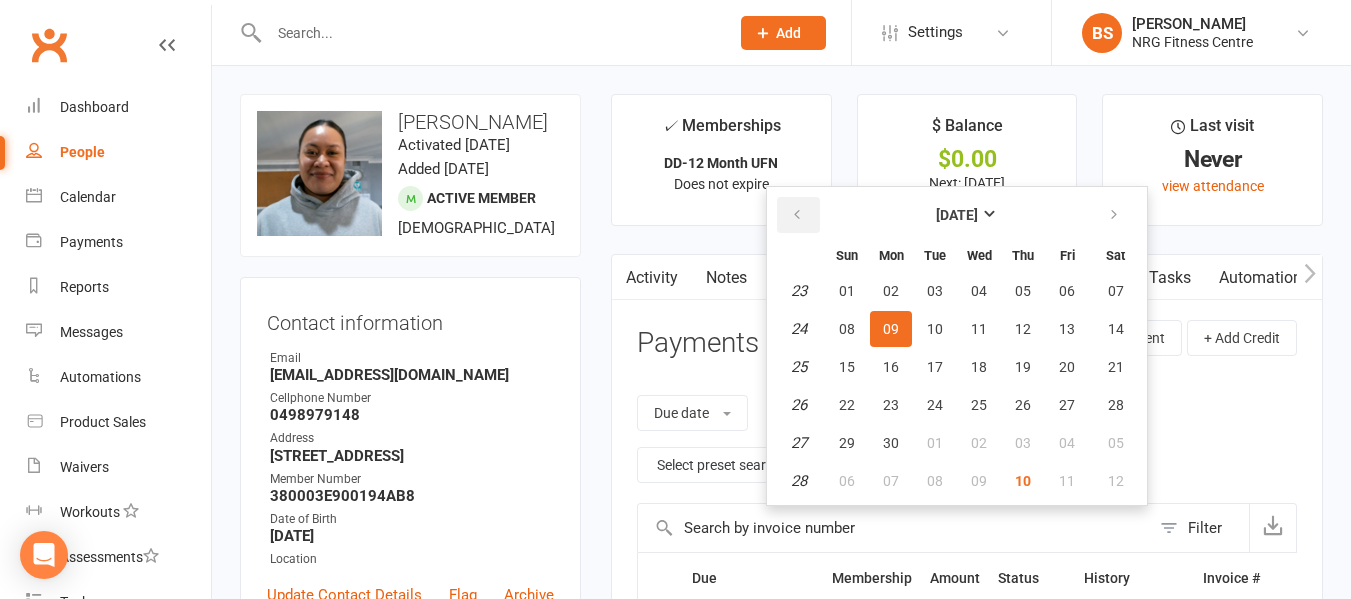 click at bounding box center (797, 215) 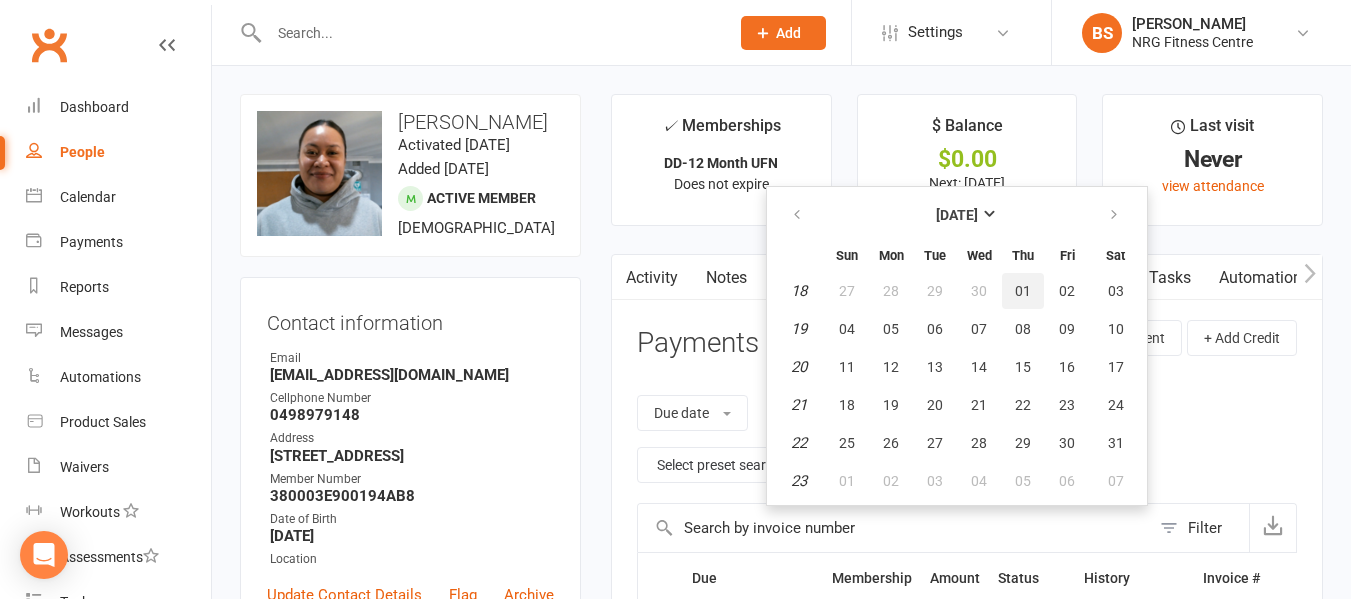 click on "01" at bounding box center (1023, 291) 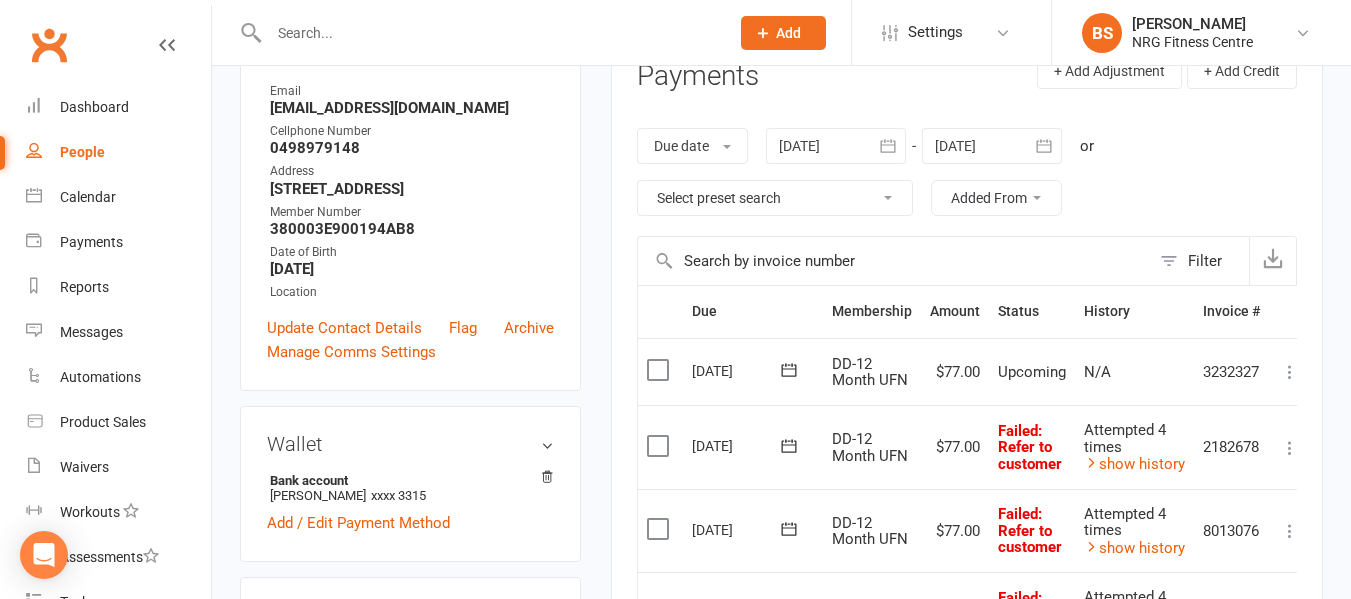 scroll, scrollTop: 0, scrollLeft: 0, axis: both 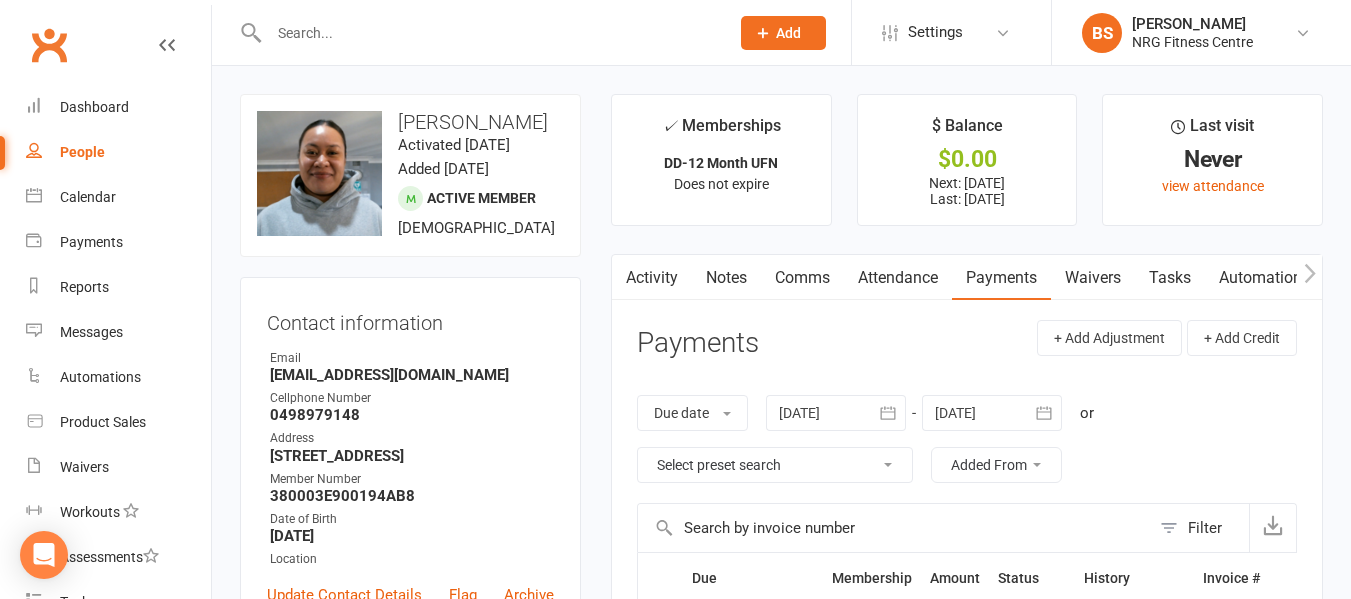 click on "Notes" at bounding box center (726, 278) 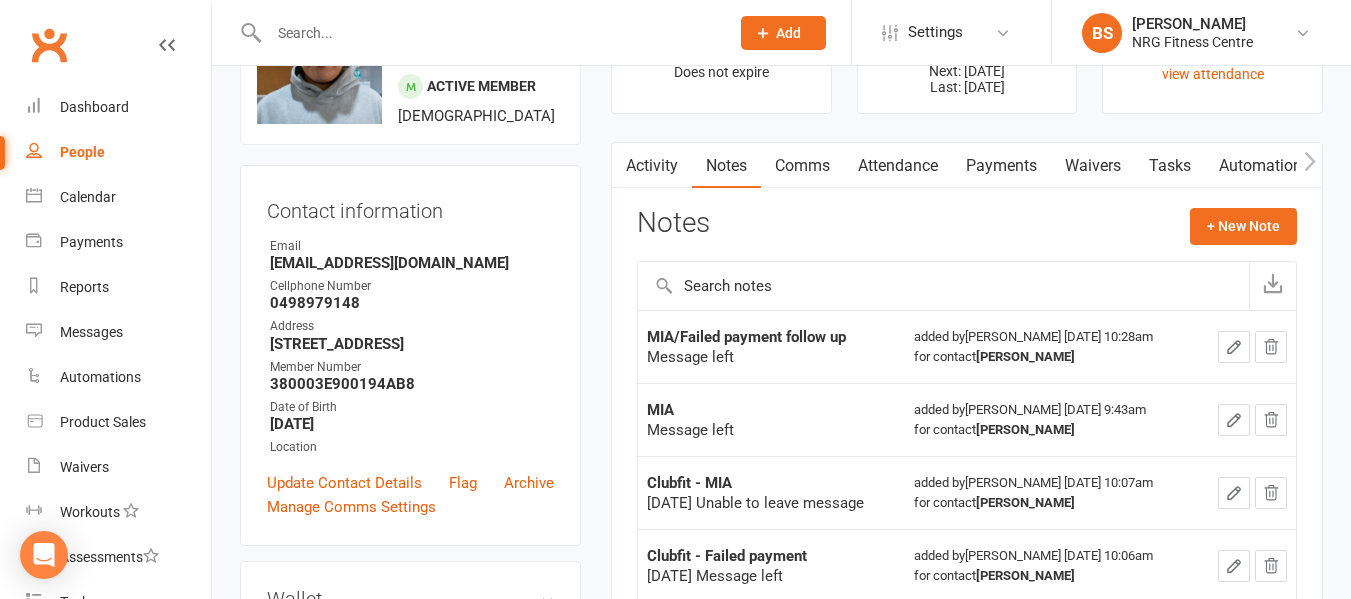 scroll, scrollTop: 100, scrollLeft: 0, axis: vertical 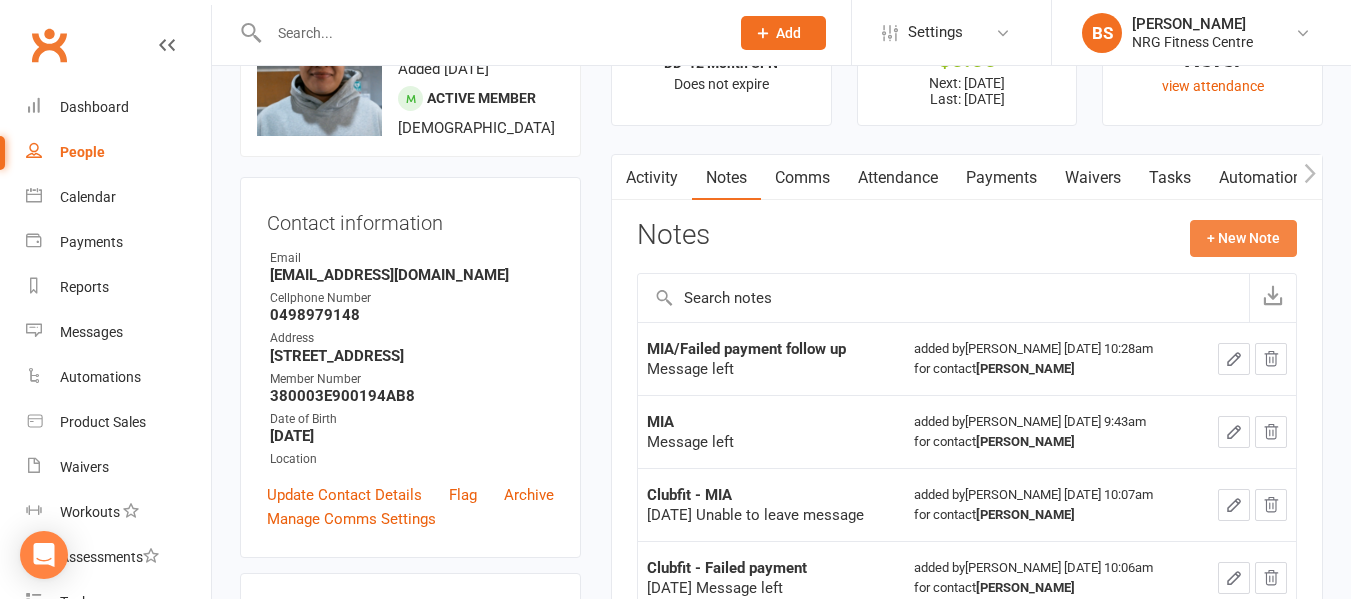 click on "+ New Note" at bounding box center (1243, 238) 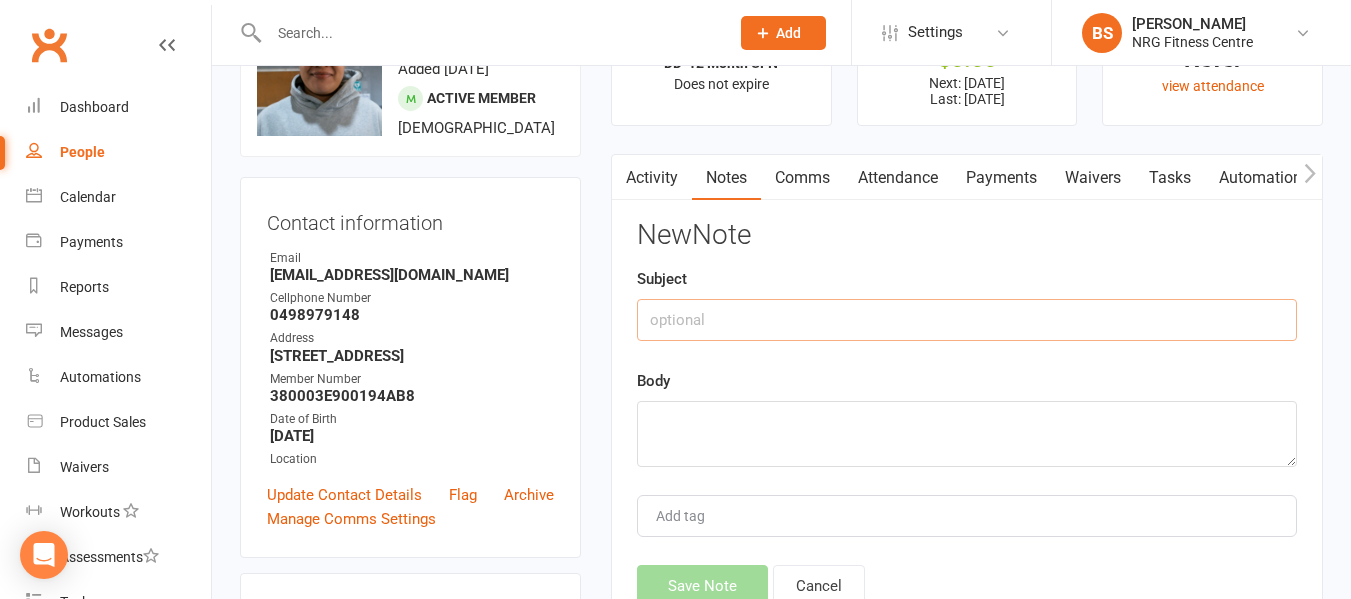 click at bounding box center [967, 320] 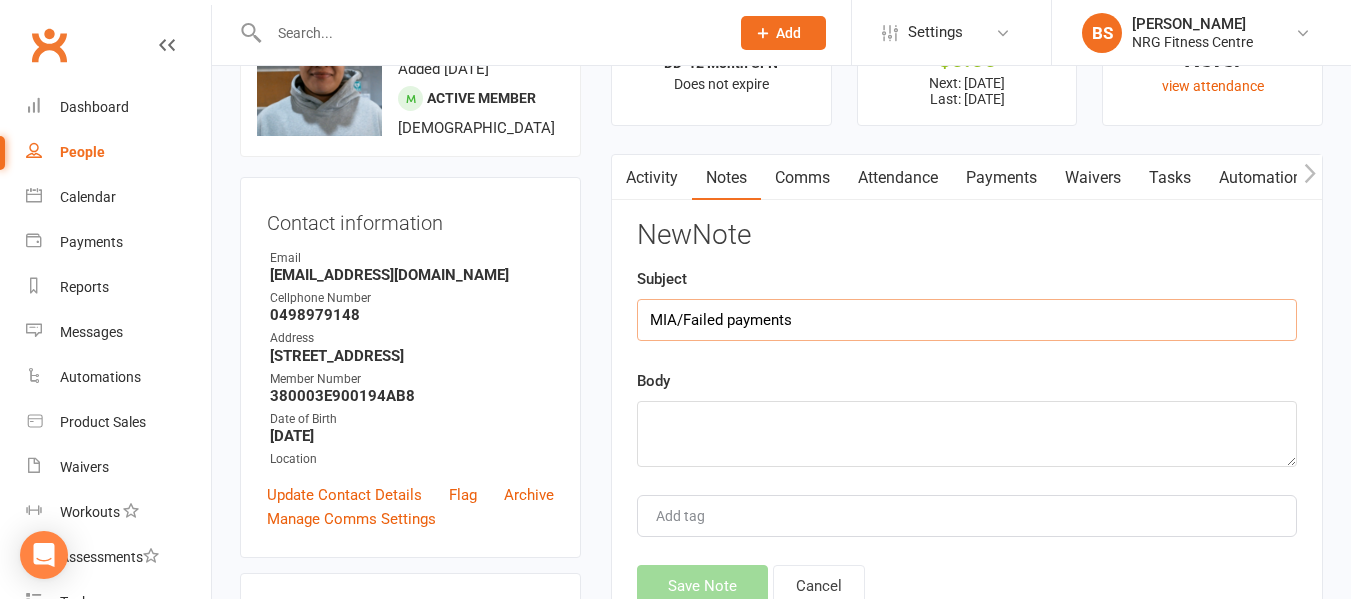type on "MIA/Failed payments" 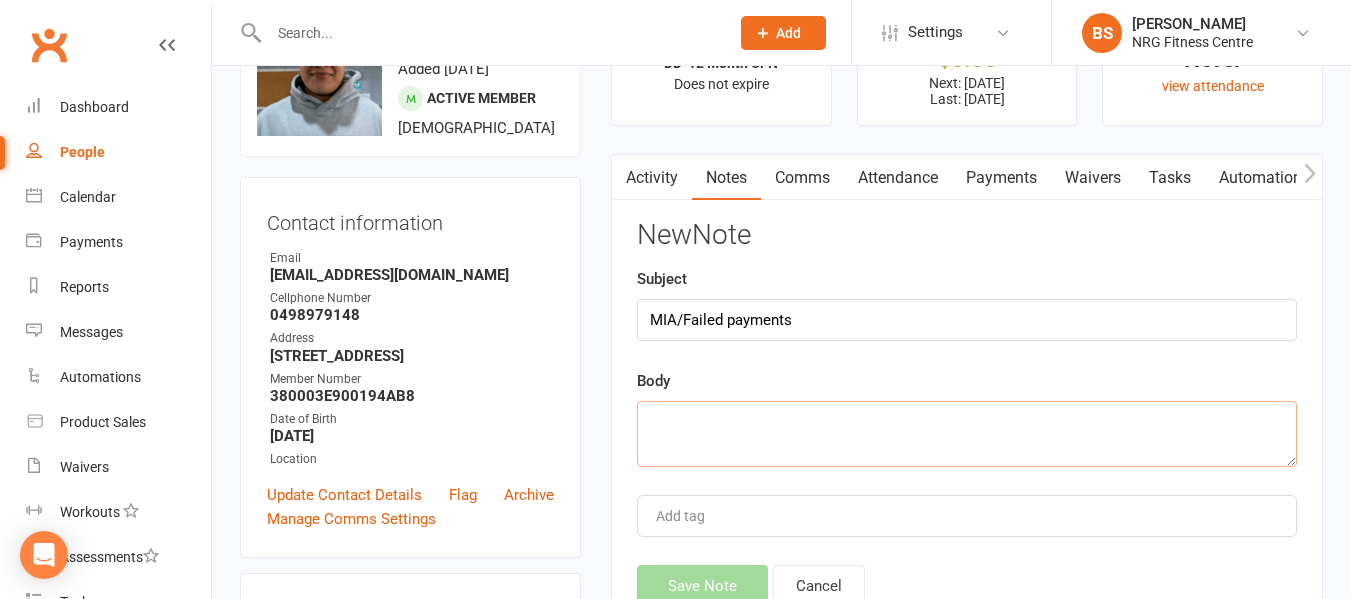 click at bounding box center [967, 434] 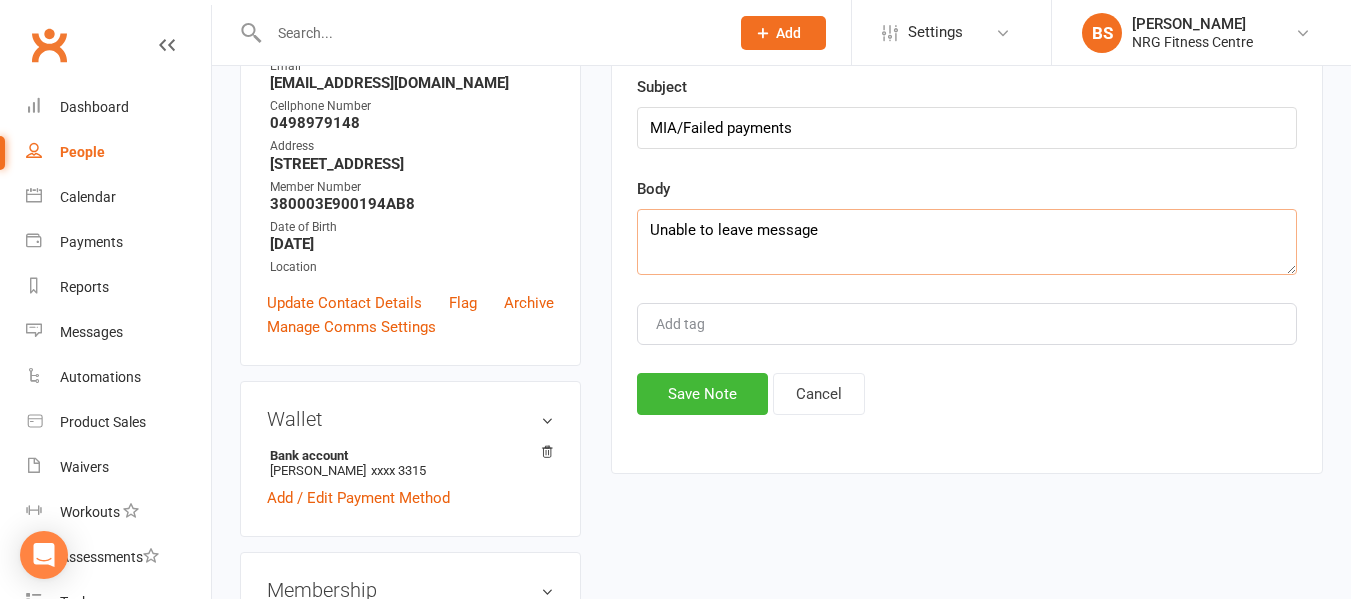 scroll, scrollTop: 300, scrollLeft: 0, axis: vertical 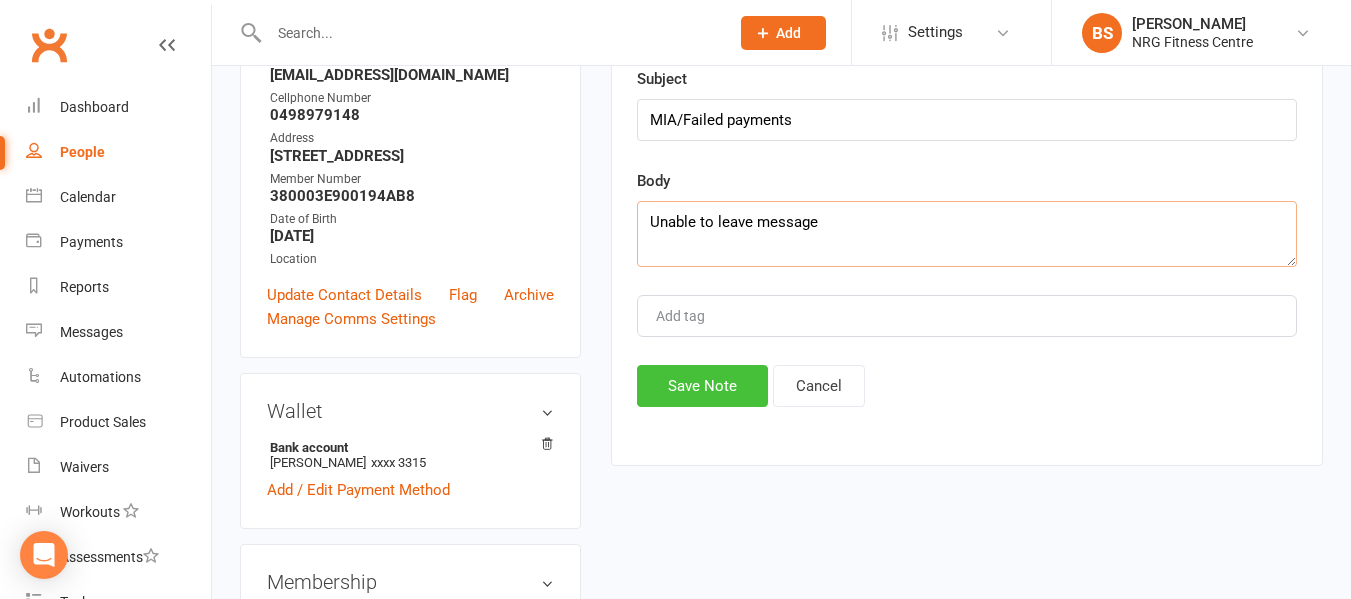 type on "Unable to leave message" 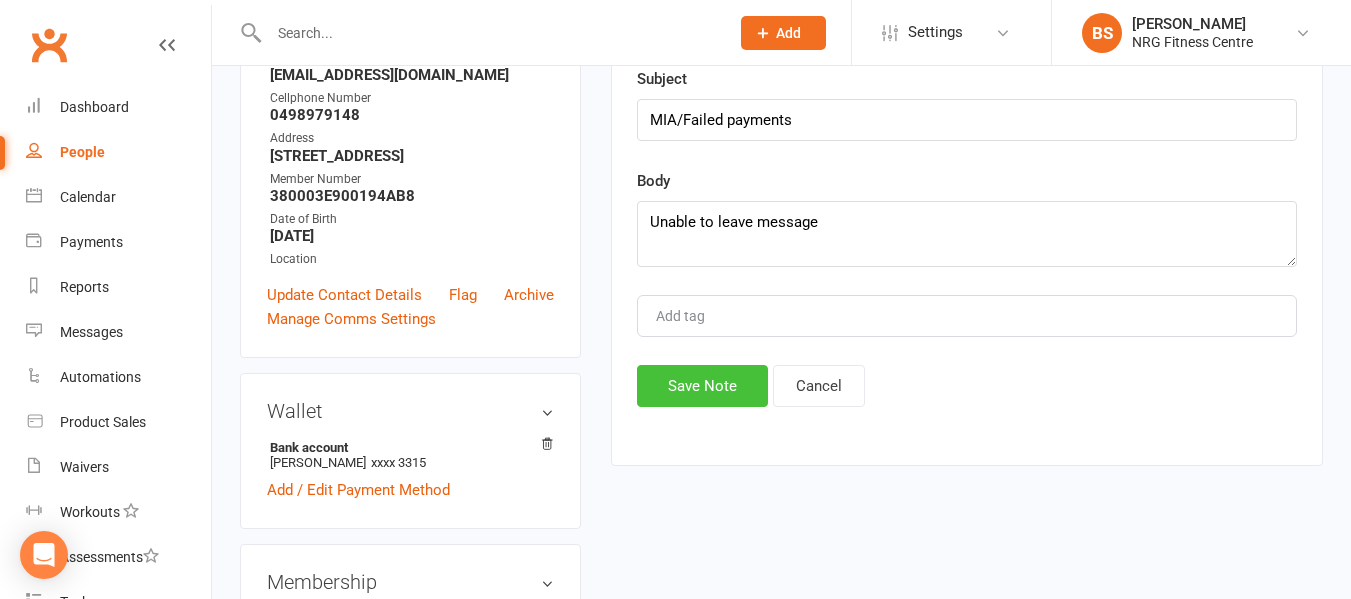 click on "Save Note" at bounding box center [702, 386] 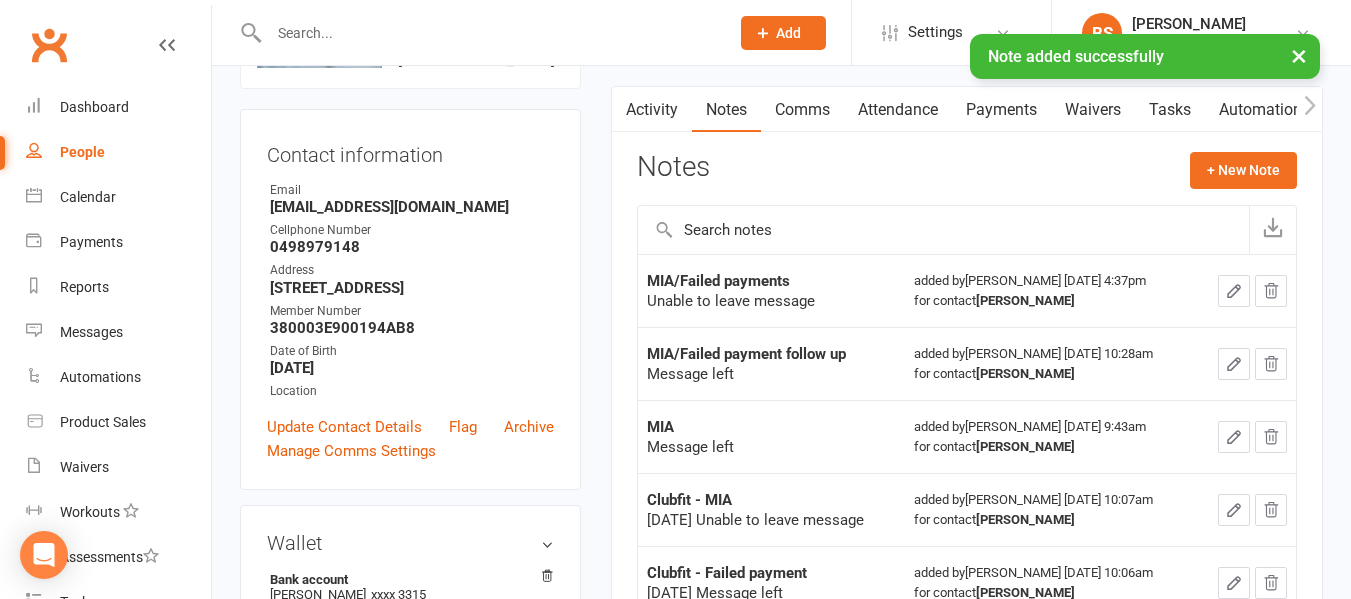 scroll, scrollTop: 0, scrollLeft: 0, axis: both 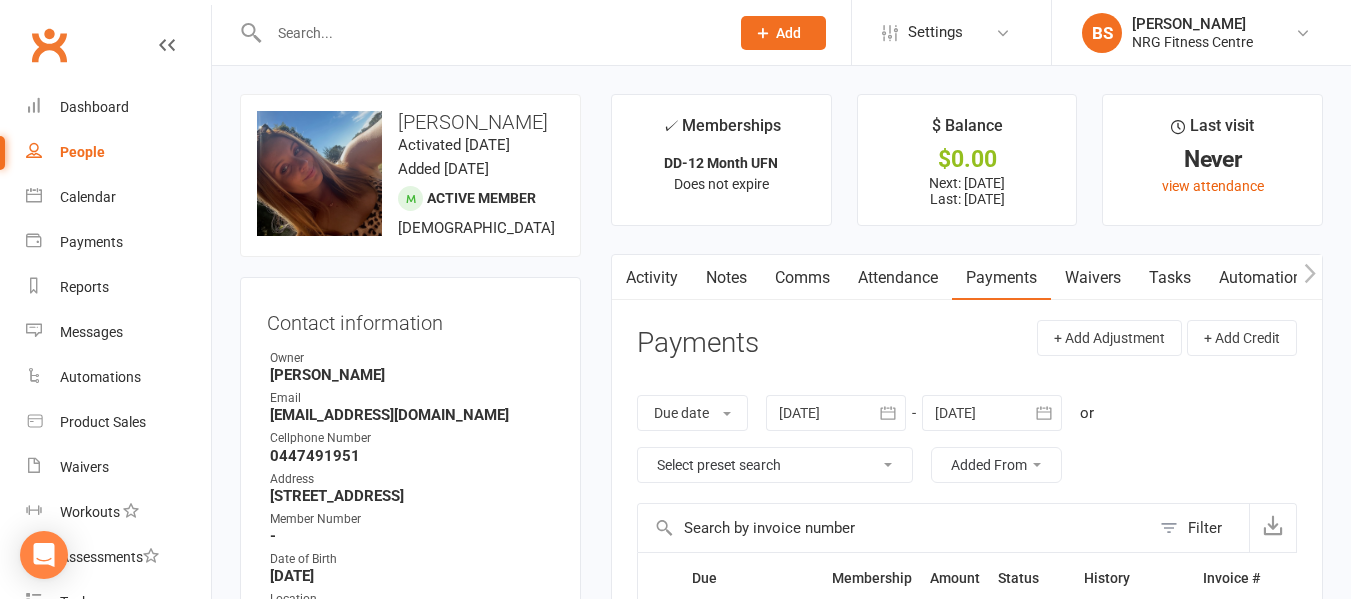 click on "Notes" at bounding box center (726, 278) 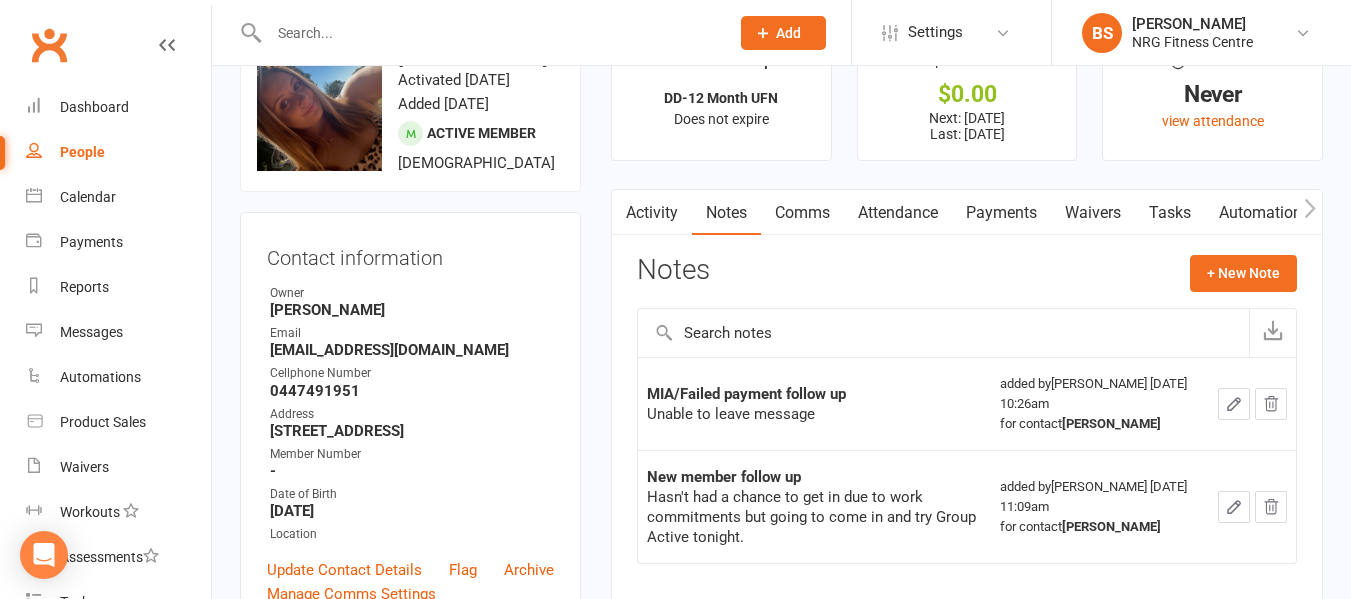 scroll, scrollTop: 100, scrollLeft: 0, axis: vertical 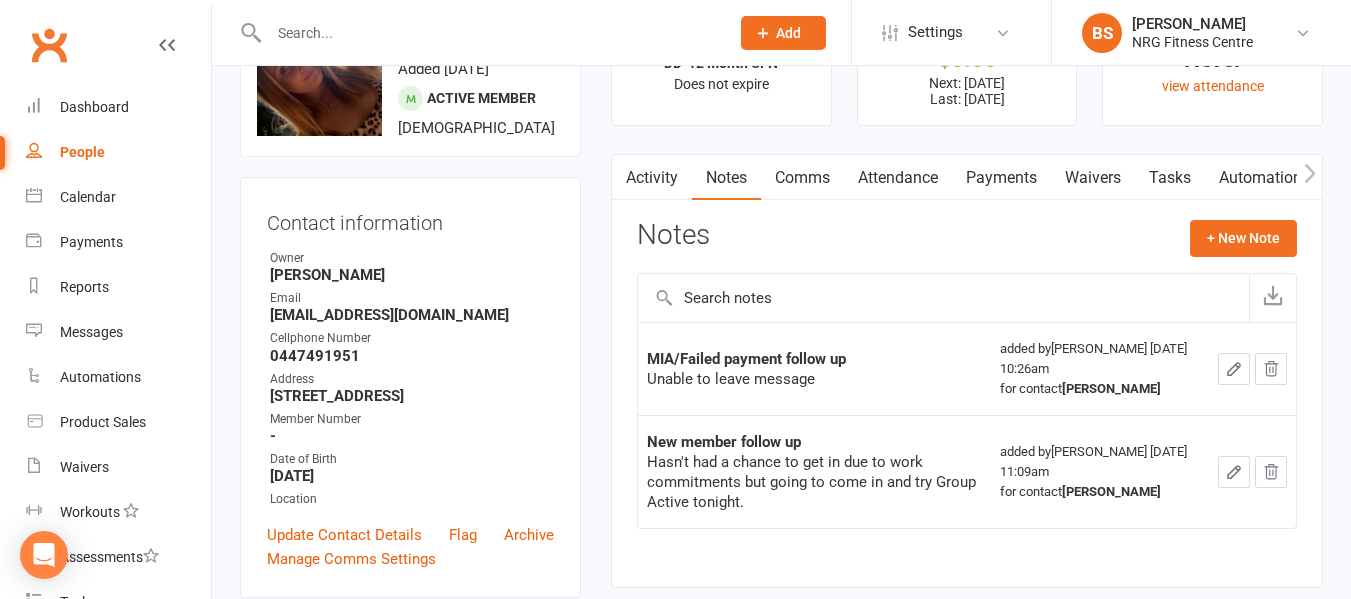 click on "Payments" at bounding box center (1001, 178) 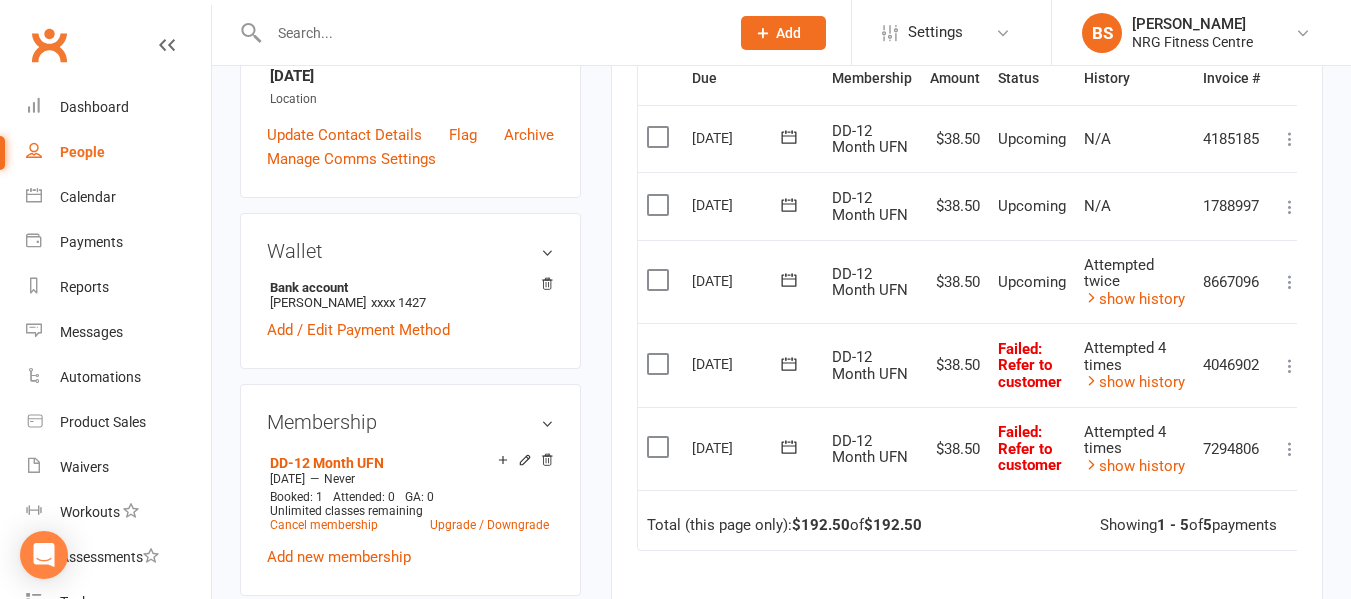 scroll, scrollTop: 100, scrollLeft: 0, axis: vertical 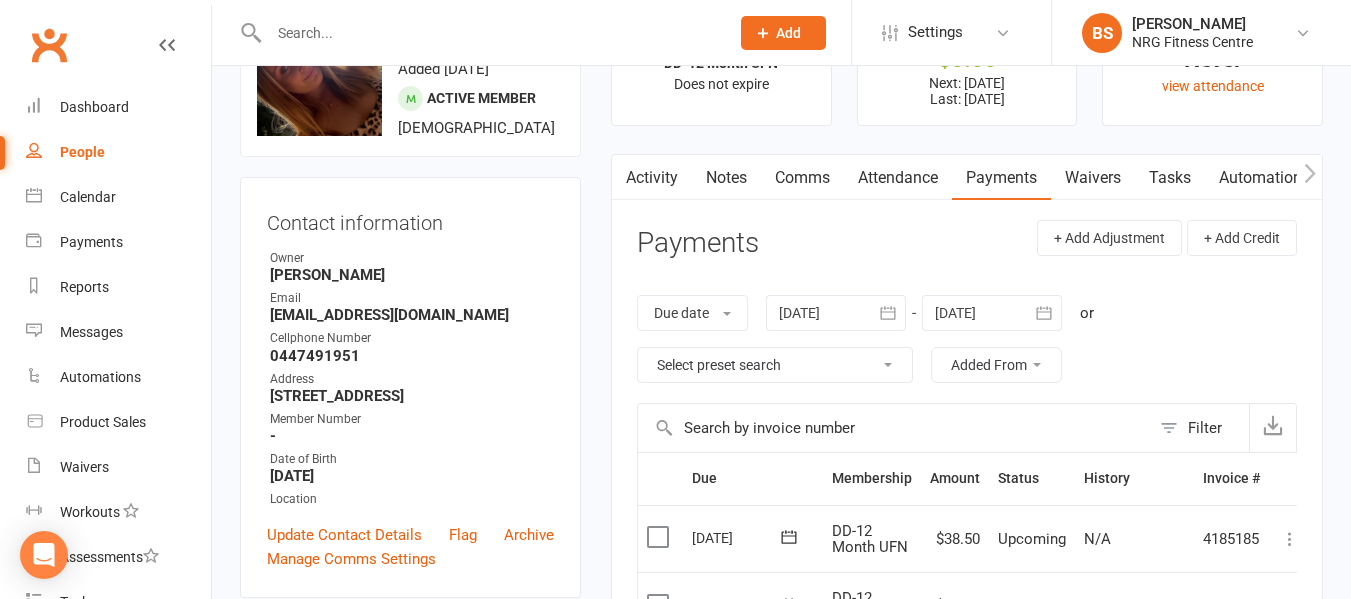 click at bounding box center [836, 313] 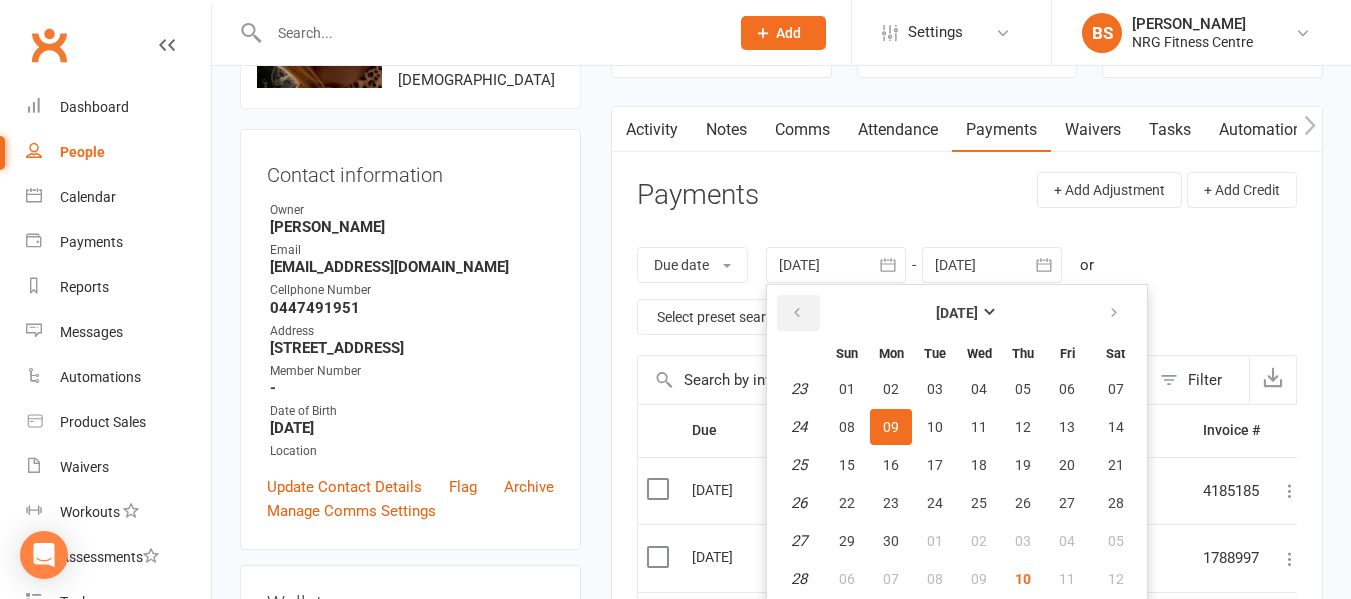 click at bounding box center [797, 313] 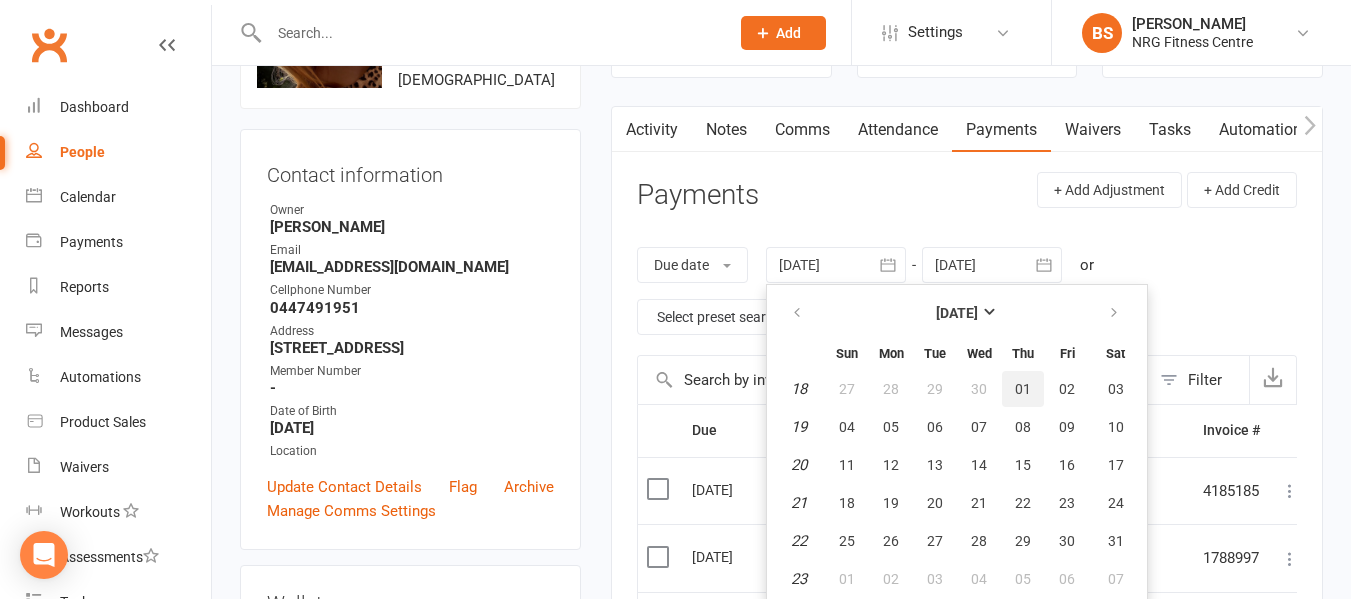 click on "01" at bounding box center (1023, 389) 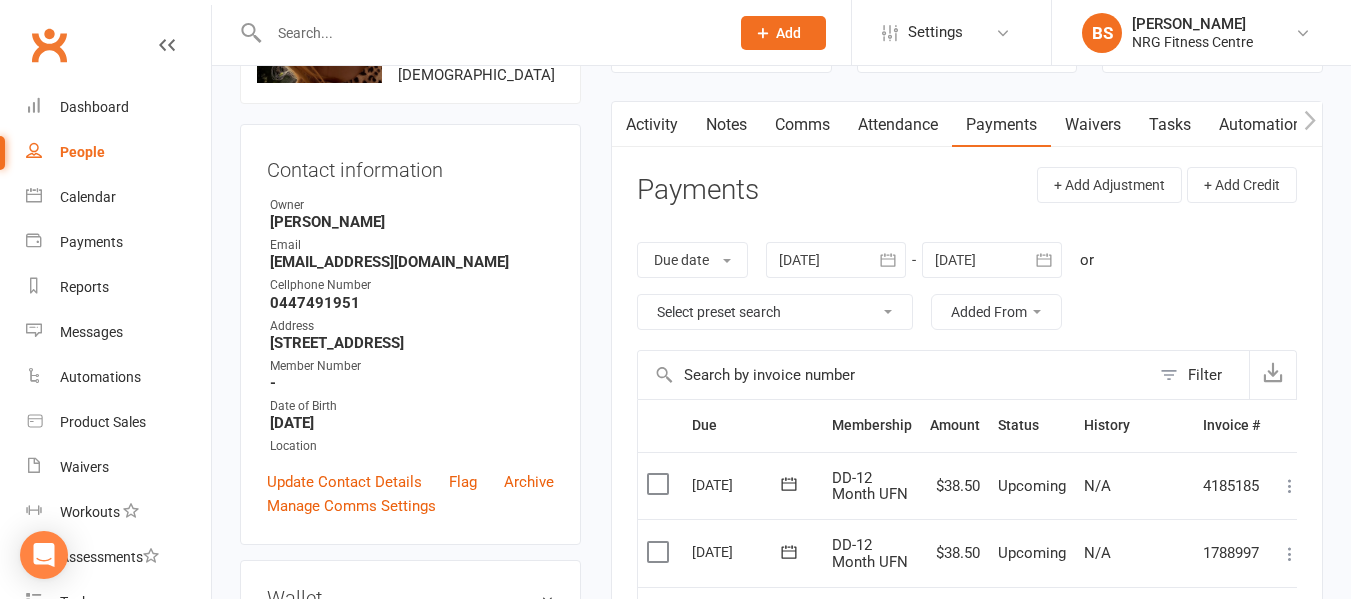 scroll, scrollTop: 0, scrollLeft: 0, axis: both 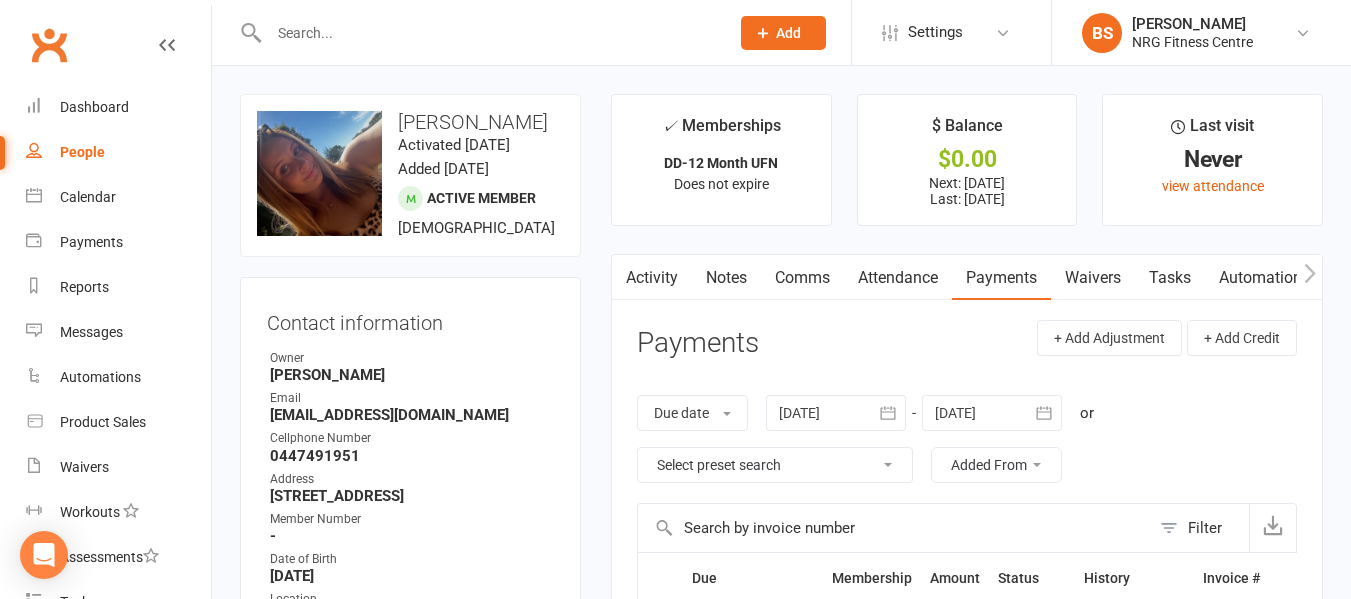 click on "Notes" at bounding box center (726, 278) 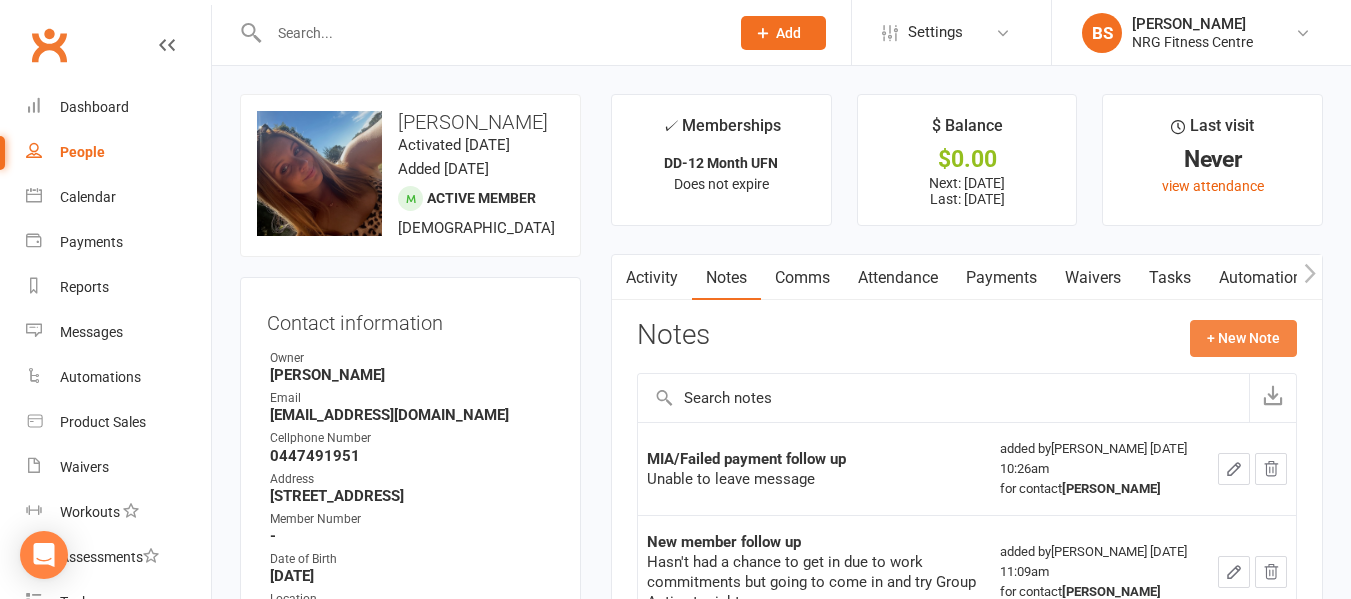 click on "+ New Note" 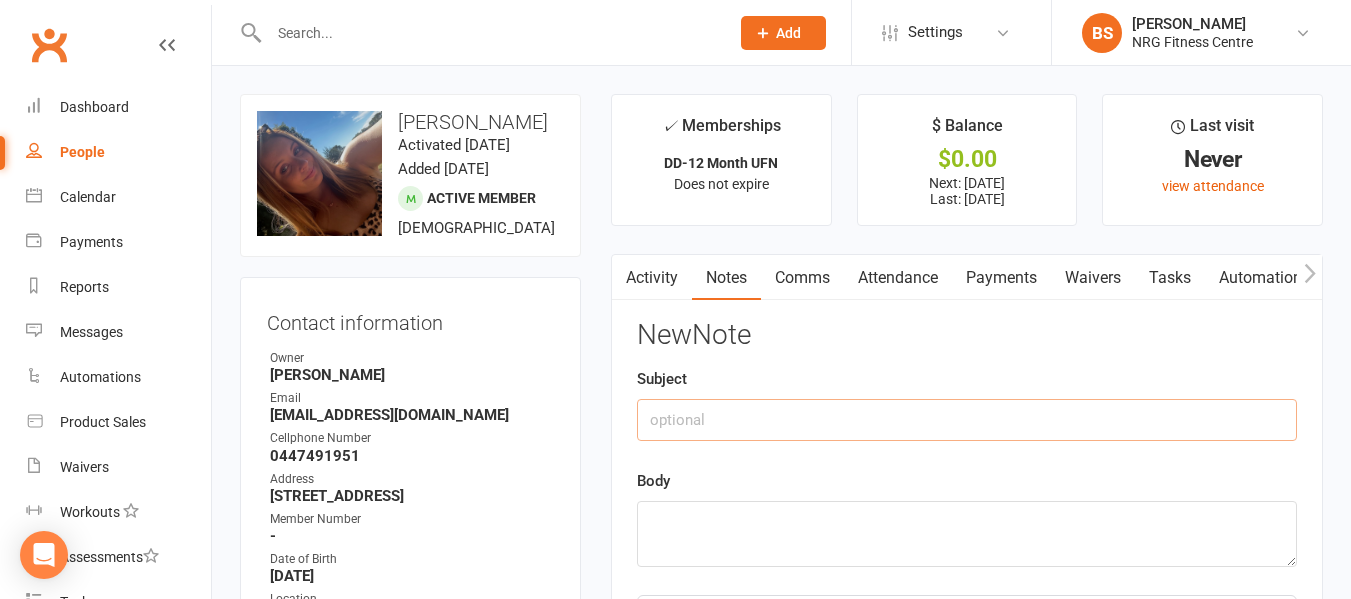 click 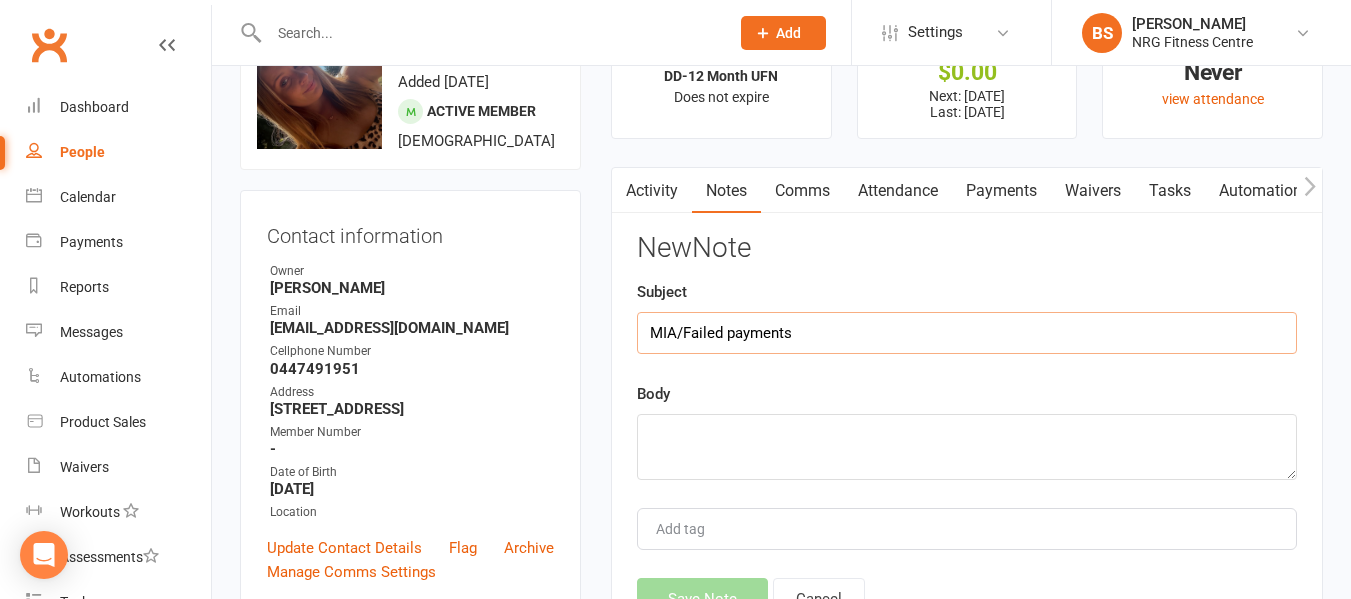 scroll, scrollTop: 200, scrollLeft: 0, axis: vertical 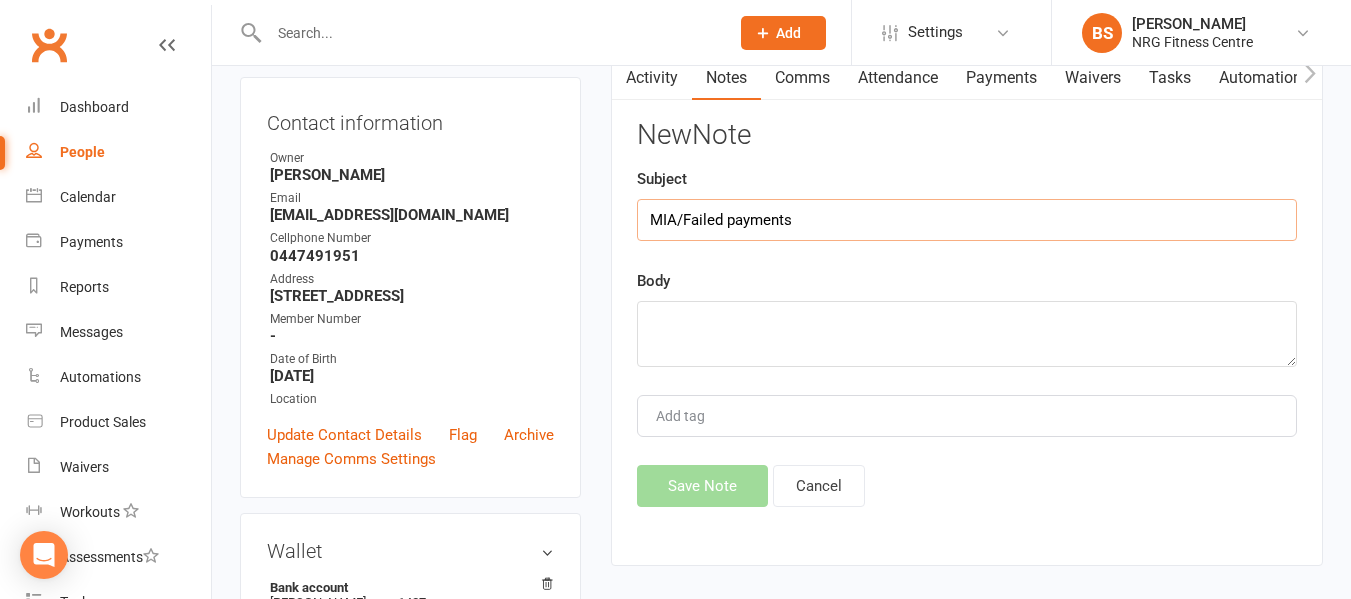type on "MIA/Failed payments" 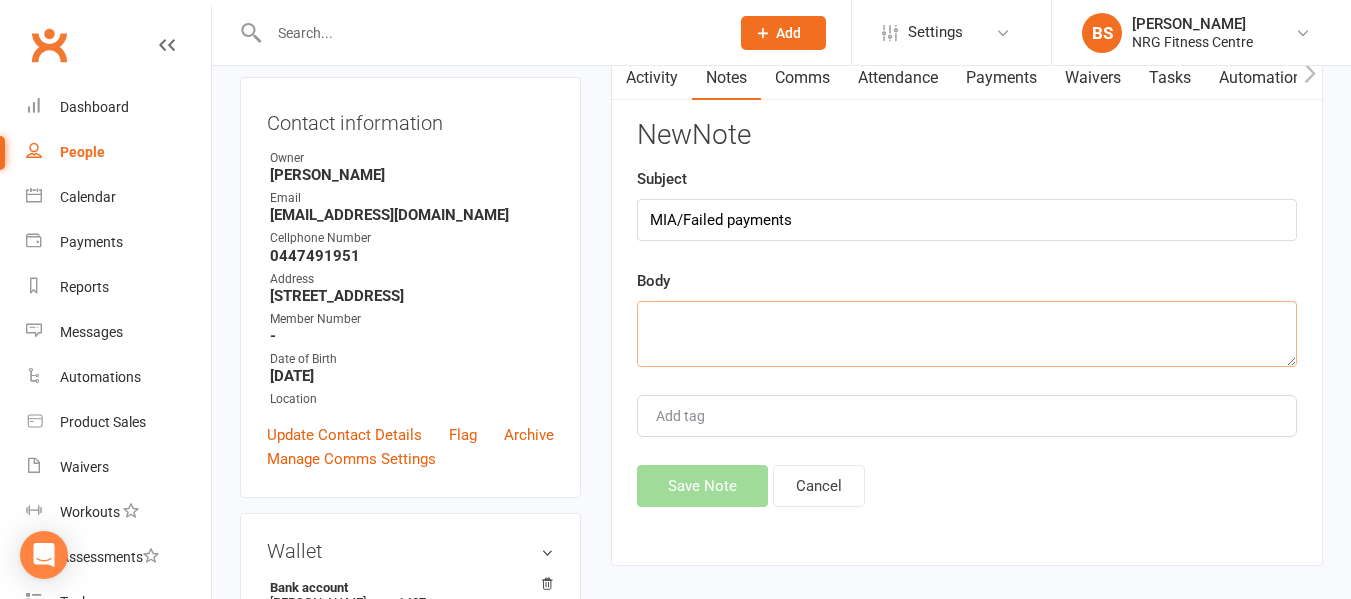 click 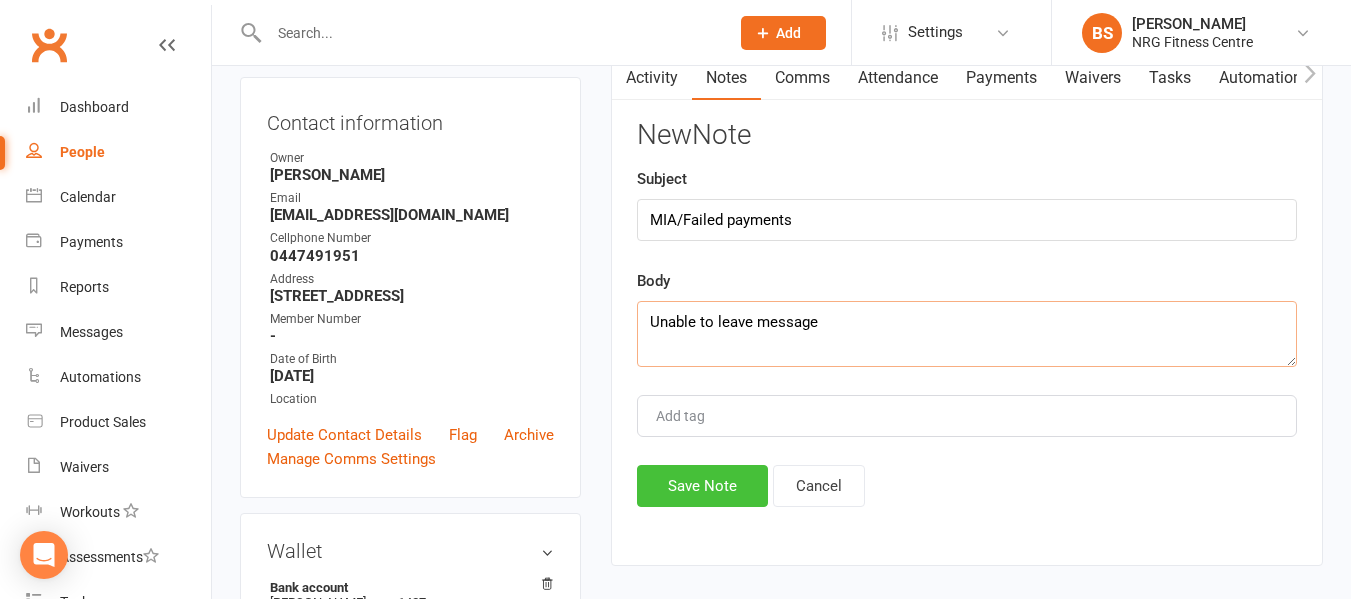 type on "Unable to leave message" 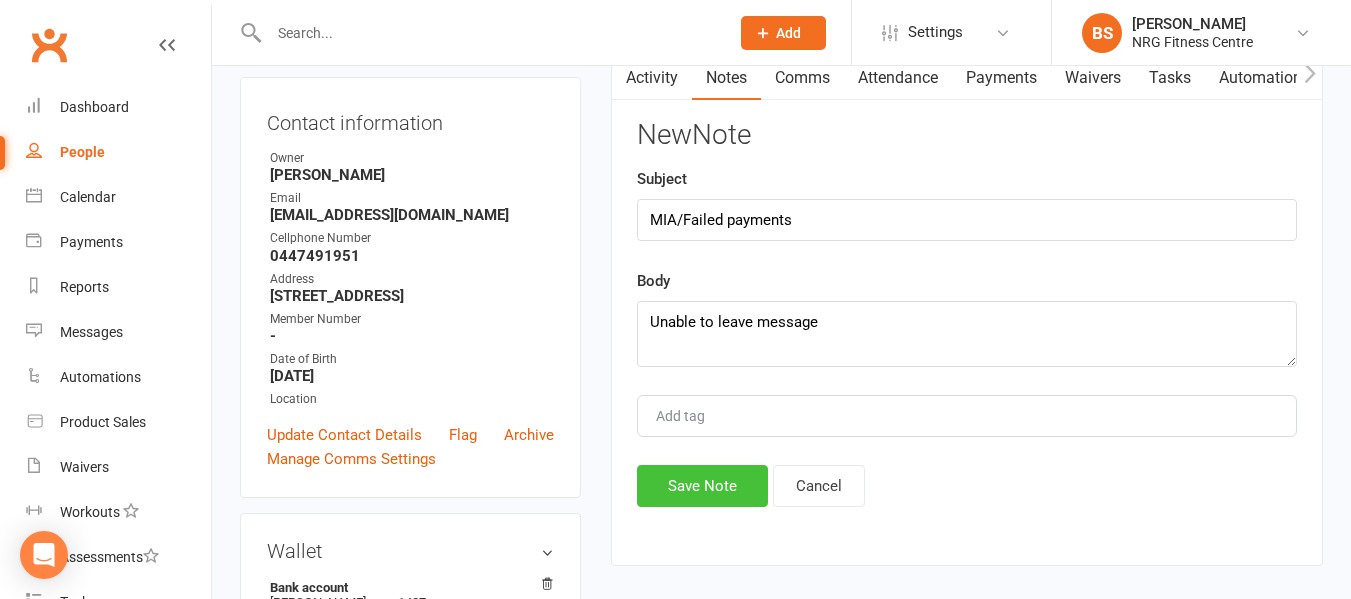 click on "Save Note" 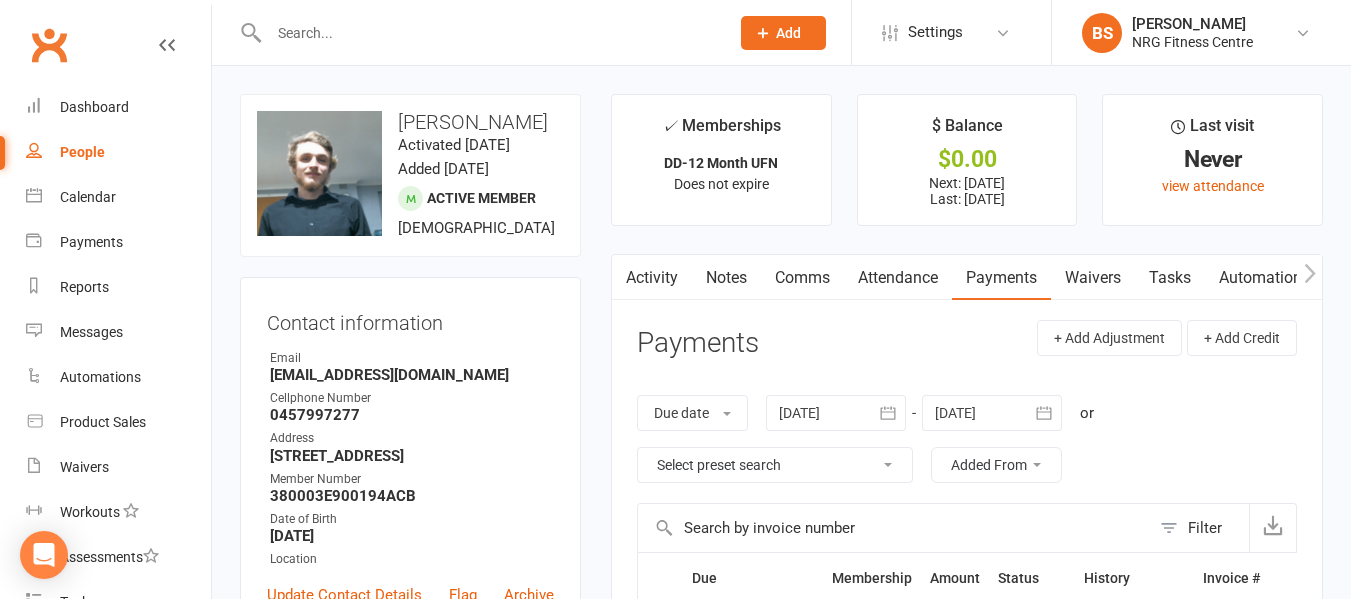 scroll, scrollTop: 0, scrollLeft: 0, axis: both 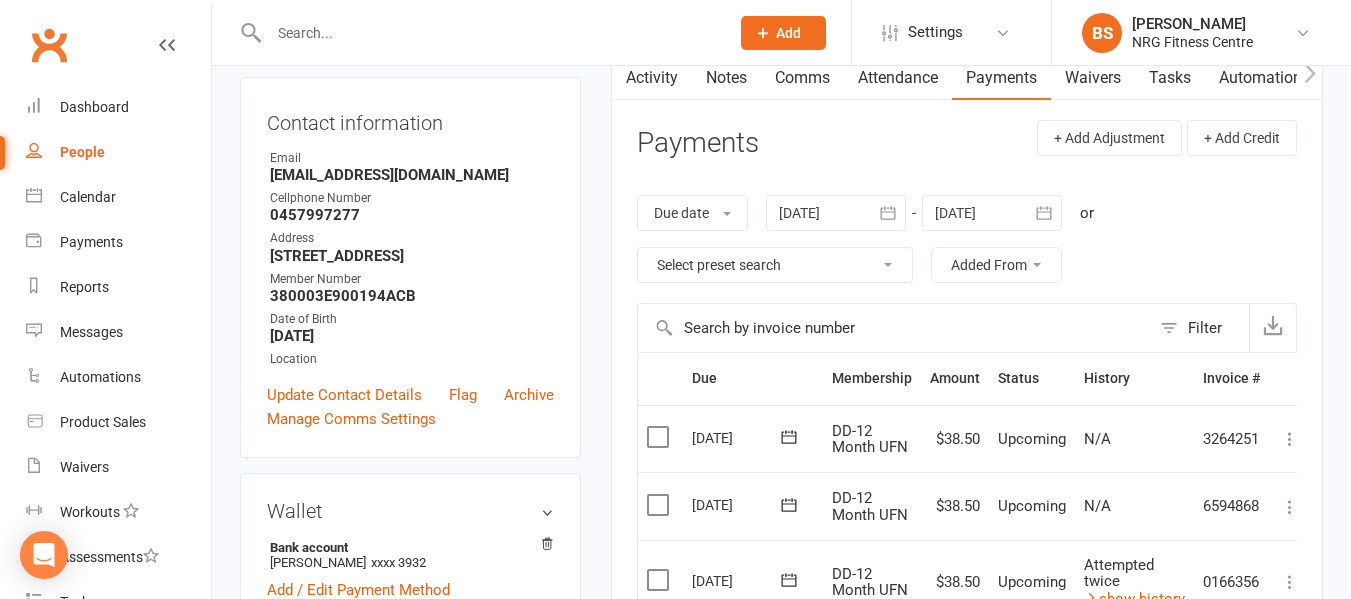 click at bounding box center (836, 213) 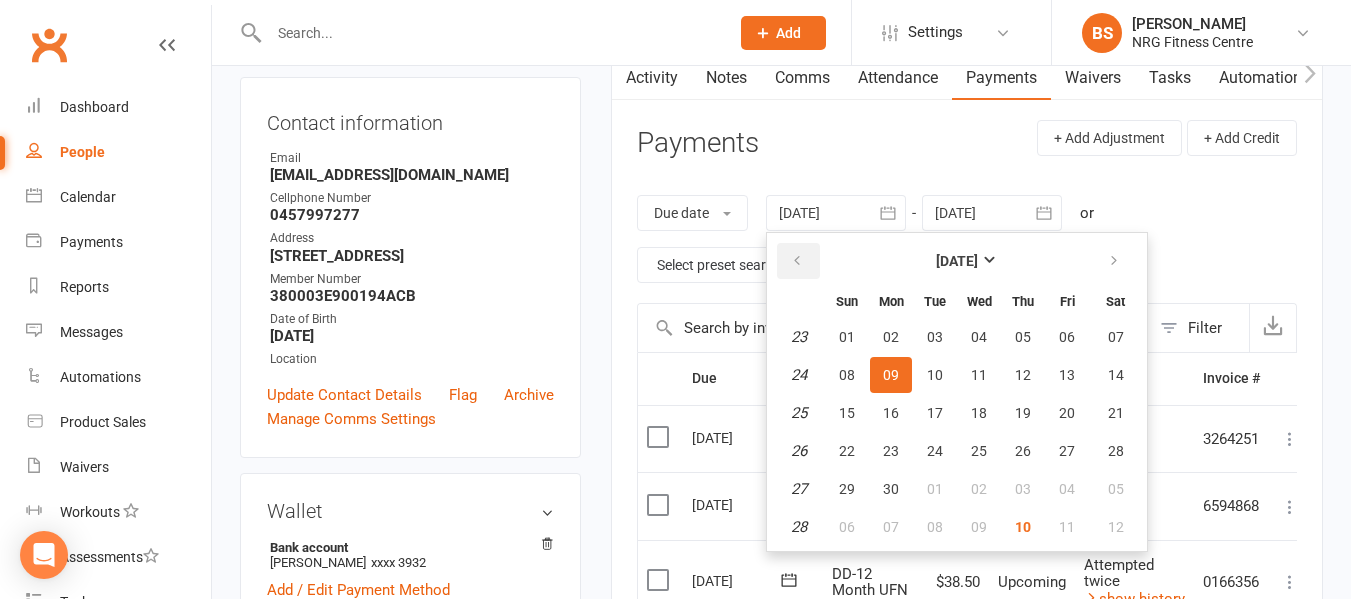 click at bounding box center (797, 261) 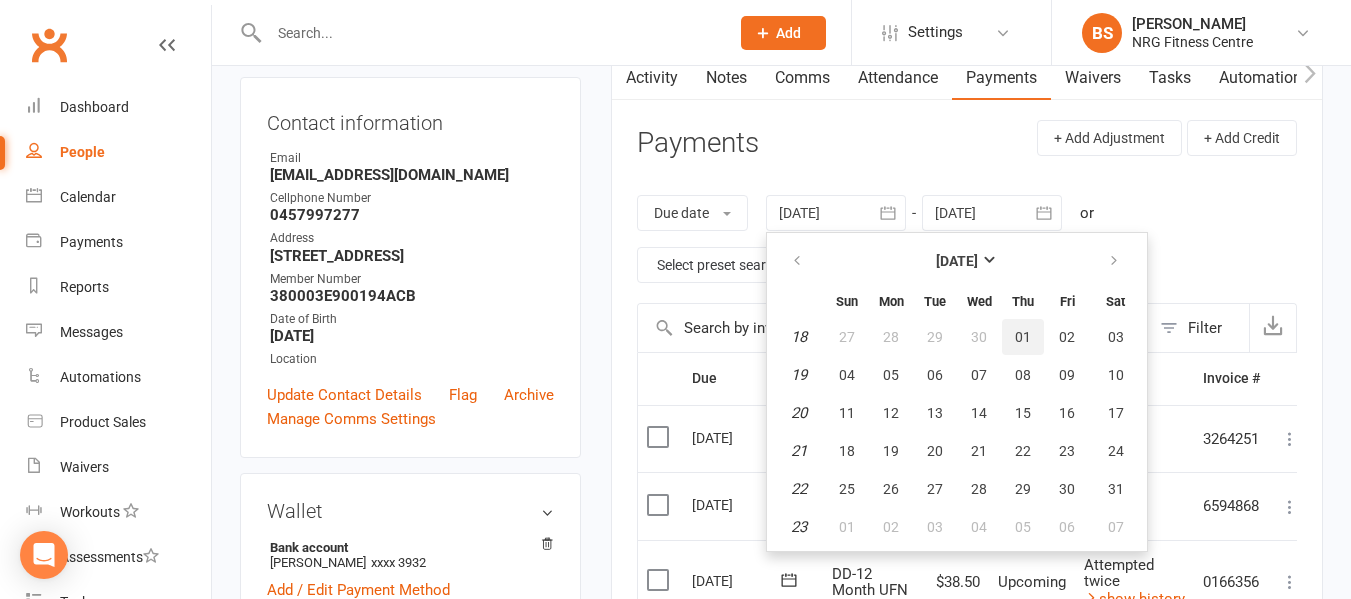 click on "01" at bounding box center (1023, 337) 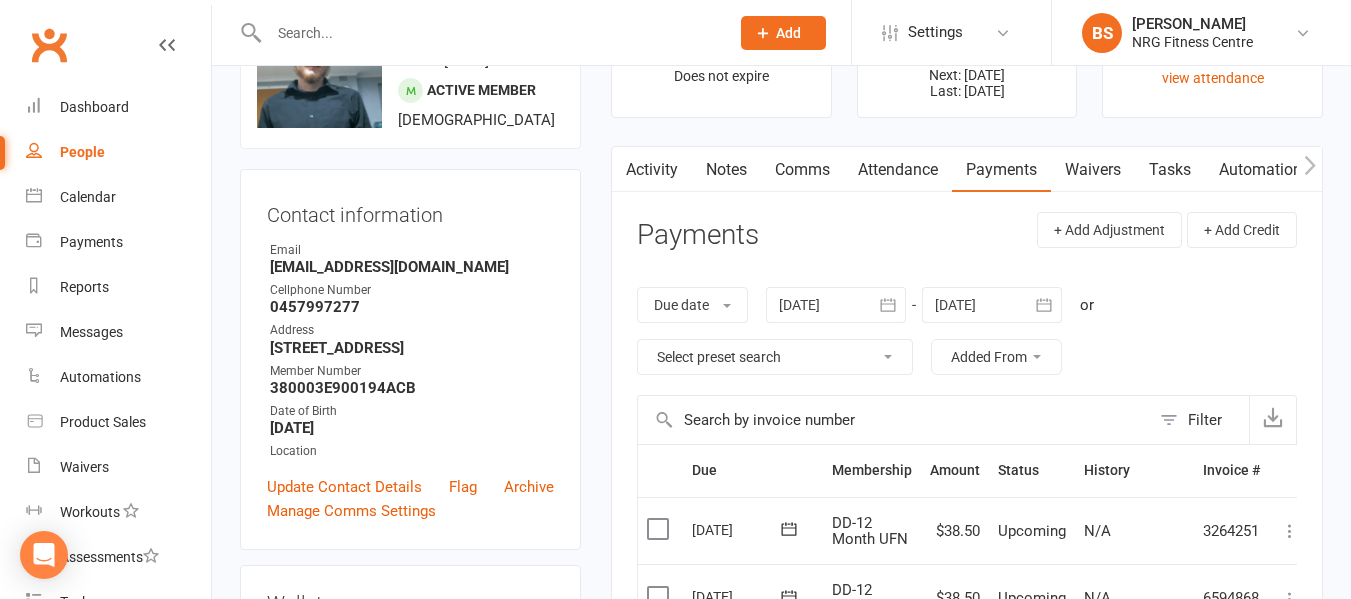 scroll, scrollTop: 100, scrollLeft: 0, axis: vertical 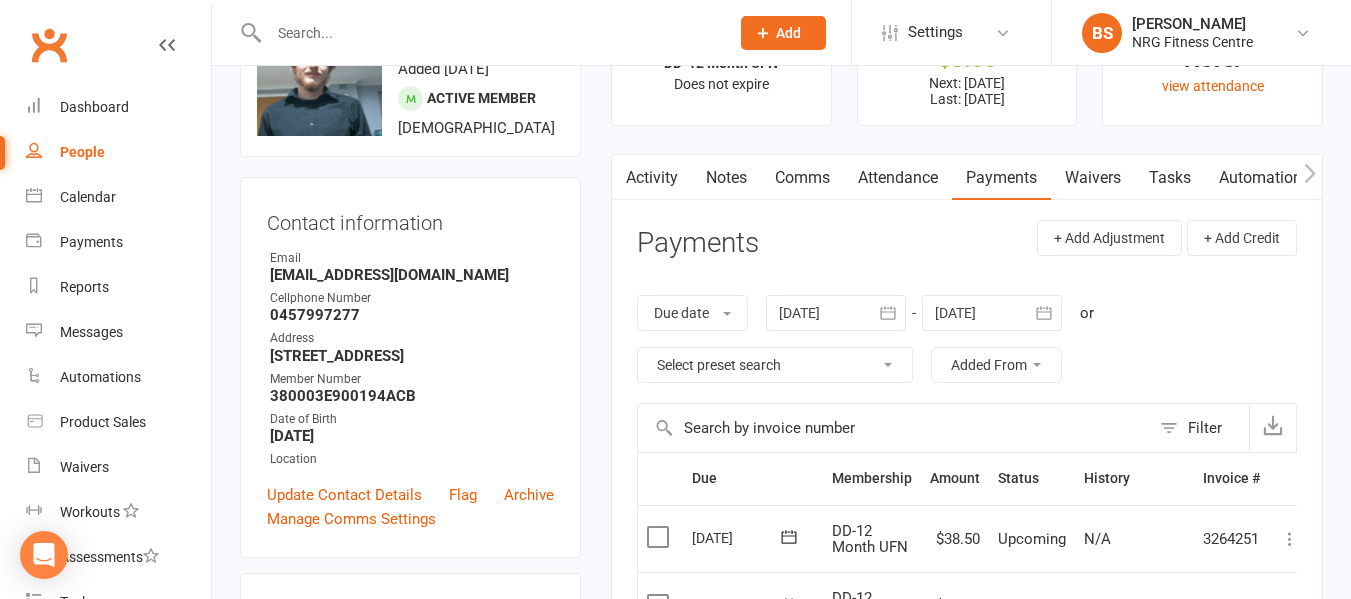 click on "Notes" at bounding box center (726, 178) 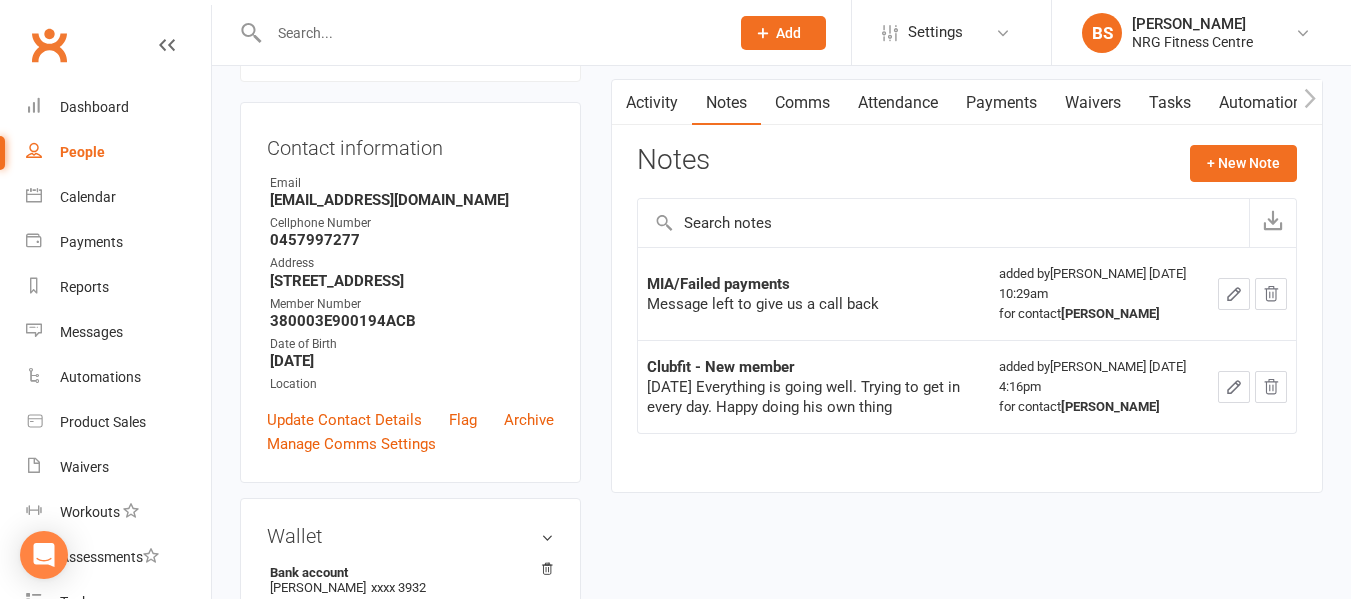 scroll, scrollTop: 0, scrollLeft: 0, axis: both 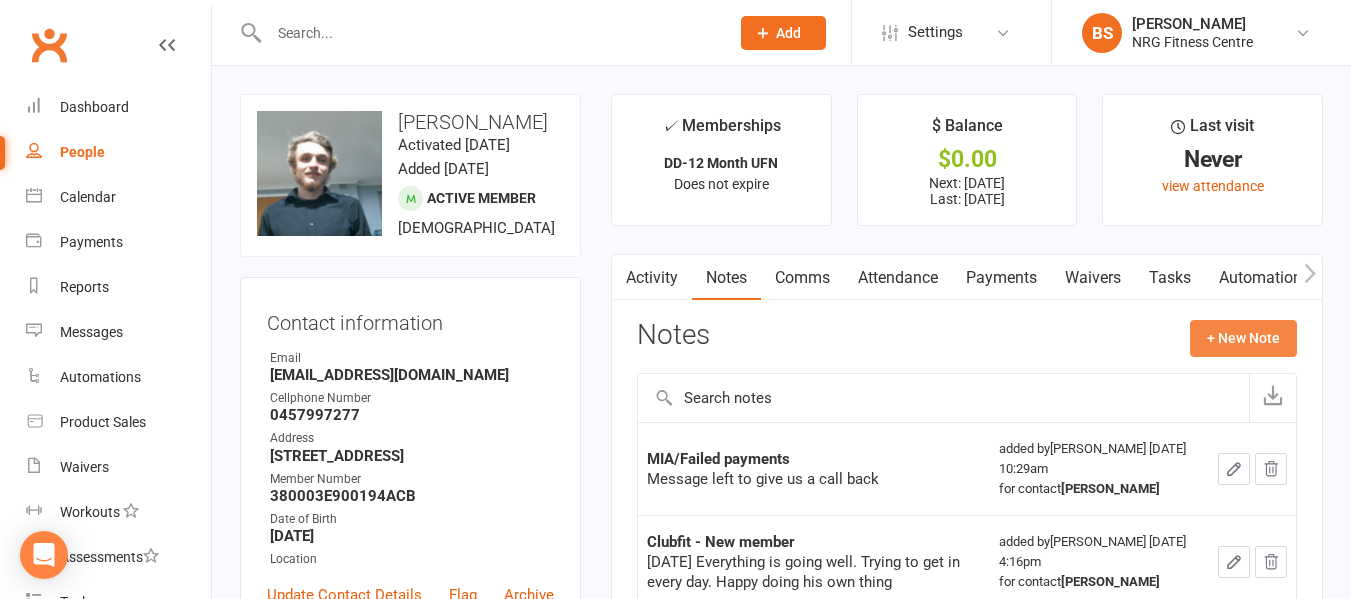 click on "+ New Note" at bounding box center (1243, 338) 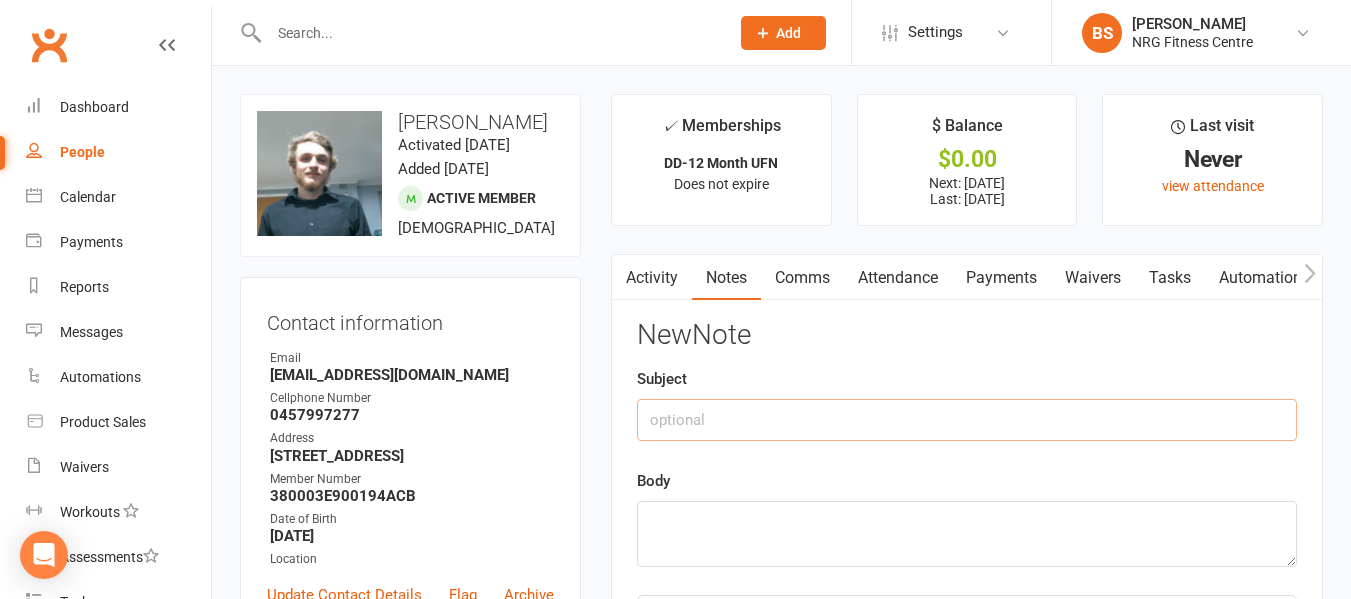 click at bounding box center [967, 420] 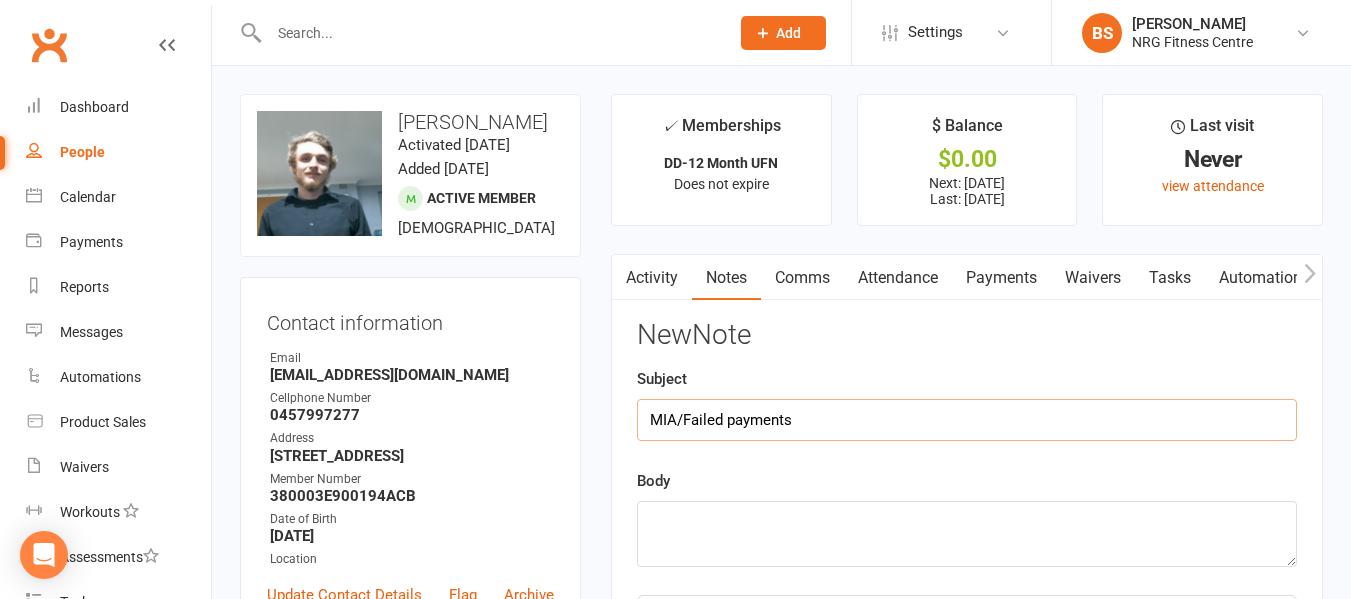 type on "MIA/Failed payments" 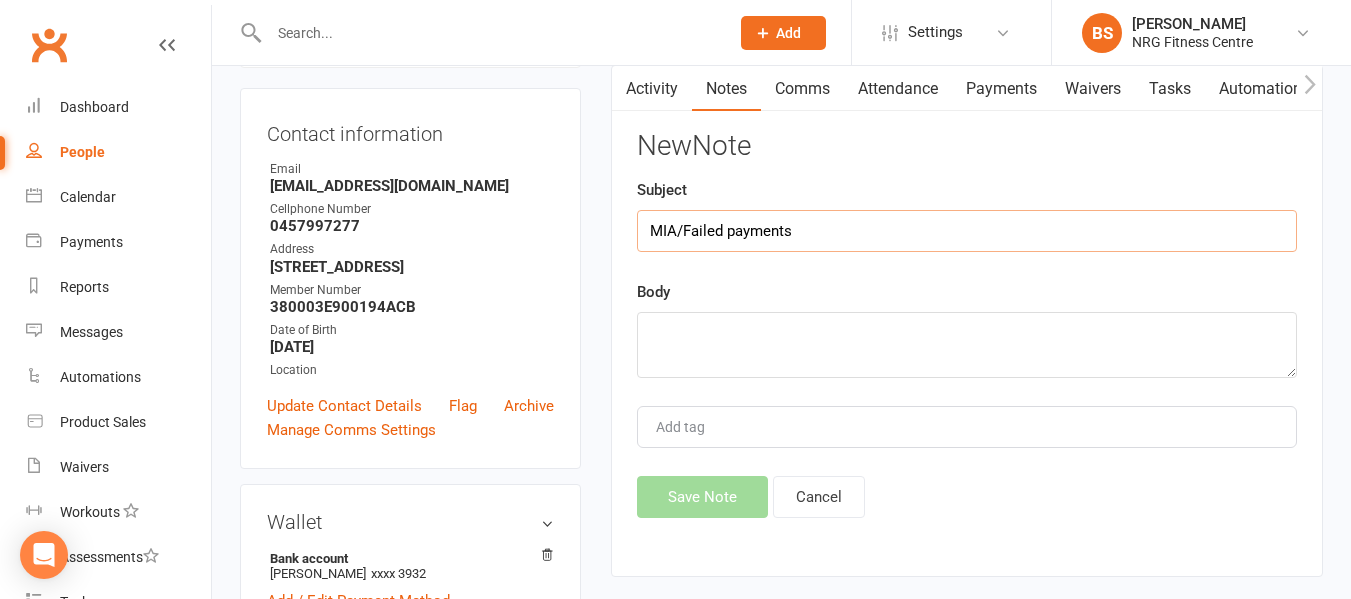 scroll, scrollTop: 200, scrollLeft: 0, axis: vertical 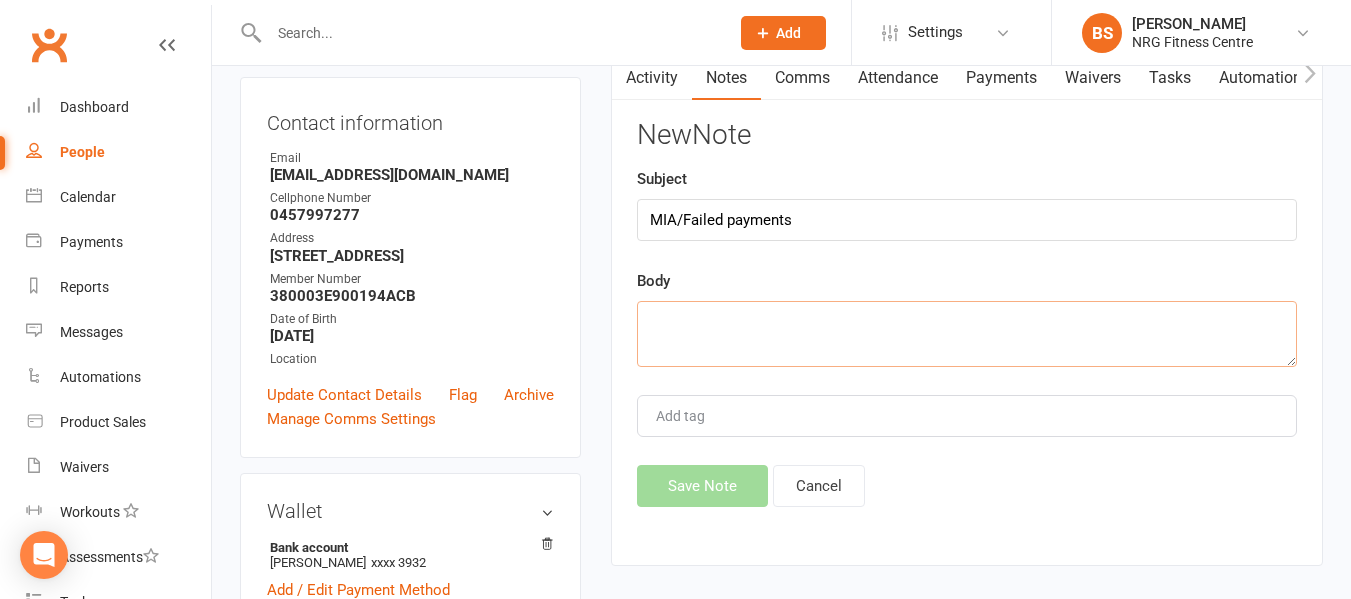 click at bounding box center (967, 334) 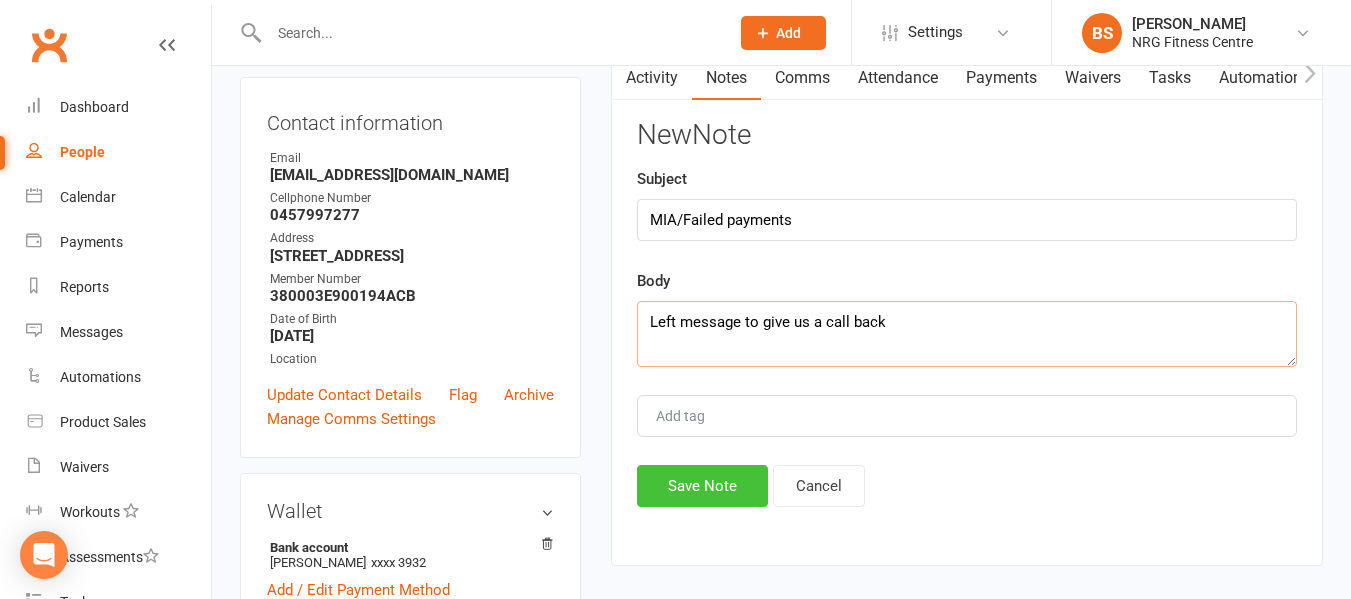 type on "Left message to give us a call back" 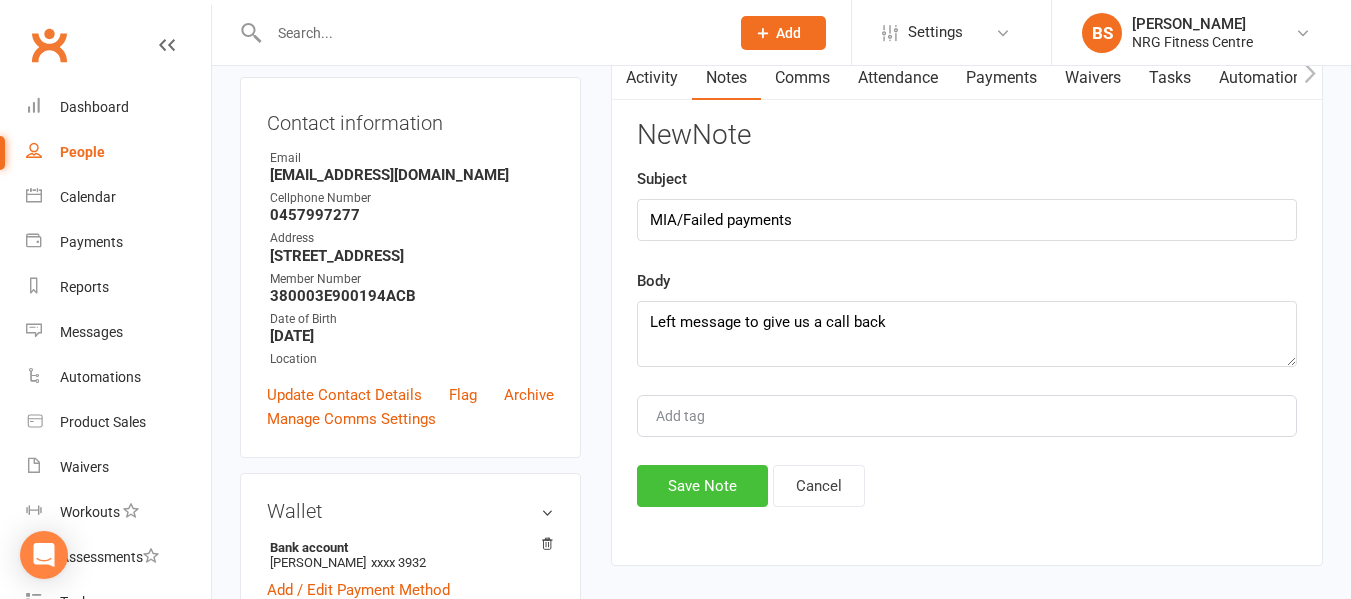 click on "Save Note" at bounding box center (702, 486) 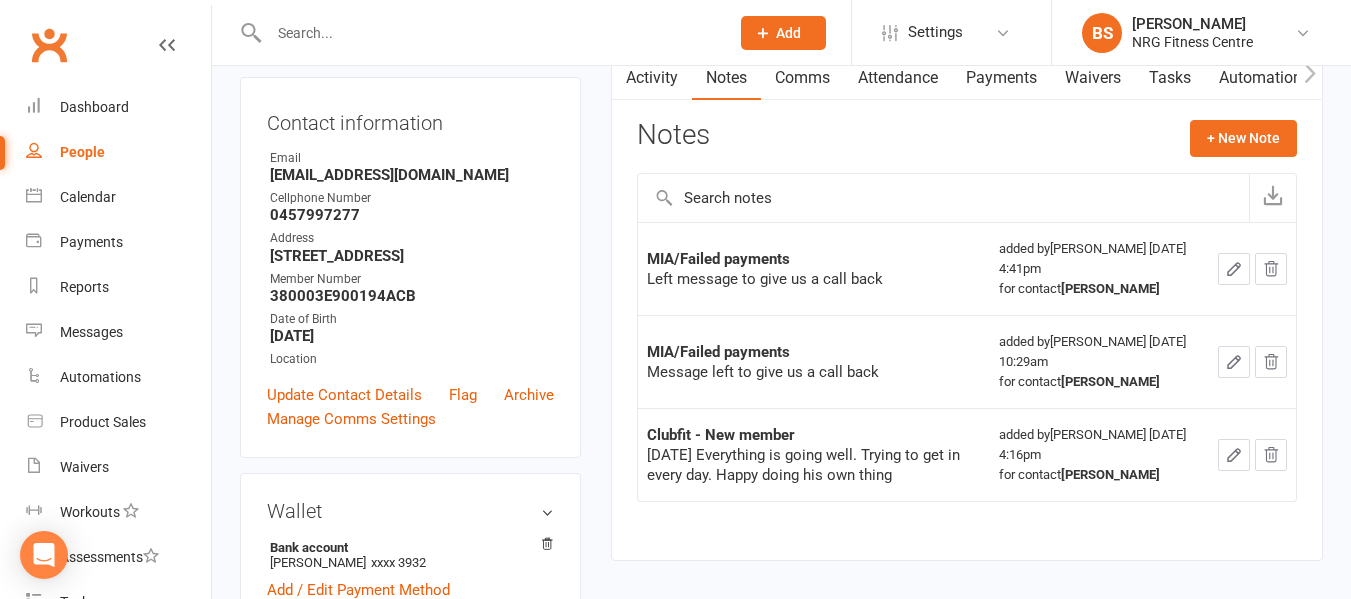 click at bounding box center [489, 33] 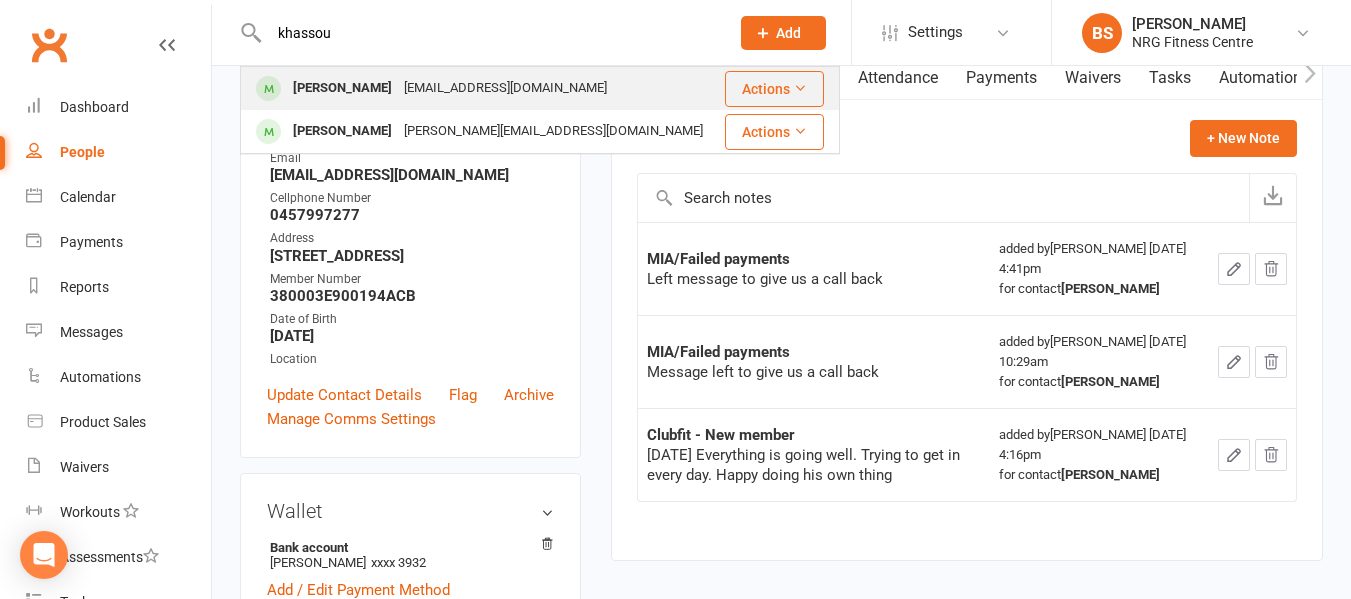type on "khassou" 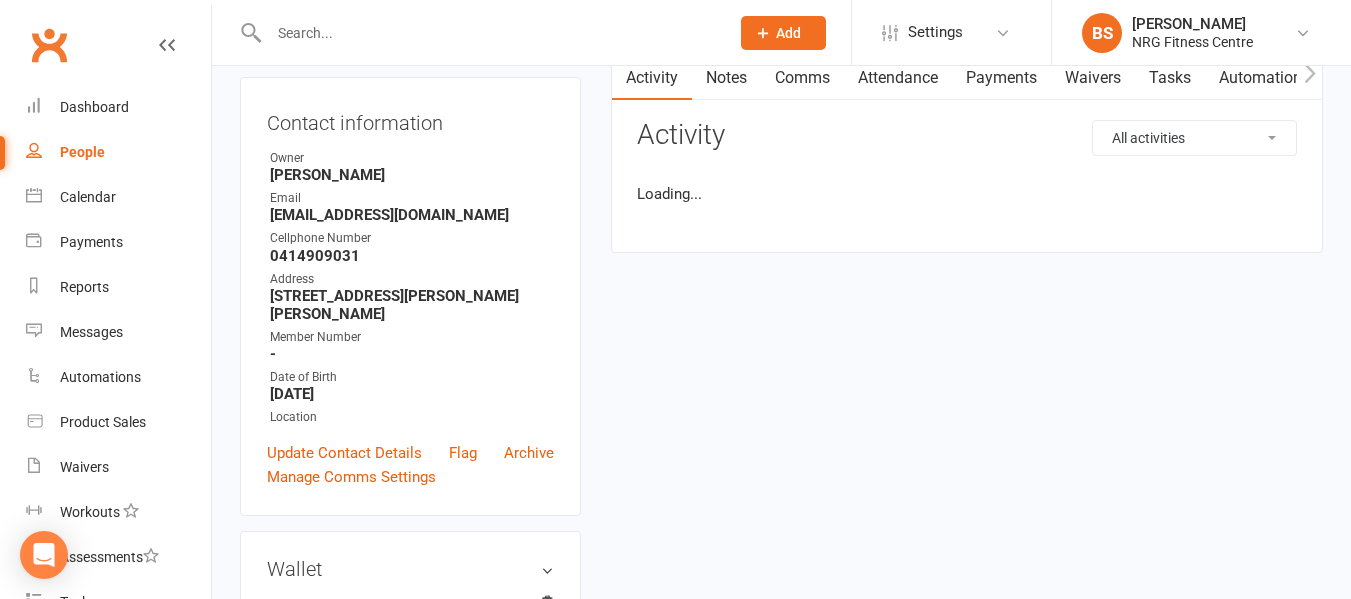 scroll, scrollTop: 0, scrollLeft: 0, axis: both 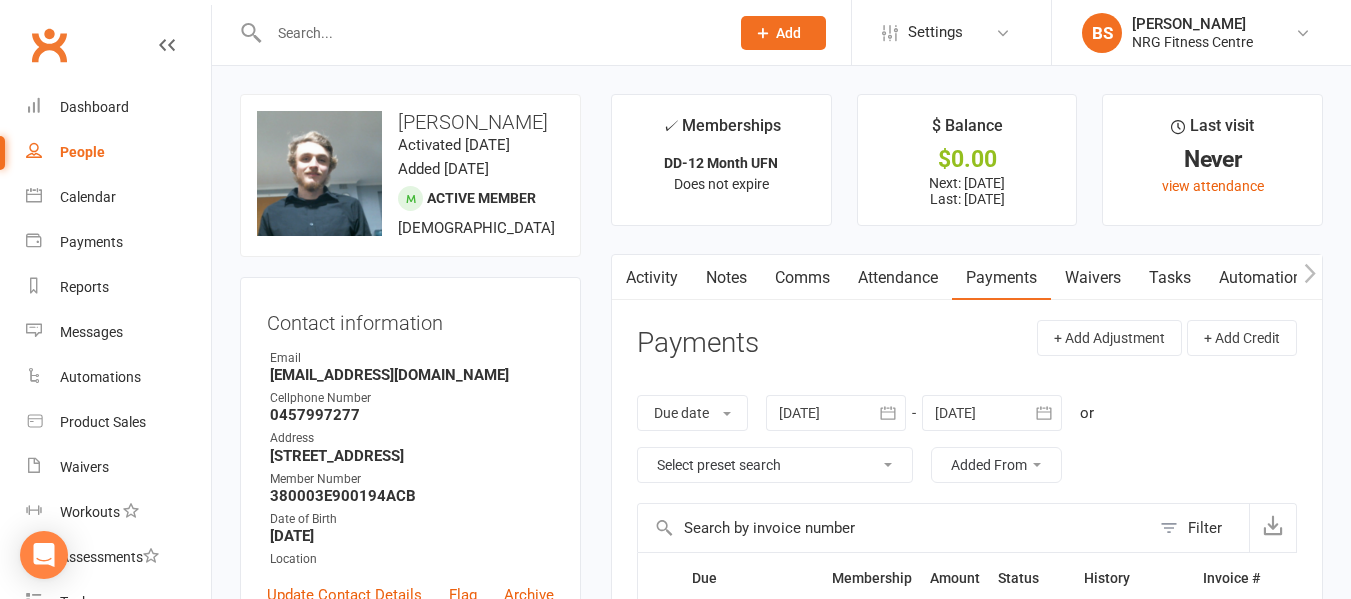 click on "Notes" at bounding box center (726, 278) 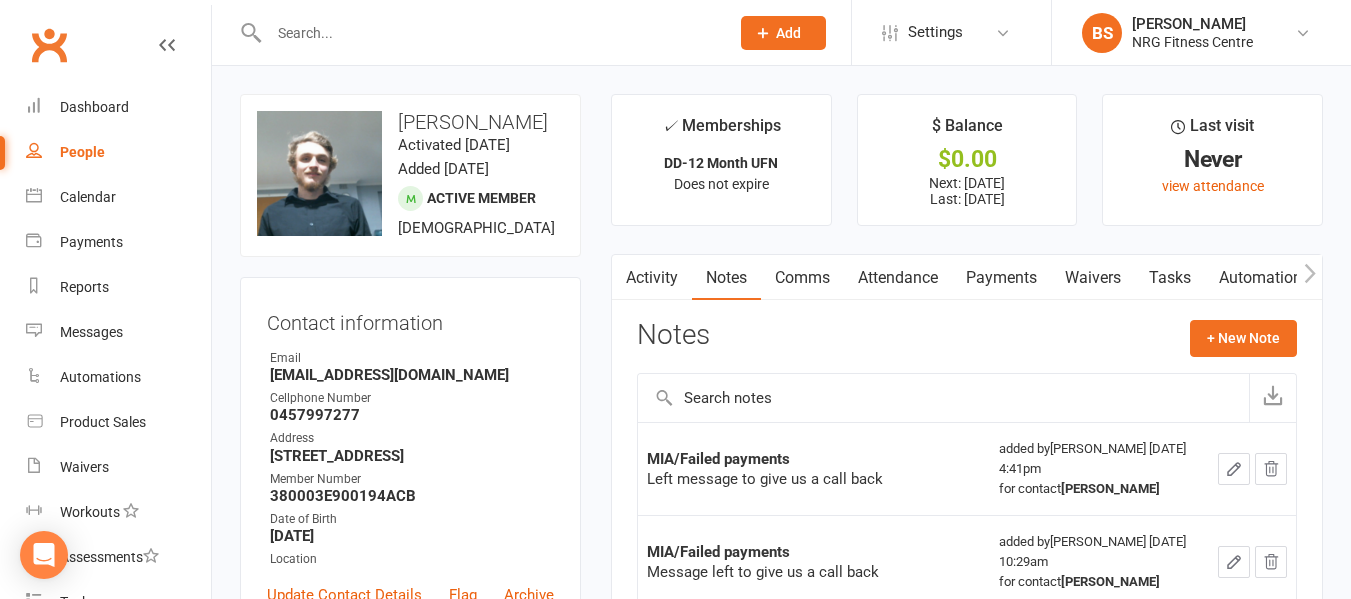 scroll, scrollTop: 100, scrollLeft: 0, axis: vertical 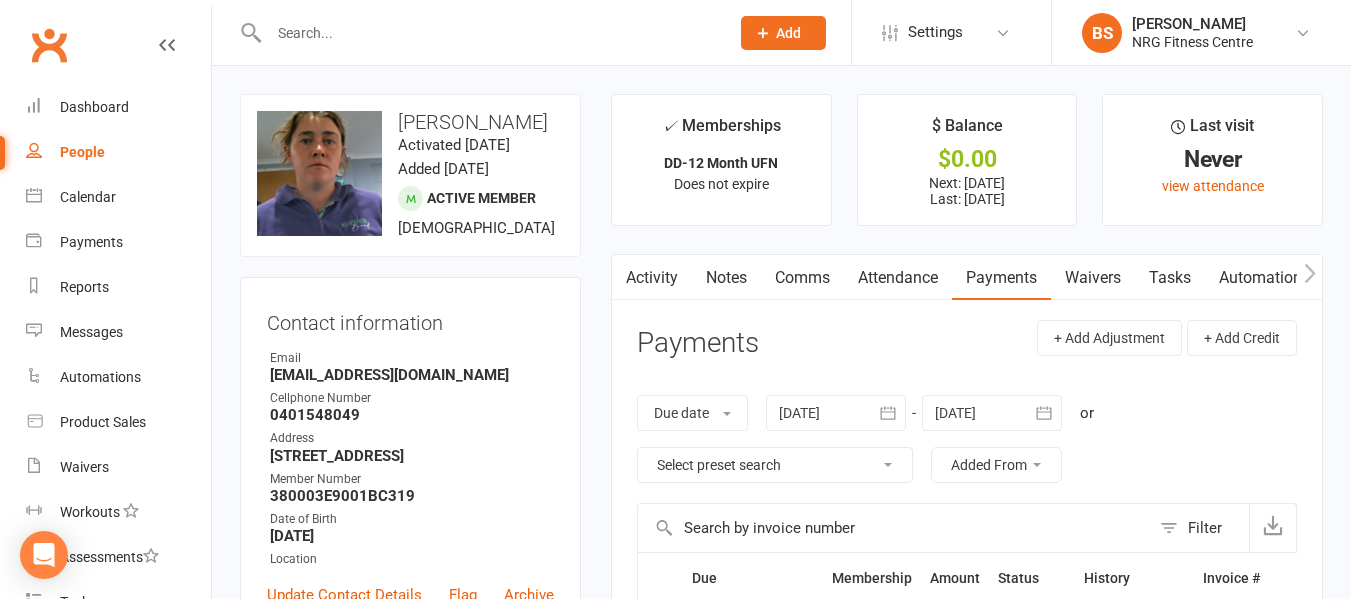 click on "Notes" at bounding box center [726, 278] 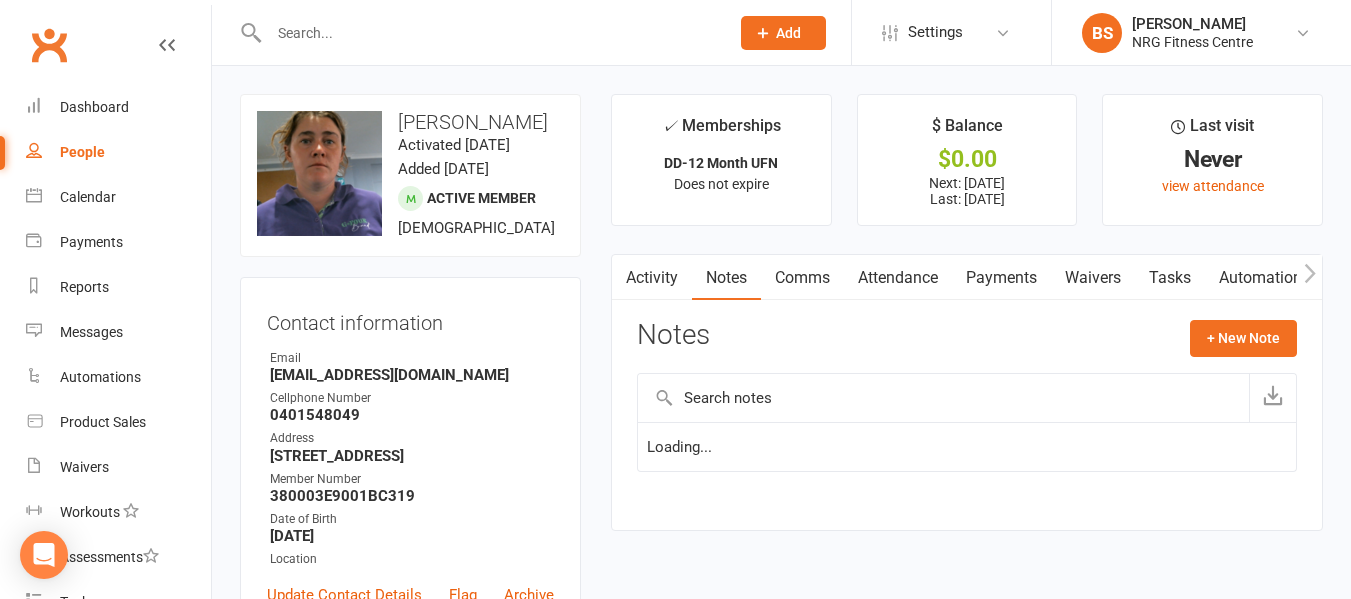 click on "Payments" at bounding box center (1001, 278) 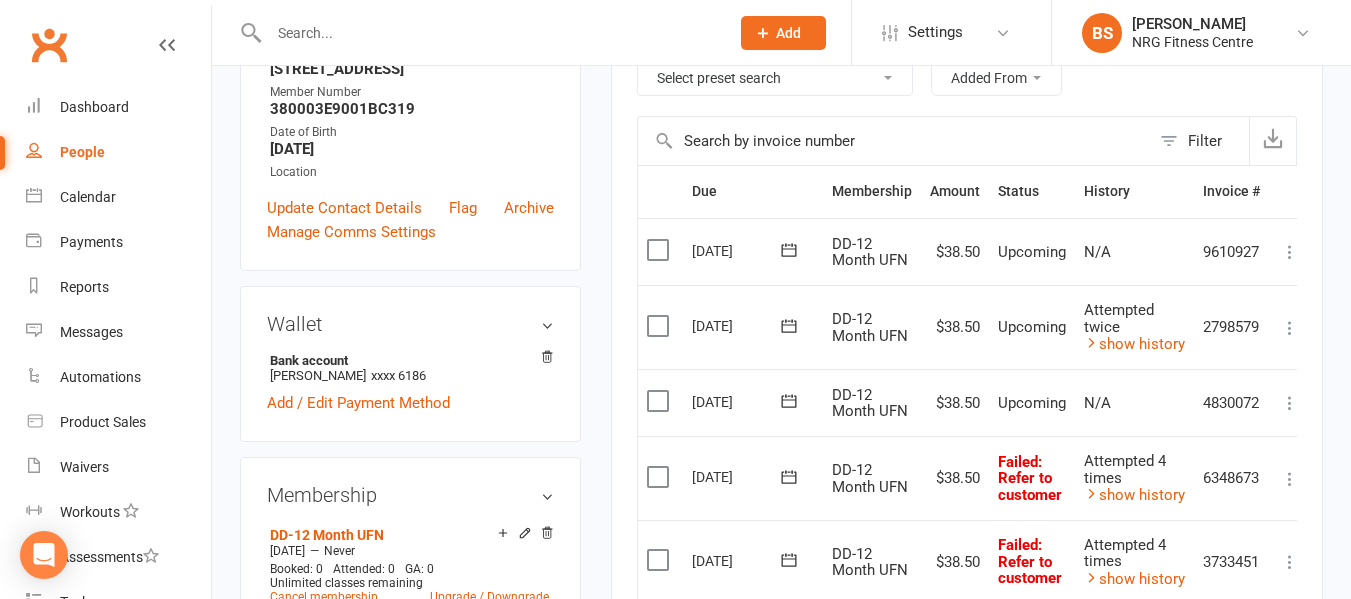 scroll, scrollTop: 100, scrollLeft: 0, axis: vertical 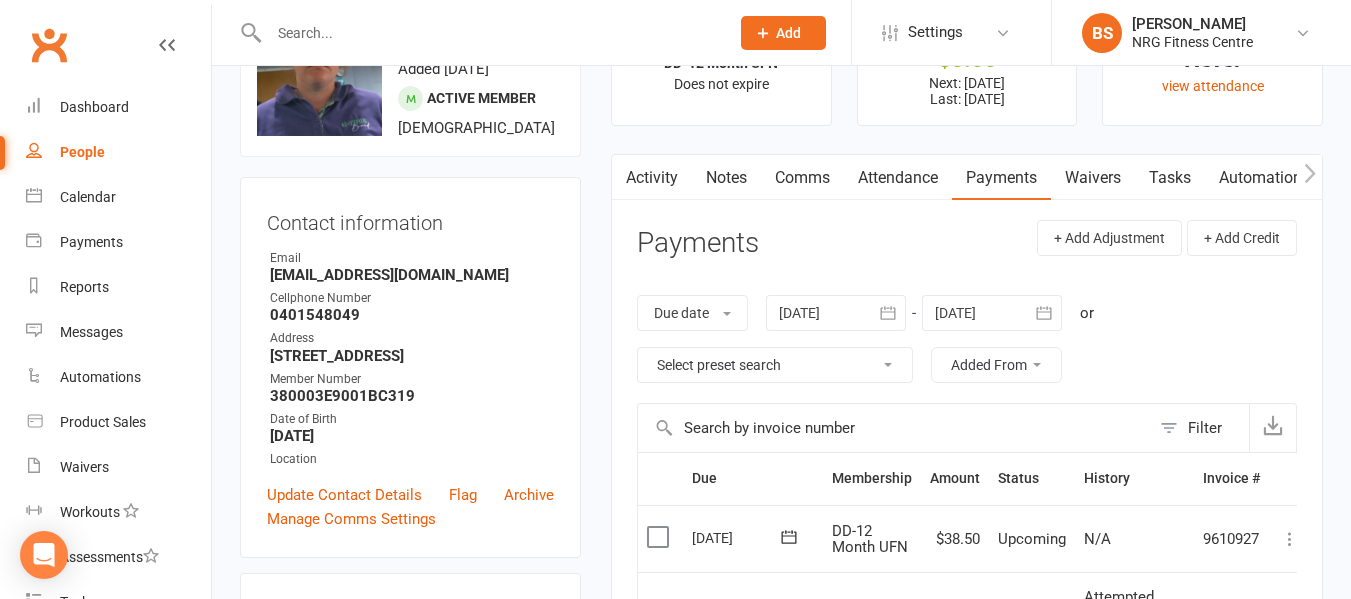 click on "Notes" at bounding box center [726, 178] 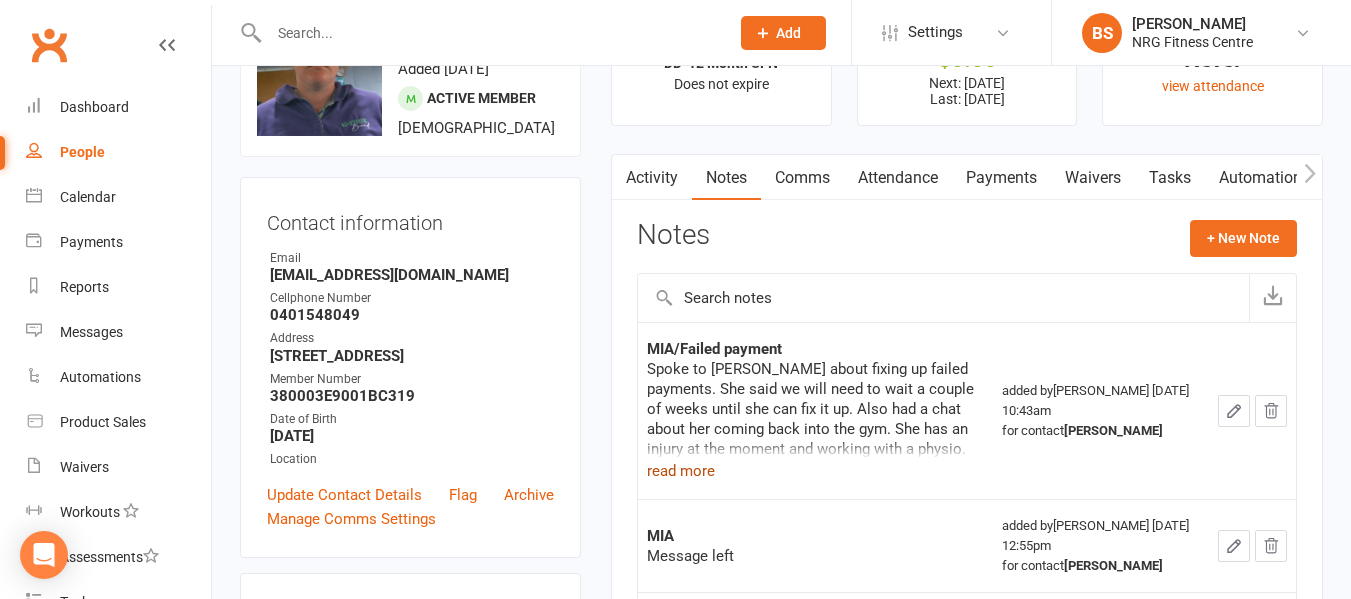 click on "read more" 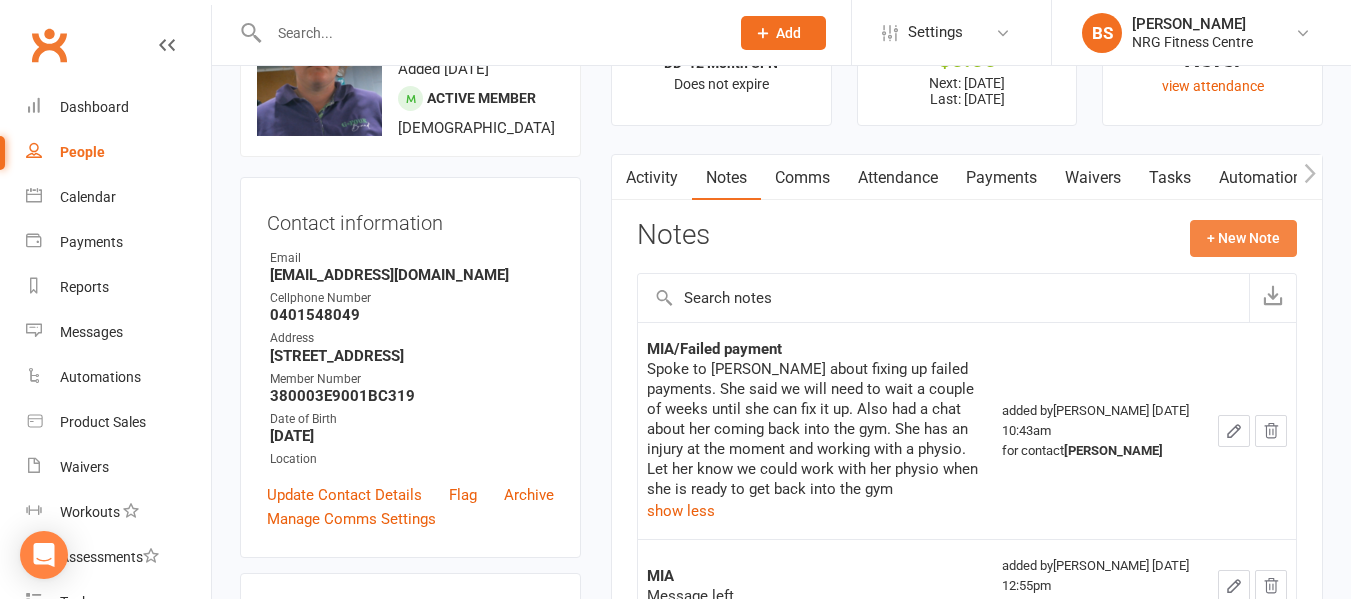 click on "+ New Note" 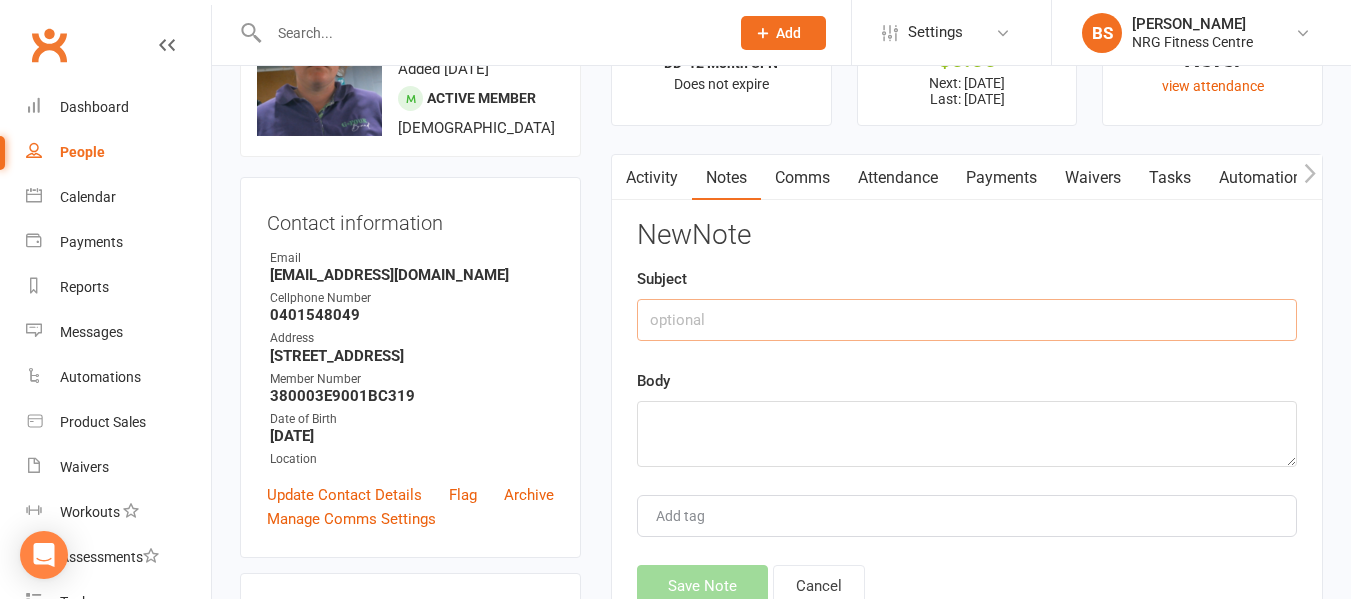 click 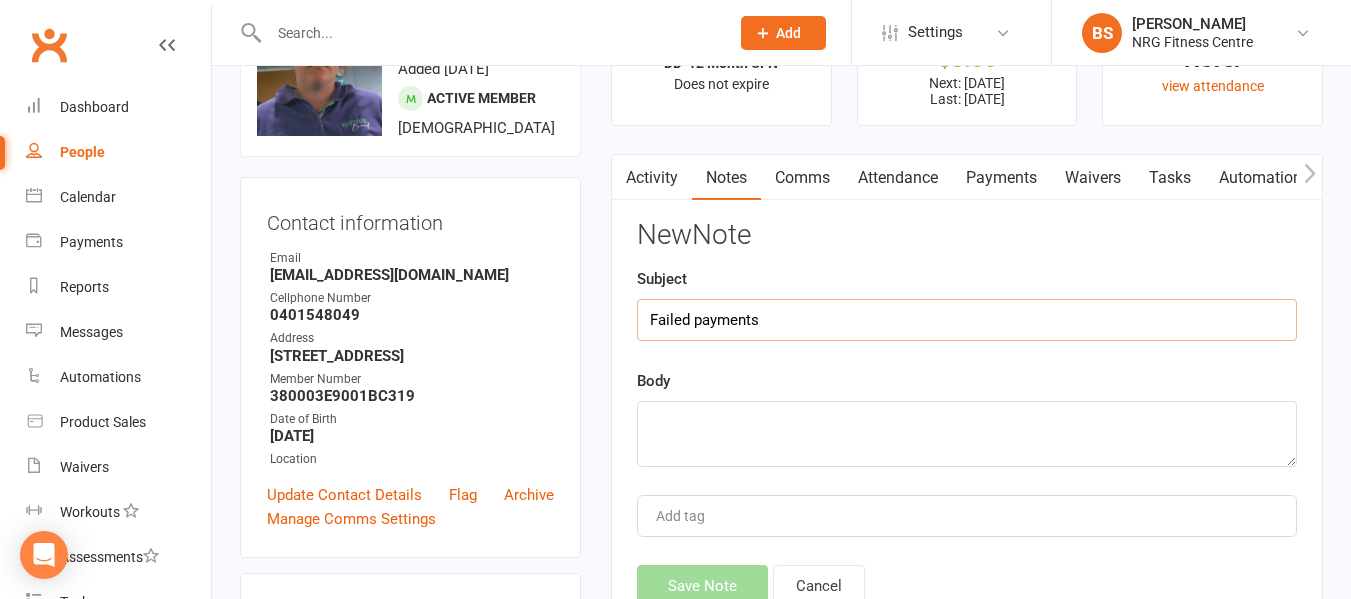 type on "Failed payments" 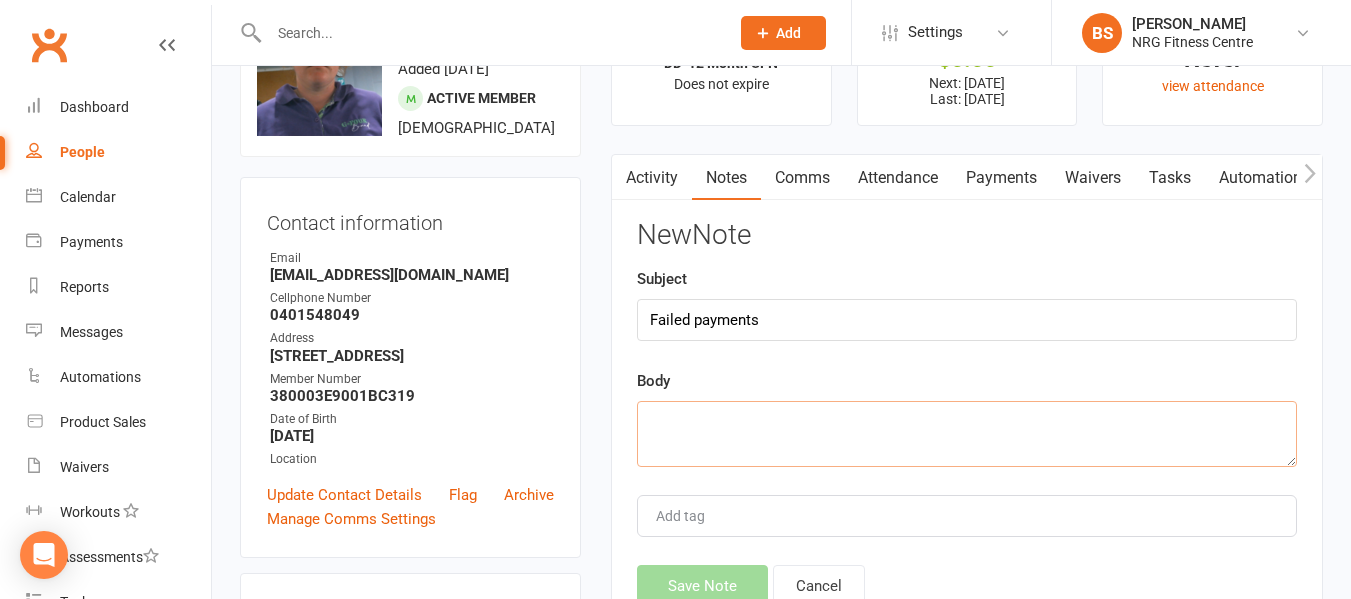 click 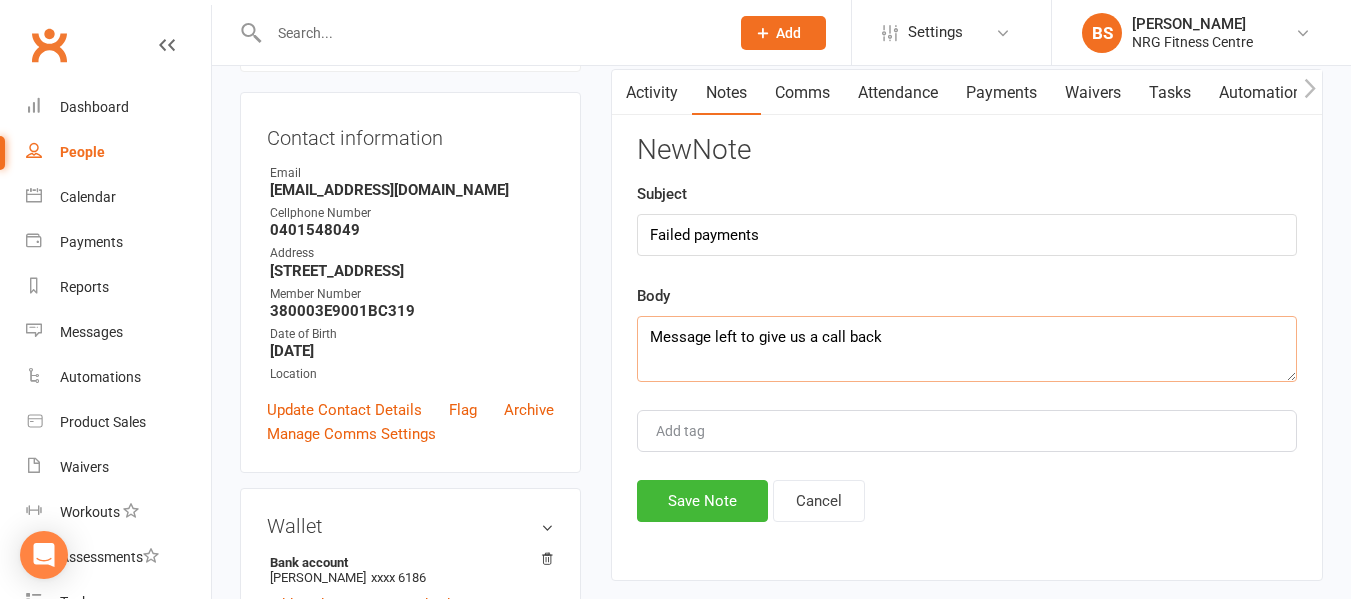 scroll, scrollTop: 300, scrollLeft: 0, axis: vertical 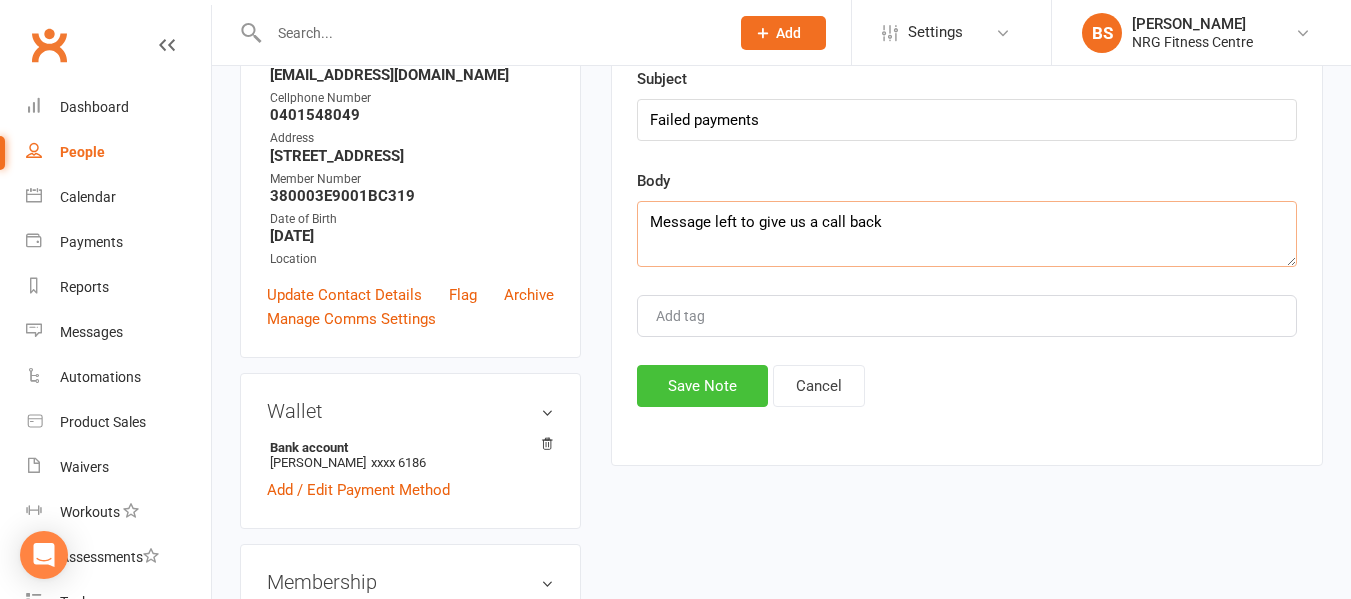 type on "Message left to give us a call back" 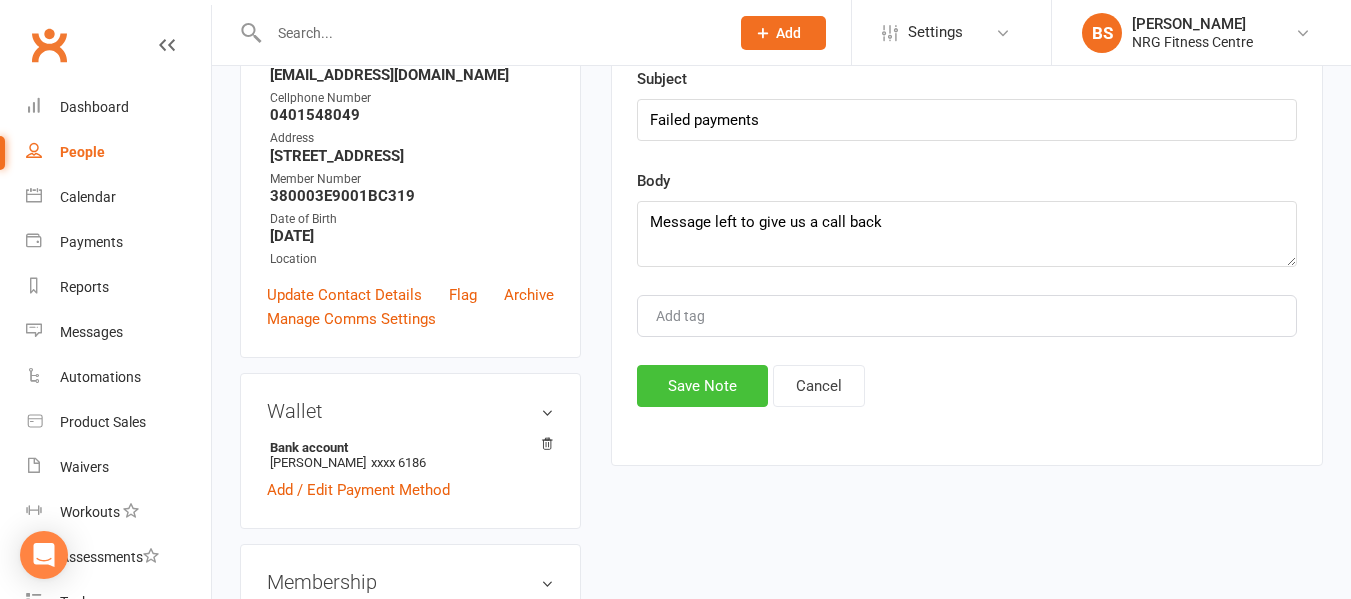 click on "Save Note" 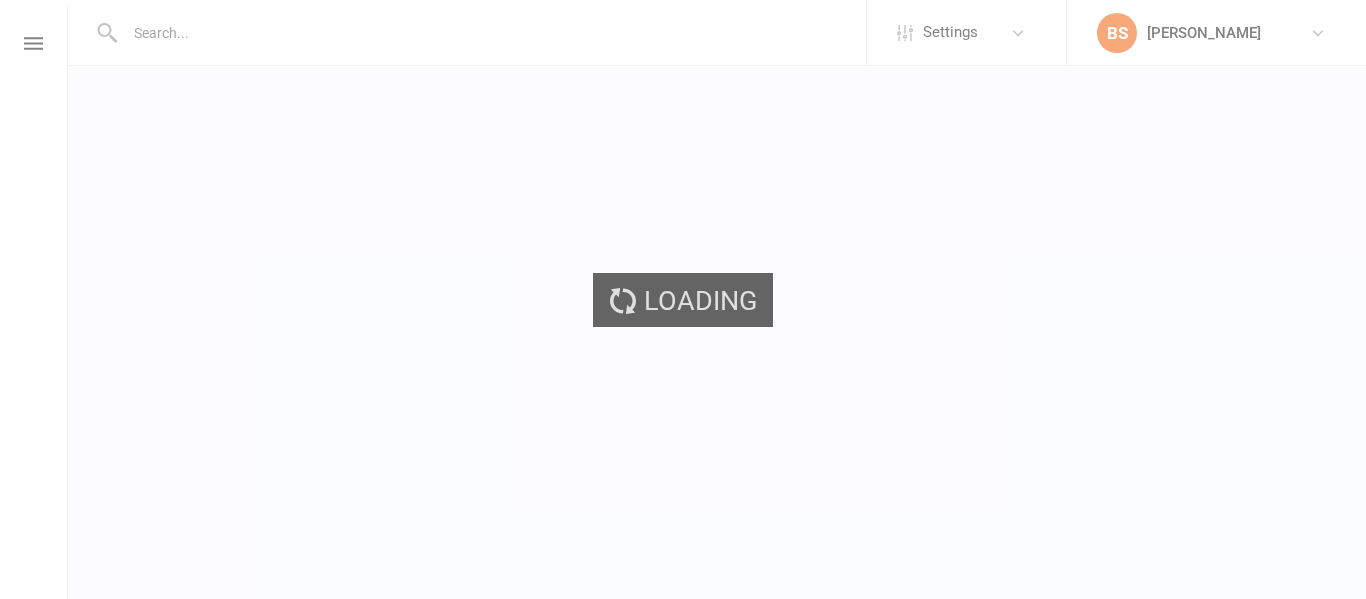 scroll, scrollTop: 0, scrollLeft: 0, axis: both 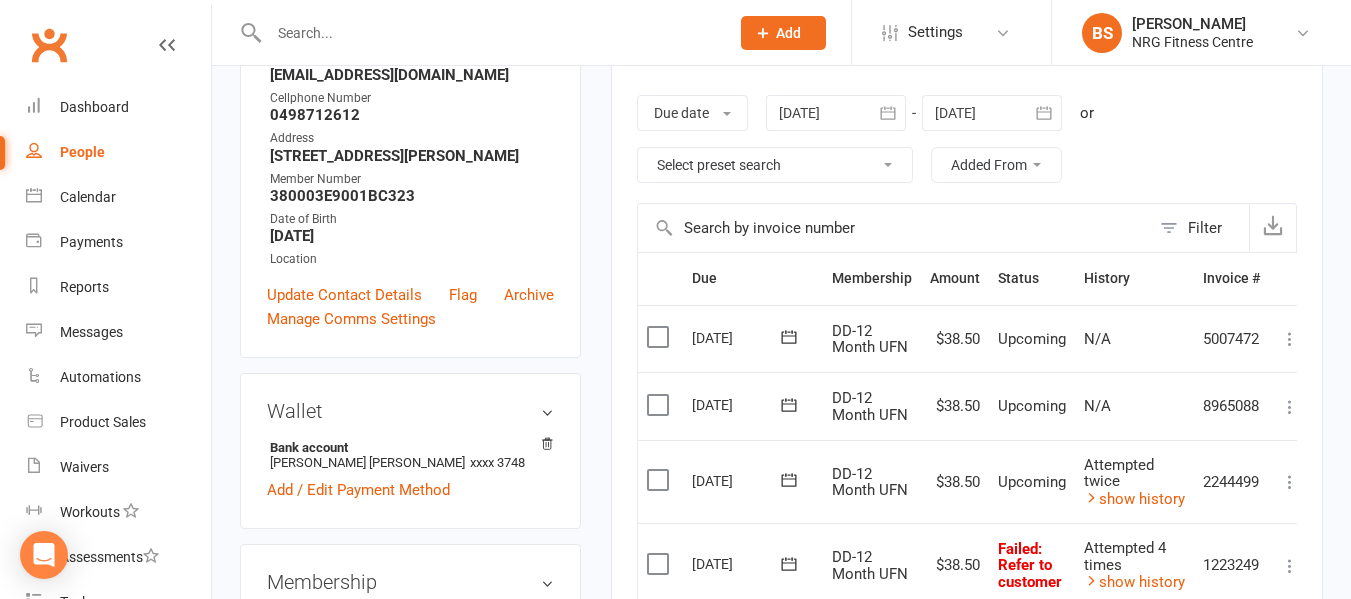 click at bounding box center [836, 113] 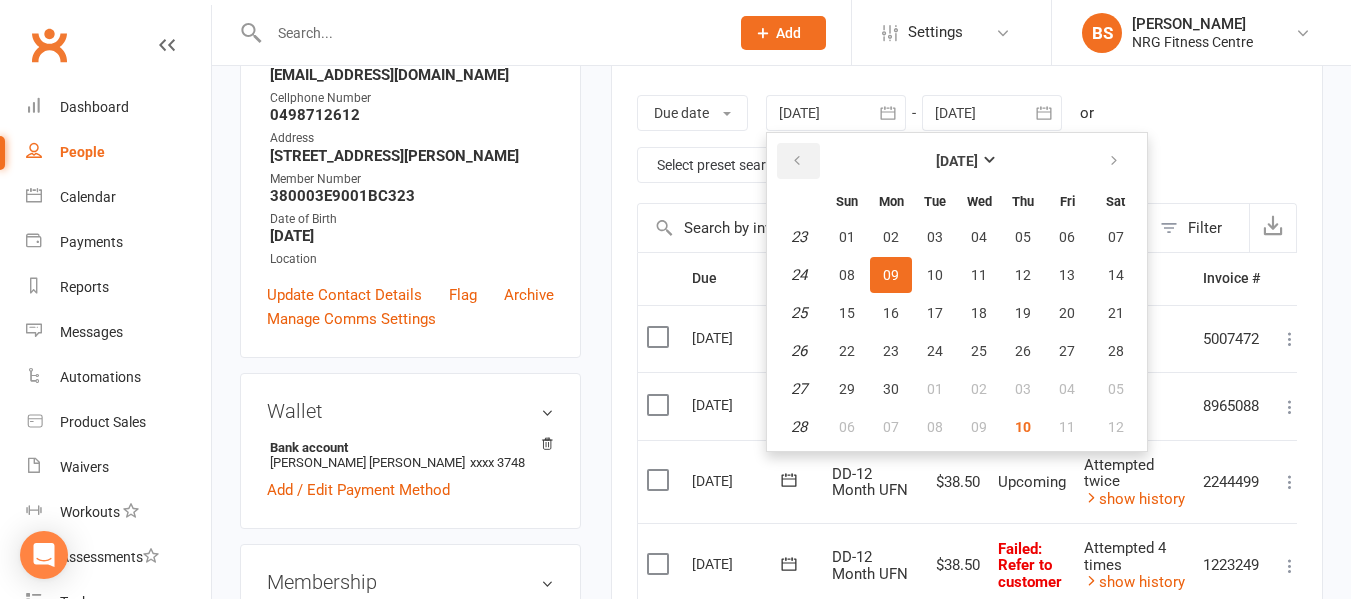 click at bounding box center (797, 161) 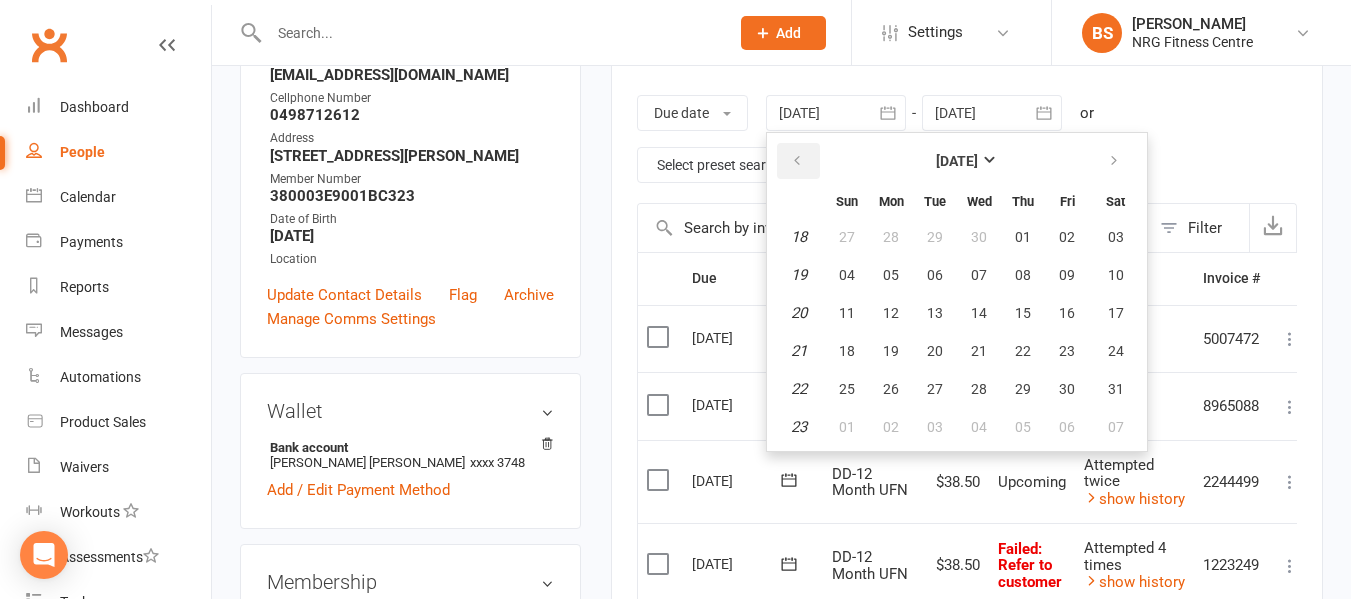 click at bounding box center (797, 161) 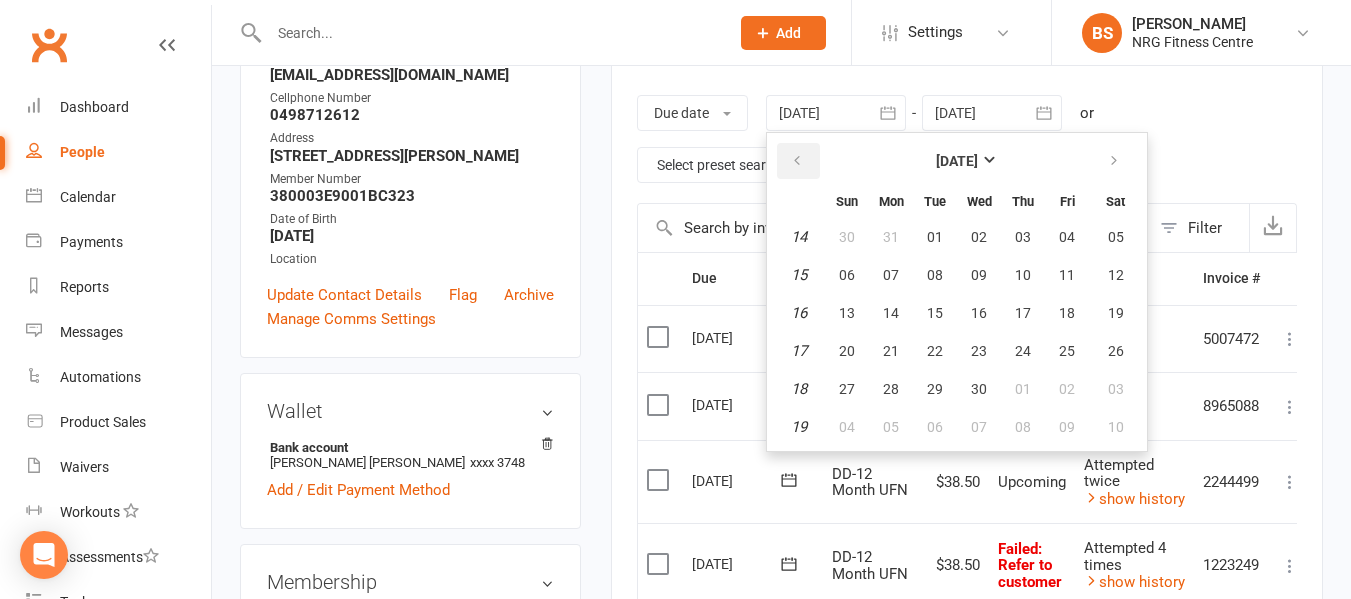 click at bounding box center (797, 161) 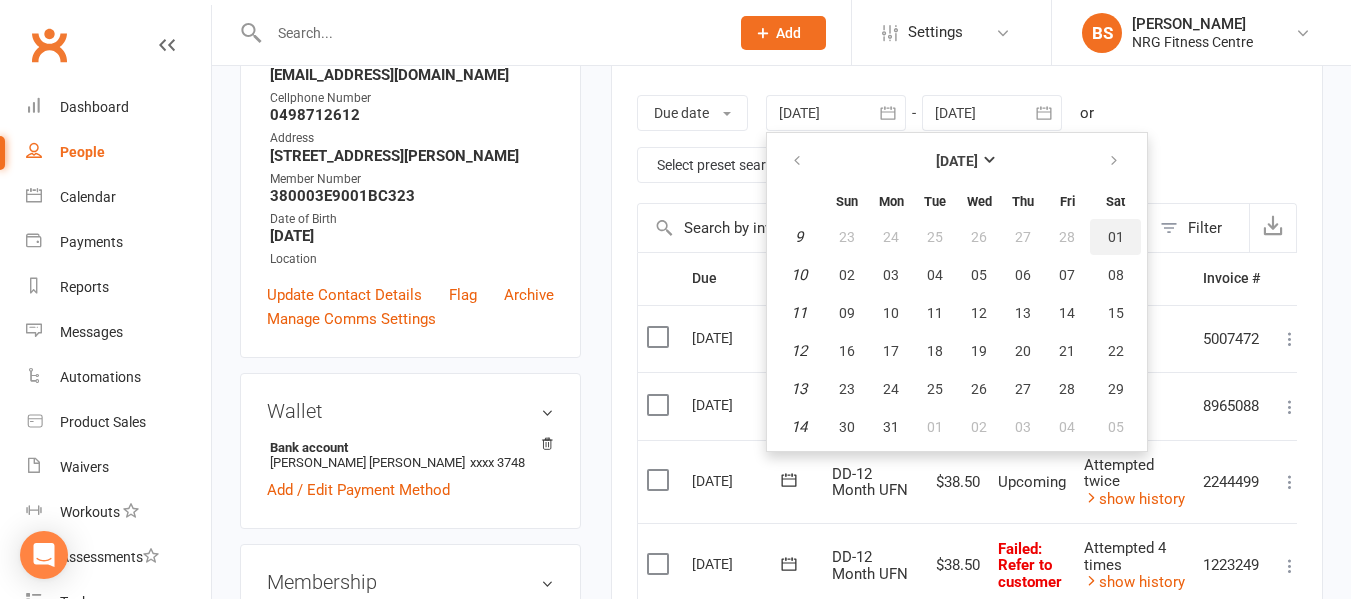 click on "01" at bounding box center (1116, 237) 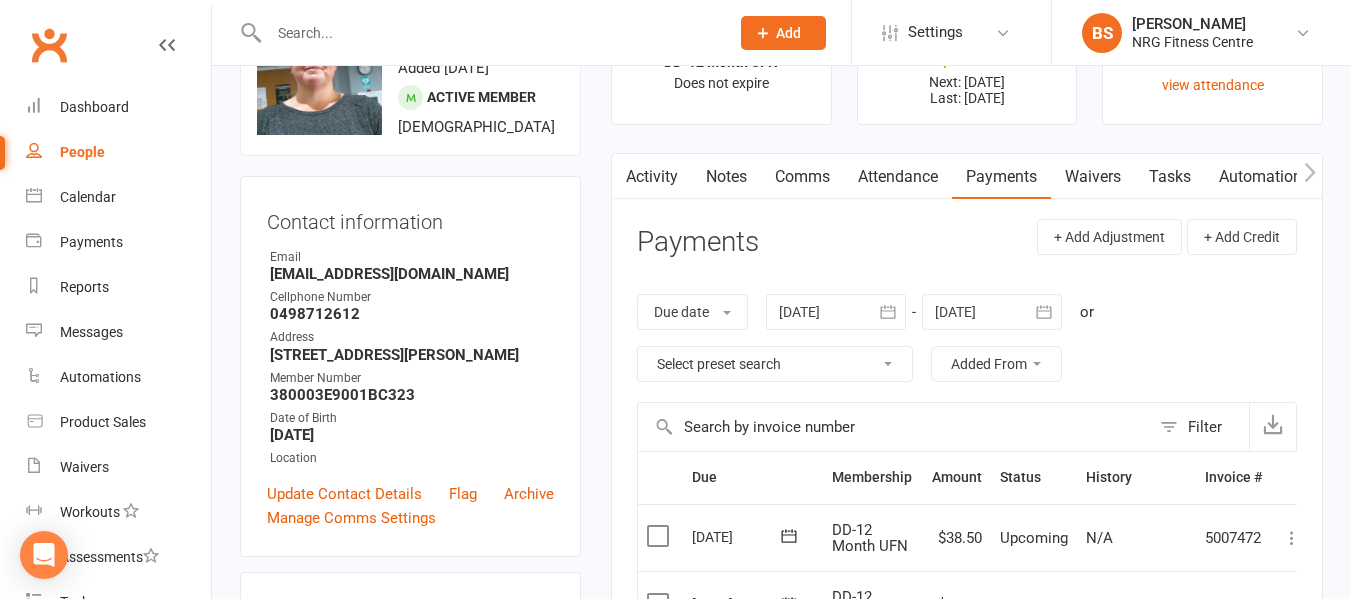 scroll, scrollTop: 100, scrollLeft: 0, axis: vertical 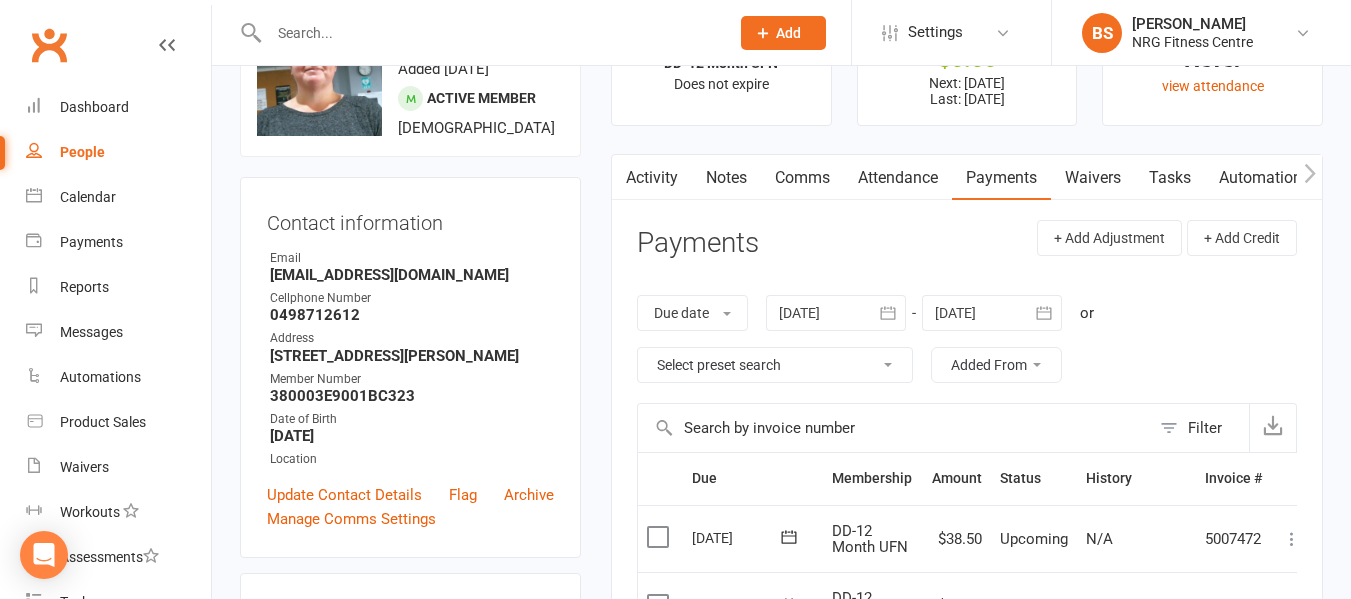 click on "Notes" at bounding box center [726, 178] 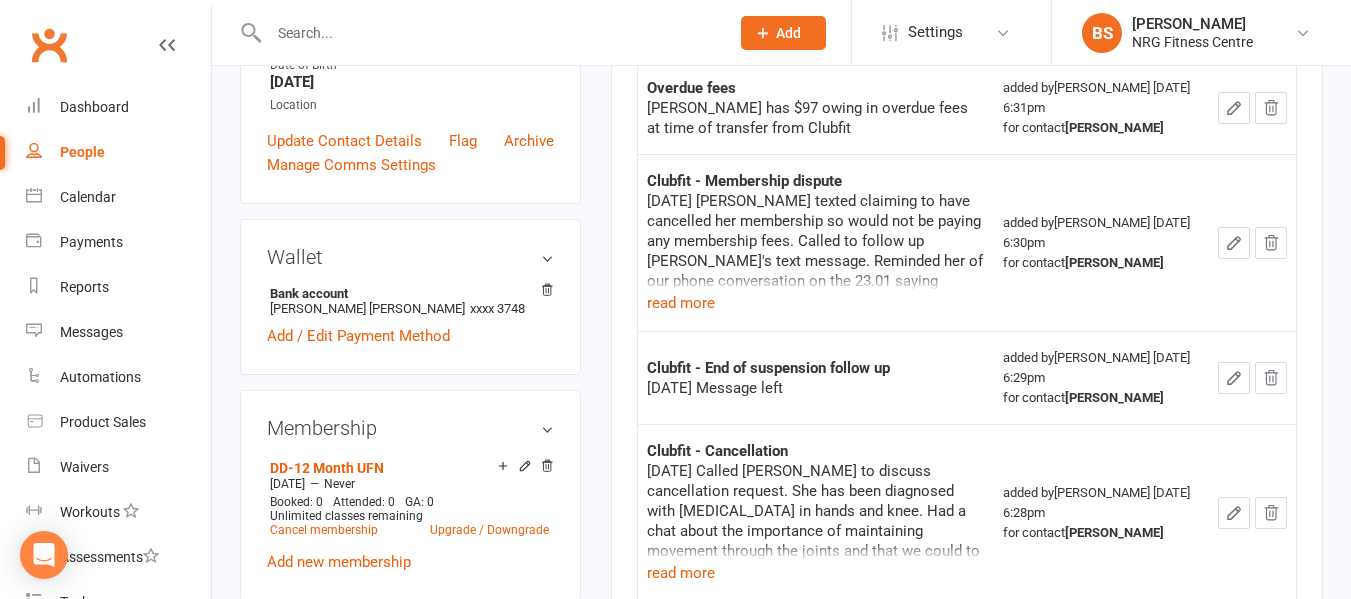 scroll, scrollTop: 500, scrollLeft: 0, axis: vertical 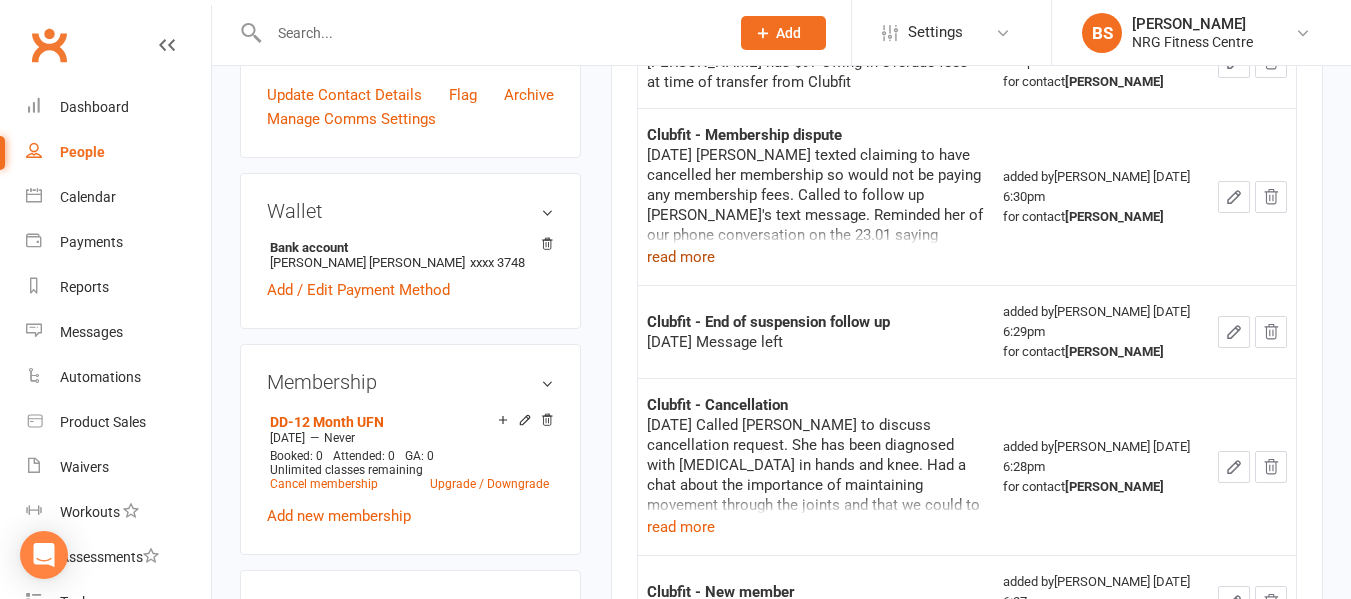 click on "read more" at bounding box center (681, 257) 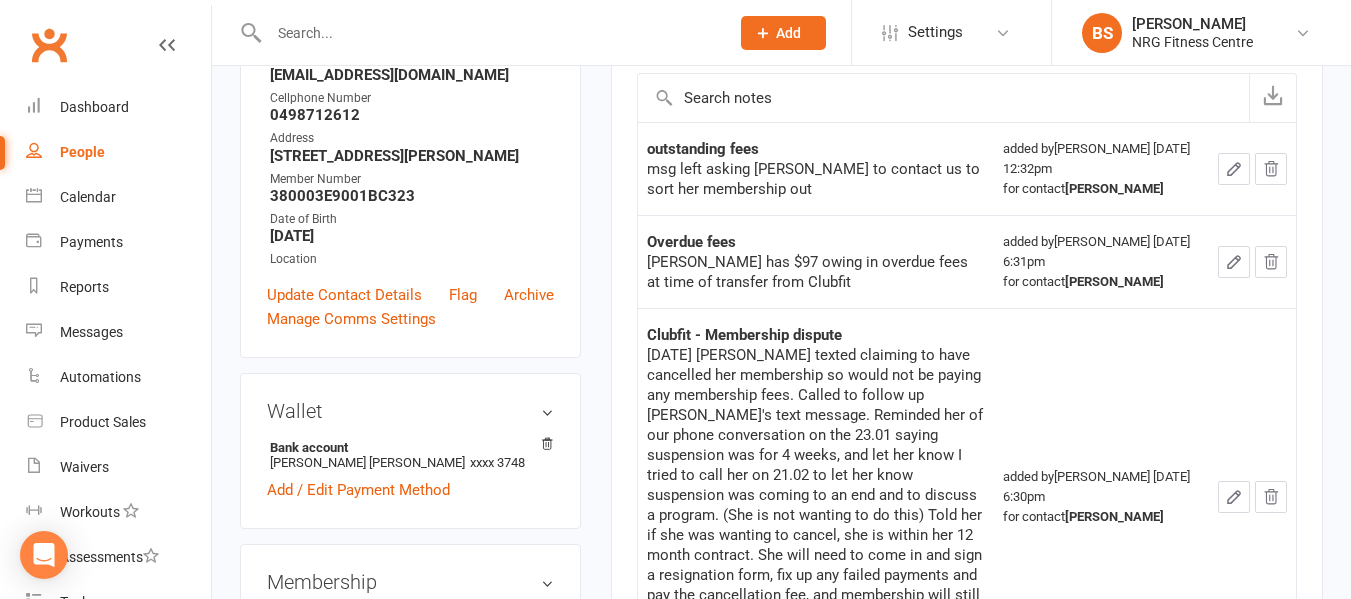 scroll, scrollTop: 200, scrollLeft: 0, axis: vertical 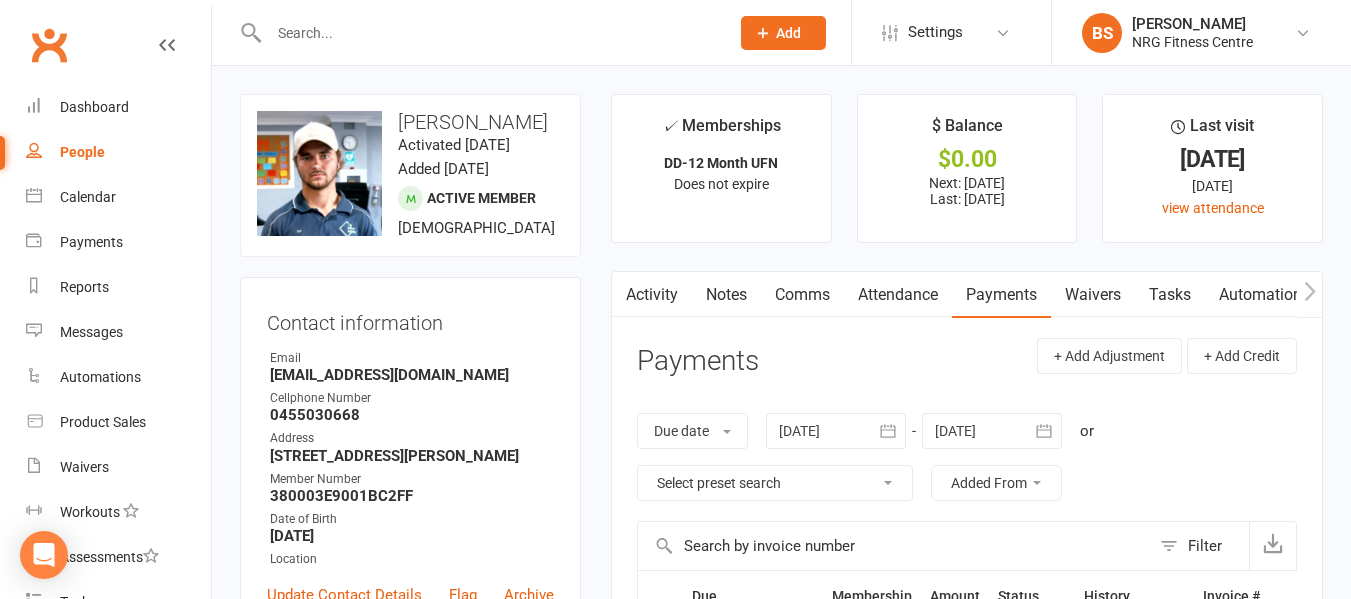click on "Notes" at bounding box center (726, 295) 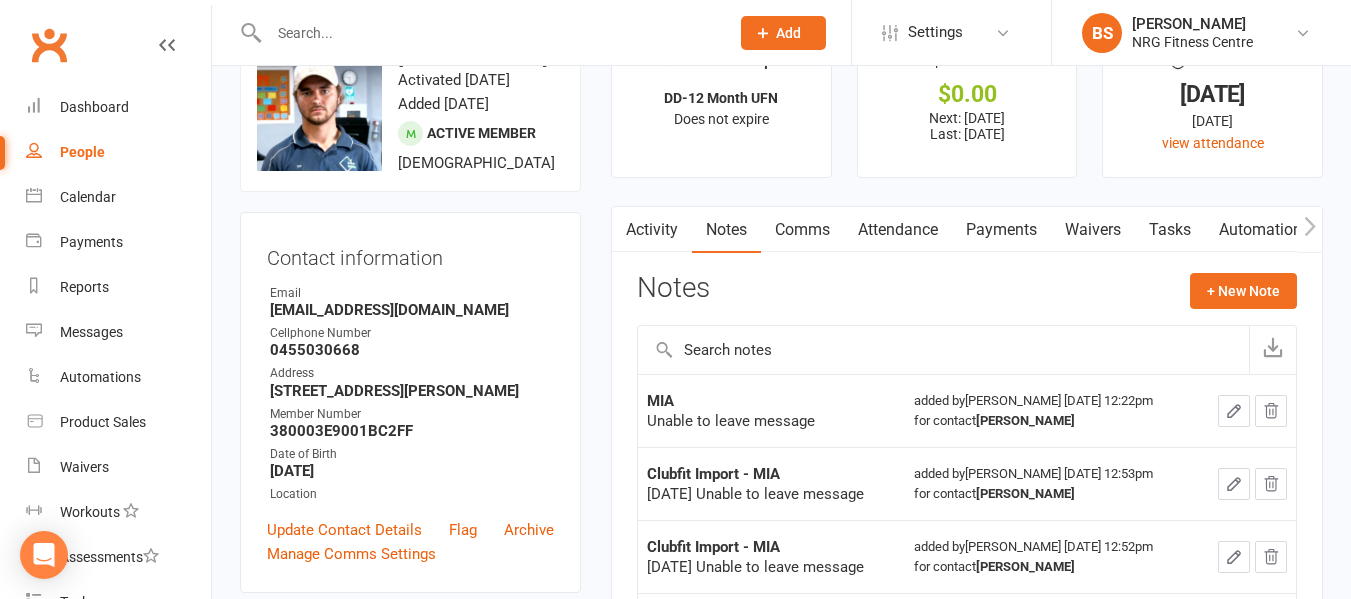scroll, scrollTop: 100, scrollLeft: 0, axis: vertical 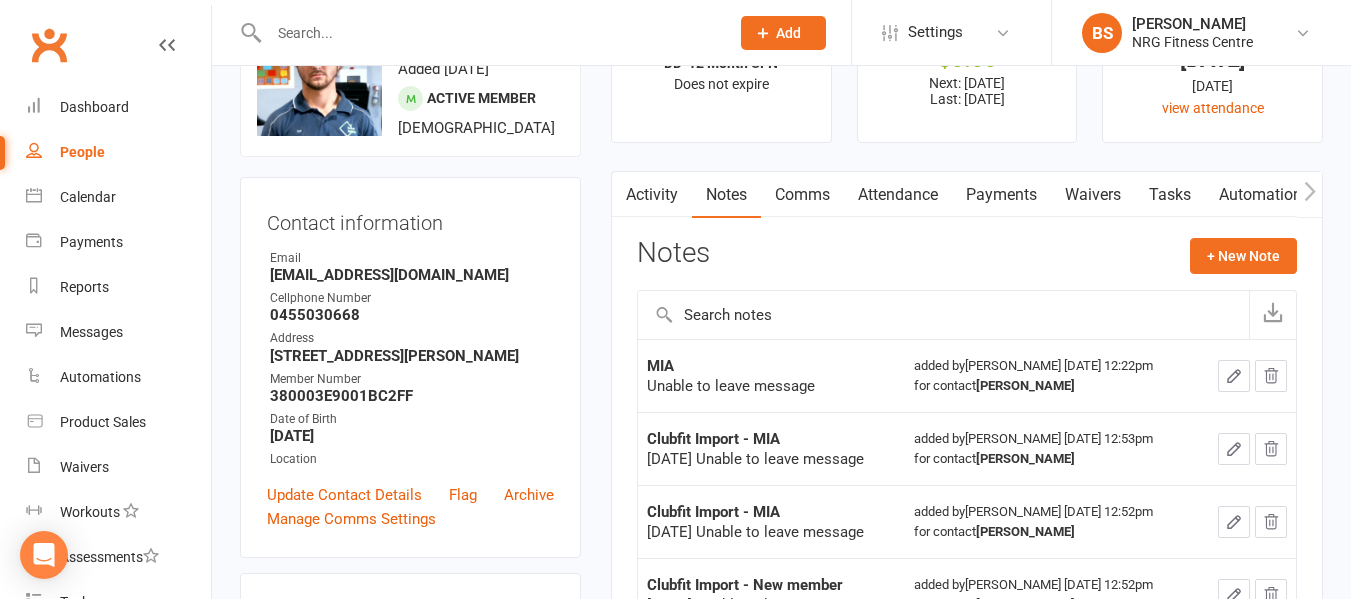 click on "Payments" 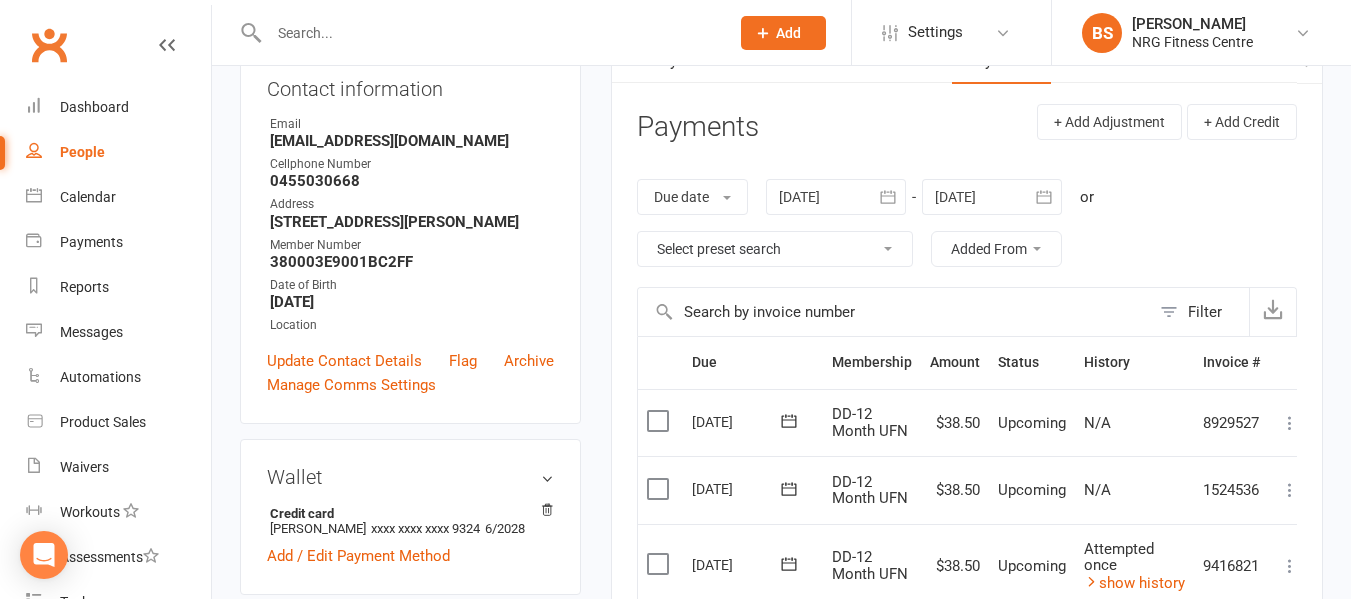 scroll, scrollTop: 200, scrollLeft: 0, axis: vertical 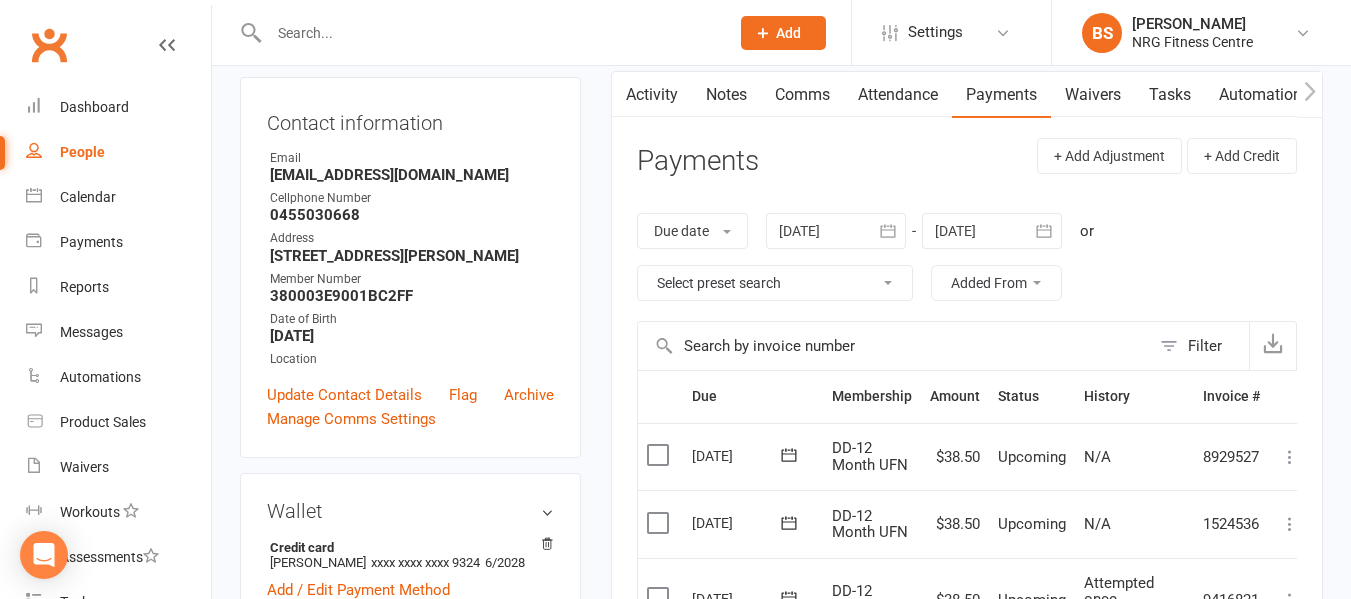 click 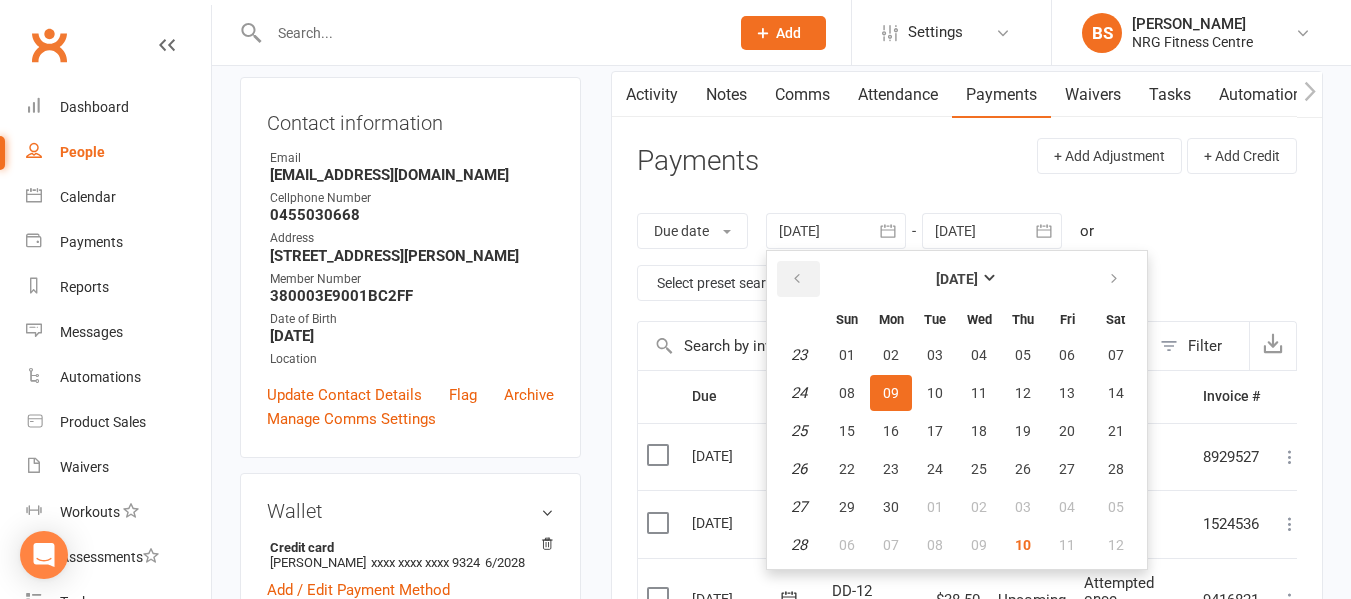 click 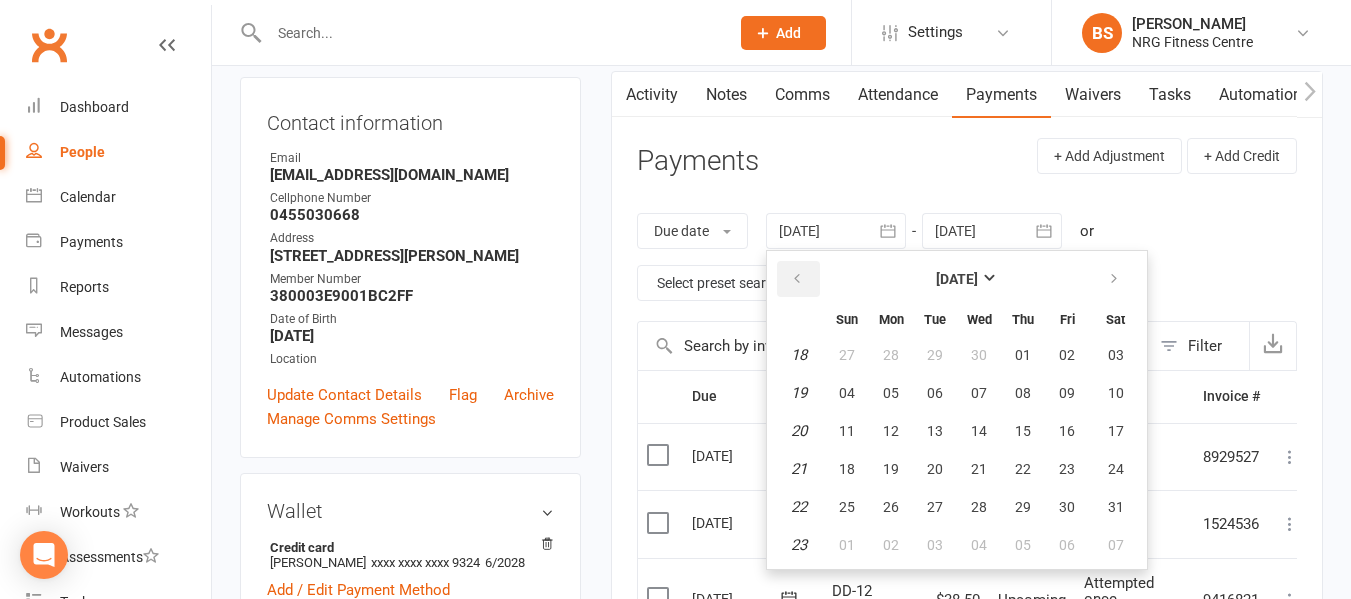 click 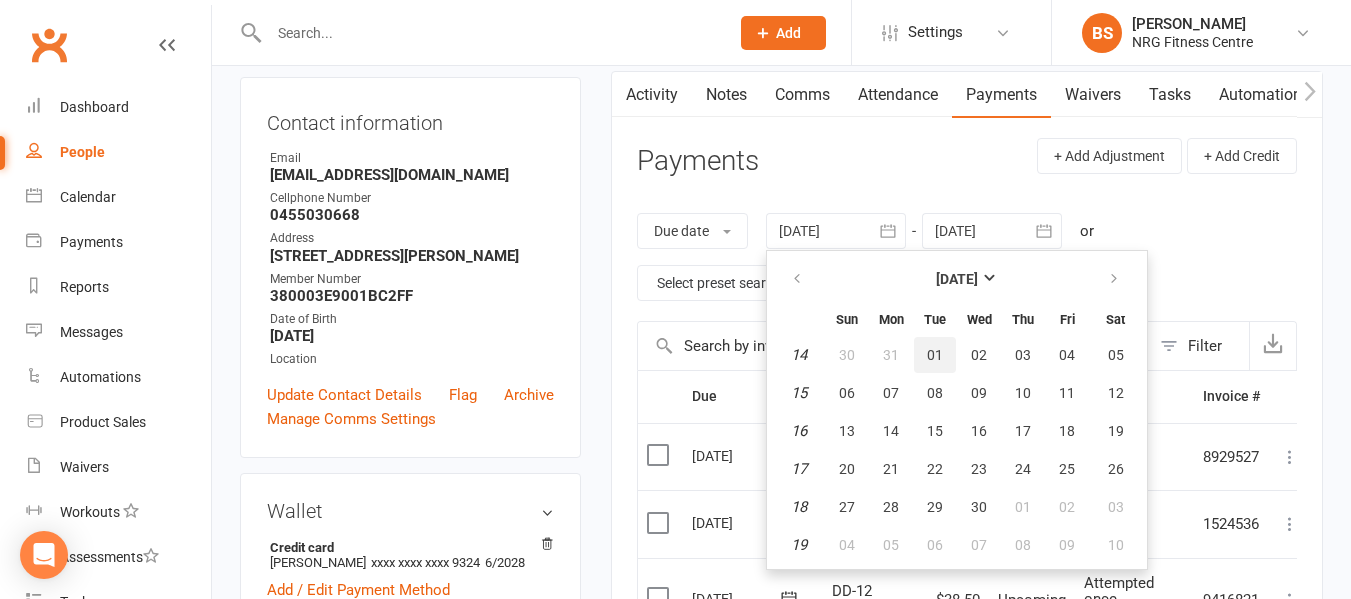click on "01" 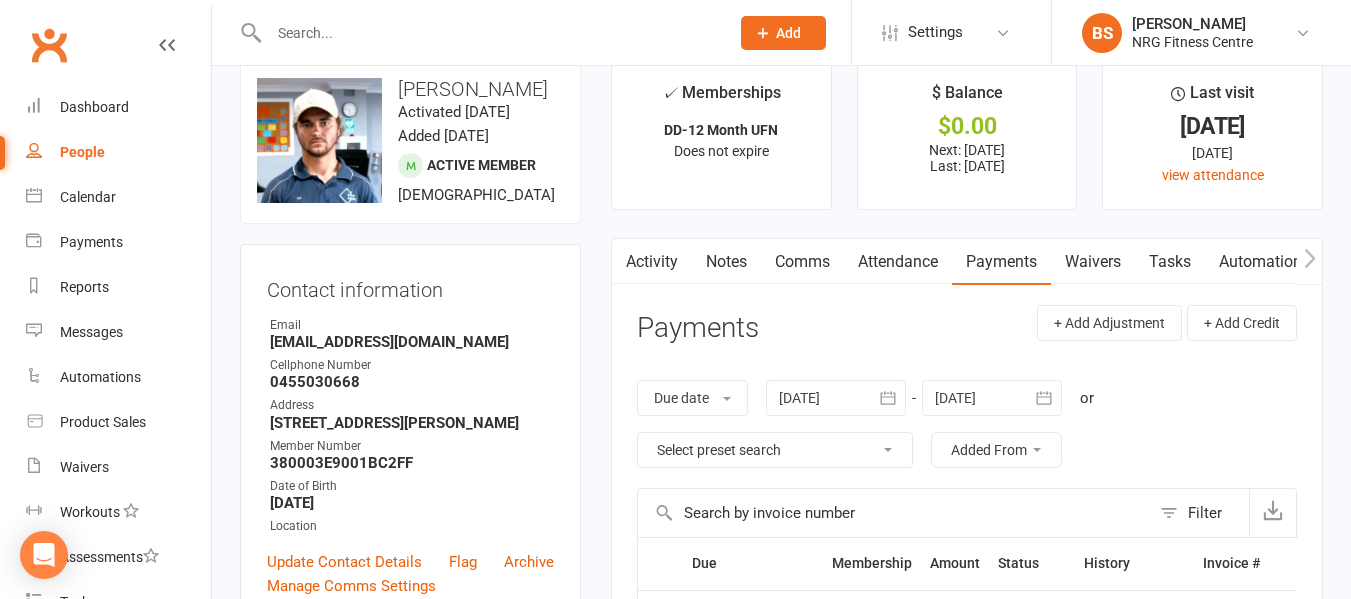 scroll, scrollTop: 0, scrollLeft: 0, axis: both 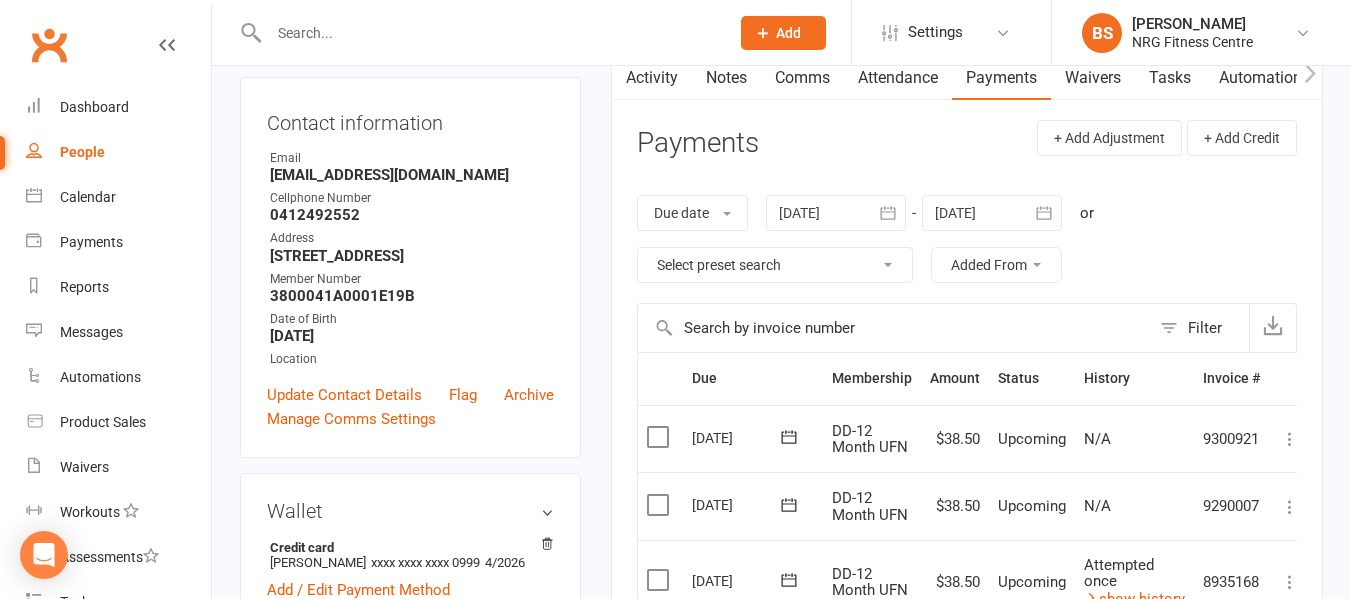 click on "Notes" at bounding box center (726, 78) 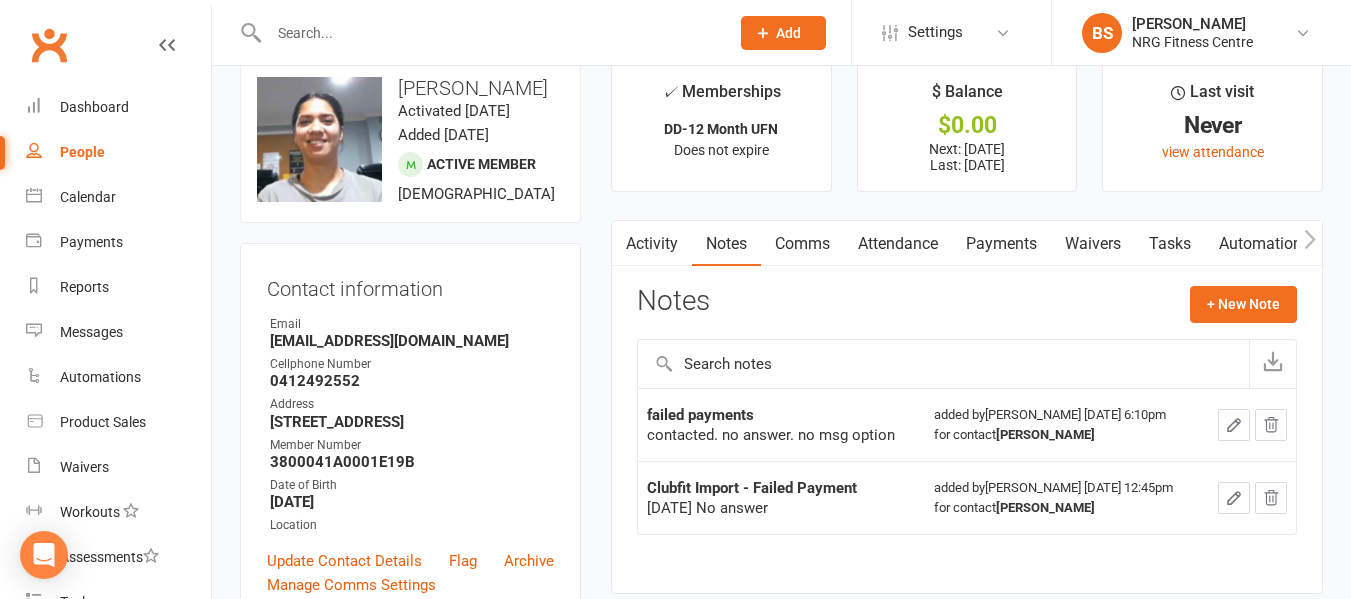 scroll, scrollTop: 0, scrollLeft: 0, axis: both 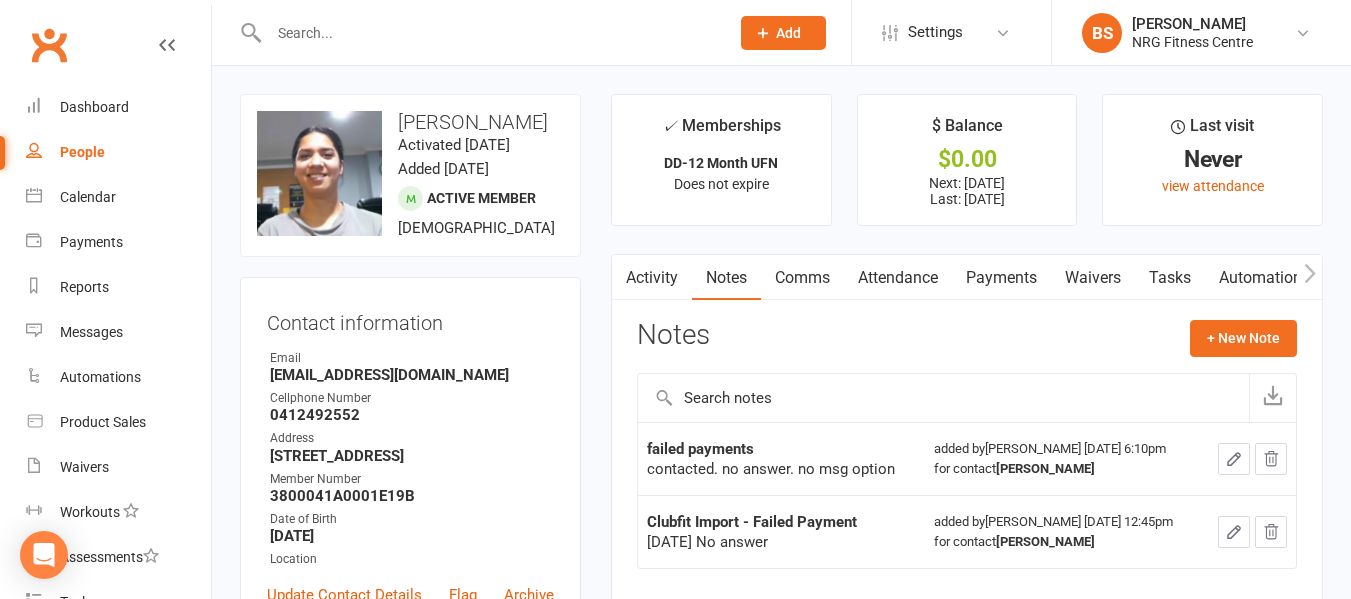click on "Payments" at bounding box center [1001, 278] 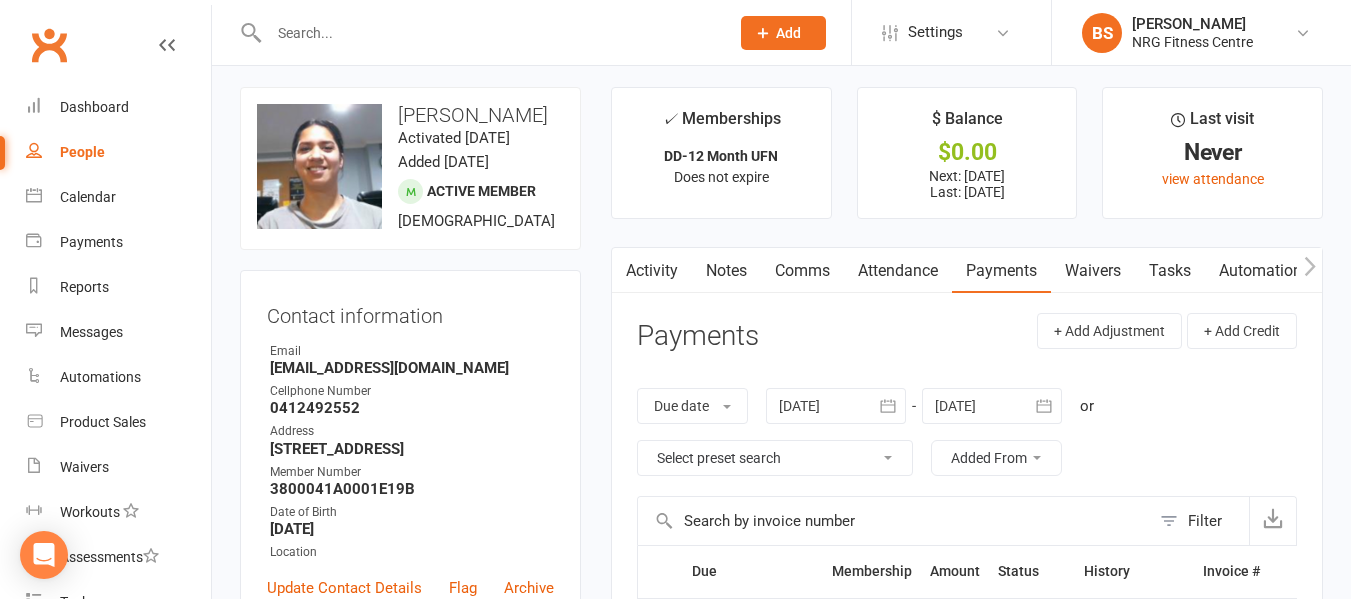 scroll, scrollTop: 0, scrollLeft: 0, axis: both 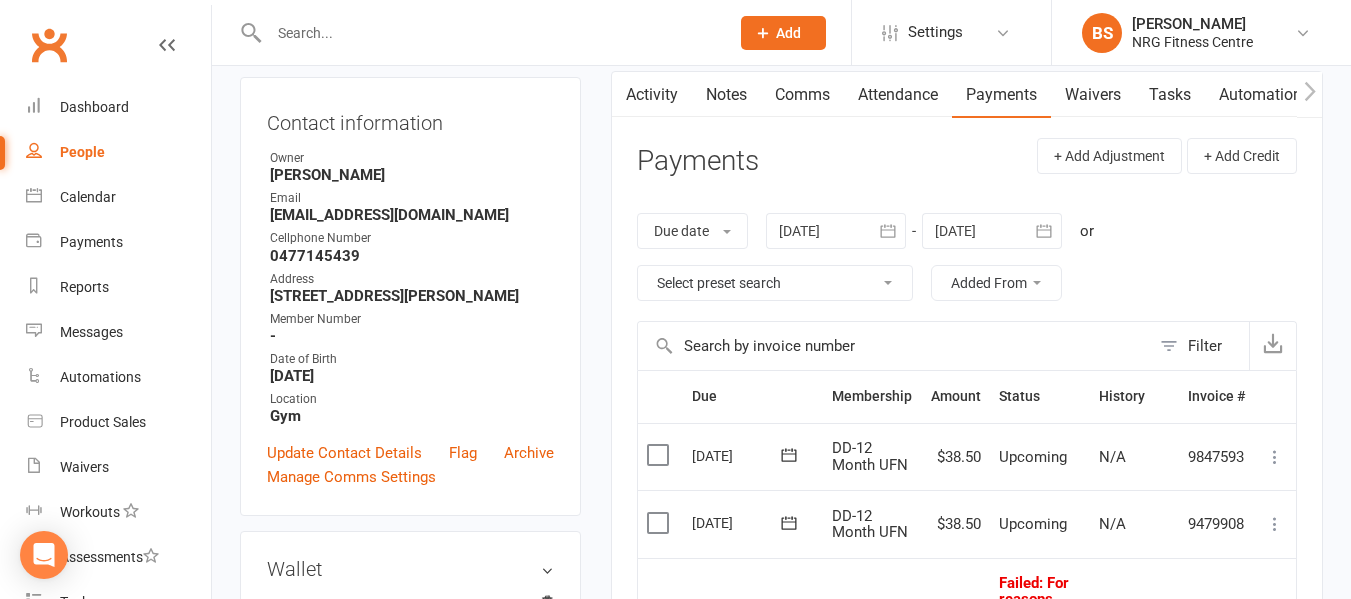 click at bounding box center (836, 231) 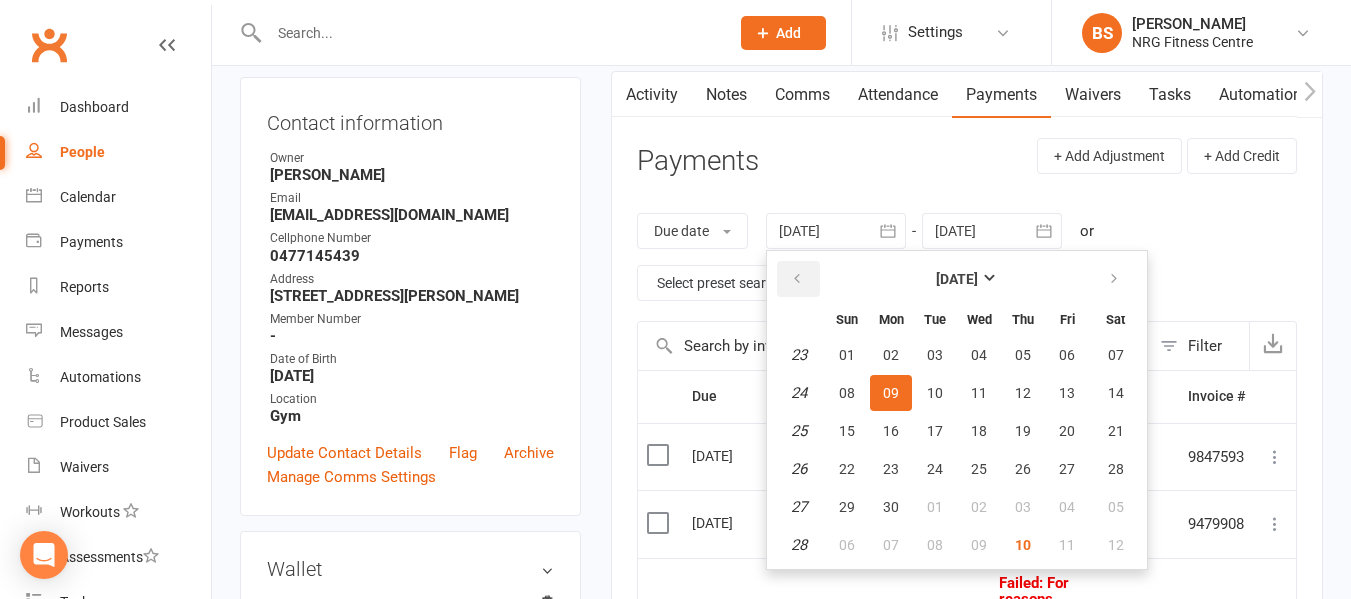 click at bounding box center (797, 279) 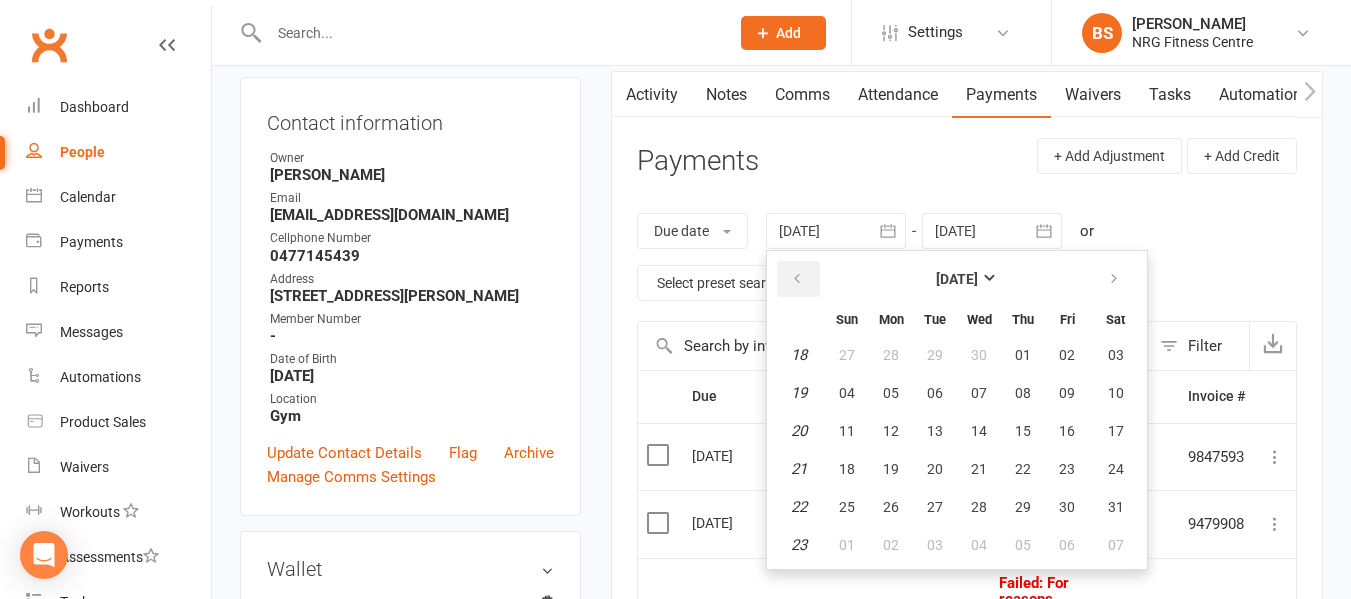 click at bounding box center [797, 279] 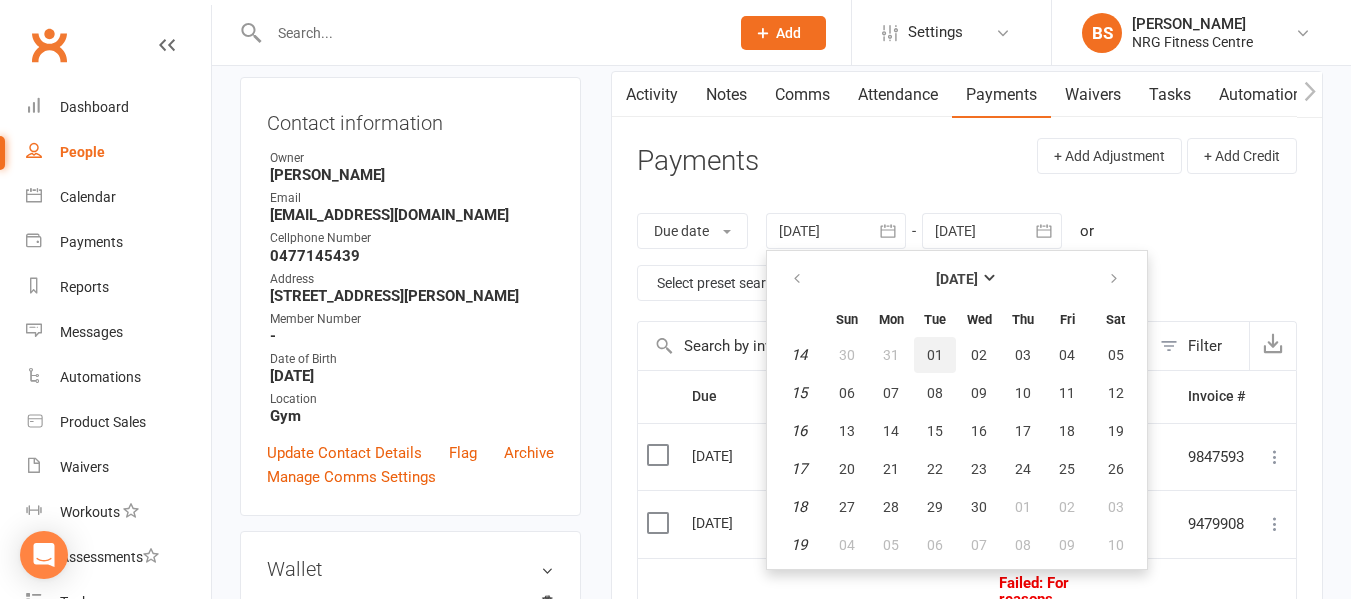 click on "01" at bounding box center (935, 355) 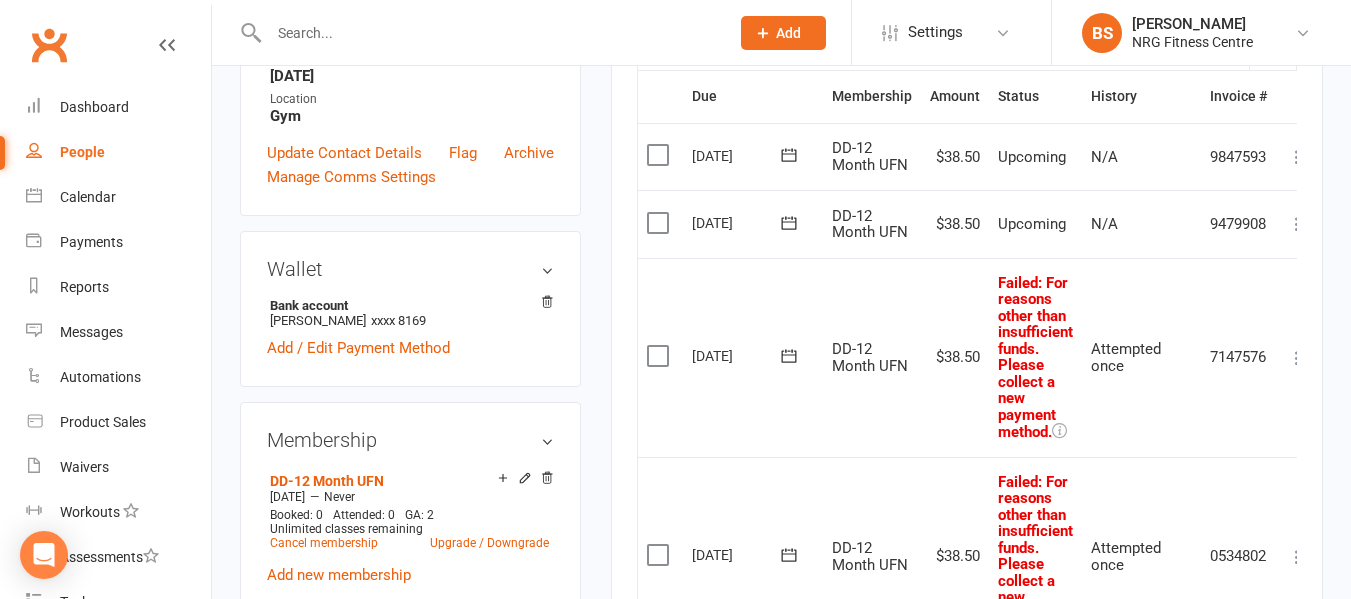 scroll, scrollTop: 100, scrollLeft: 0, axis: vertical 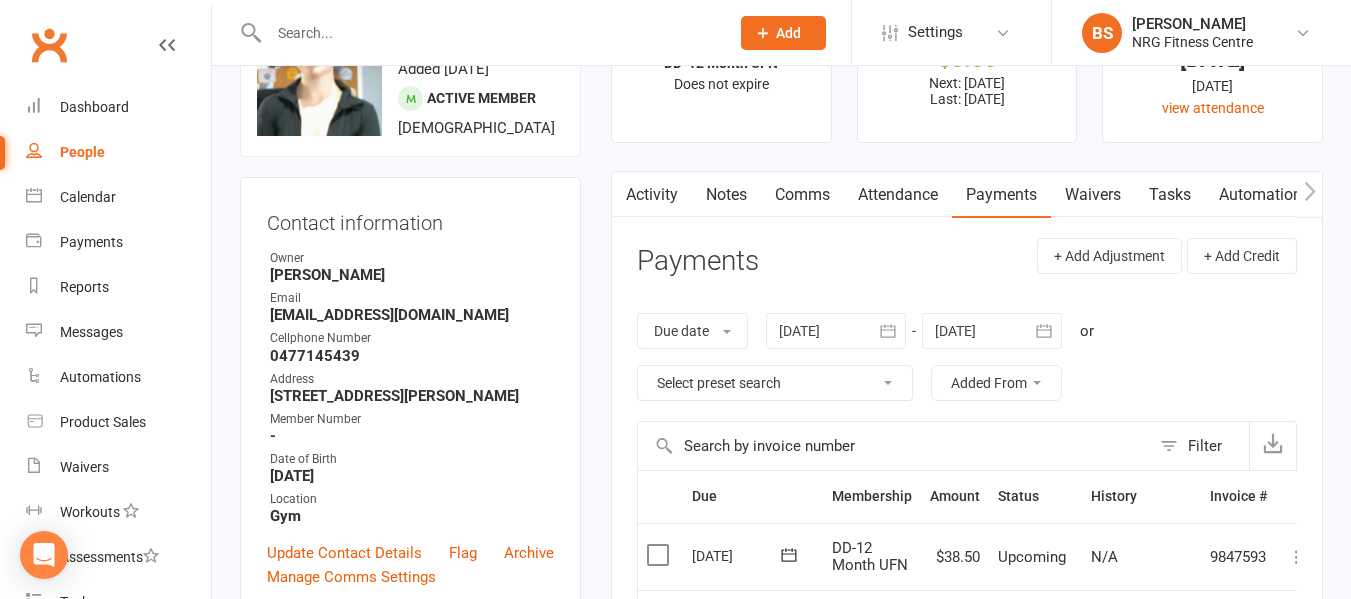 click on "Notes" at bounding box center (726, 195) 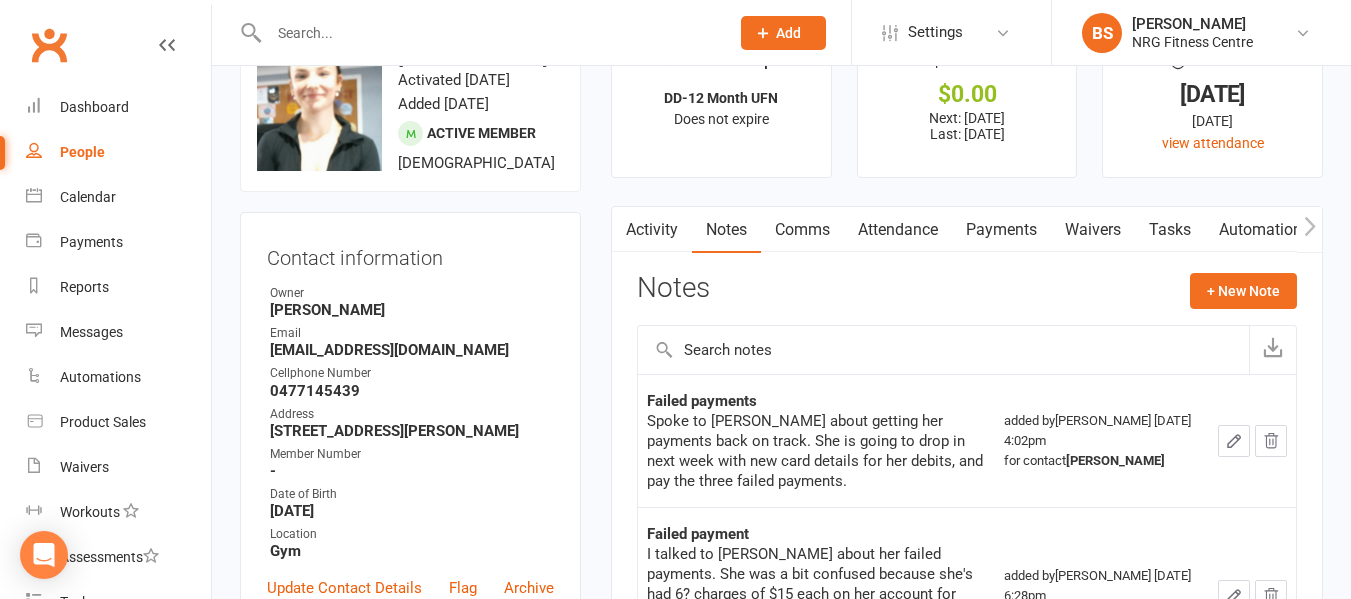 scroll, scrollTop: 100, scrollLeft: 0, axis: vertical 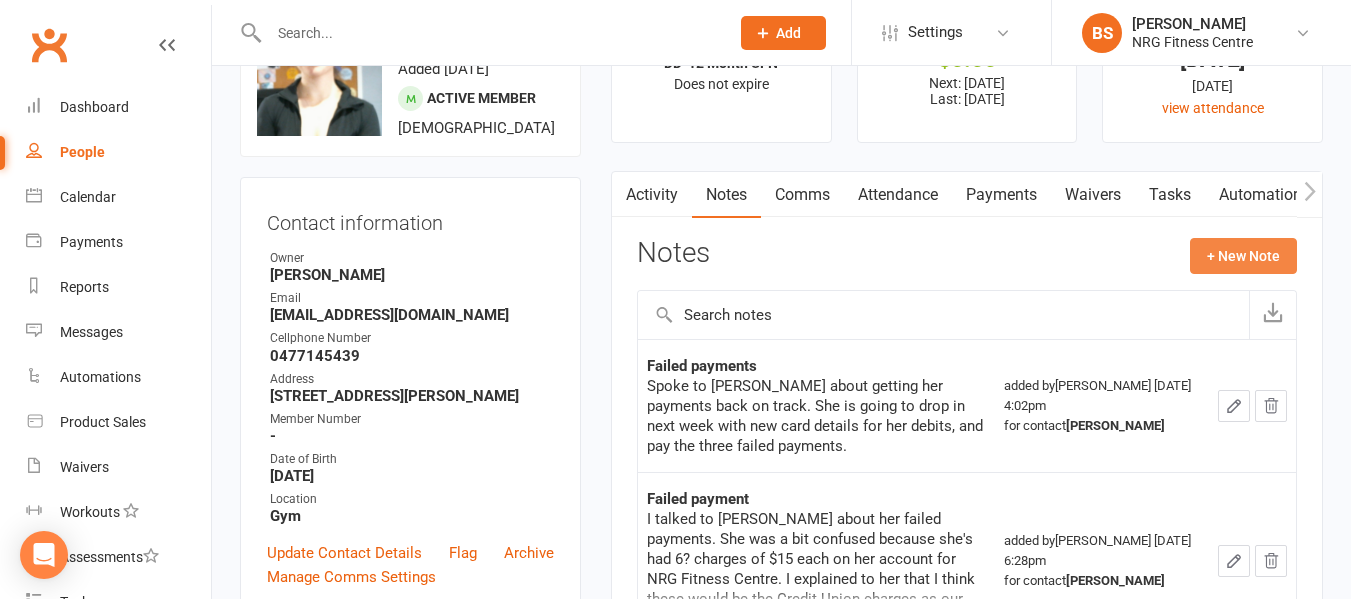 click on "+ New Note" at bounding box center [1243, 256] 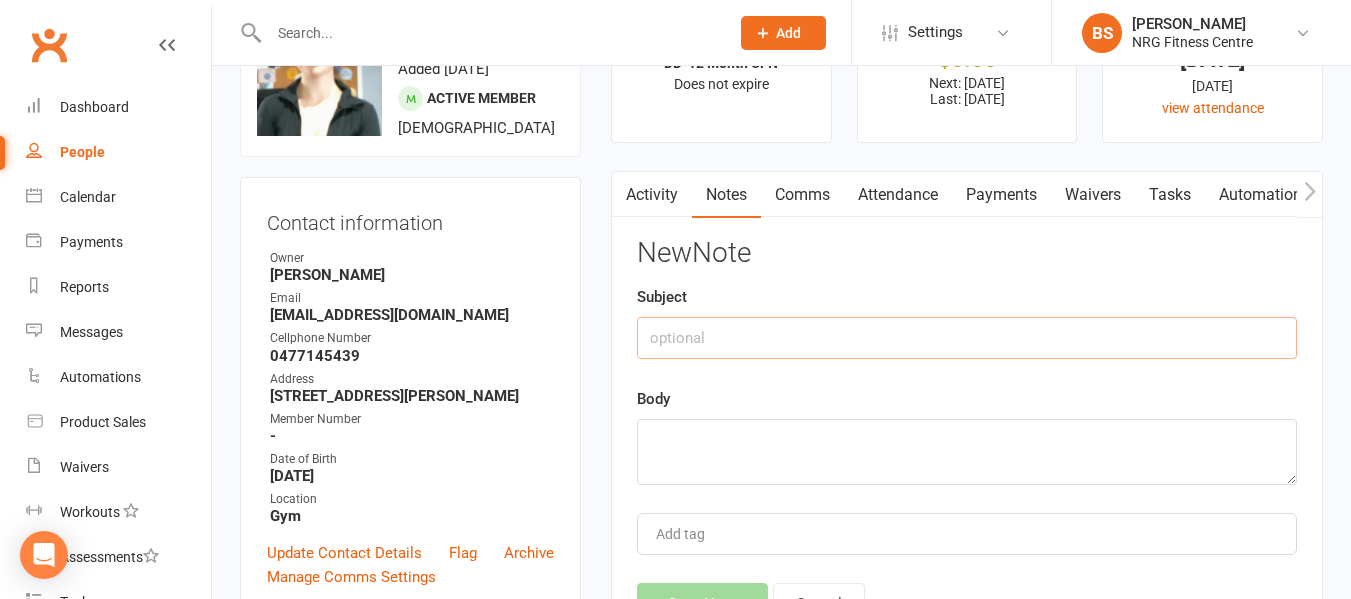 click at bounding box center [967, 338] 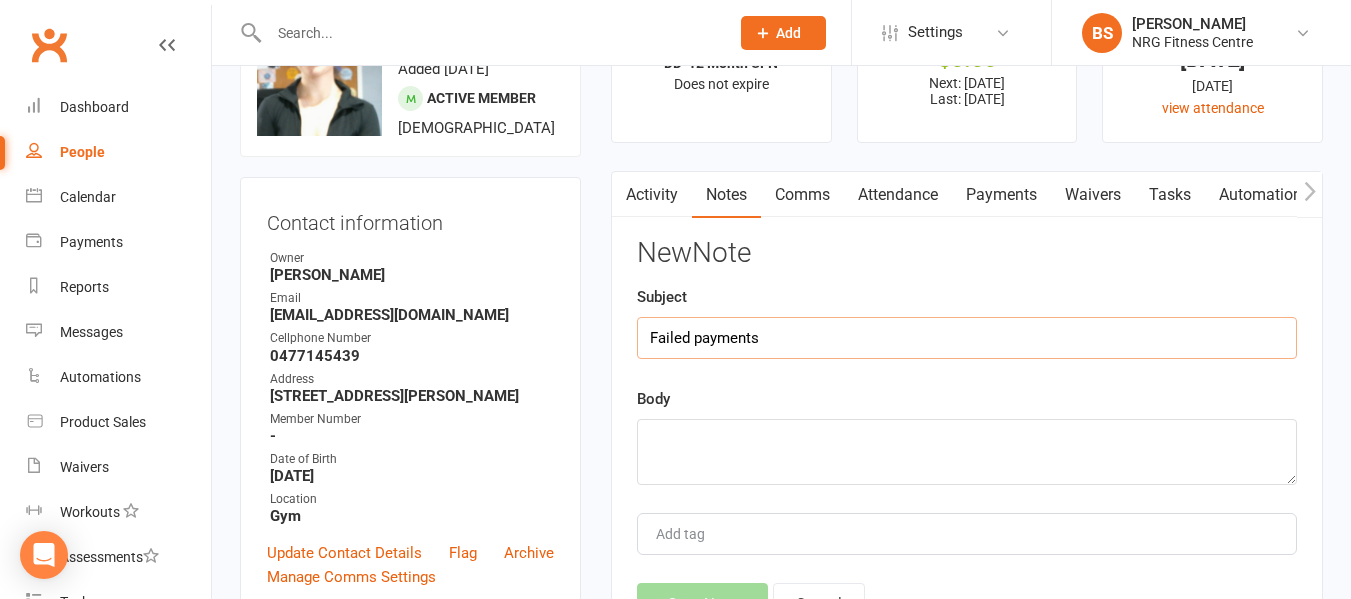 type on "Failed payments" 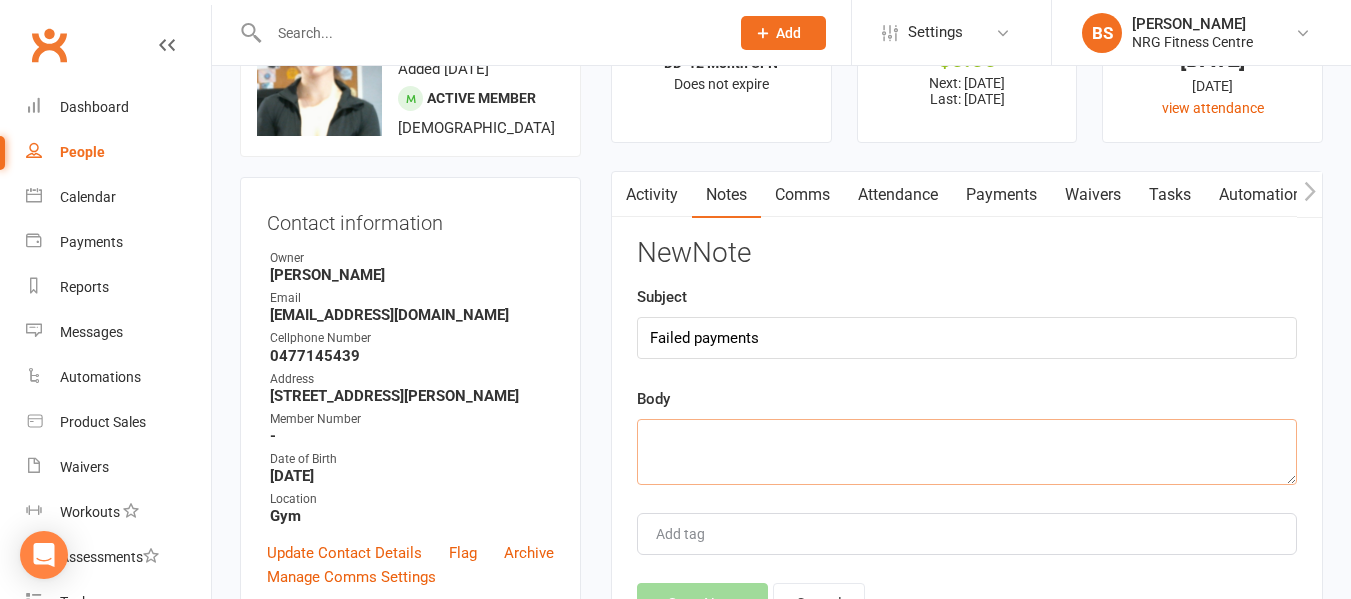 click at bounding box center [967, 452] 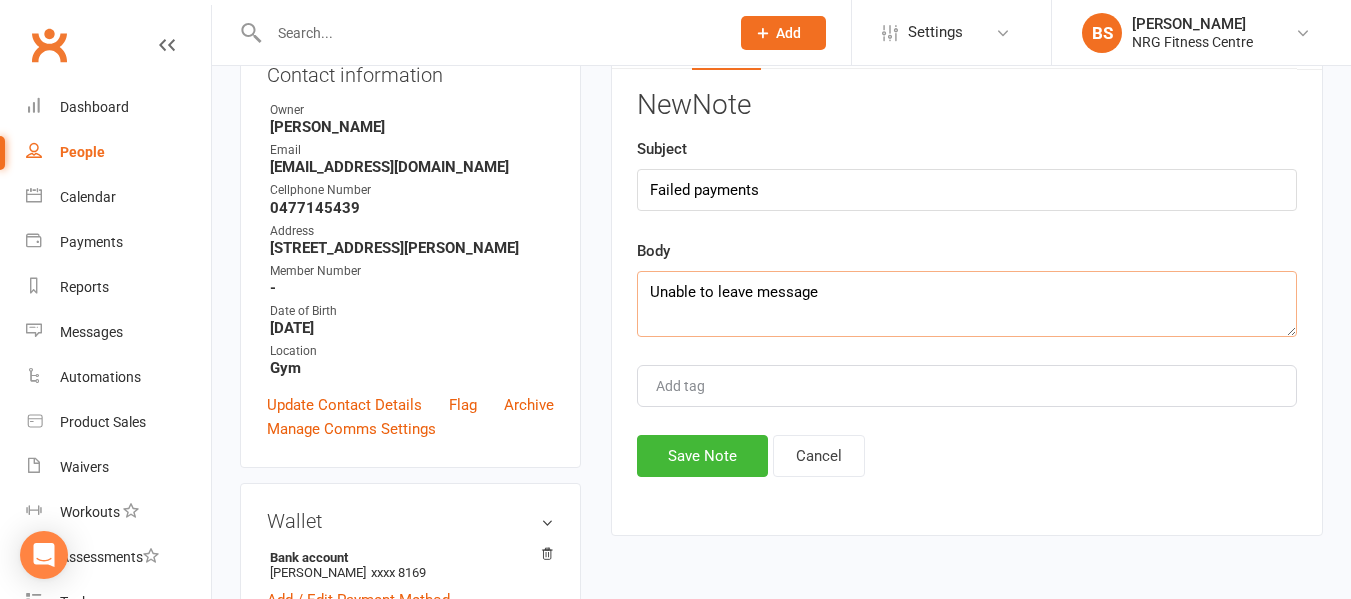 scroll, scrollTop: 400, scrollLeft: 0, axis: vertical 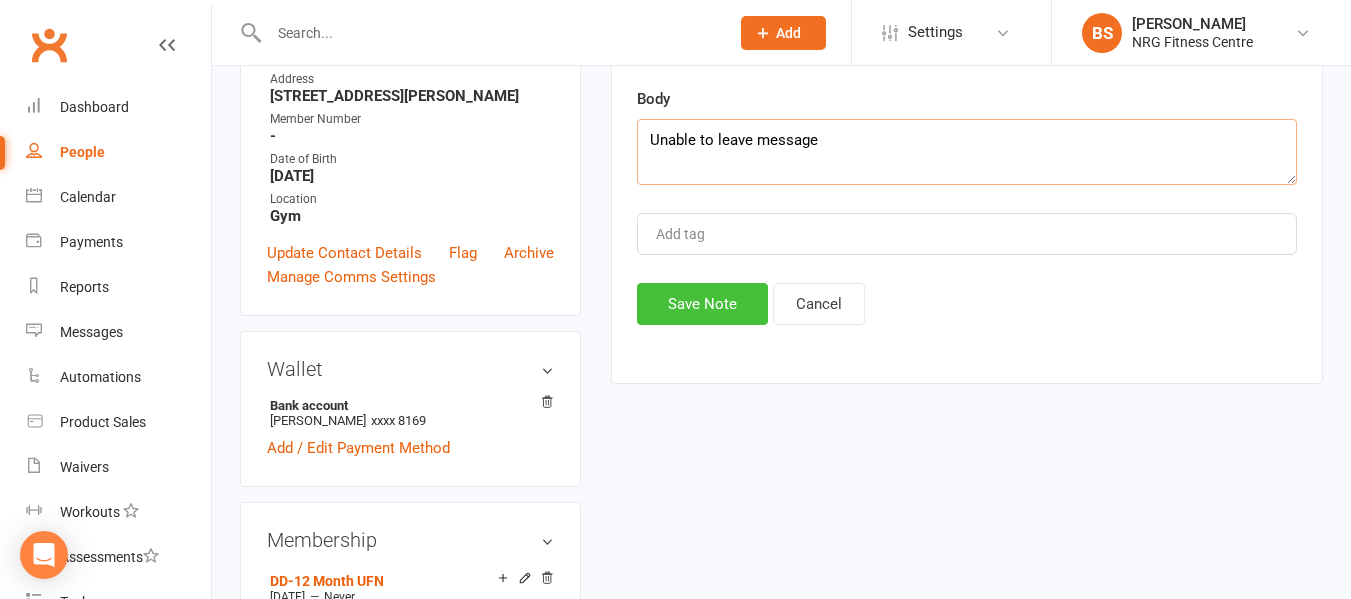 type on "Unable to leave message" 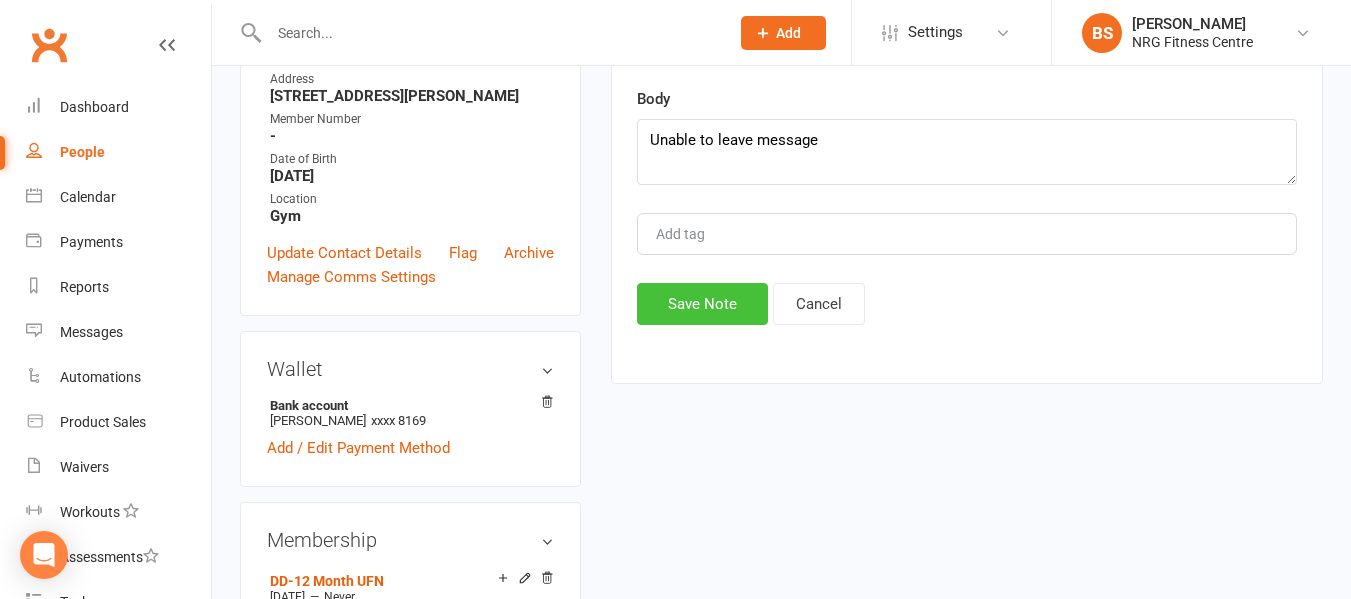 click on "Save Note" at bounding box center (702, 304) 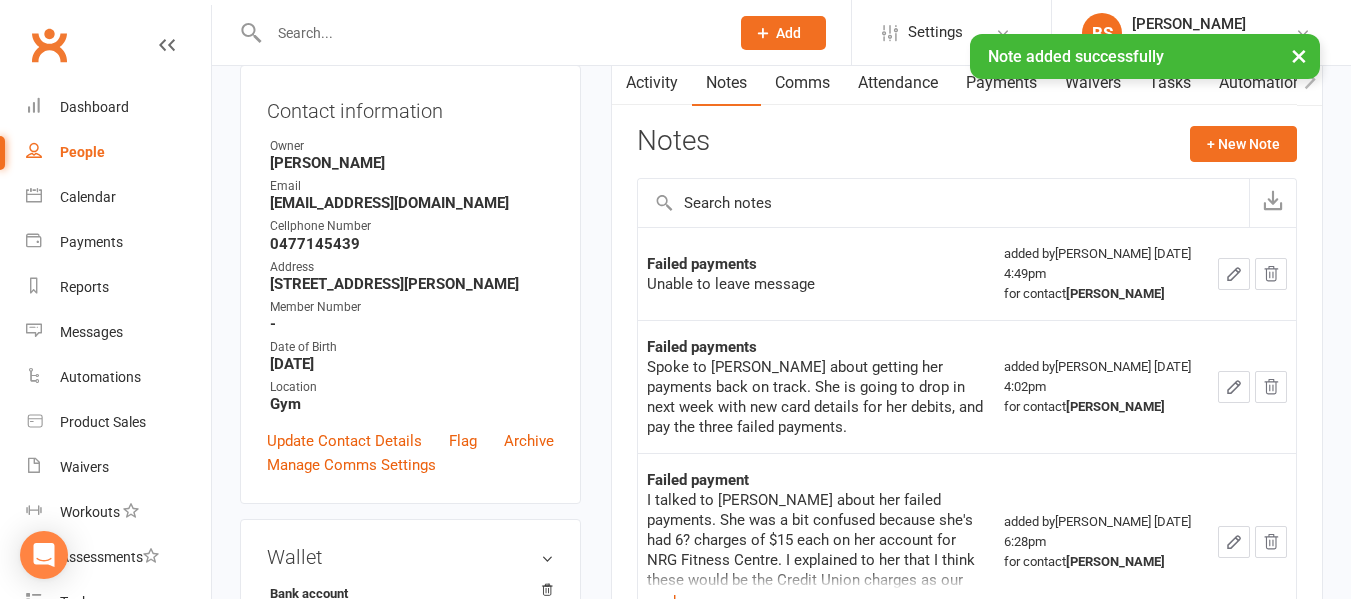 scroll, scrollTop: 0, scrollLeft: 0, axis: both 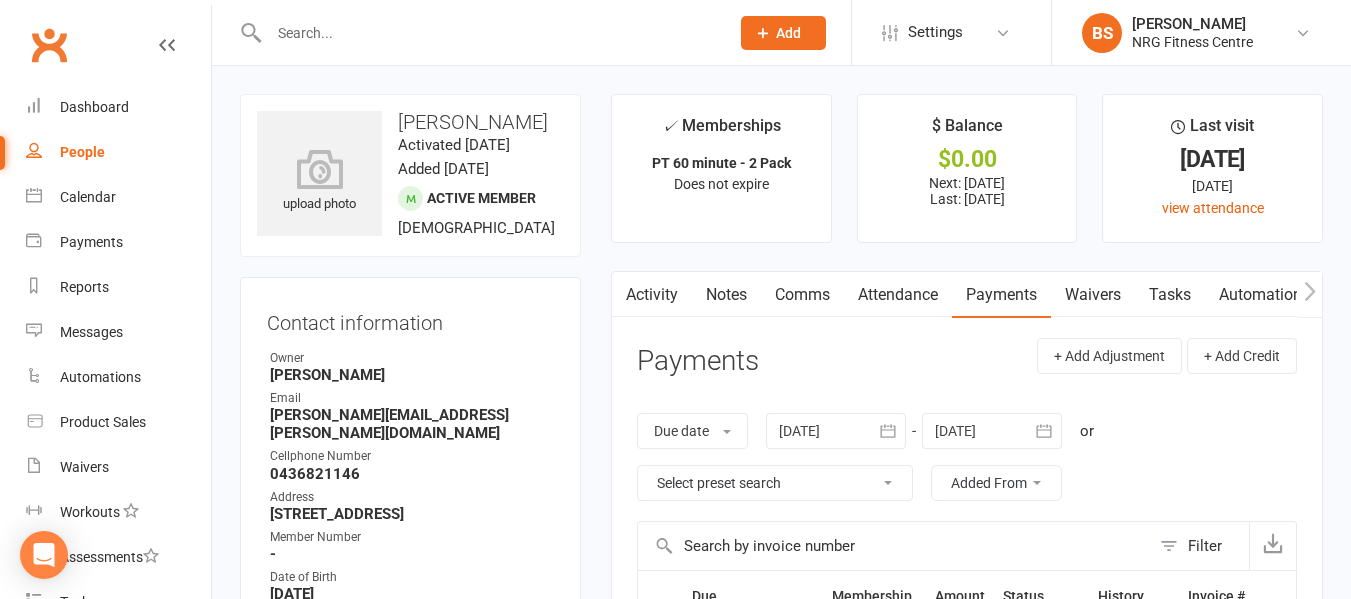 click on "Notes" at bounding box center (726, 295) 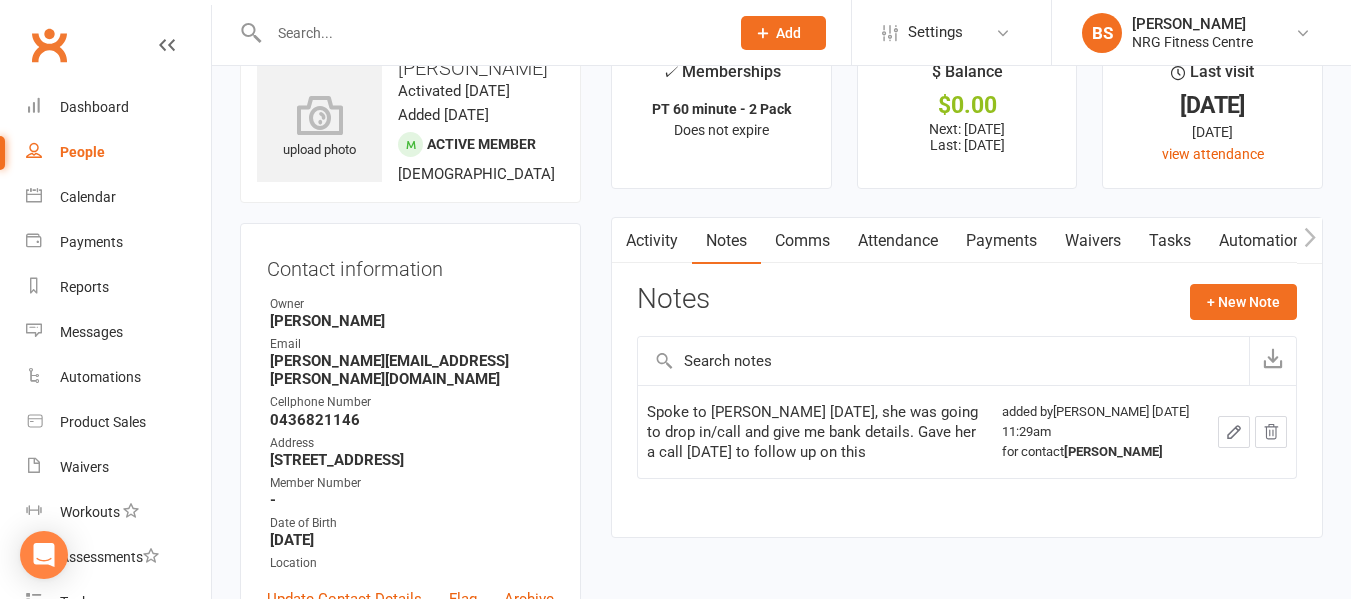 scroll, scrollTop: 100, scrollLeft: 0, axis: vertical 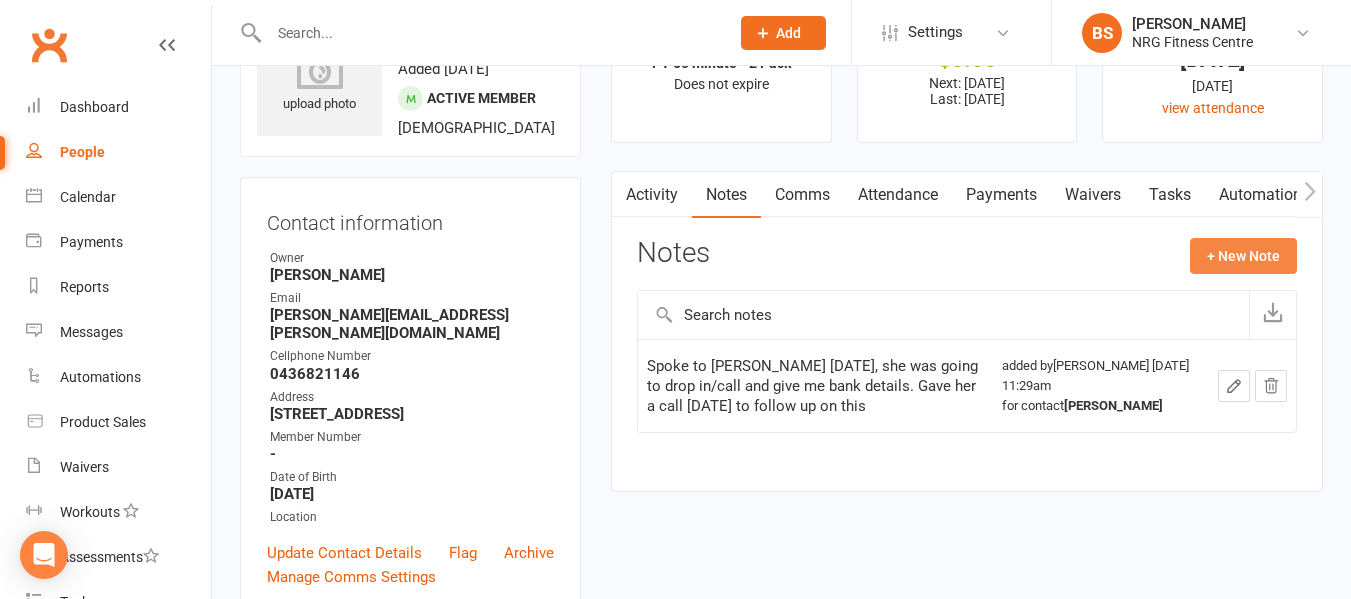 click on "+ New Note" at bounding box center (1243, 256) 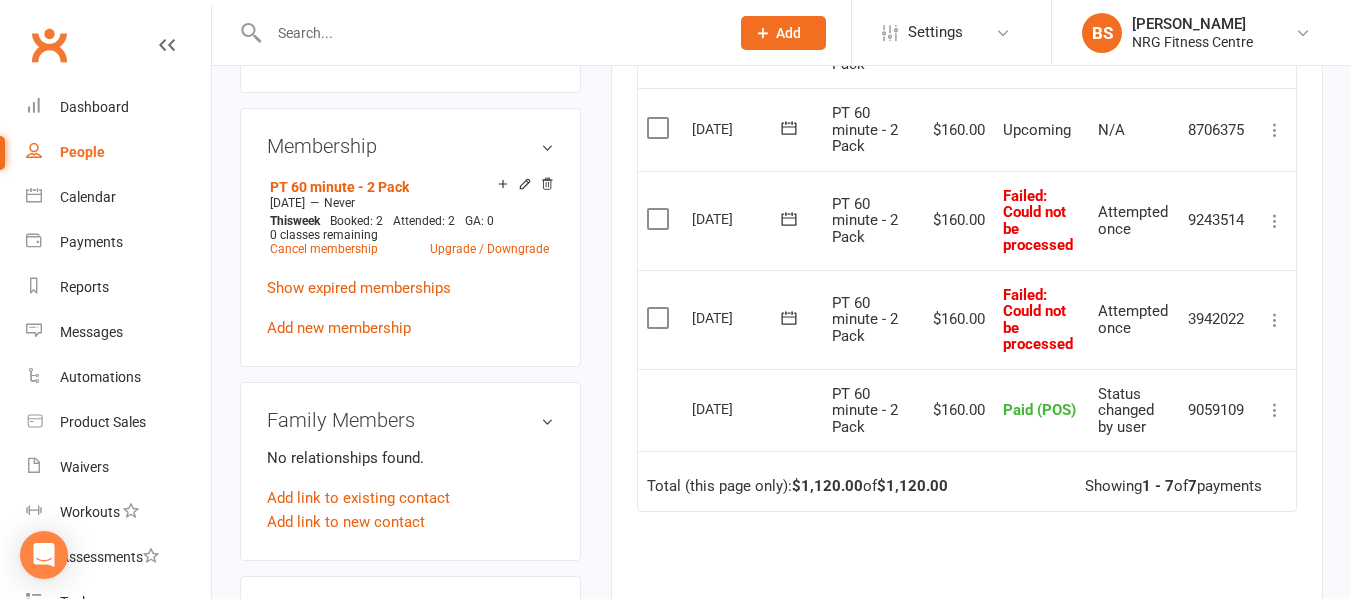 scroll, scrollTop: 800, scrollLeft: 0, axis: vertical 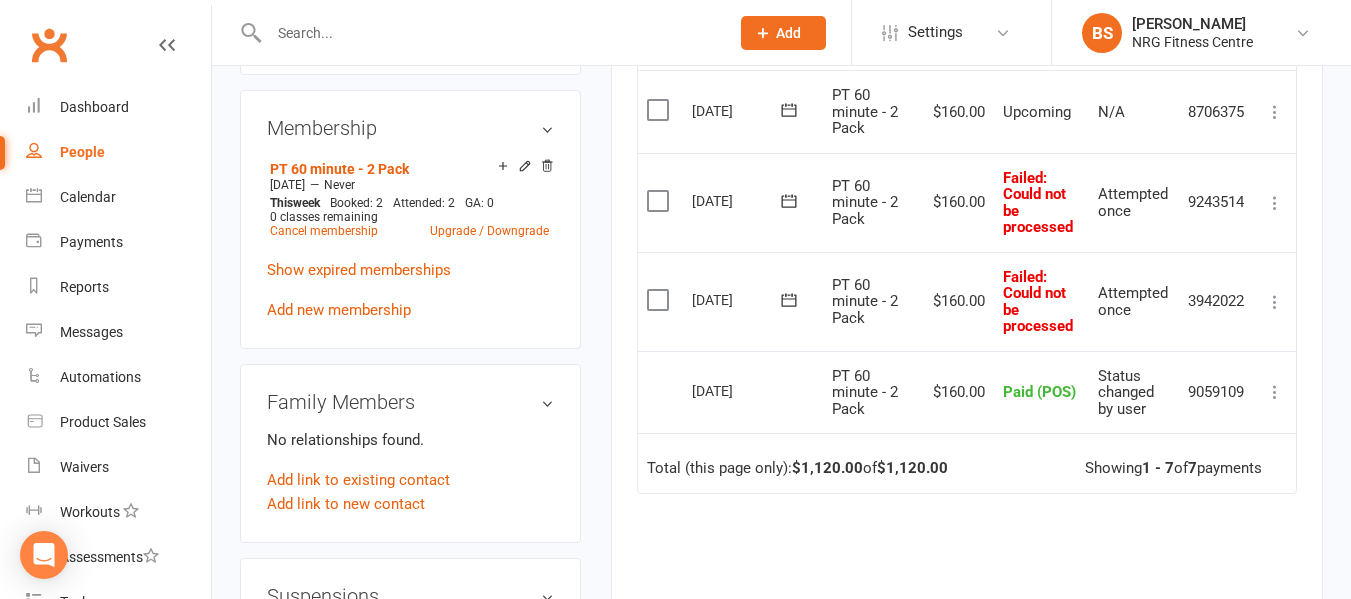 click at bounding box center (1275, 203) 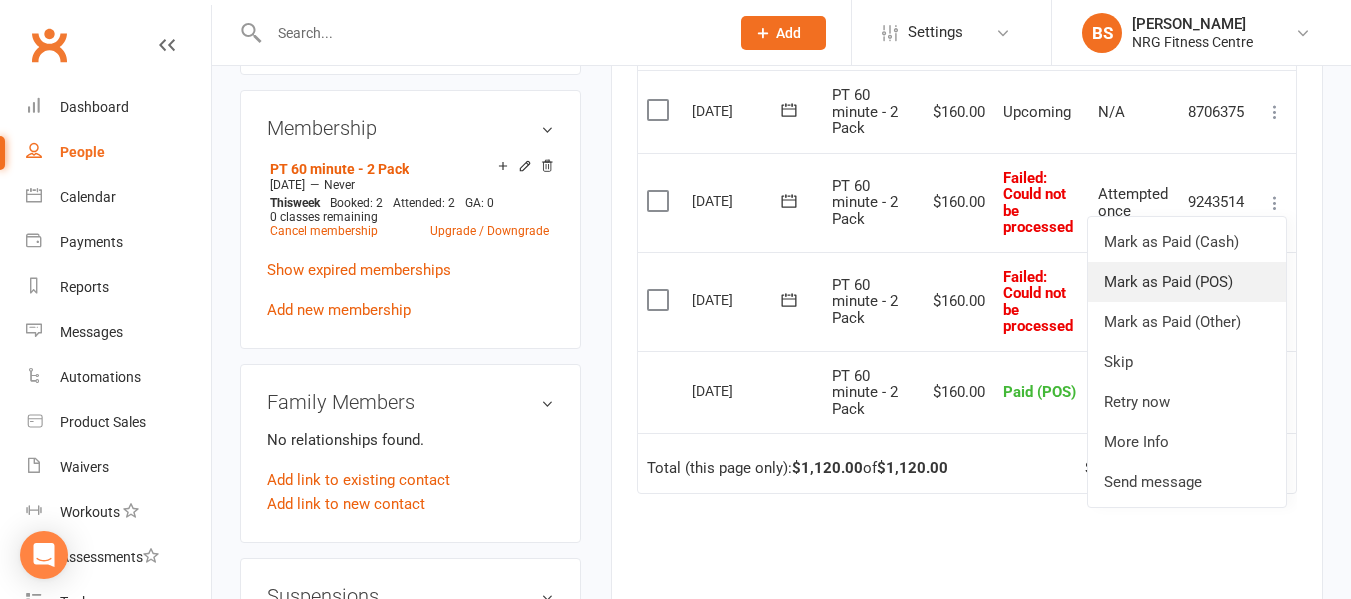click on "Mark as Paid (POS)" at bounding box center [1187, 282] 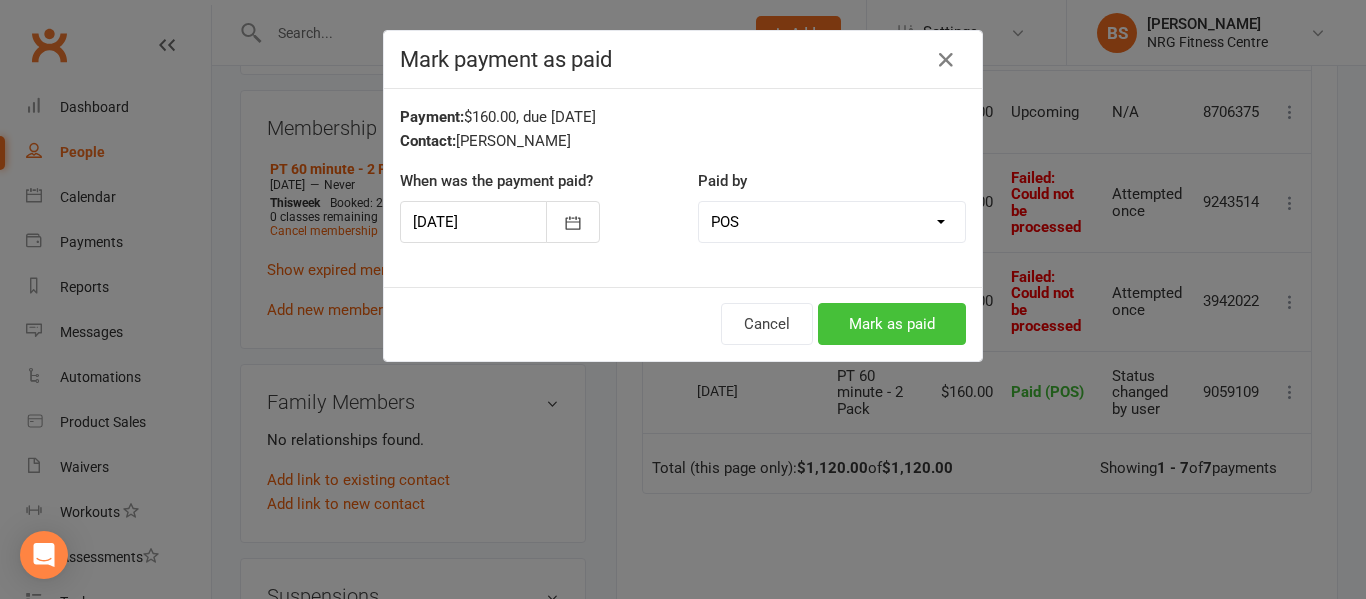click on "Mark as paid" at bounding box center [892, 324] 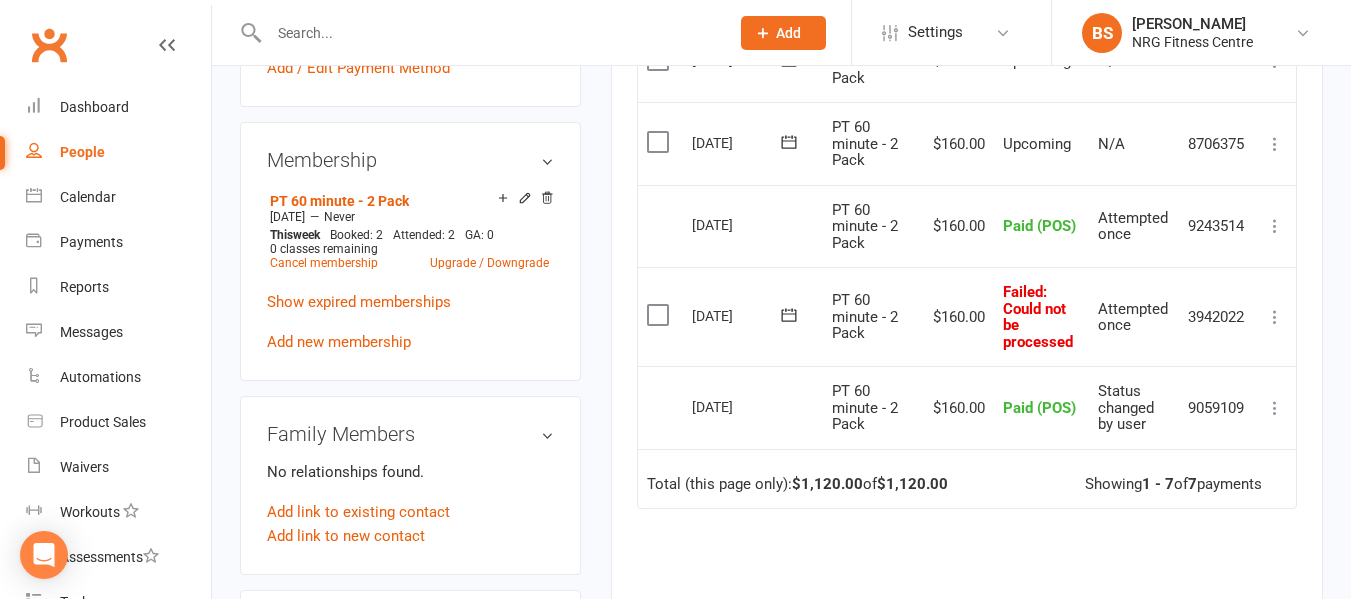scroll, scrollTop: 800, scrollLeft: 0, axis: vertical 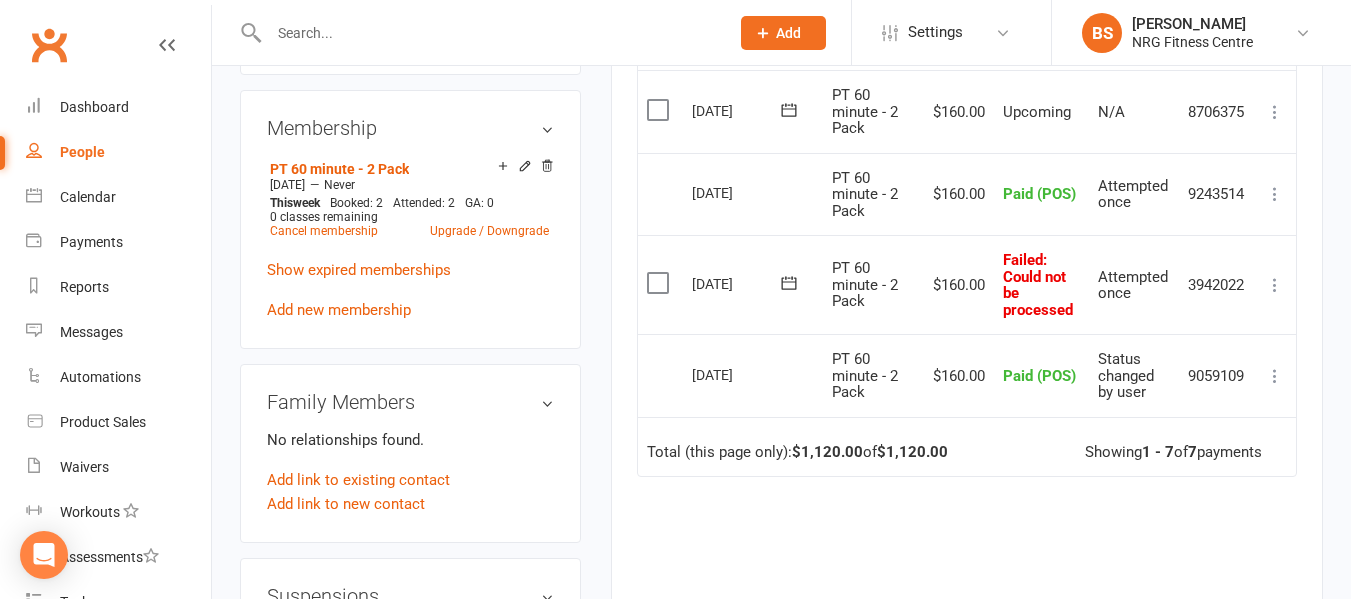 click on "Due  Contact  Membership Amount  Status History Invoice # Select this [DATE]
[PERSON_NAME]
PT 60 minute - 2 Pack $160.00 Upcoming N/A 2833158 Mark as Paid (Cash)  Mark as Paid (POS)  [PERSON_NAME] as Paid (Other)  Skip  Change amount  Apply credit  Bulk reschedule from this date  Process now More Info Send message Select this [DATE]
[PERSON_NAME]
PT 60 minute - 2 Pack $160.00 Upcoming N/A 8829121 Mark as Paid (Cash)  Mark as Paid (POS)  Mark as Paid (Other)  Skip  Change amount  Apply credit  Bulk reschedule from this date  Process now More Info Send message Select this [DATE]
[PERSON_NAME]
PT 60 minute - 2 Pack $160.00 Upcoming N/A 4701273 Mark as Paid (Cash)  Mark as Paid (POS)  Mark as Paid (Other)  Skip  Change amount  Apply credit  Bulk reschedule from this date  Process now More Info Send message Select this [DATE]
[PERSON_NAME]
PT 60 minute - 2 Pack $160.00 Upcoming N/A 8706375 [PERSON_NAME] as Paid (Cash)  Mark as Paid (POS)  Mark as Paid (Other)  Skip" at bounding box center [967, 252] 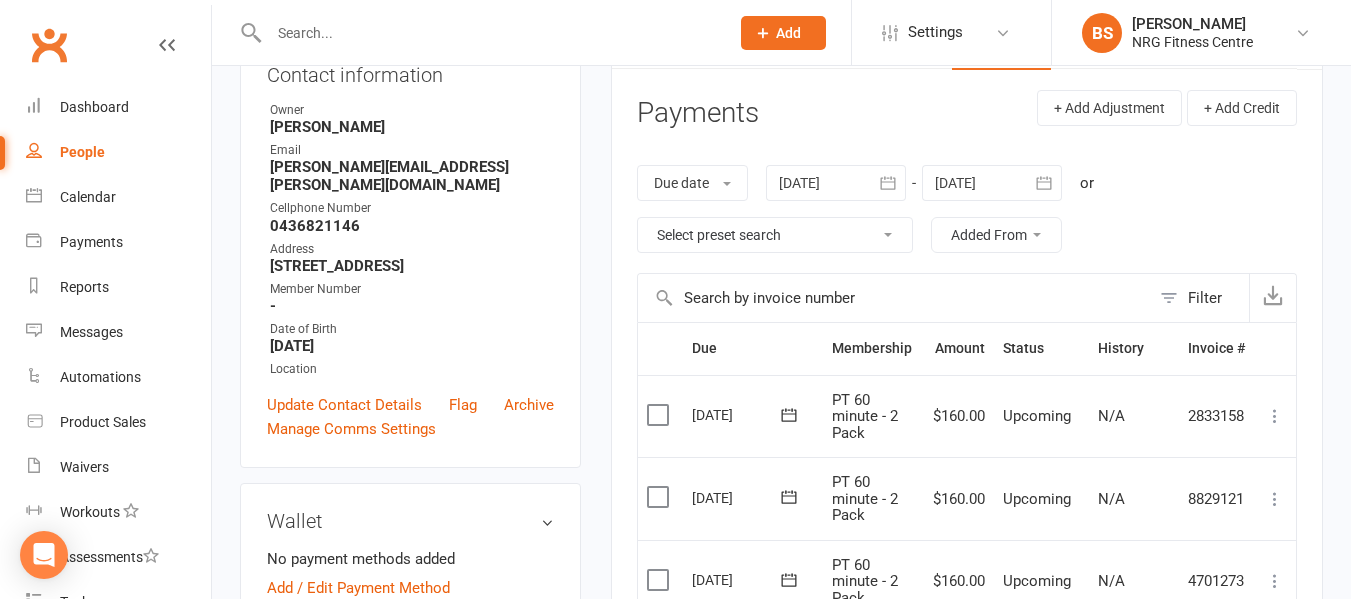 scroll, scrollTop: 0, scrollLeft: 0, axis: both 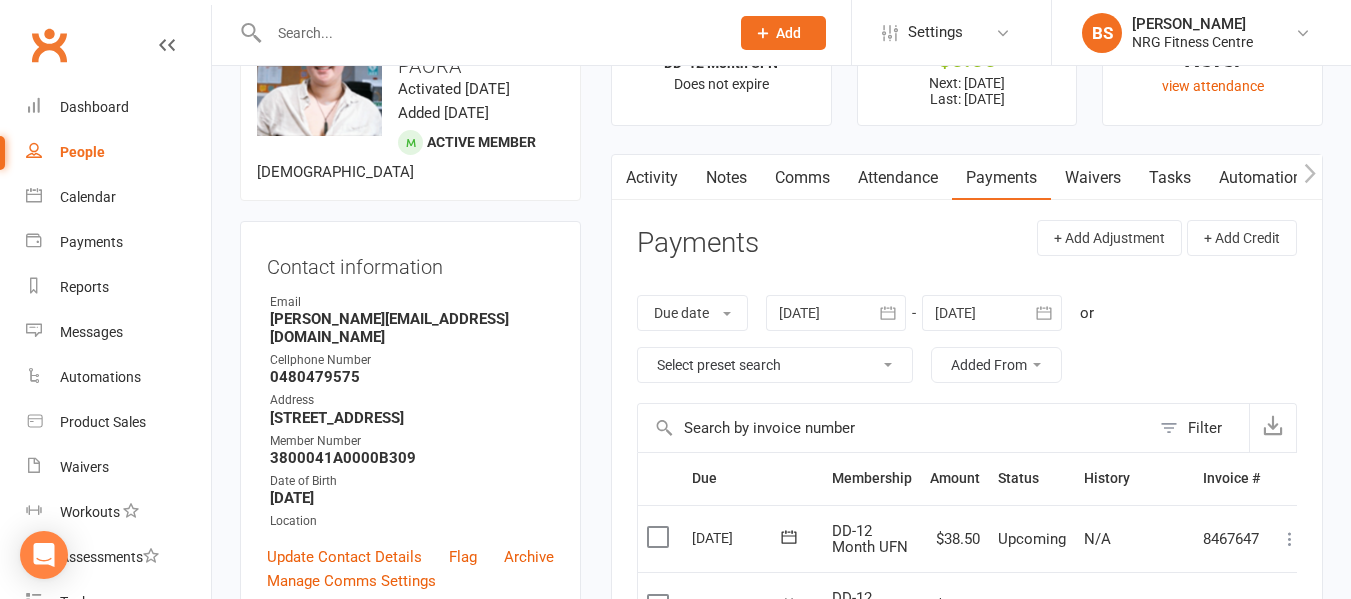 click at bounding box center (836, 313) 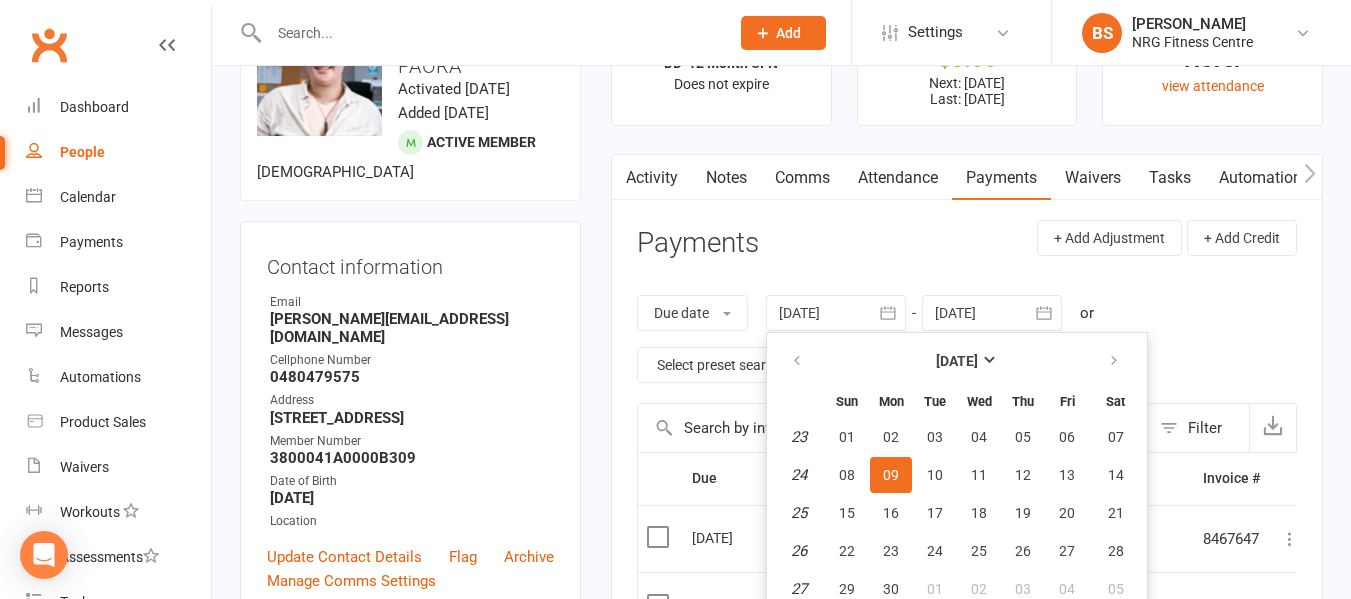 scroll, scrollTop: 148, scrollLeft: 0, axis: vertical 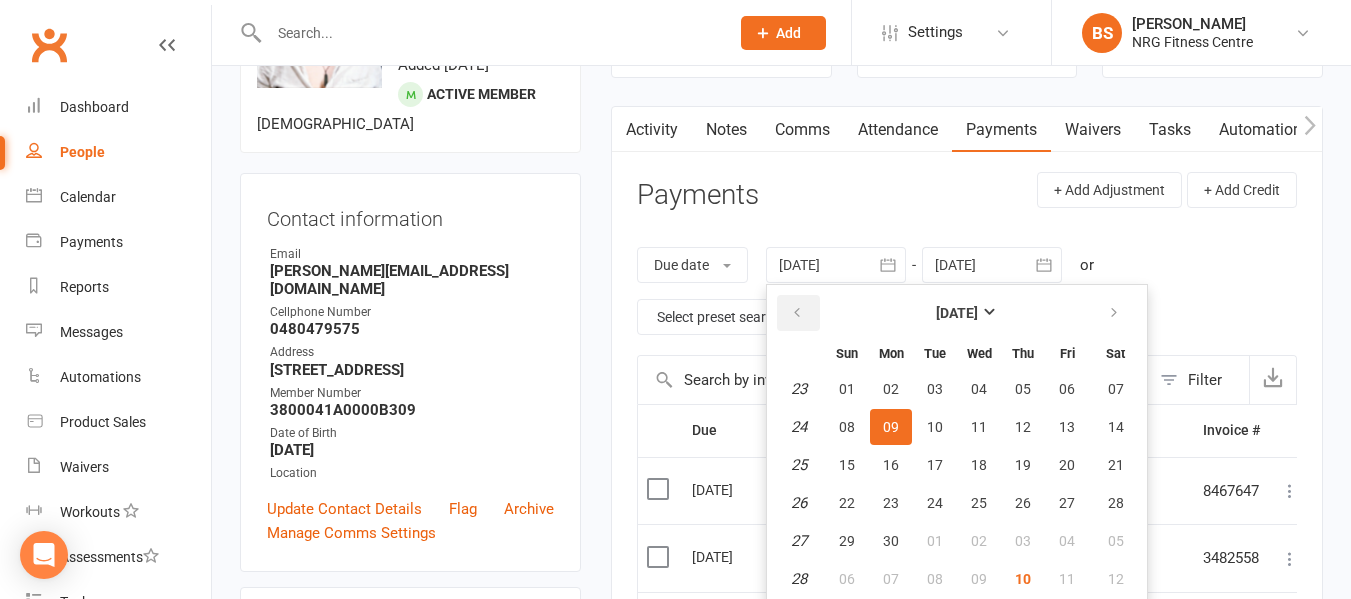 click at bounding box center (797, 313) 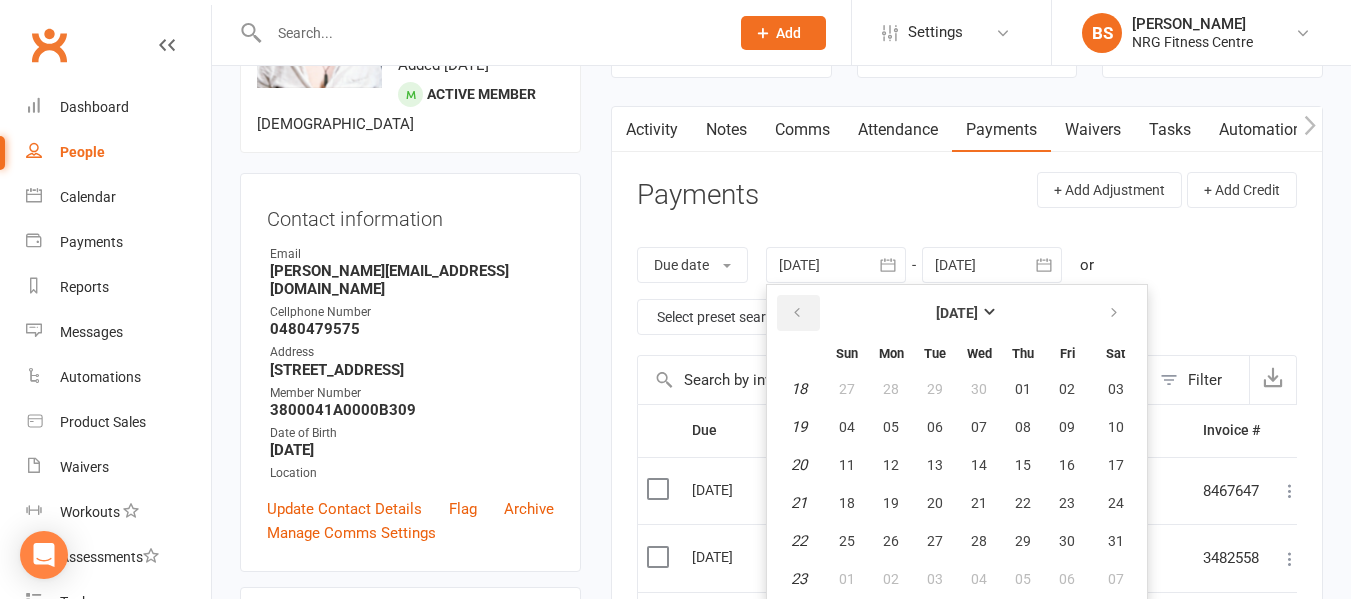 click at bounding box center (797, 313) 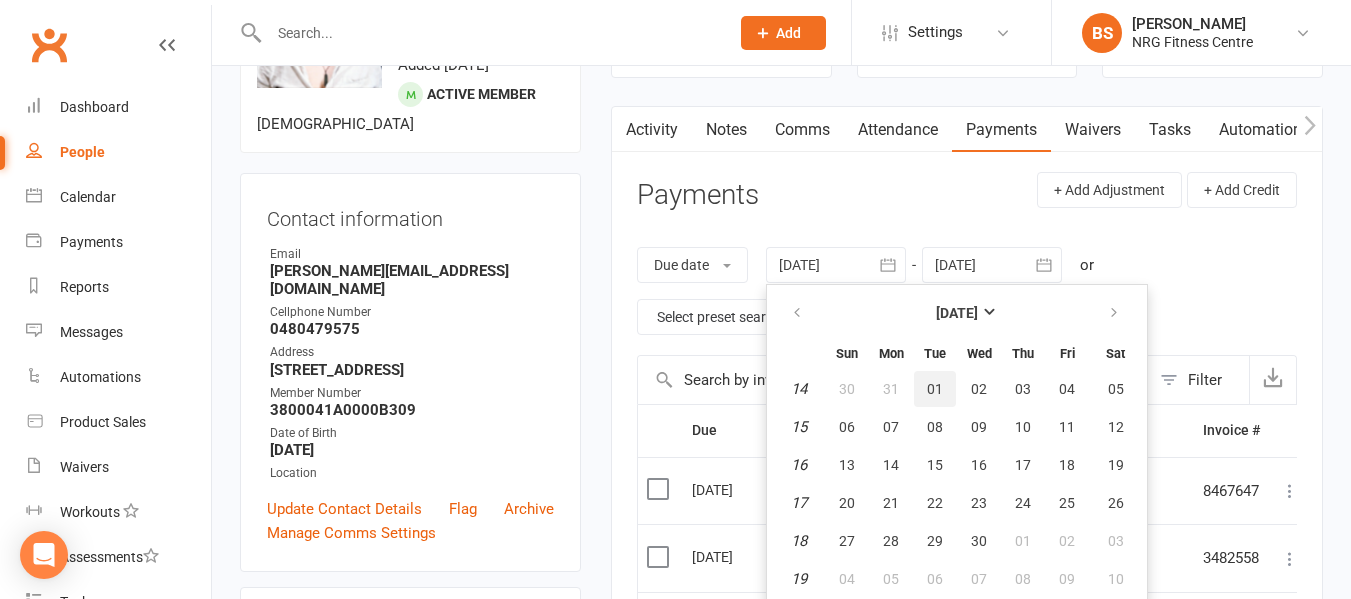 click on "01" at bounding box center [935, 389] 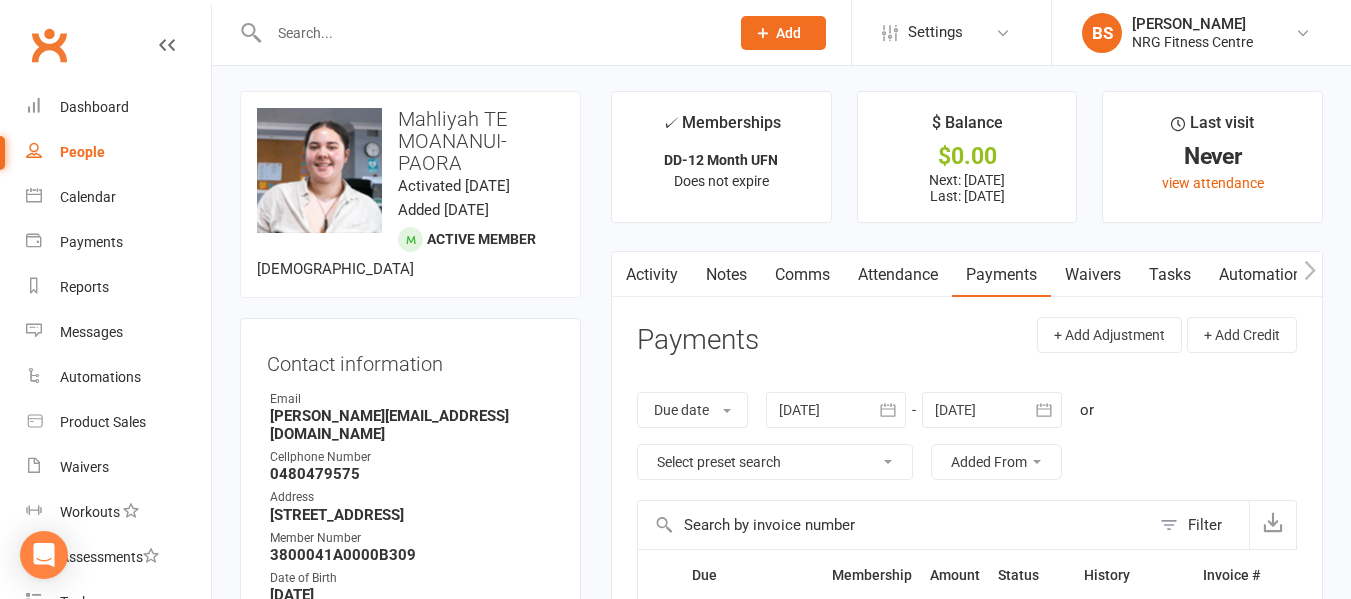scroll, scrollTop: 0, scrollLeft: 0, axis: both 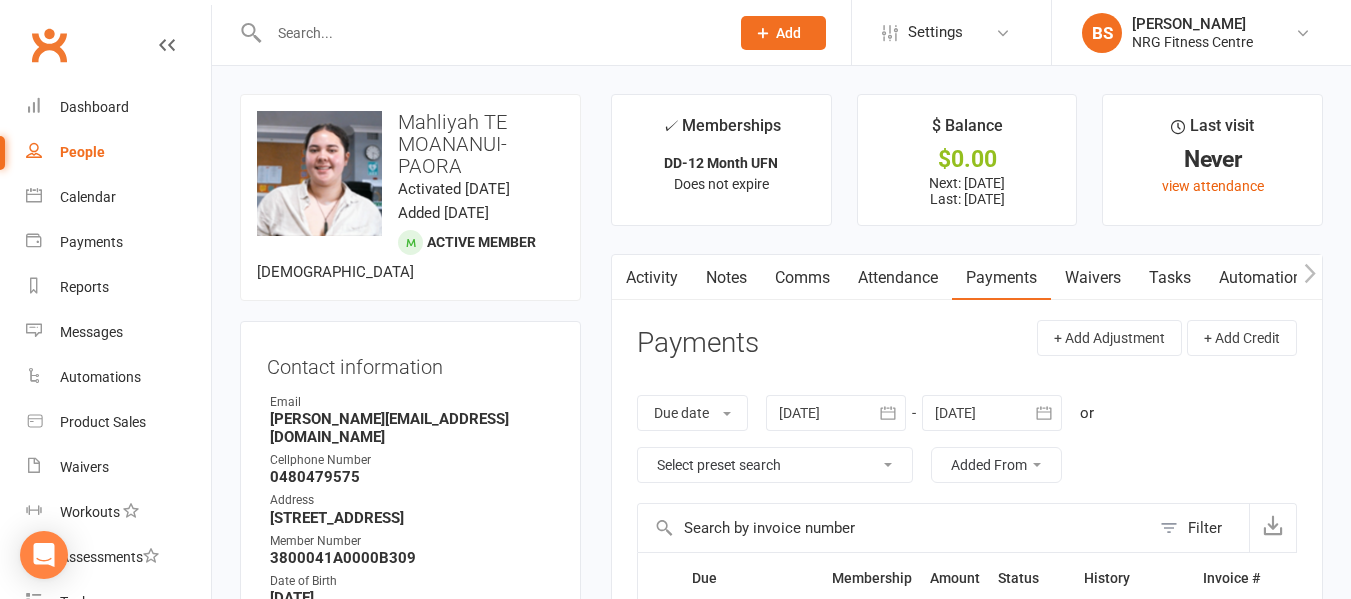 click on "Notes" at bounding box center (726, 278) 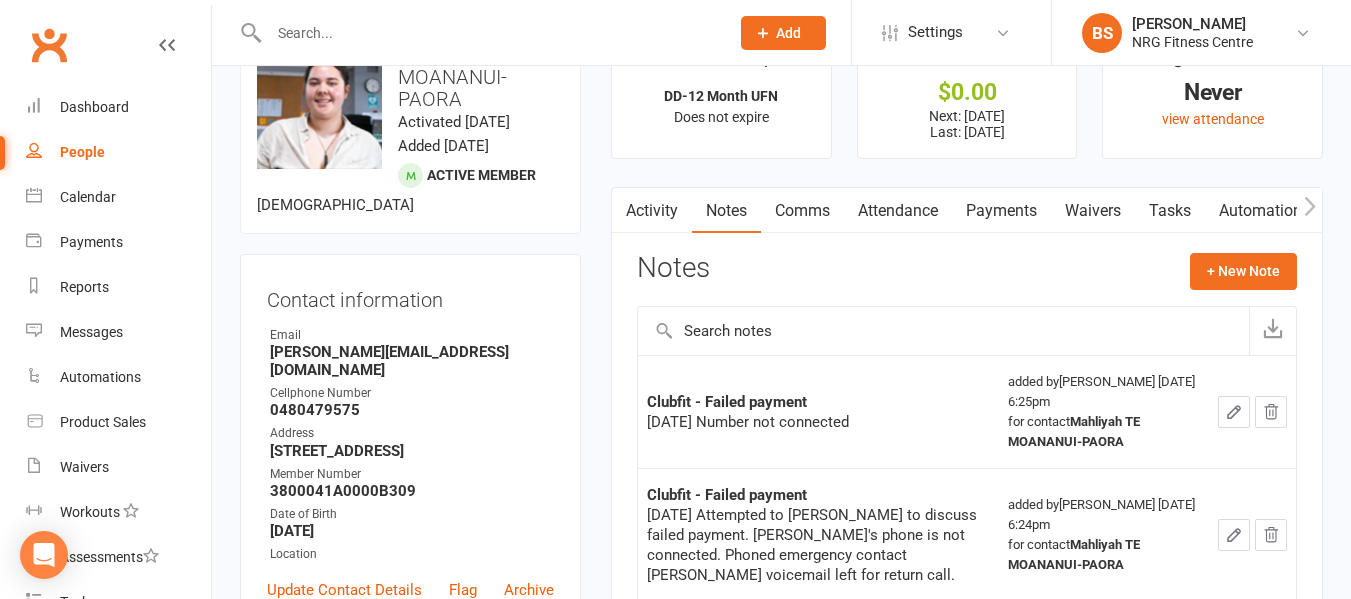 scroll, scrollTop: 100, scrollLeft: 0, axis: vertical 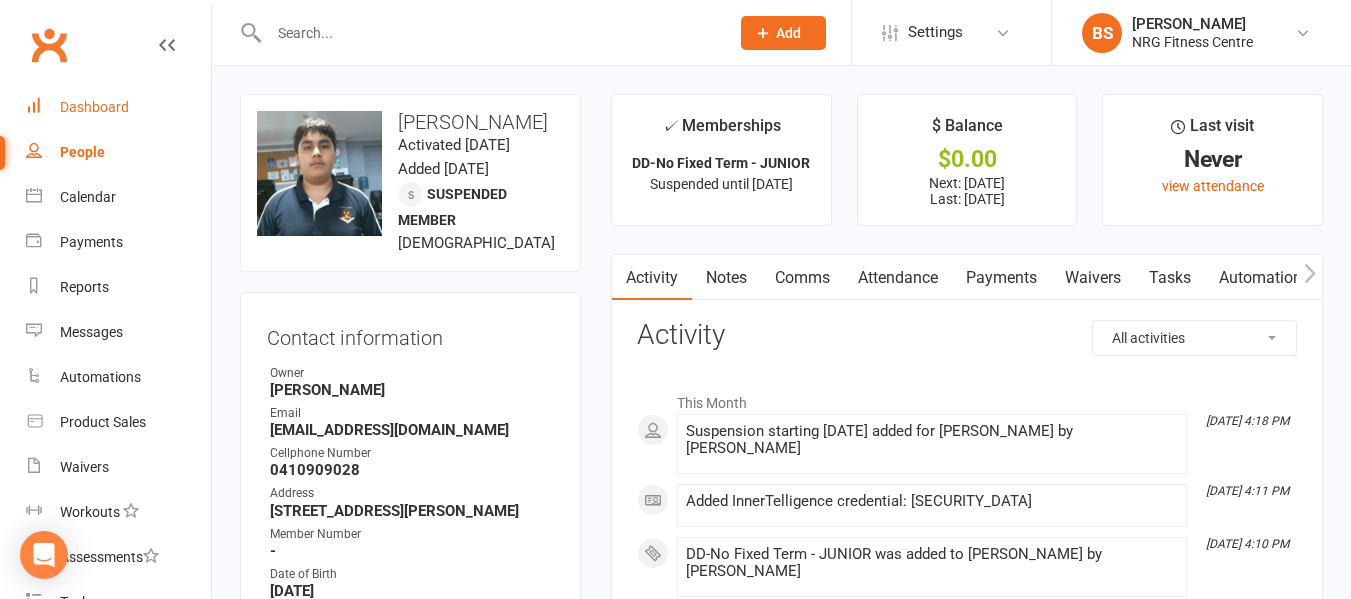 click on "Dashboard" at bounding box center [94, 107] 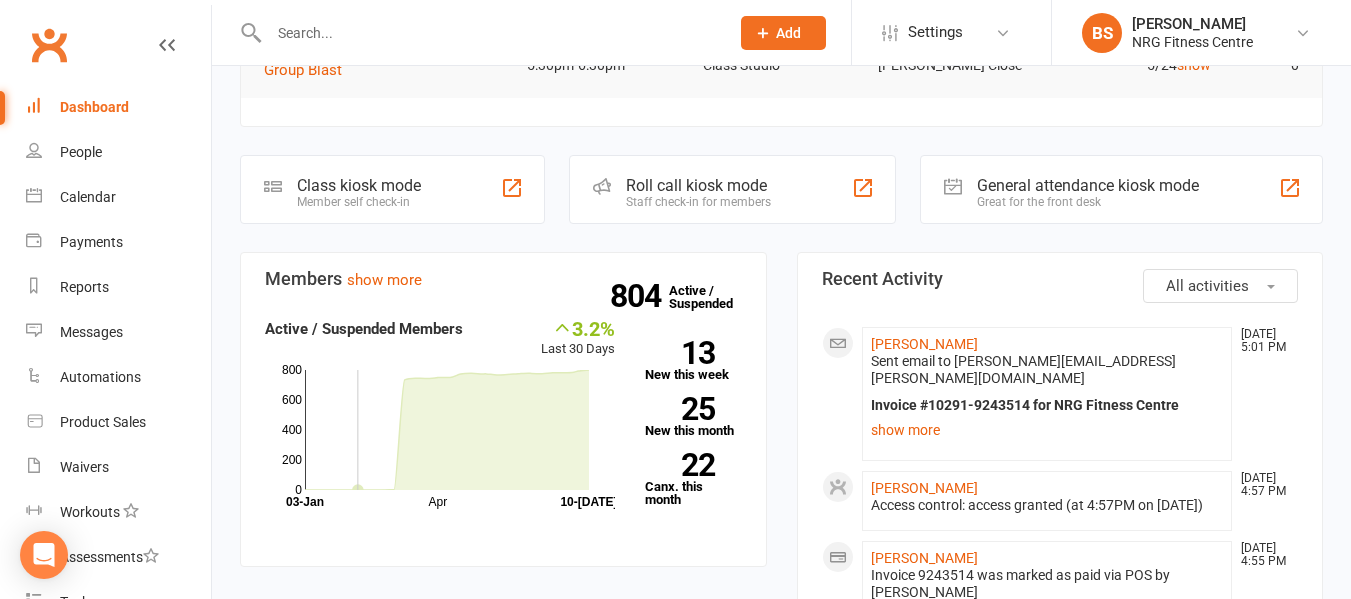 scroll, scrollTop: 0, scrollLeft: 0, axis: both 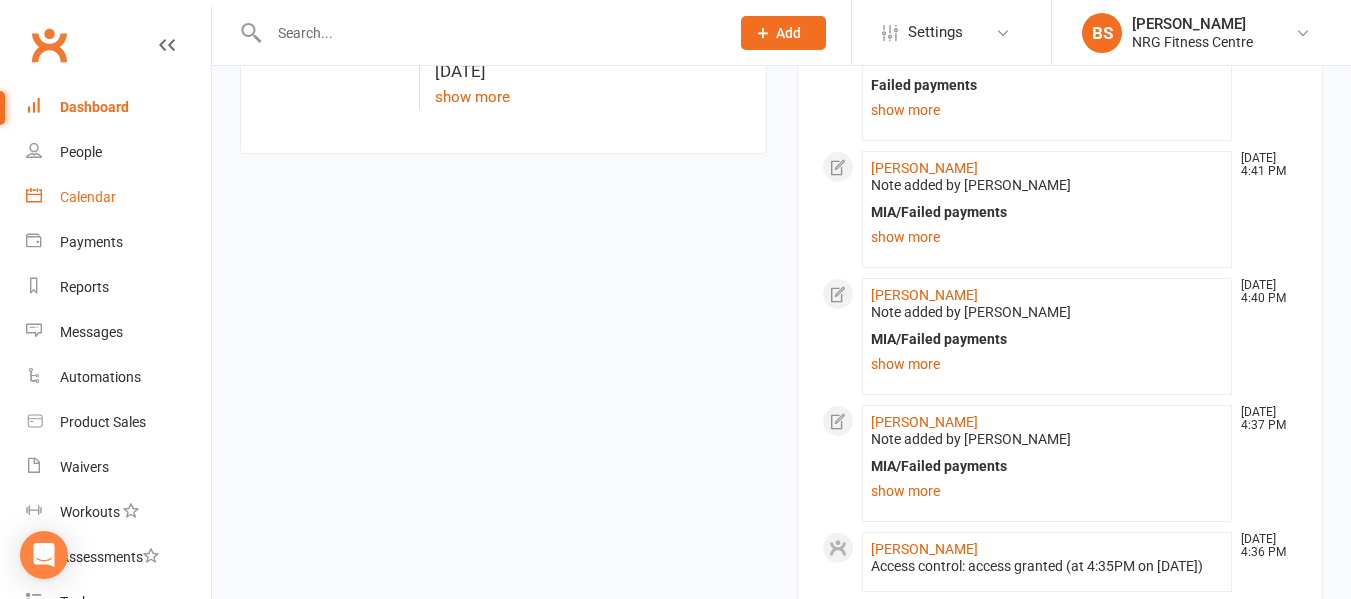 click on "Calendar" at bounding box center [88, 197] 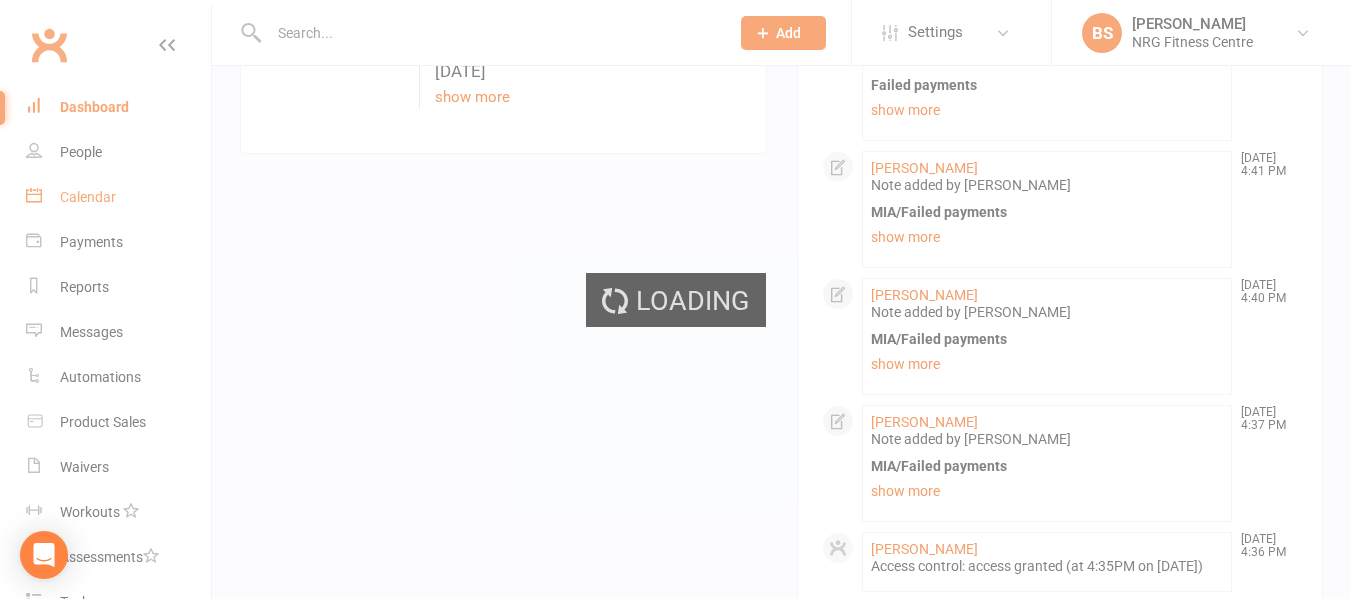 scroll, scrollTop: 0, scrollLeft: 0, axis: both 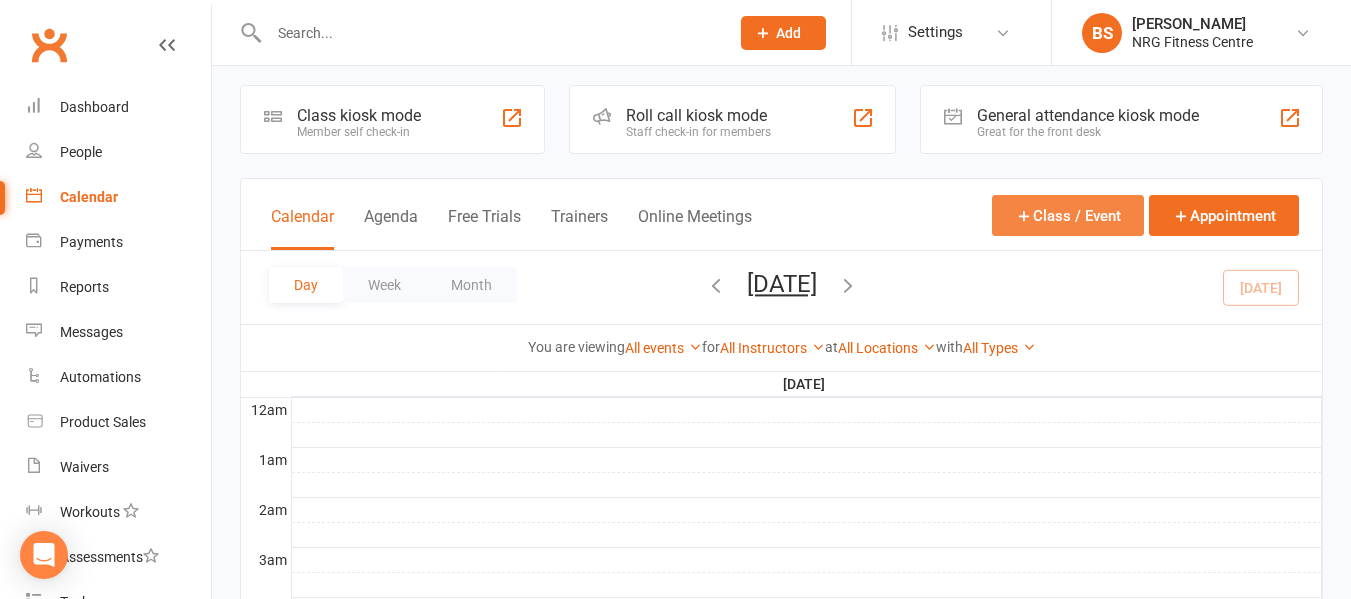 click on "Class / Event" at bounding box center [1068, 215] 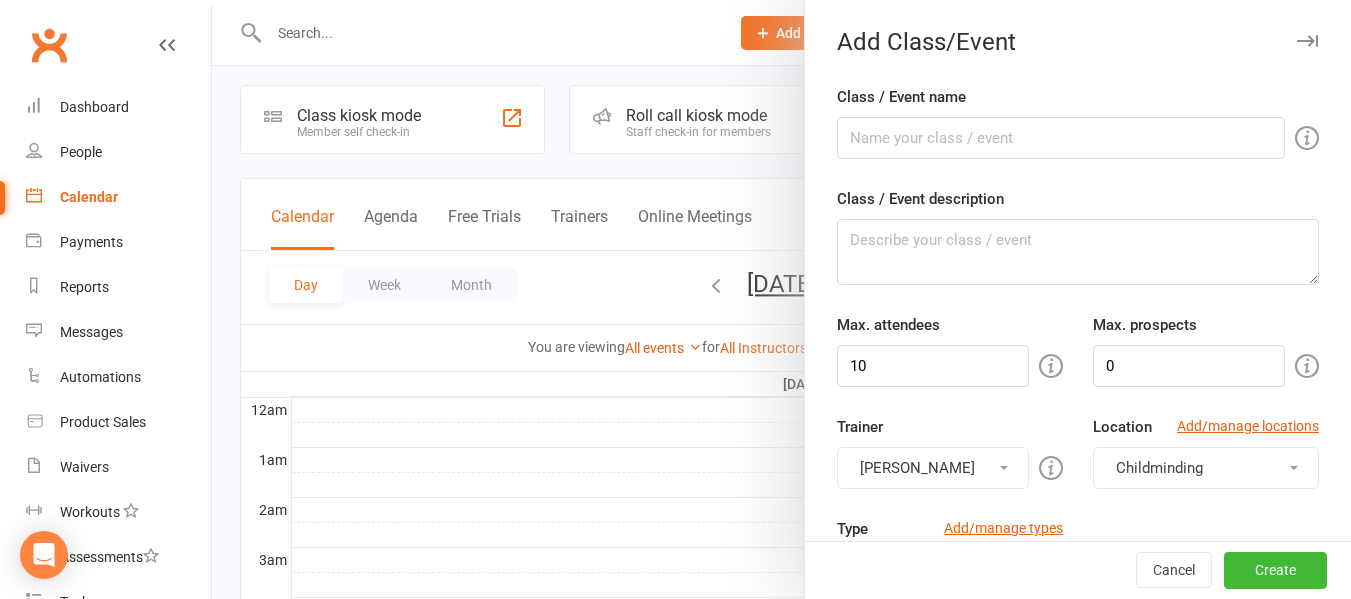 click at bounding box center (781, 299) 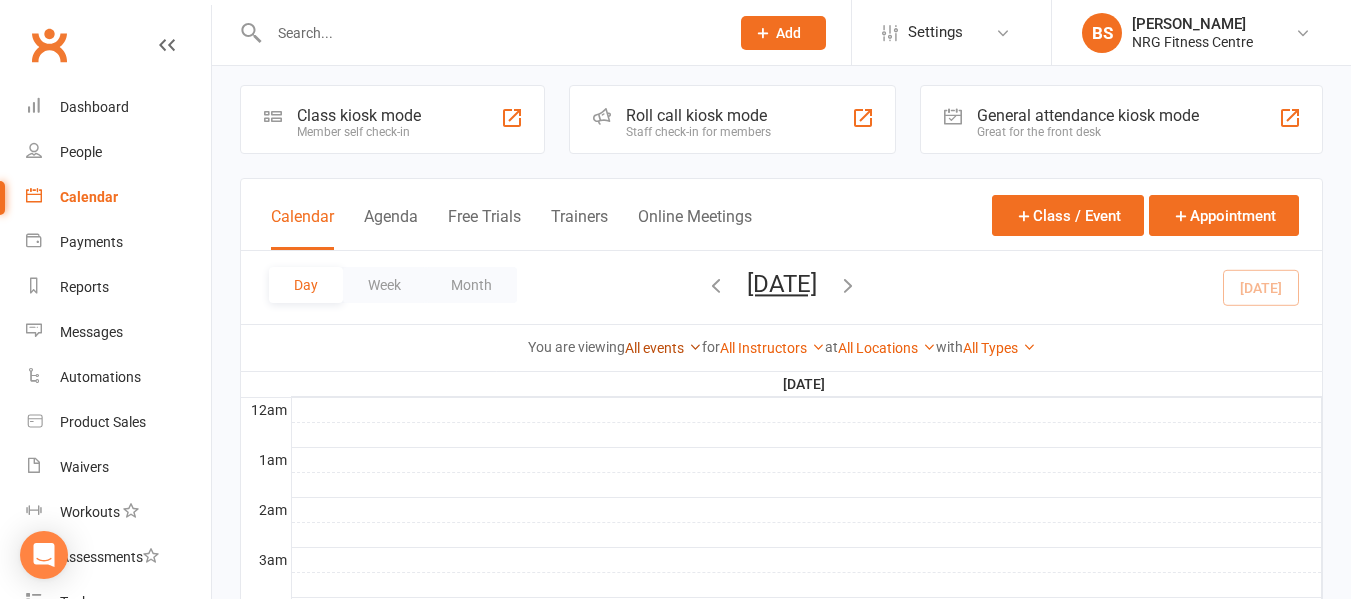 click on "All events" at bounding box center (663, 348) 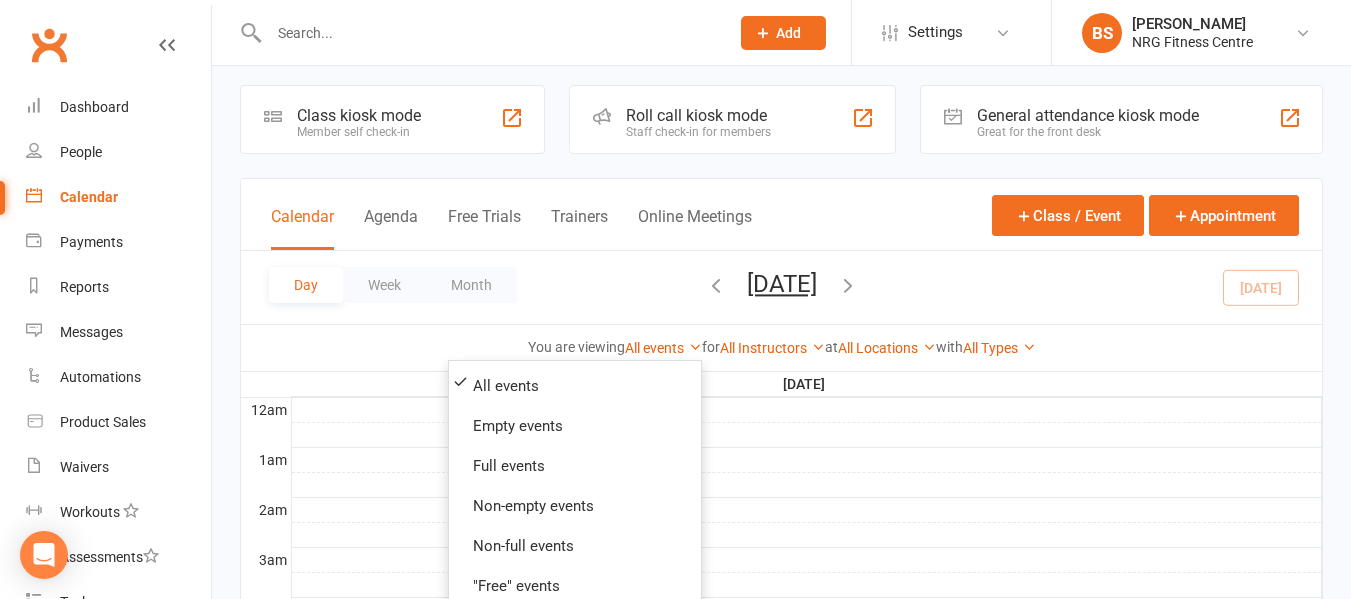 click on "Day Week Month [DATE]
[DATE]
Sun Mon Tue Wed Thu Fri Sat
29
30
01
02
03
04
05
06
07
08
09
10
11
12
13
14
15
16
17
18
19
20
21
22
23
24
25
26
27
28
29
30
31
01
02" at bounding box center (781, 287) 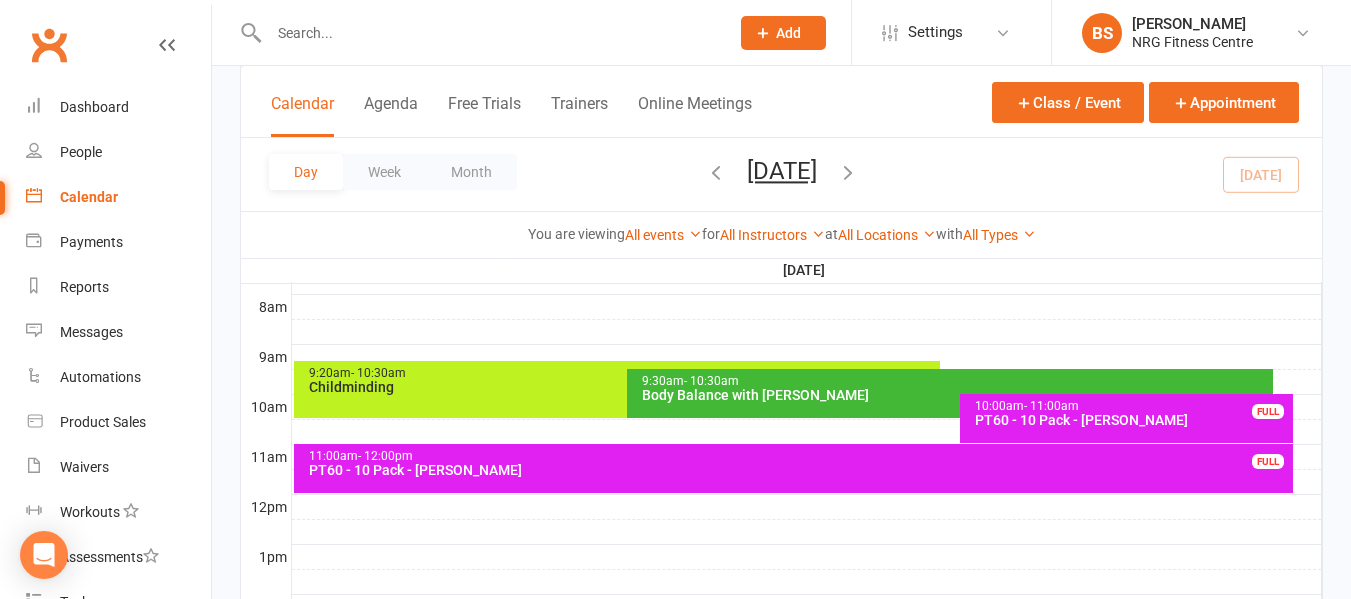 scroll, scrollTop: 521, scrollLeft: 0, axis: vertical 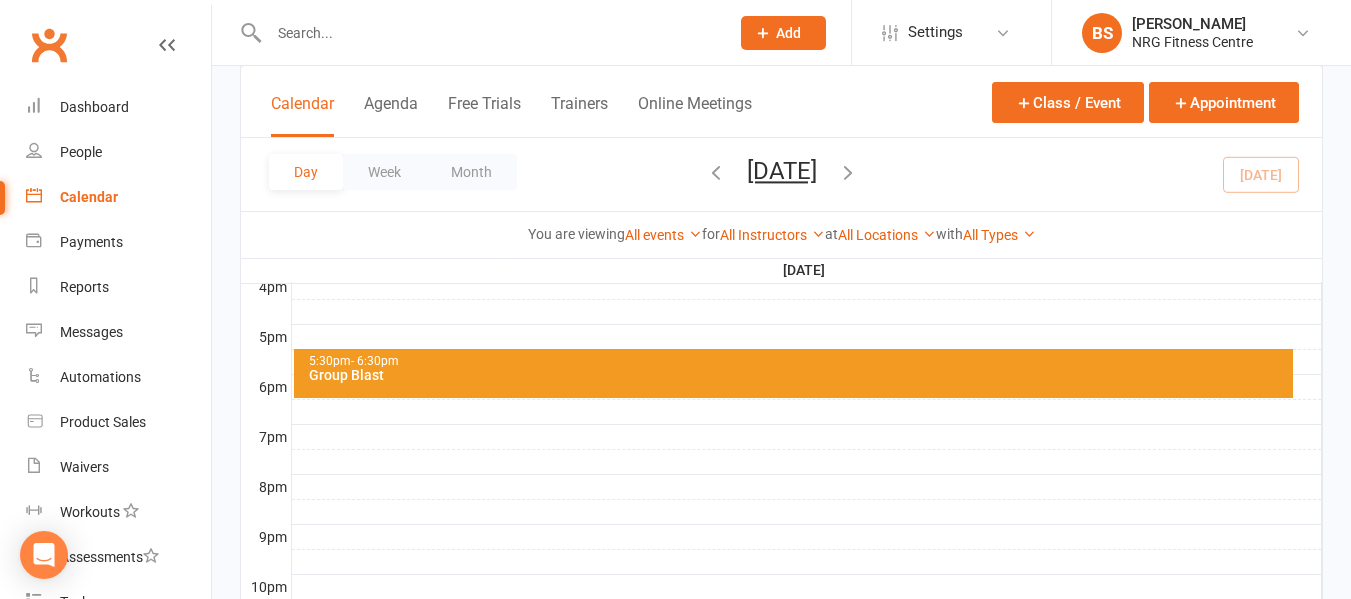click on "Group Blast" at bounding box center [799, 375] 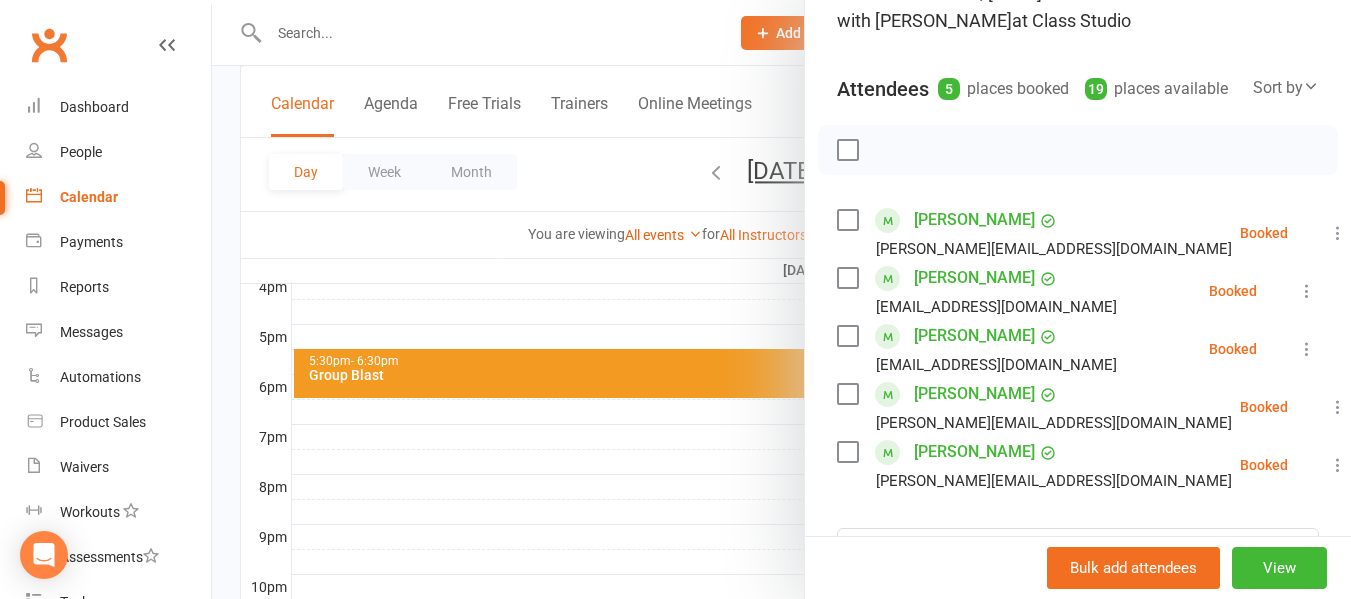 scroll, scrollTop: 213, scrollLeft: 0, axis: vertical 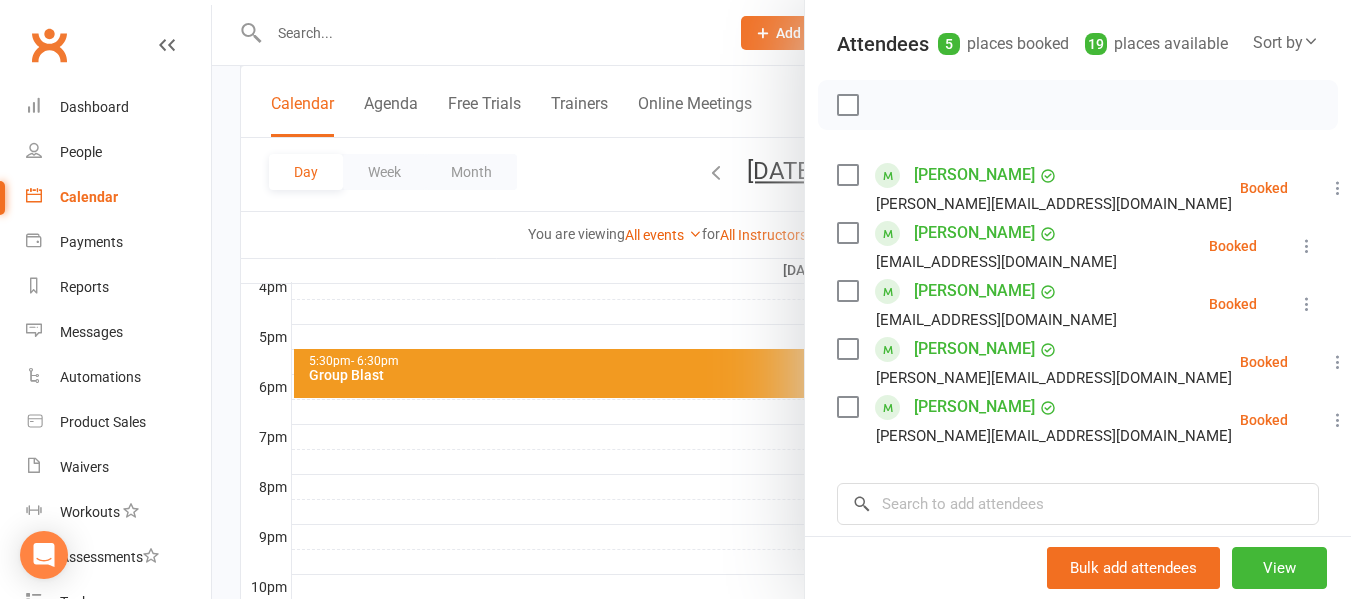 click at bounding box center (781, 299) 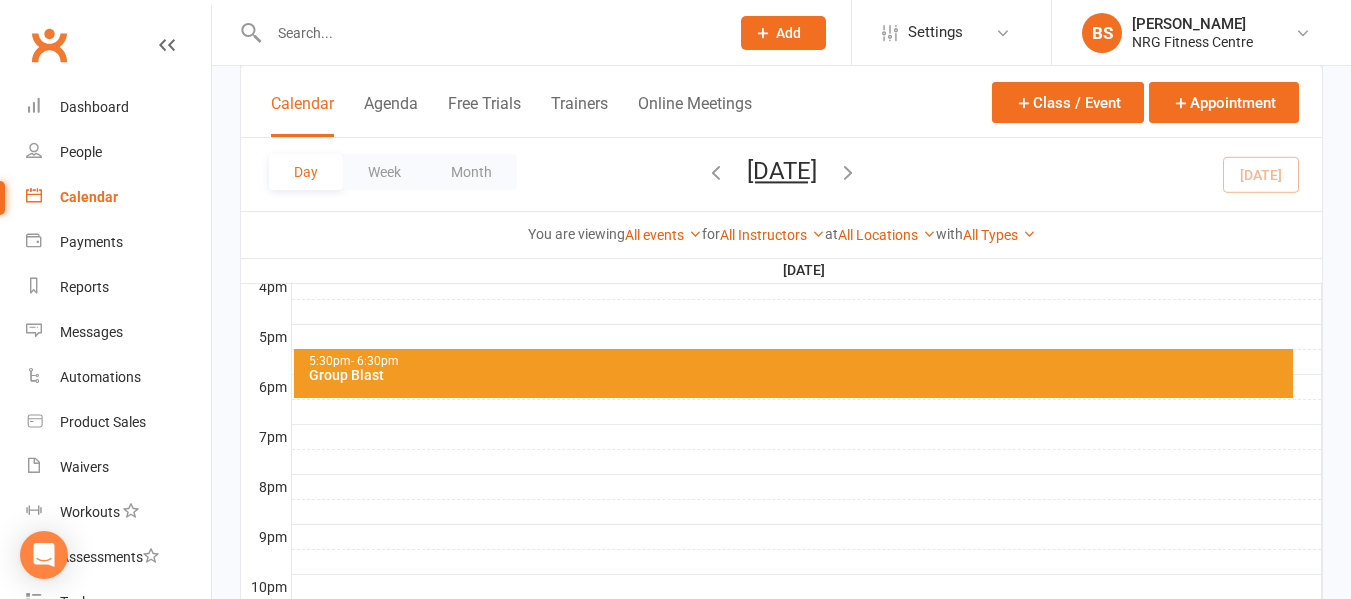 click on "Group Blast" at bounding box center (799, 375) 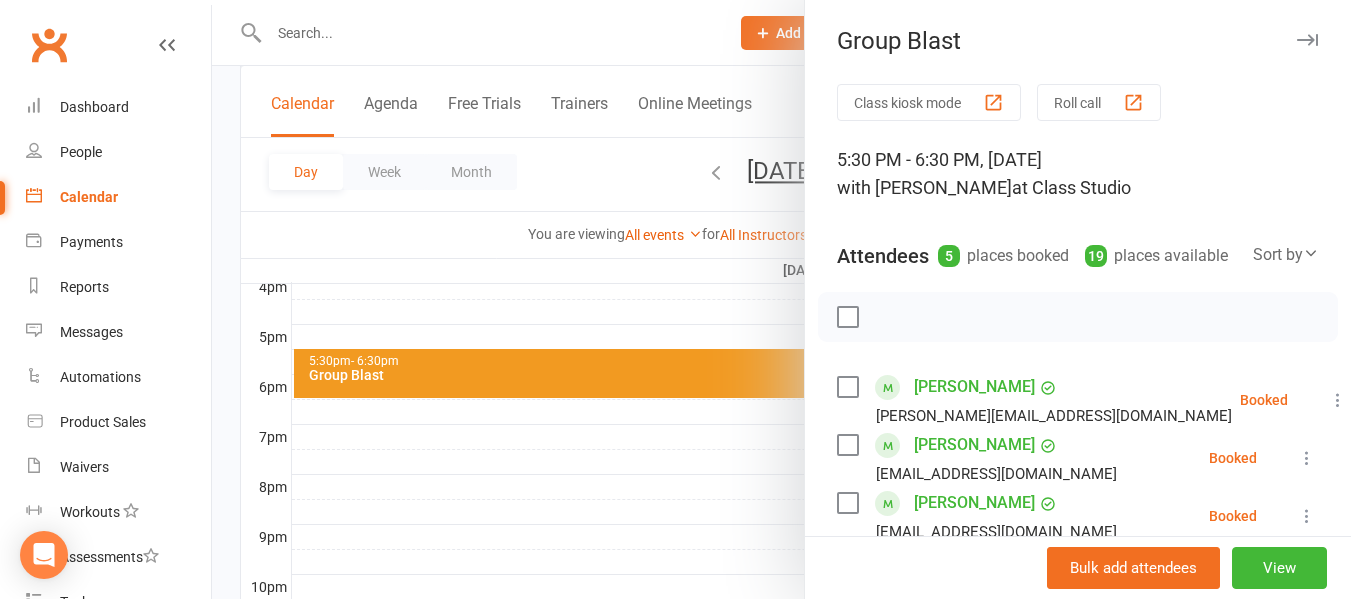 scroll, scrollTop: 0, scrollLeft: 0, axis: both 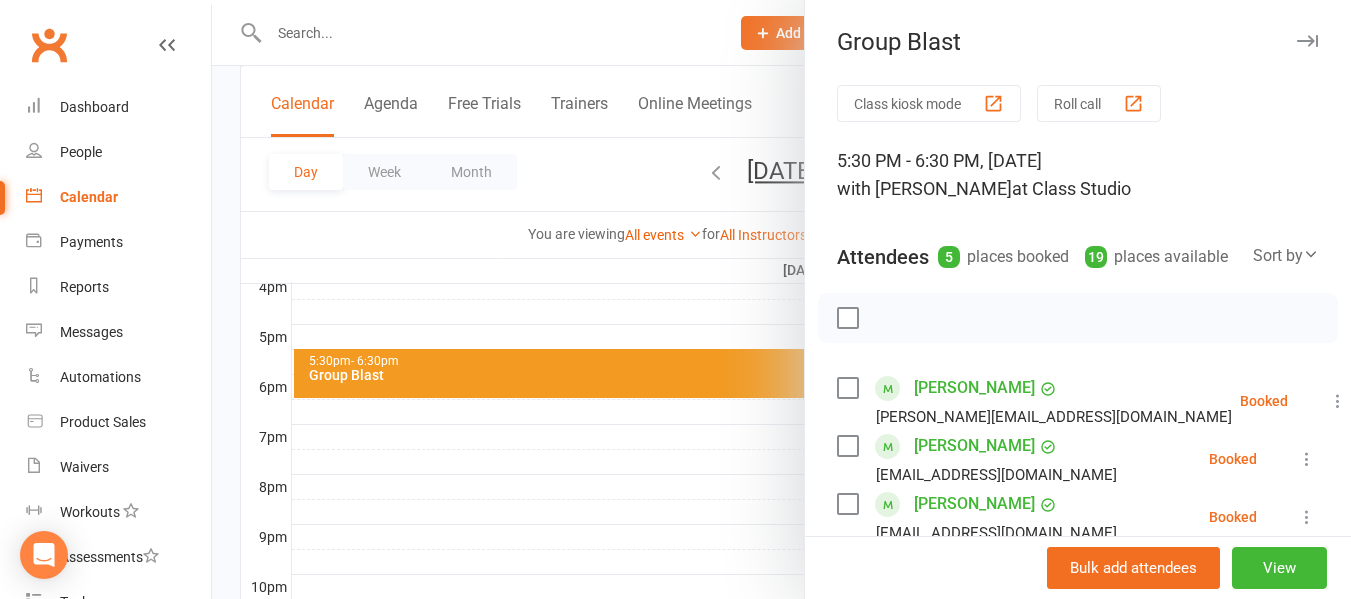click at bounding box center [781, 299] 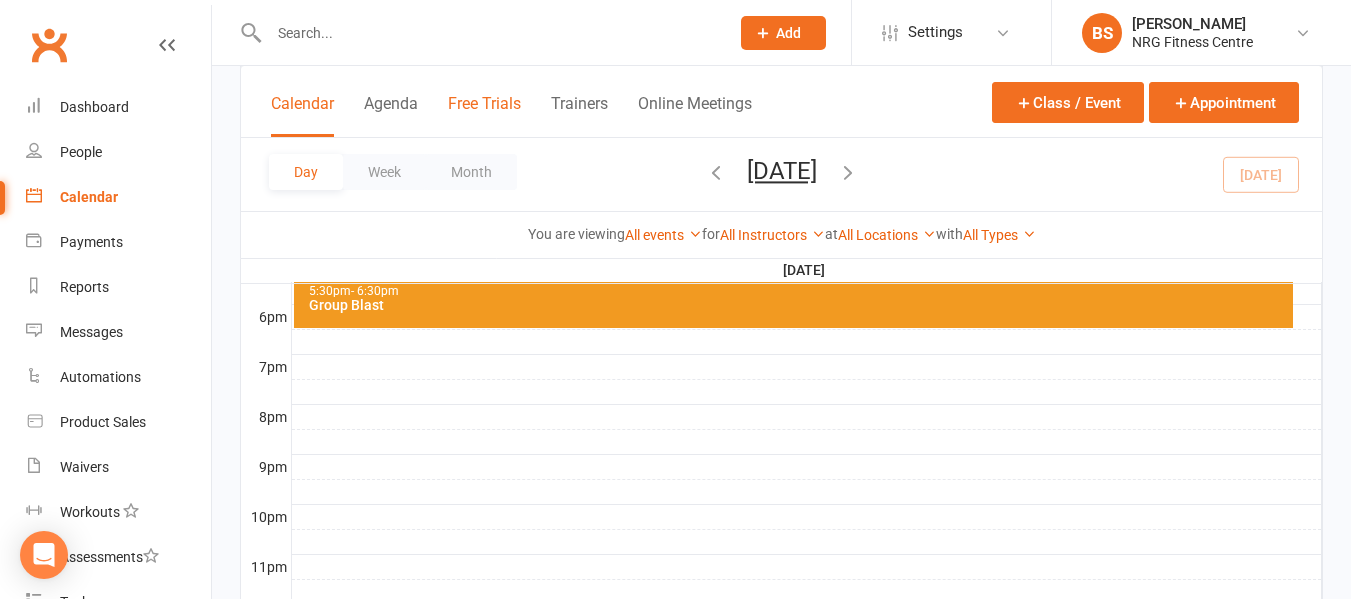 scroll, scrollTop: 1065, scrollLeft: 0, axis: vertical 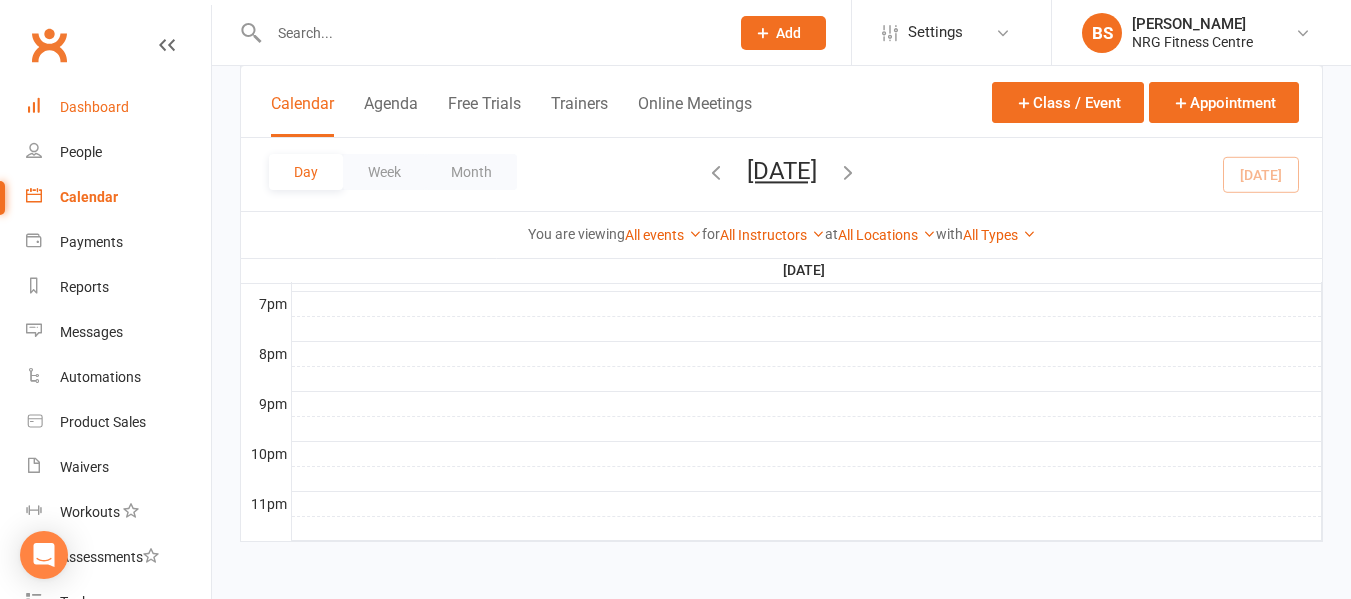 click on "Dashboard" at bounding box center [118, 107] 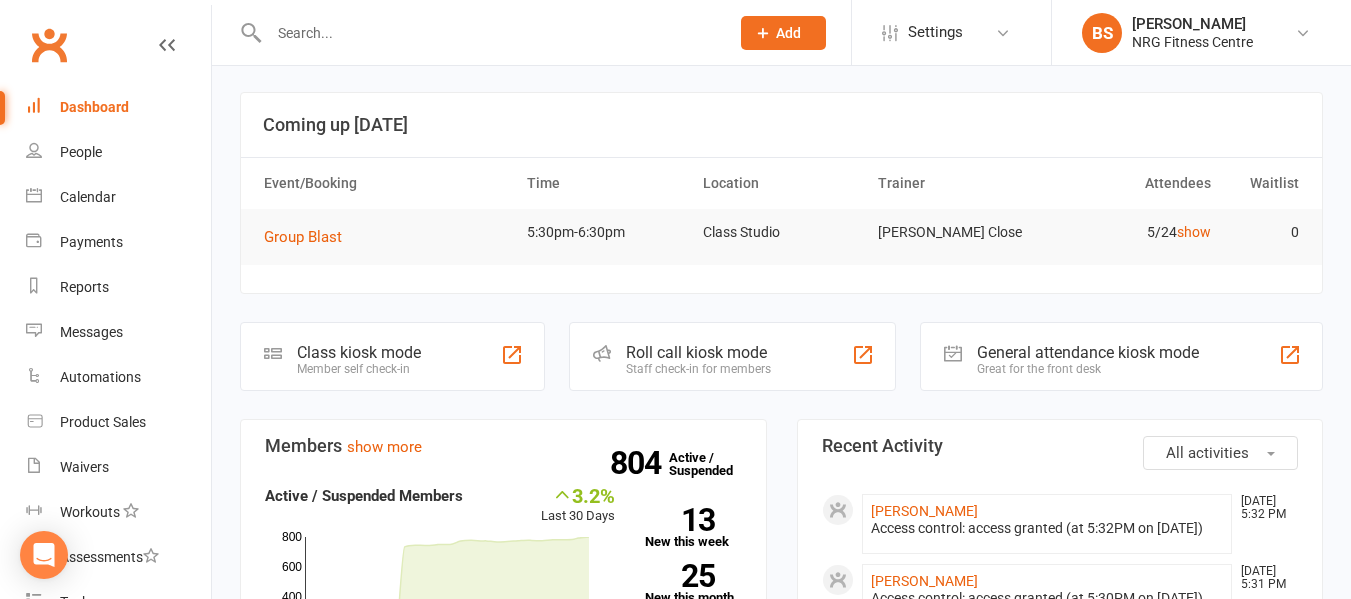 scroll, scrollTop: 0, scrollLeft: 0, axis: both 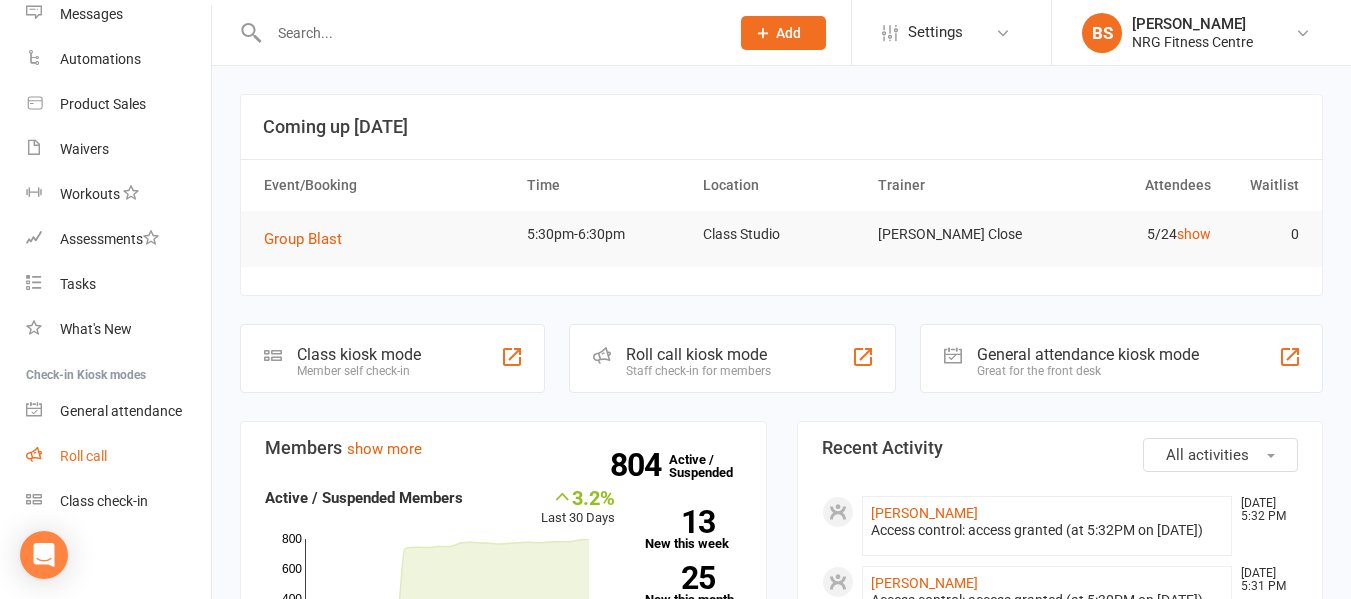 click on "Roll call" at bounding box center (83, 456) 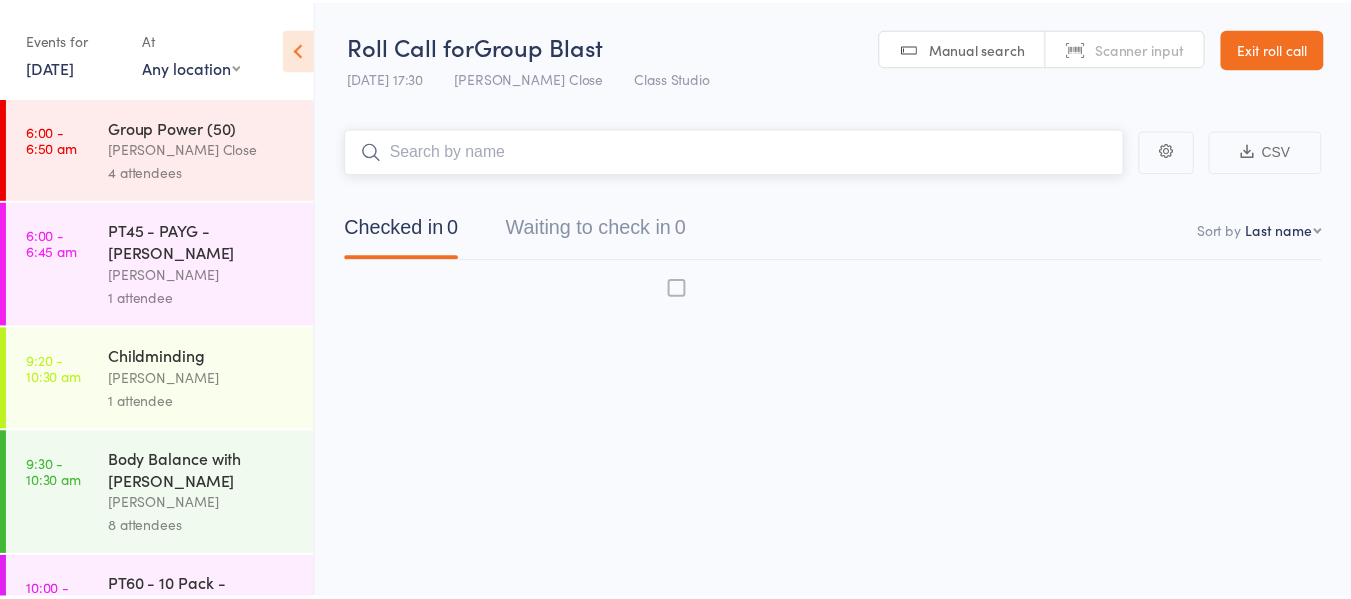 scroll, scrollTop: 0, scrollLeft: 0, axis: both 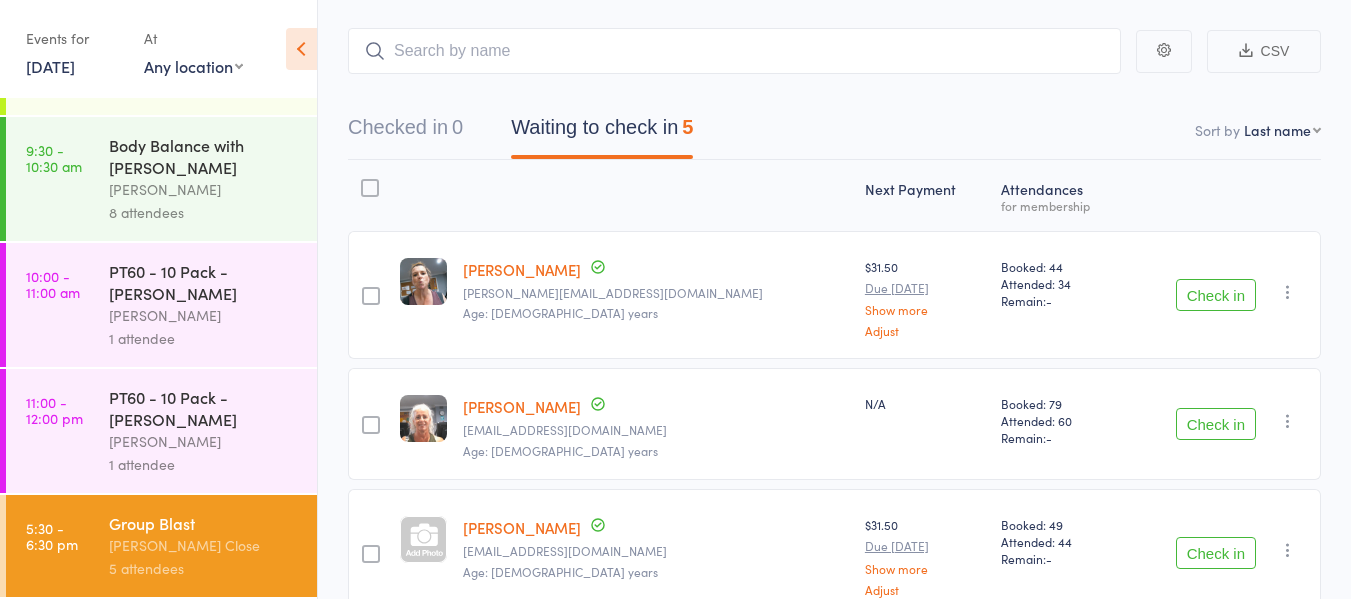 click on "Check in" at bounding box center [1216, 295] 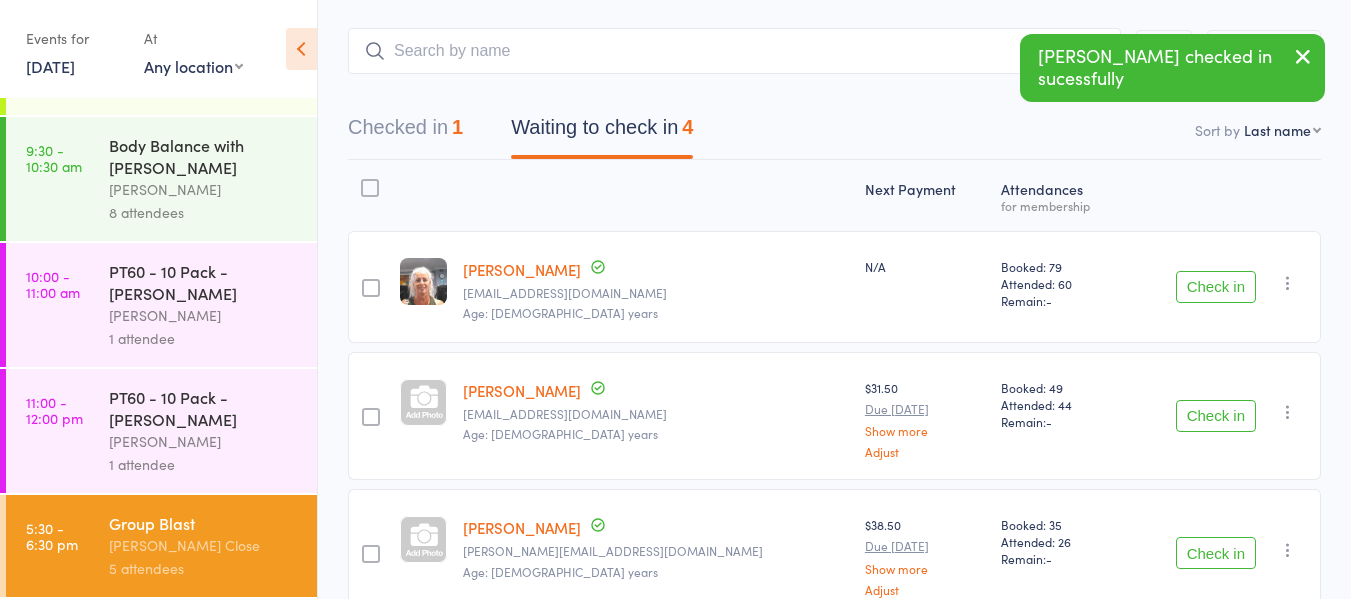 click on "Check in" at bounding box center (1216, 287) 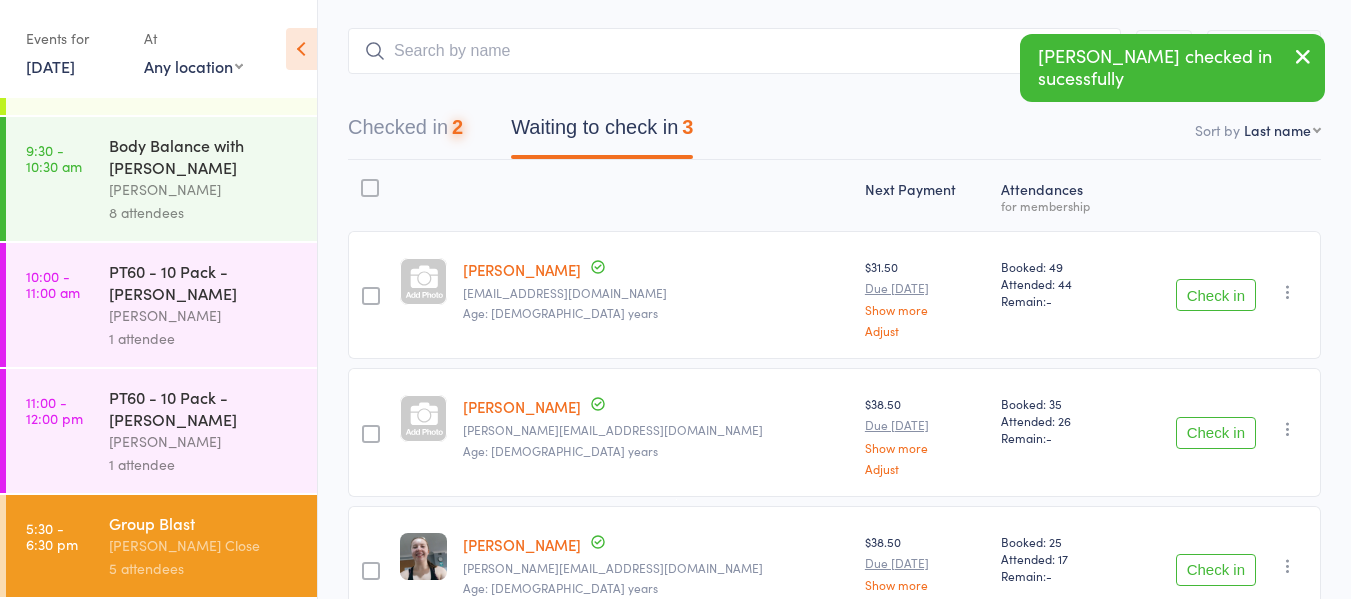 click on "Check in" at bounding box center (1216, 295) 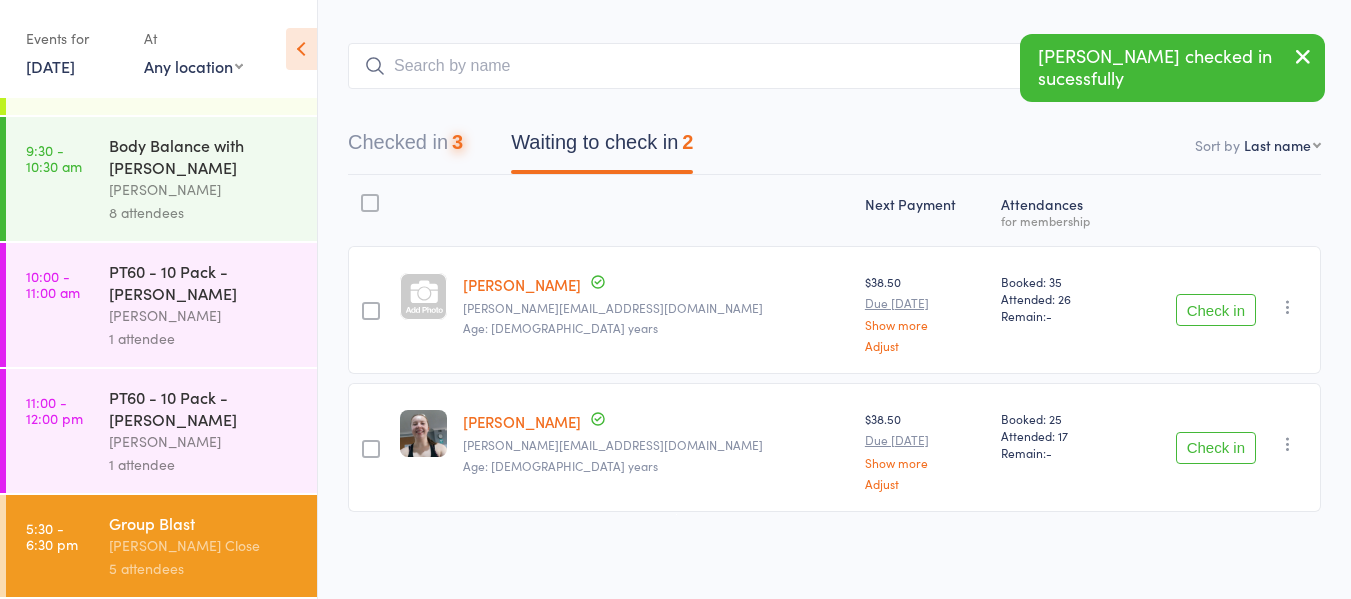 click on "Check in" at bounding box center [1216, 310] 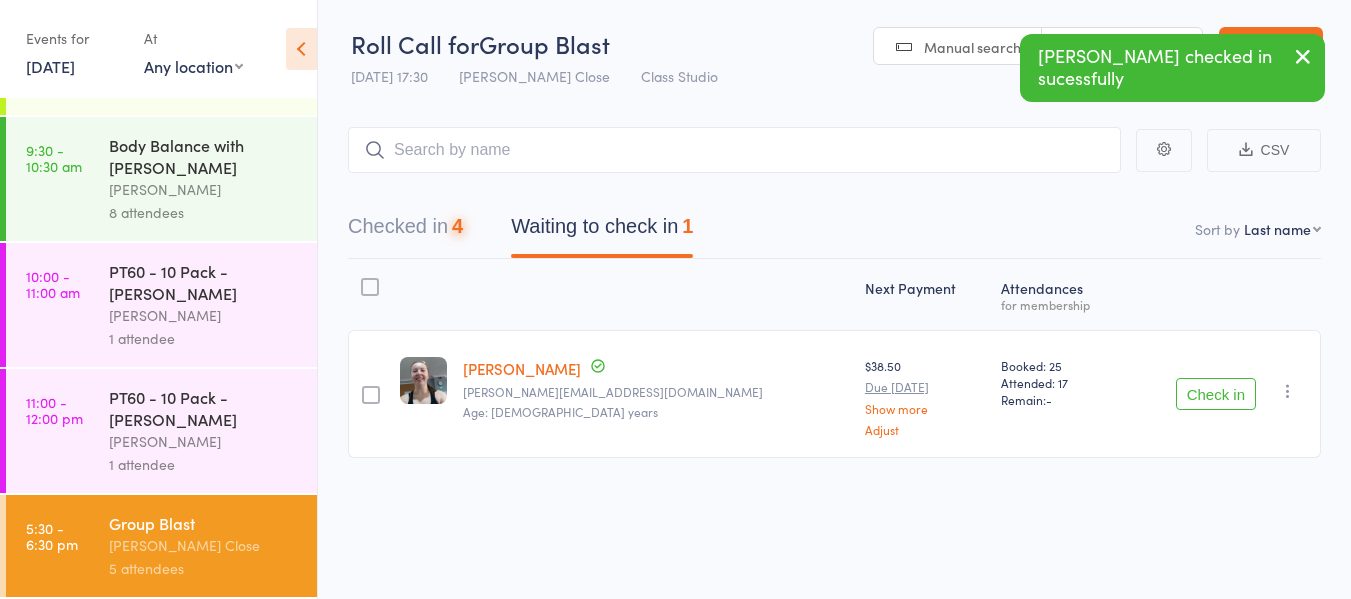 scroll, scrollTop: 1, scrollLeft: 0, axis: vertical 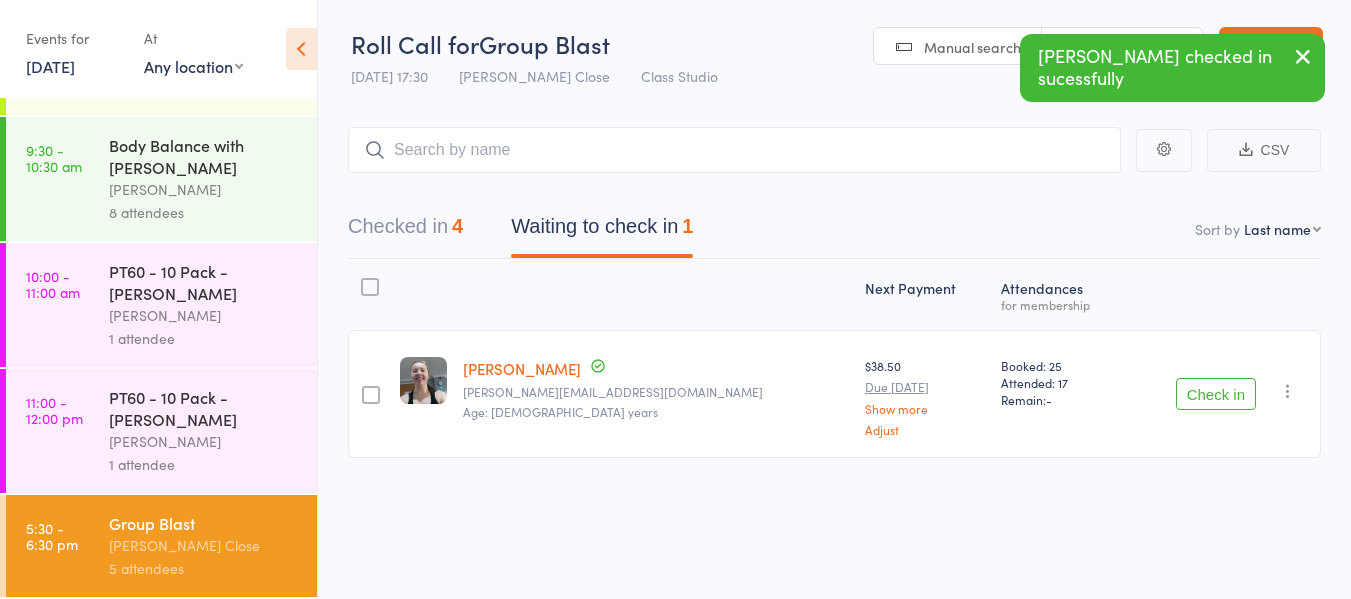 click on "Check in" at bounding box center [1216, 394] 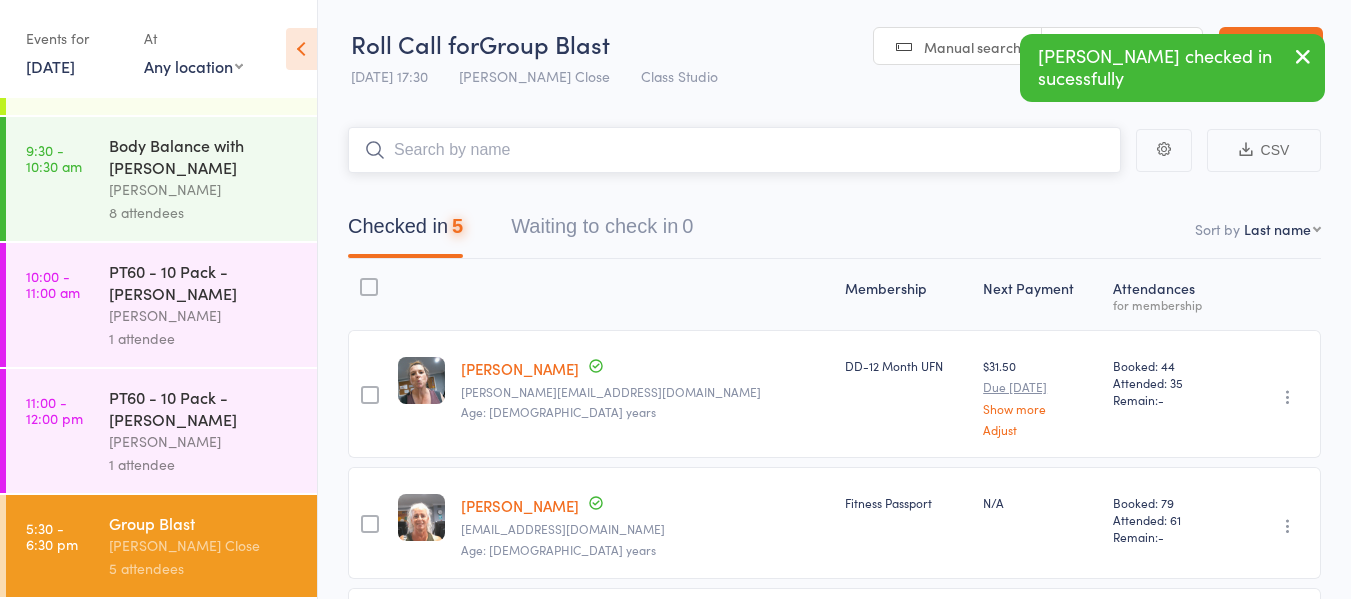 click at bounding box center [734, 150] 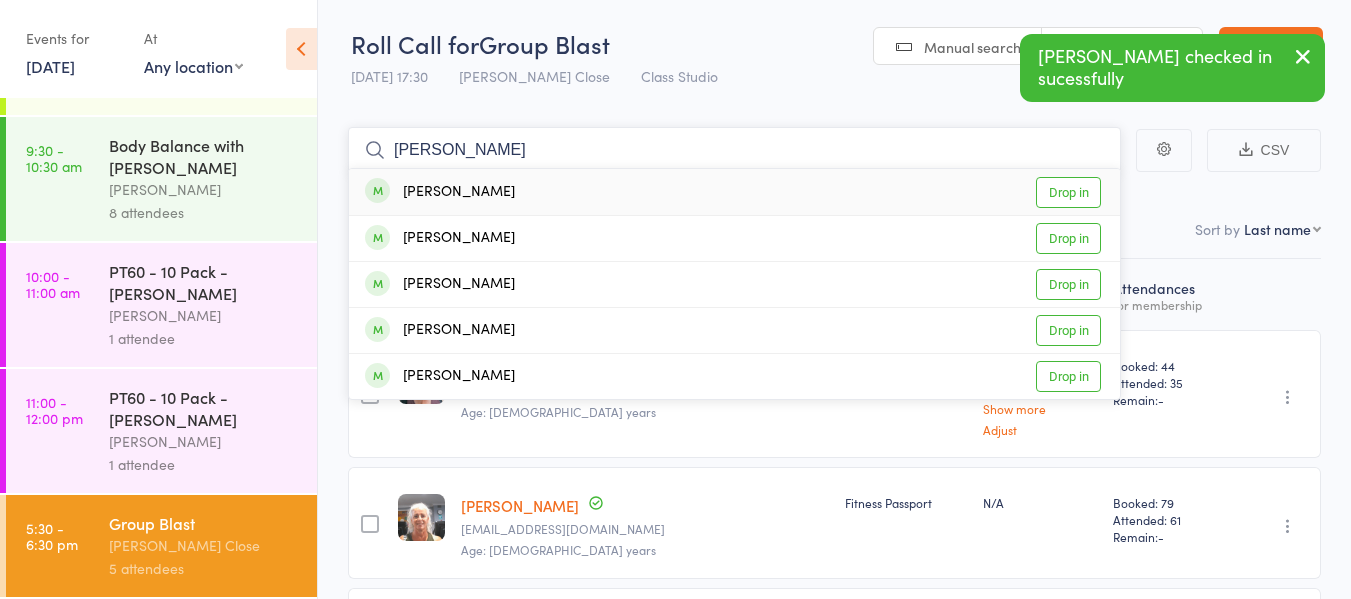 type on "lisa" 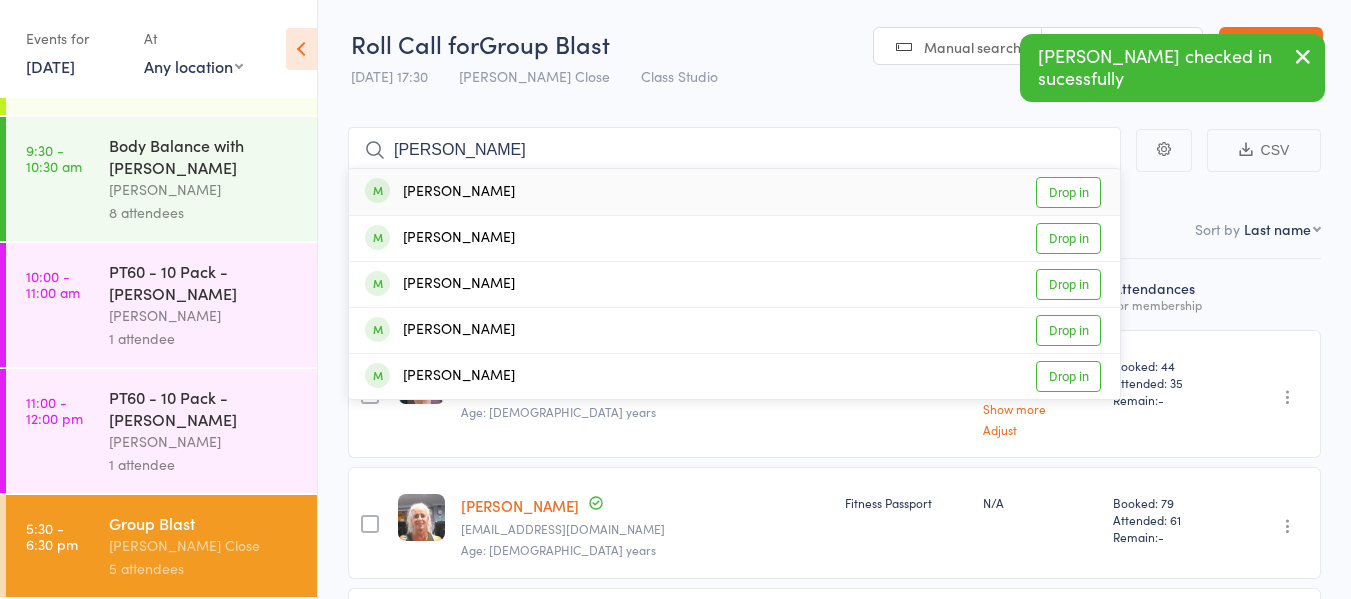 click on "Drop in" at bounding box center [1068, 192] 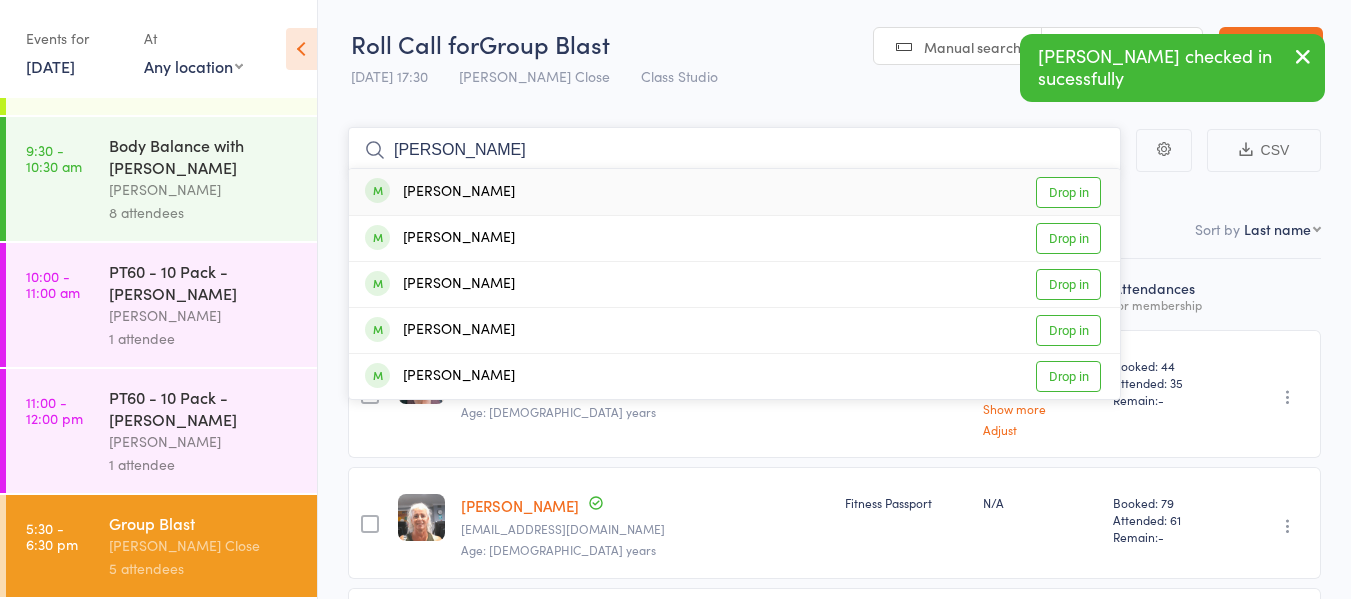 type 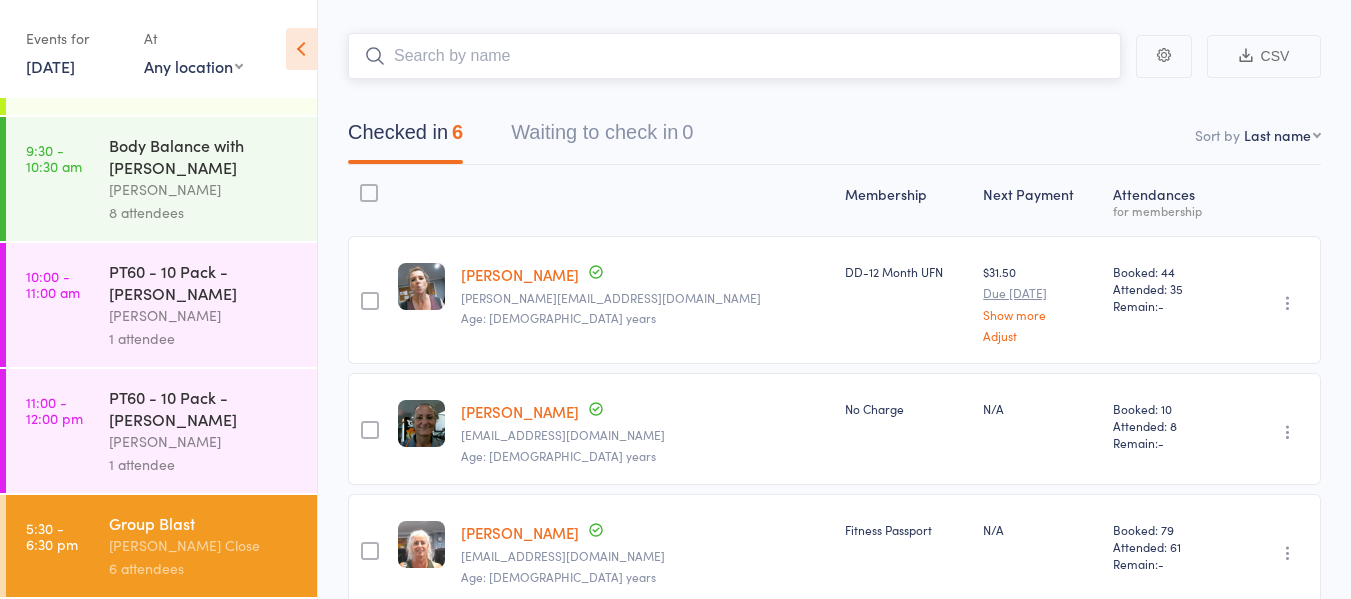 scroll, scrollTop: 0, scrollLeft: 0, axis: both 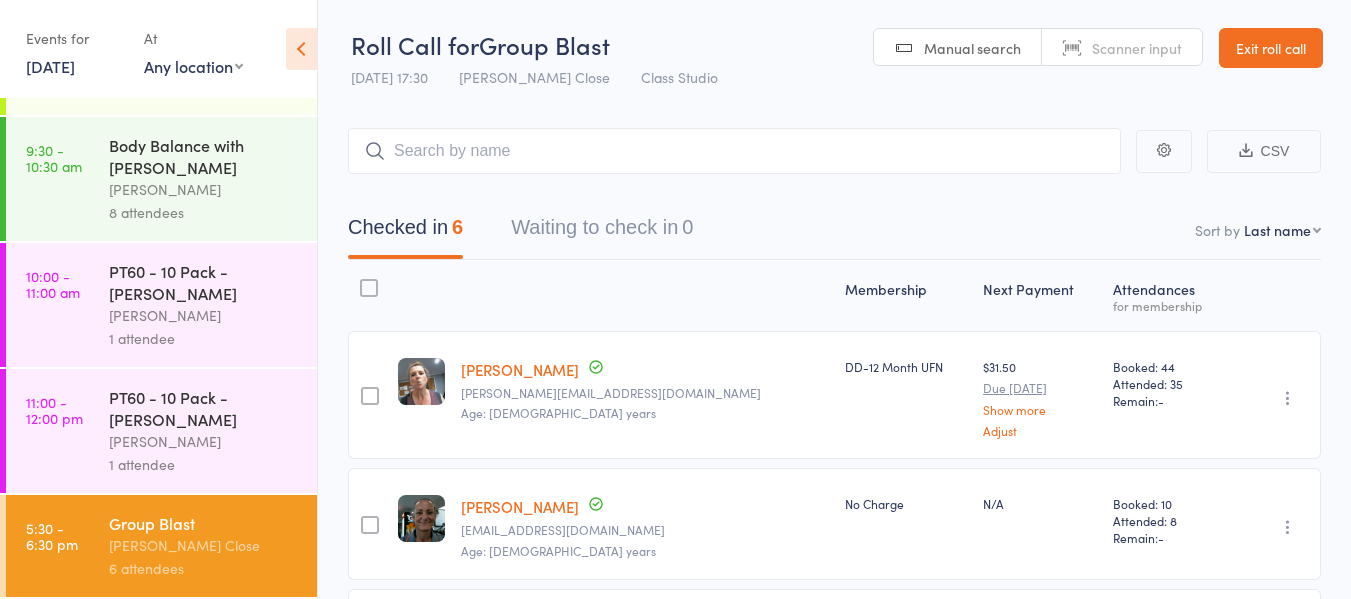 click on "Exit roll call" at bounding box center [1271, 48] 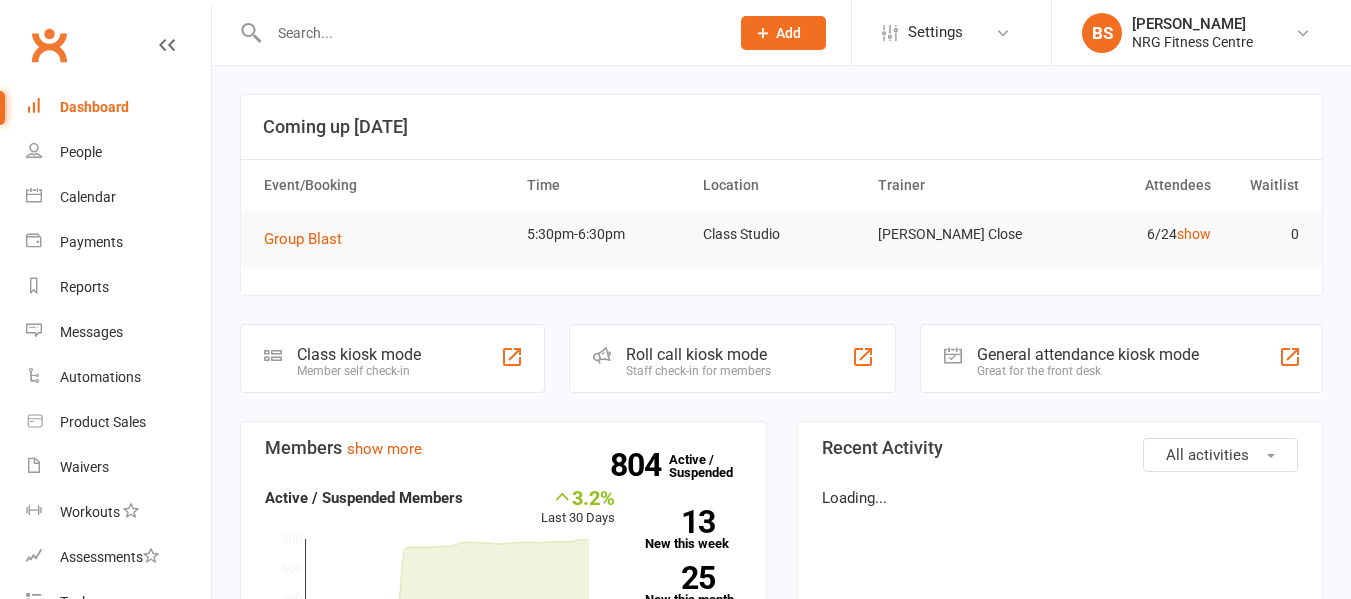 scroll, scrollTop: 0, scrollLeft: 0, axis: both 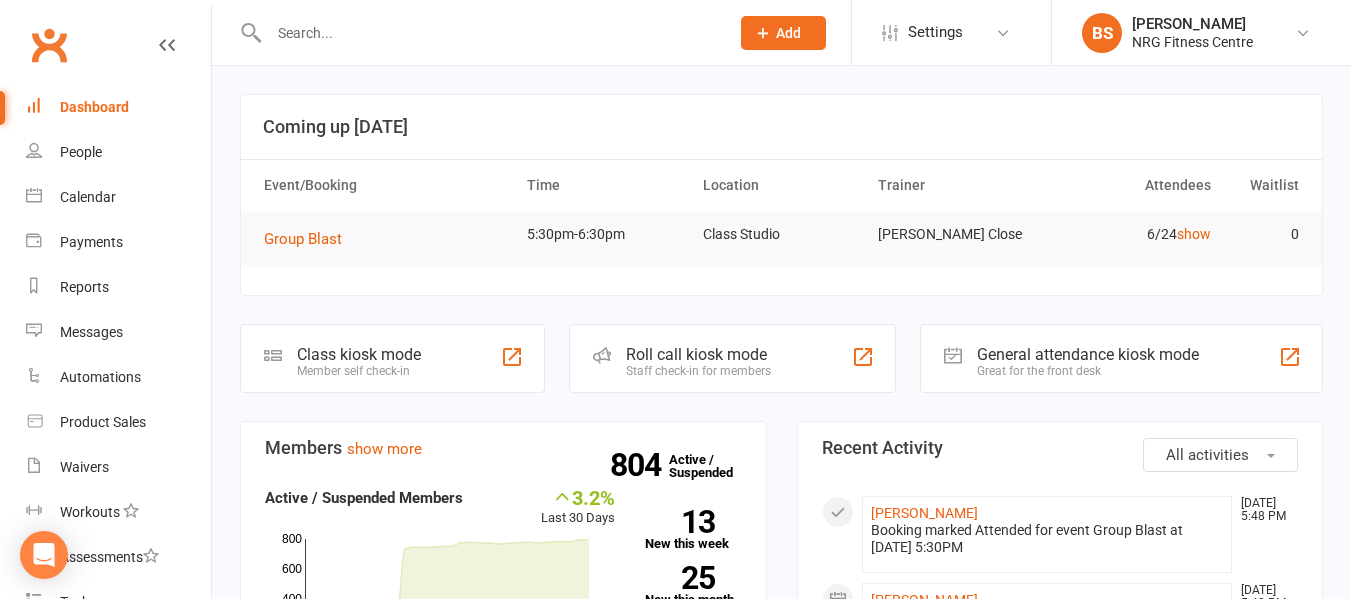 click at bounding box center [489, 33] 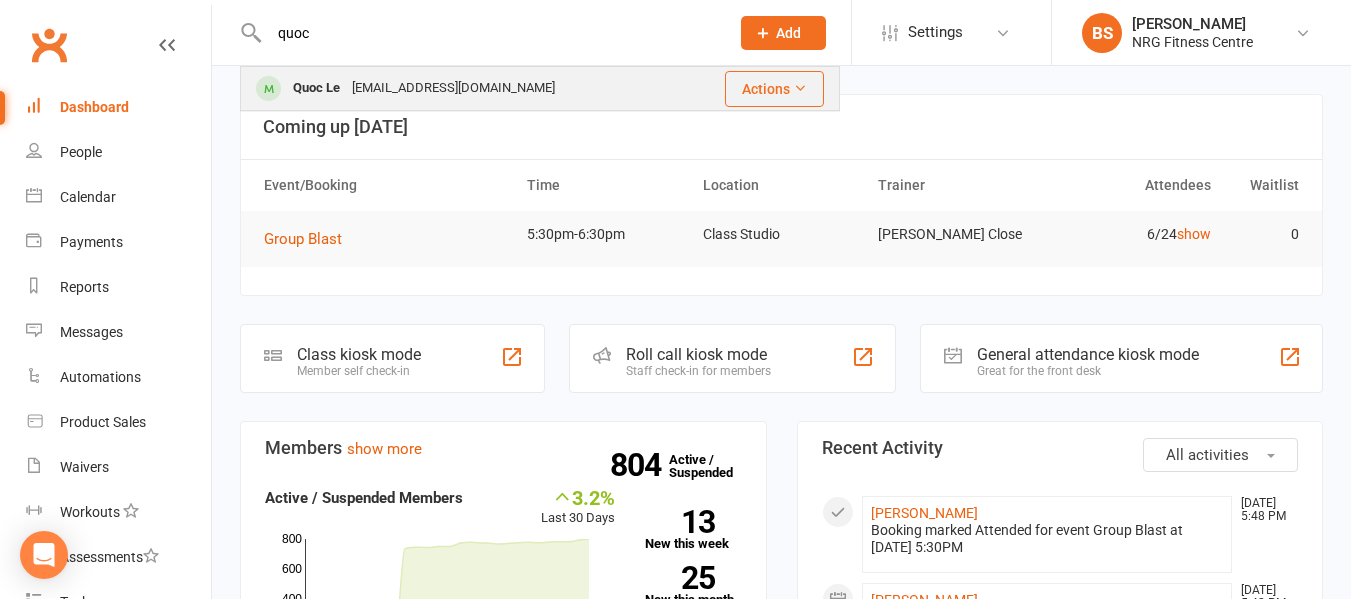 type on "quoc" 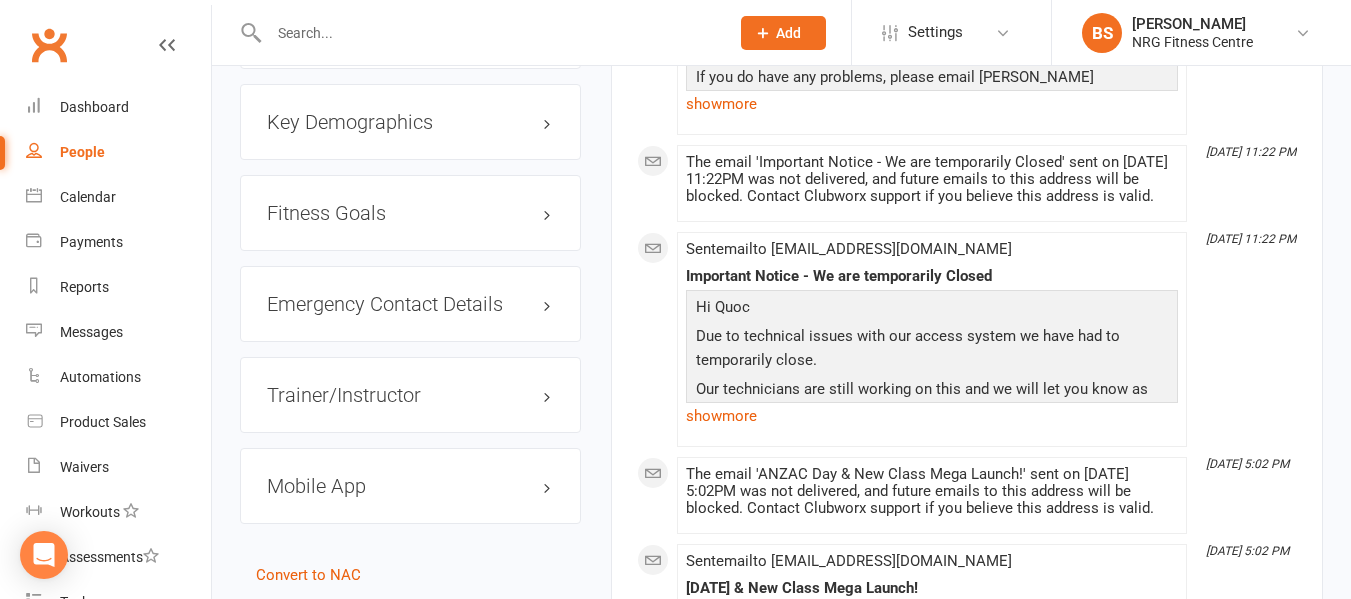 scroll, scrollTop: 1700, scrollLeft: 0, axis: vertical 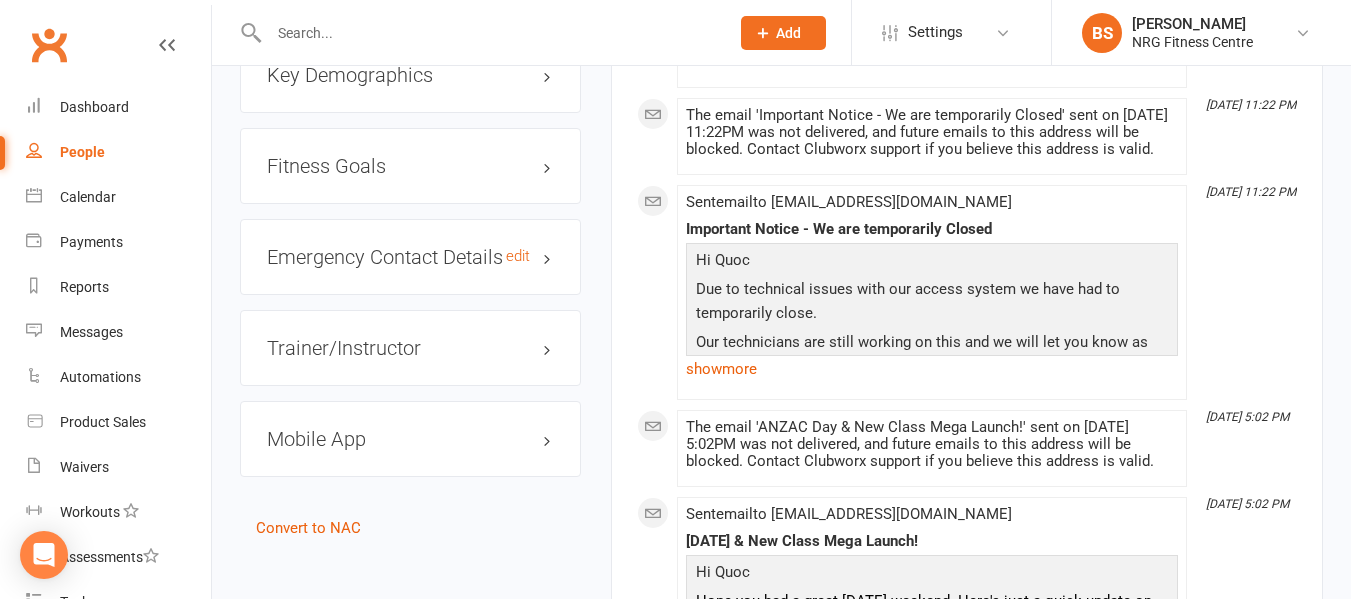 click on "Emergency Contact Details  edit" at bounding box center [410, 257] 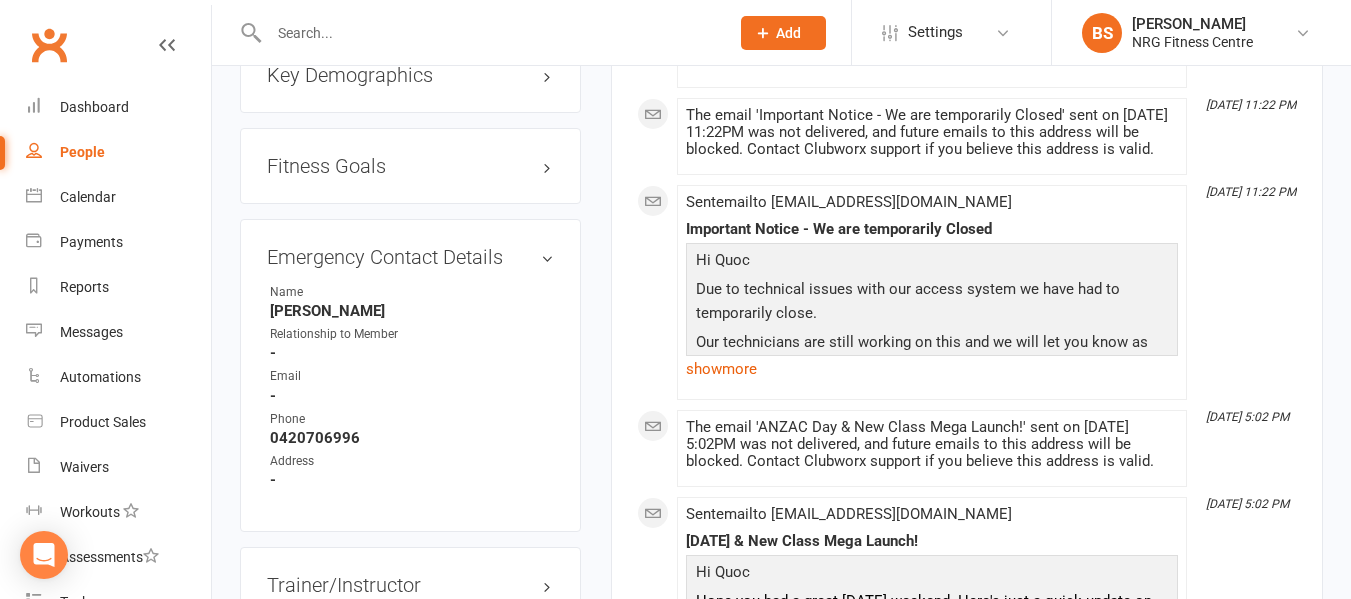 click at bounding box center [489, 33] 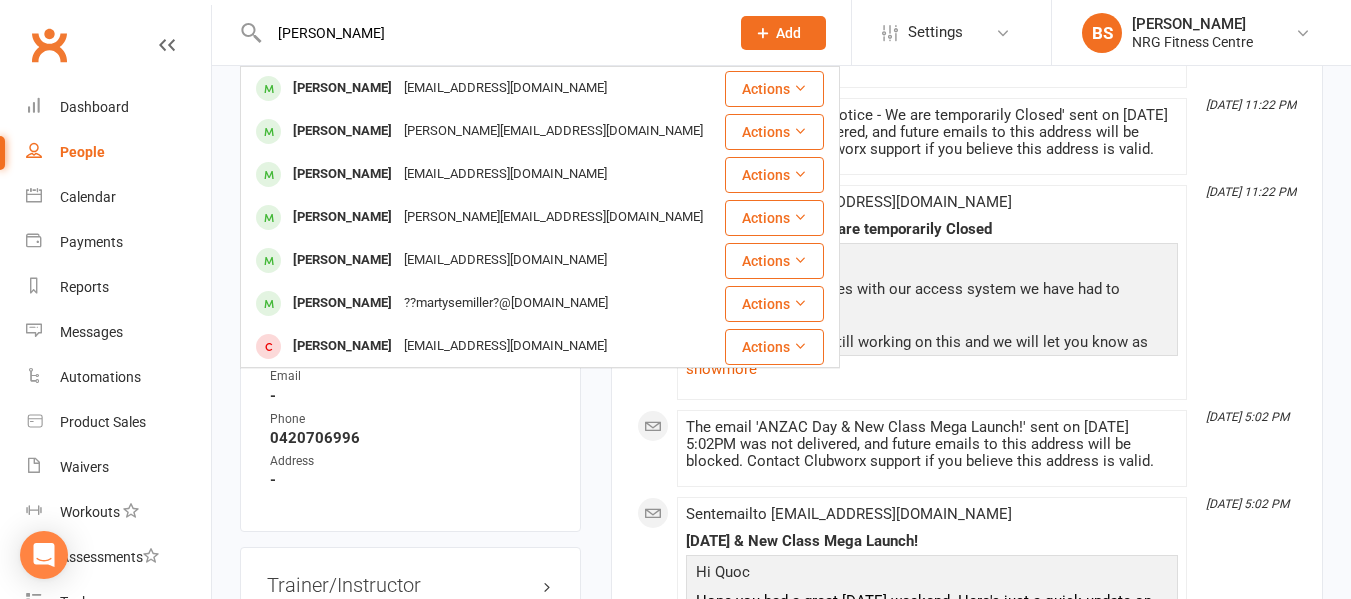 type on "[PERSON_NAME]" 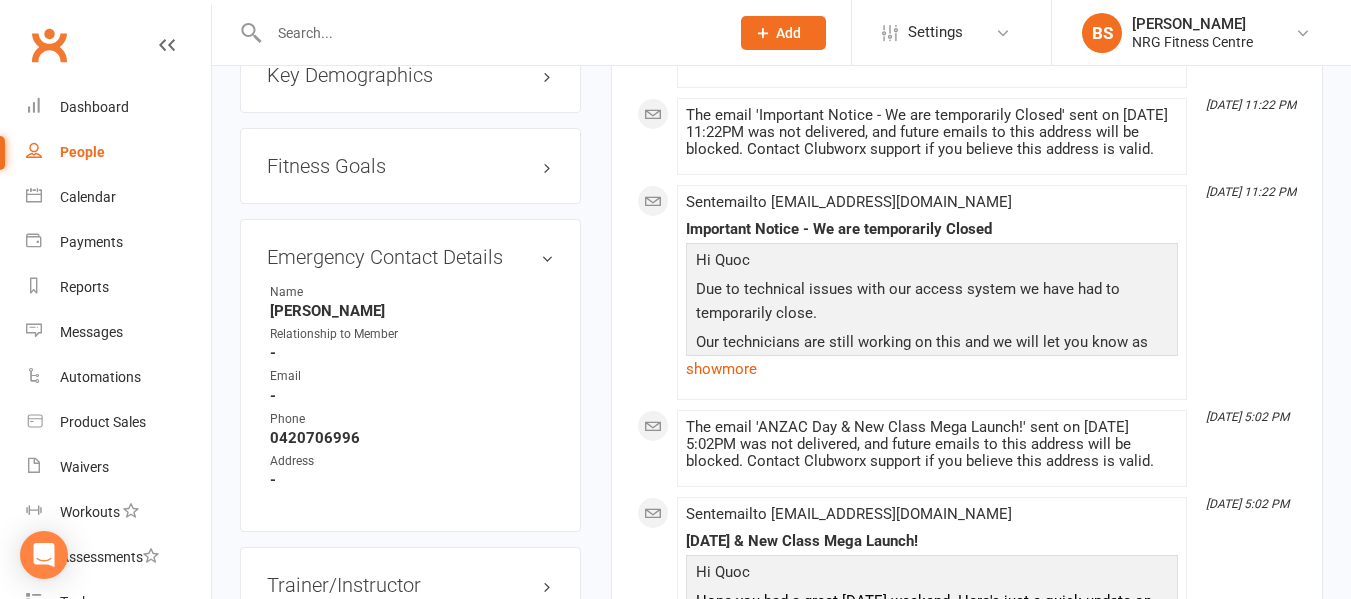 click at bounding box center (489, 33) 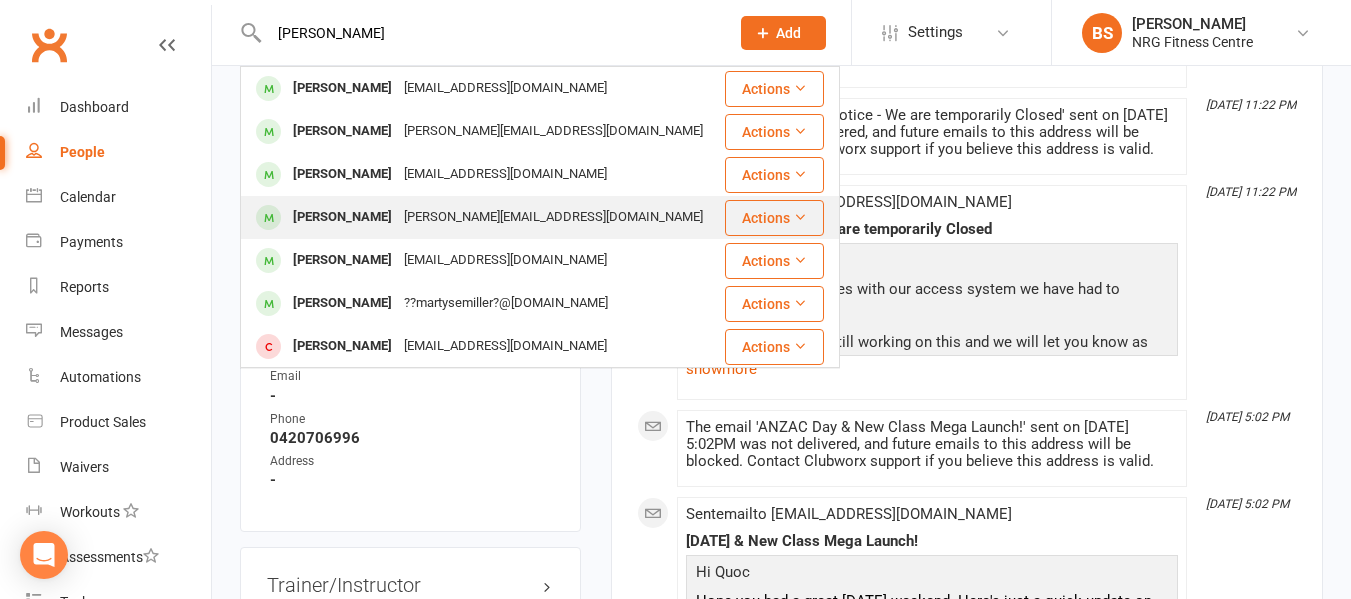type on "[PERSON_NAME]" 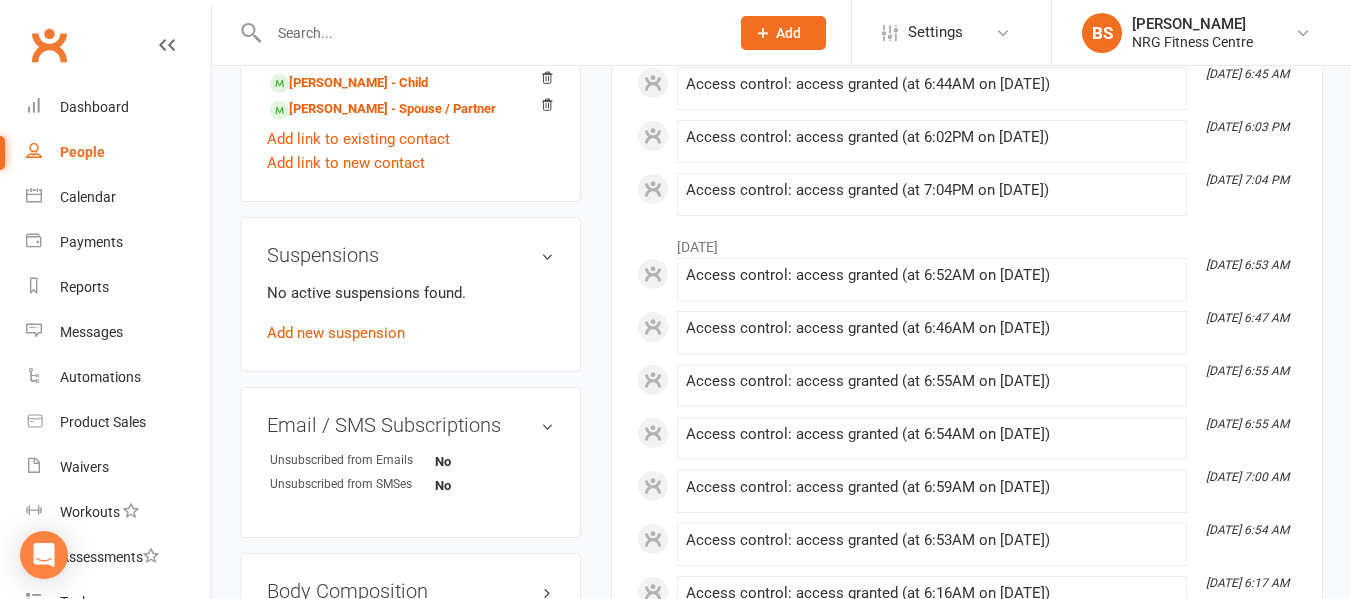 scroll, scrollTop: 600, scrollLeft: 0, axis: vertical 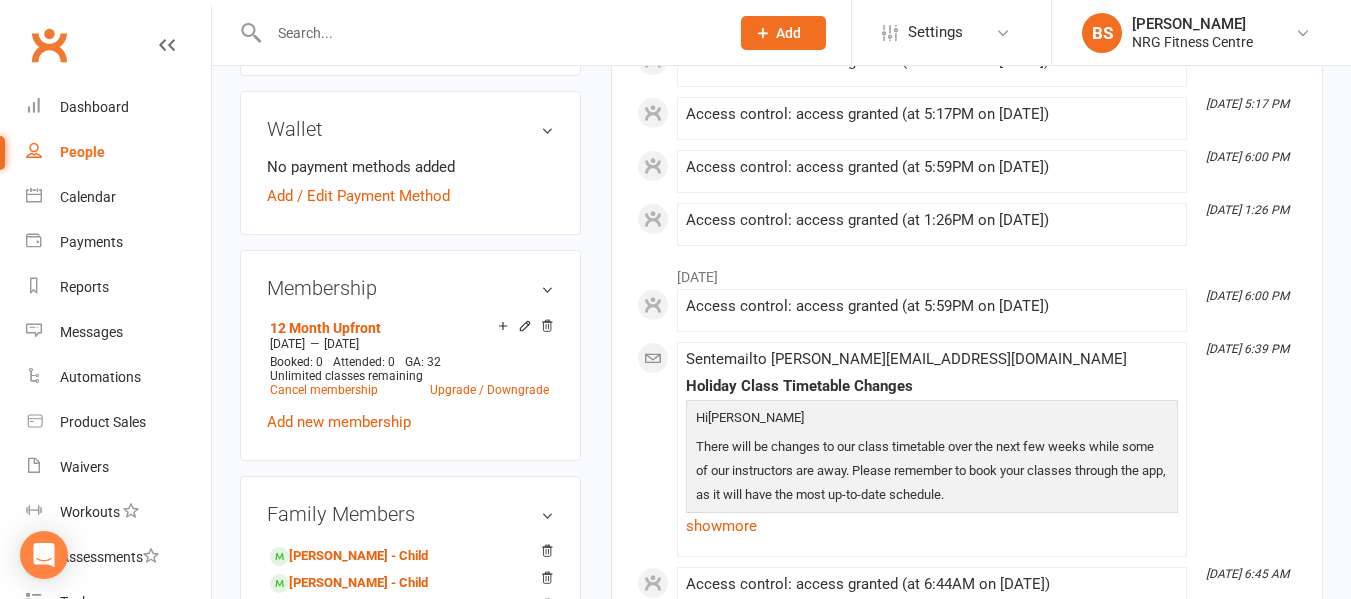 click at bounding box center (489, 33) 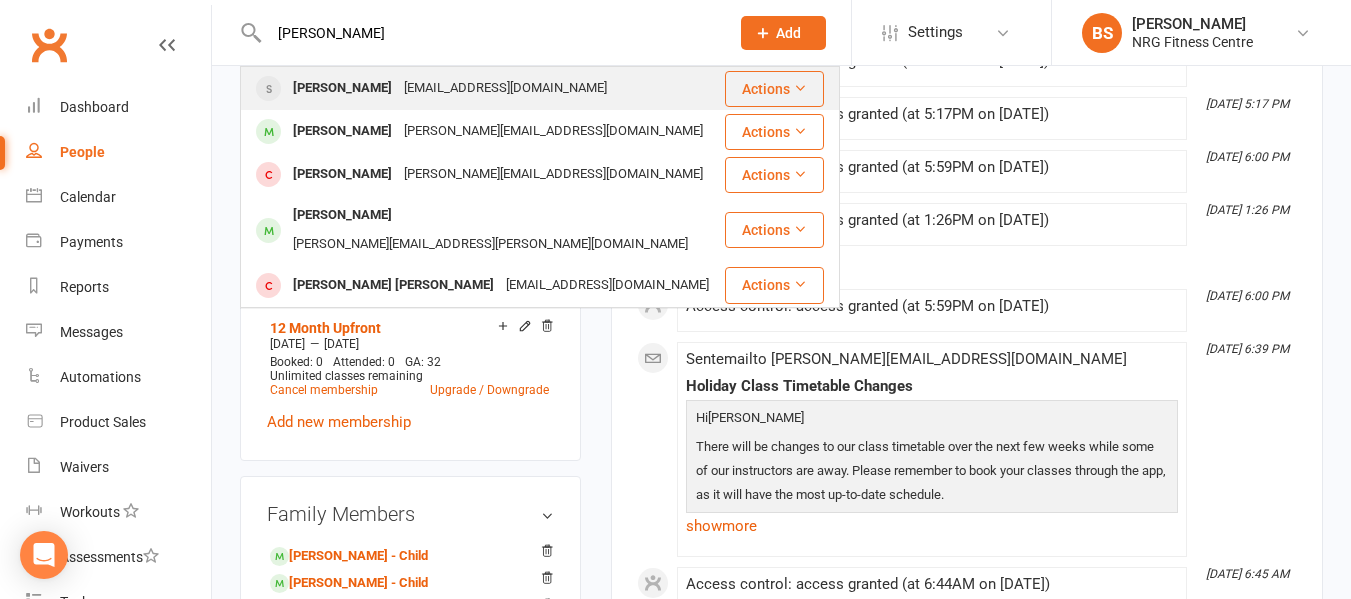 type on "[PERSON_NAME]" 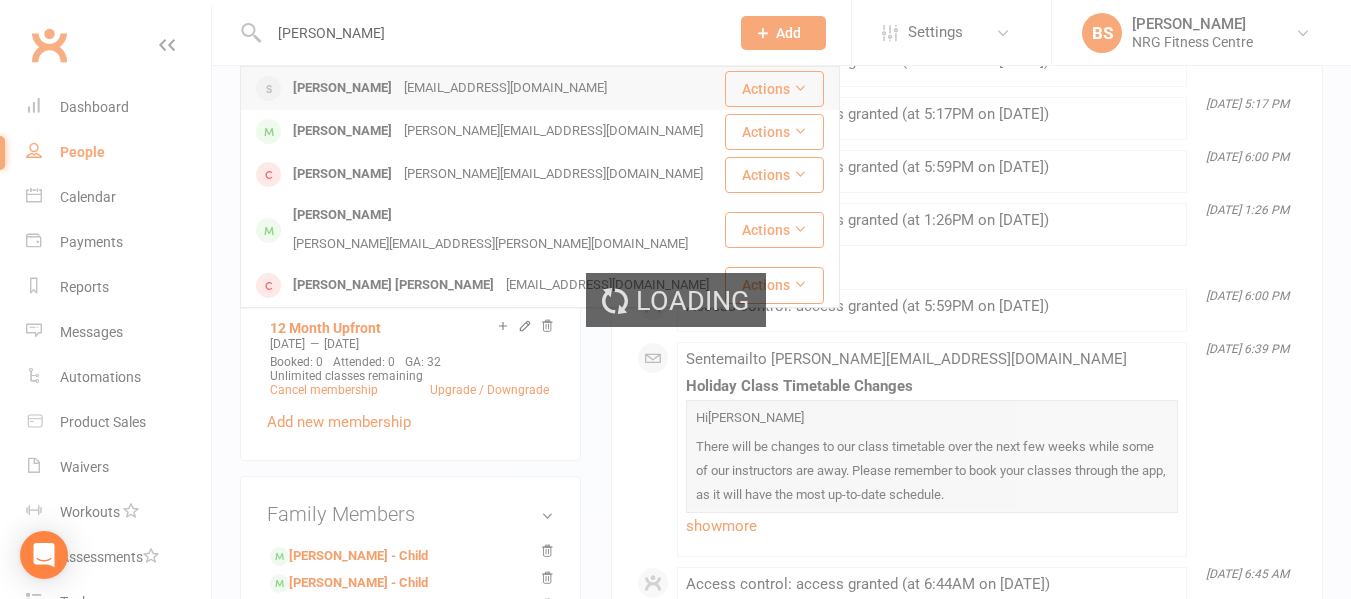 type 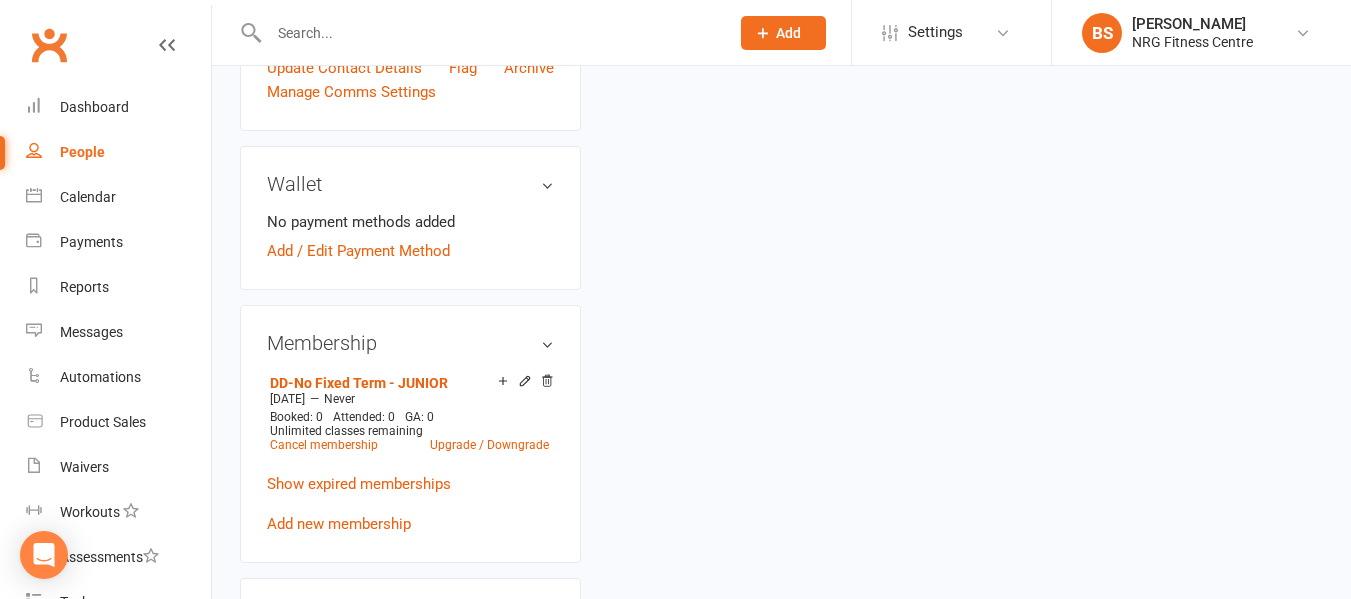 scroll, scrollTop: 0, scrollLeft: 0, axis: both 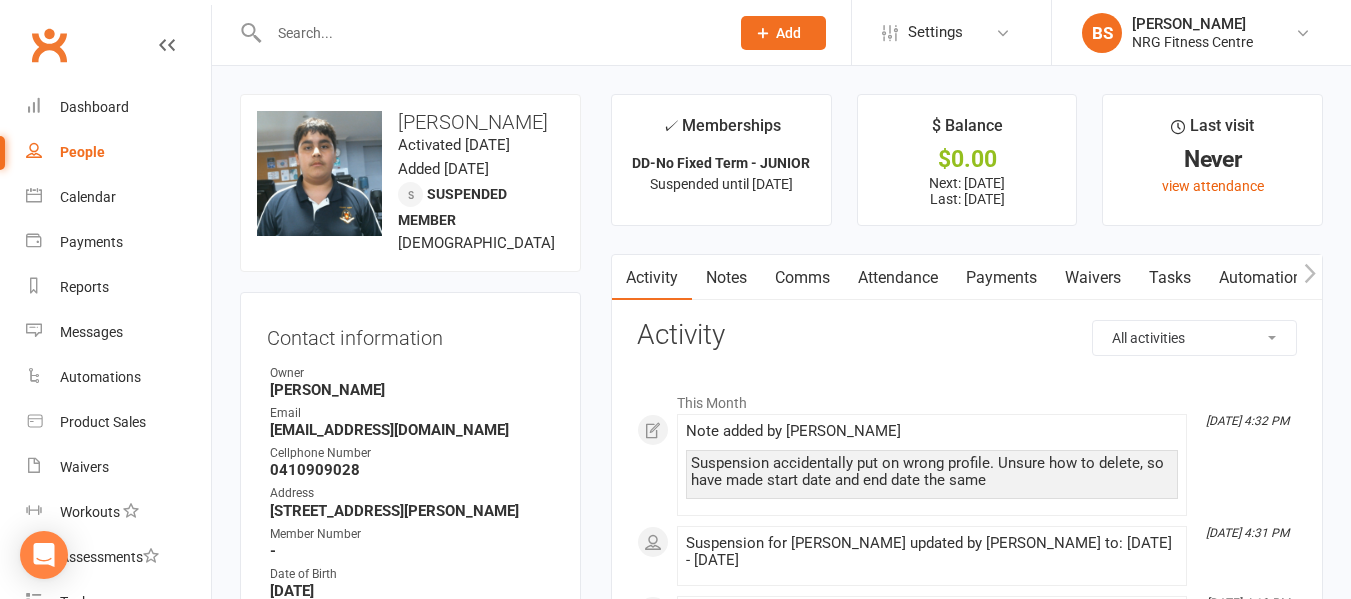 click on "Notes" at bounding box center (726, 278) 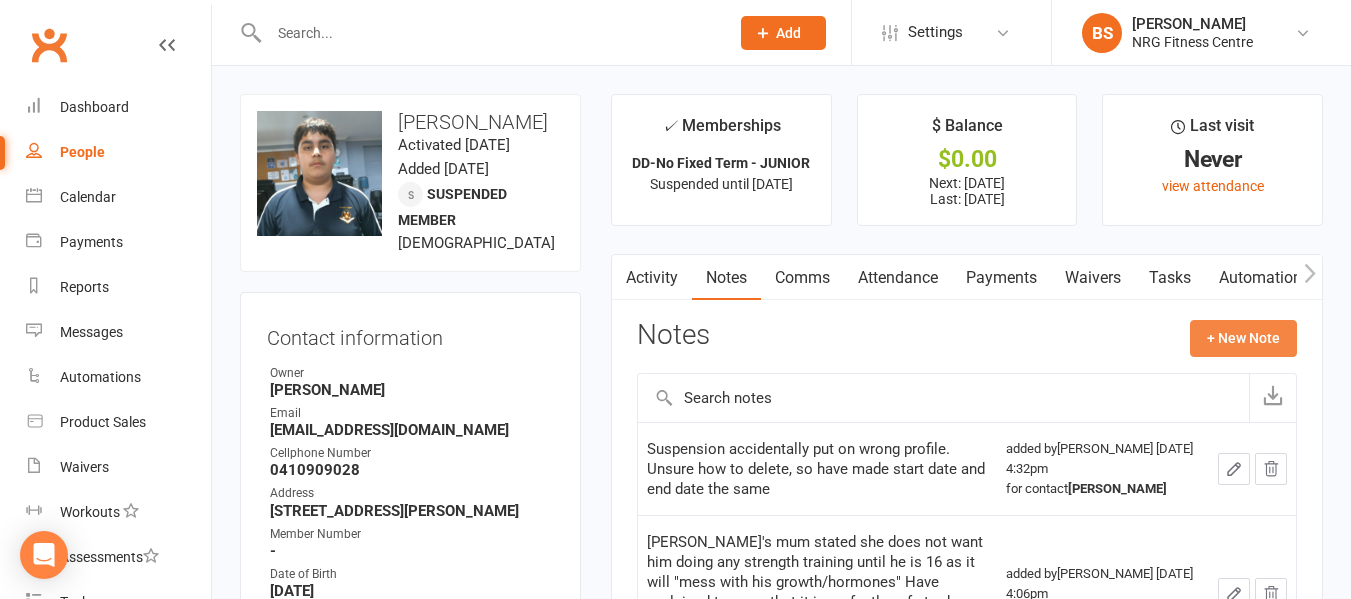 click on "+ New Note" at bounding box center (1243, 338) 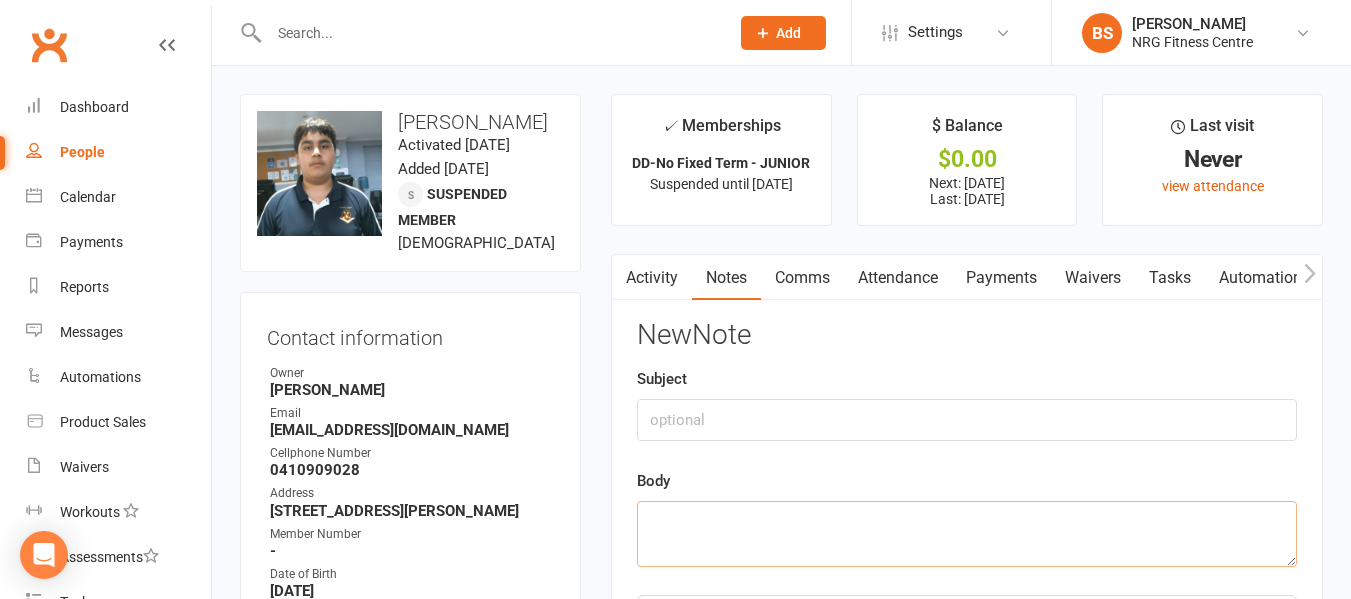 click at bounding box center [967, 534] 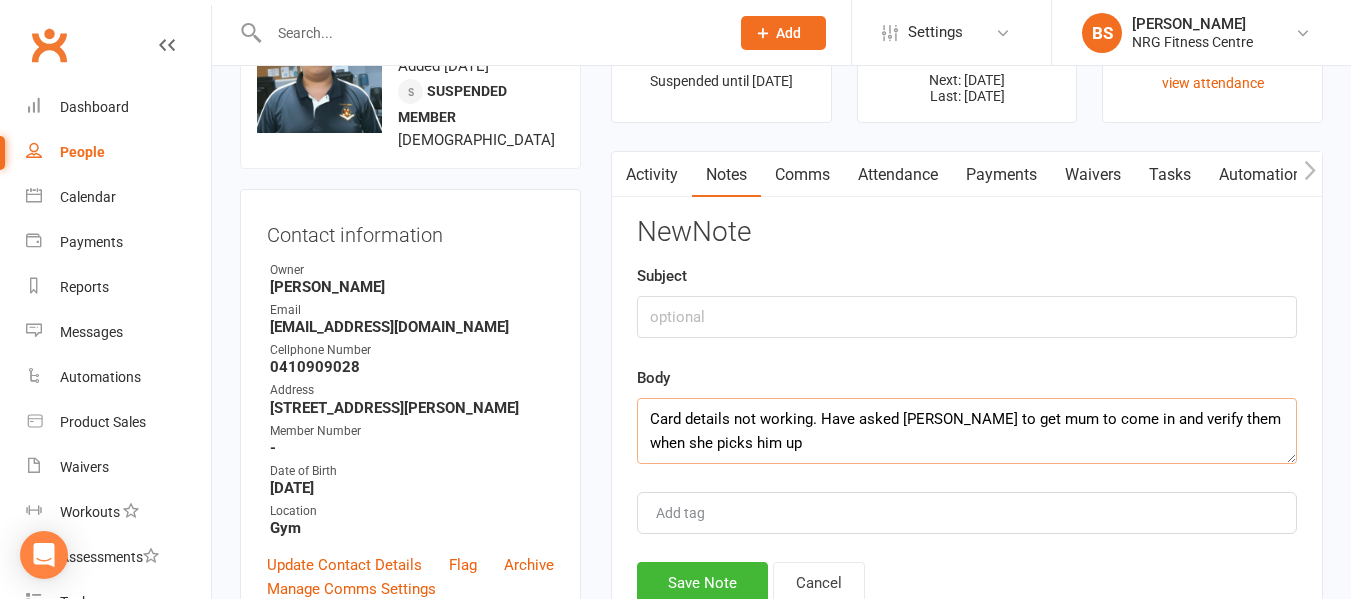 scroll, scrollTop: 200, scrollLeft: 0, axis: vertical 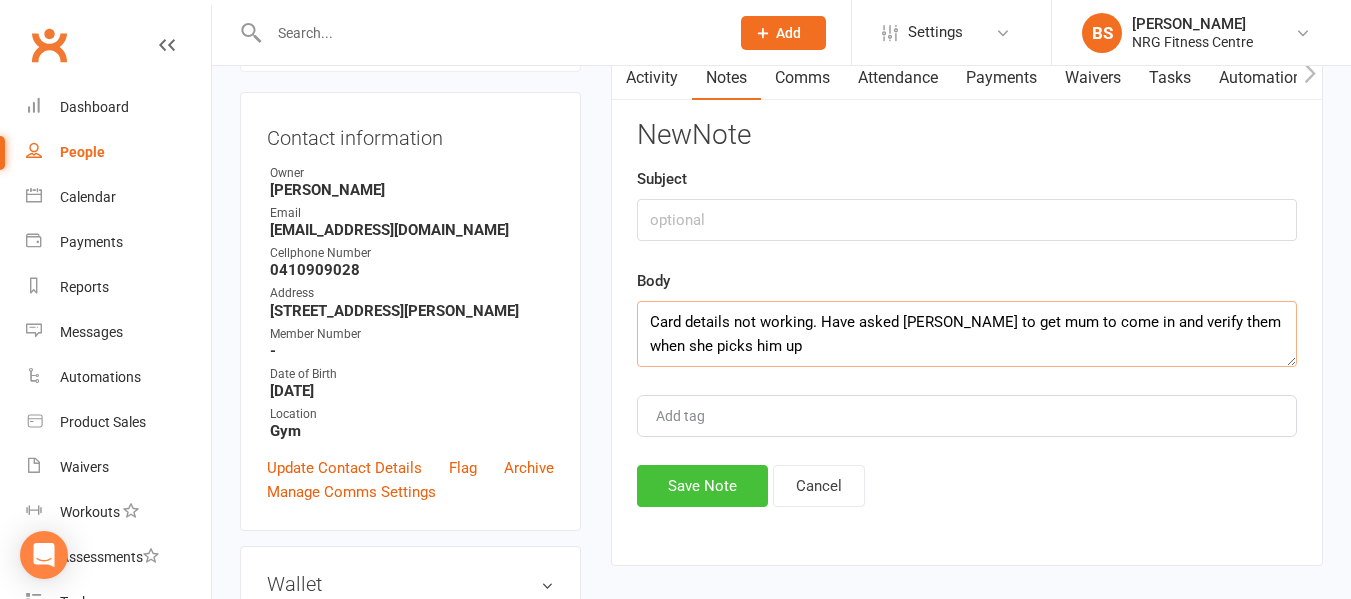 type on "Card details not working. Have asked [PERSON_NAME] to get mum to come in and verify them when she picks him up" 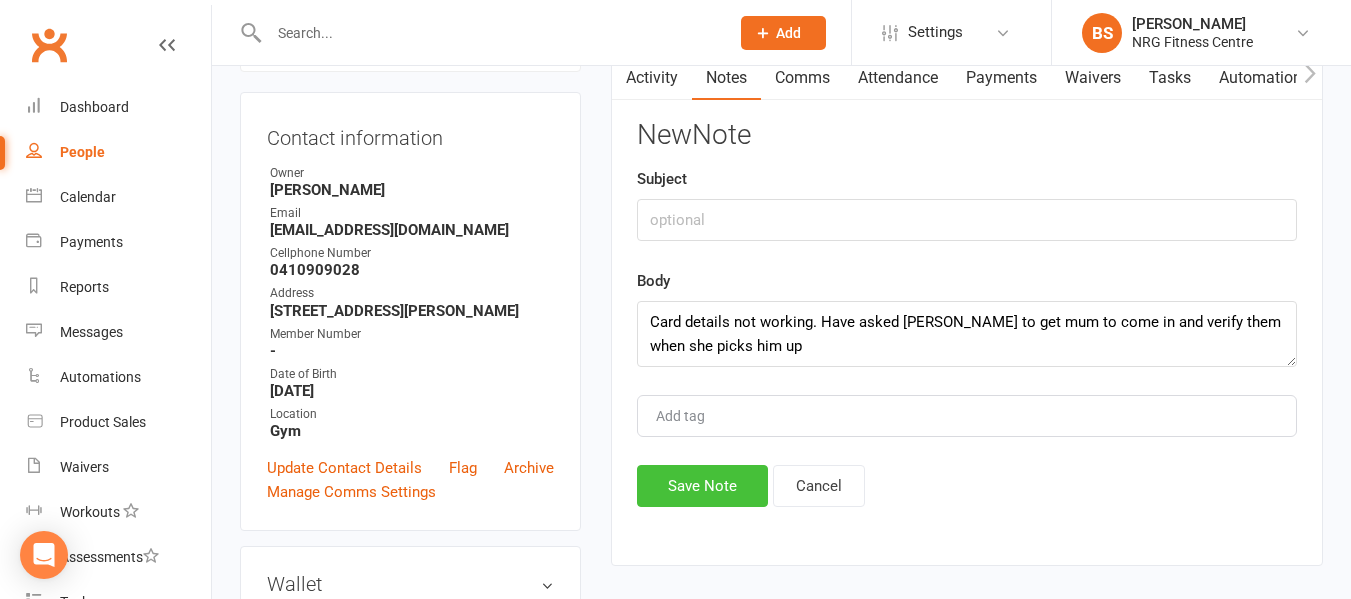 click on "Save Note" at bounding box center [702, 486] 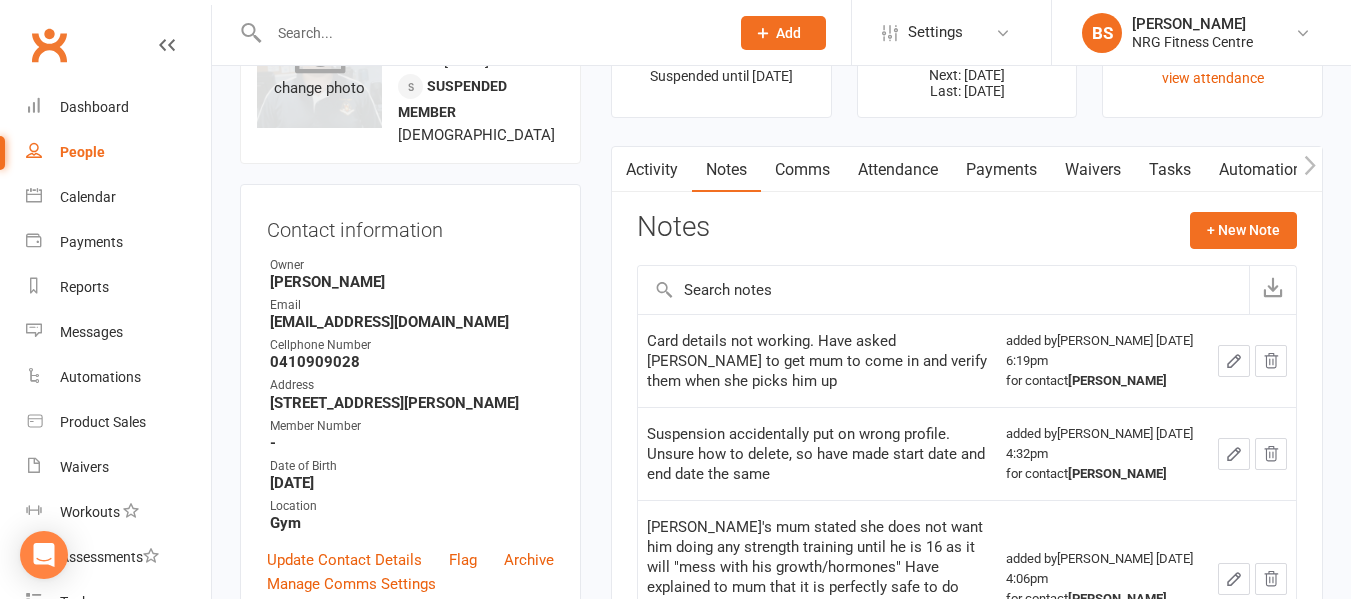 scroll, scrollTop: 0, scrollLeft: 0, axis: both 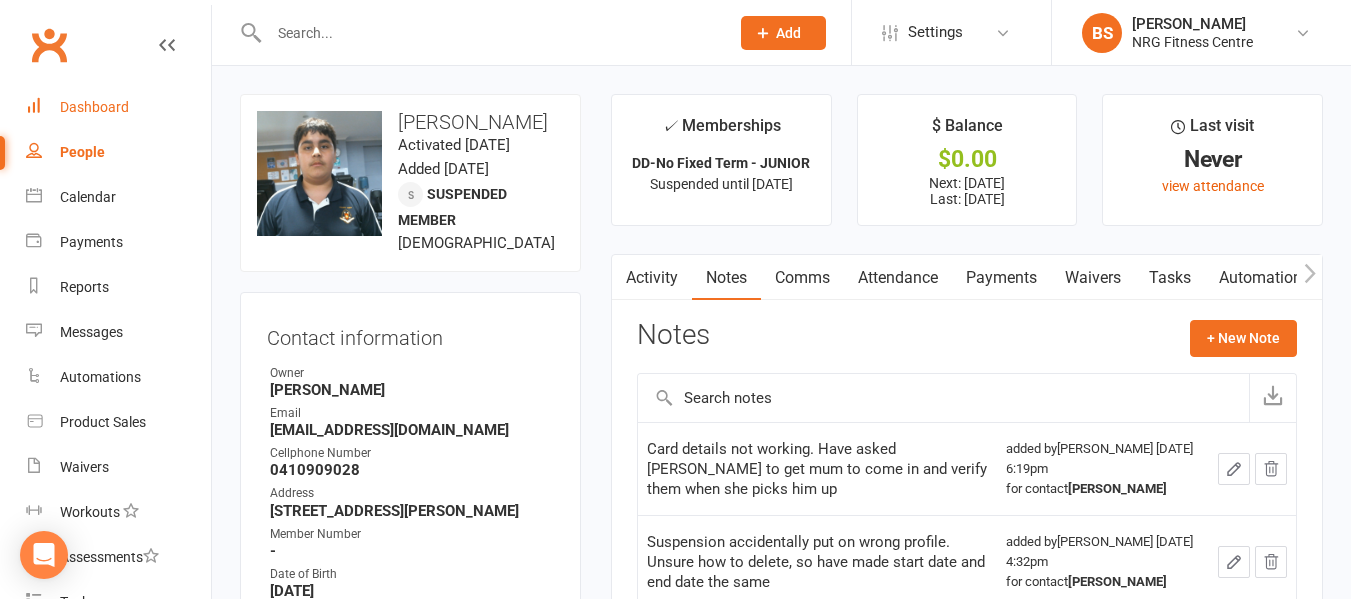click on "Dashboard" at bounding box center [94, 107] 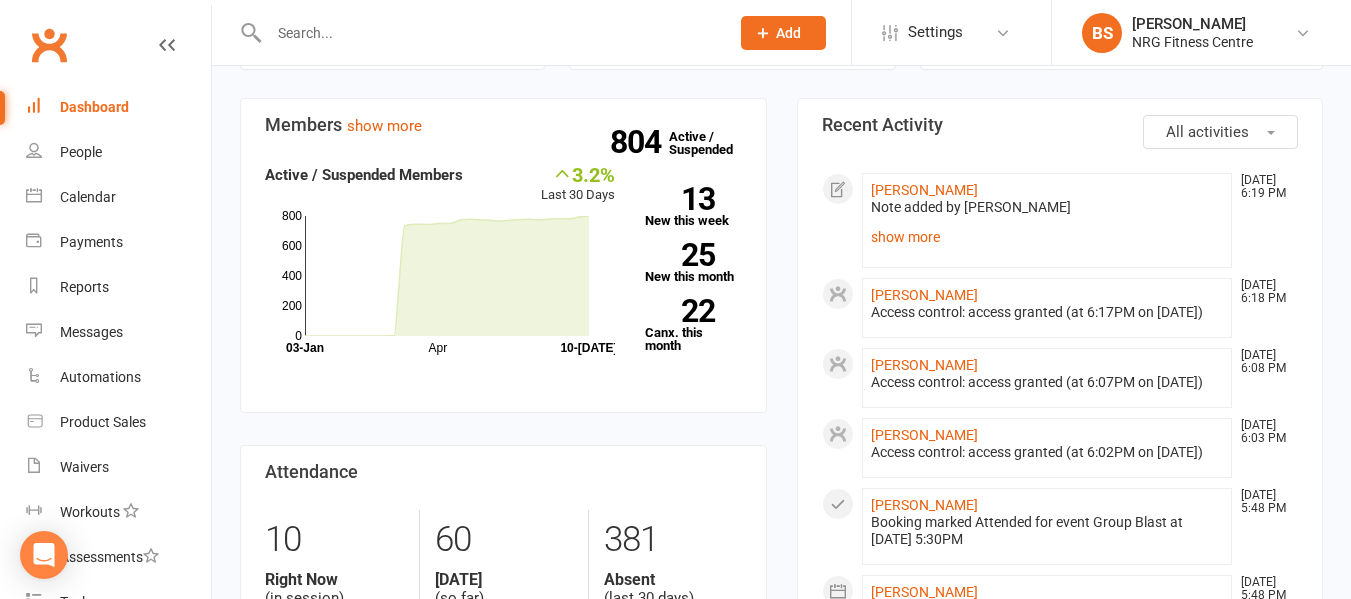 scroll, scrollTop: 300, scrollLeft: 0, axis: vertical 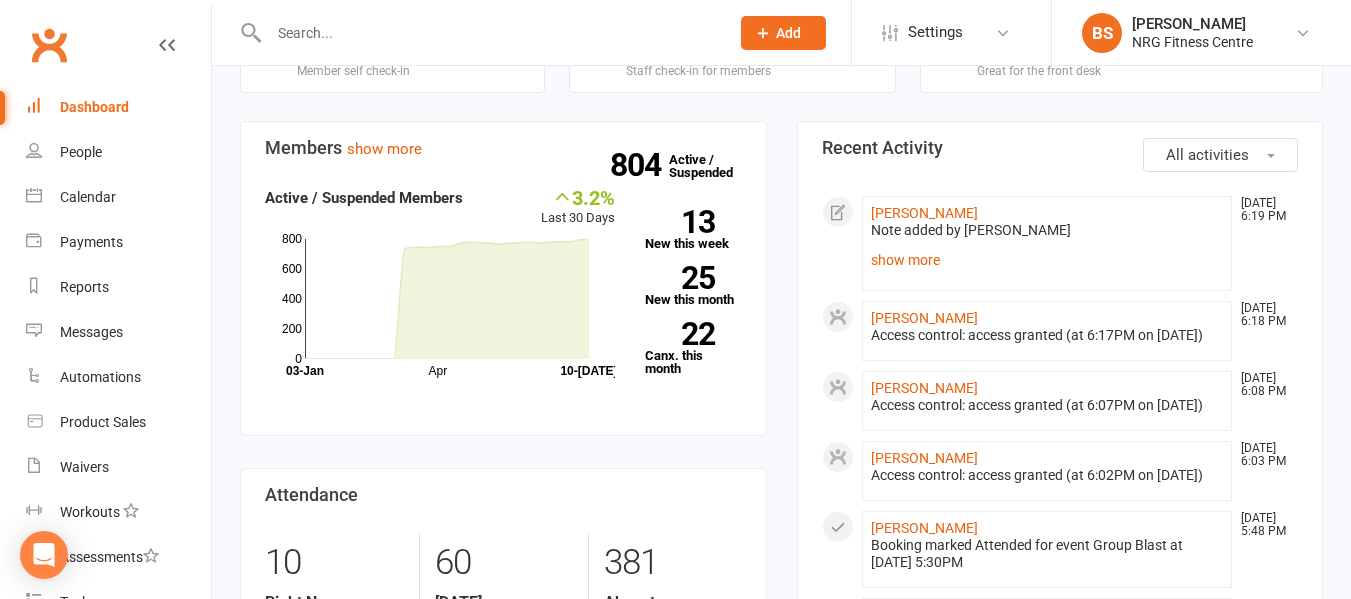 click at bounding box center (489, 33) 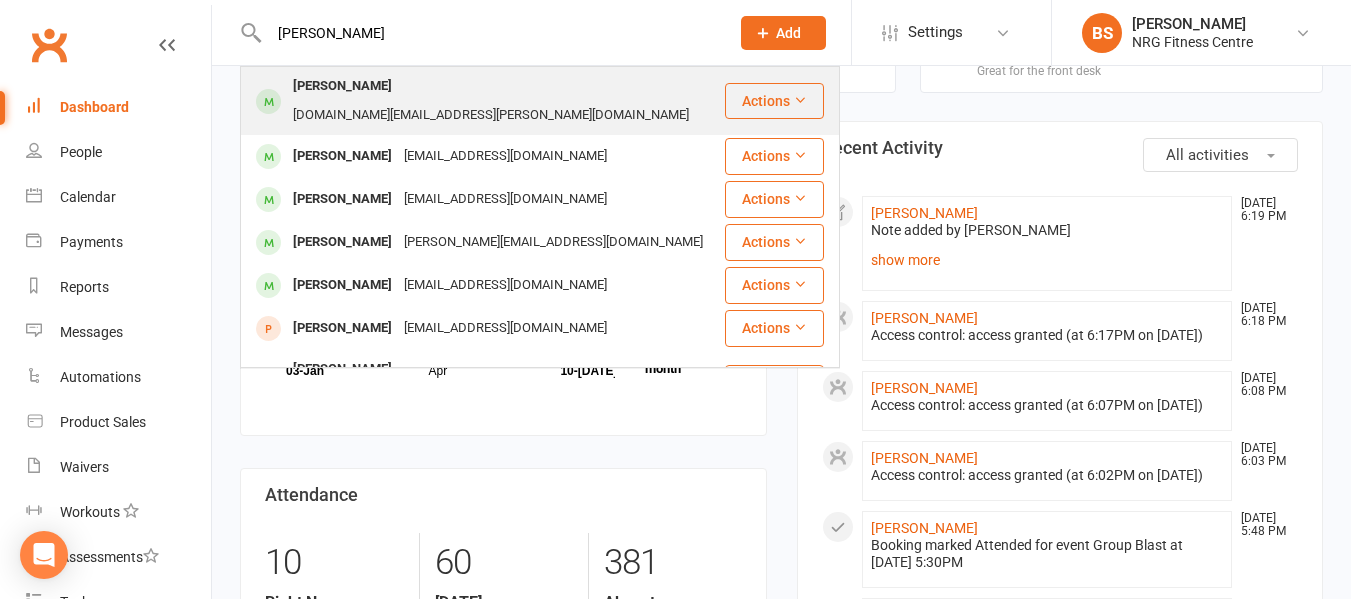 type on "[PERSON_NAME]" 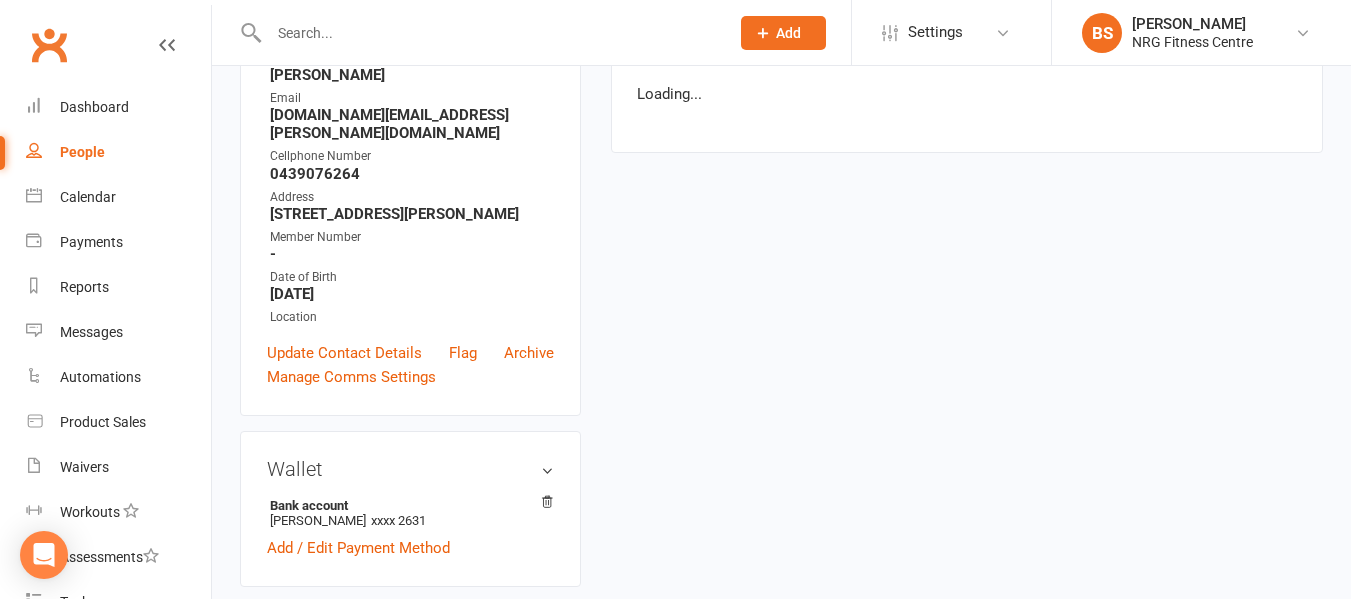 scroll, scrollTop: 0, scrollLeft: 0, axis: both 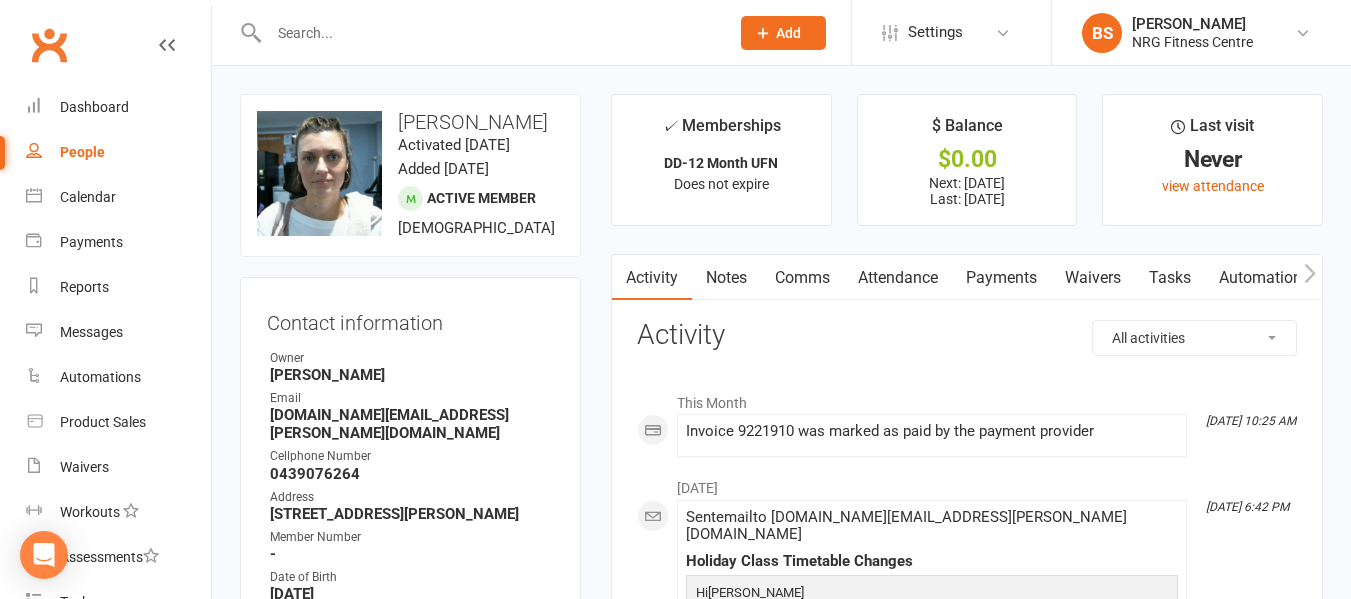 click on "Notes" at bounding box center [726, 278] 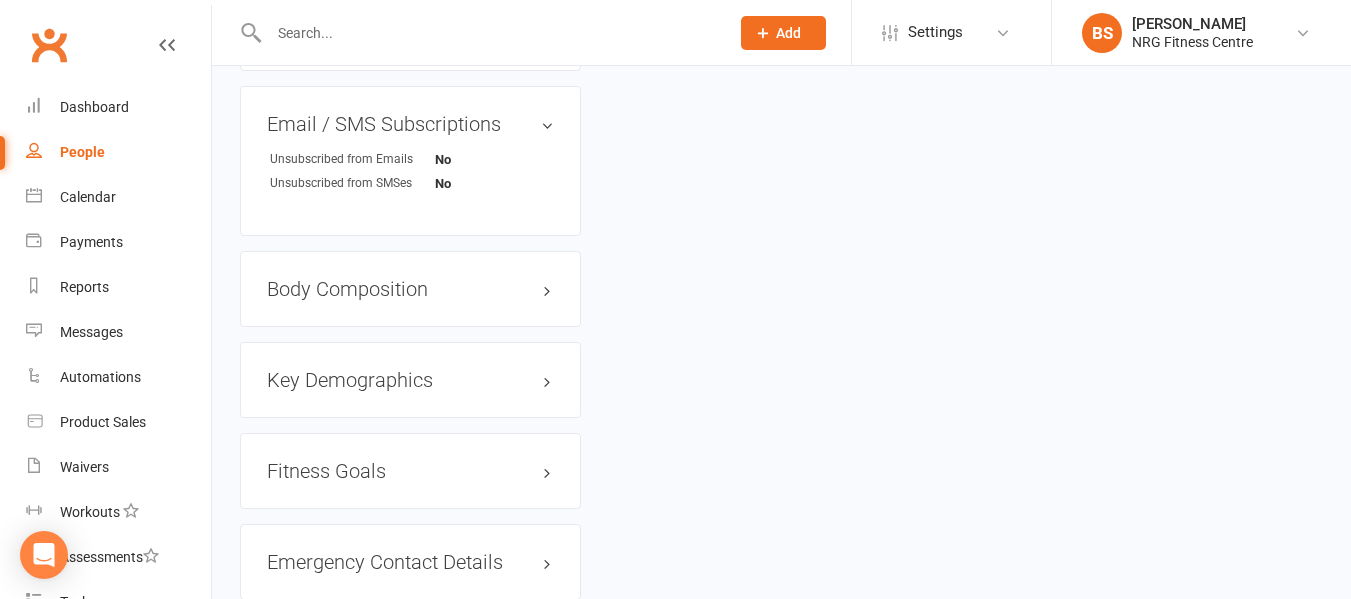 scroll, scrollTop: 1700, scrollLeft: 0, axis: vertical 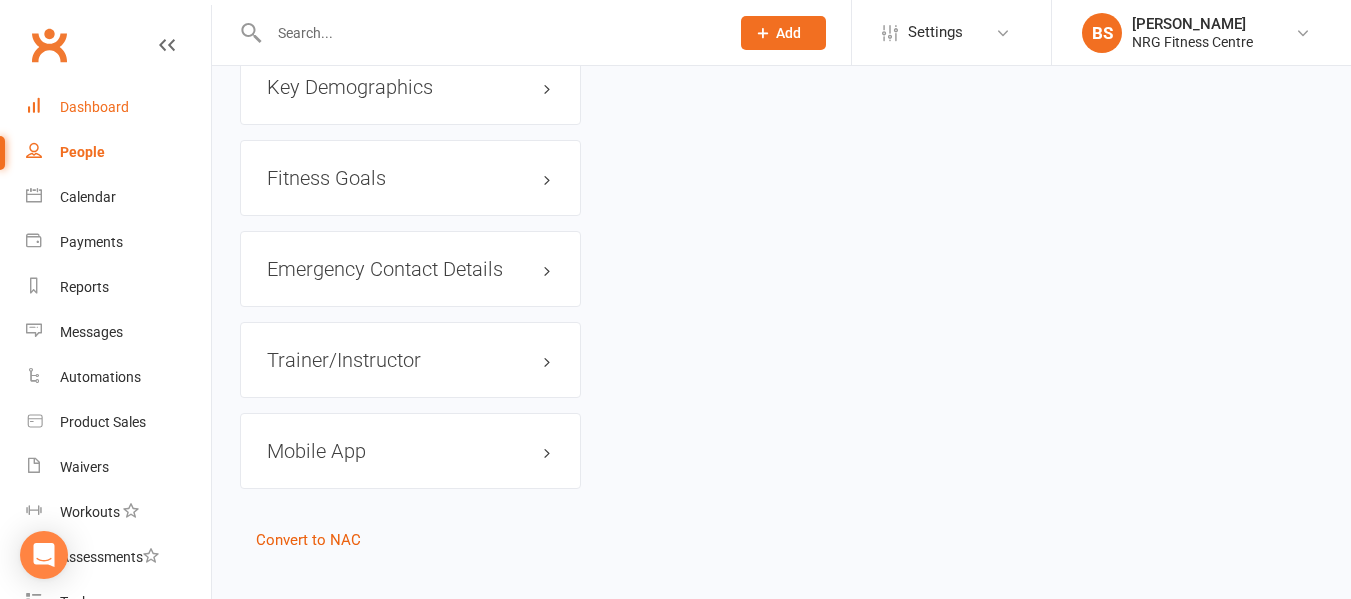 click on "Dashboard" at bounding box center (94, 107) 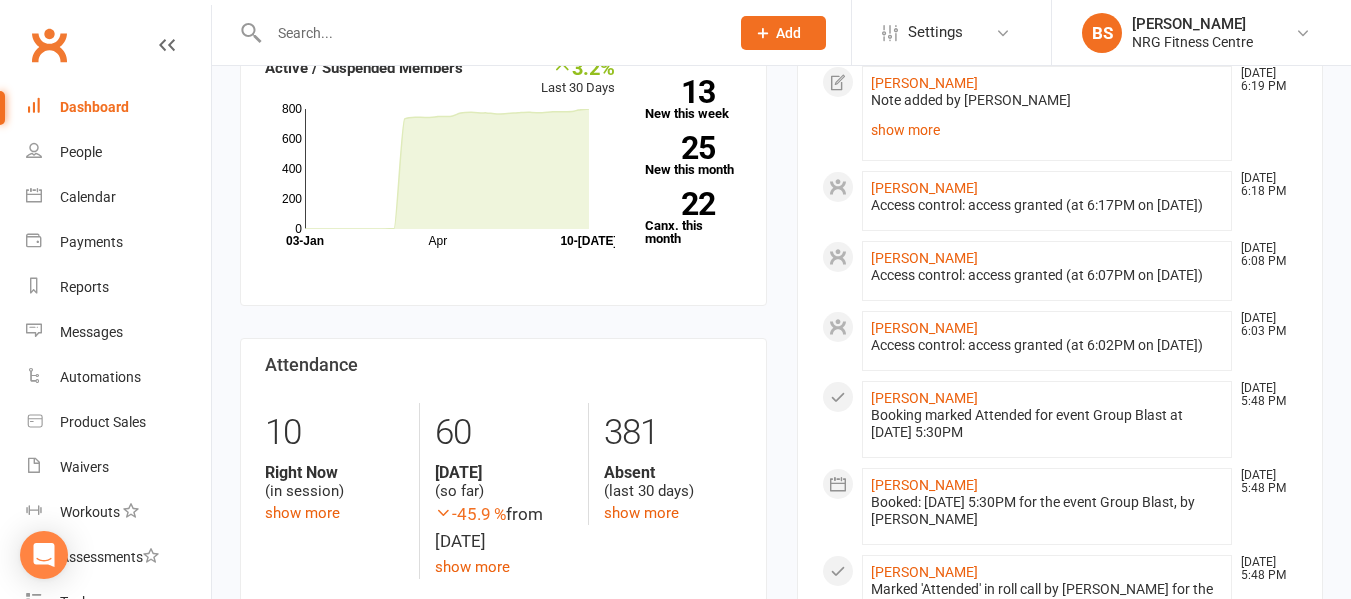 scroll, scrollTop: 0, scrollLeft: 0, axis: both 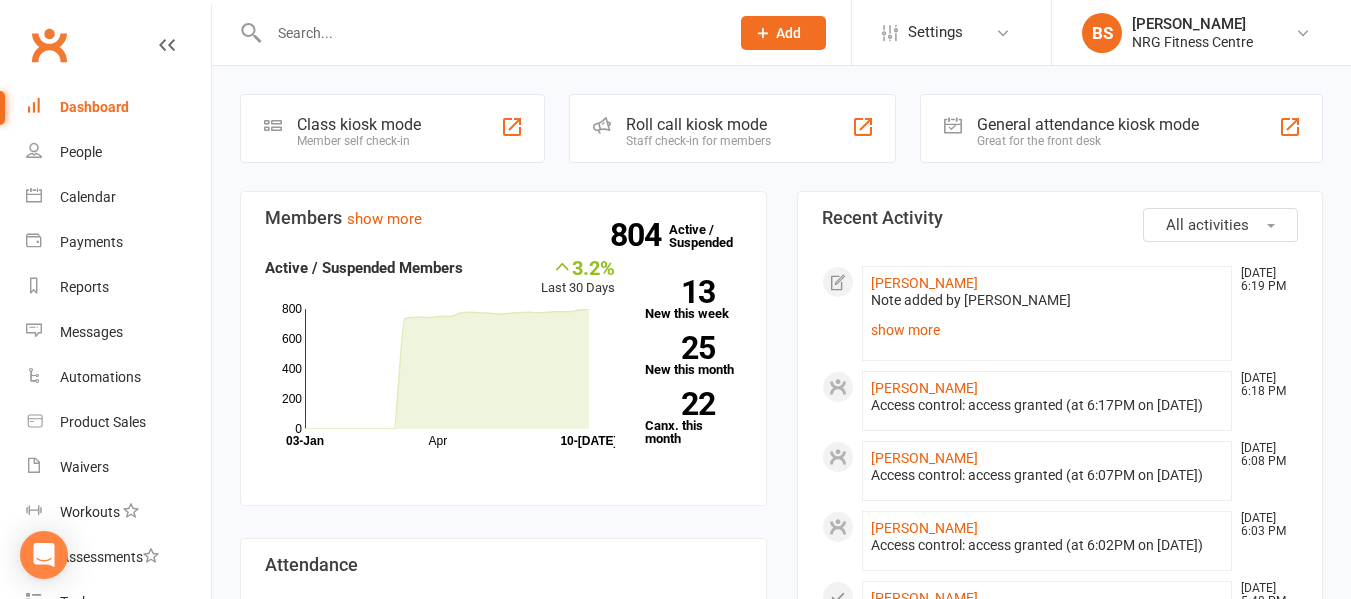 click on "Dashboard" at bounding box center [94, 107] 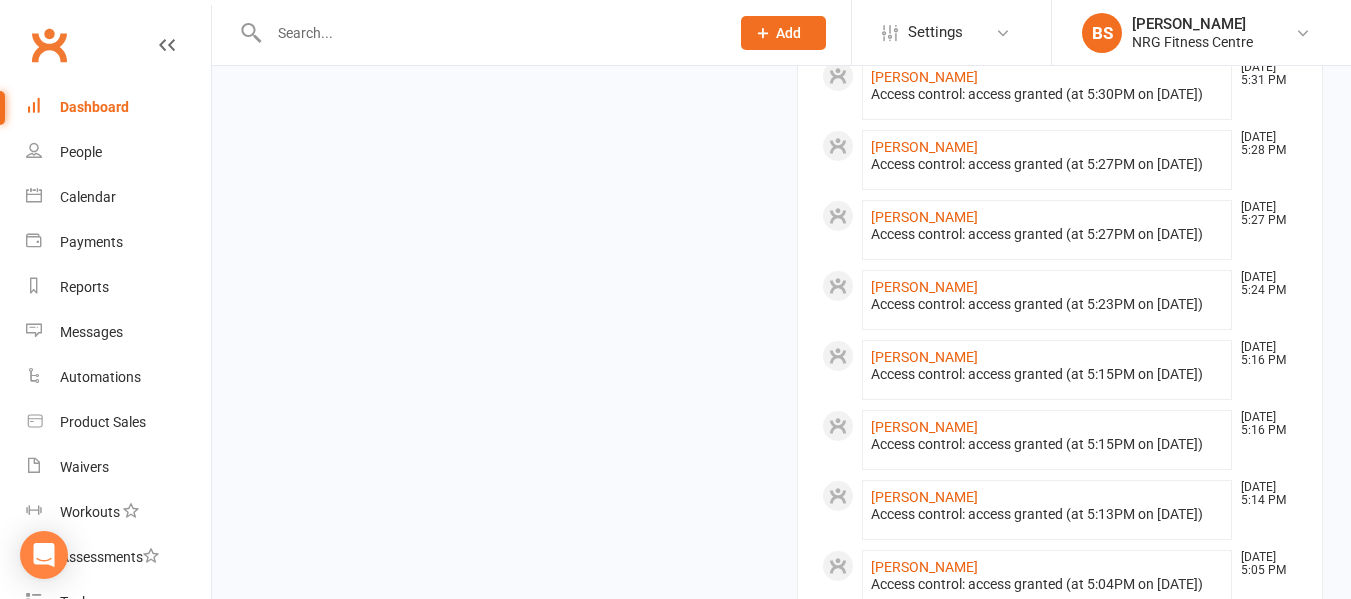 scroll, scrollTop: 1575, scrollLeft: 0, axis: vertical 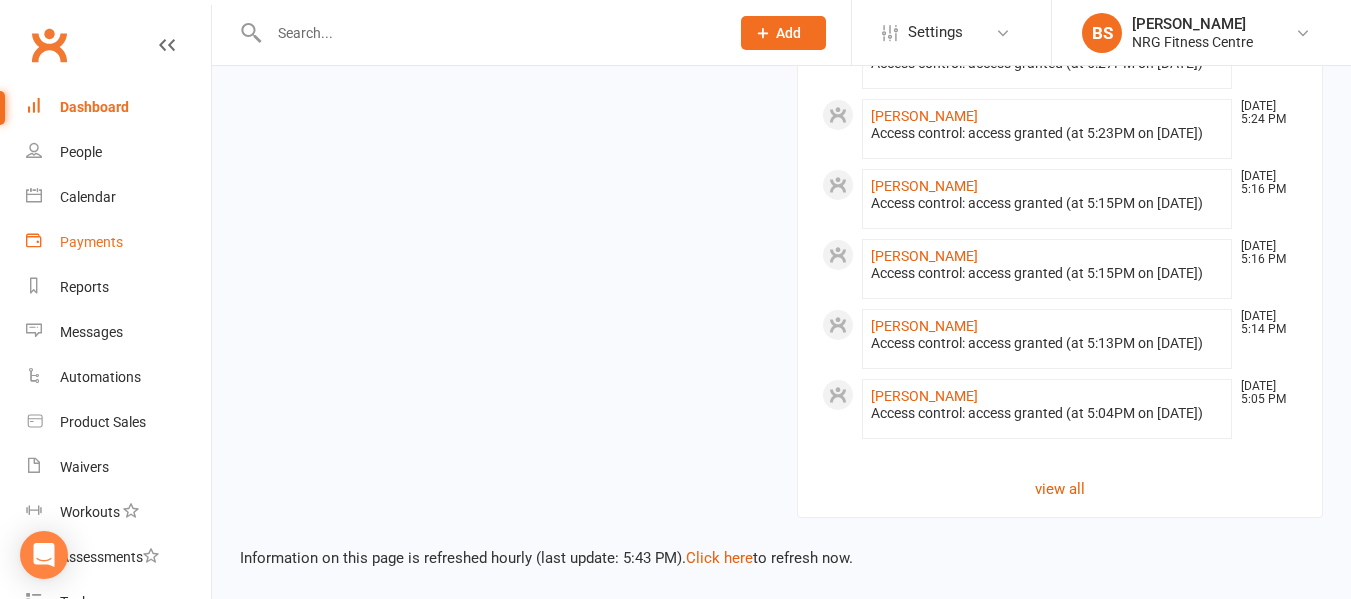 click on "Payments" at bounding box center (91, 242) 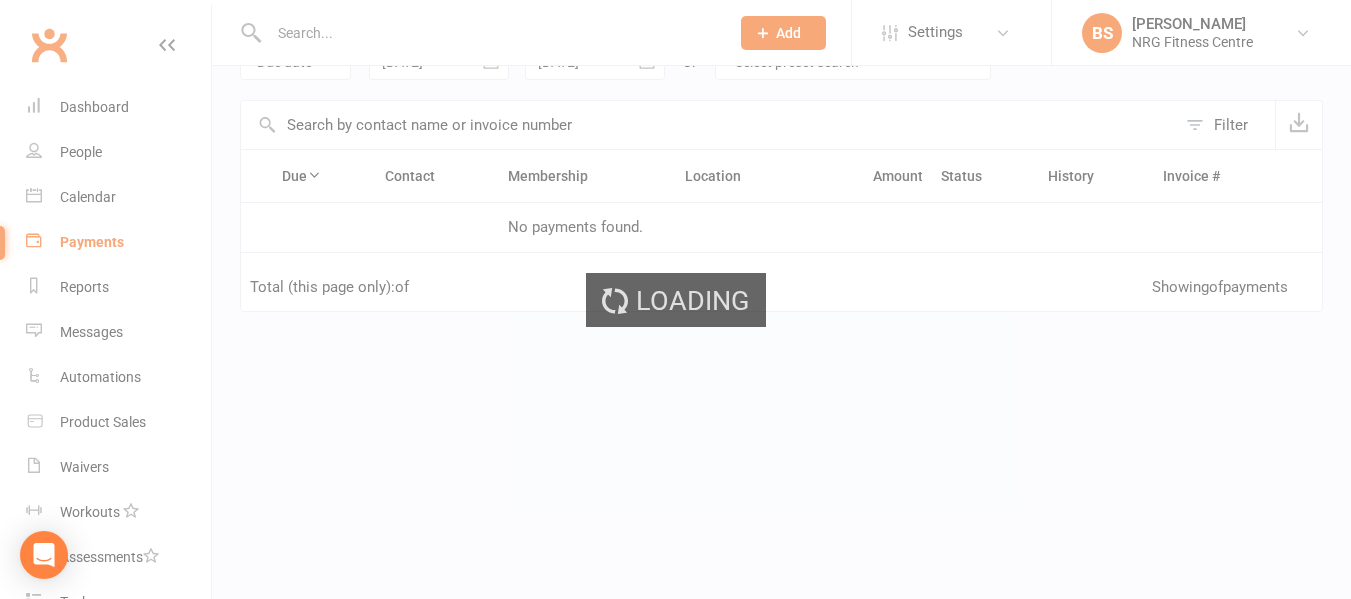 scroll, scrollTop: 0, scrollLeft: 0, axis: both 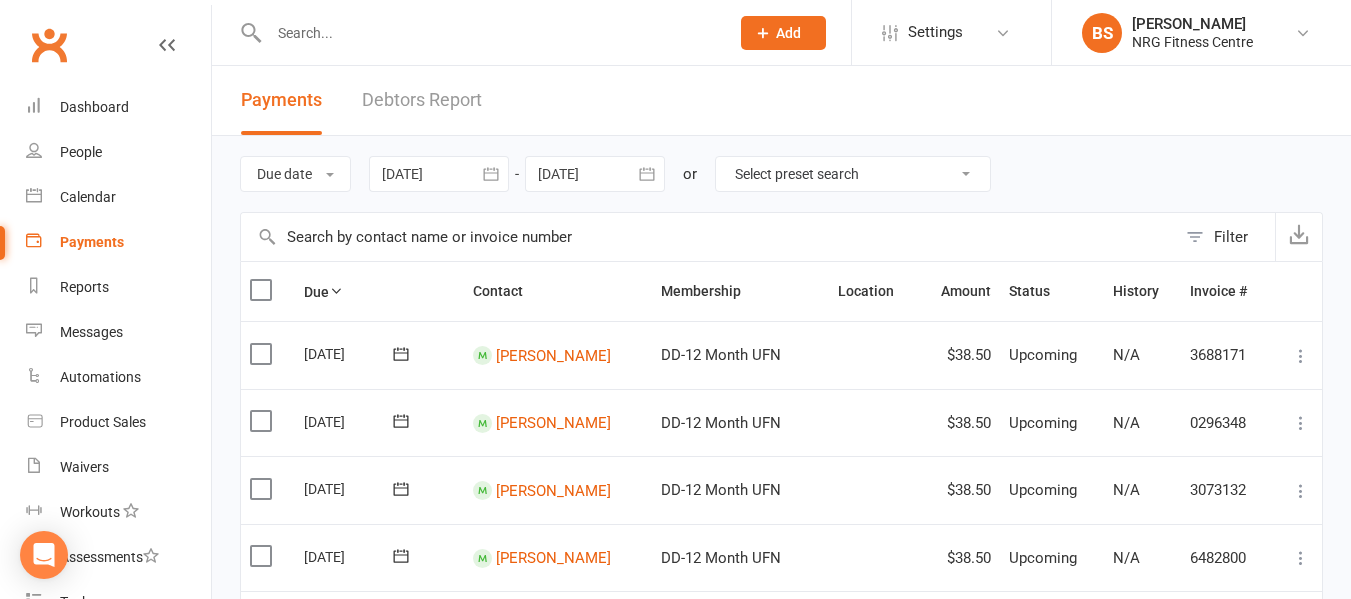 click on "Debtors Report" at bounding box center [422, 100] 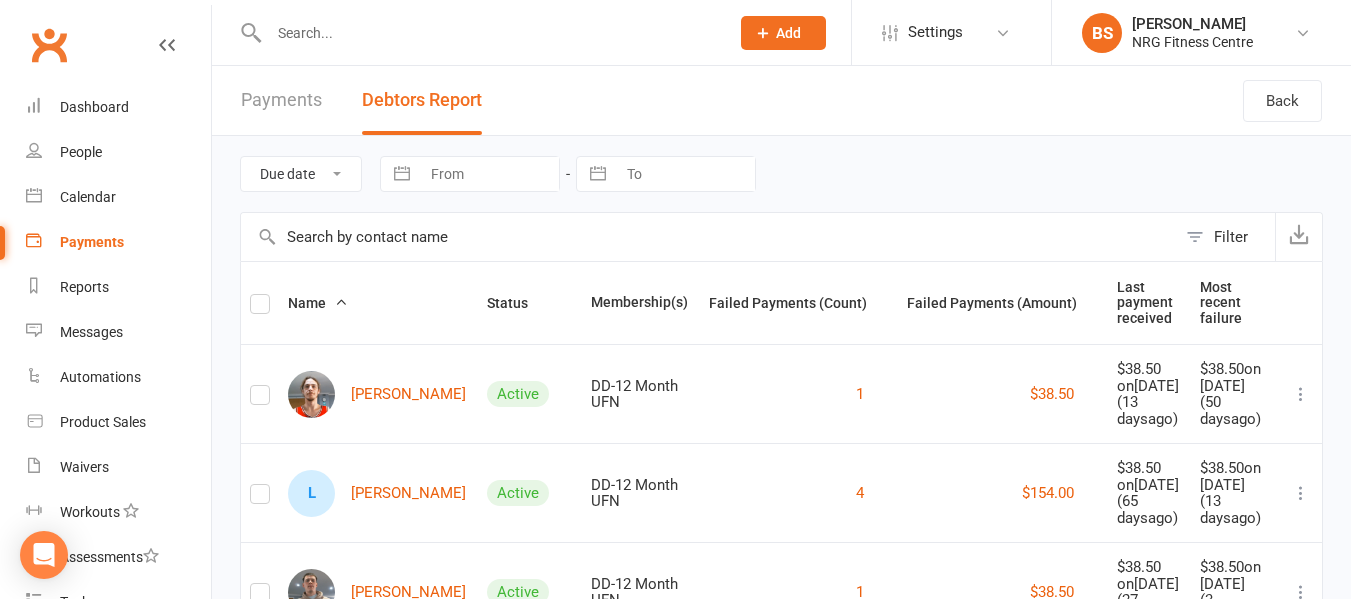 scroll, scrollTop: 100, scrollLeft: 0, axis: vertical 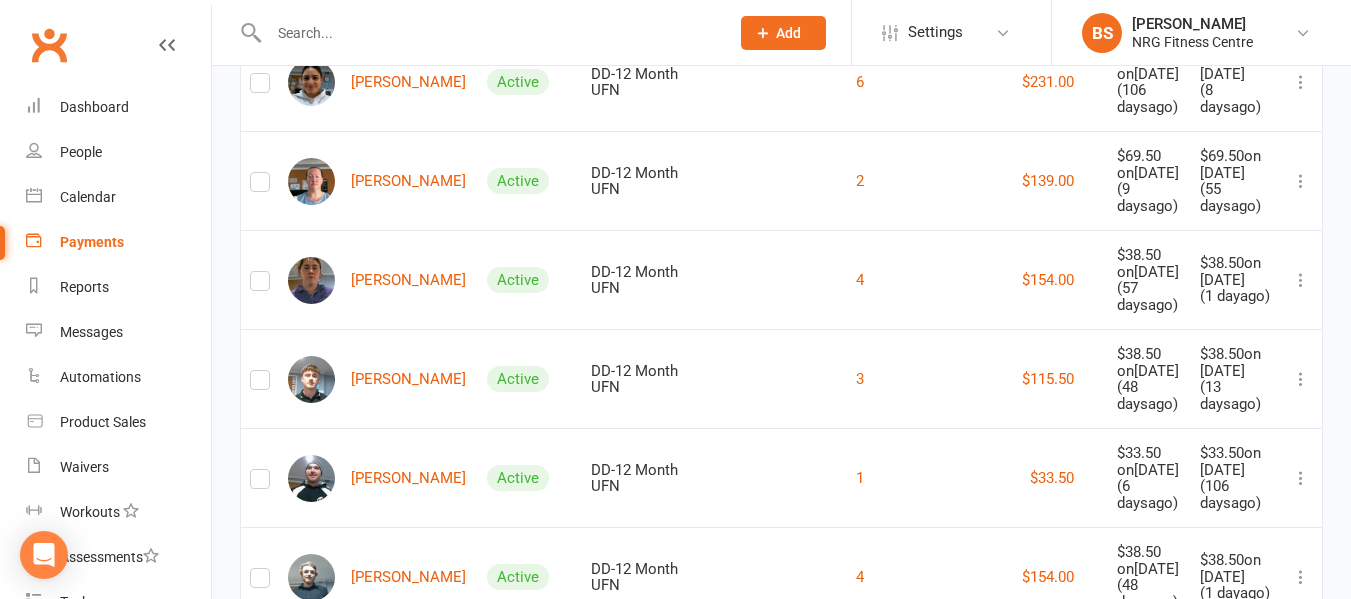 click at bounding box center (489, 33) 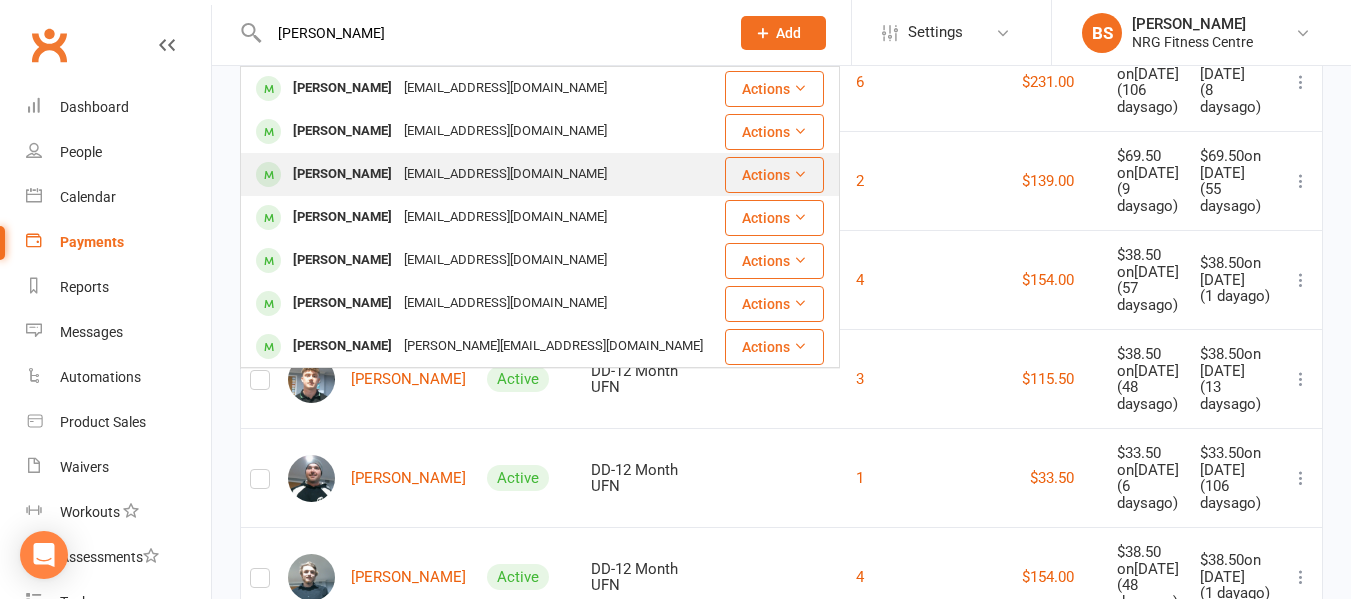 type on "[PERSON_NAME]" 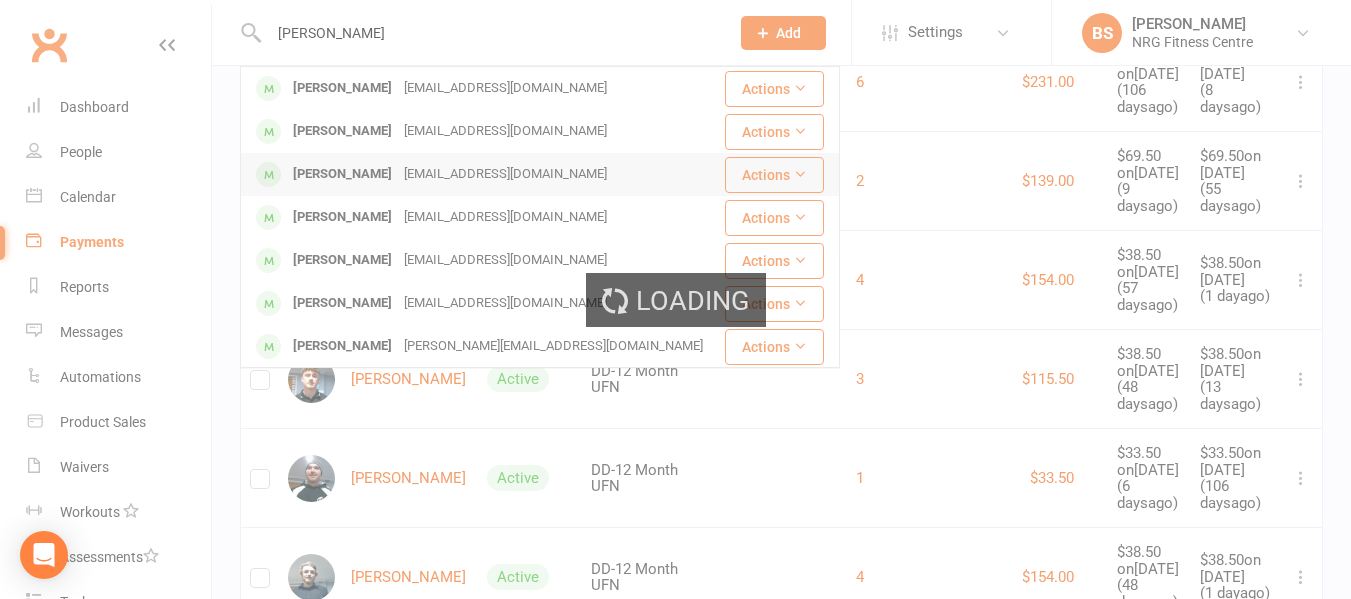 type 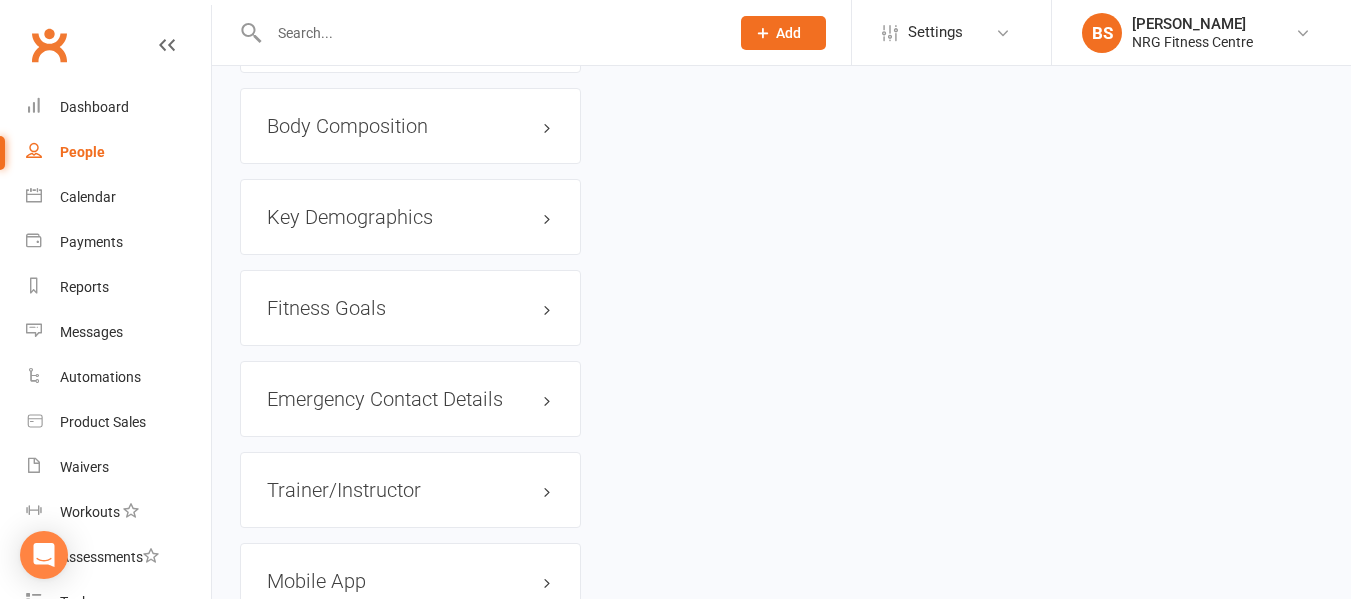 scroll, scrollTop: 0, scrollLeft: 0, axis: both 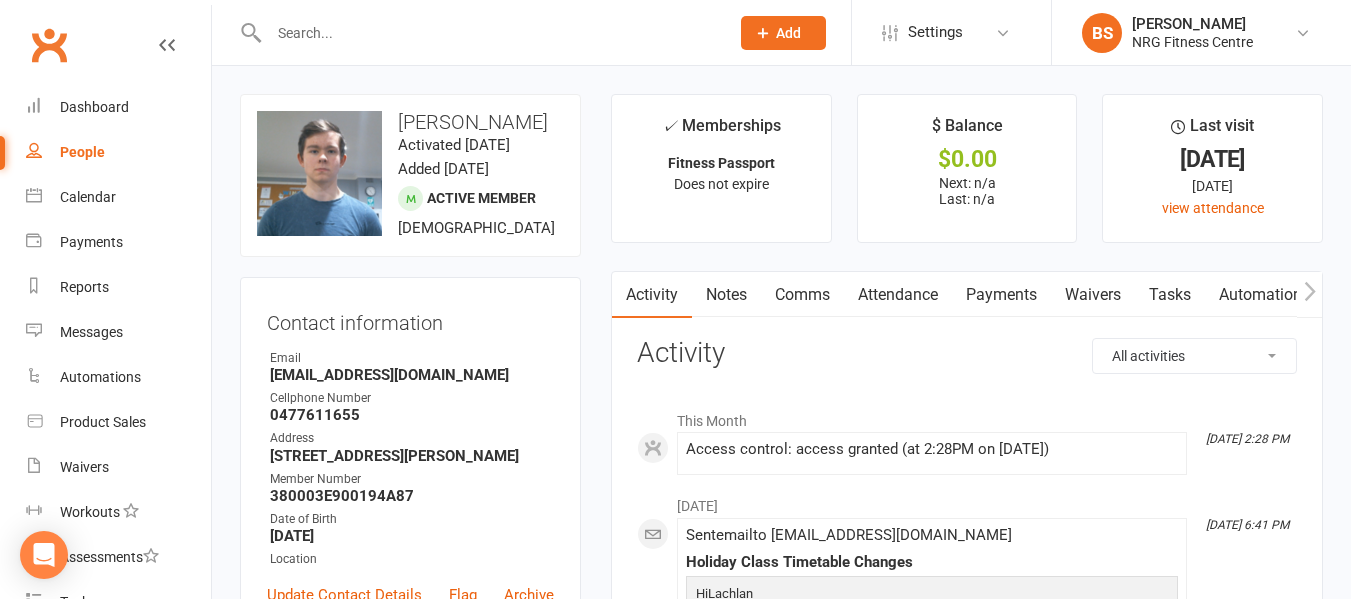 click on "Attendance" at bounding box center [898, 295] 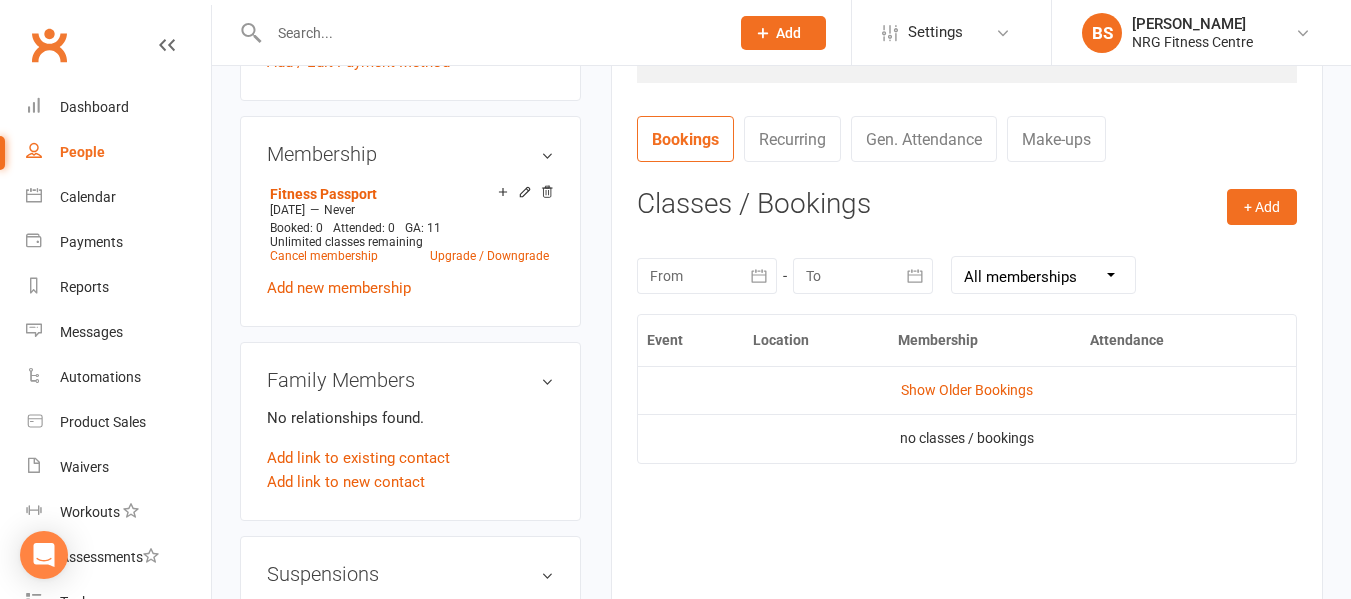 scroll, scrollTop: 700, scrollLeft: 0, axis: vertical 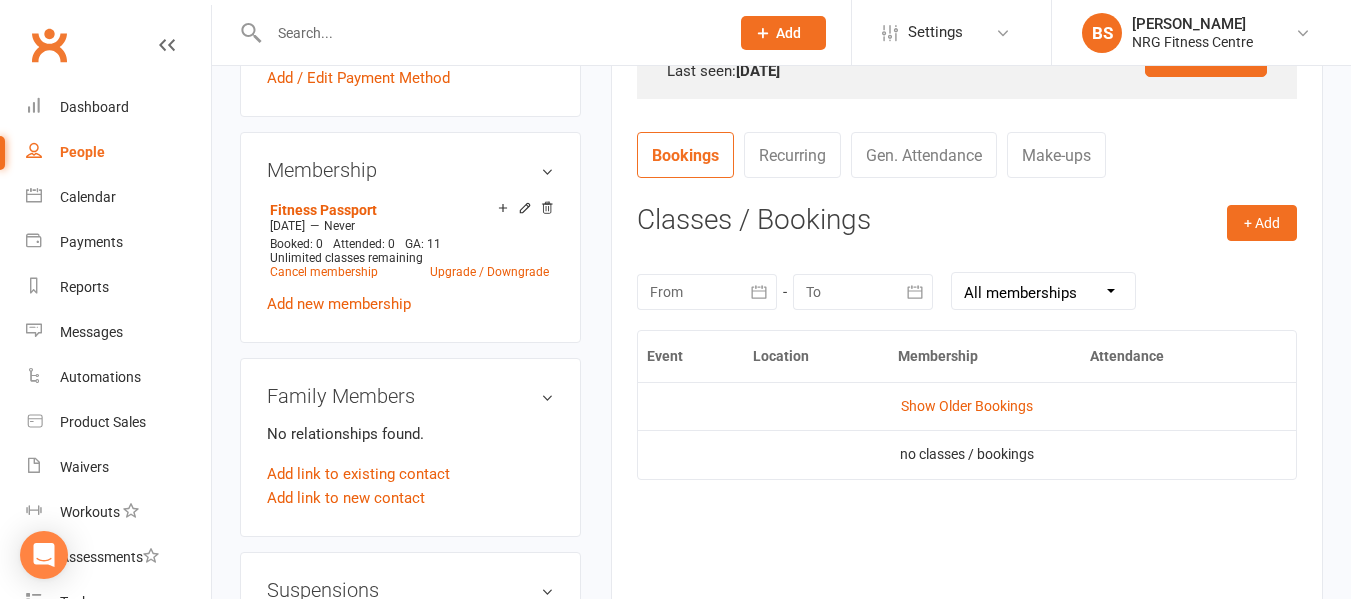 drag, startPoint x: 995, startPoint y: 289, endPoint x: 1018, endPoint y: 294, distance: 23.537205 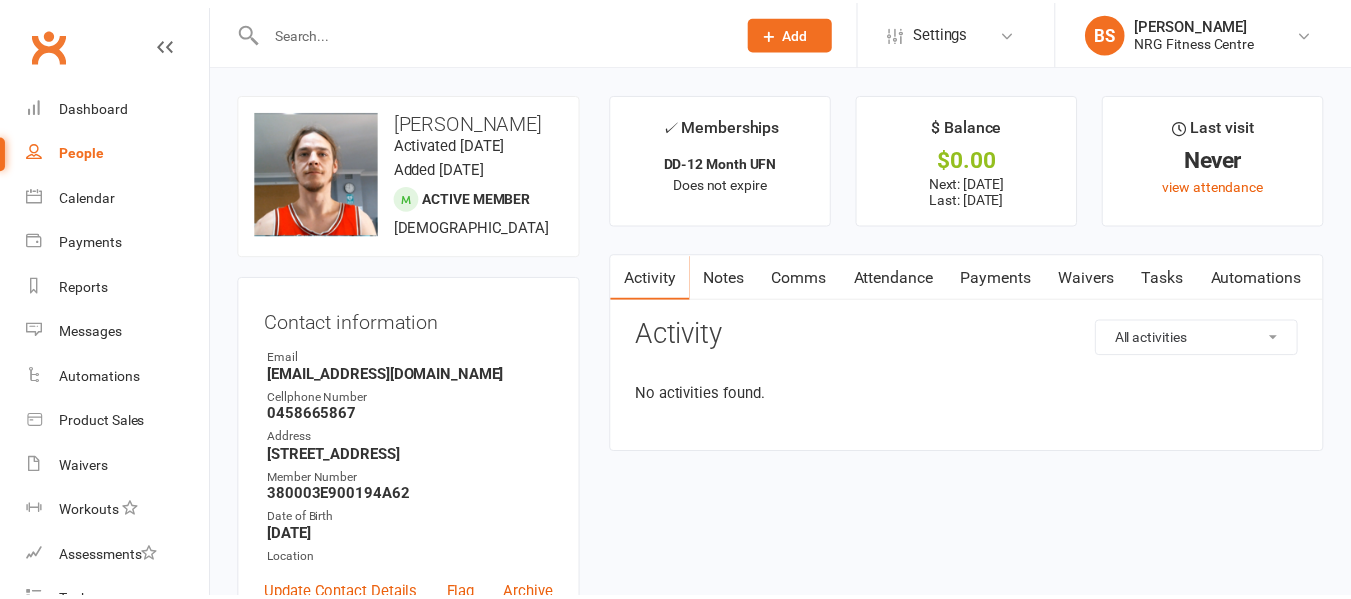 scroll, scrollTop: 0, scrollLeft: 0, axis: both 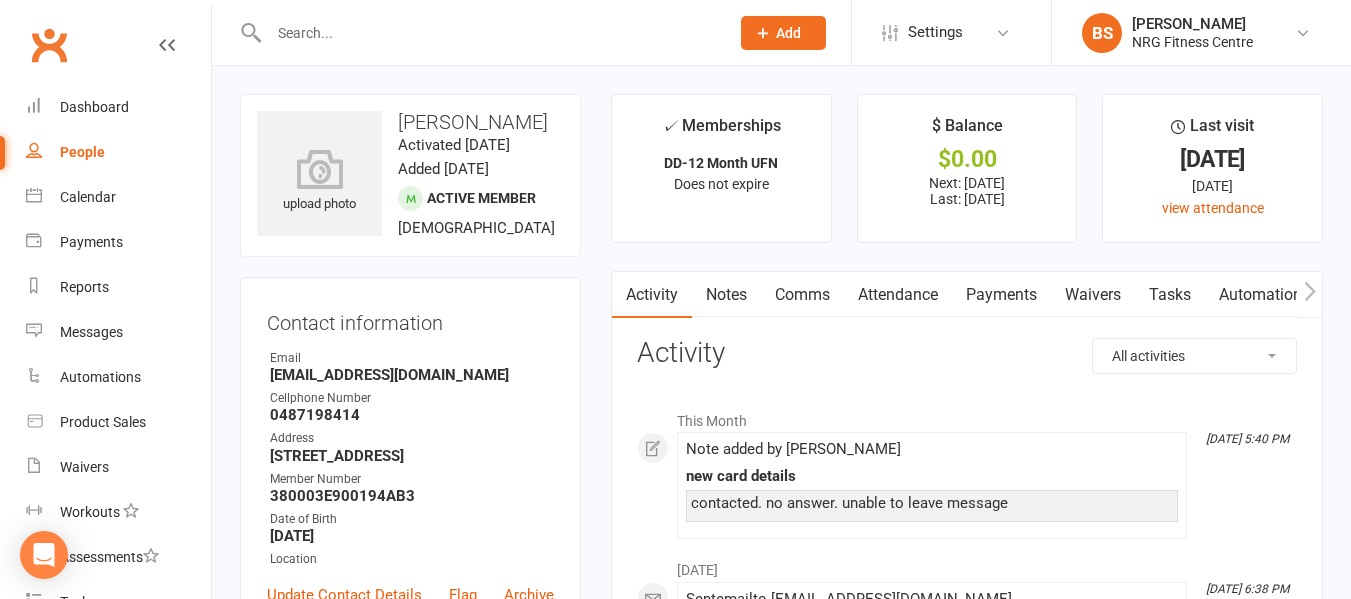 click on "Notes" at bounding box center (726, 295) 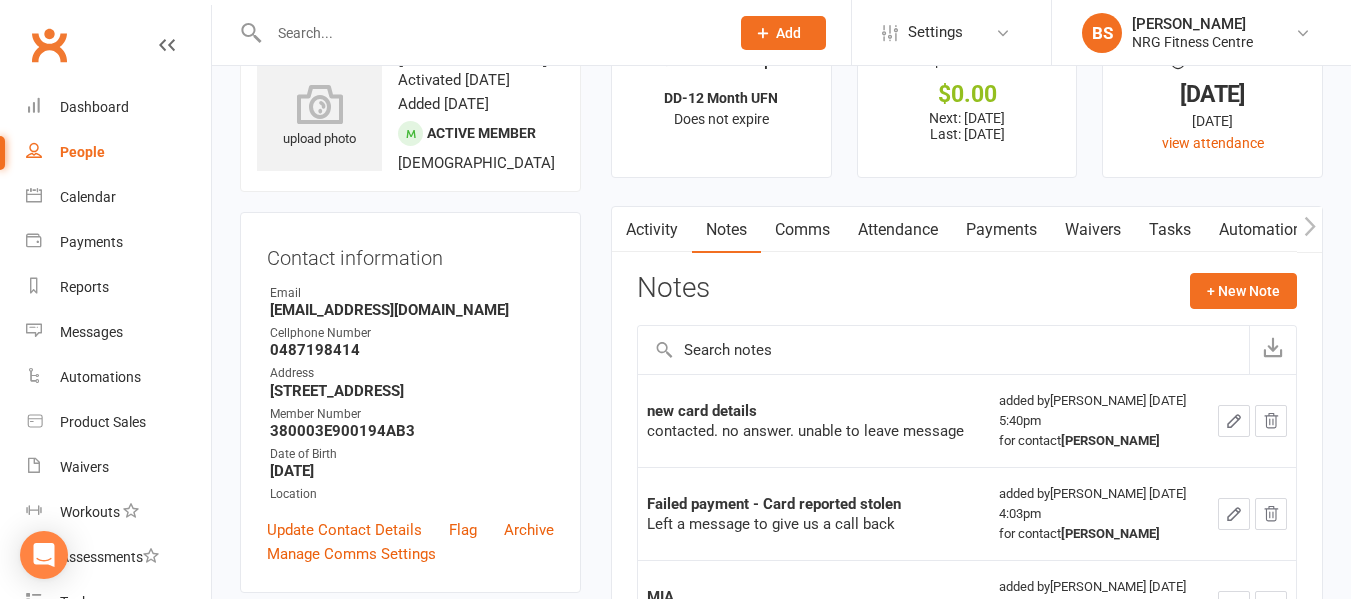scroll, scrollTop: 100, scrollLeft: 0, axis: vertical 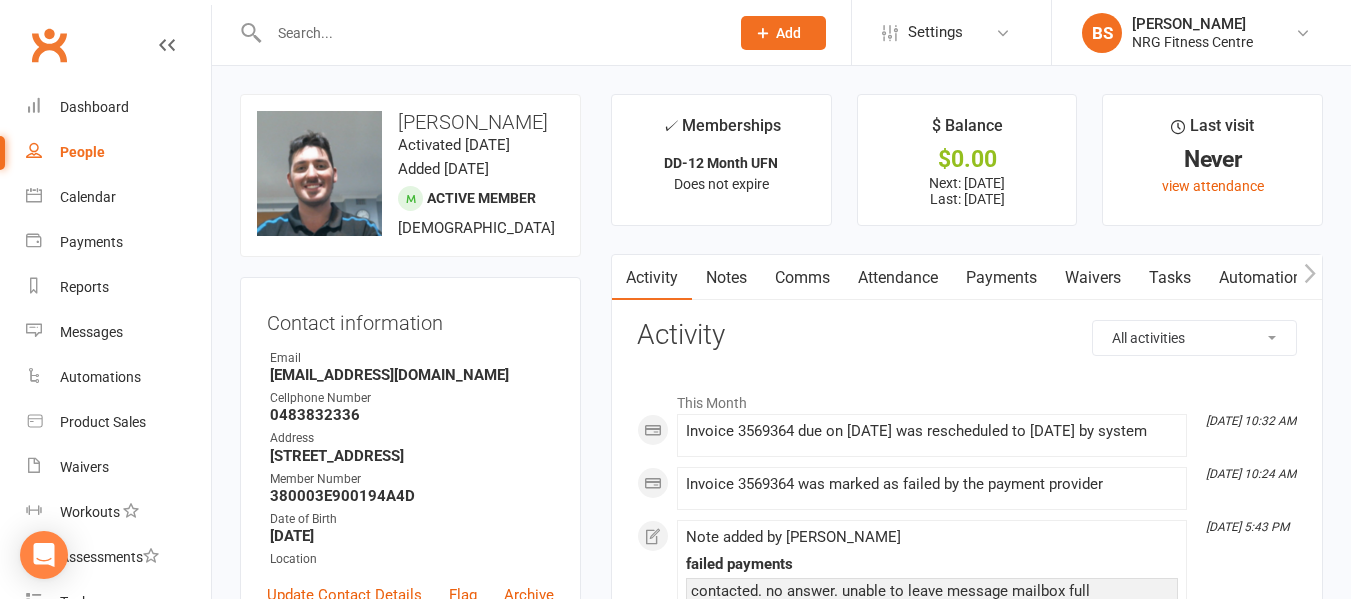 click on "Notes" at bounding box center (726, 278) 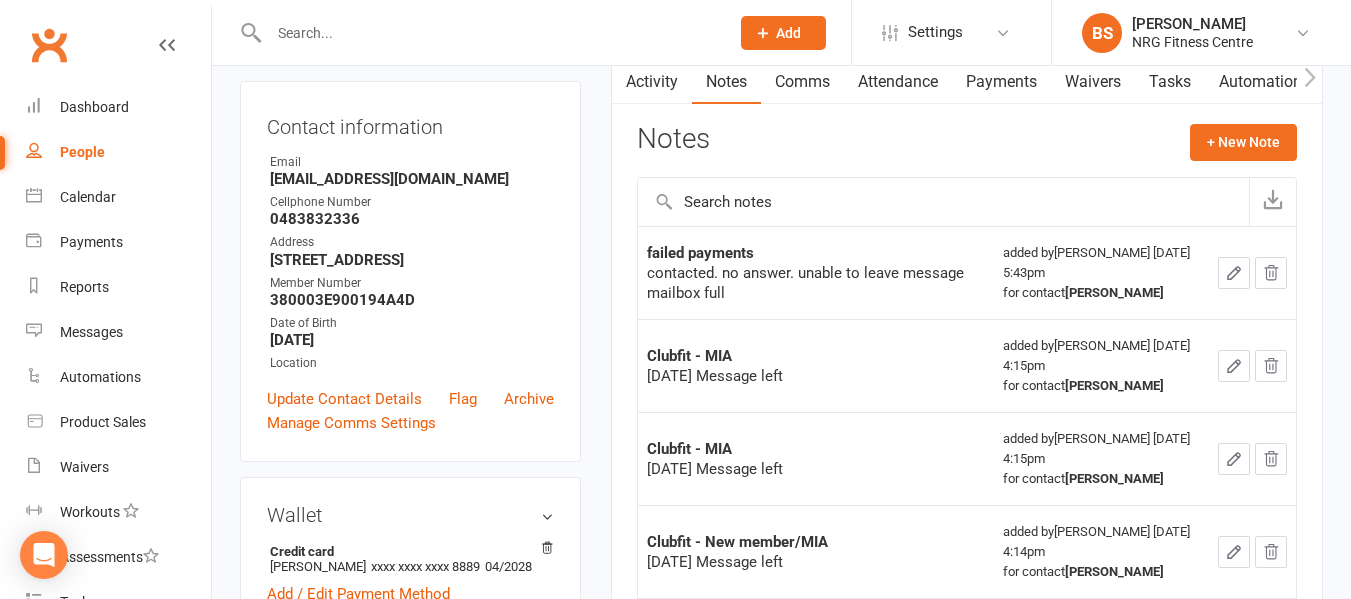 scroll, scrollTop: 200, scrollLeft: 0, axis: vertical 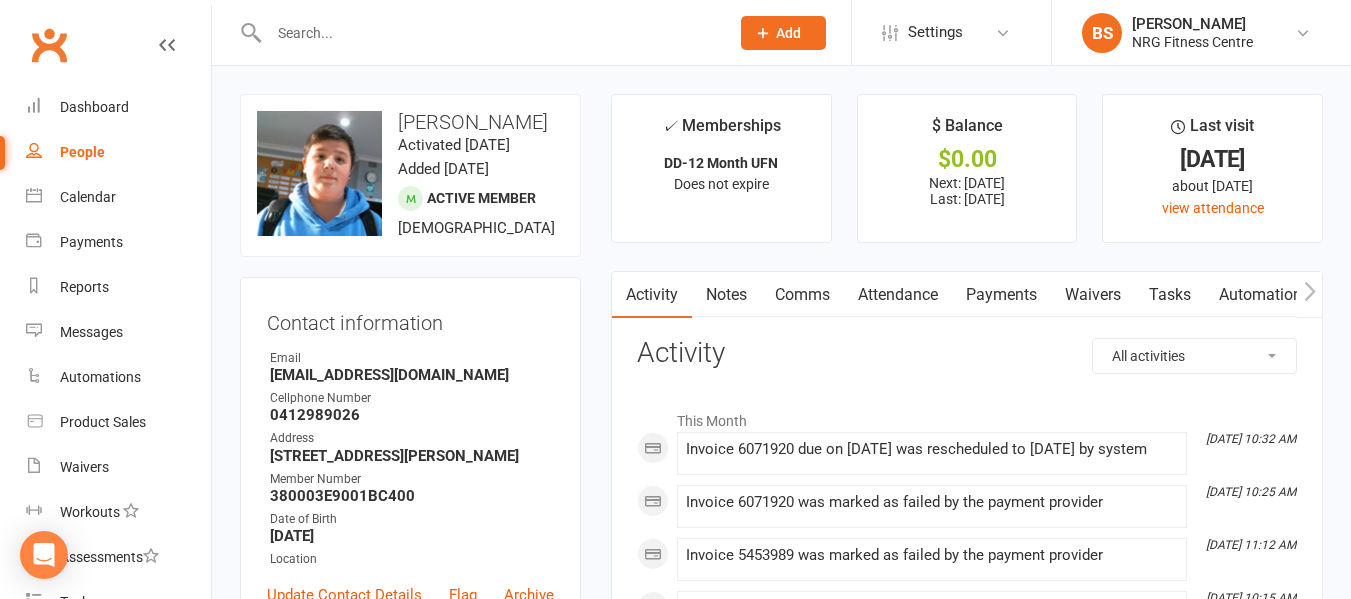 click on "Notes" at bounding box center (726, 295) 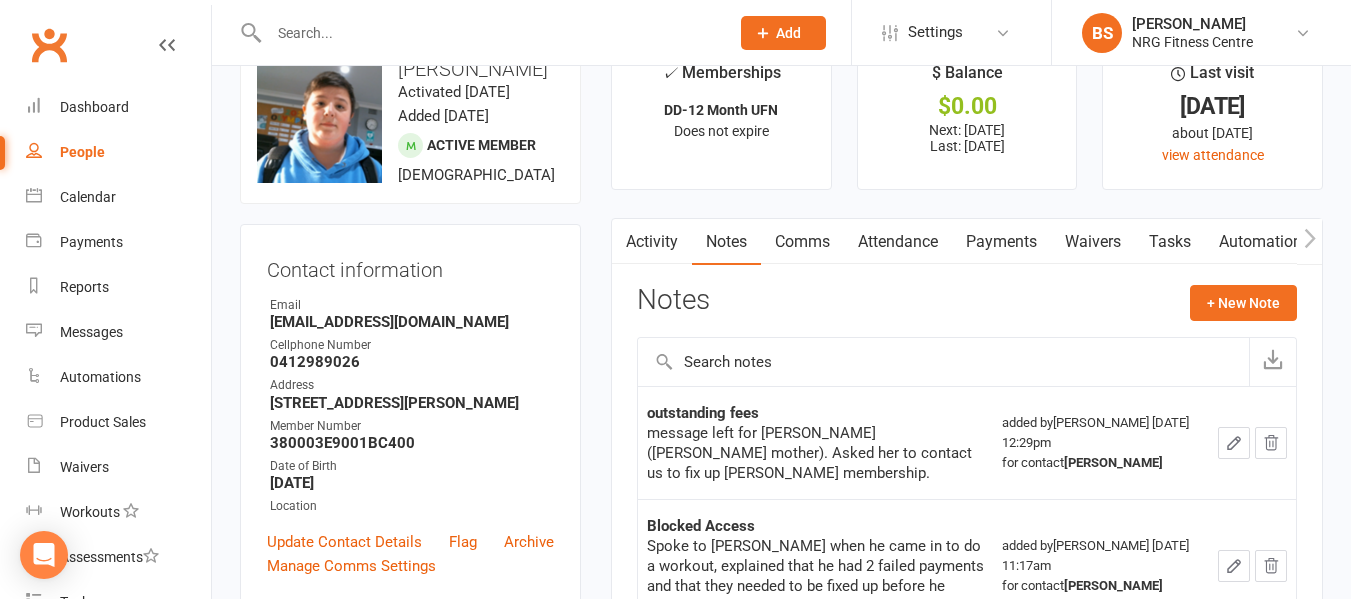 scroll, scrollTop: 100, scrollLeft: 0, axis: vertical 